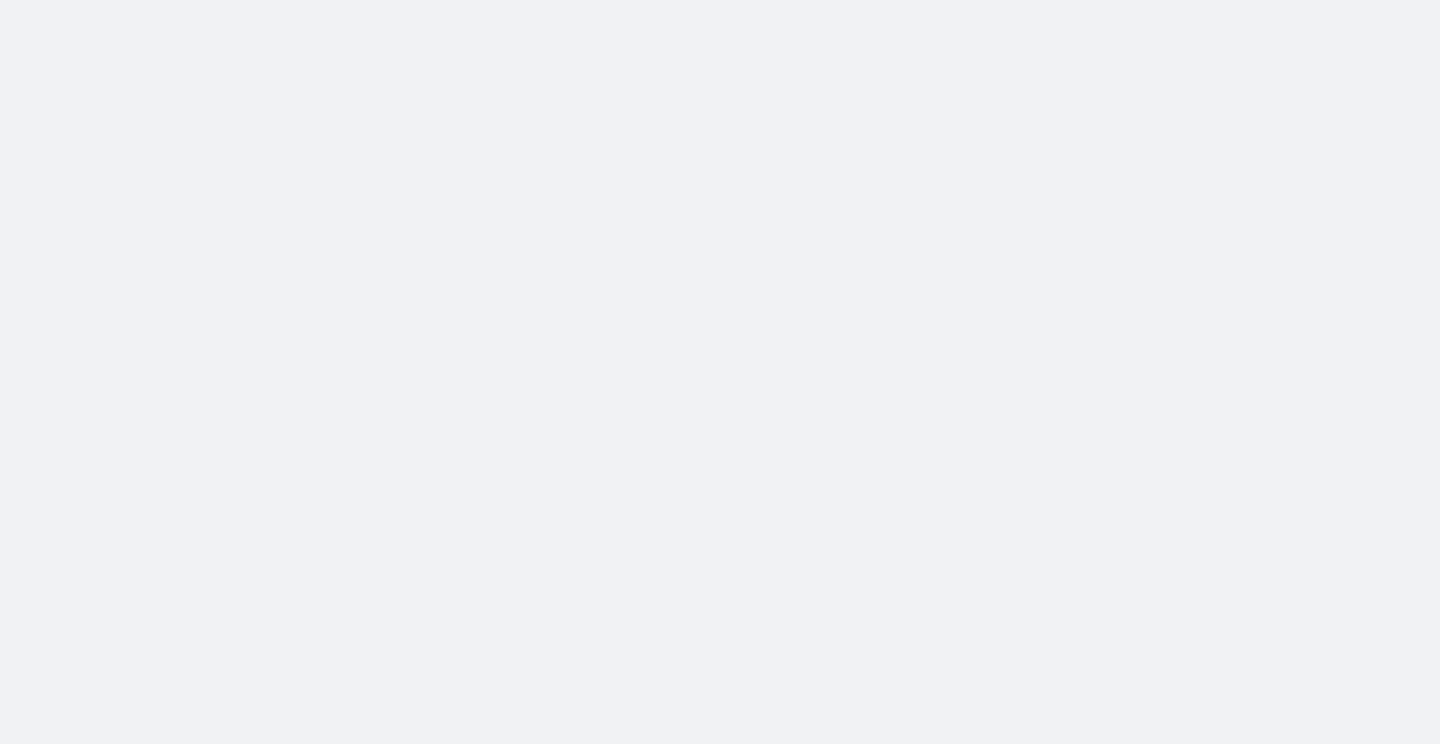 scroll, scrollTop: 0, scrollLeft: 0, axis: both 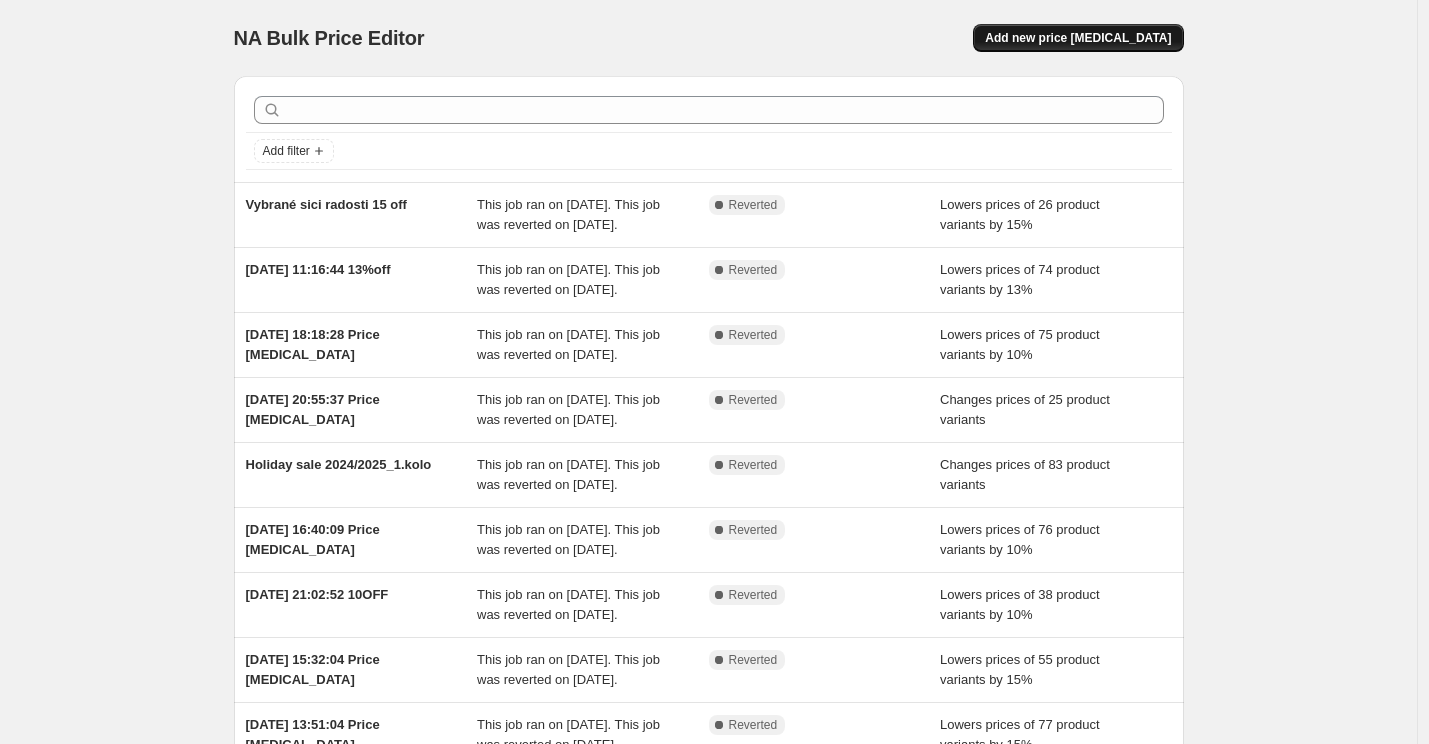 click on "Add new price [MEDICAL_DATA]" at bounding box center (1078, 38) 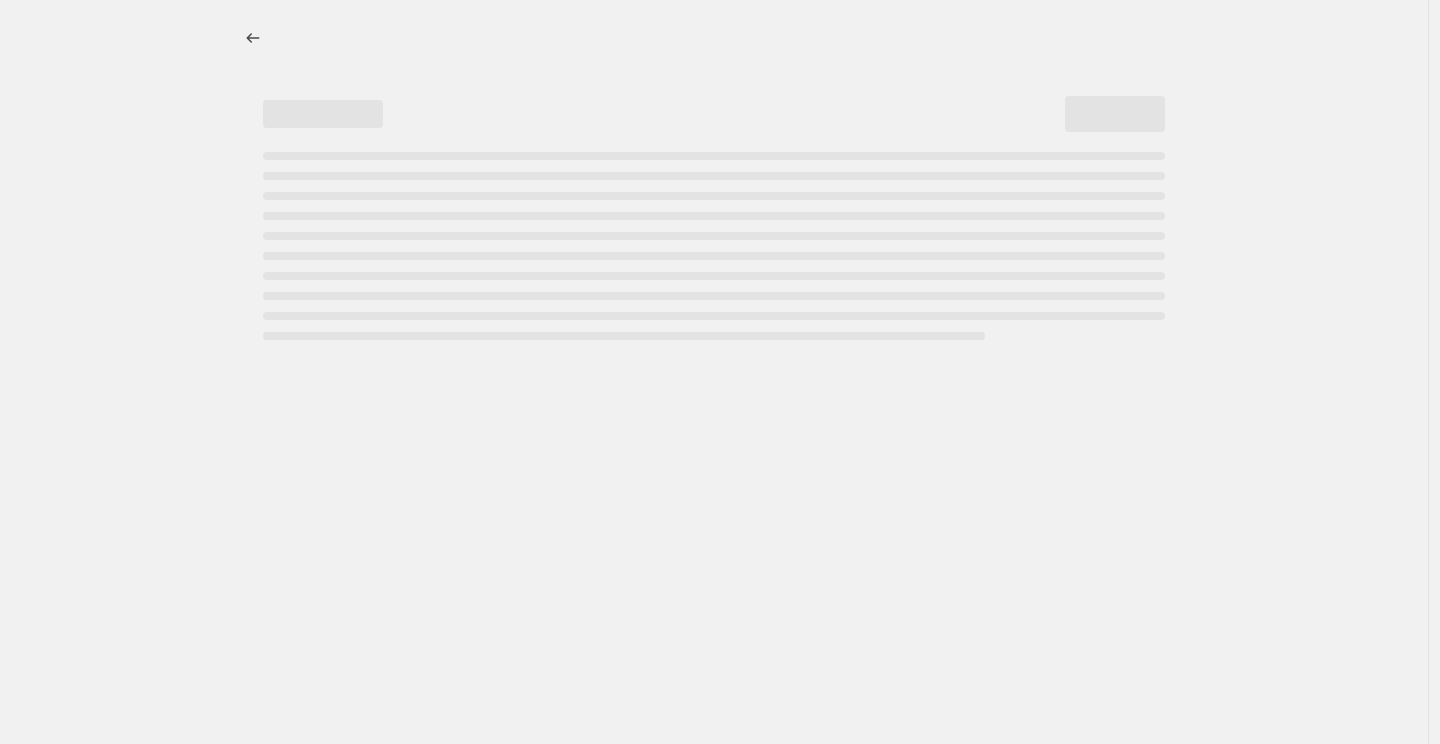 select on "percentage" 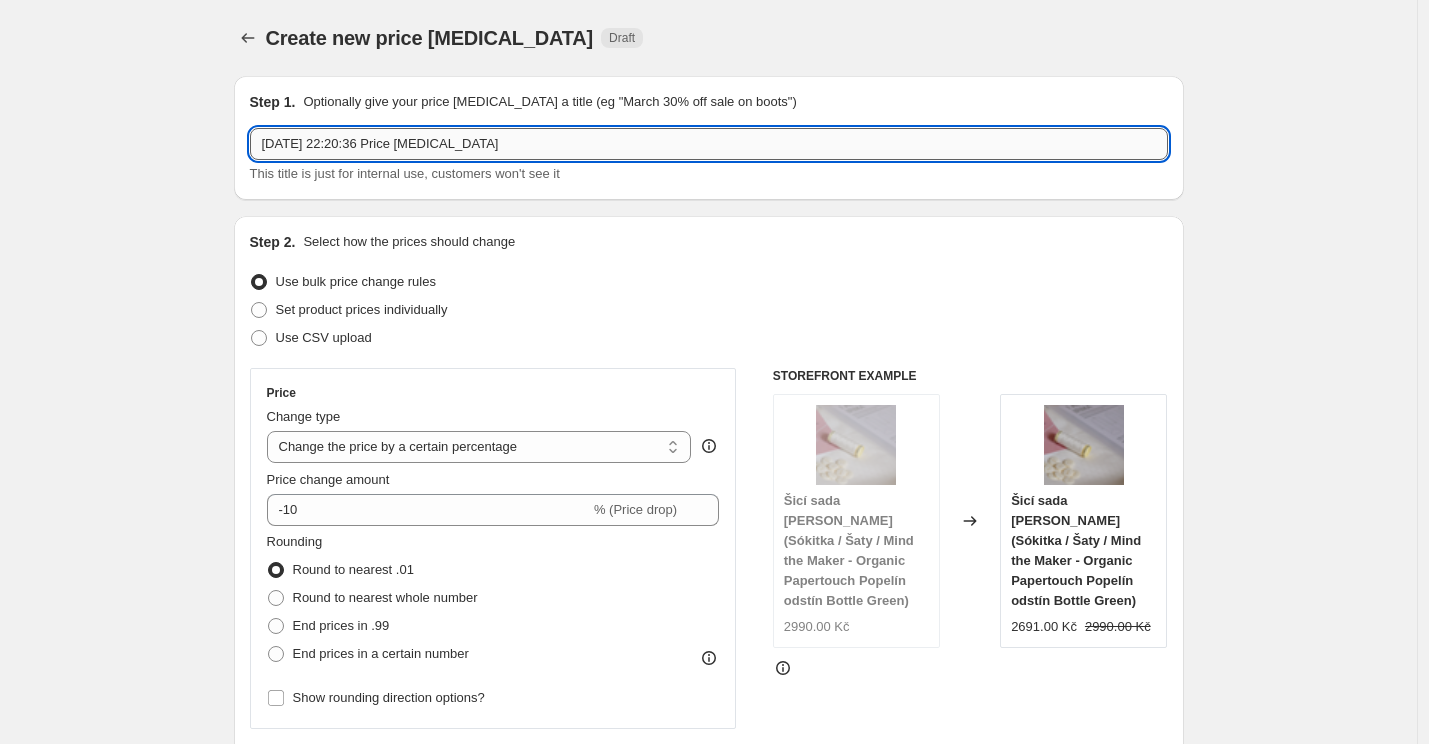 drag, startPoint x: 531, startPoint y: 148, endPoint x: 397, endPoint y: 145, distance: 134.03358 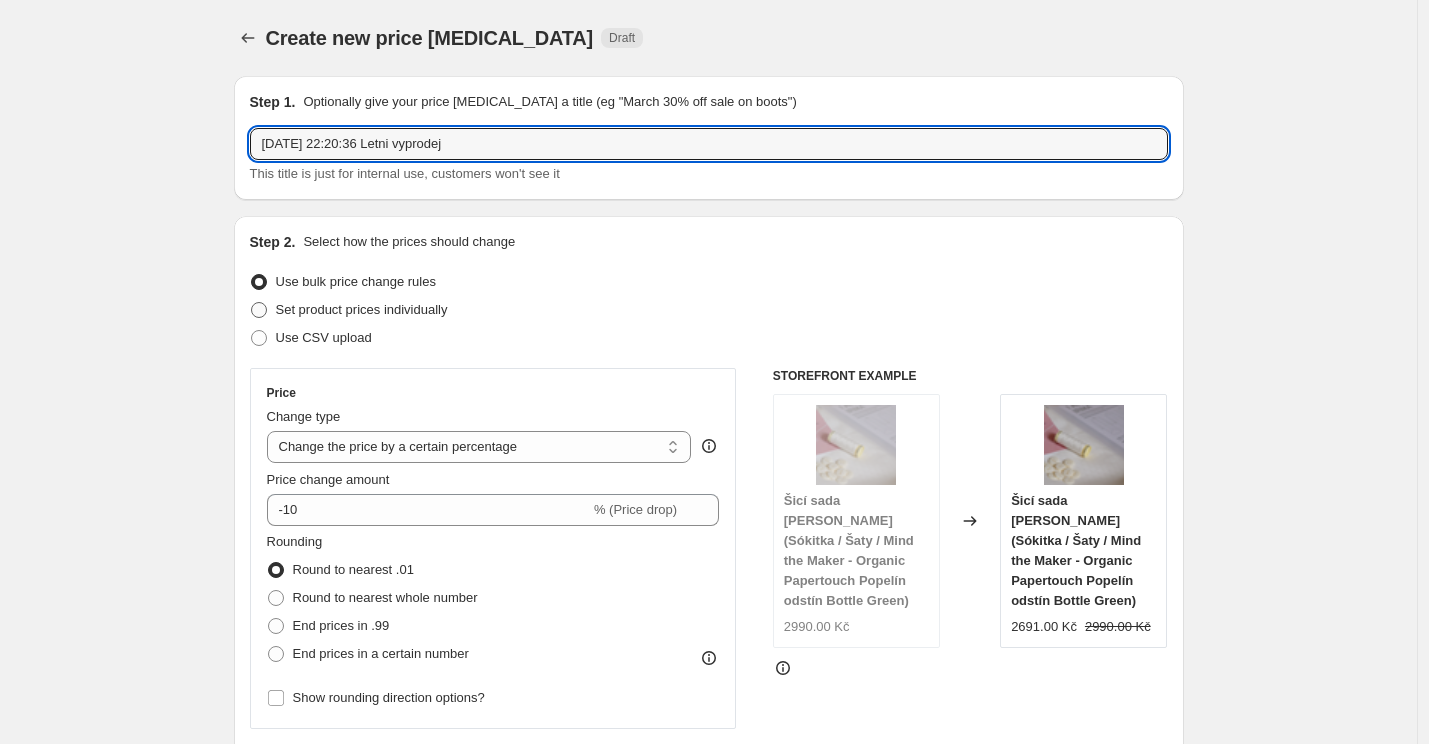 type on "[DATE] 22:20:36 Letni vyprodej" 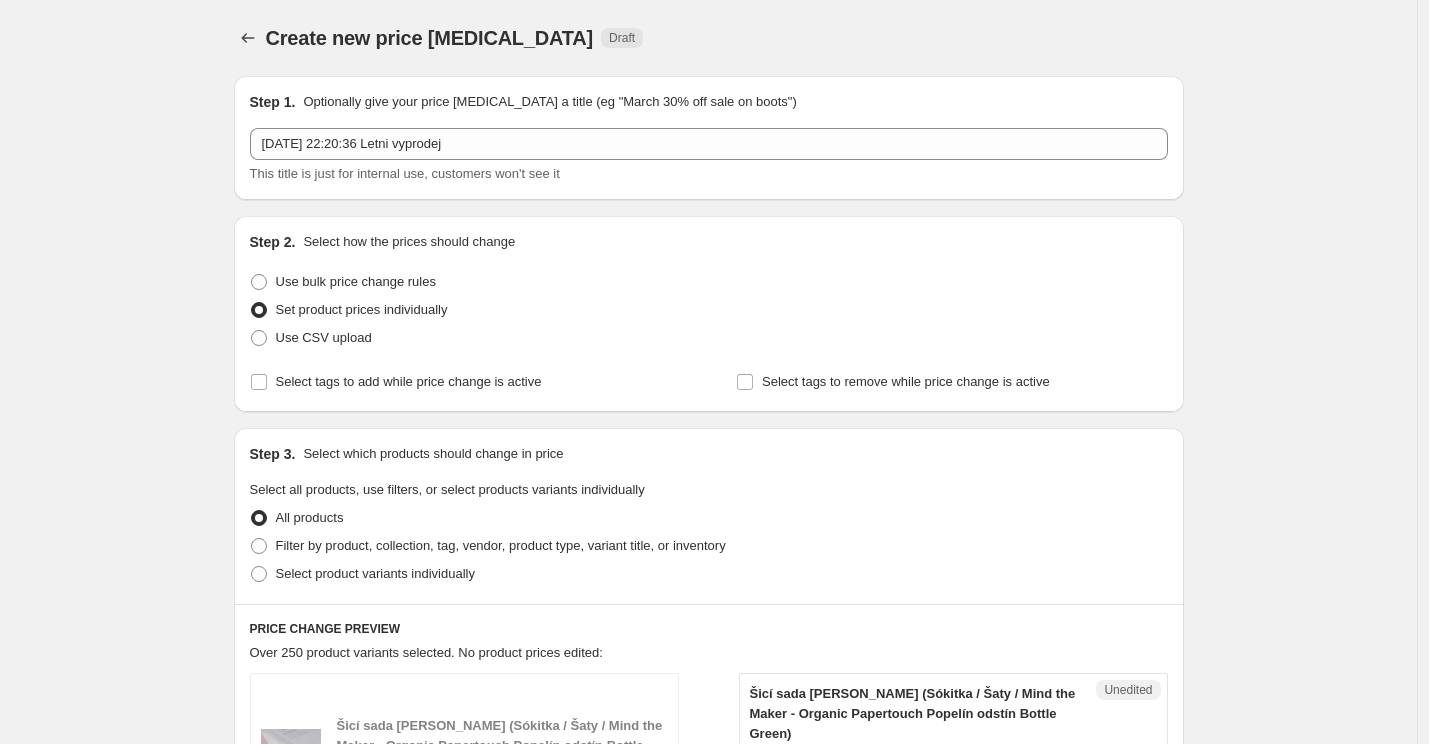 click on "Create new price [MEDICAL_DATA]. This page is ready Create new price [MEDICAL_DATA] Draft Step 1. Optionally give your price [MEDICAL_DATA] a title (eg "March 30% off sale on boots") [DATE] 22:20:36 Letni vyprodej This title is just for internal use, customers won't see it Step 2. Select how the prices should change Use bulk price change rules Set product prices individually Use CSV upload Select tags to add while price change is active Select tags to remove while price change is active Step 3. Select which products should change in price Select all products, use filters, or select products variants individually All products Filter by product, collection, tag, vendor, product type, variant title, or inventory Select product variants individually PRICE CHANGE PREVIEW Over 250 product variants selected. No product prices edited: Šicí sada [PERSON_NAME] ([PERSON_NAME] / Šaty / Mind the Maker - Organic Papertouch Popelín odstín Bottle Green) 2990.00 Kč Changed to Unedited 2990.00 Kč Price Kč 2990 Compare at price Kč Unedited" at bounding box center [708, 2124] 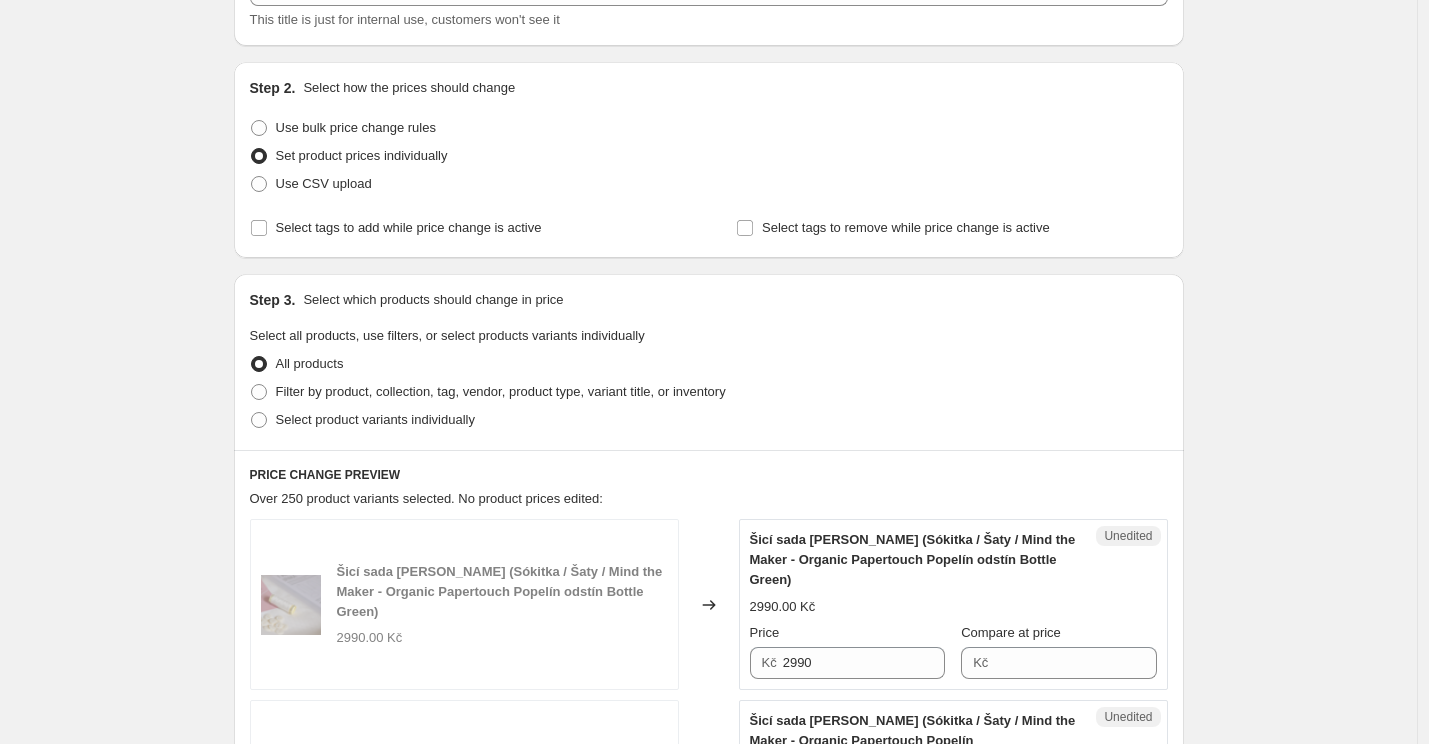 scroll, scrollTop: 155, scrollLeft: 0, axis: vertical 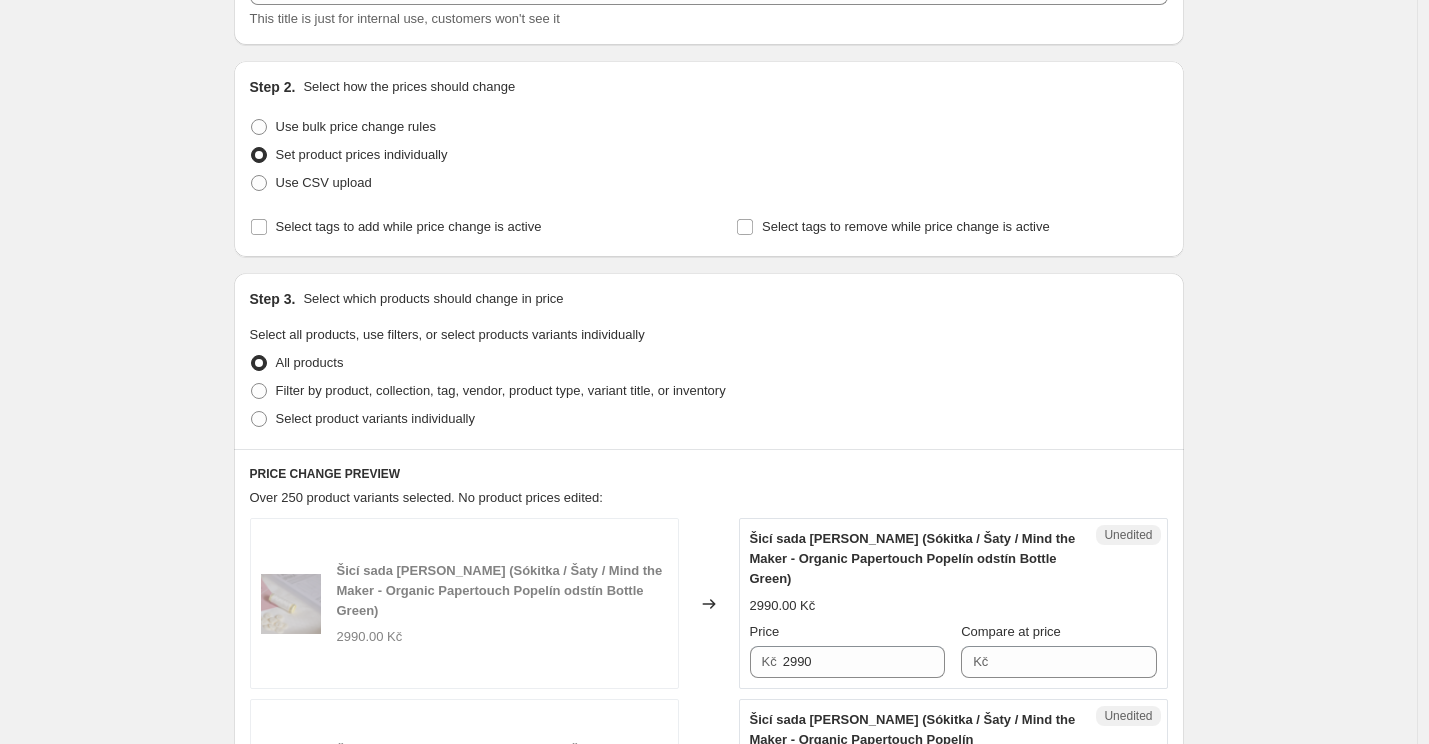 click on "Create new price [MEDICAL_DATA]. This page is ready Create new price [MEDICAL_DATA] Draft Step 1. Optionally give your price [MEDICAL_DATA] a title (eg "March 30% off sale on boots") [DATE] 22:20:36 Letni vyprodej This title is just for internal use, customers won't see it Step 2. Select how the prices should change Use bulk price change rules Set product prices individually Use CSV upload Select tags to add while price change is active Select tags to remove while price change is active Step 3. Select which products should change in price Select all products, use filters, or select products variants individually All products Filter by product, collection, tag, vendor, product type, variant title, or inventory Select product variants individually PRICE CHANGE PREVIEW Over 250 product variants selected. No product prices edited: Šicí sada [PERSON_NAME] ([PERSON_NAME] / Šaty / Mind the Maker - Organic Papertouch Popelín odstín Bottle Green) 2990.00 Kč Changed to Unedited 2990.00 Kč Price Kč 2990 Compare at price Kč Unedited" at bounding box center [708, 1969] 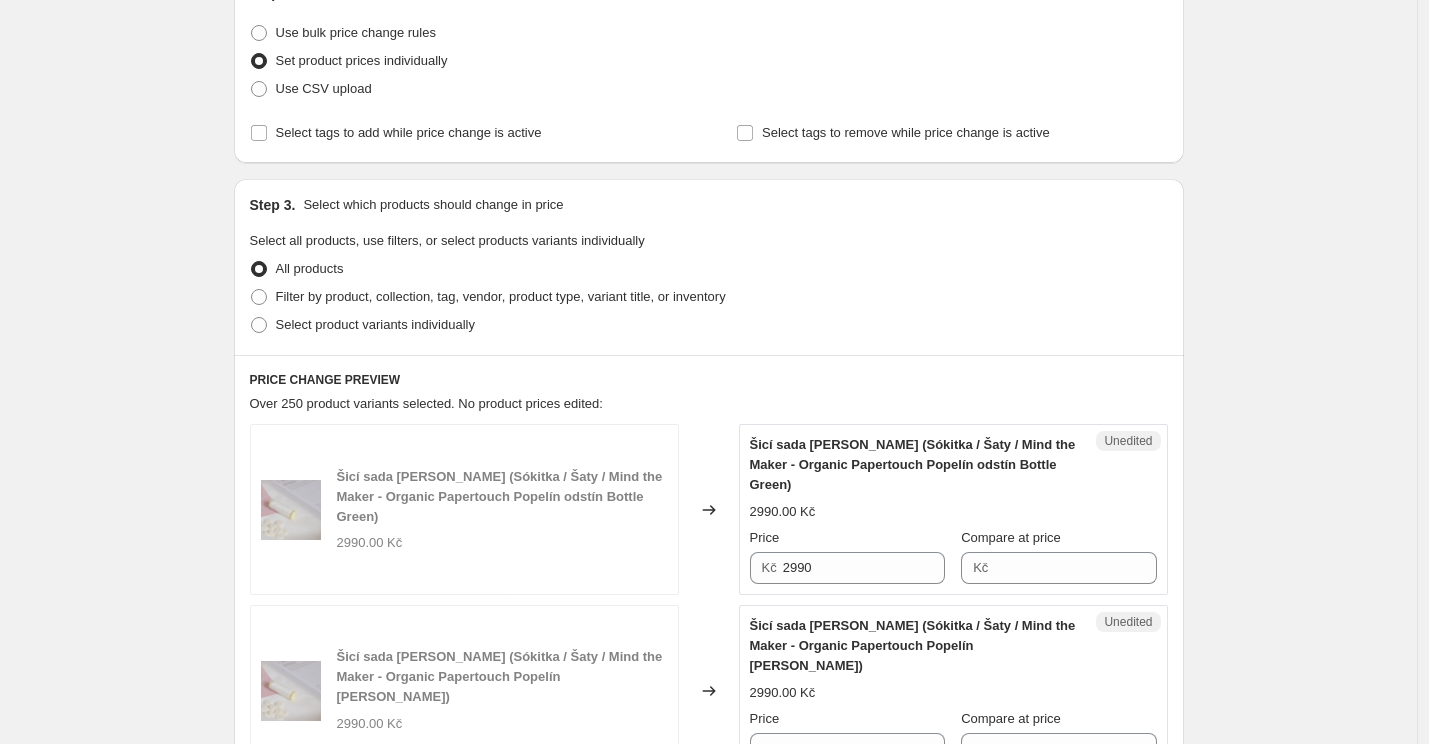 scroll, scrollTop: 261, scrollLeft: 0, axis: vertical 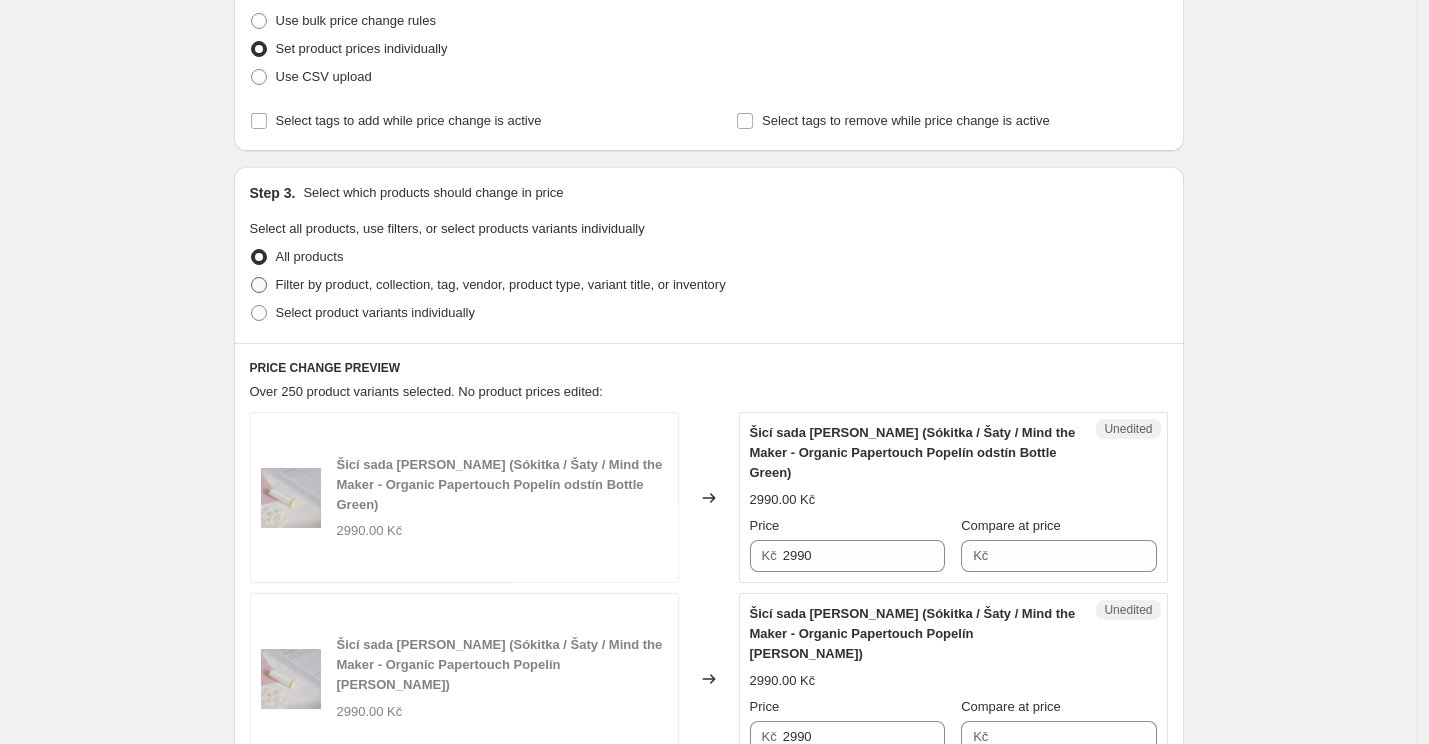 click on "Filter by product, collection, tag, vendor, product type, variant title, or inventory" at bounding box center [501, 284] 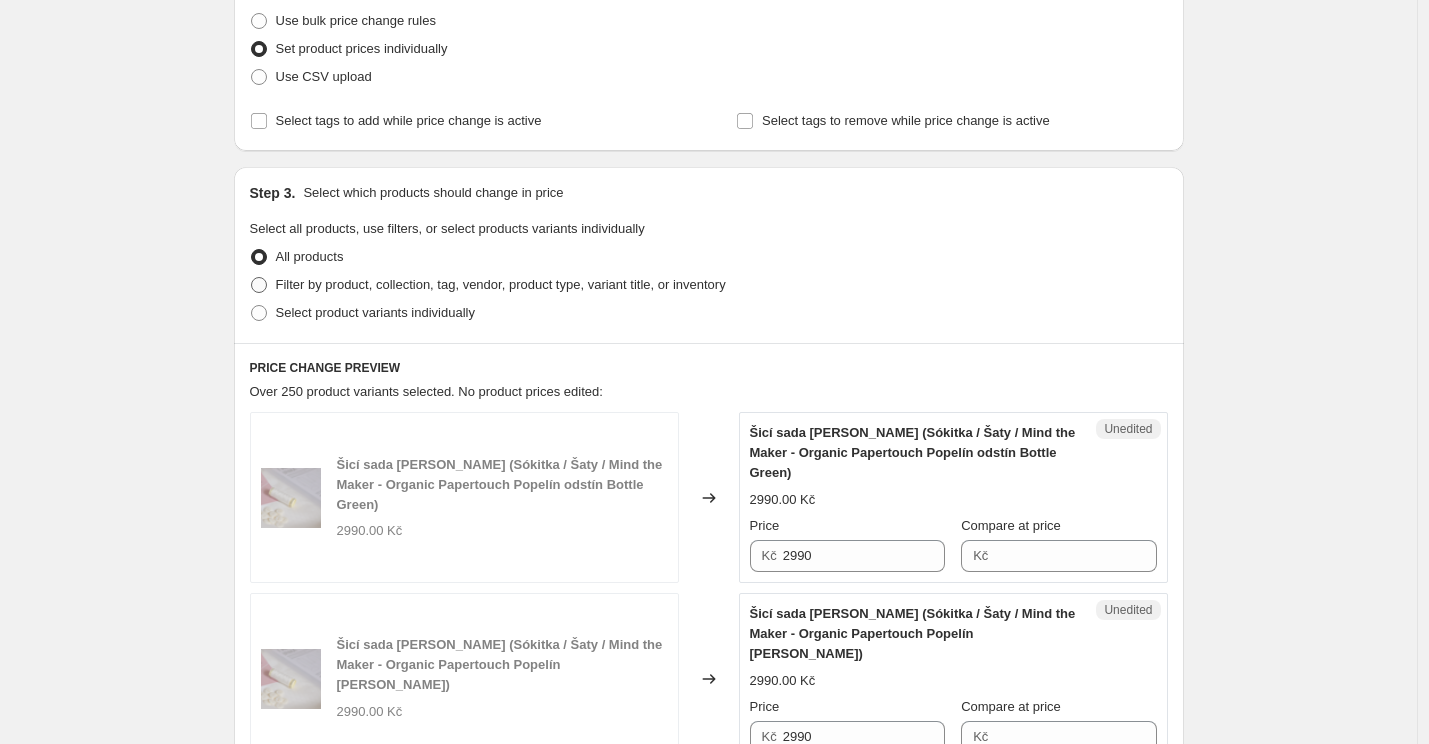 radio on "true" 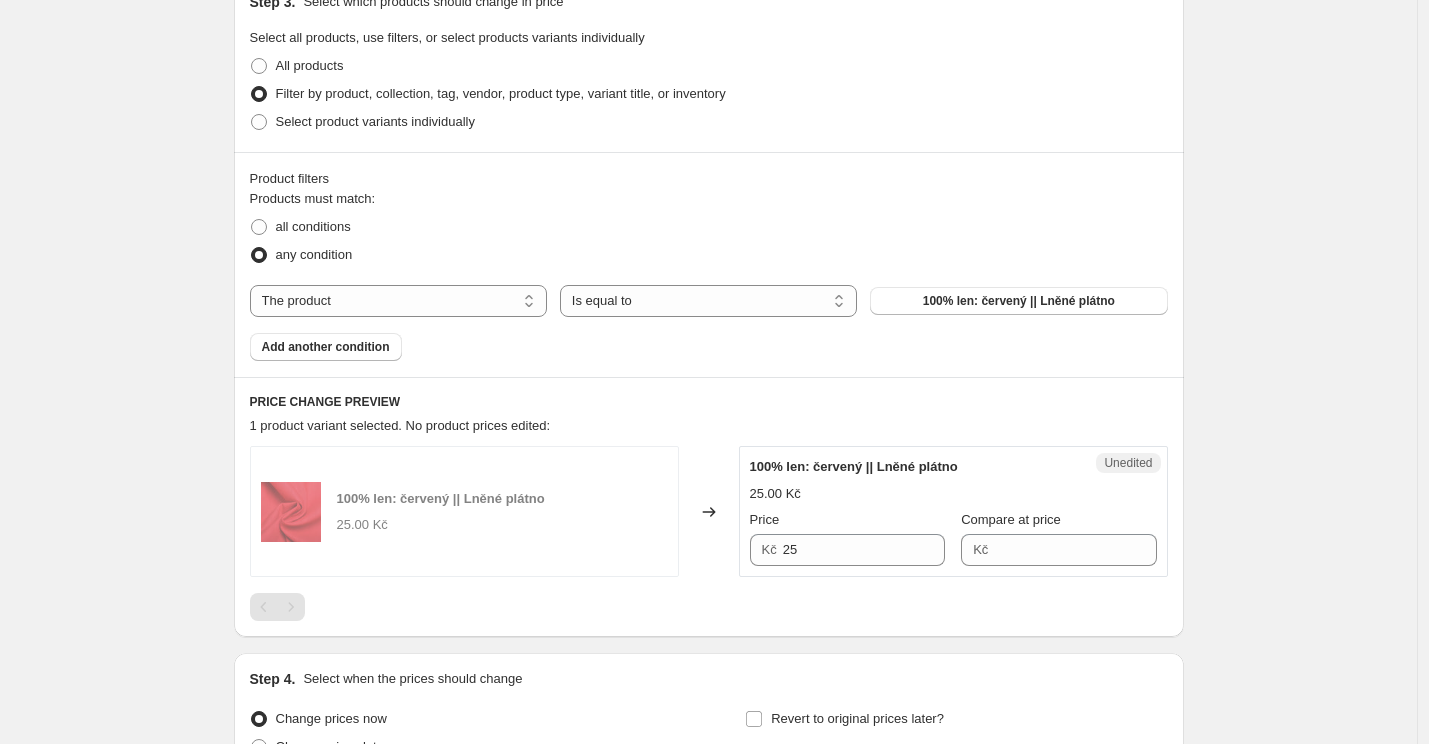 scroll, scrollTop: 450, scrollLeft: 0, axis: vertical 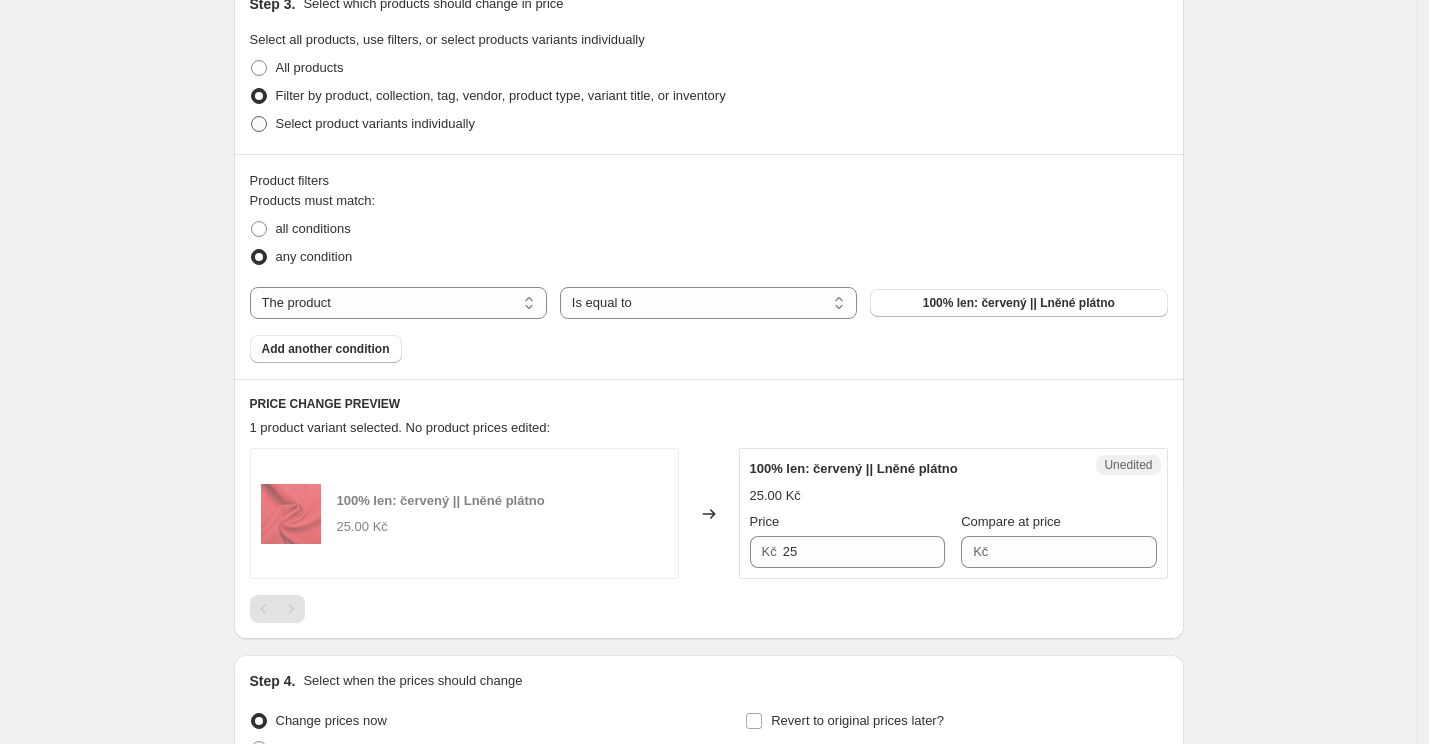 click on "Select product variants individually" at bounding box center (375, 123) 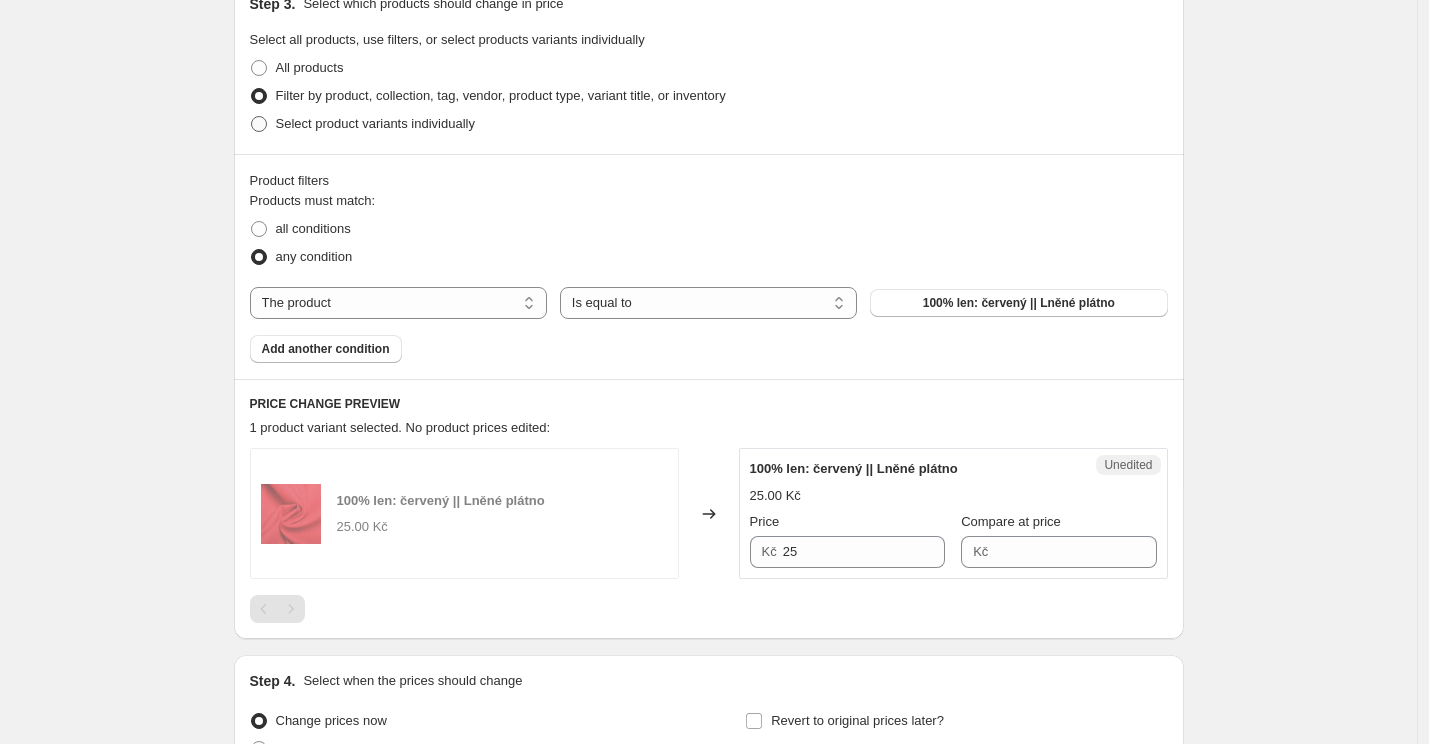 radio on "true" 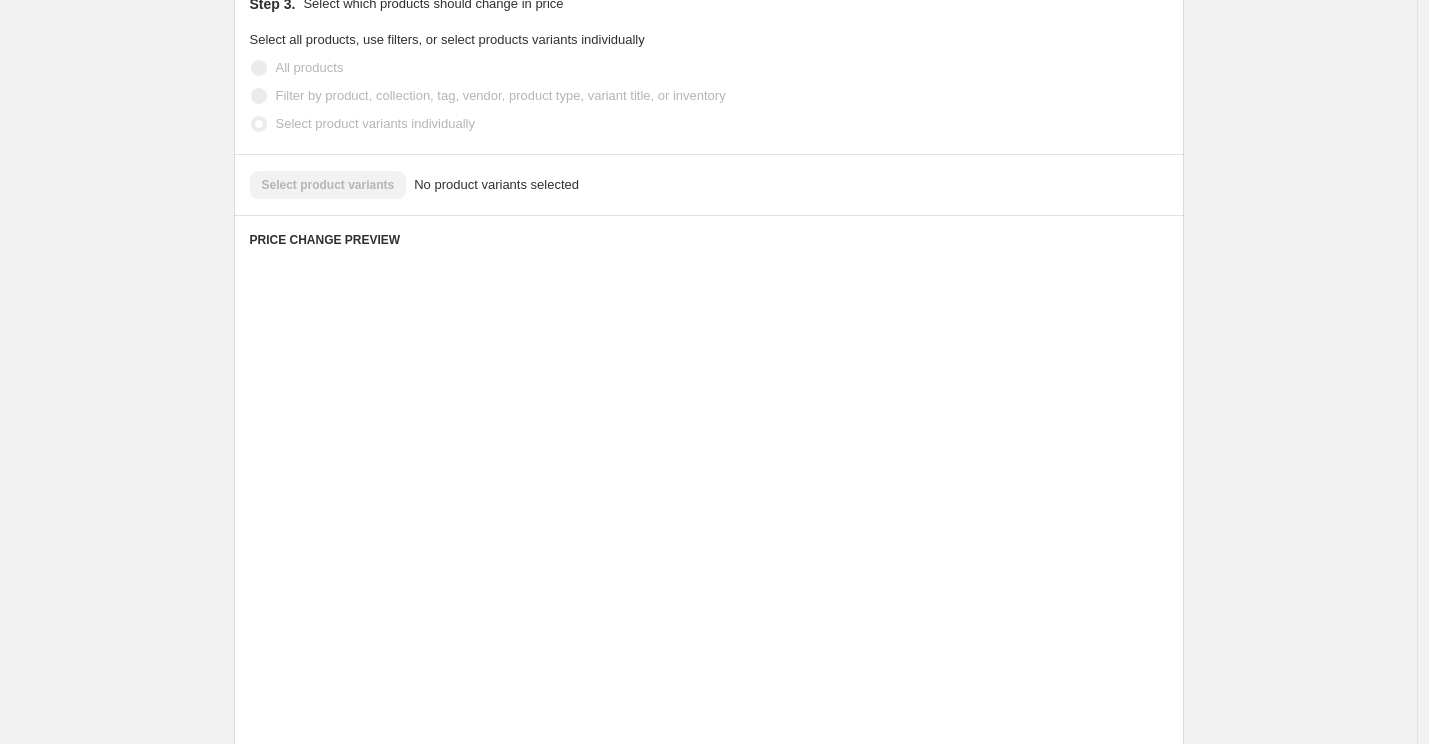 scroll, scrollTop: 306, scrollLeft: 0, axis: vertical 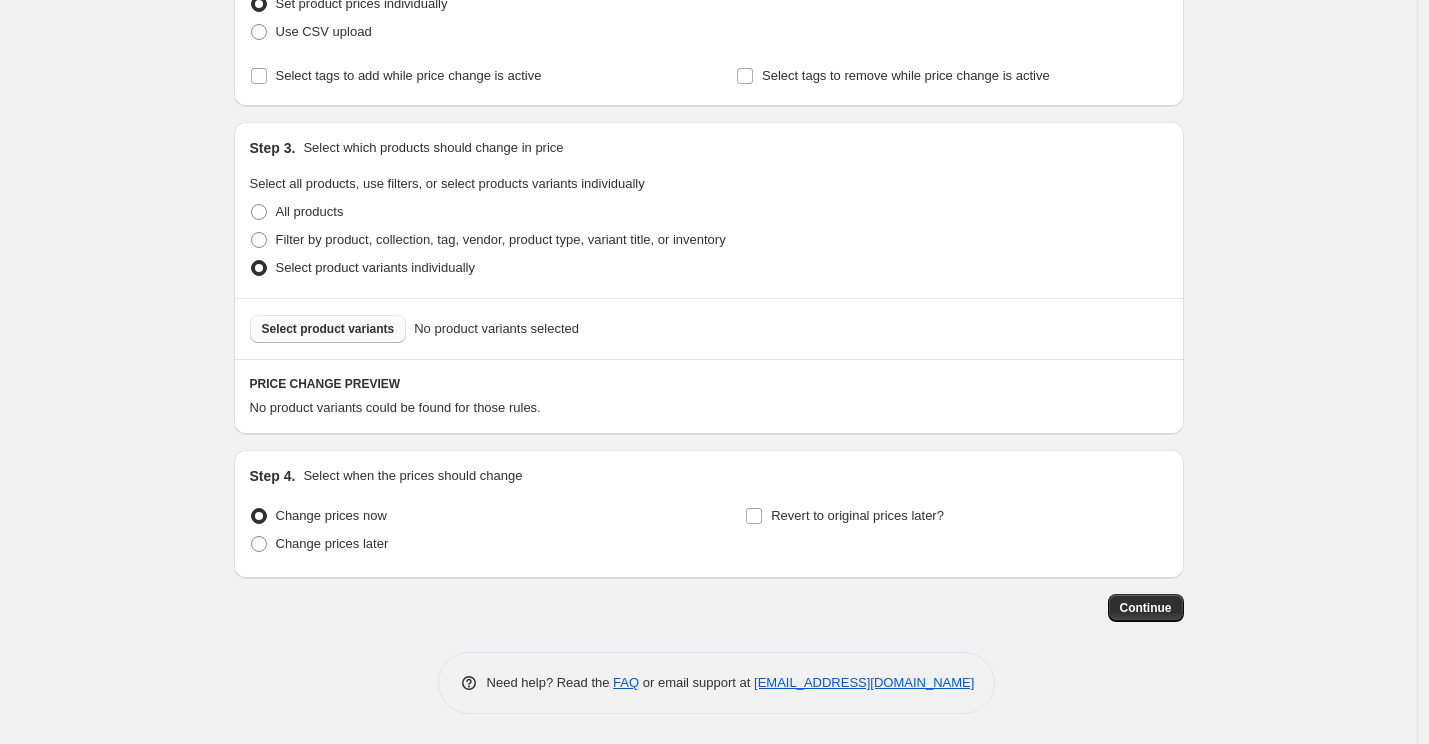 click on "Select product variants" at bounding box center [328, 329] 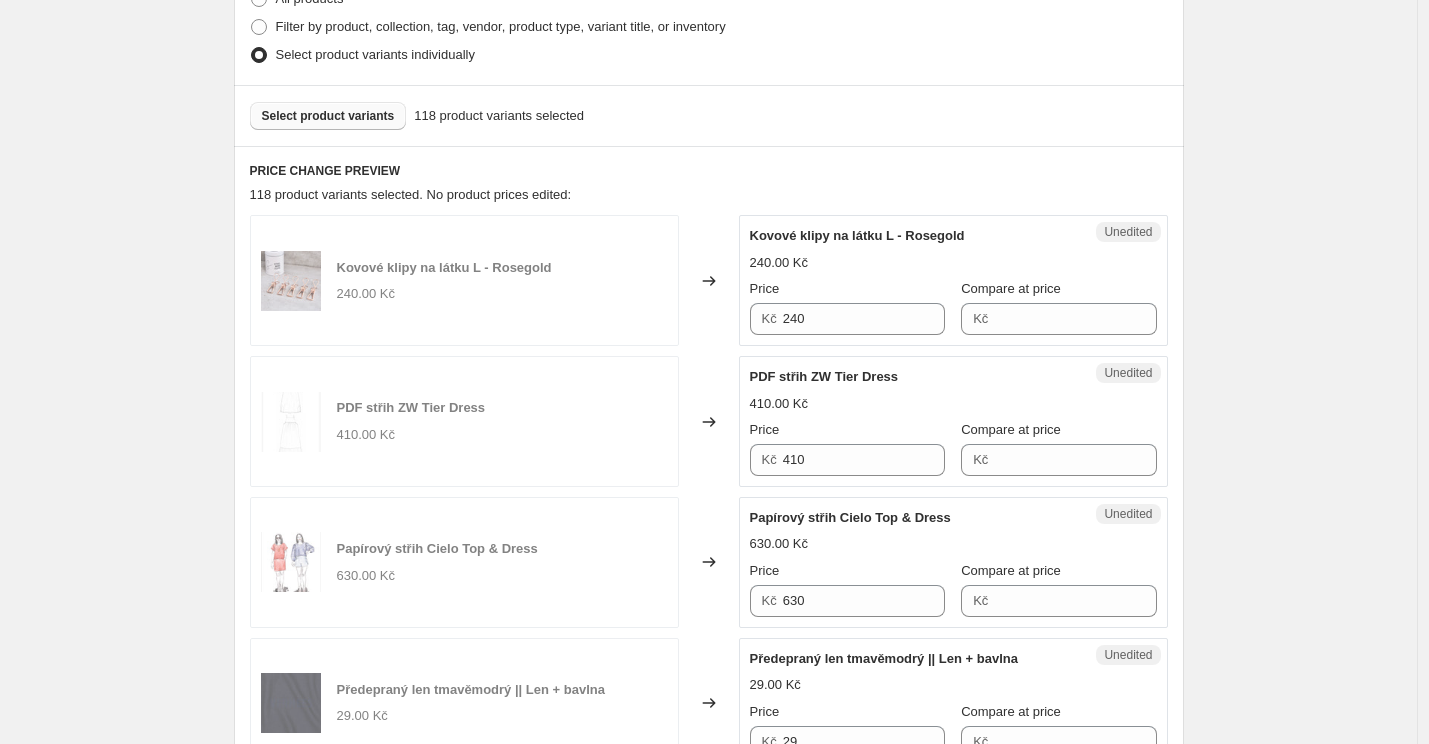 scroll, scrollTop: 532, scrollLeft: 0, axis: vertical 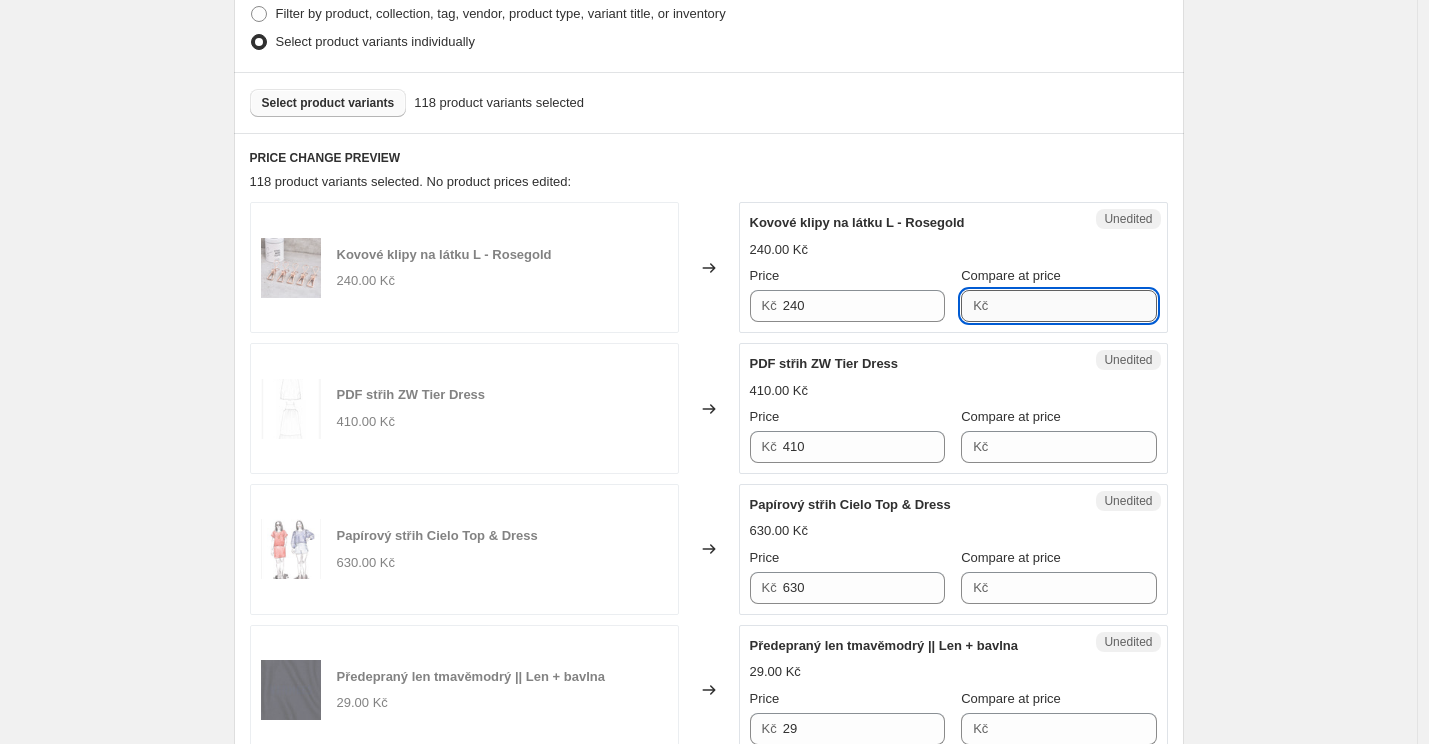 click on "Compare at price" at bounding box center (1075, 306) 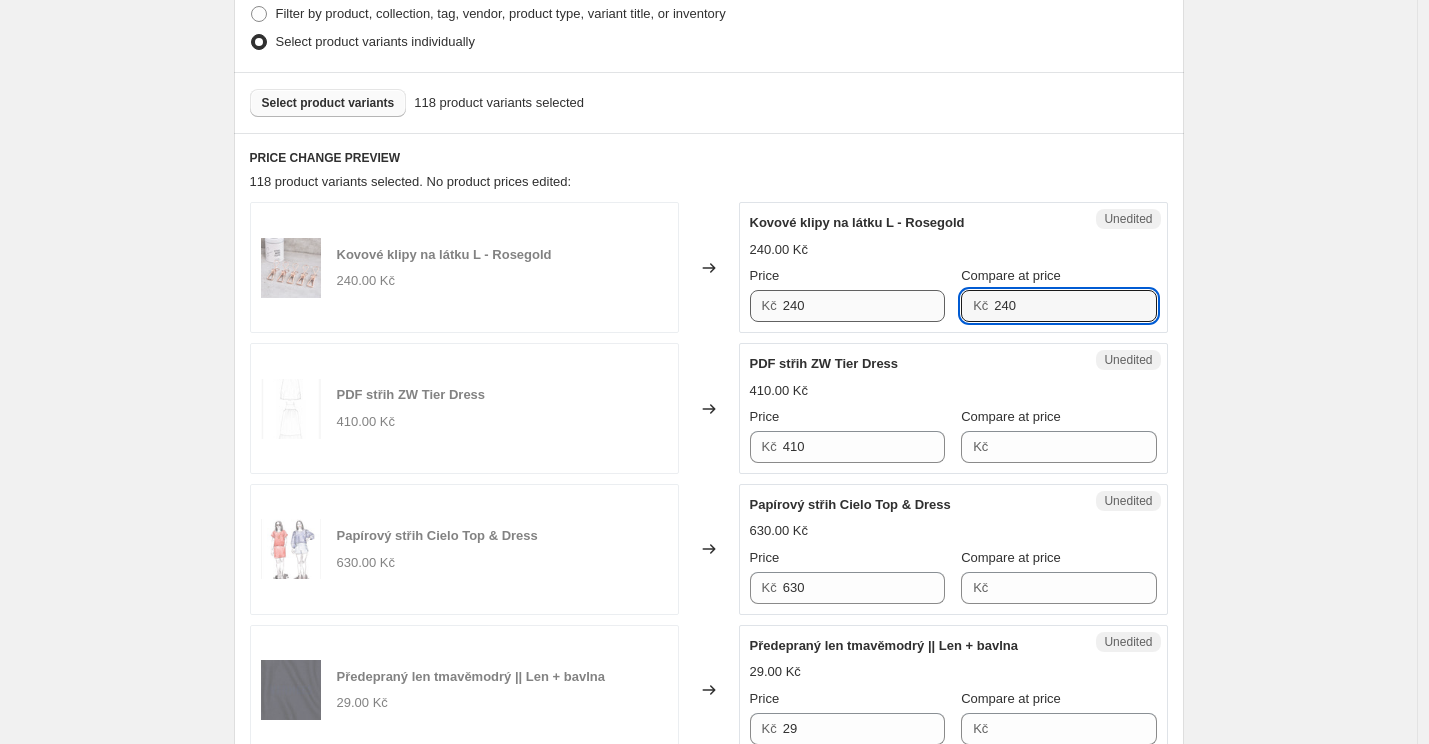 type on "240" 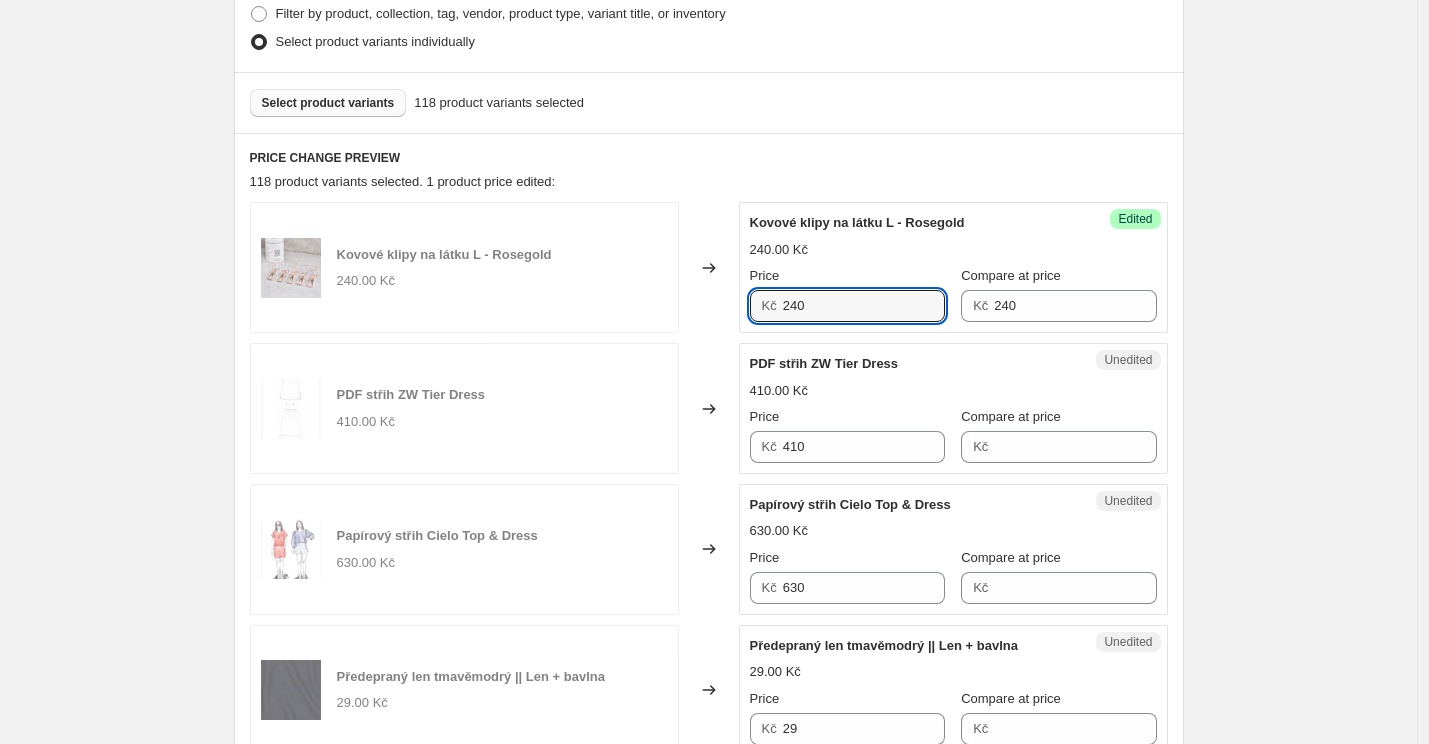 drag, startPoint x: 819, startPoint y: 308, endPoint x: 765, endPoint y: 308, distance: 54 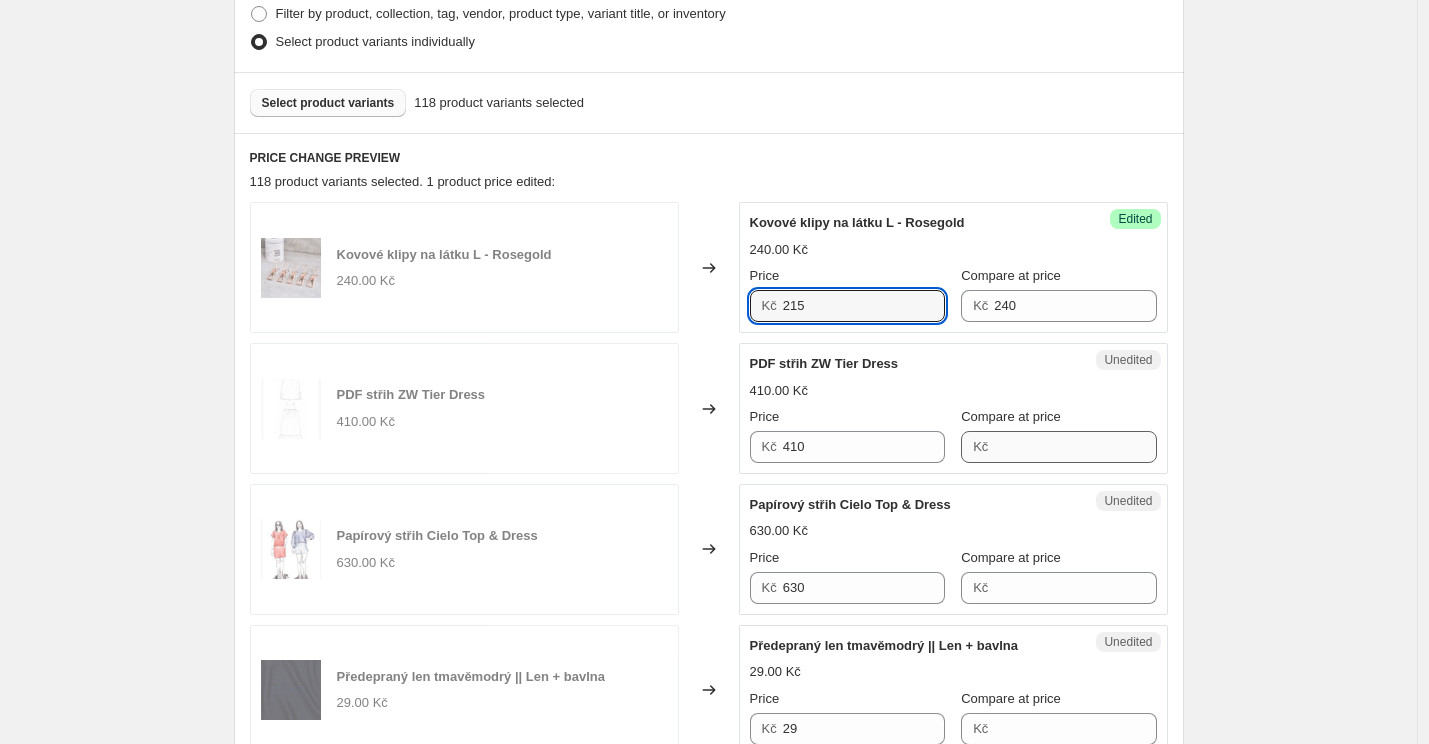 type on "215" 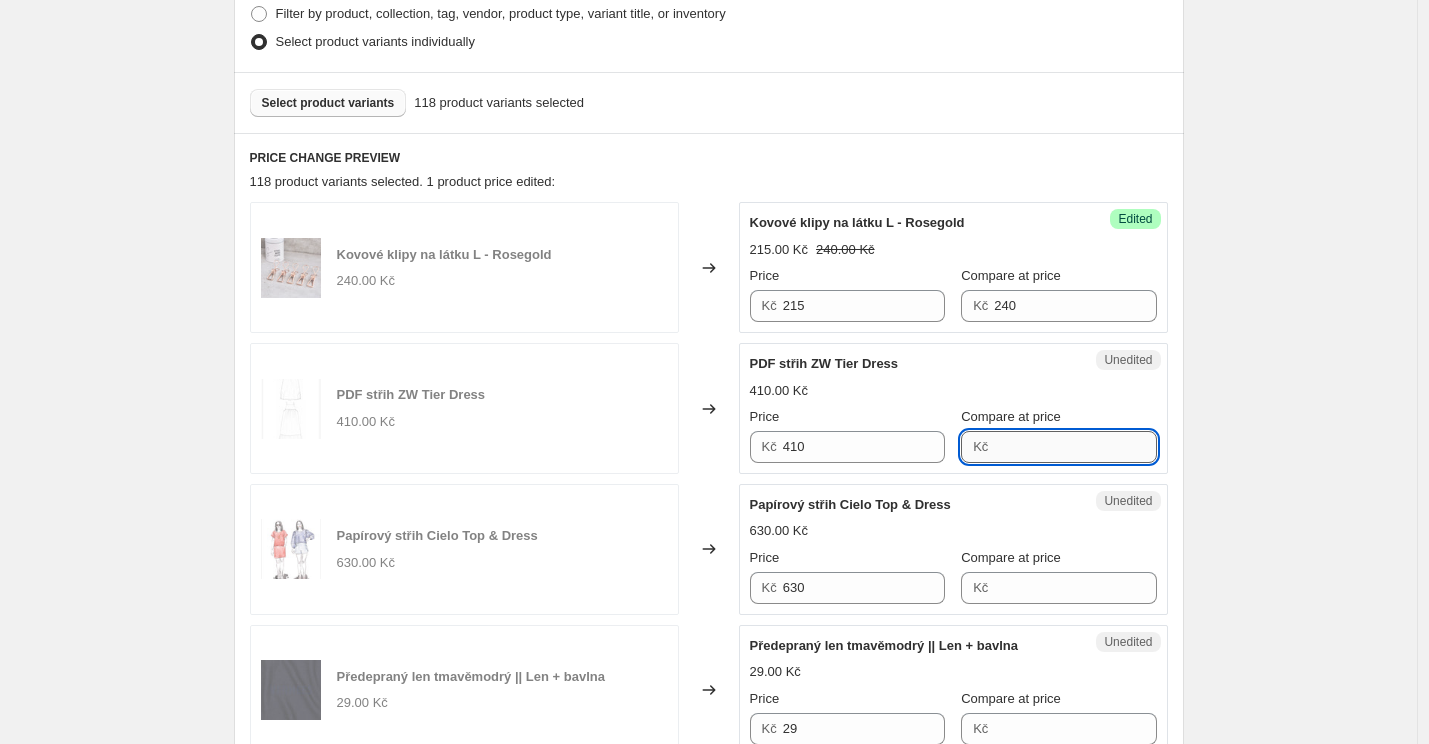 click on "Compare at price" at bounding box center [1075, 447] 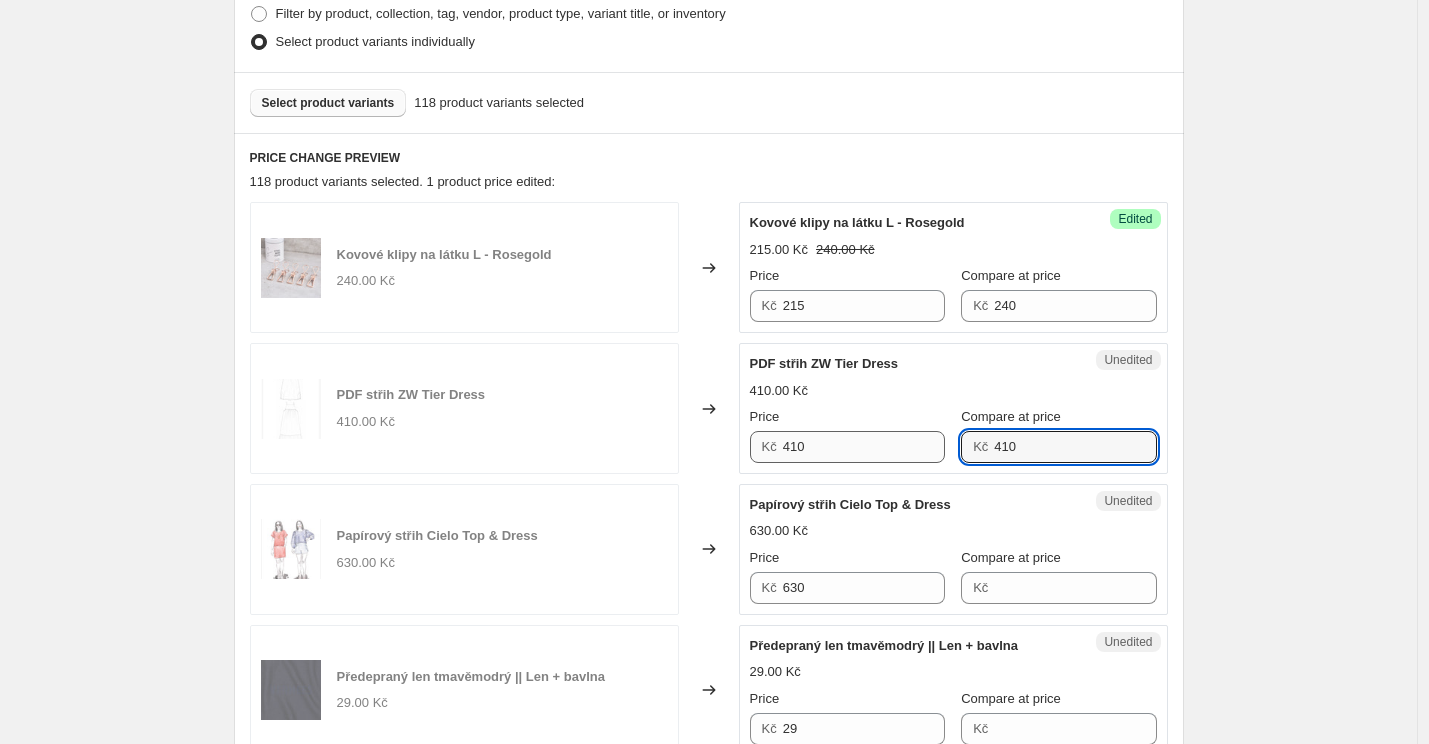 type on "410" 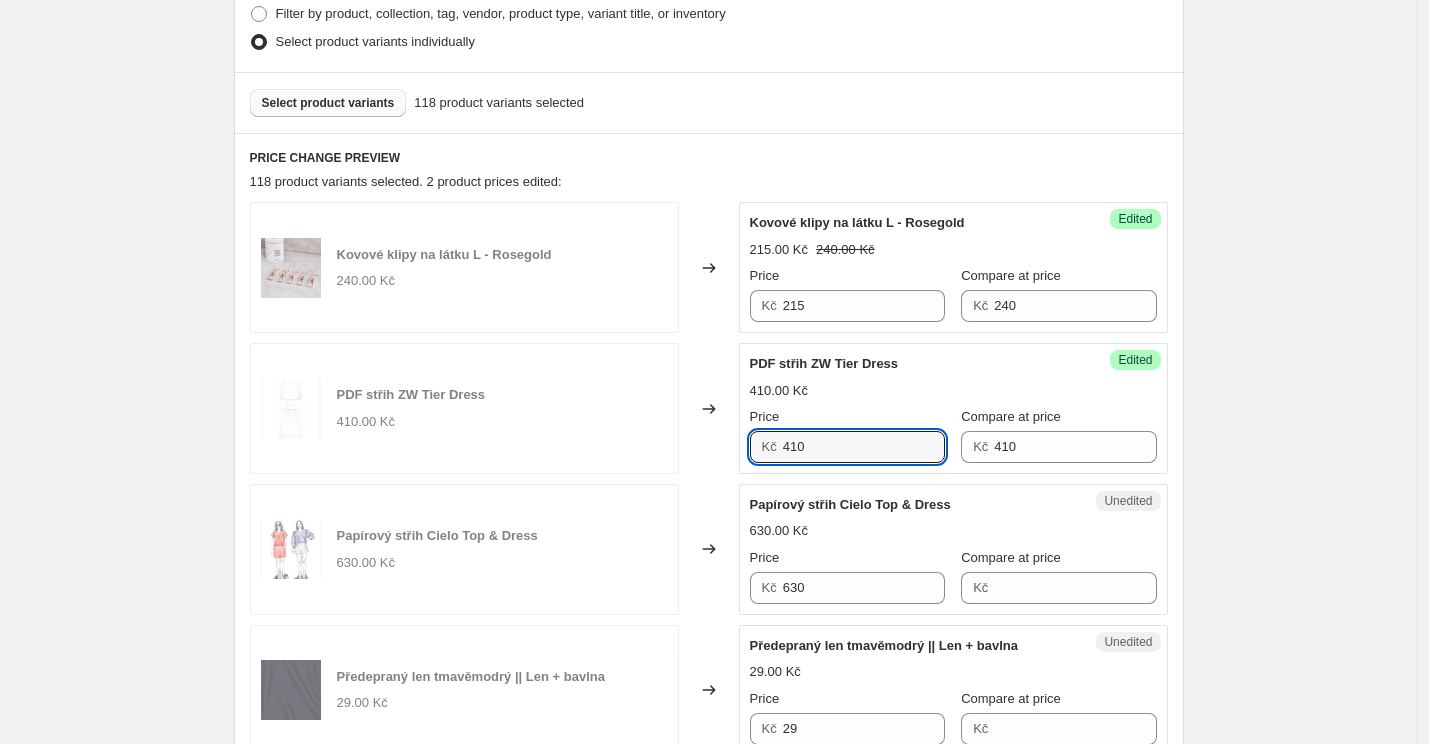 drag, startPoint x: 813, startPoint y: 446, endPoint x: 739, endPoint y: 446, distance: 74 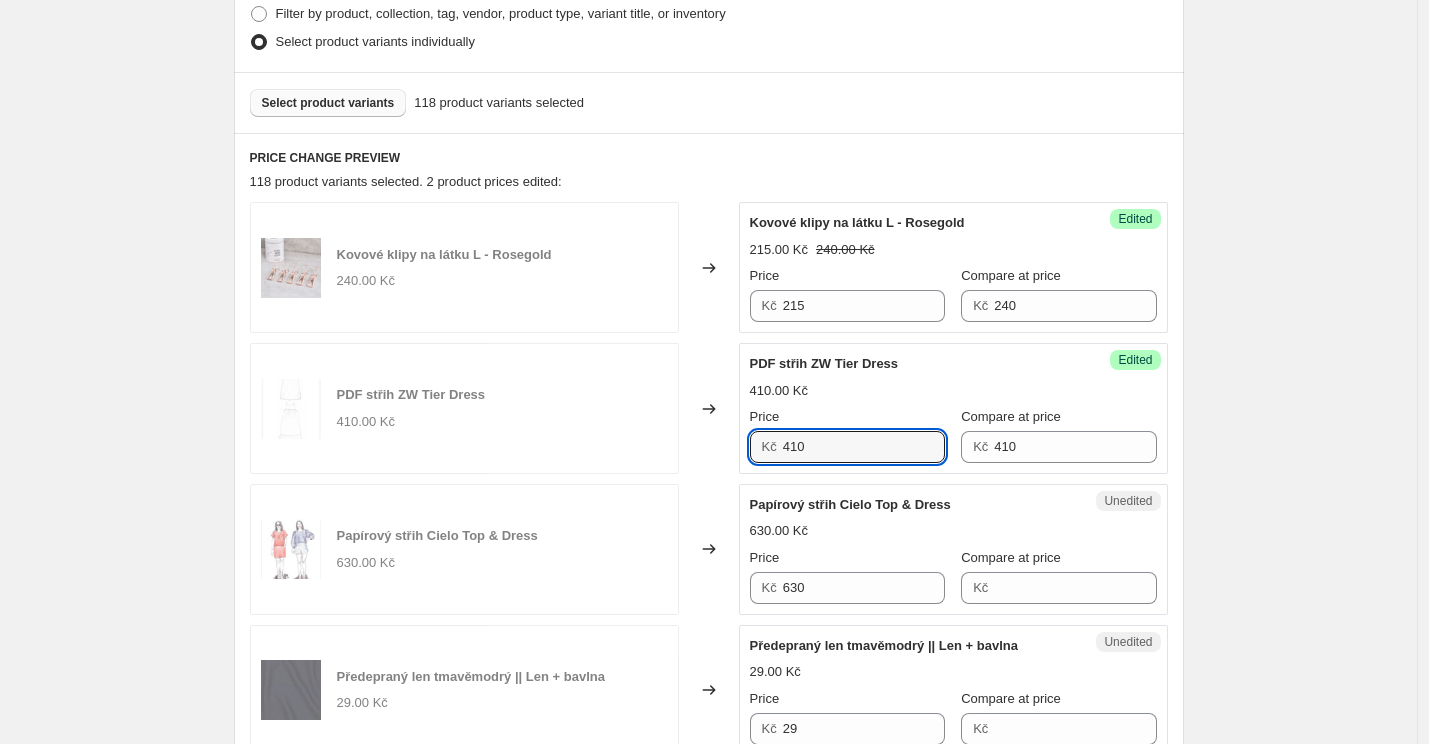 click on "PDF střih ZW Tier Dress 410.00 Kč Changed to Success Edited PDF střih ZW Tier Dress 410.00 Kč Price Kč 410 Compare at price Kč 410" at bounding box center [709, 408] 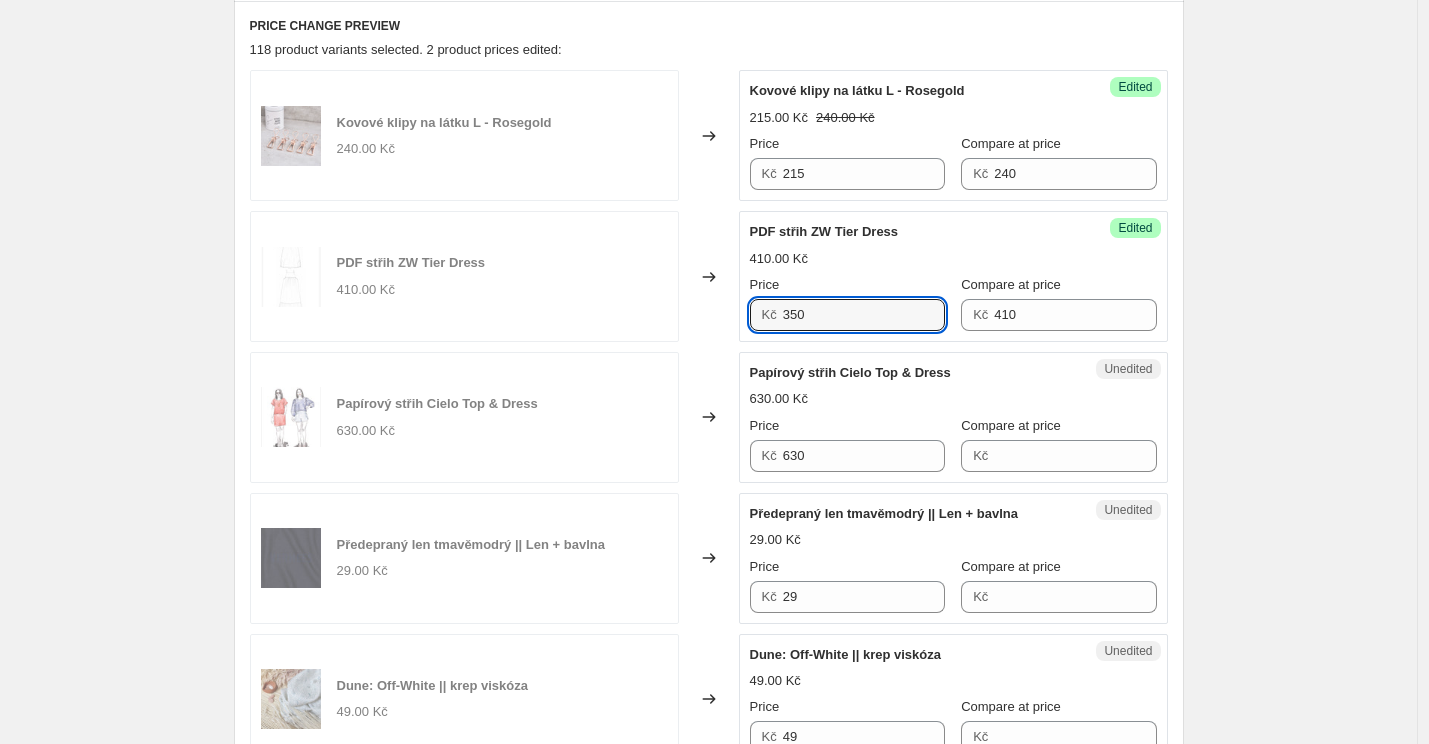 scroll, scrollTop: 665, scrollLeft: 0, axis: vertical 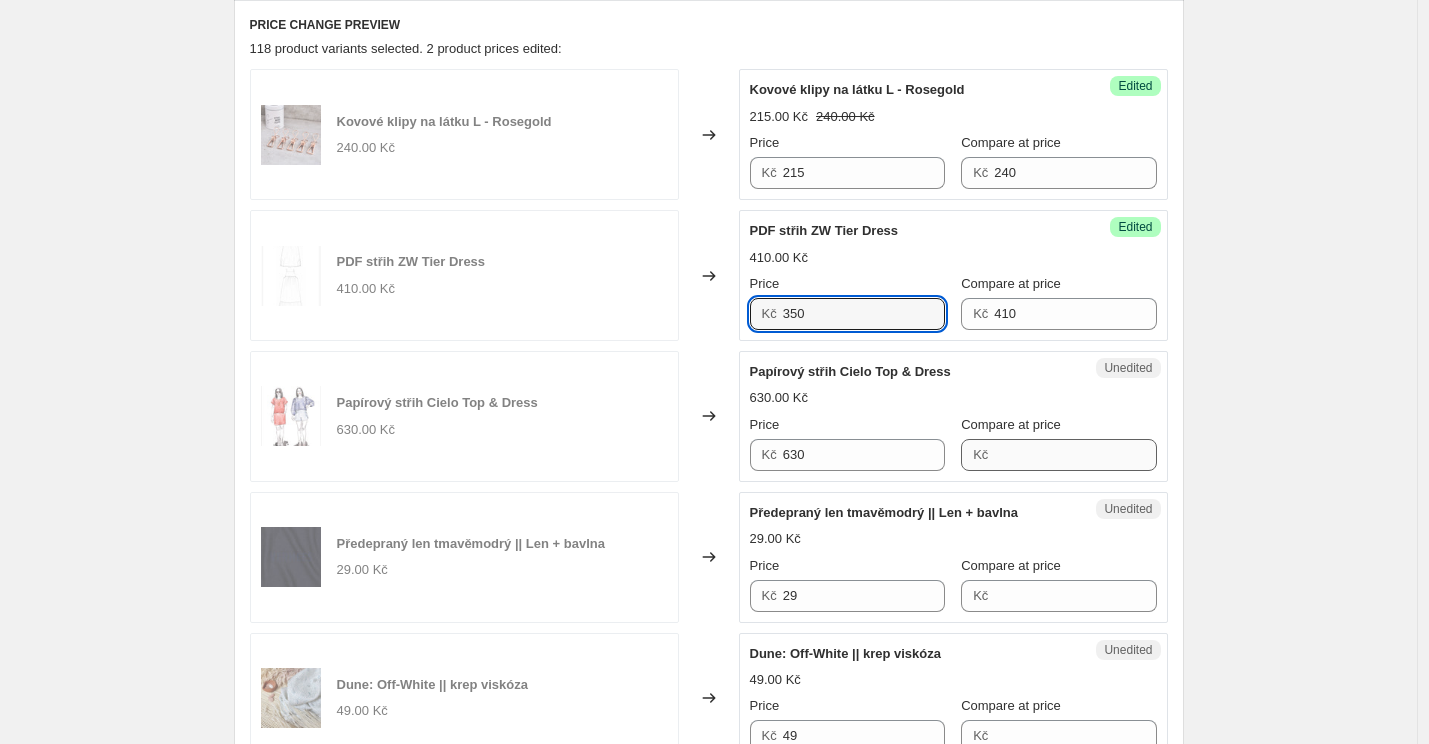 type on "350" 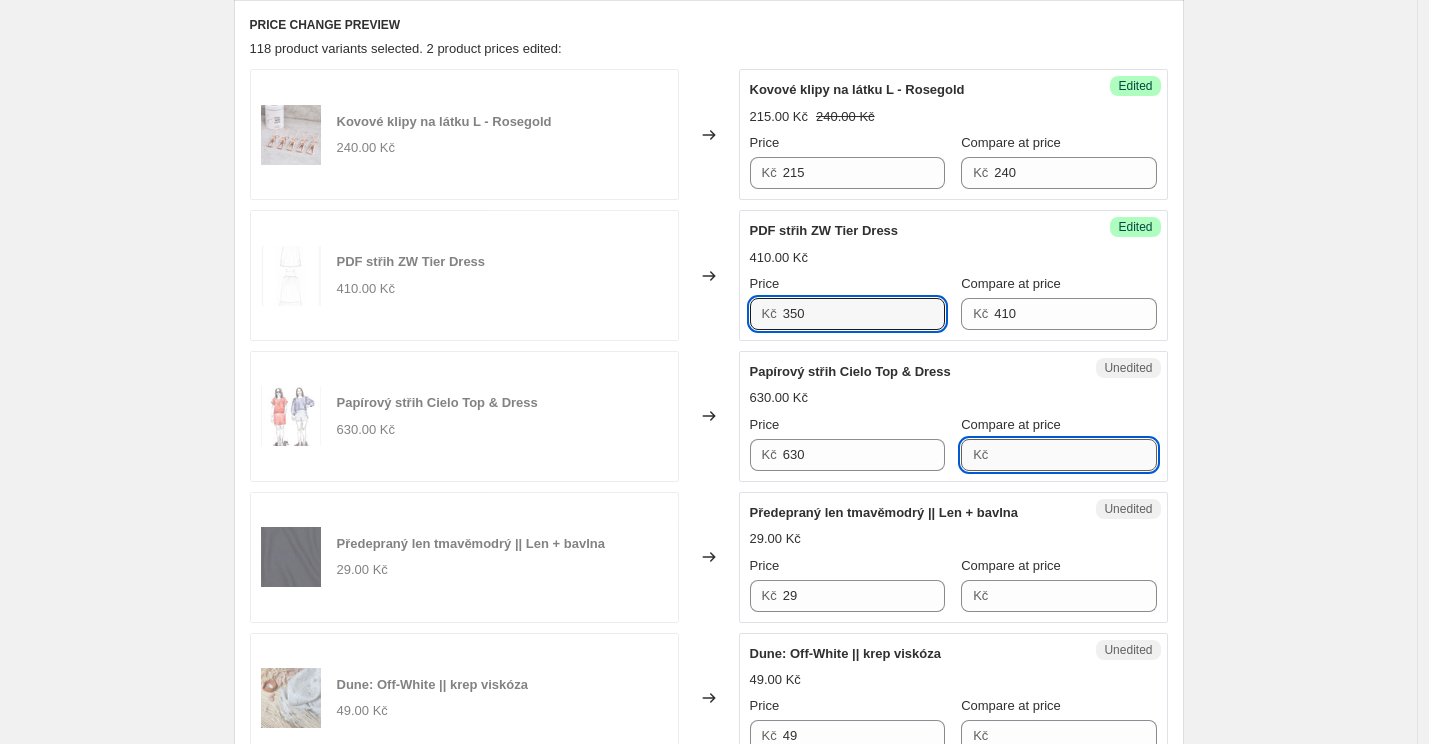 click on "Compare at price" at bounding box center (1075, 455) 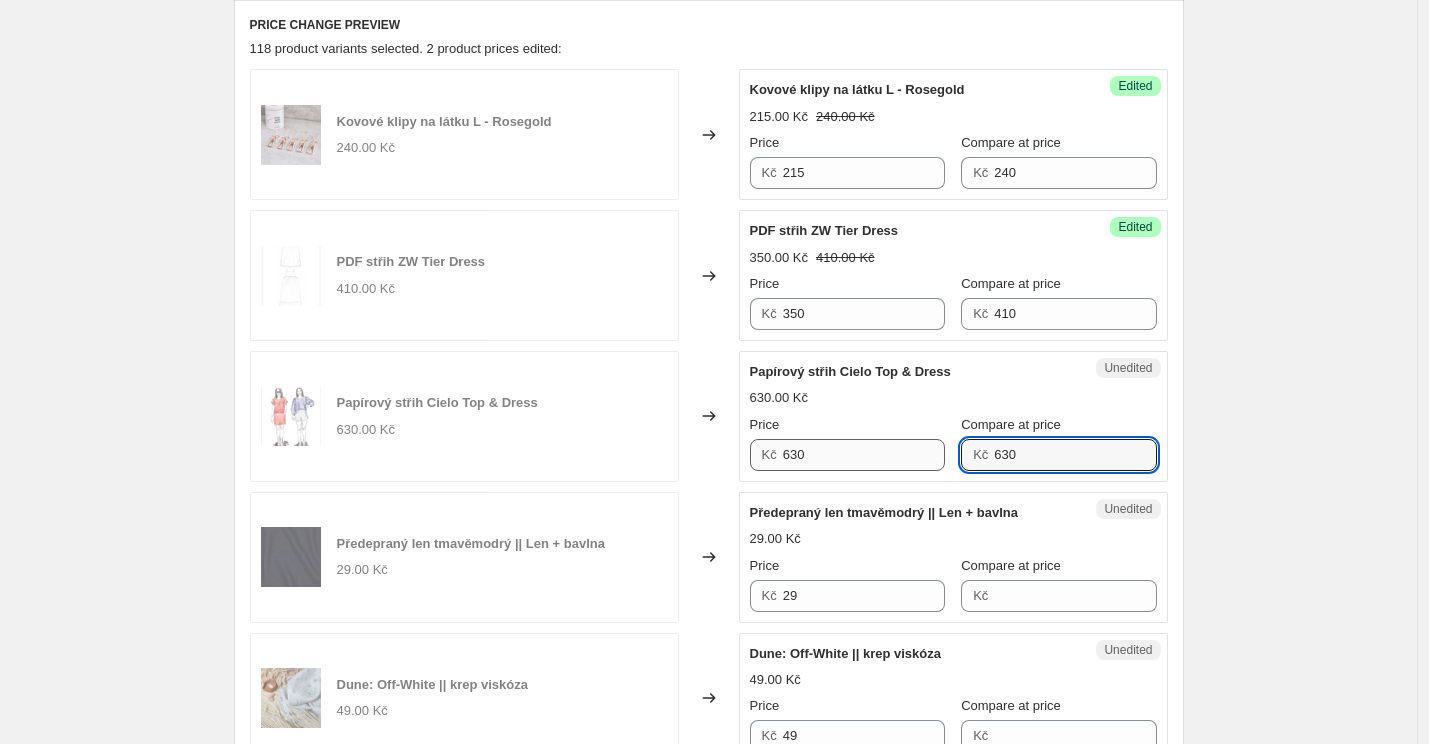 type on "630" 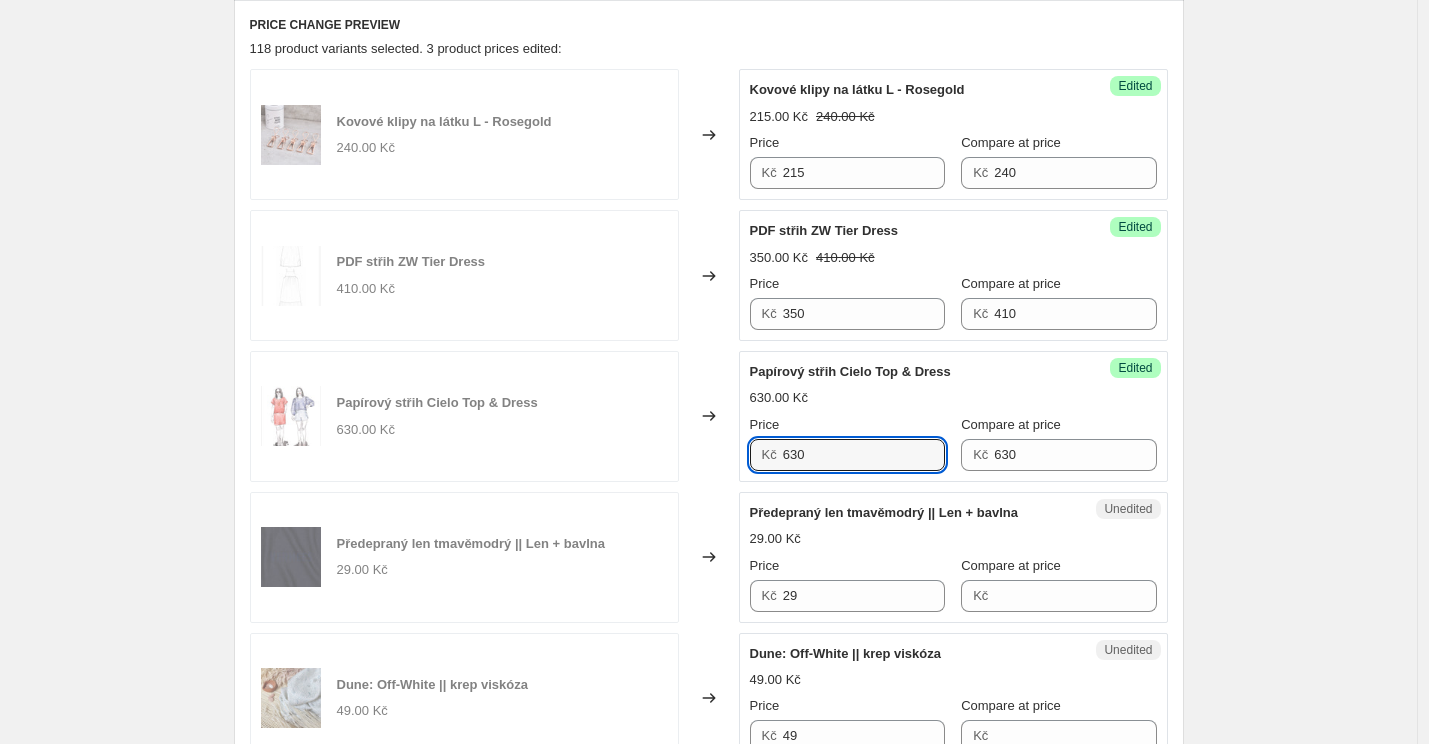 drag, startPoint x: 825, startPoint y: 455, endPoint x: 712, endPoint y: 455, distance: 113 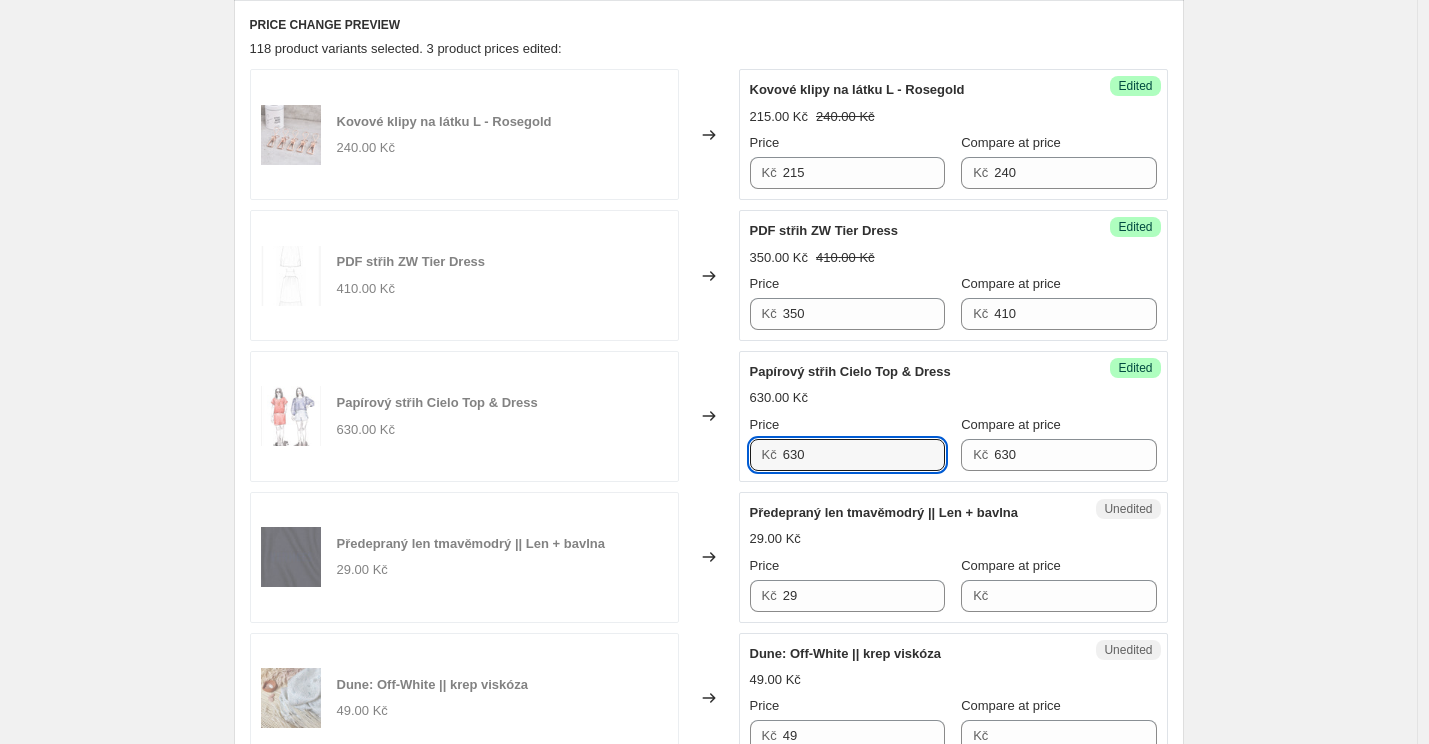 click on "Papírový střih Cielo Top & Dress 630.00 Kč Changed to Success Edited [PERSON_NAME] střih Cielo Top & Dress 630.00 Kč Price Kč 630 Compare at price Kč 630" at bounding box center (709, 416) 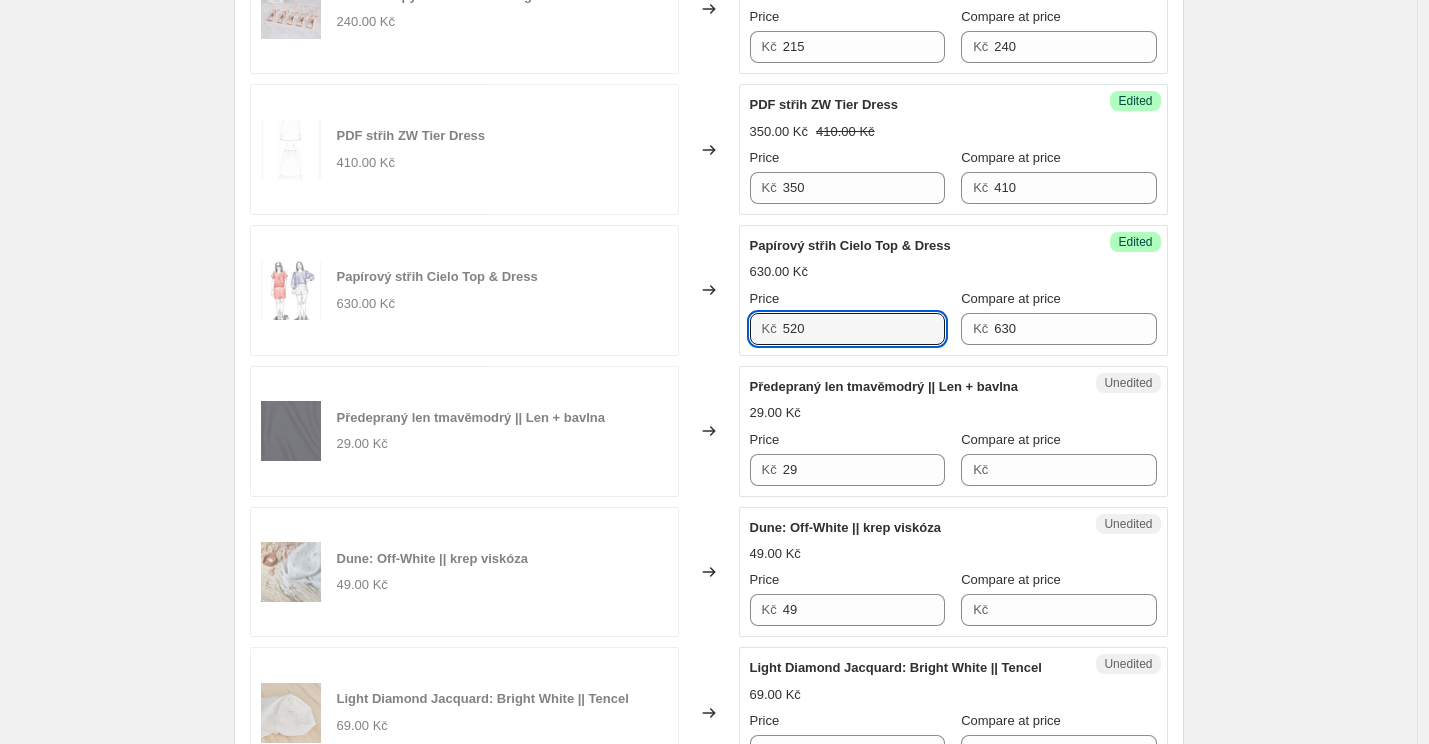 scroll, scrollTop: 795, scrollLeft: 0, axis: vertical 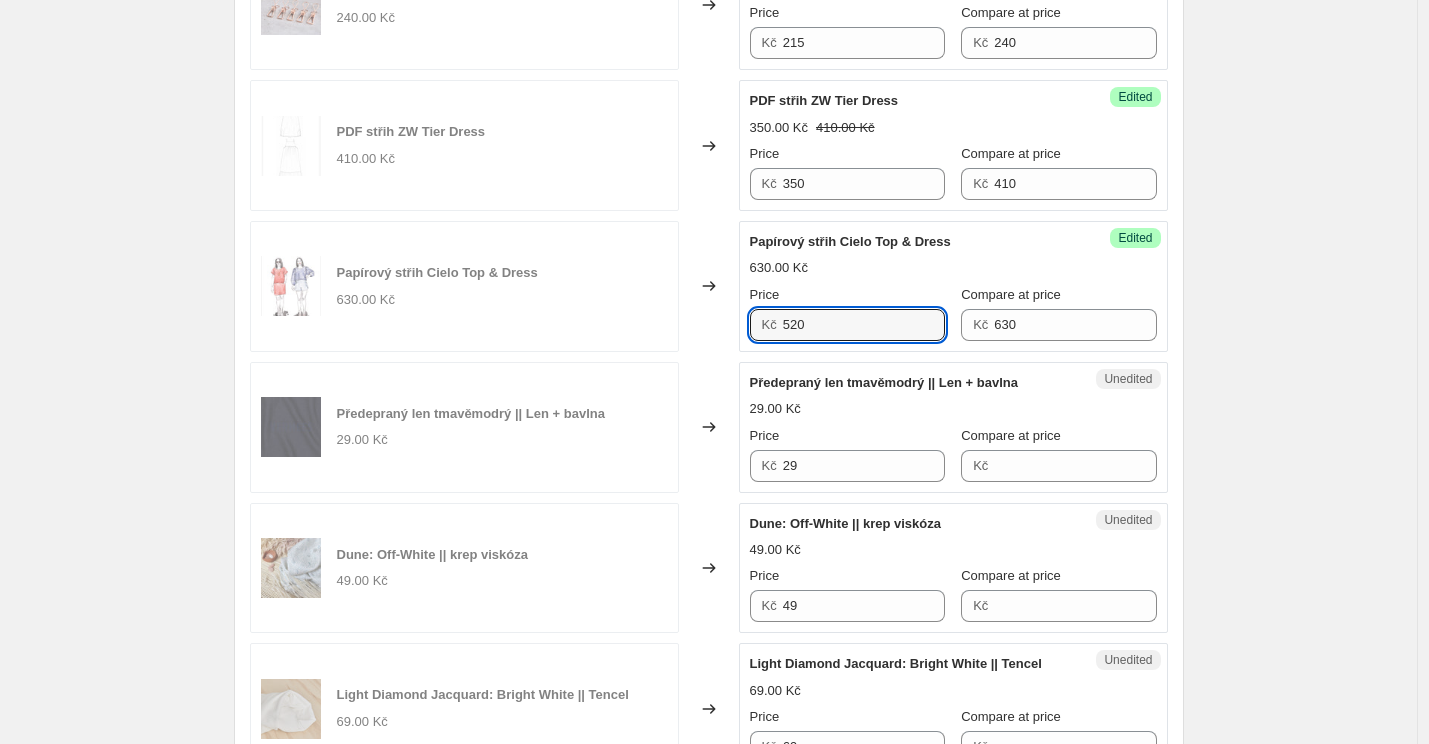 type on "520" 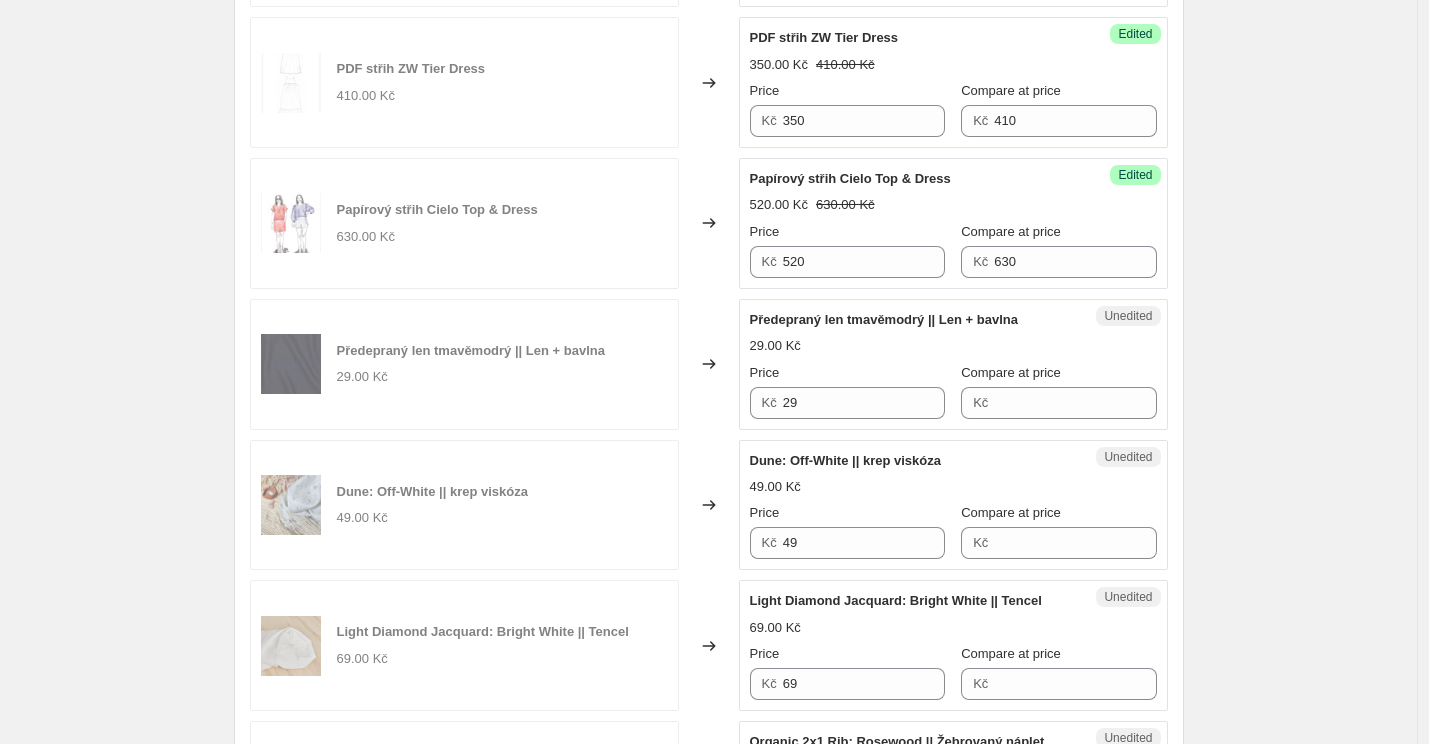 scroll, scrollTop: 859, scrollLeft: 0, axis: vertical 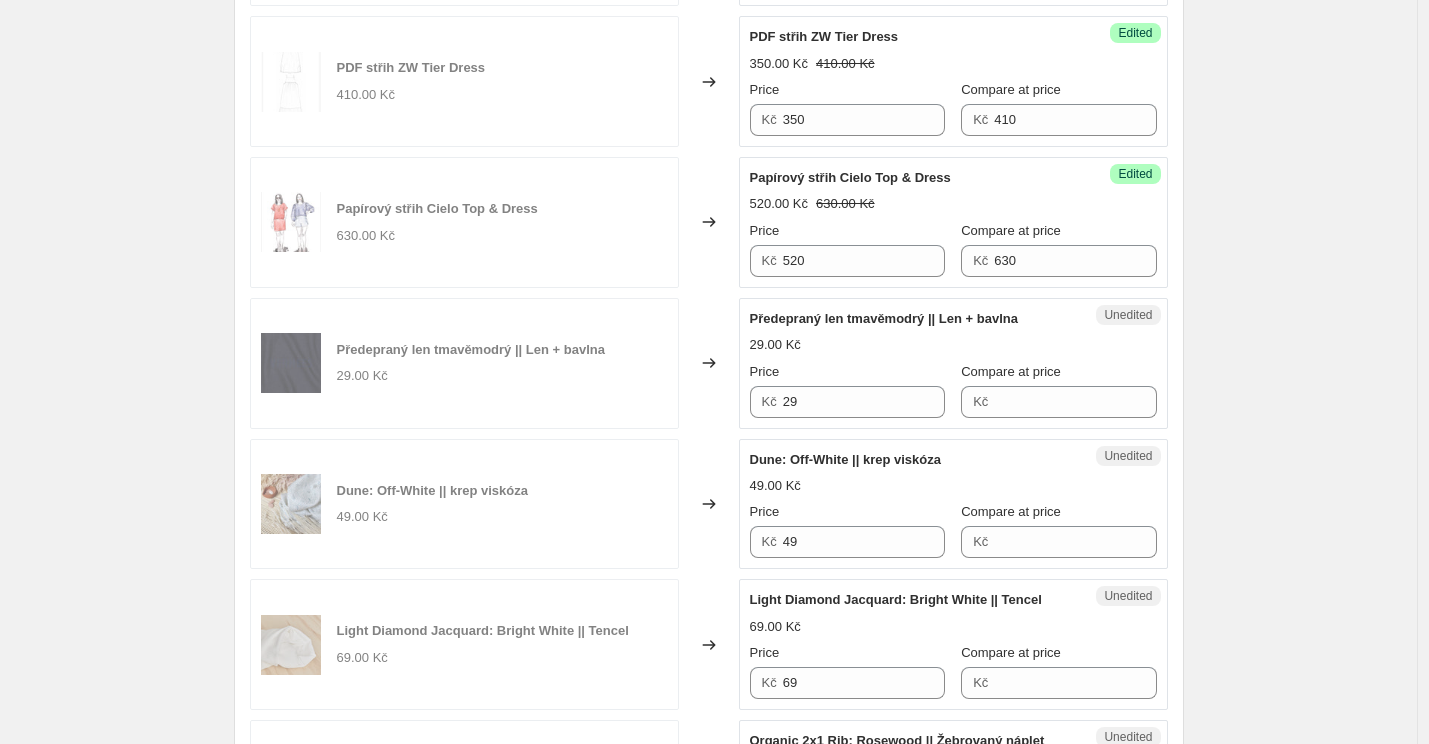 click on "Kč" at bounding box center [980, 401] 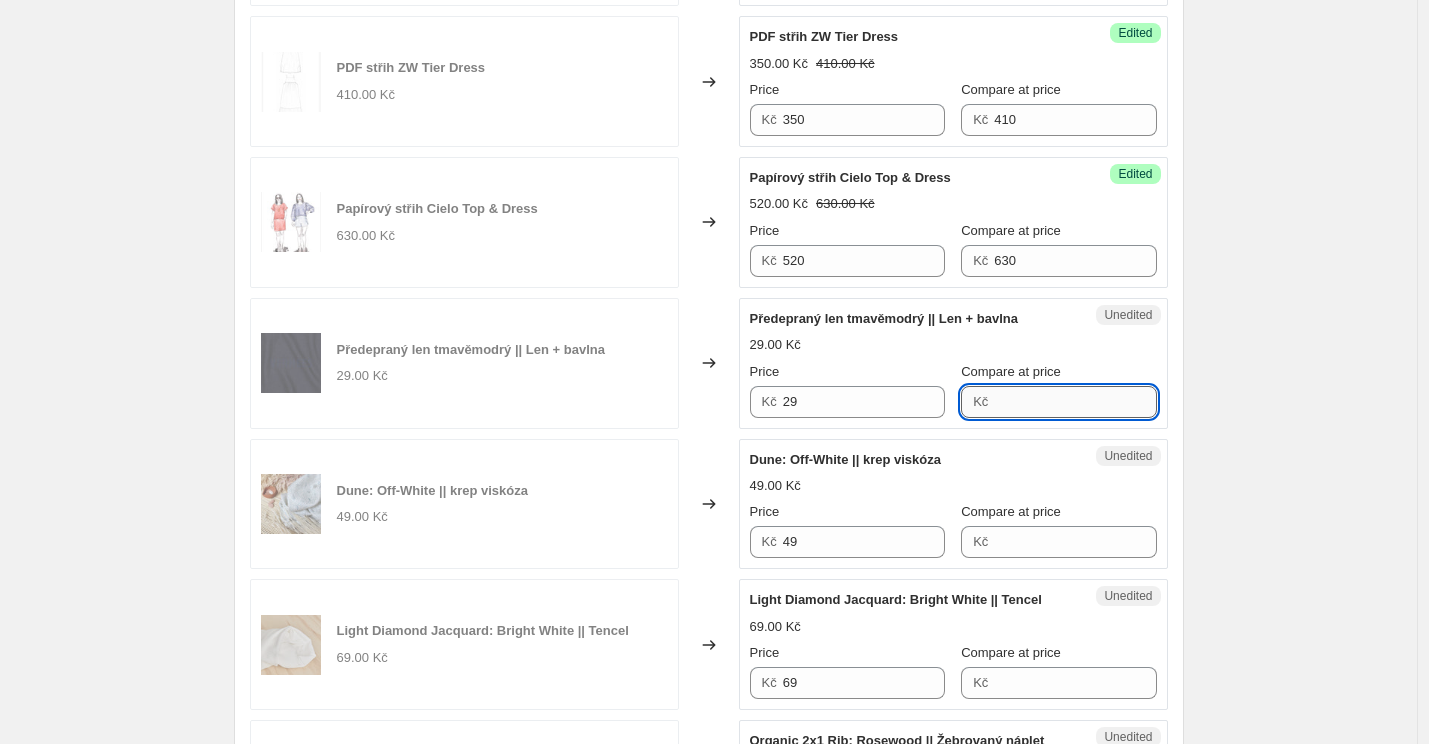 click on "Compare at price" at bounding box center [1075, 402] 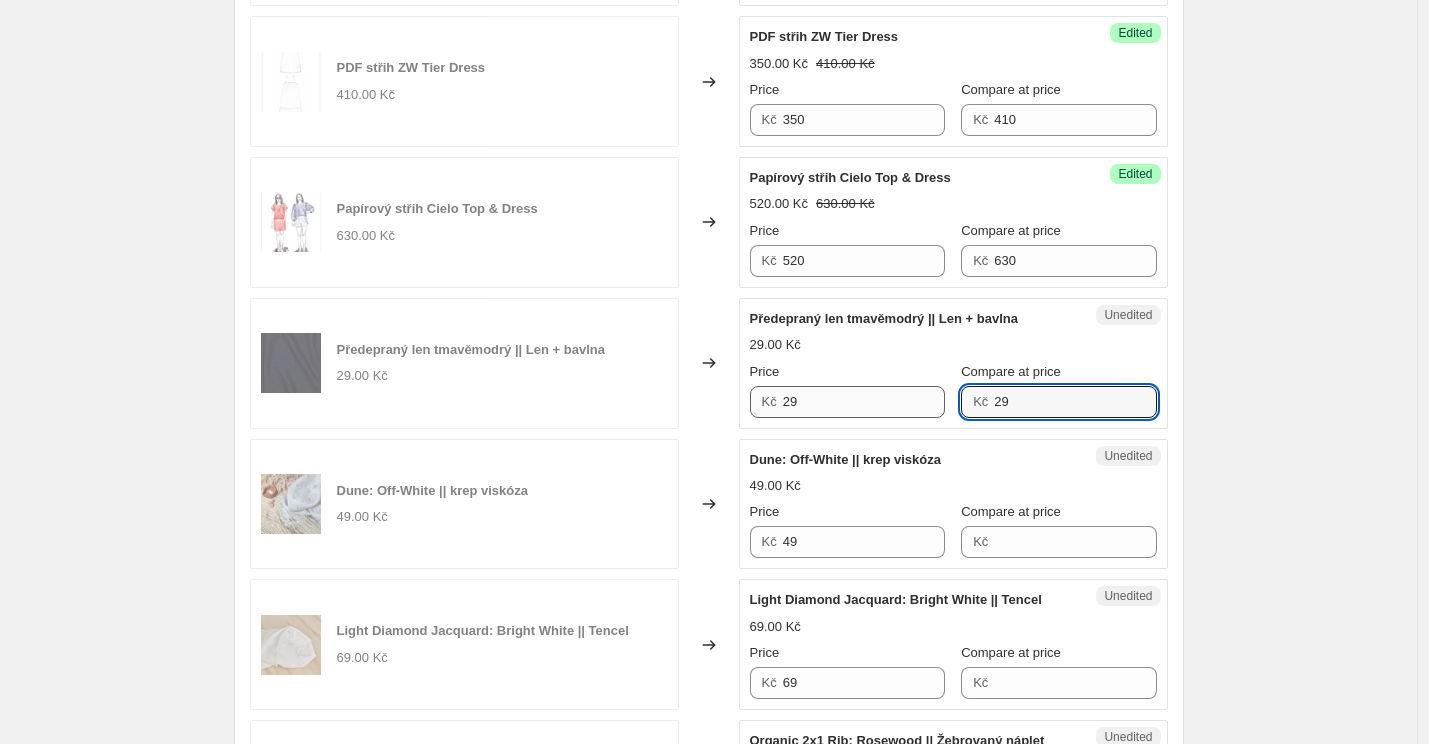 type on "29" 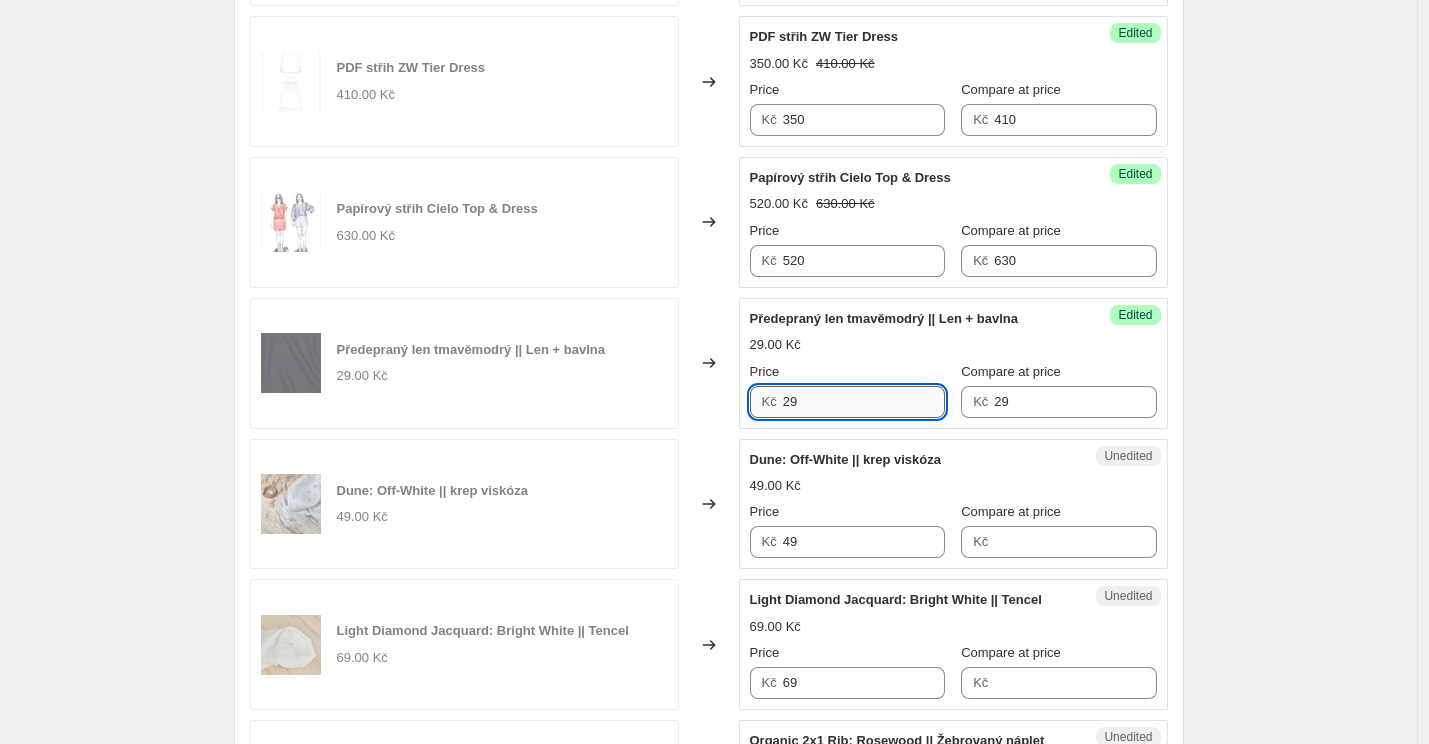click on "29" at bounding box center (864, 402) 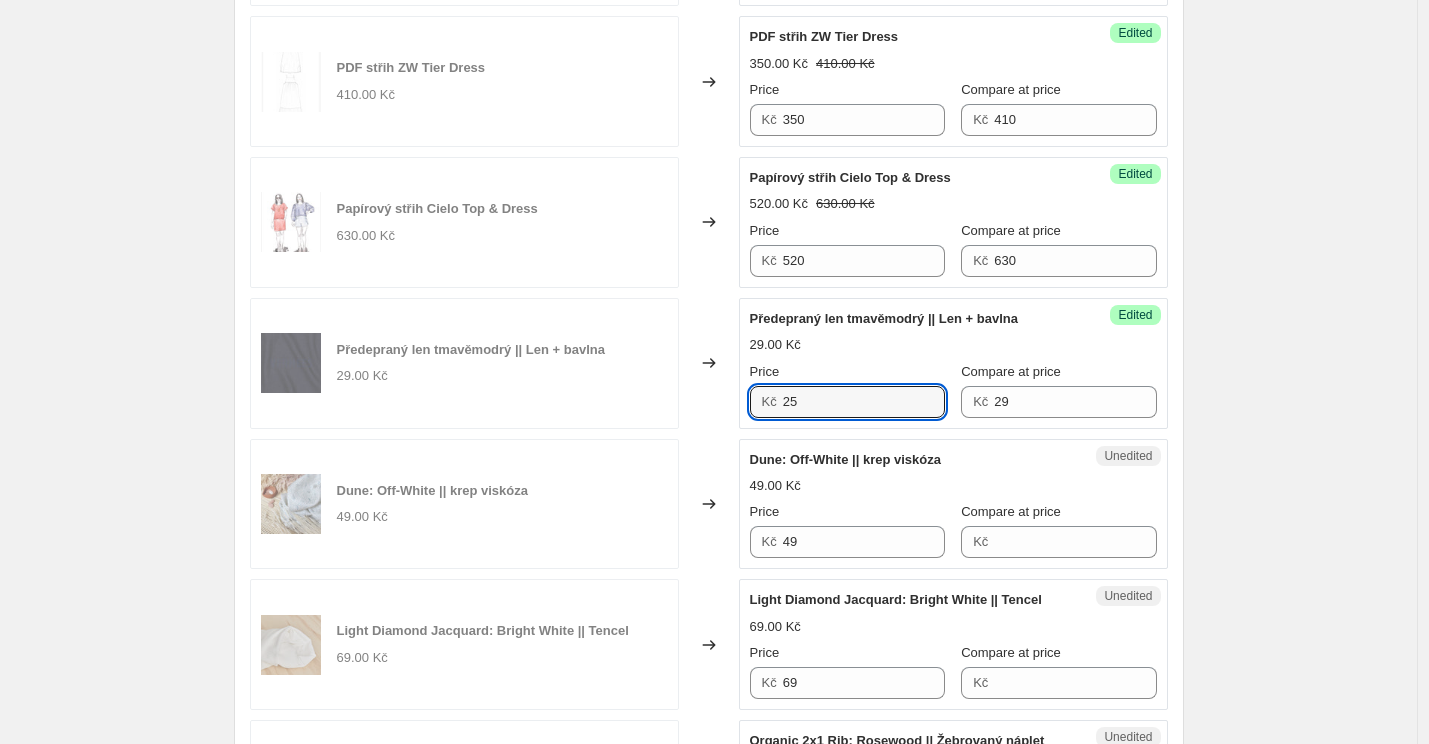 type on "25" 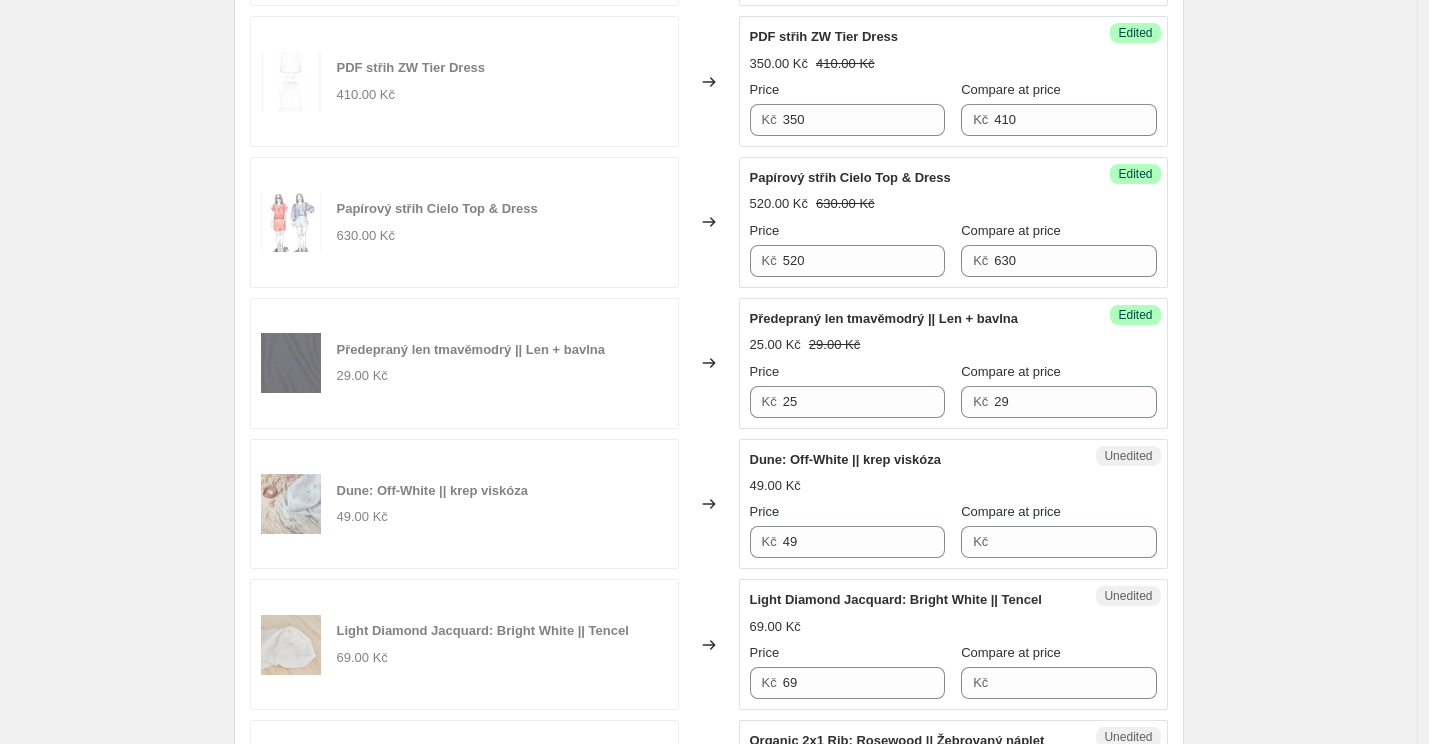 click on "Unedited Dune: Off-White || krep viskóza 49.00 Kč Price Kč 49 Compare at price Kč" at bounding box center (953, 504) 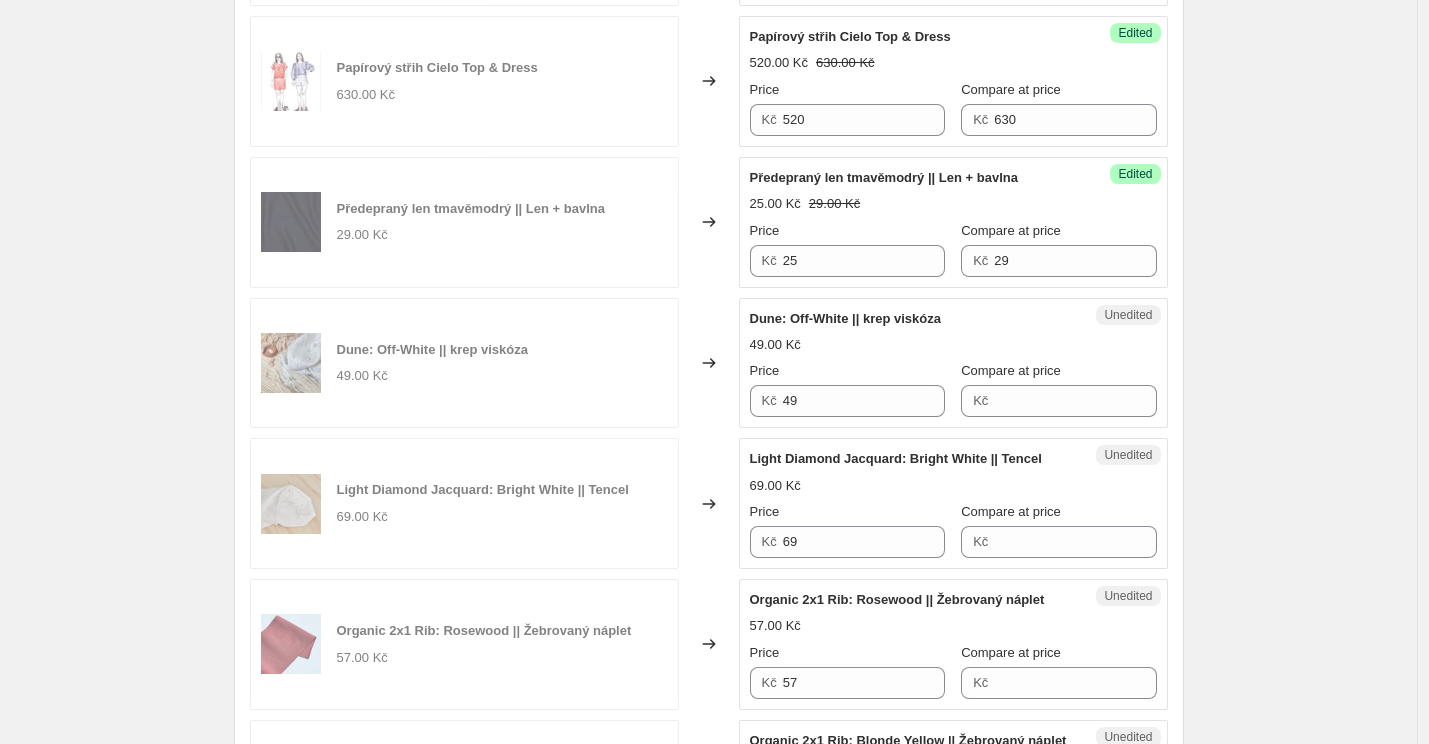 scroll, scrollTop: 1002, scrollLeft: 0, axis: vertical 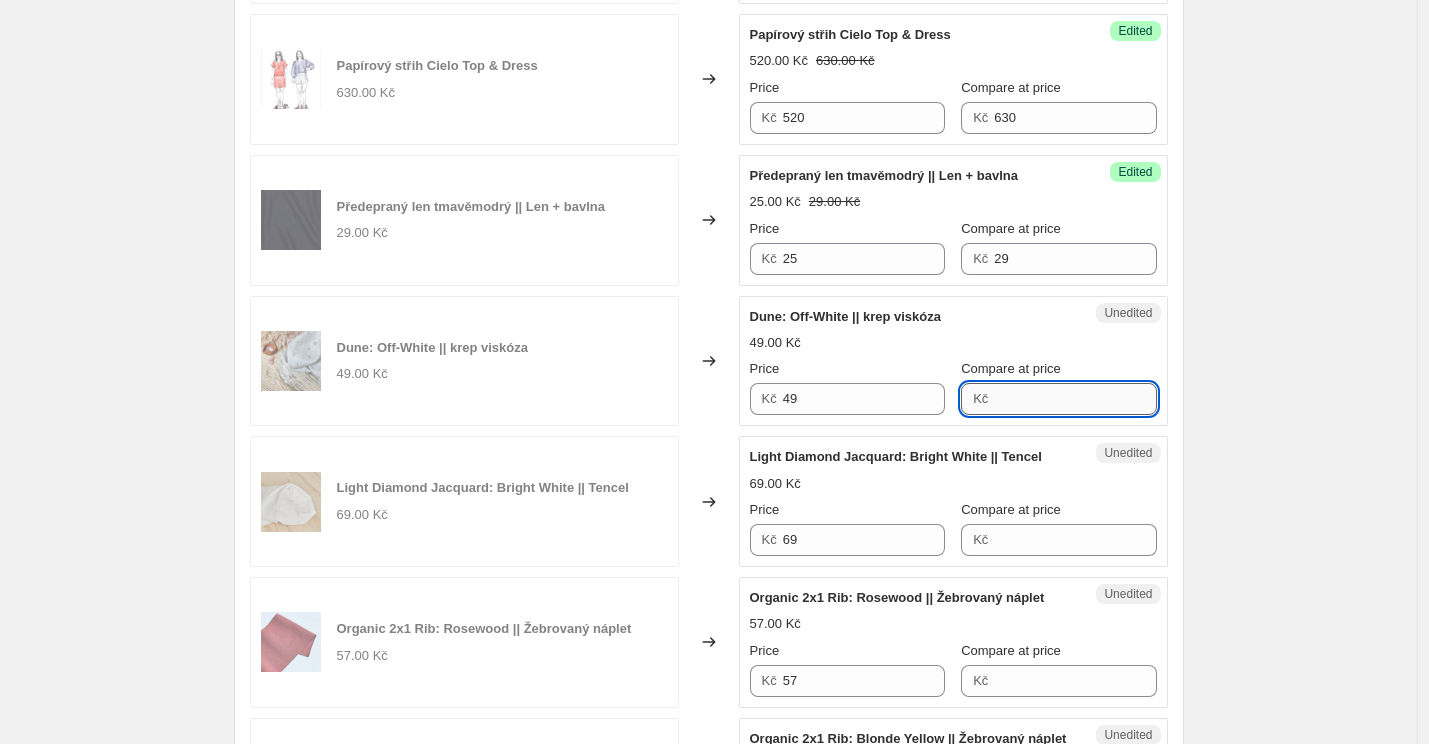 click on "Compare at price" at bounding box center (1075, 399) 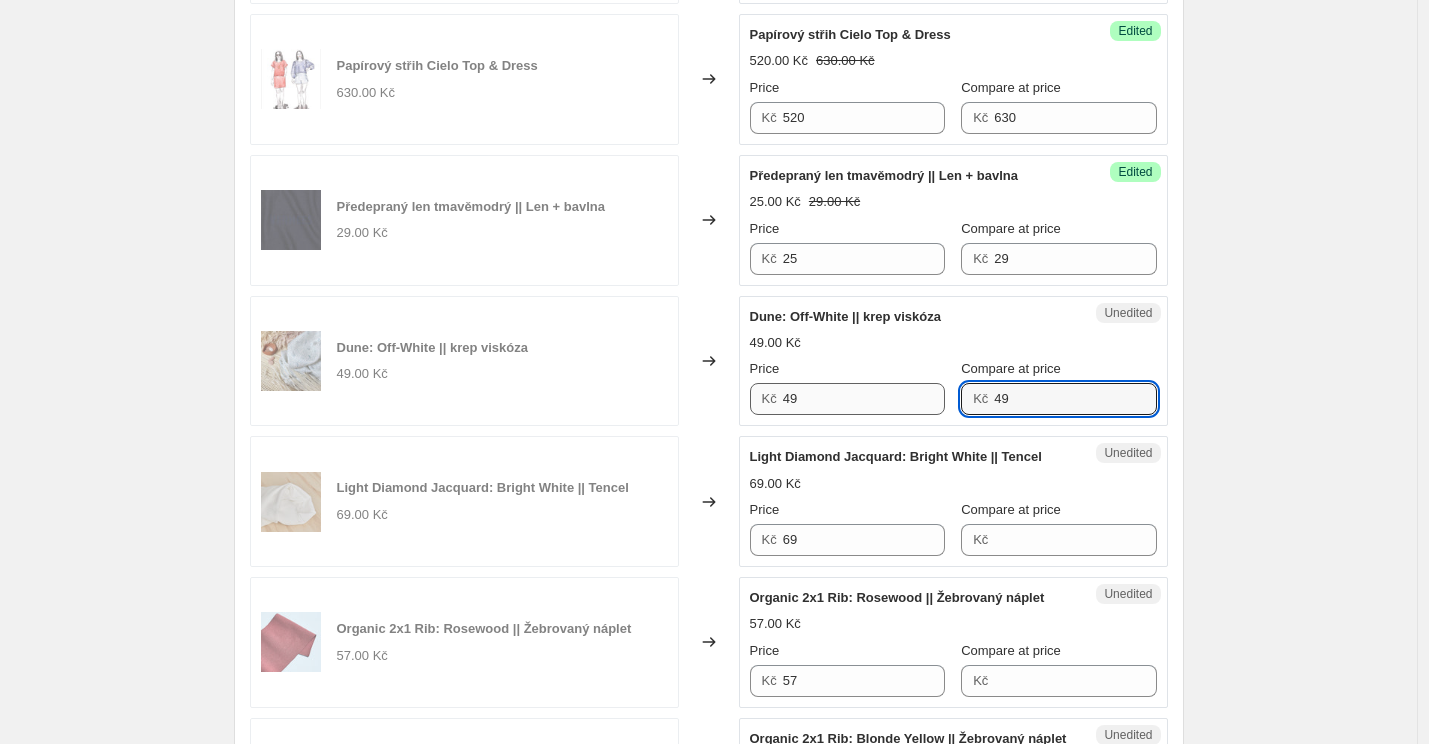 type on "49" 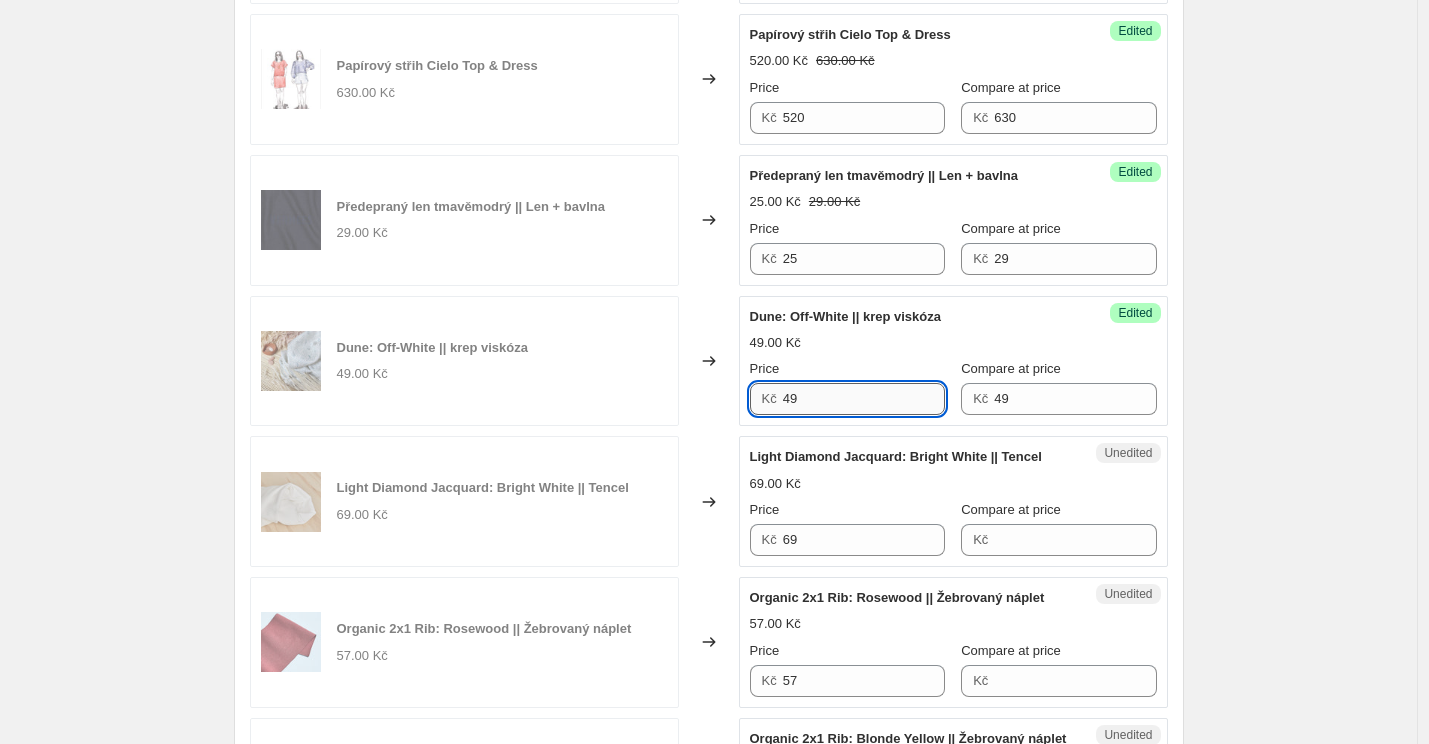 click on "49" at bounding box center (864, 399) 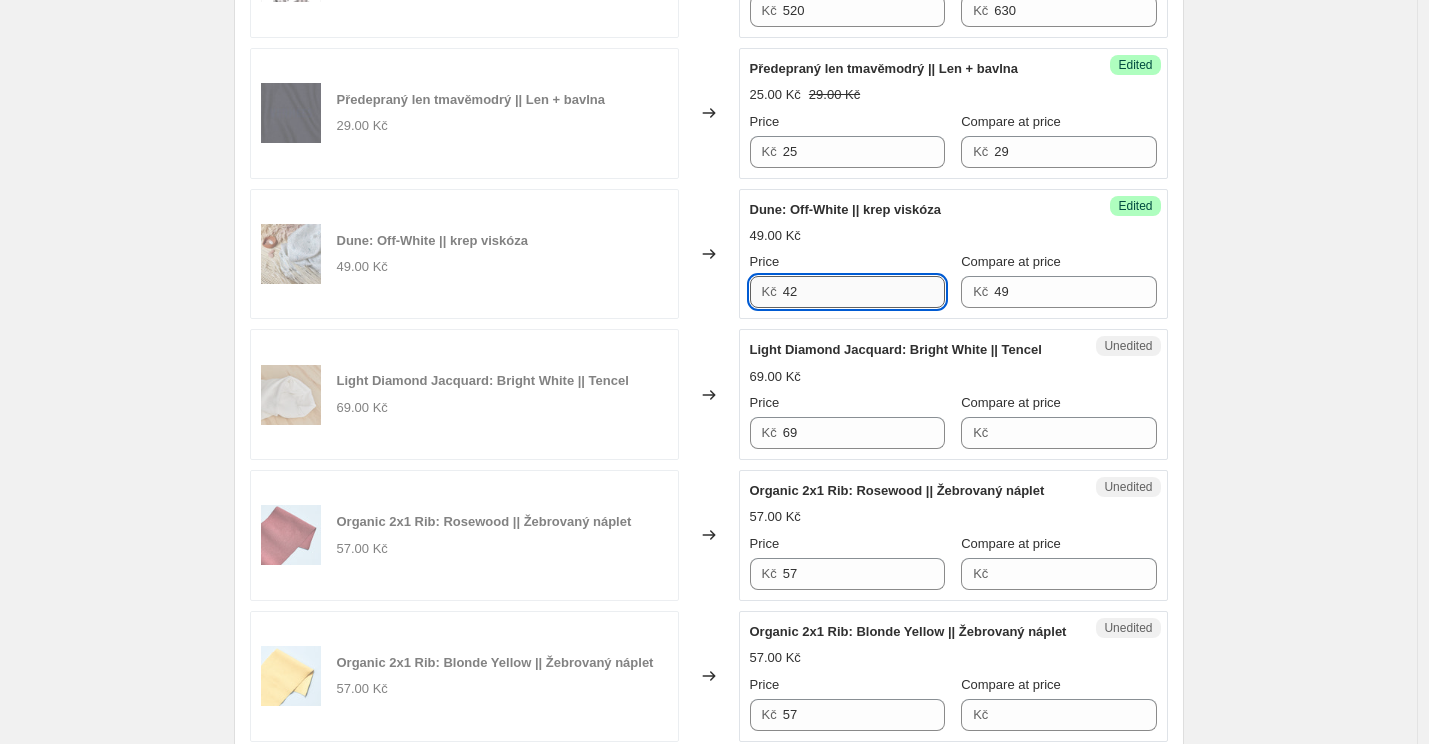 scroll, scrollTop: 1110, scrollLeft: 0, axis: vertical 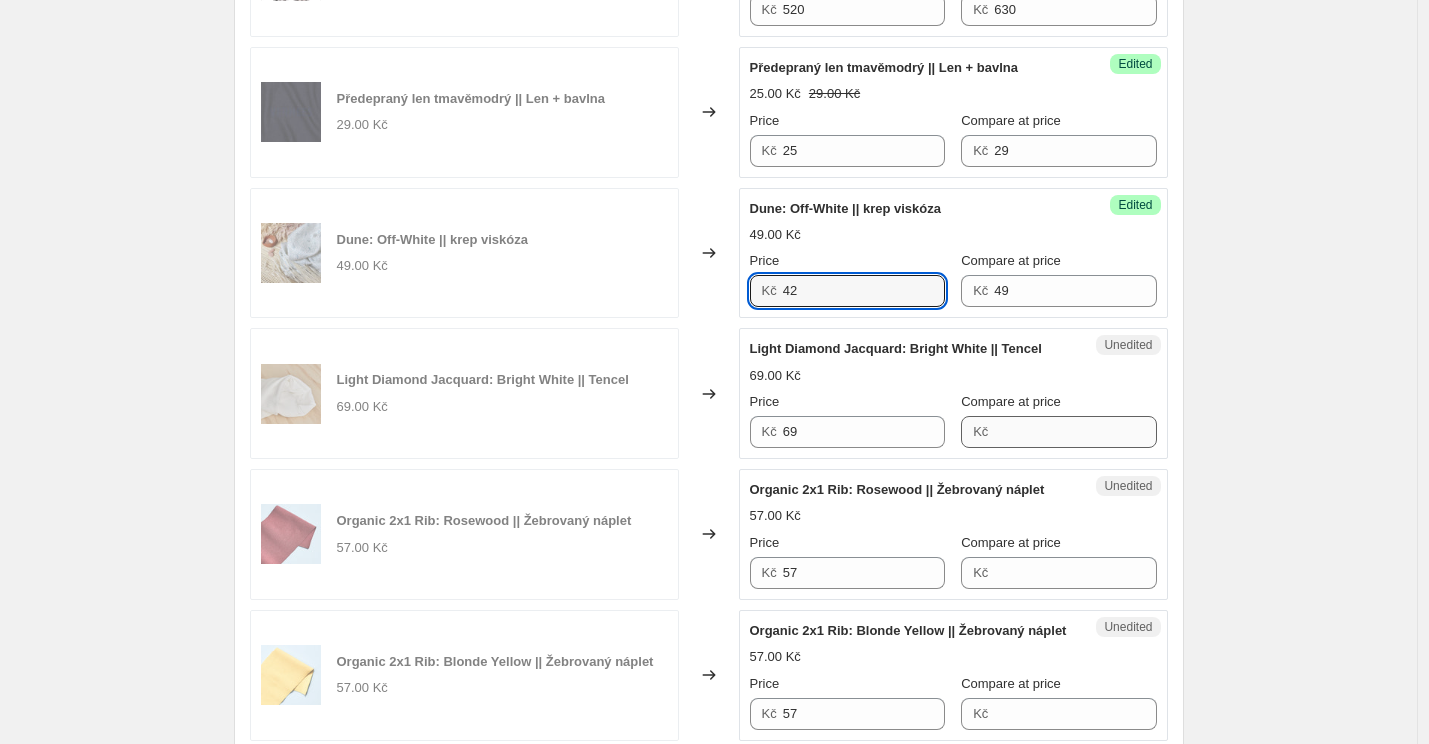 type on "42" 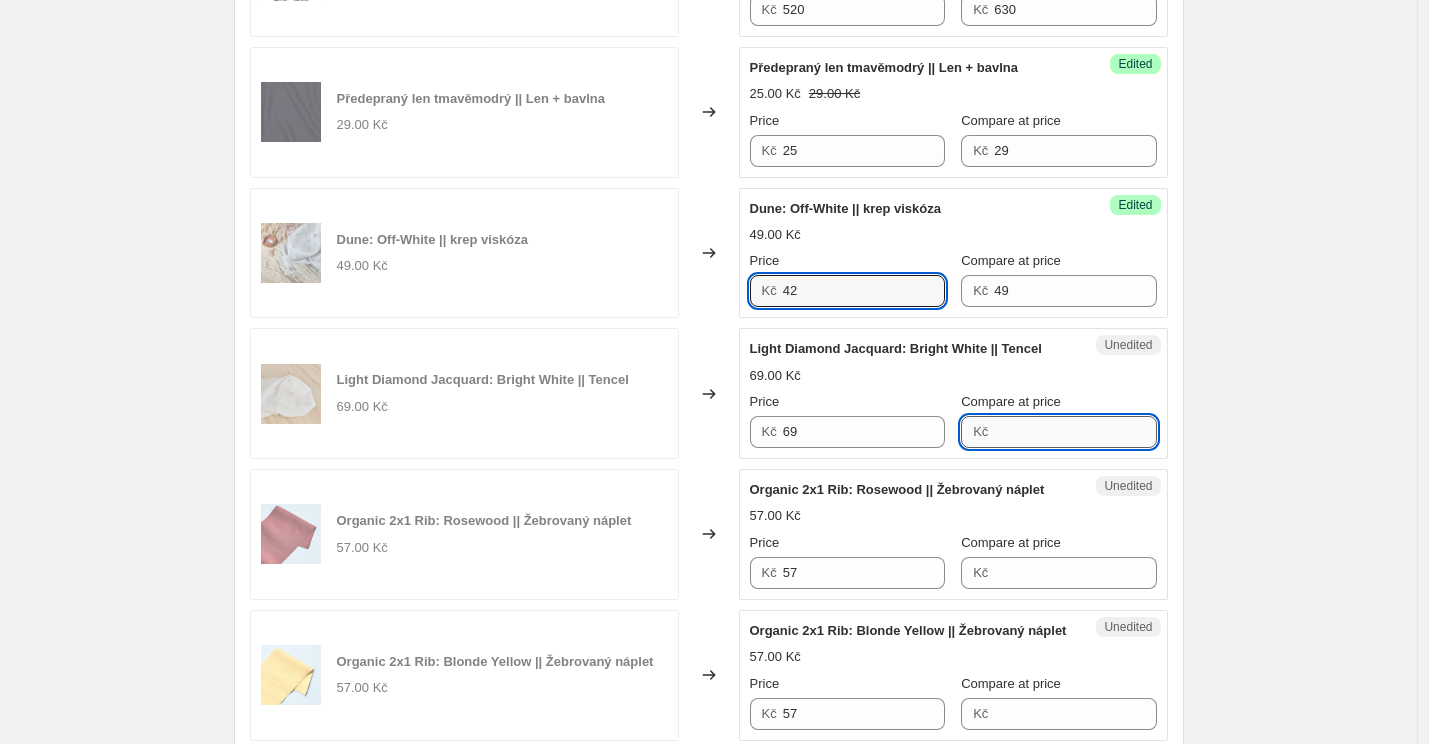 click on "Compare at price" at bounding box center [1075, 432] 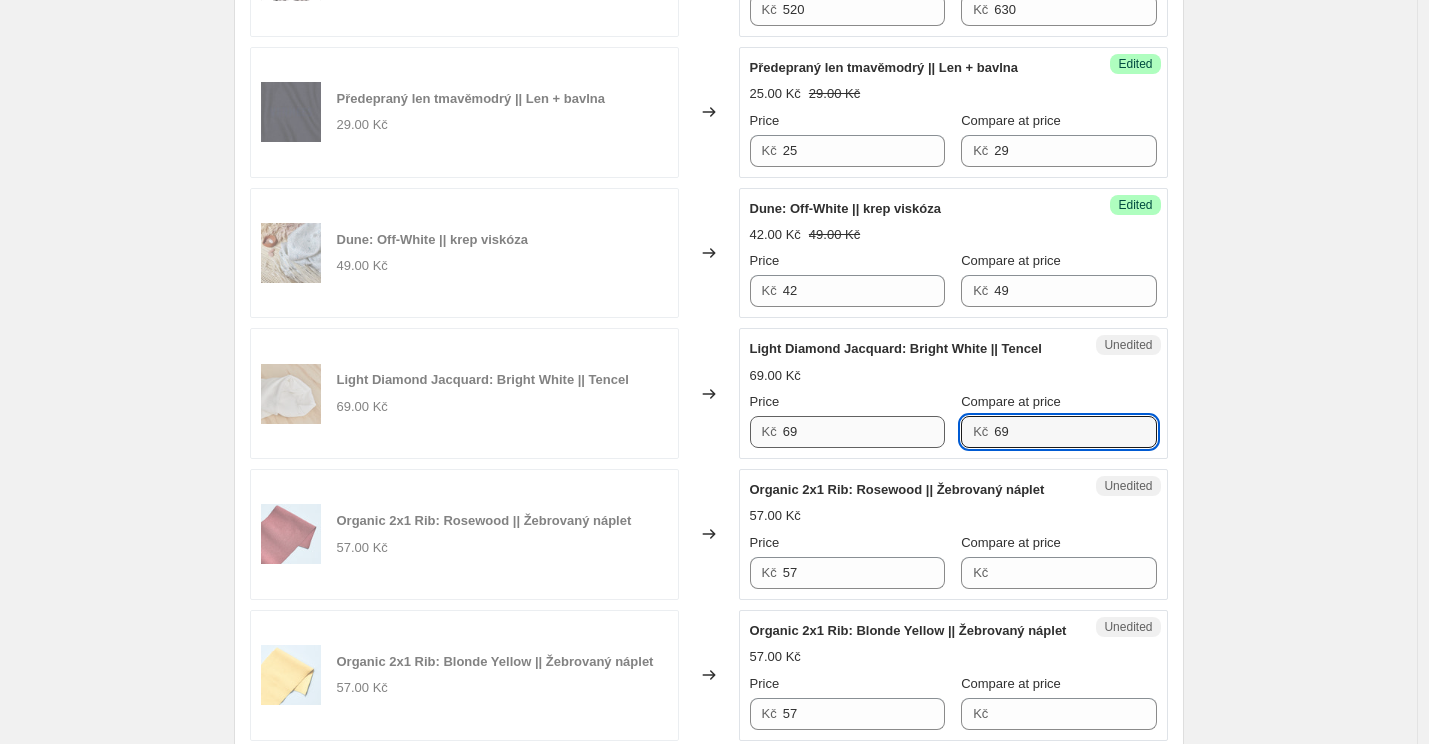 type on "69" 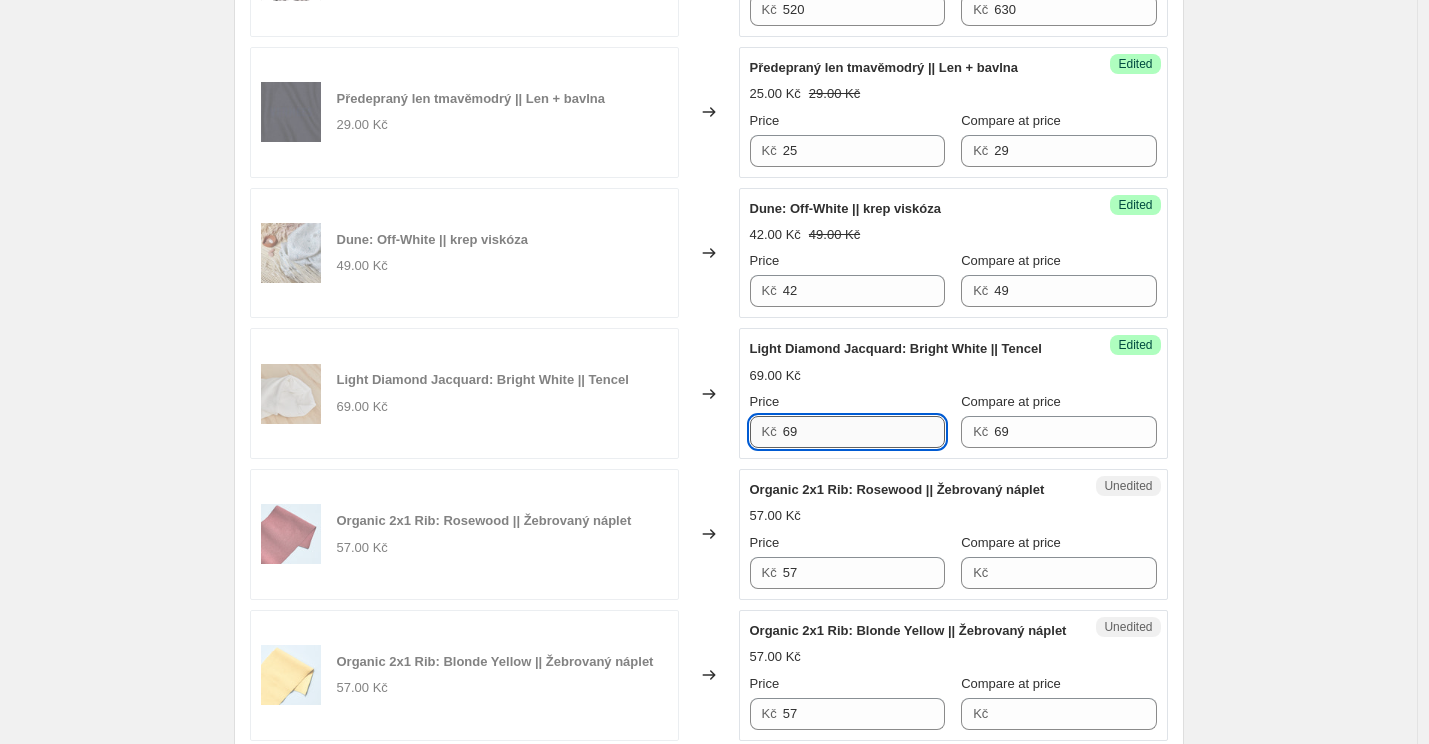 click on "69" at bounding box center (864, 432) 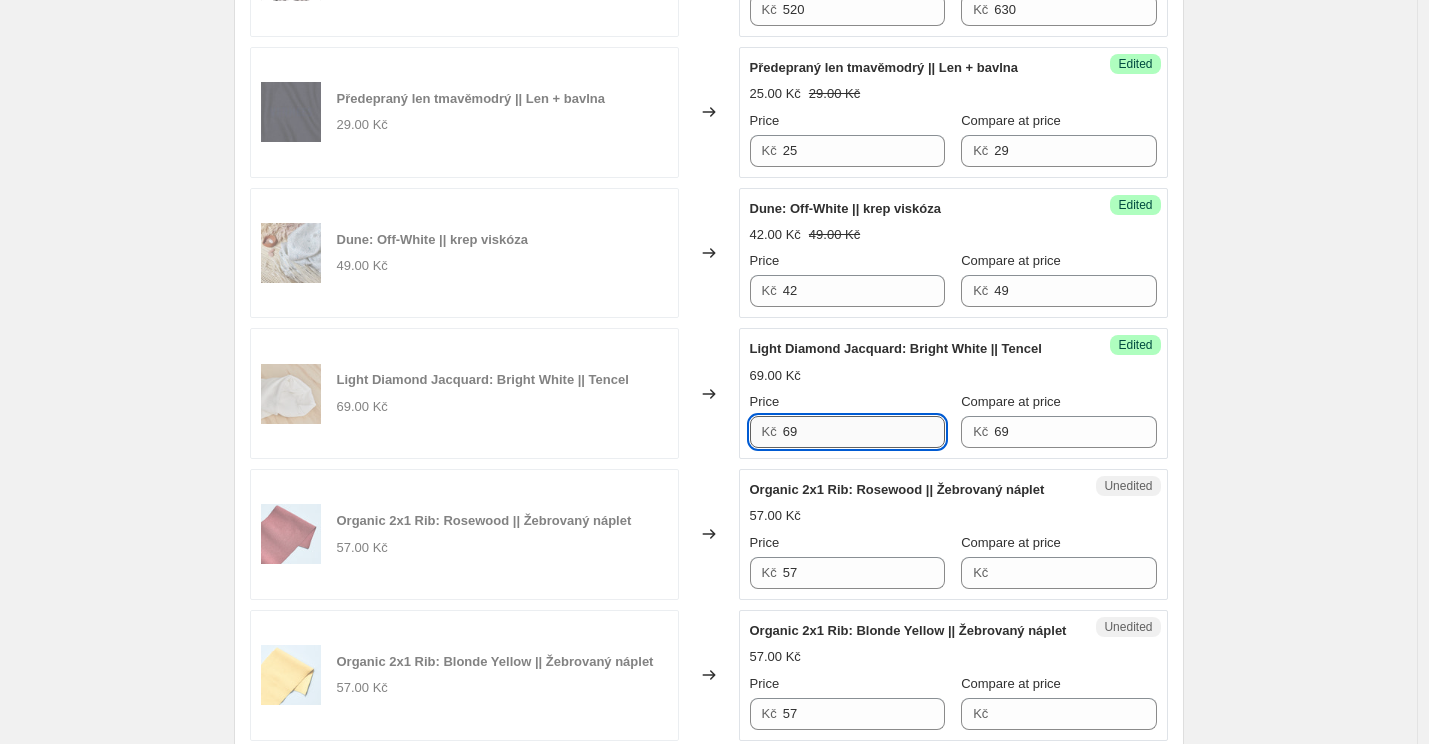type on "6" 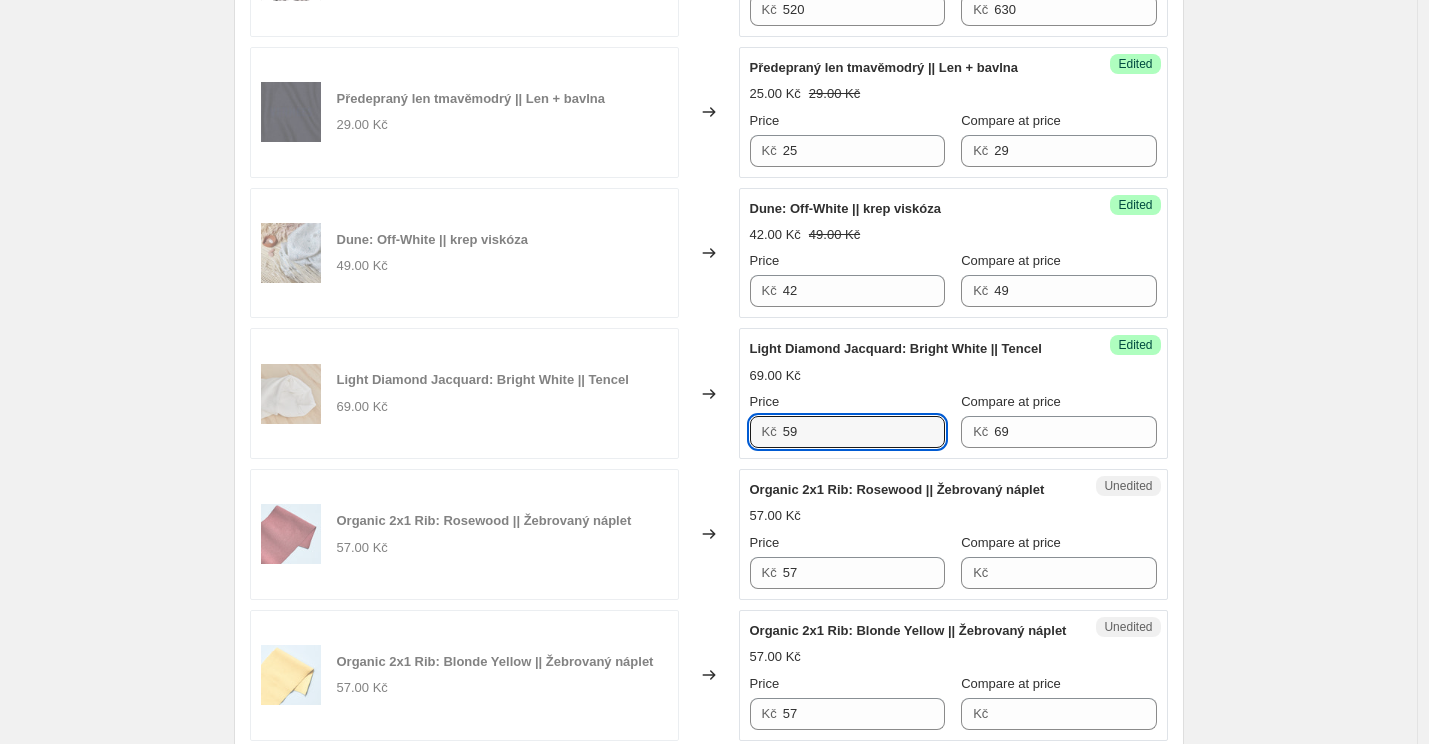 type on "59" 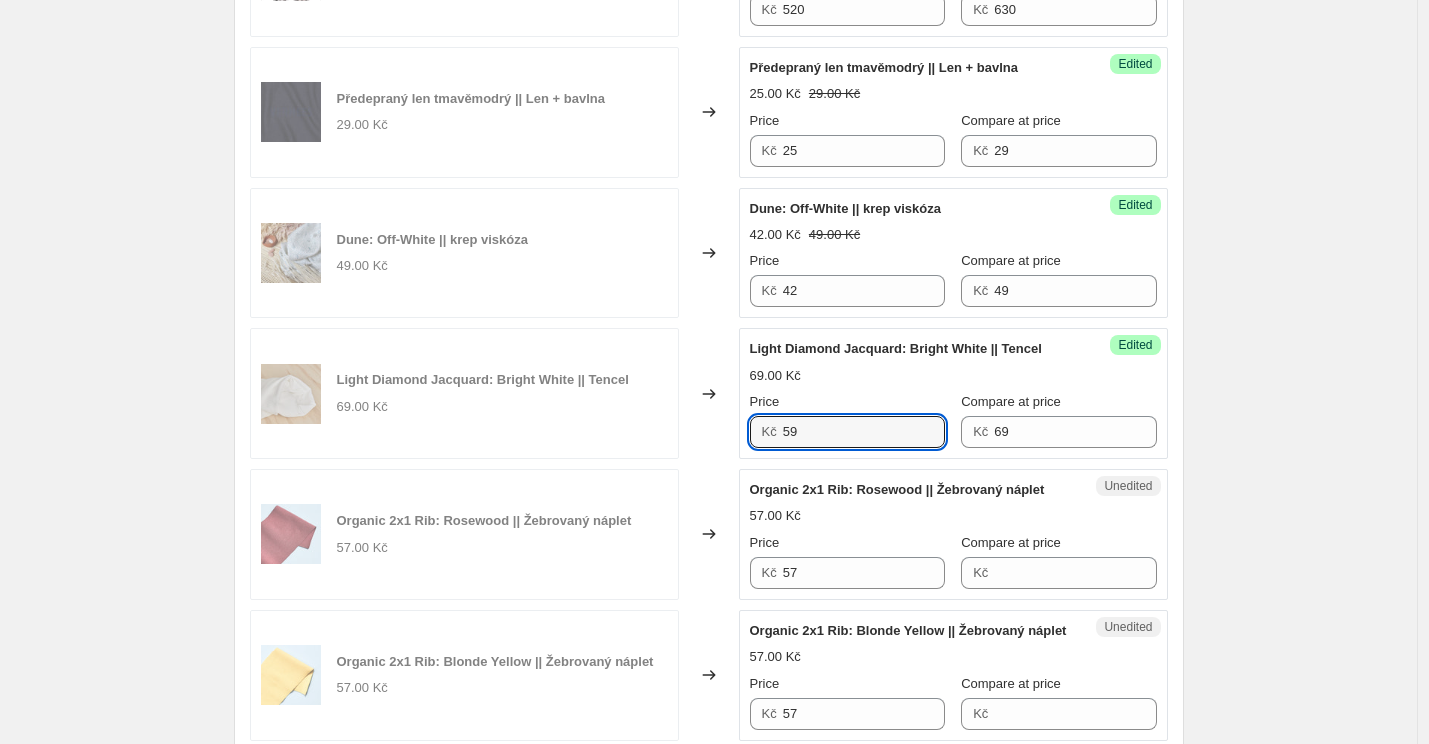 click on "Organic 2x1 Rib: Rosewood || Žebrovaný náplet" at bounding box center [897, 489] 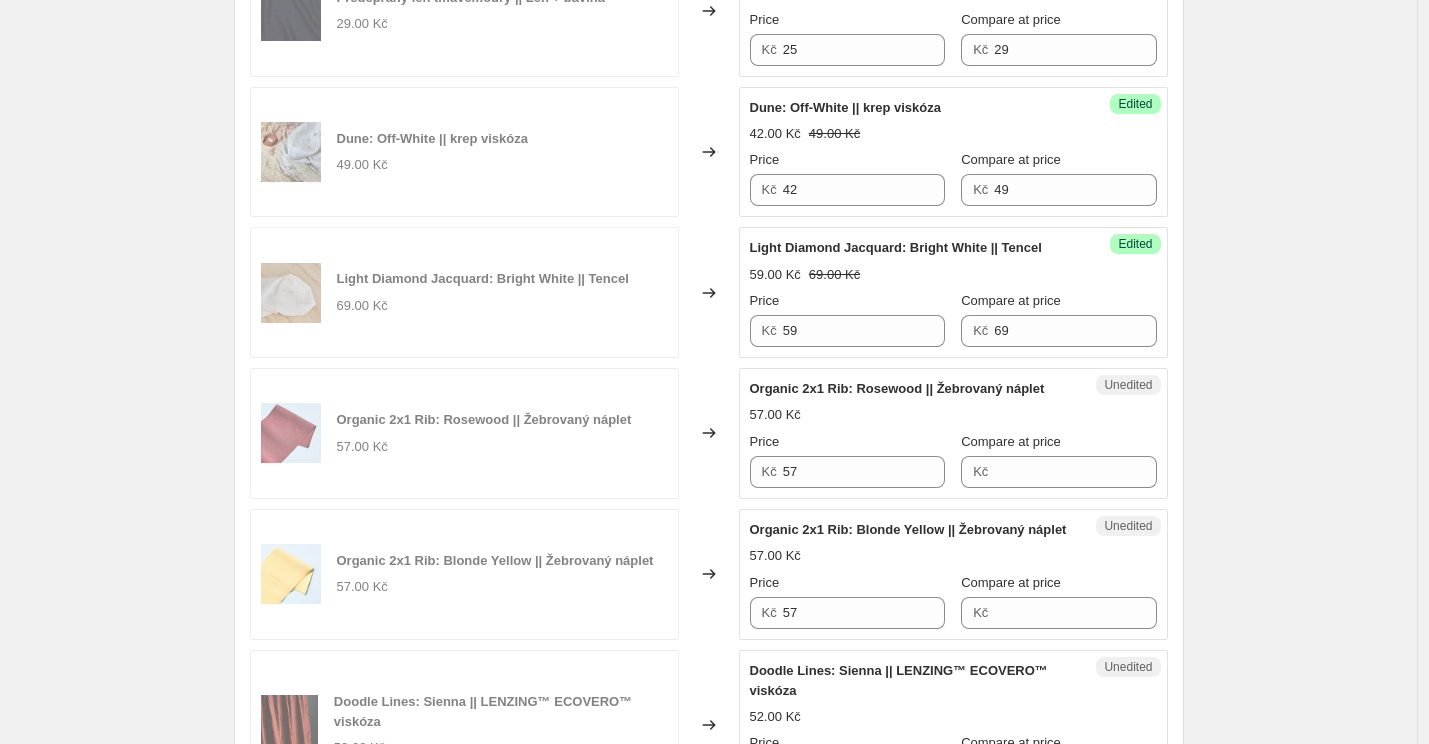 scroll, scrollTop: 1213, scrollLeft: 0, axis: vertical 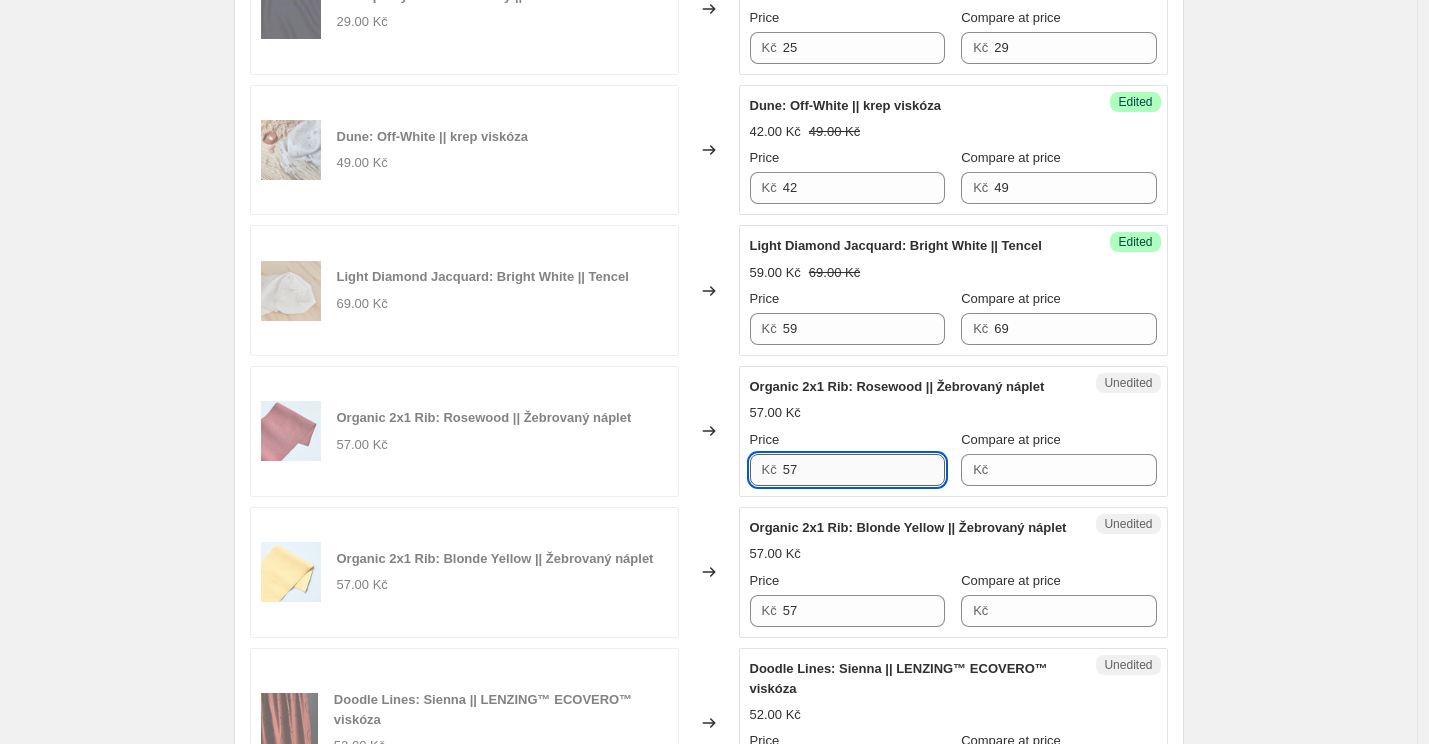 click on "57" at bounding box center (864, 470) 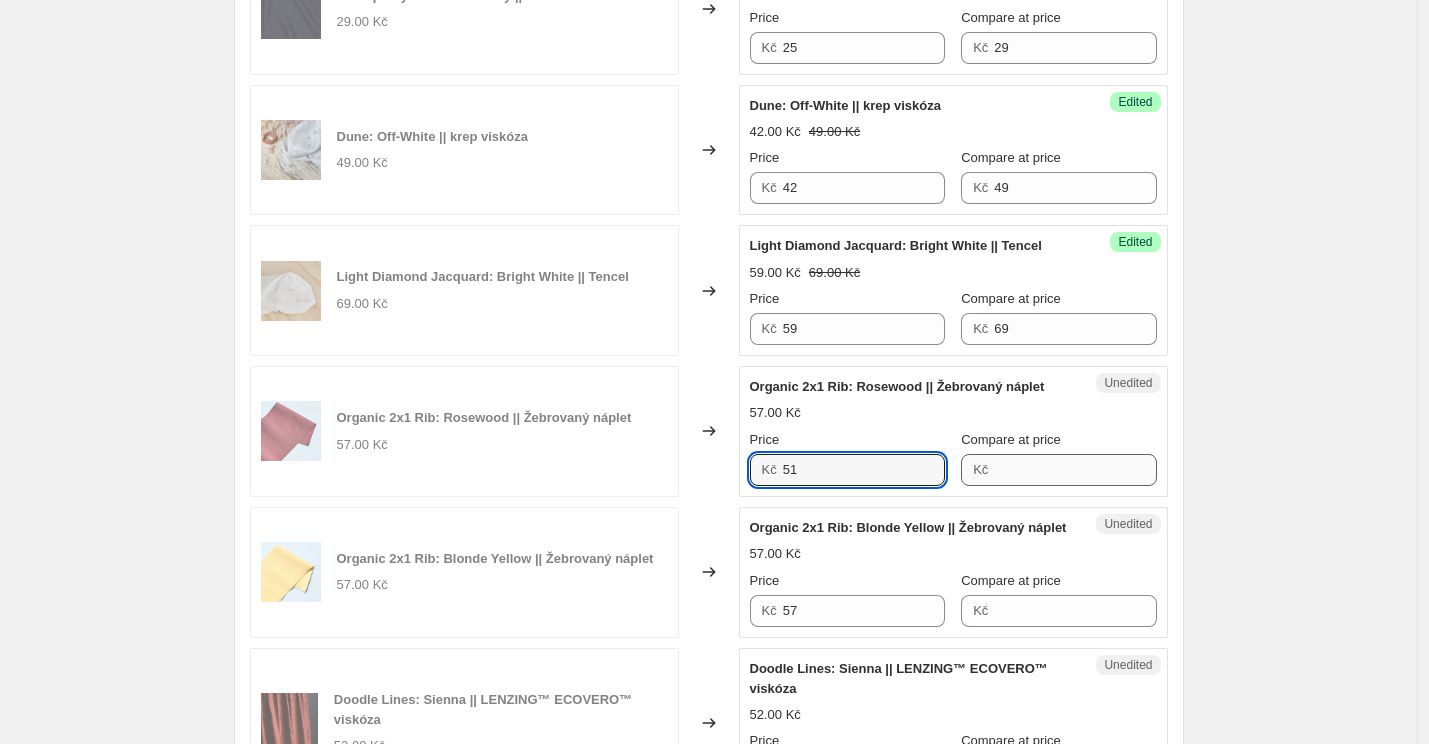 type on "51" 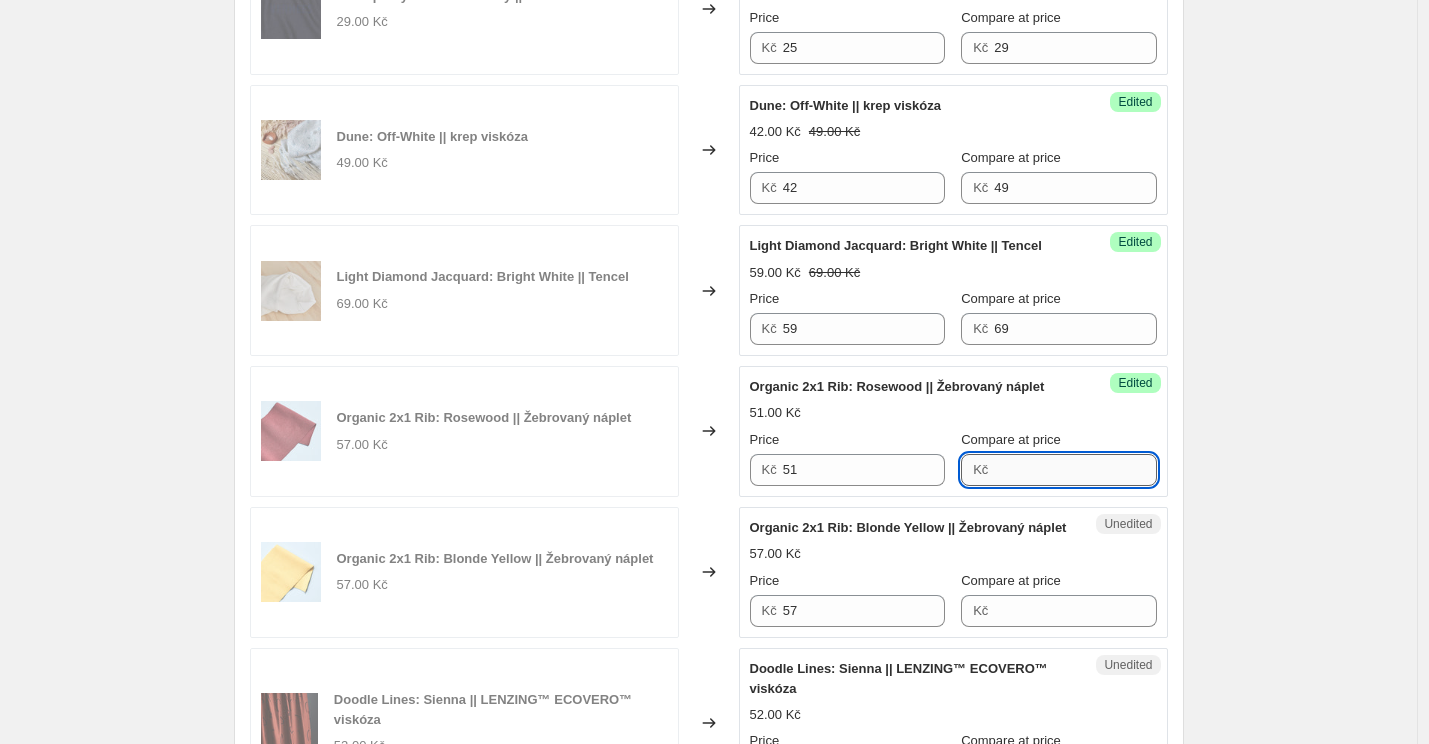 click on "Compare at price" at bounding box center (1075, 470) 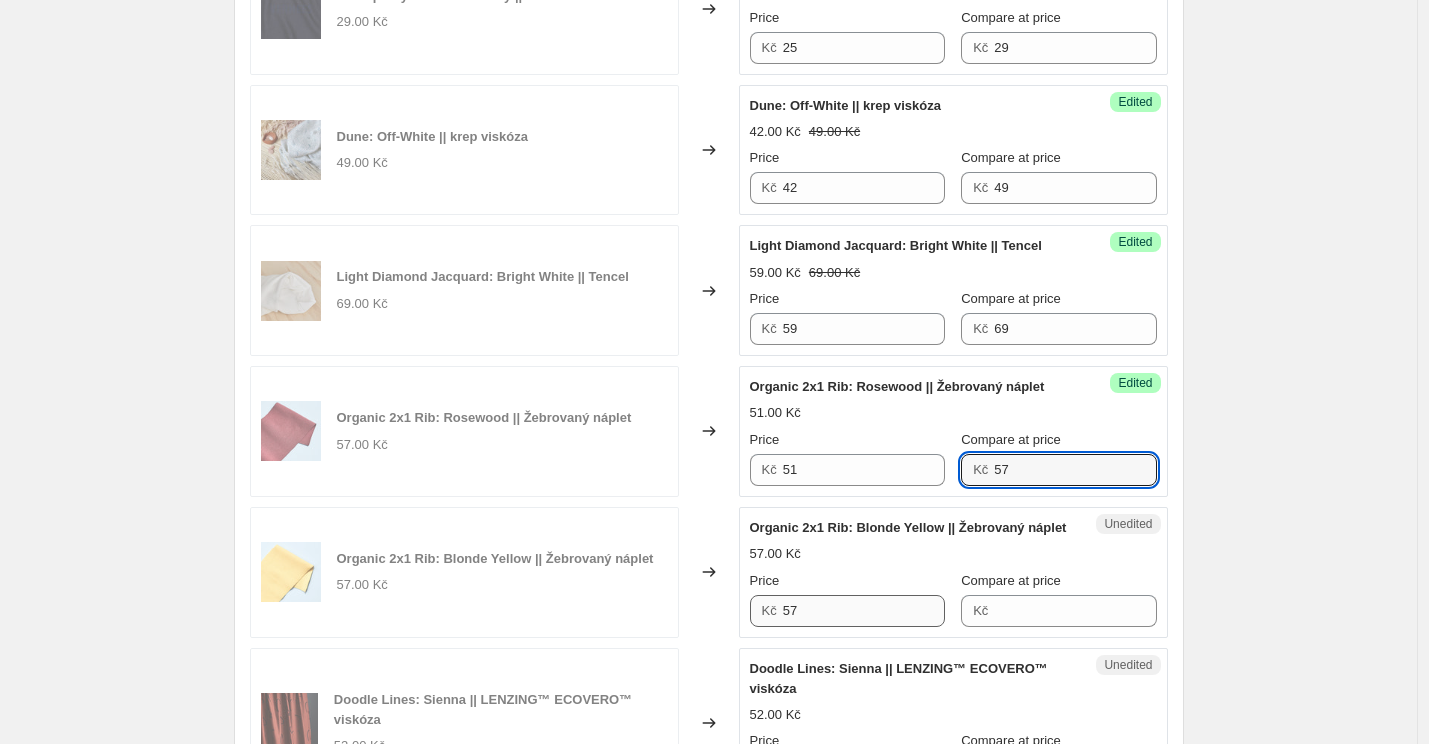 type on "57" 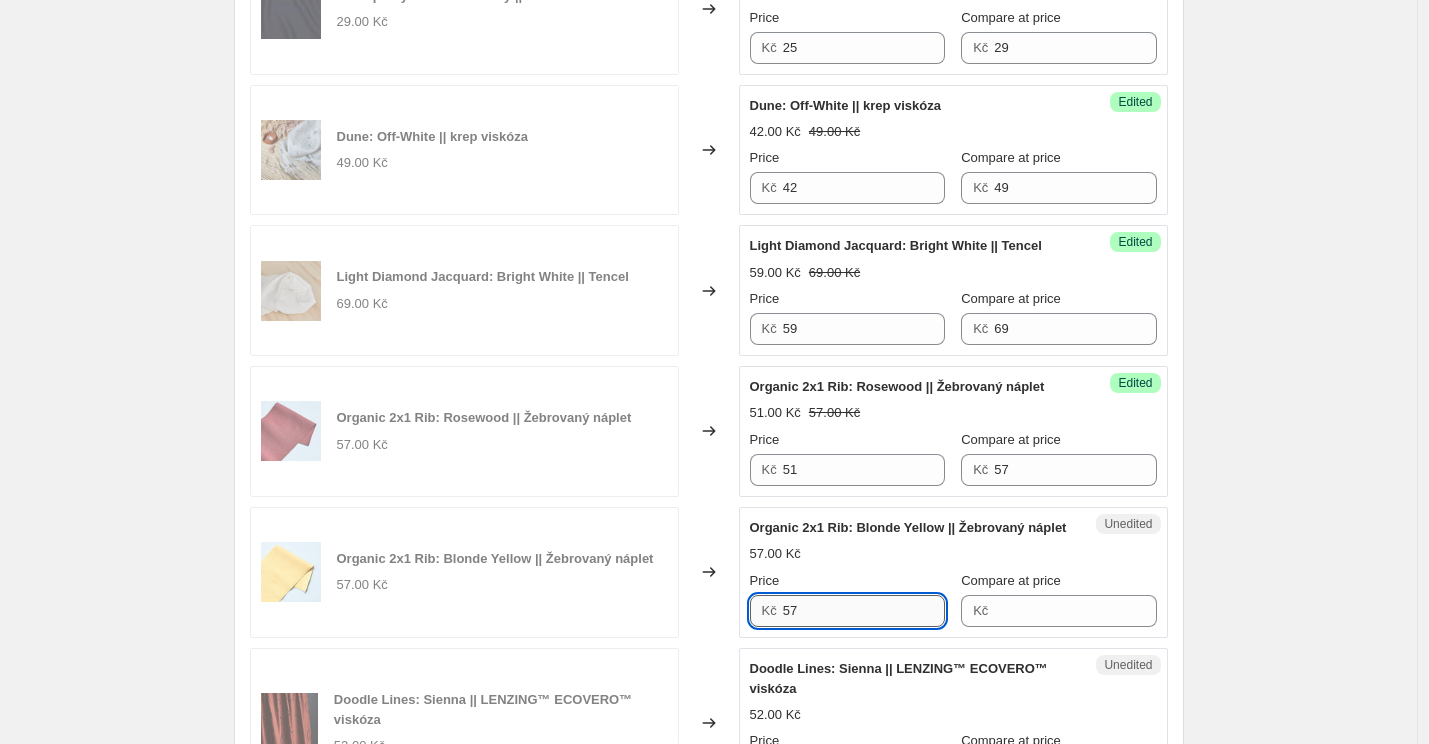 click on "57" at bounding box center (864, 611) 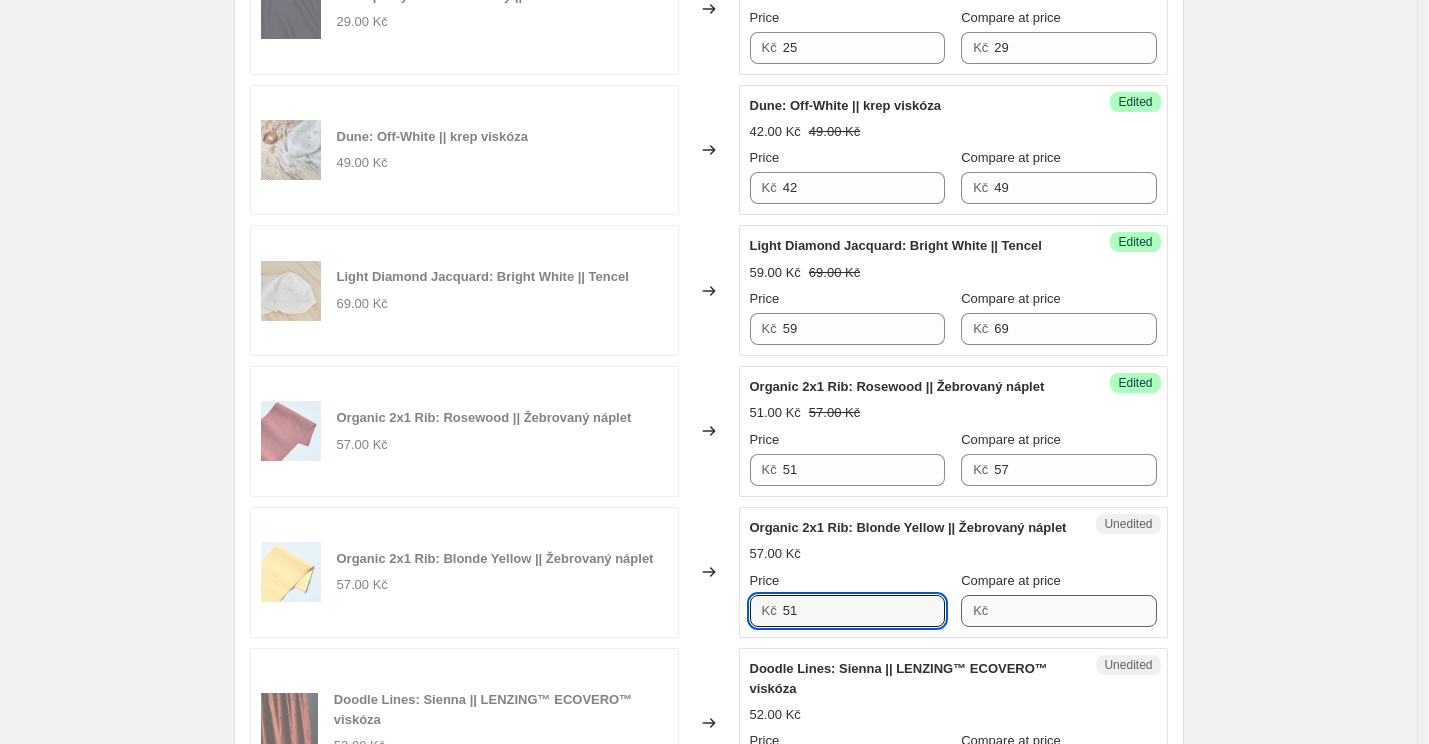 type on "51" 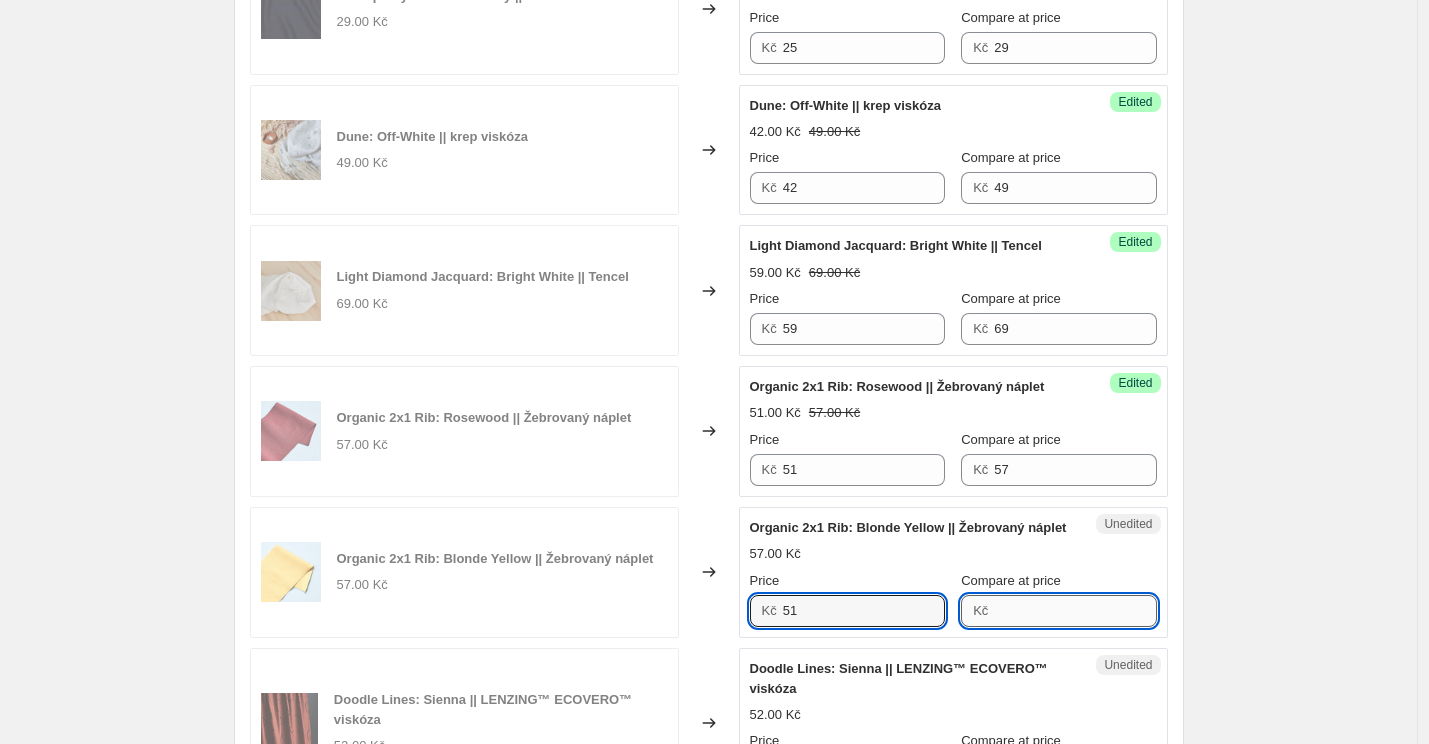 click on "Compare at price" at bounding box center (1075, 611) 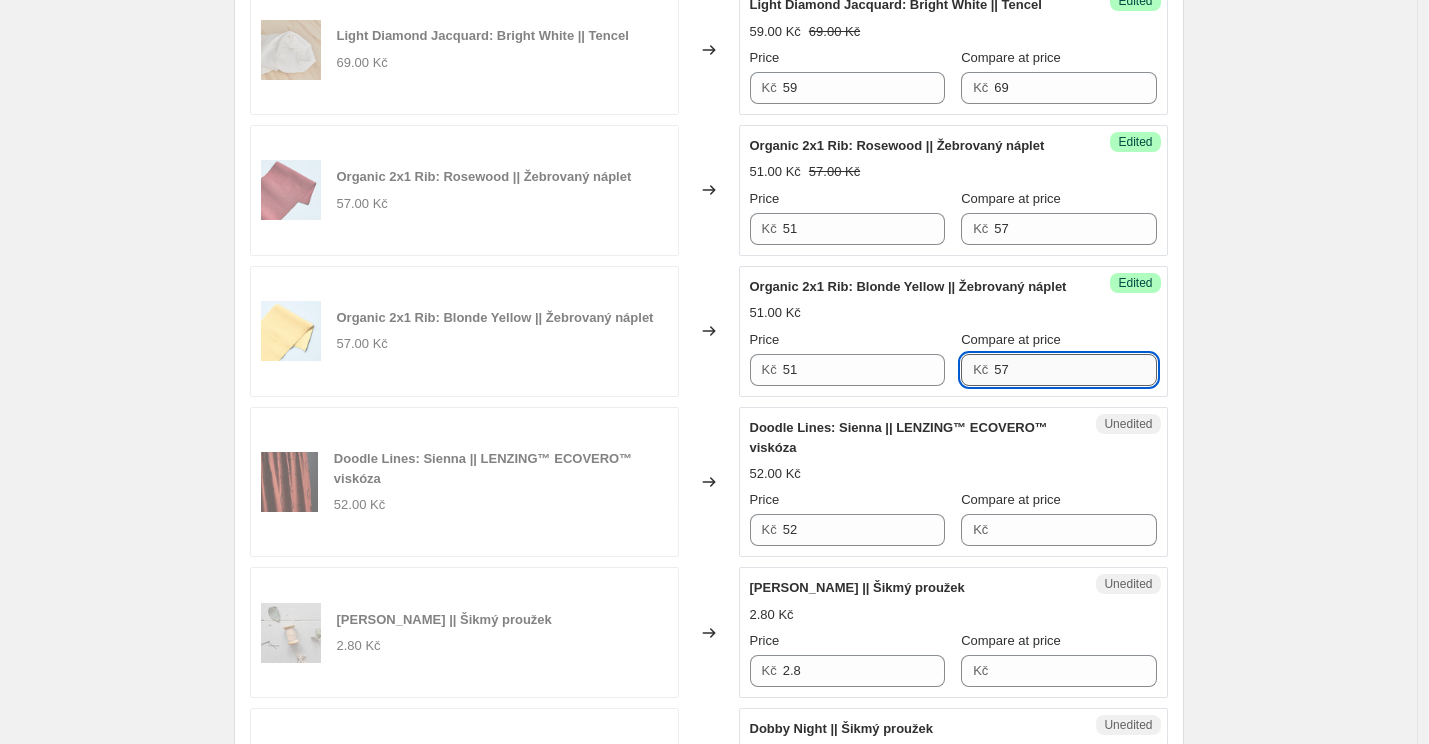 scroll, scrollTop: 1525, scrollLeft: 0, axis: vertical 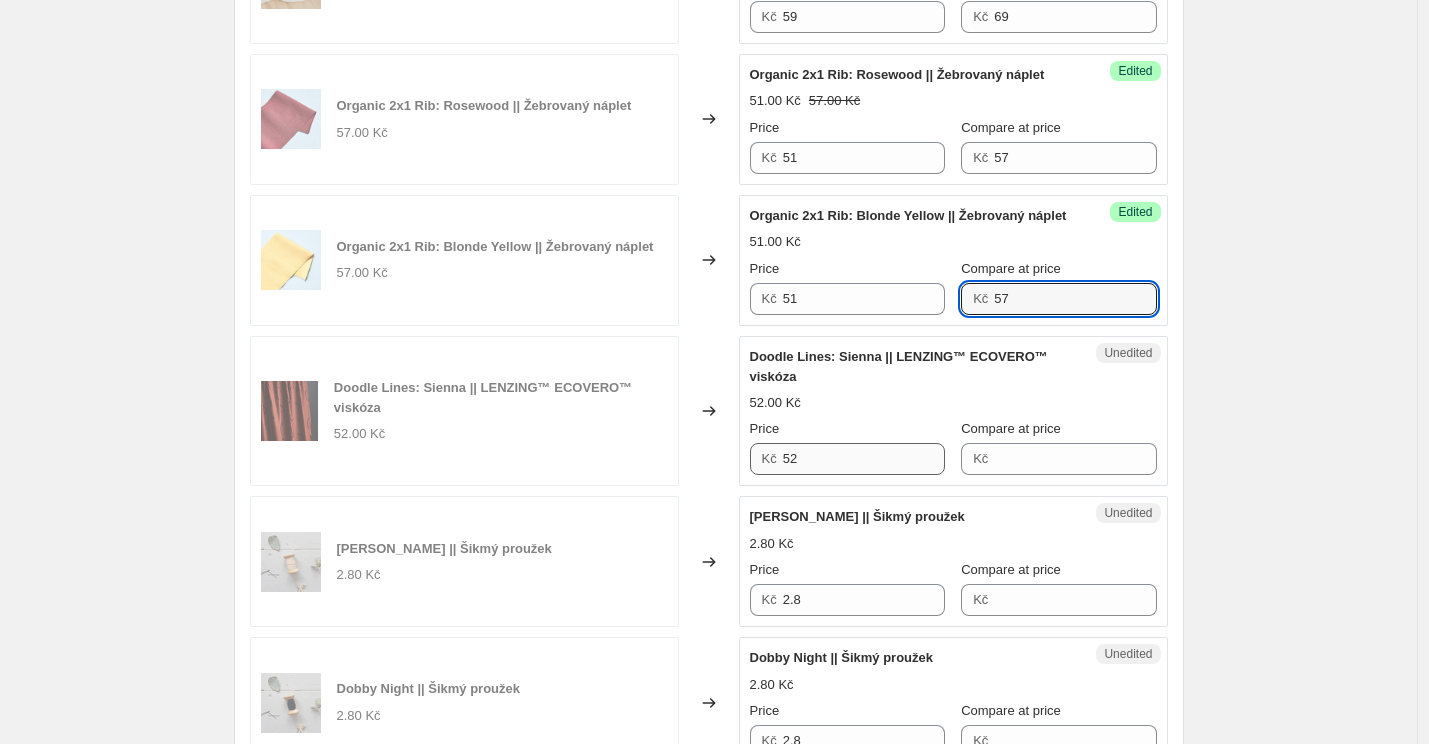 type on "57" 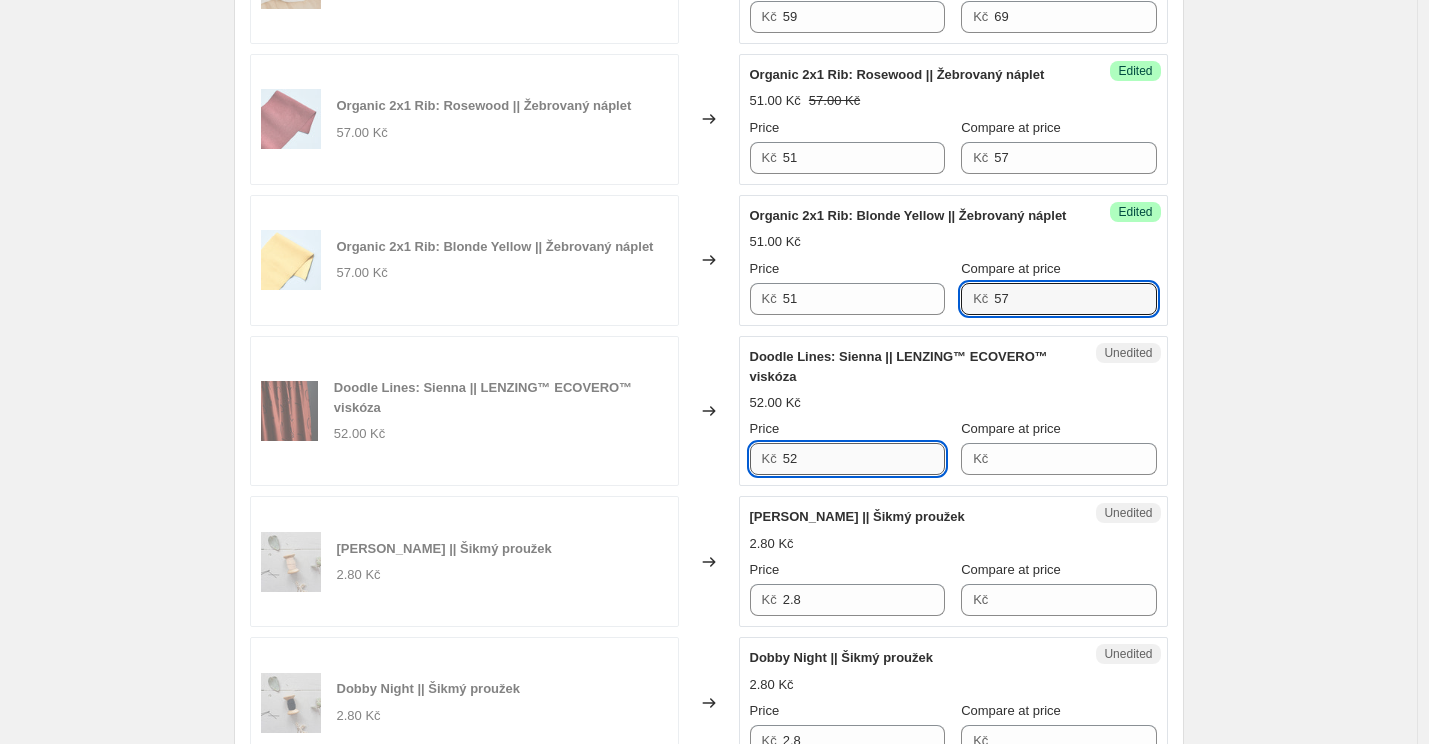 click on "52" at bounding box center (864, 459) 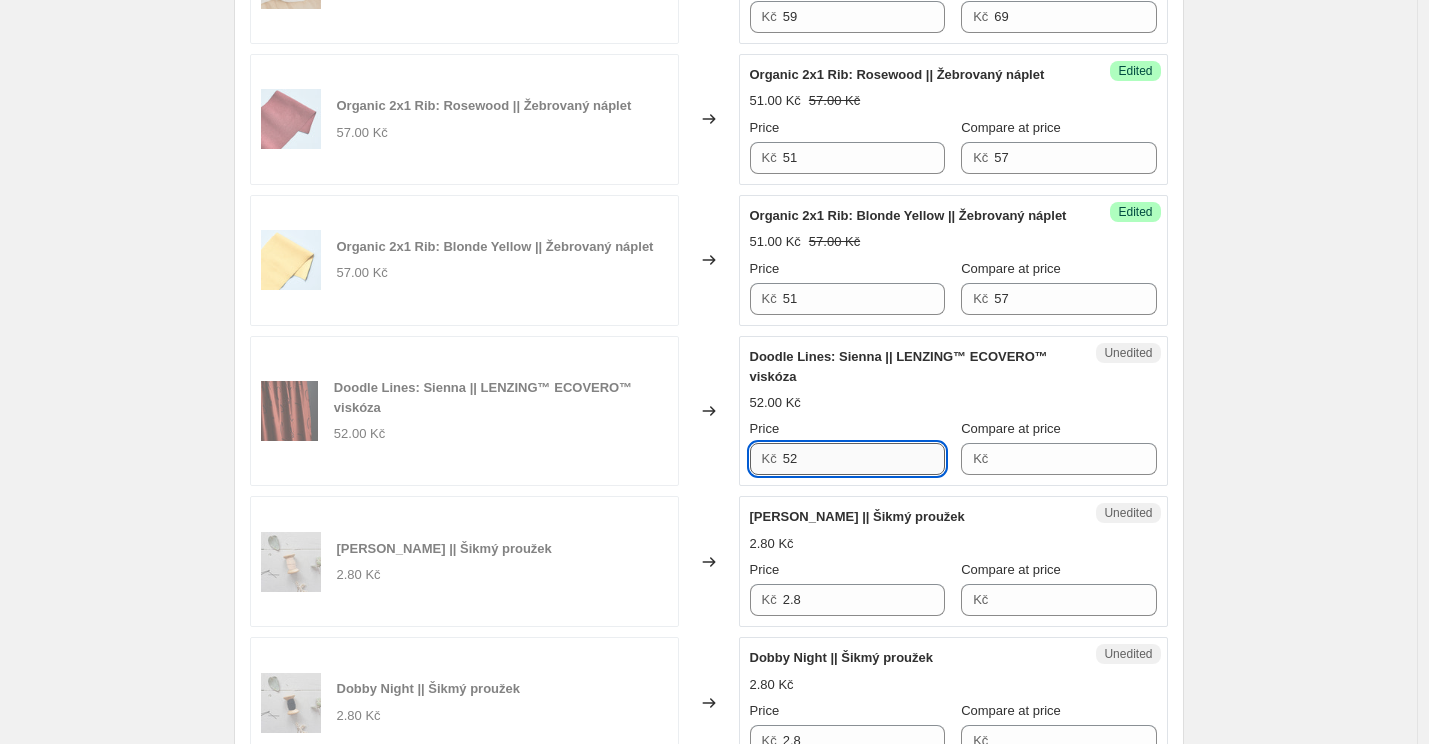 type on "5" 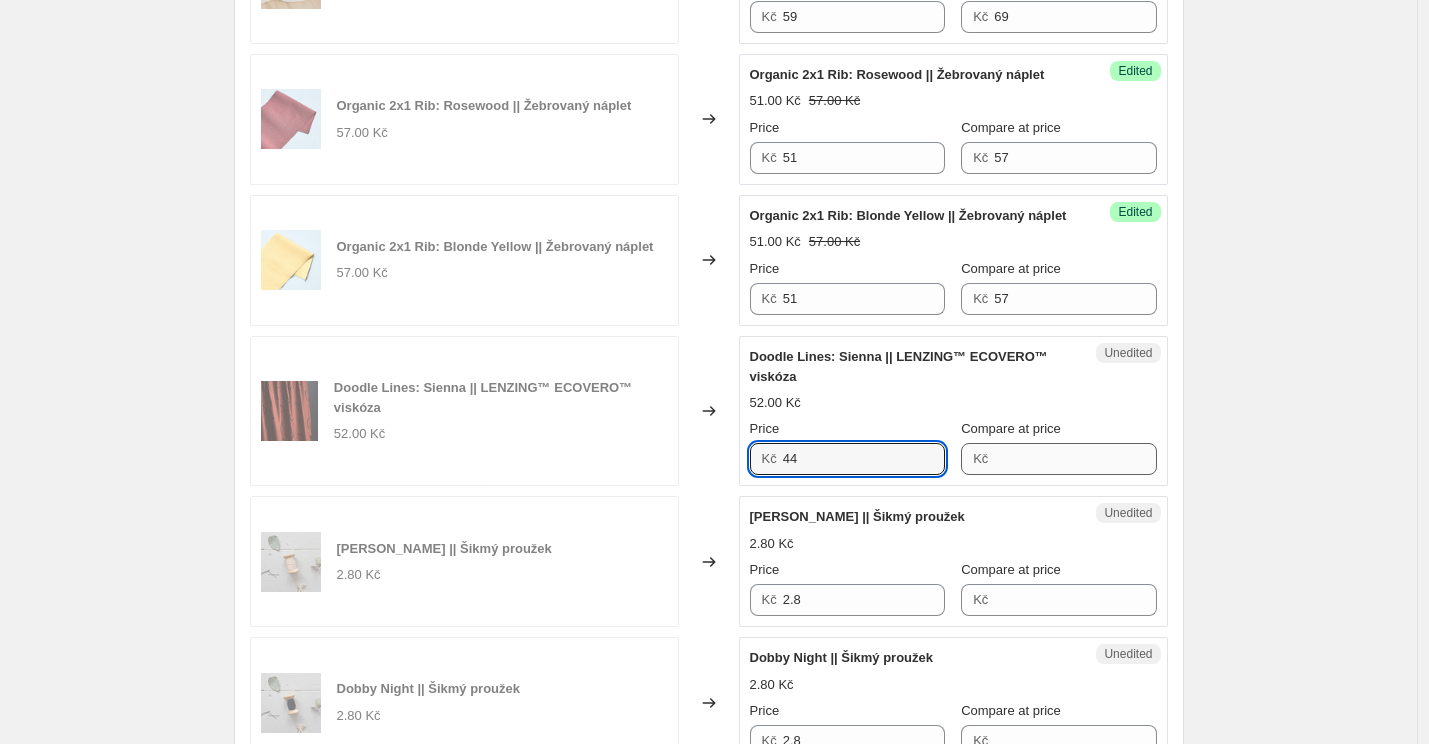 type on "44" 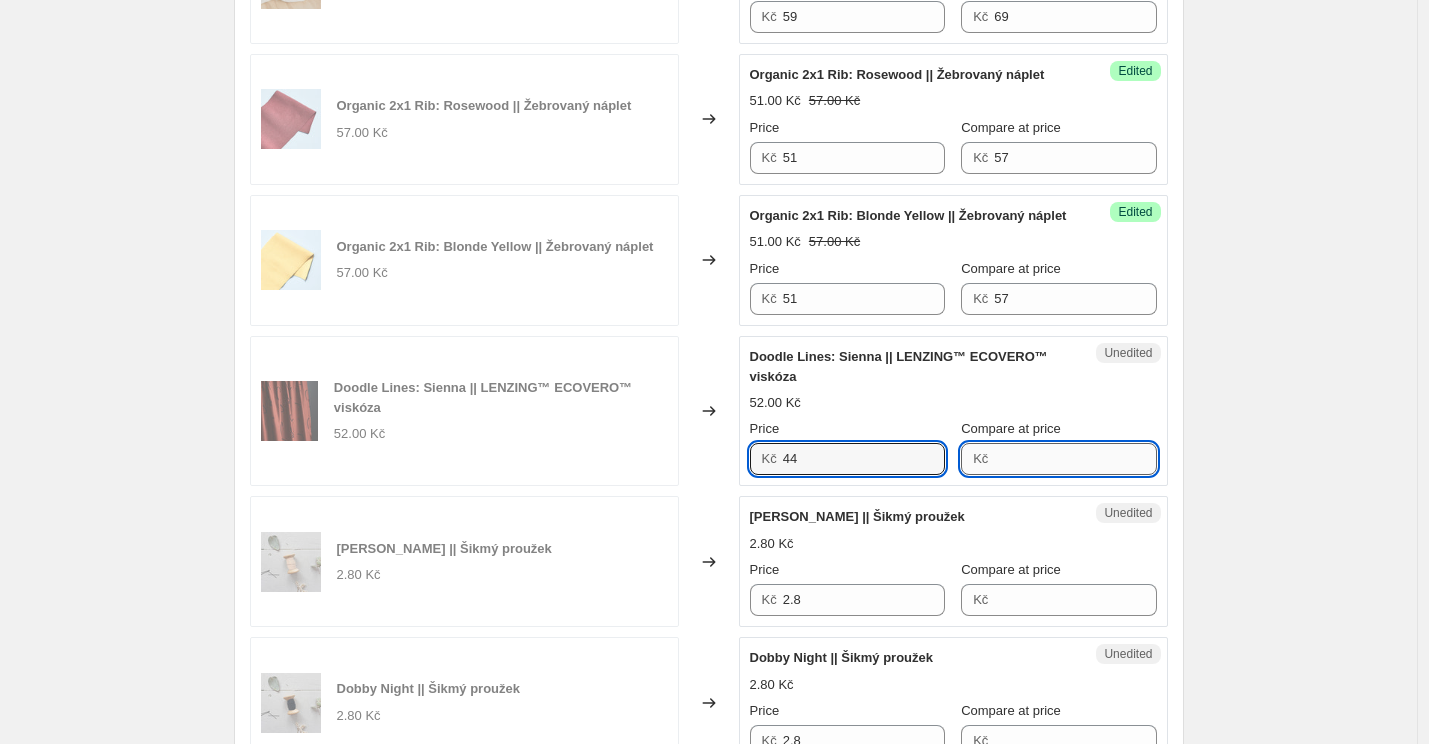 click on "Compare at price" at bounding box center [1075, 459] 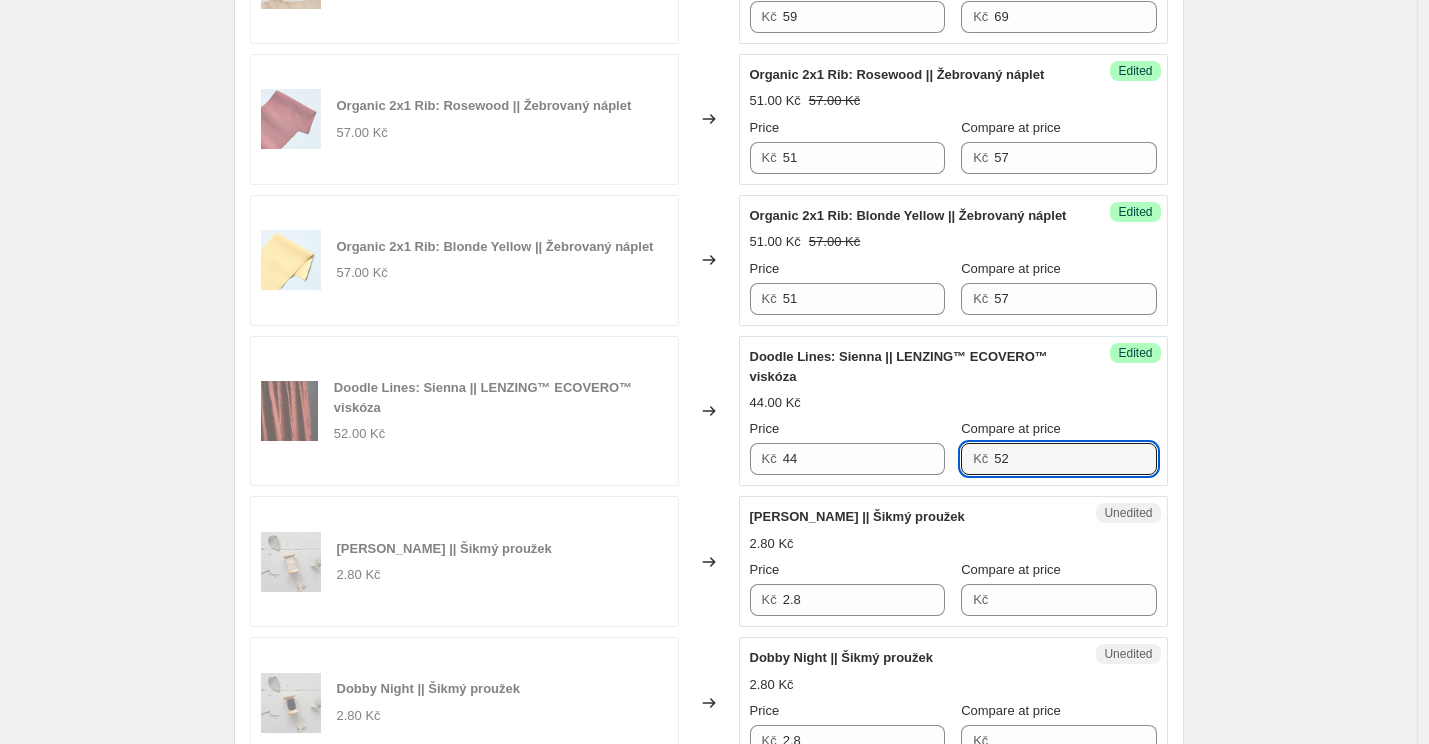 type on "52" 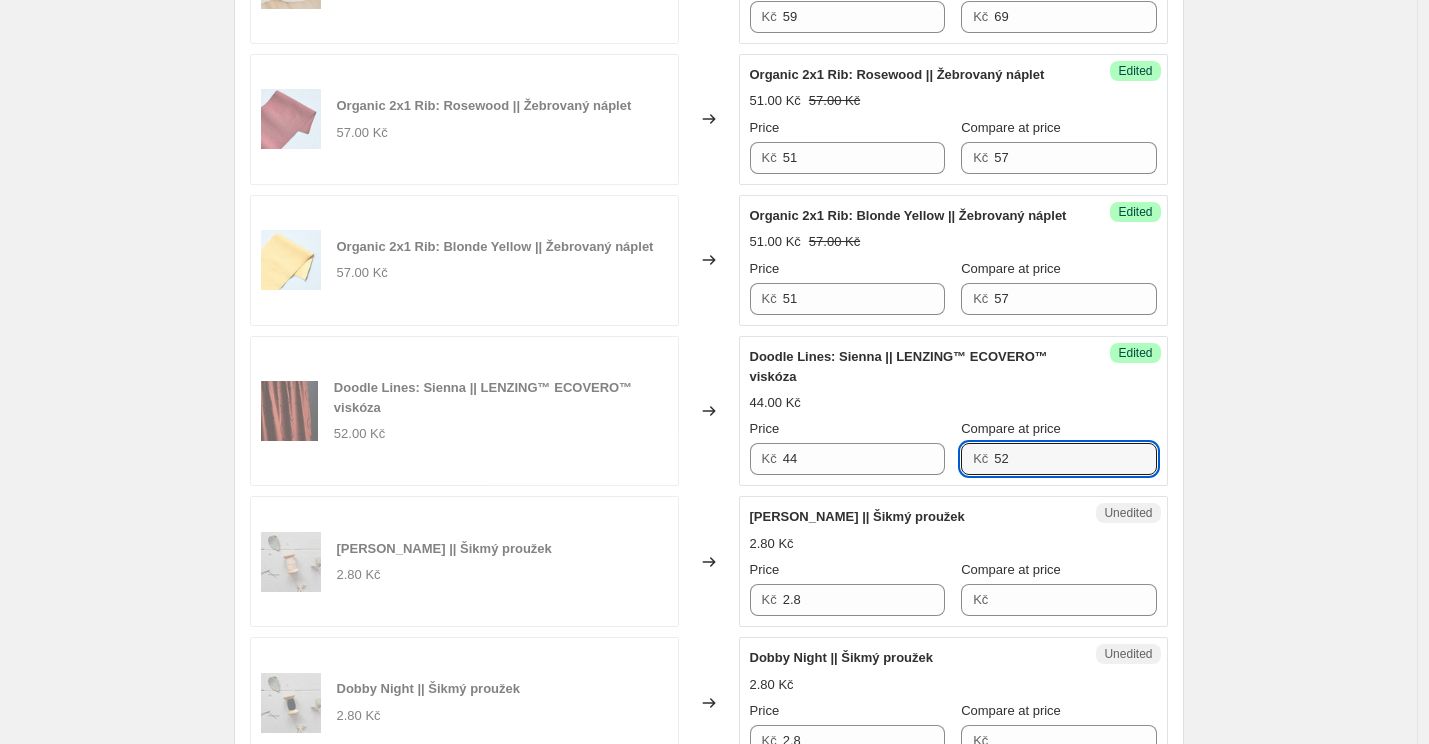 click on "[PERSON_NAME] || Šikmý proužek 2.80 Kč Price Kč 2.8 Compare at price Kč" at bounding box center (953, 561) 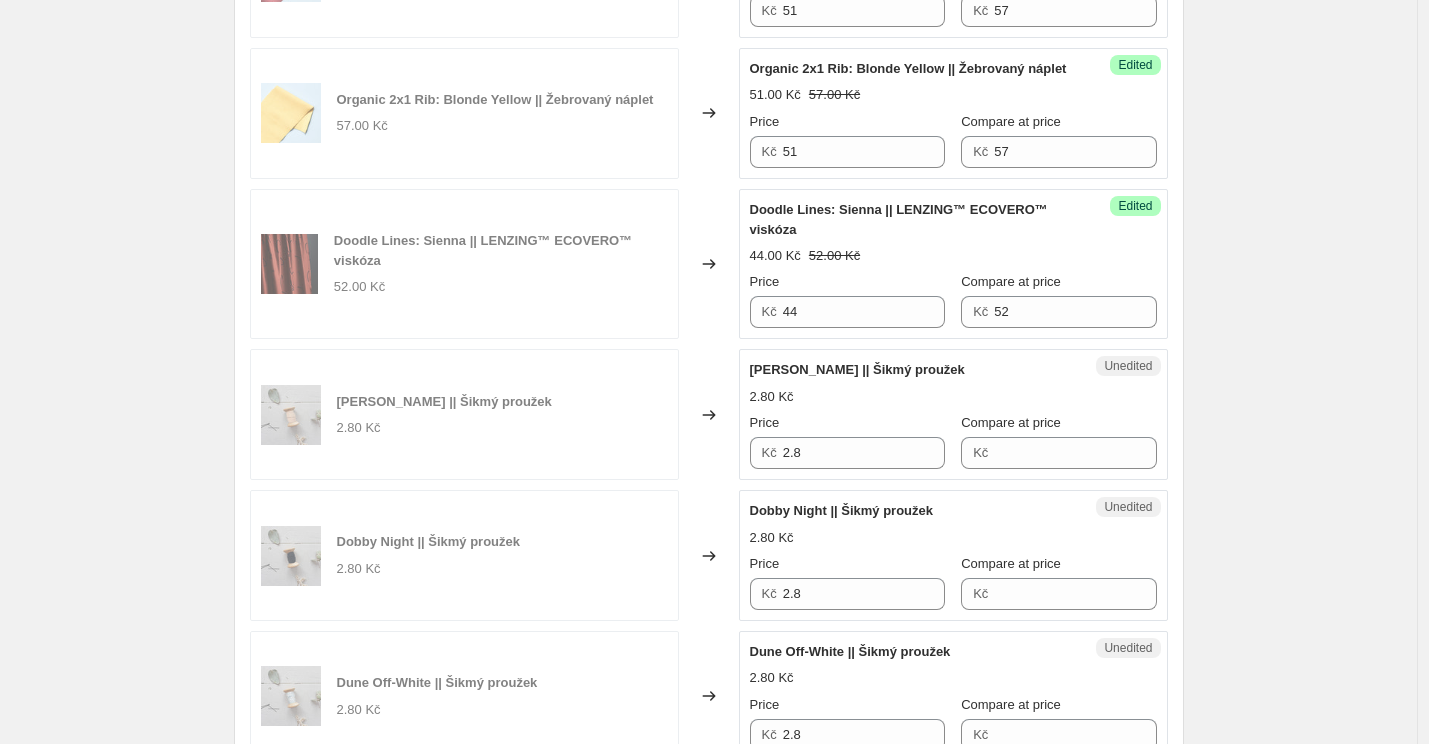 scroll, scrollTop: 1679, scrollLeft: 0, axis: vertical 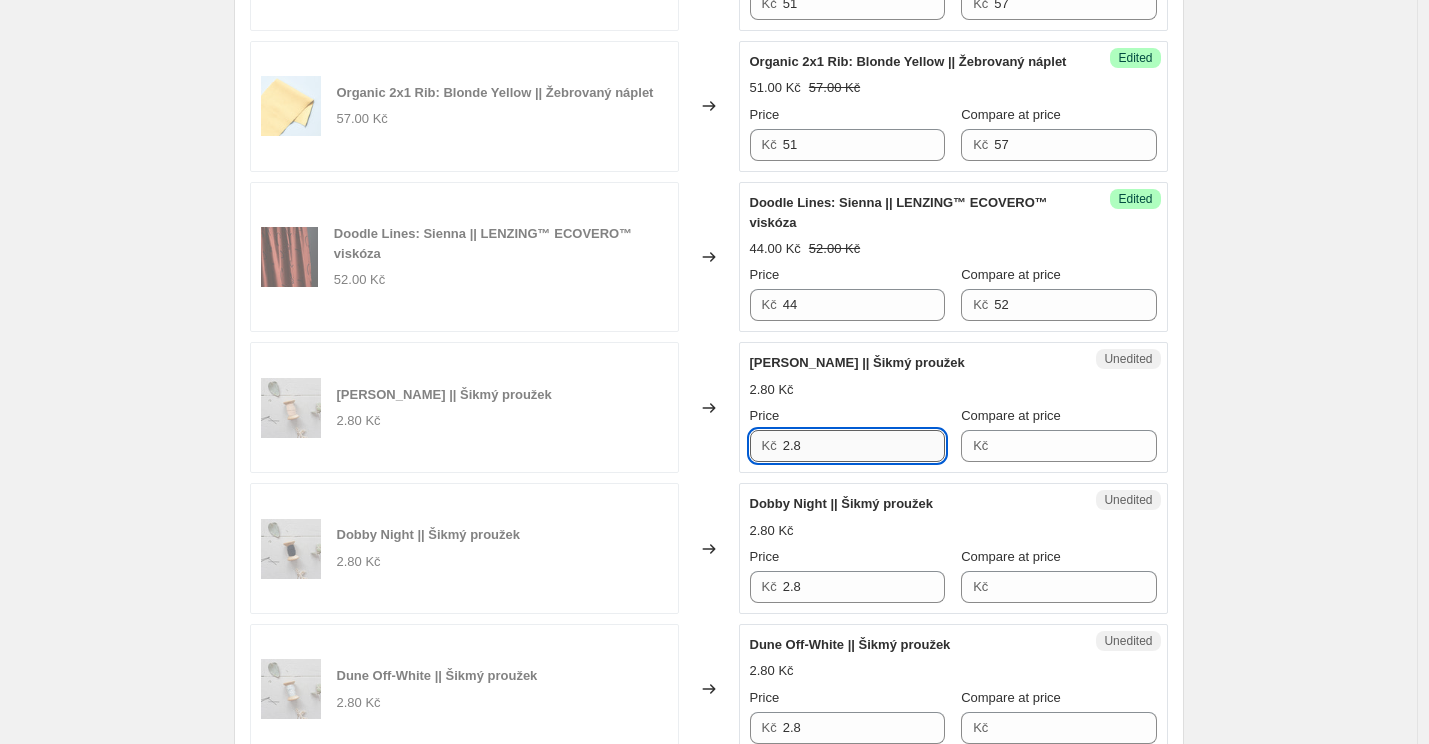 click on "2.8" at bounding box center [864, 446] 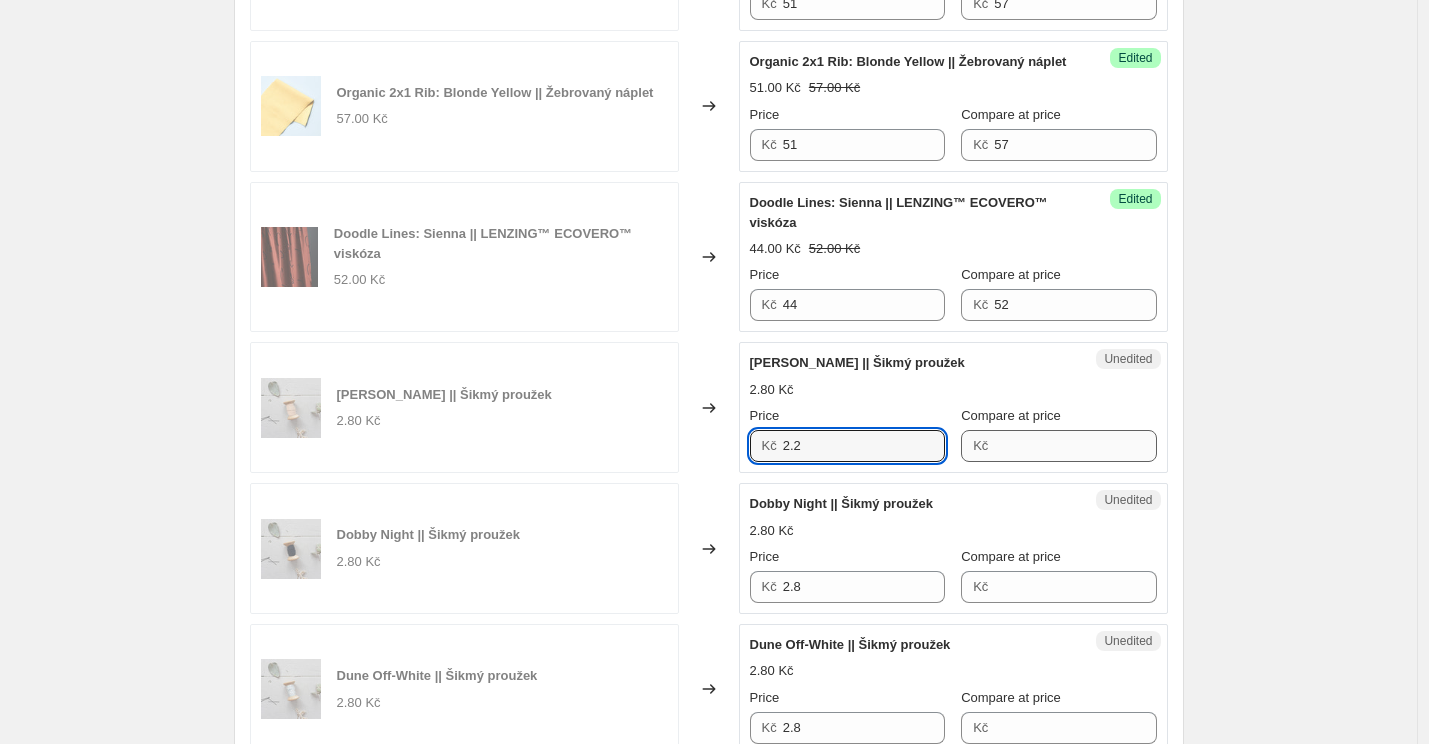 type on "2.2" 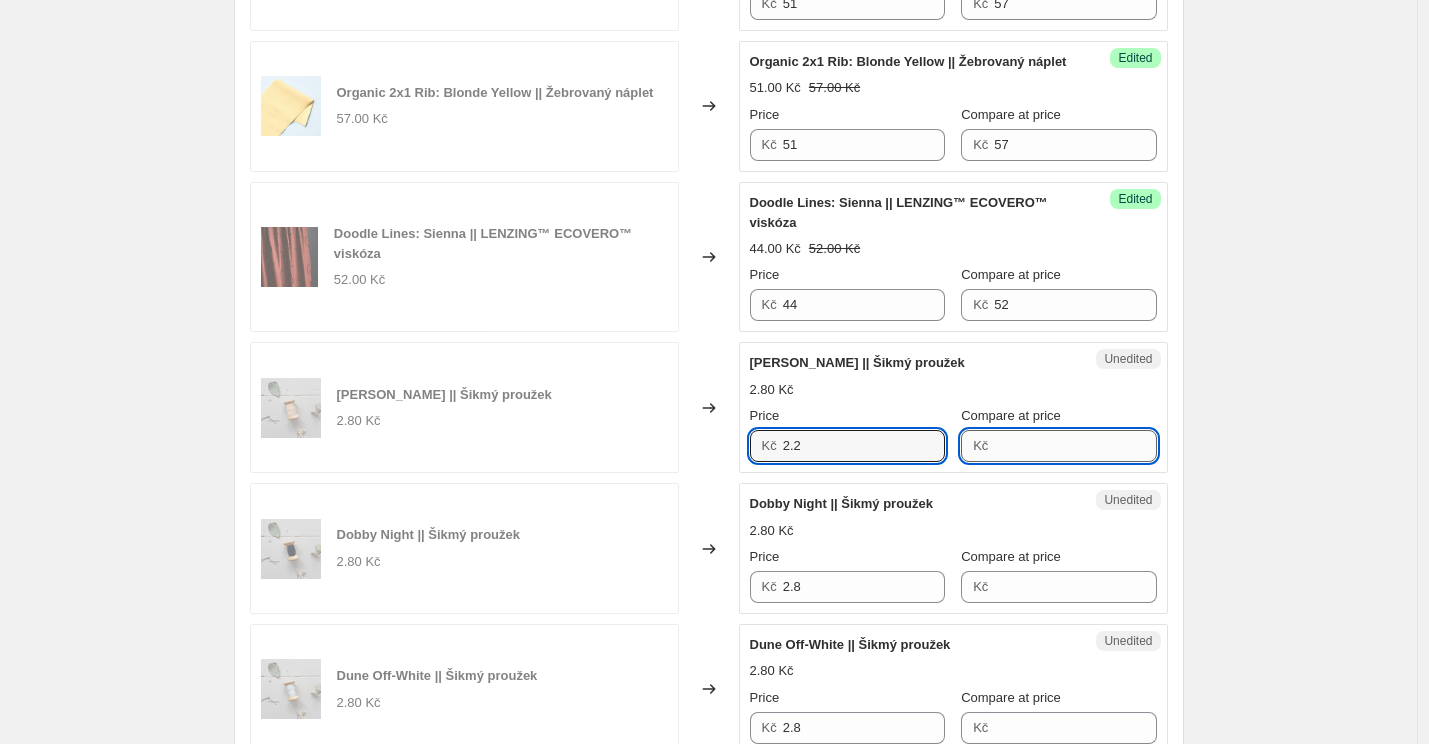 click on "Compare at price" at bounding box center [1075, 446] 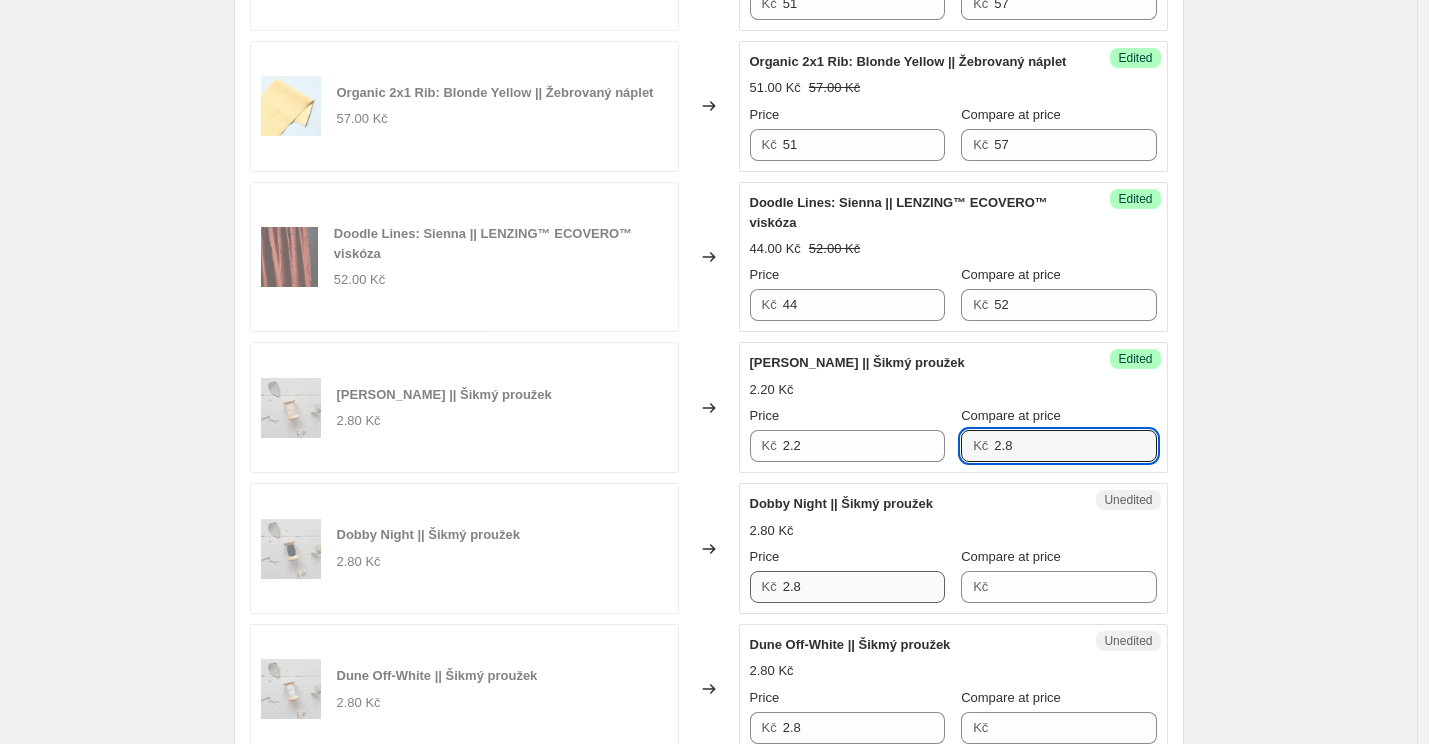 type on "2.8" 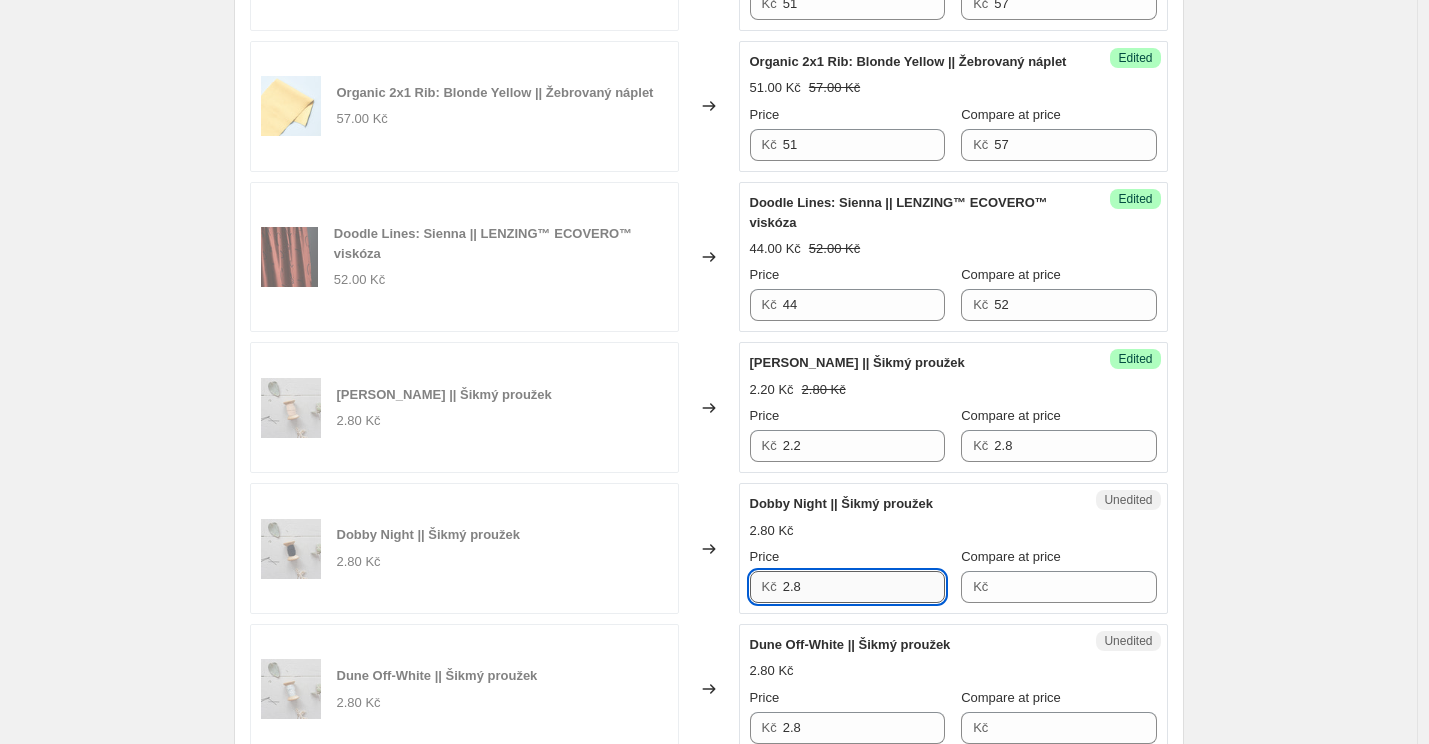 click on "2.8" at bounding box center [864, 587] 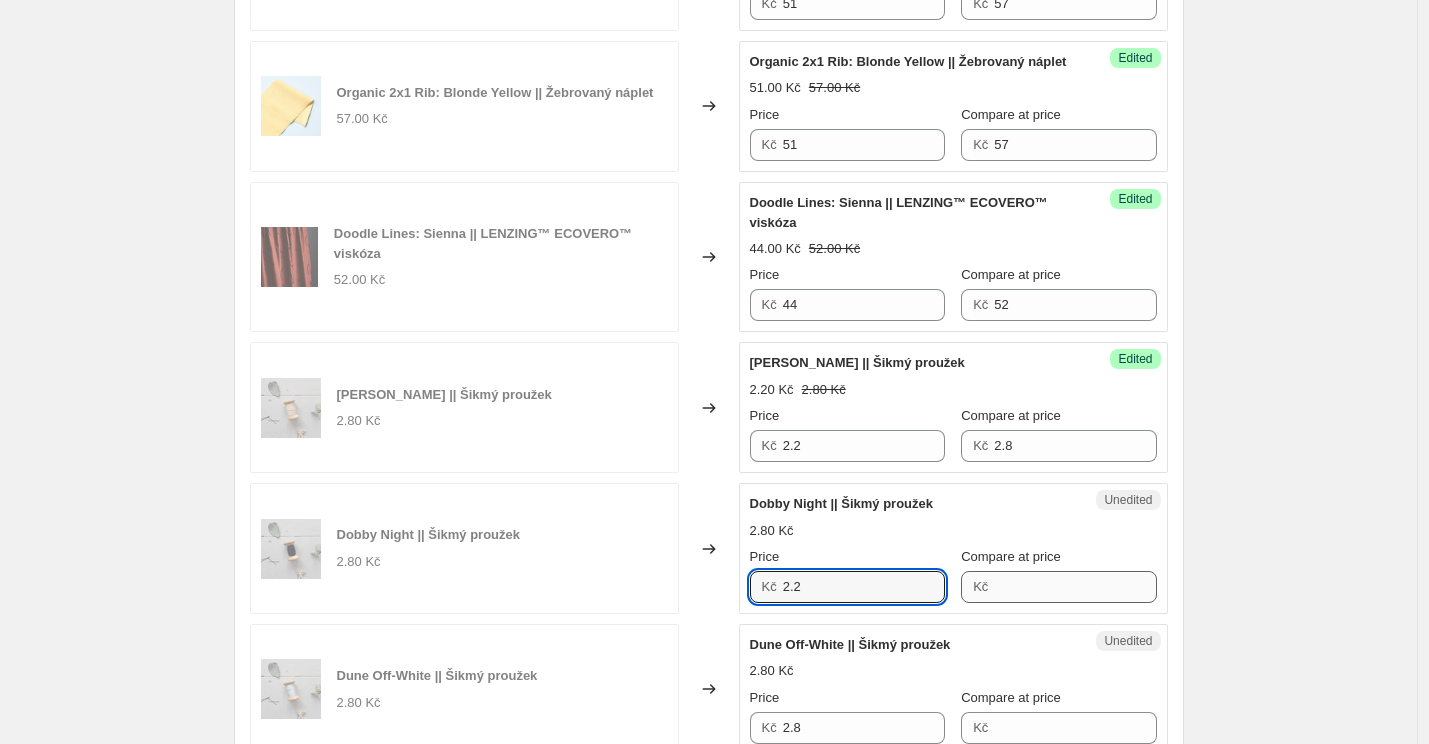 type on "2.2" 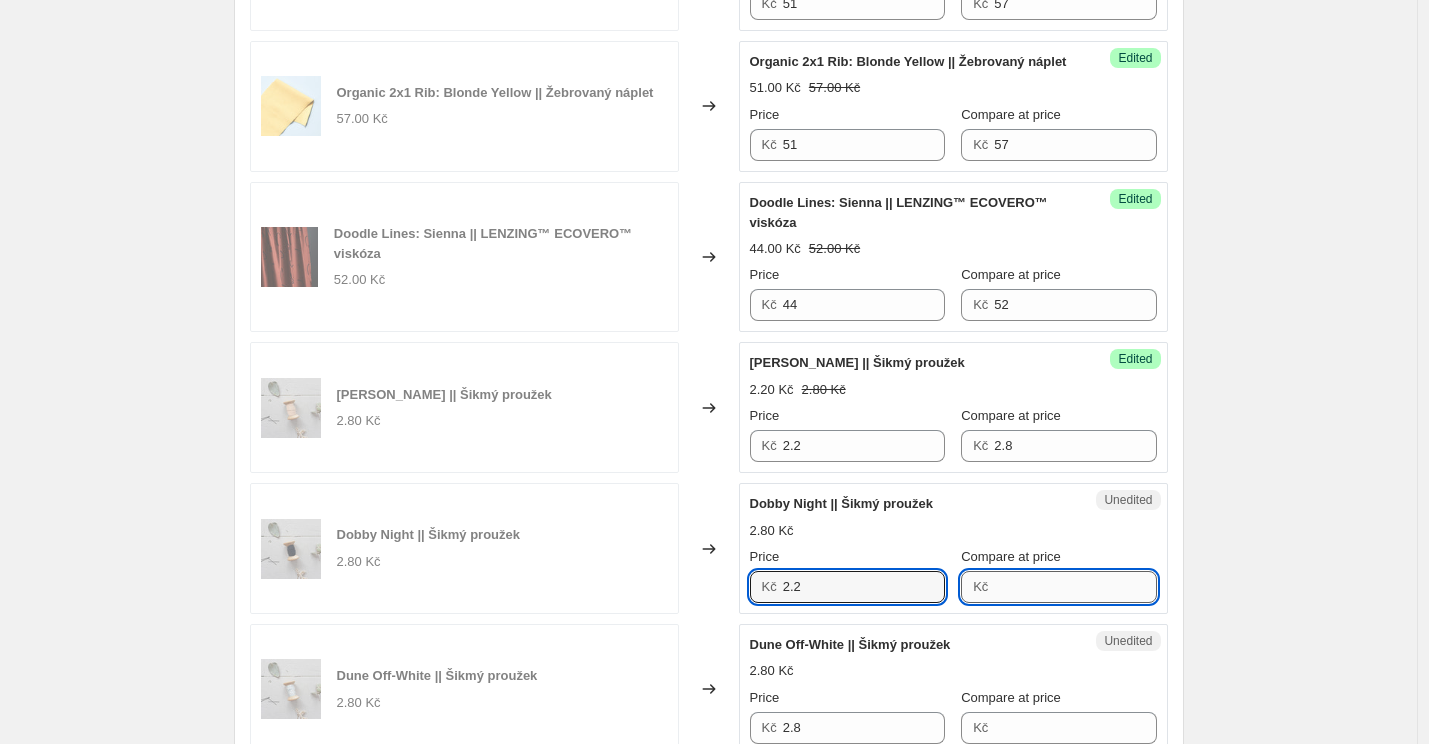 click on "Compare at price" at bounding box center [1075, 587] 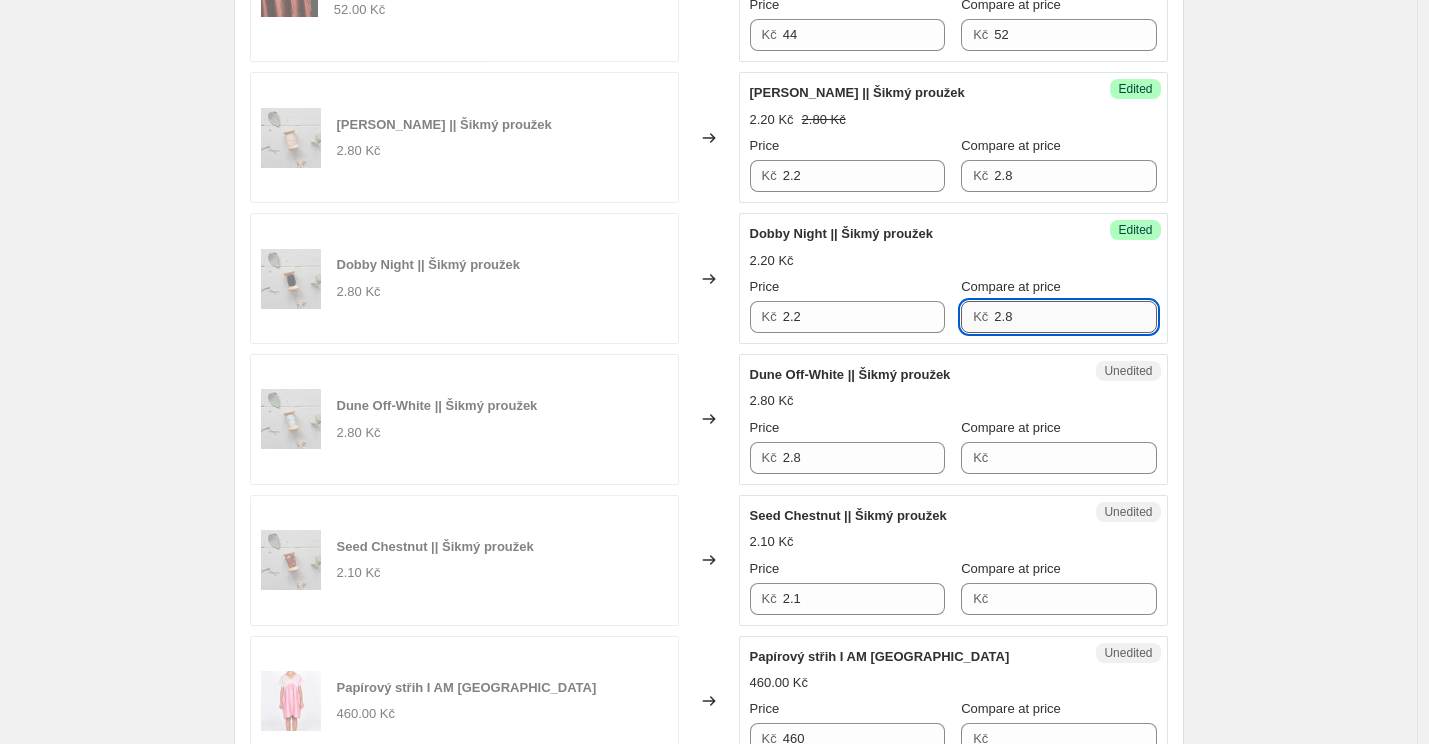 scroll, scrollTop: 2025, scrollLeft: 0, axis: vertical 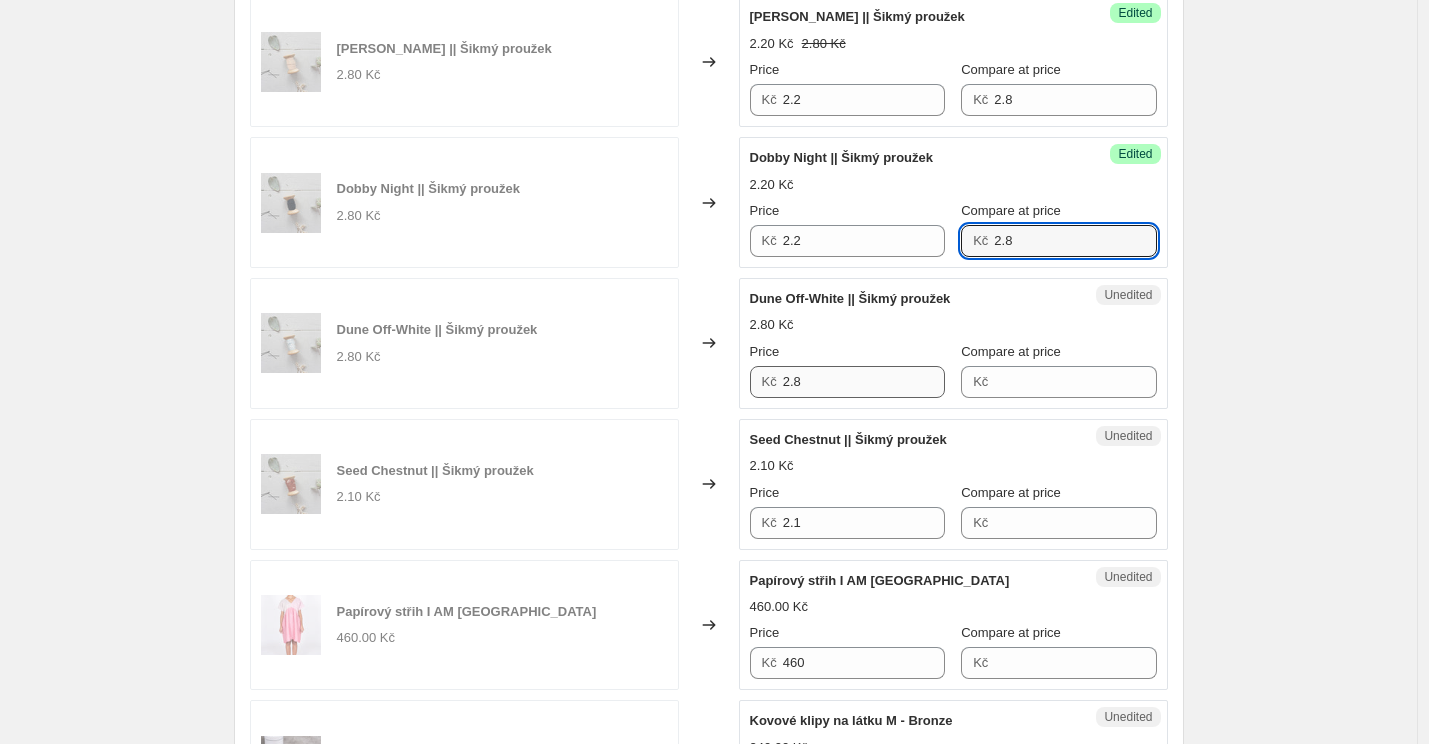 type on "2.8" 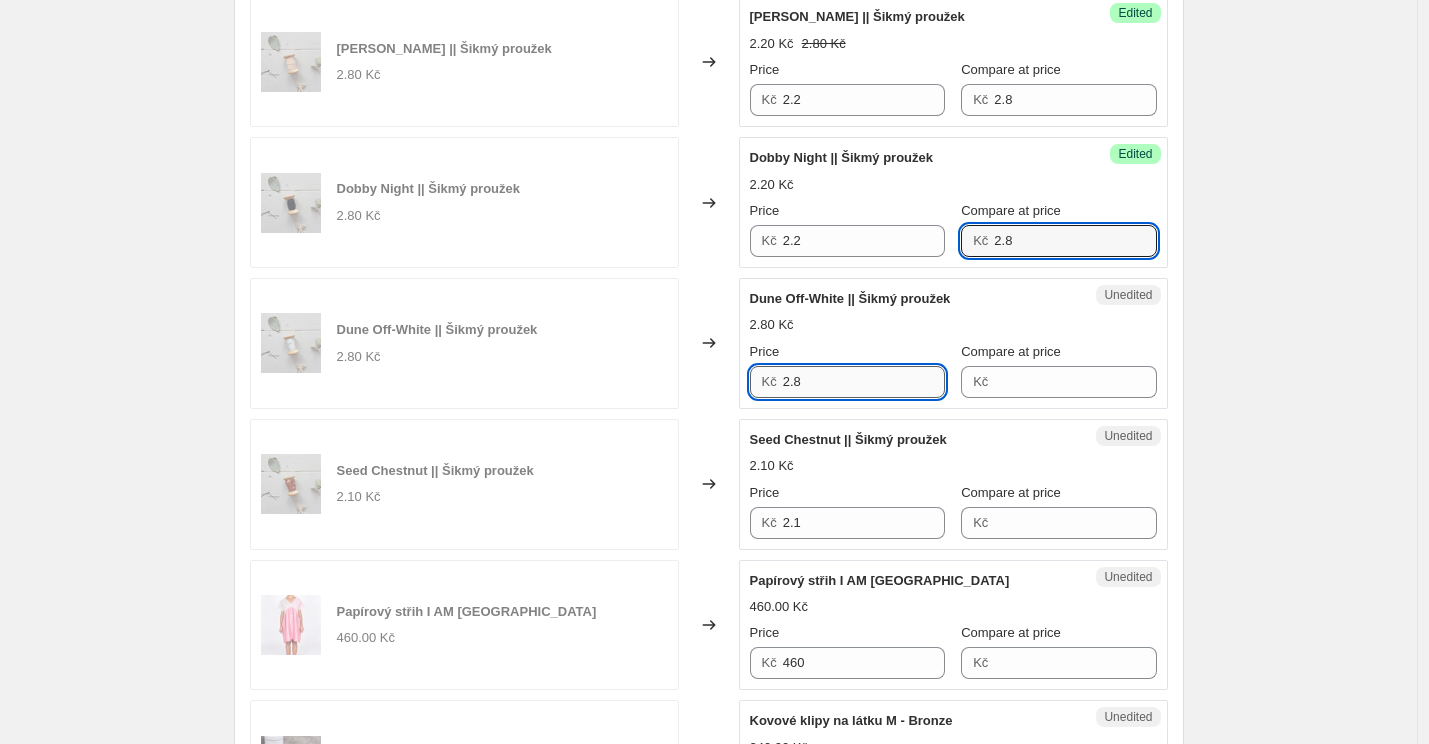 click on "2.8" at bounding box center [864, 382] 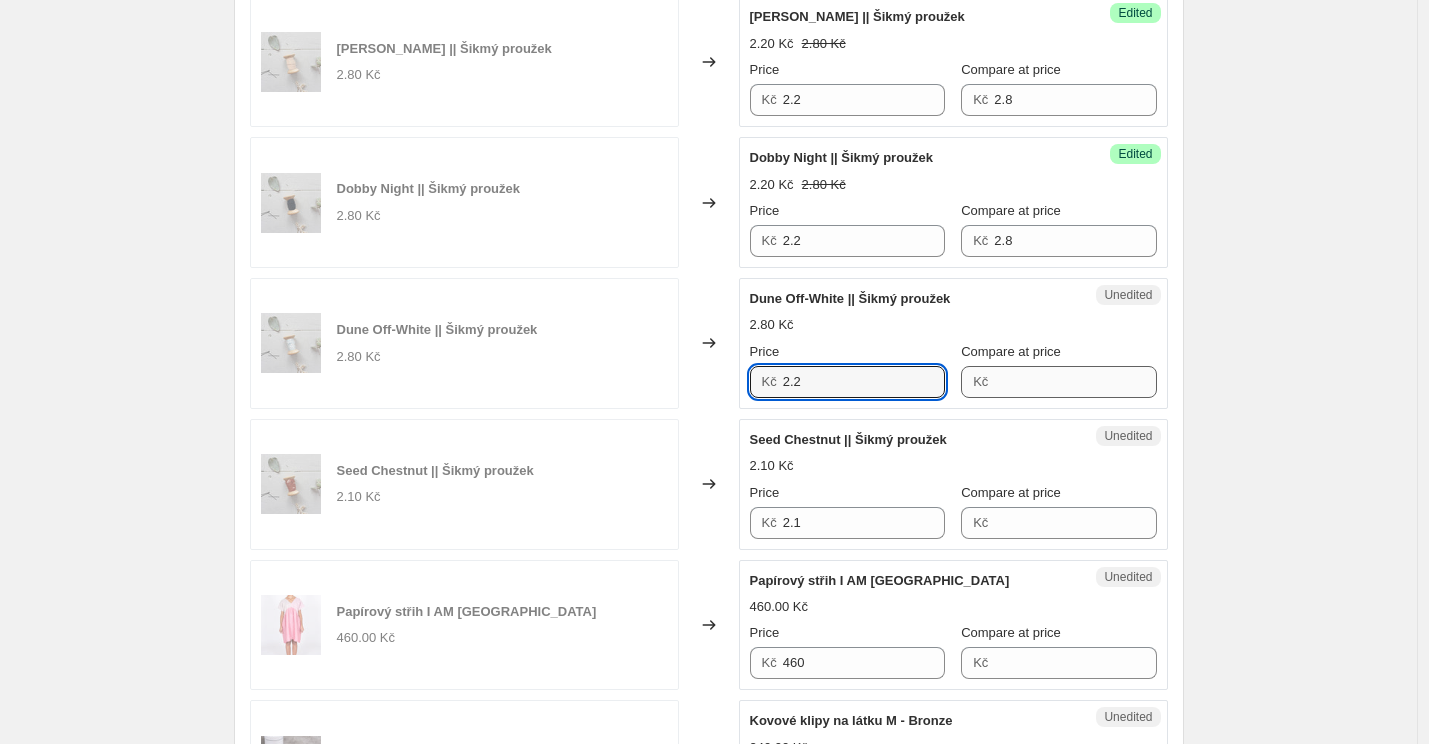 type on "2.2" 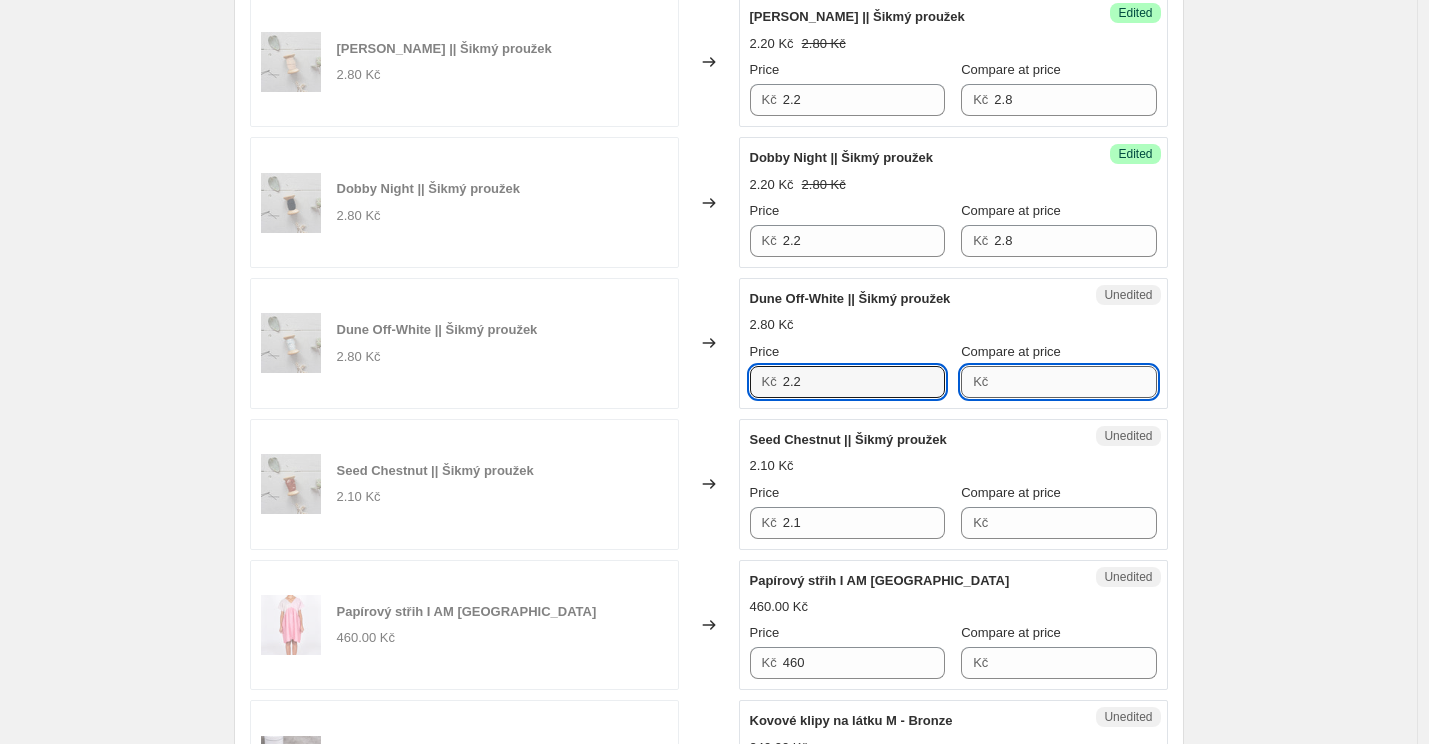click on "Compare at price" at bounding box center [1075, 382] 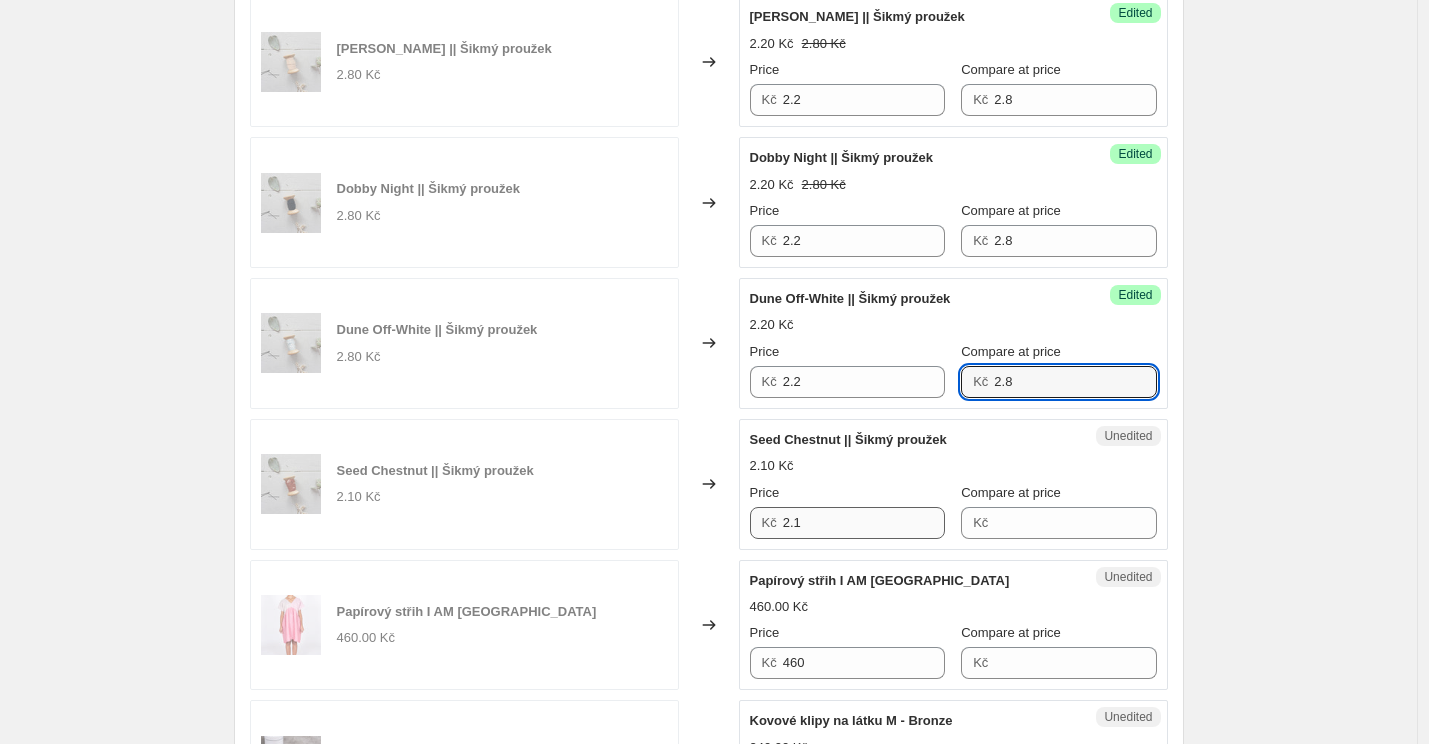 type on "2.8" 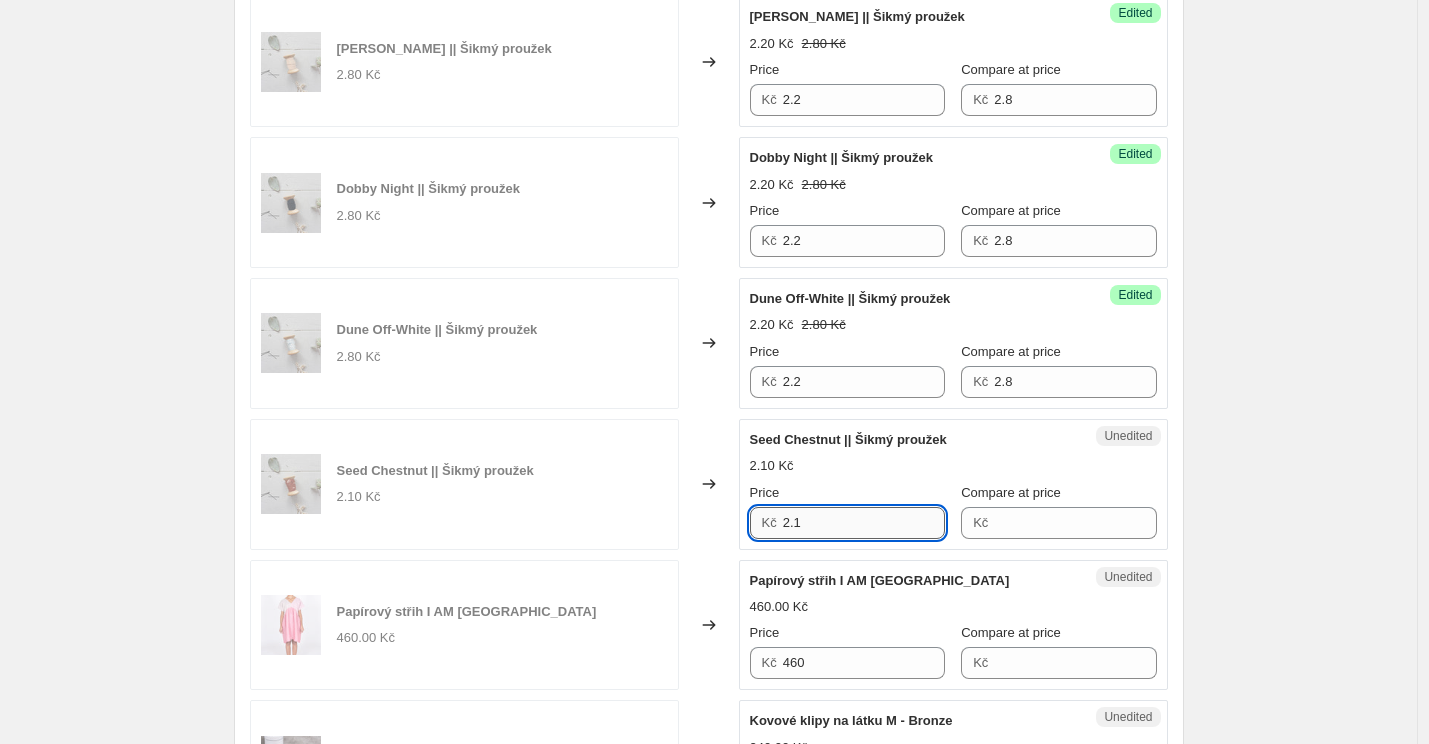 click on "2.1" at bounding box center [864, 523] 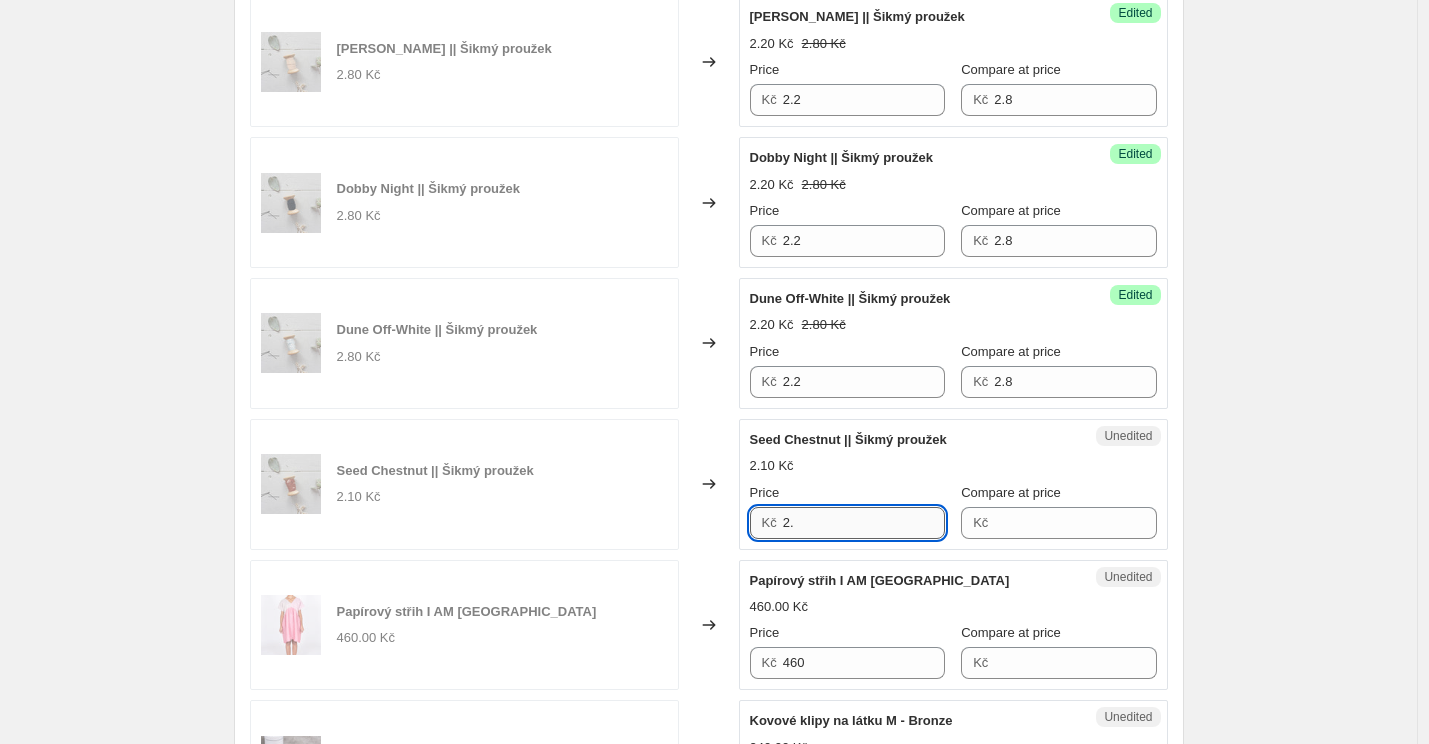 type on "2" 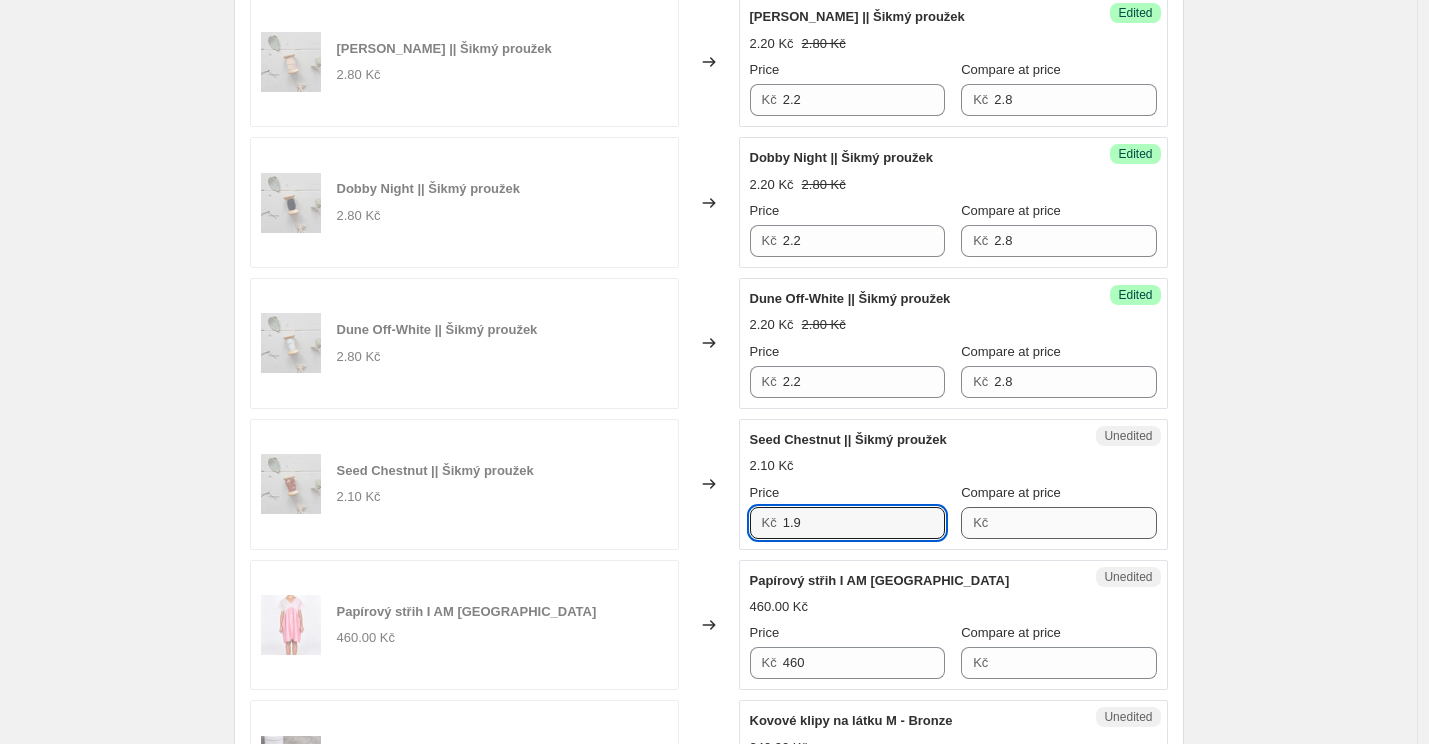 type on "1.9" 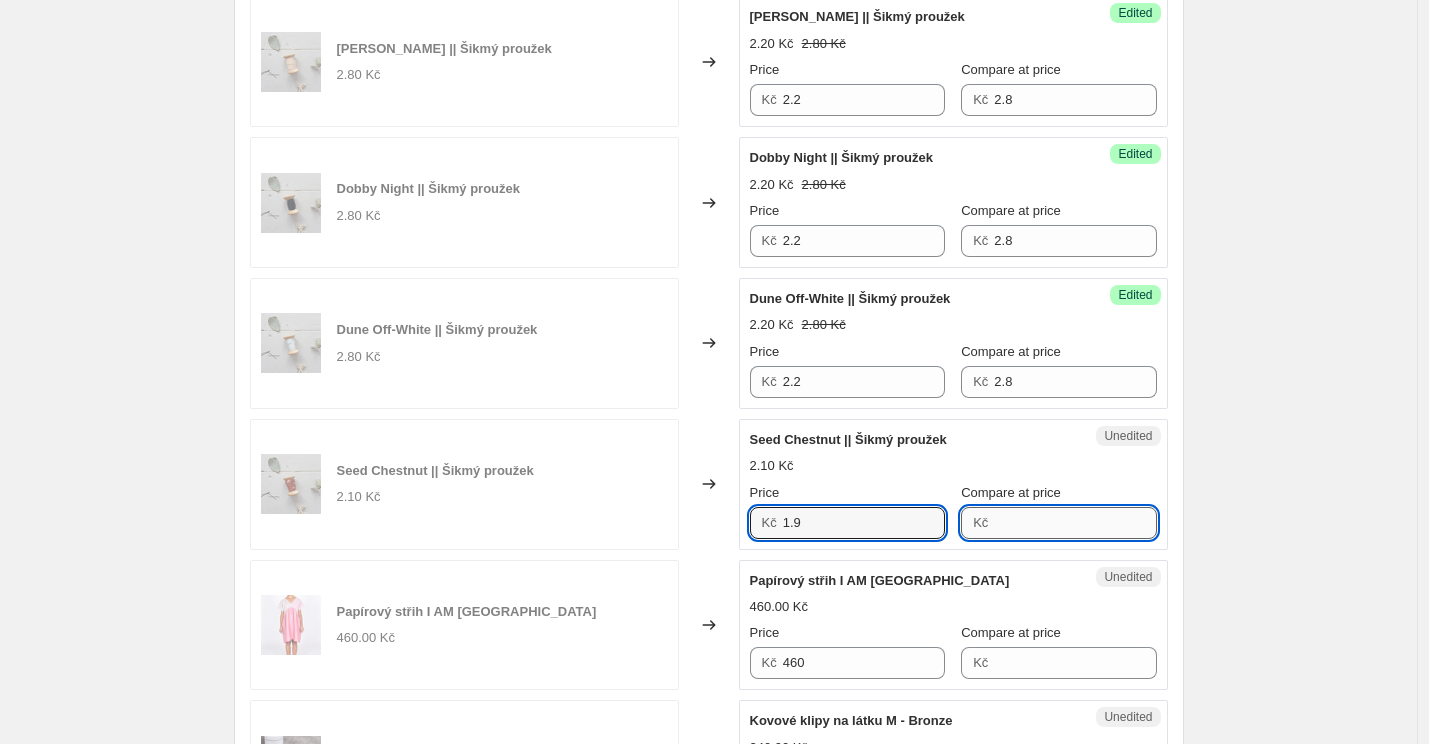 click on "Compare at price" at bounding box center [1075, 523] 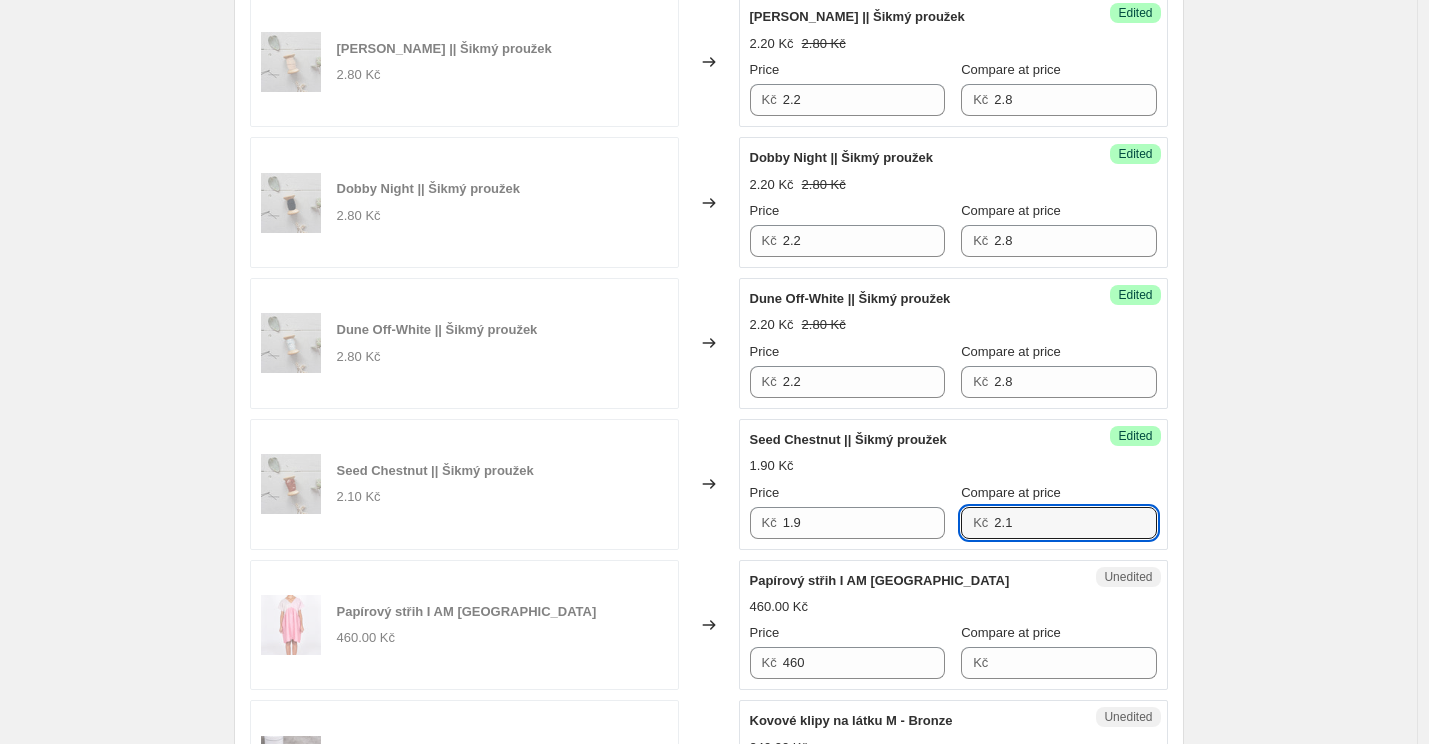 type on "2.1" 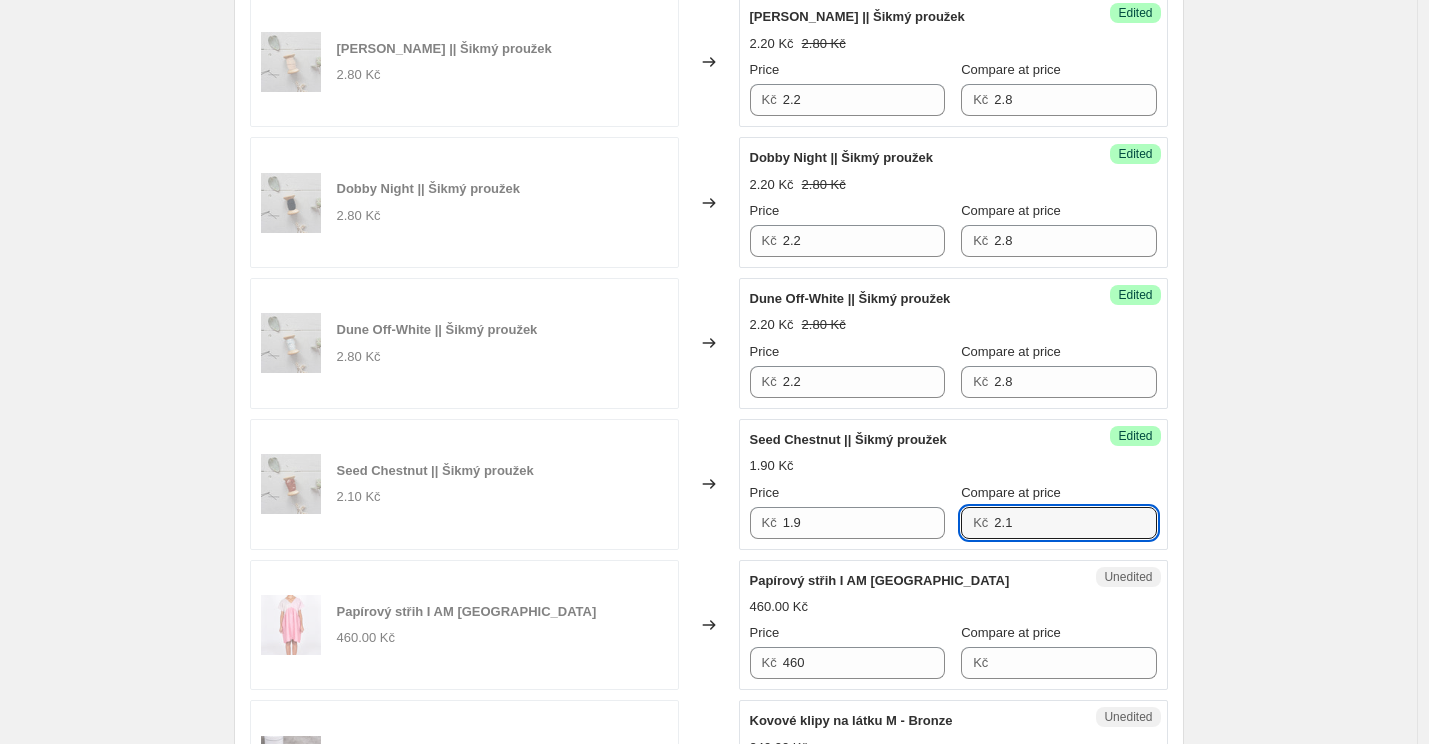 click on "Papírový střih I AM [GEOGRAPHIC_DATA]" at bounding box center [913, 581] 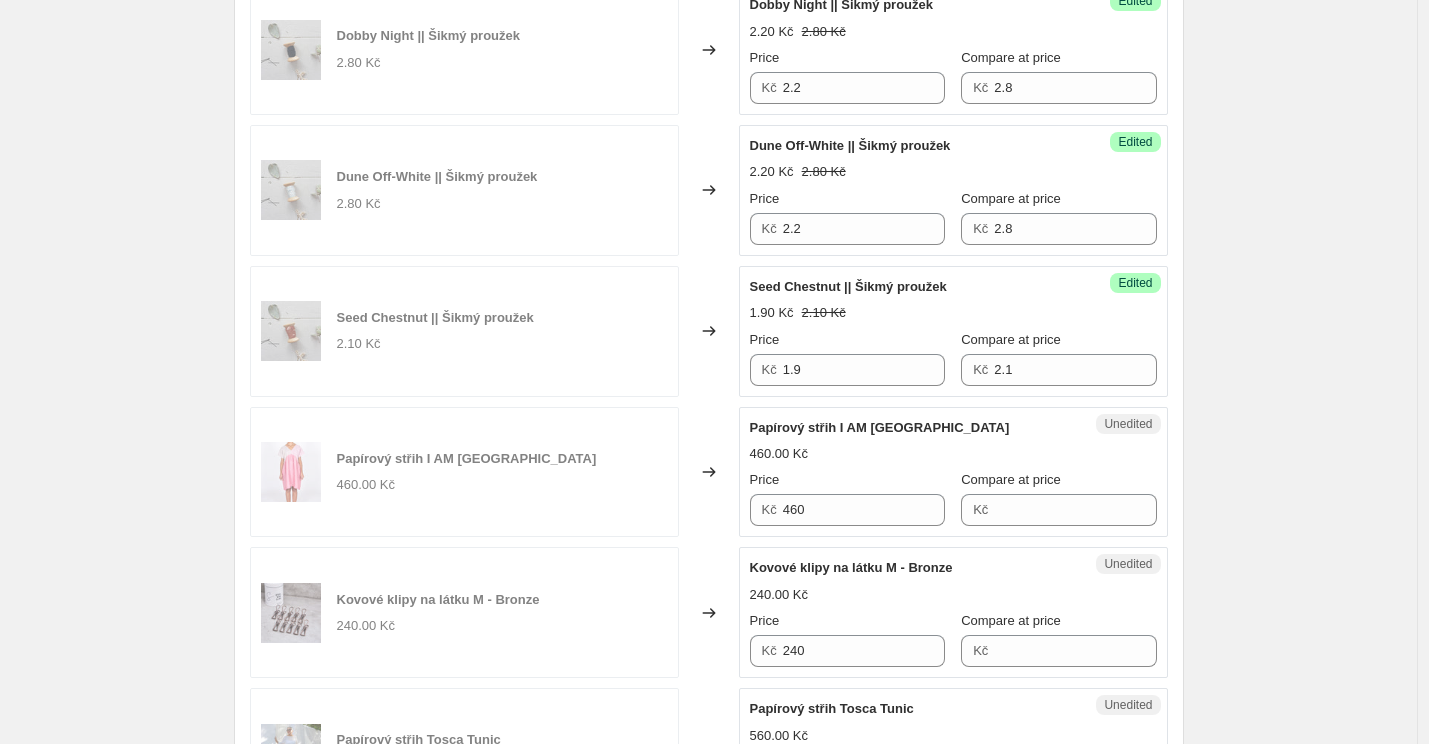 scroll, scrollTop: 2185, scrollLeft: 0, axis: vertical 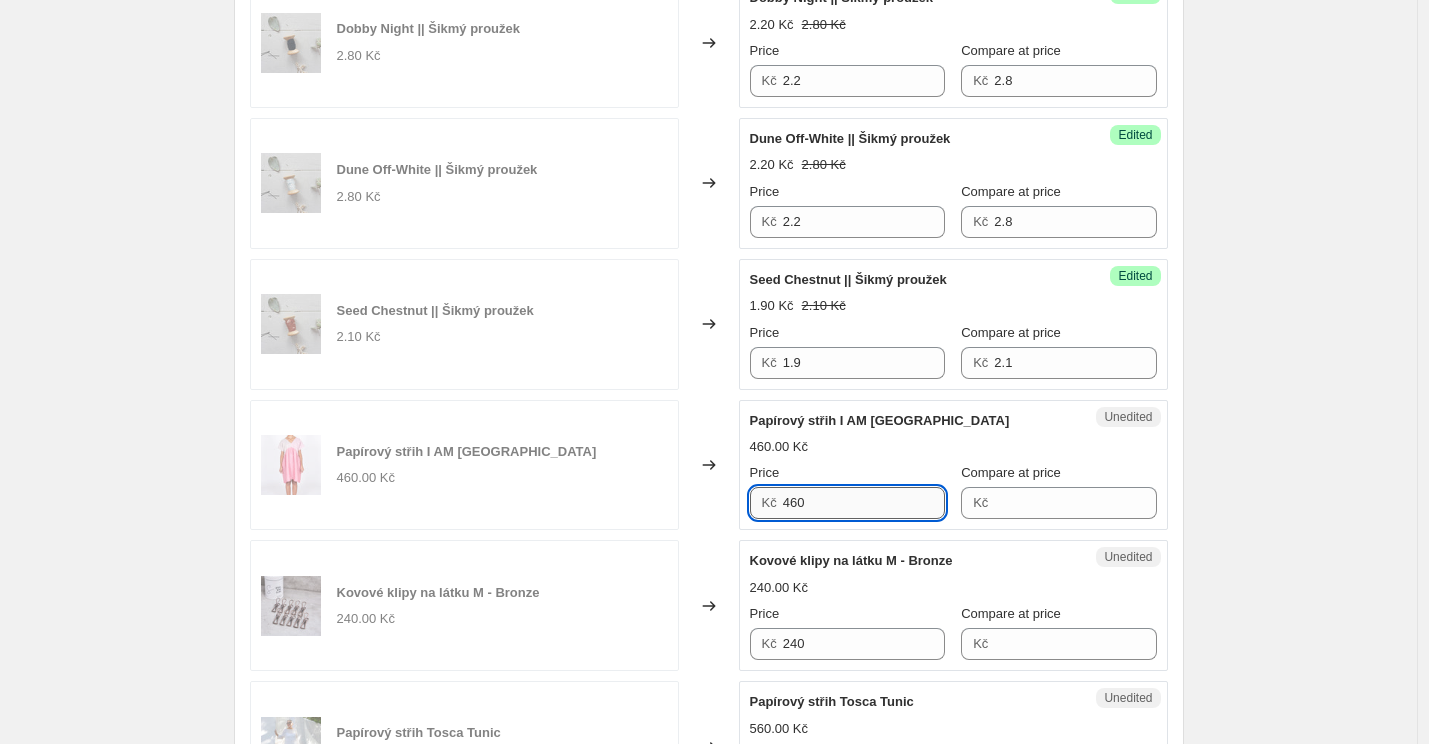 click on "460" at bounding box center [864, 503] 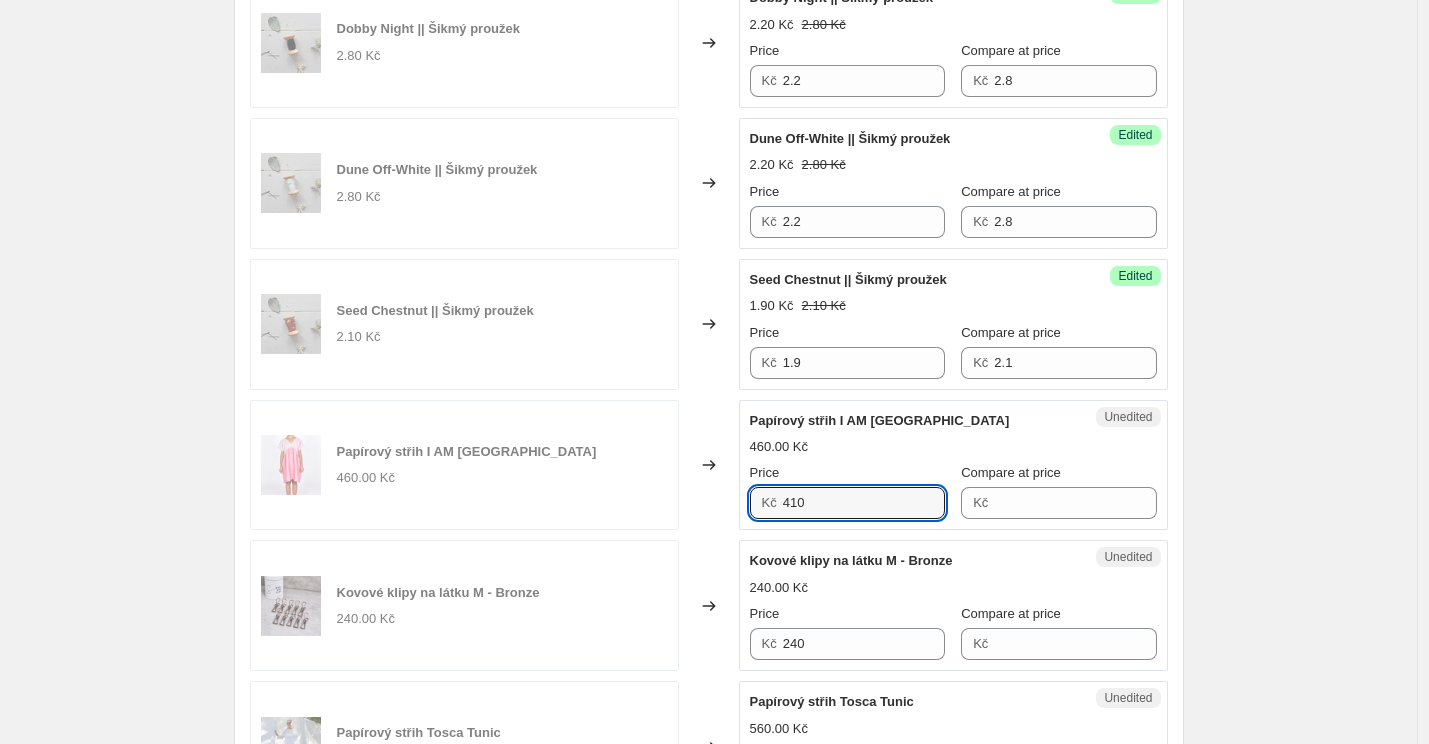 type on "410" 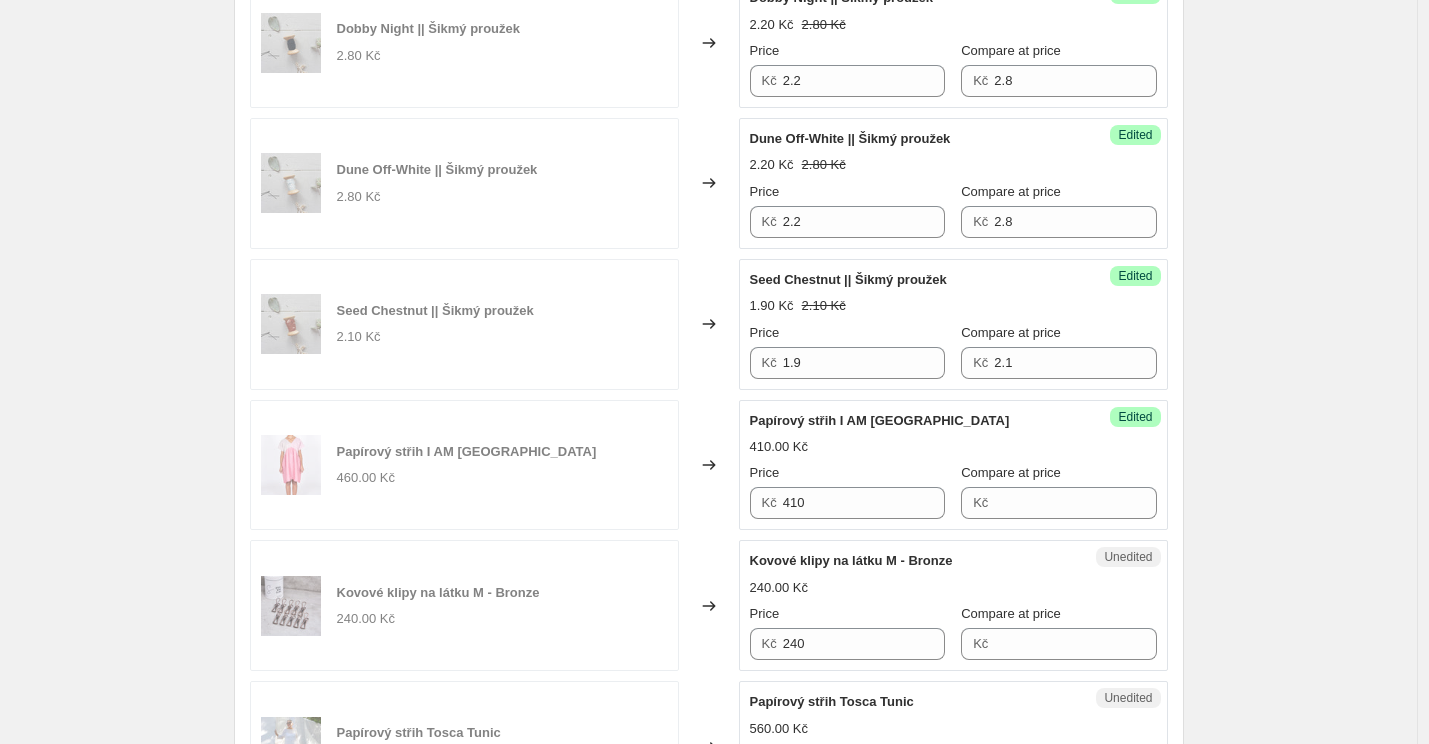 click on "Kč" at bounding box center [1058, 503] 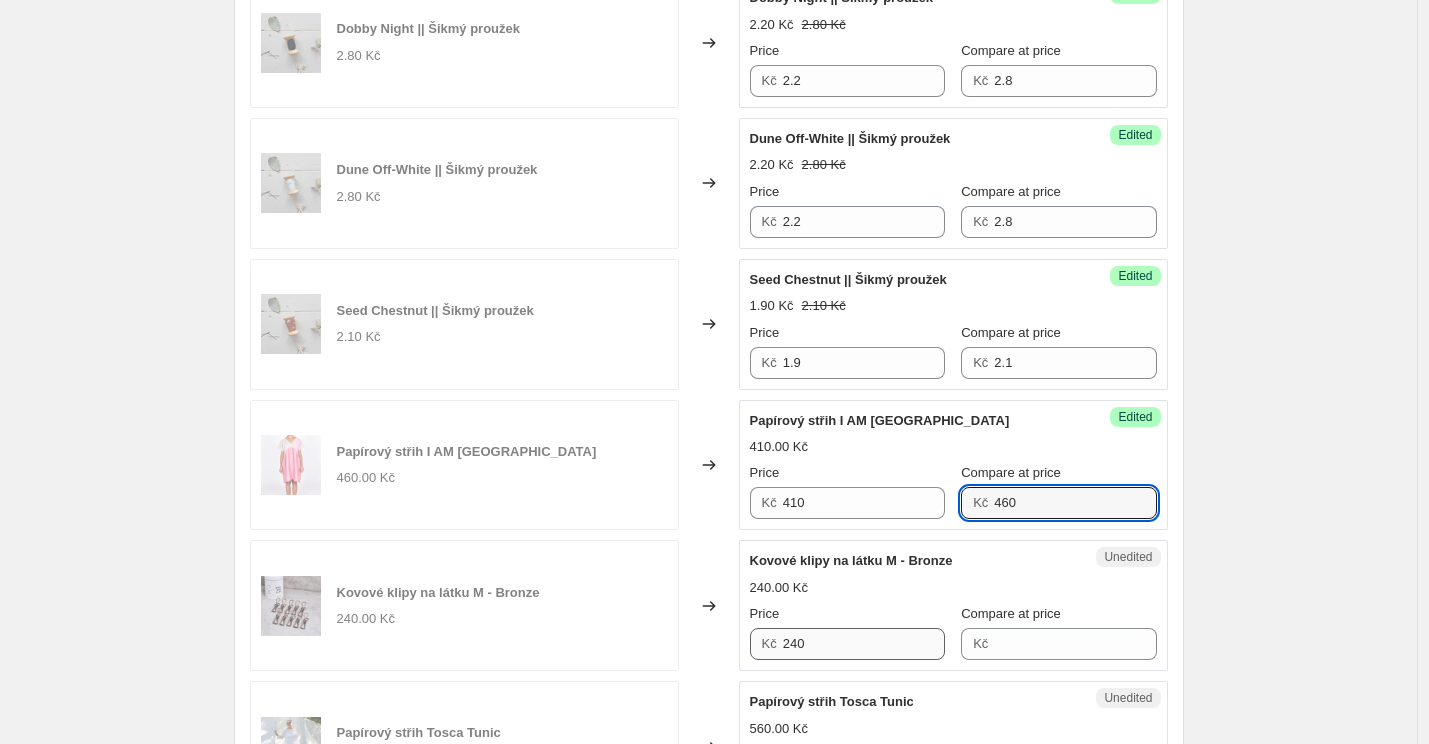 type on "460" 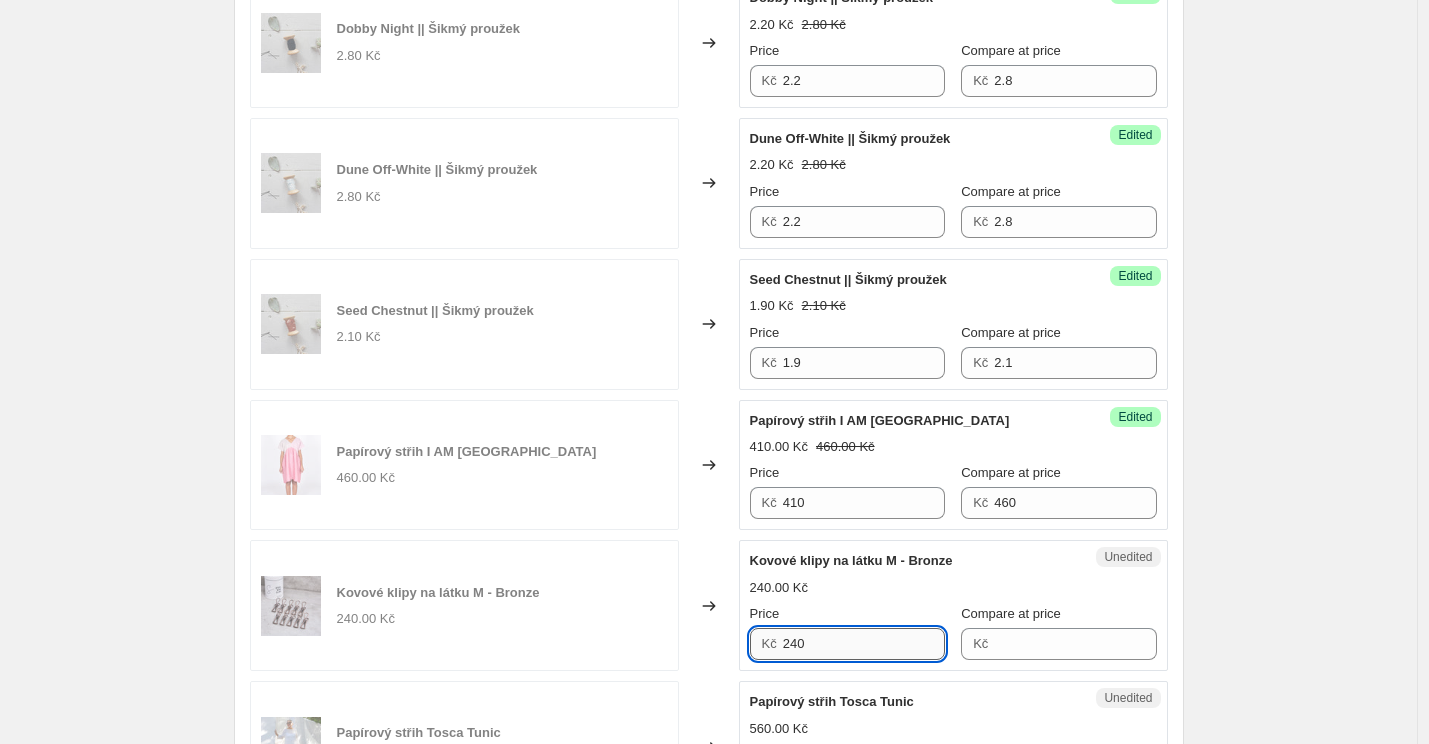 click on "240" at bounding box center (864, 644) 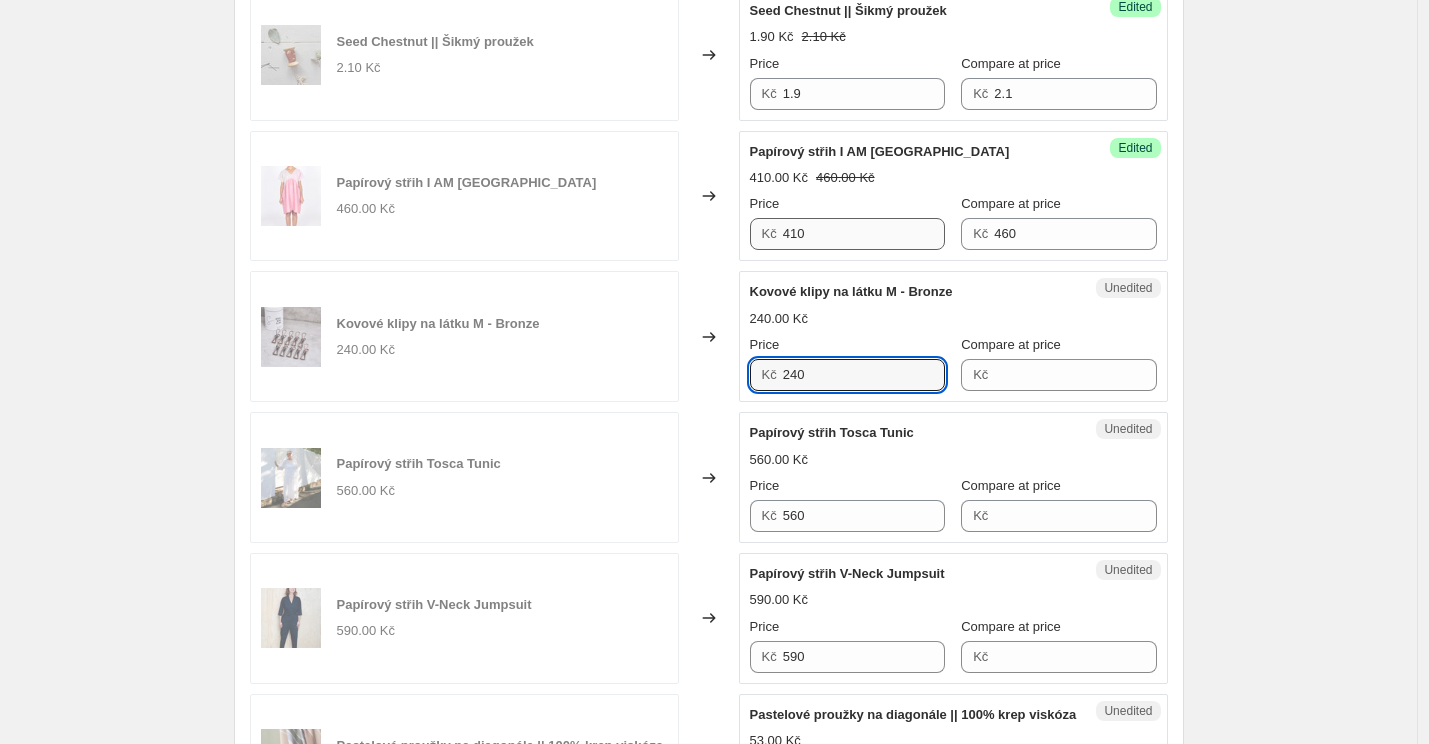scroll, scrollTop: 2455, scrollLeft: 0, axis: vertical 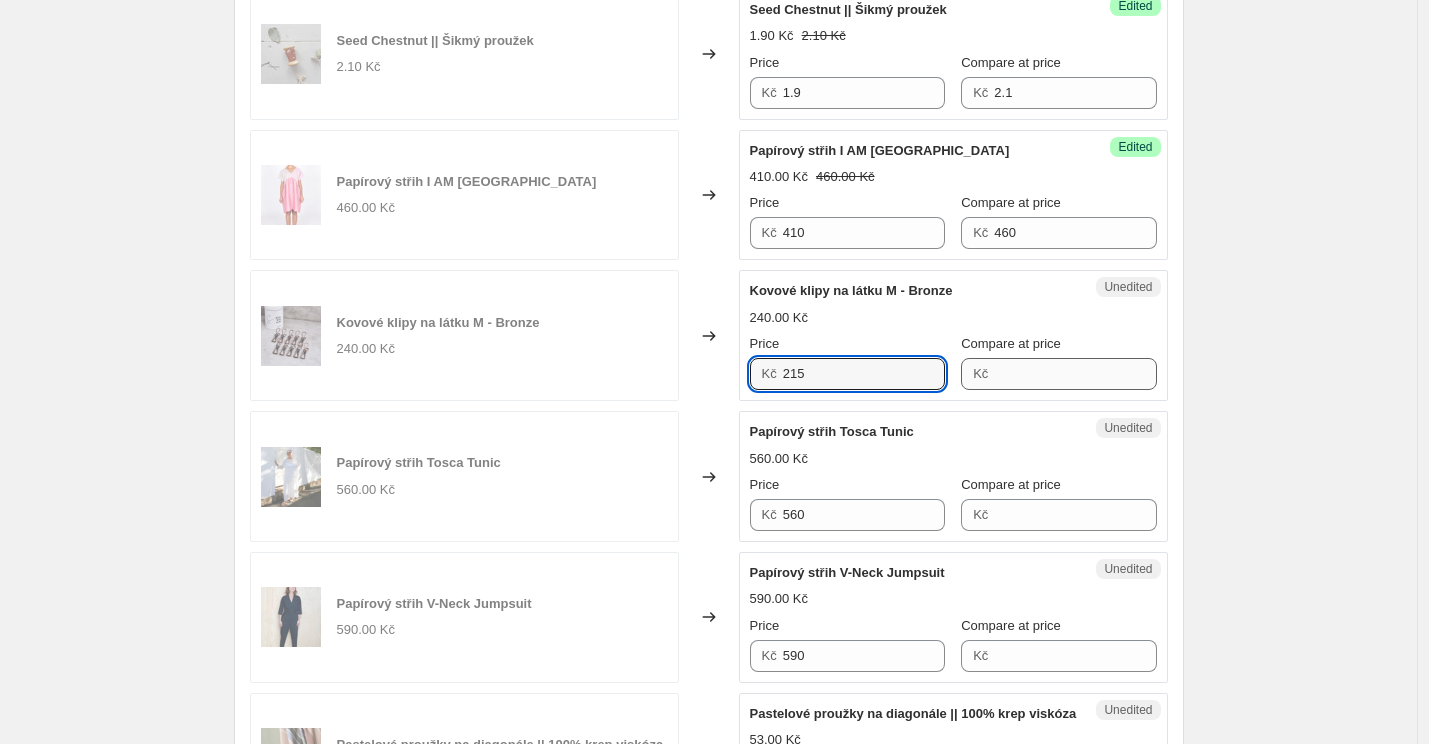 type on "215" 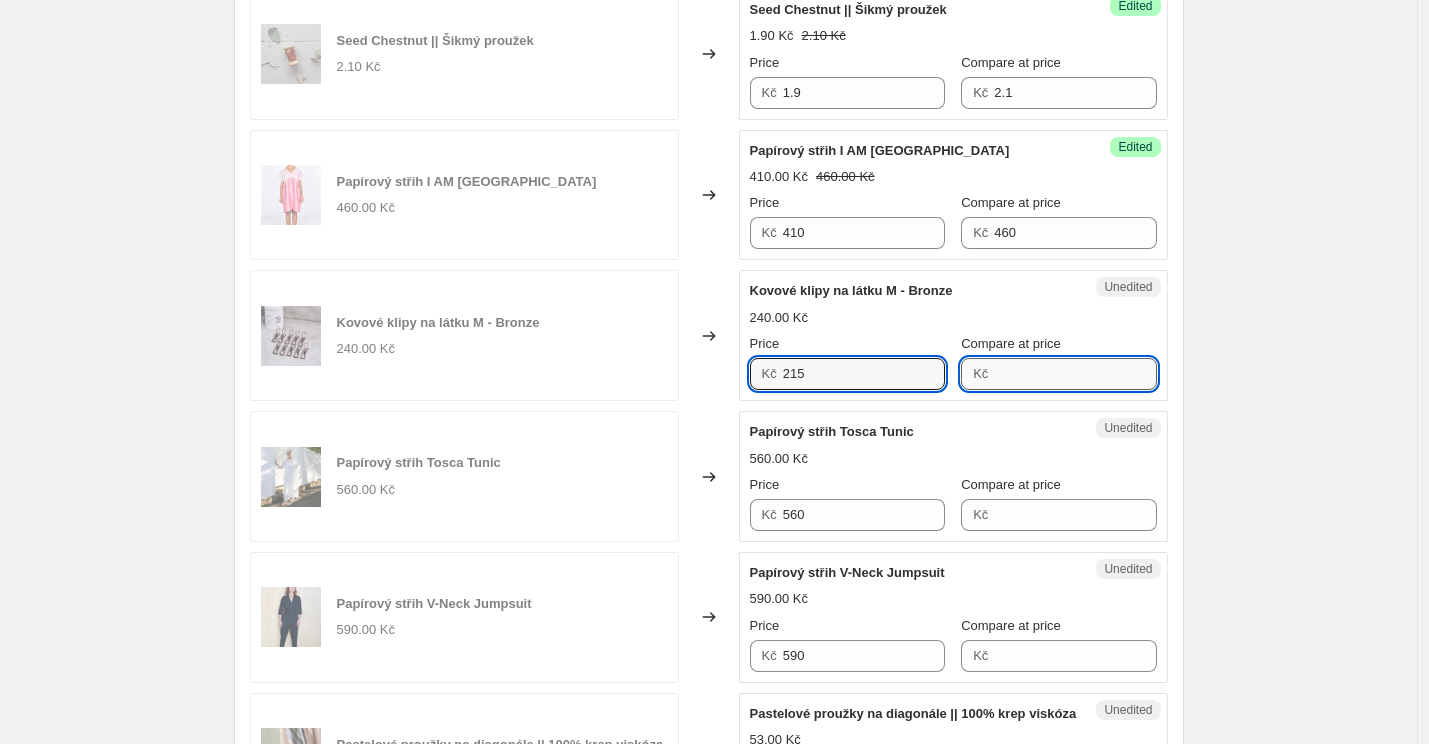 click on "Compare at price" at bounding box center (1075, 374) 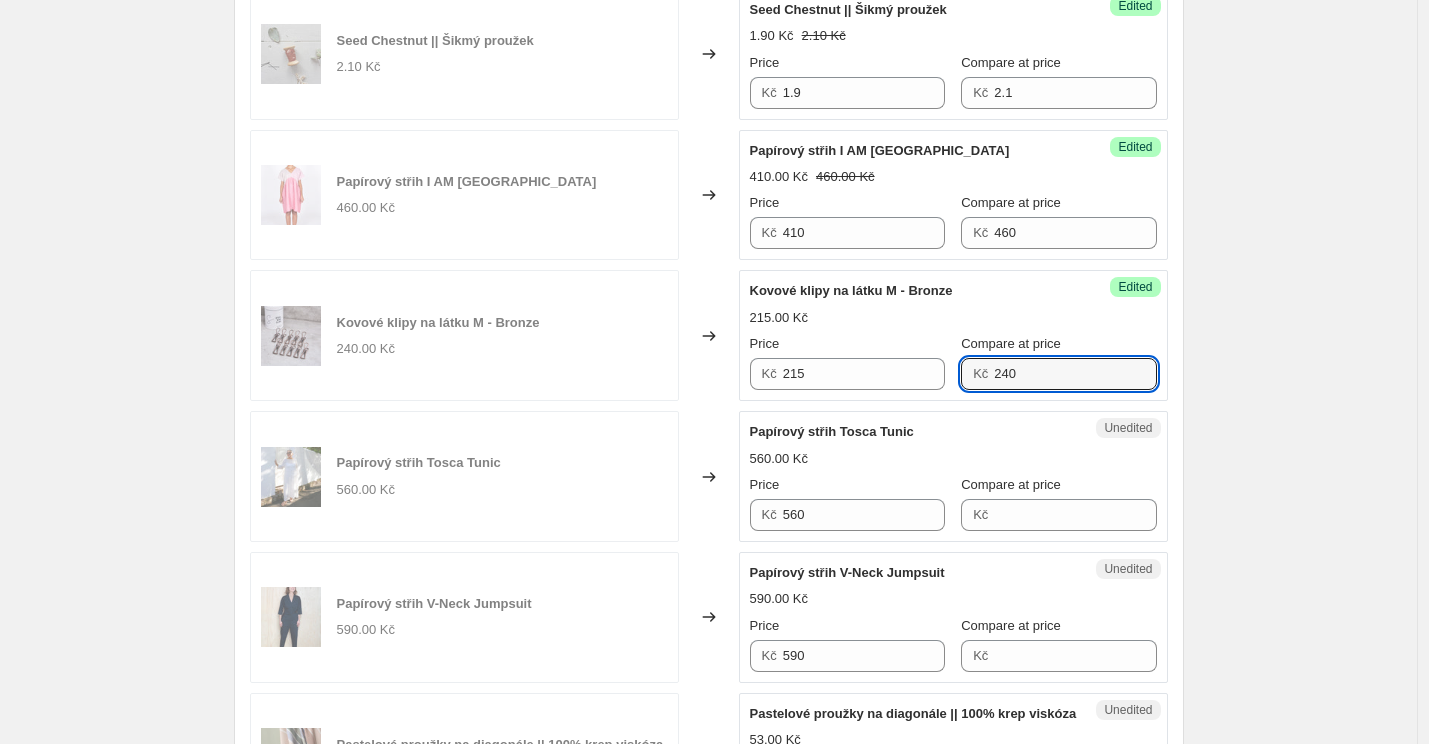 type on "240" 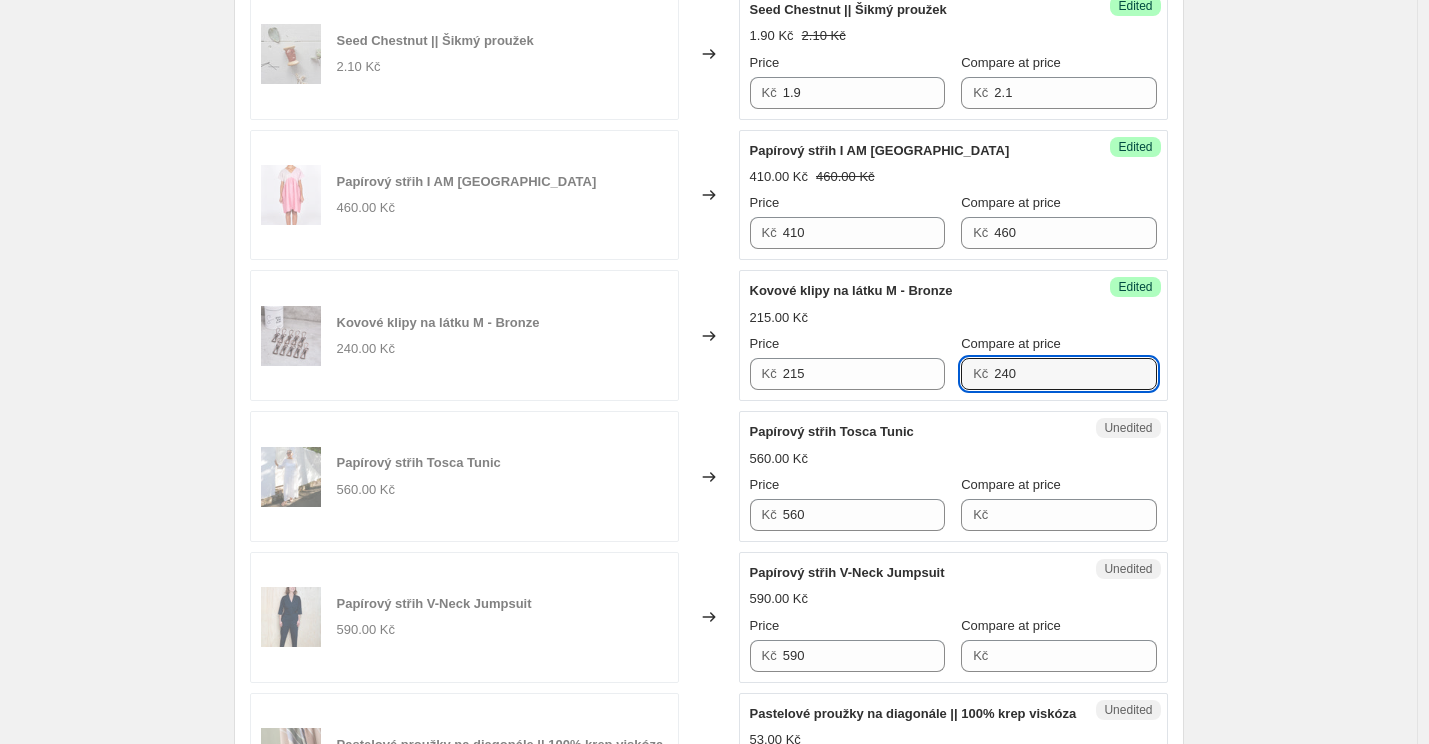 click on "Papírový střih Tosca Tunic" at bounding box center [913, 432] 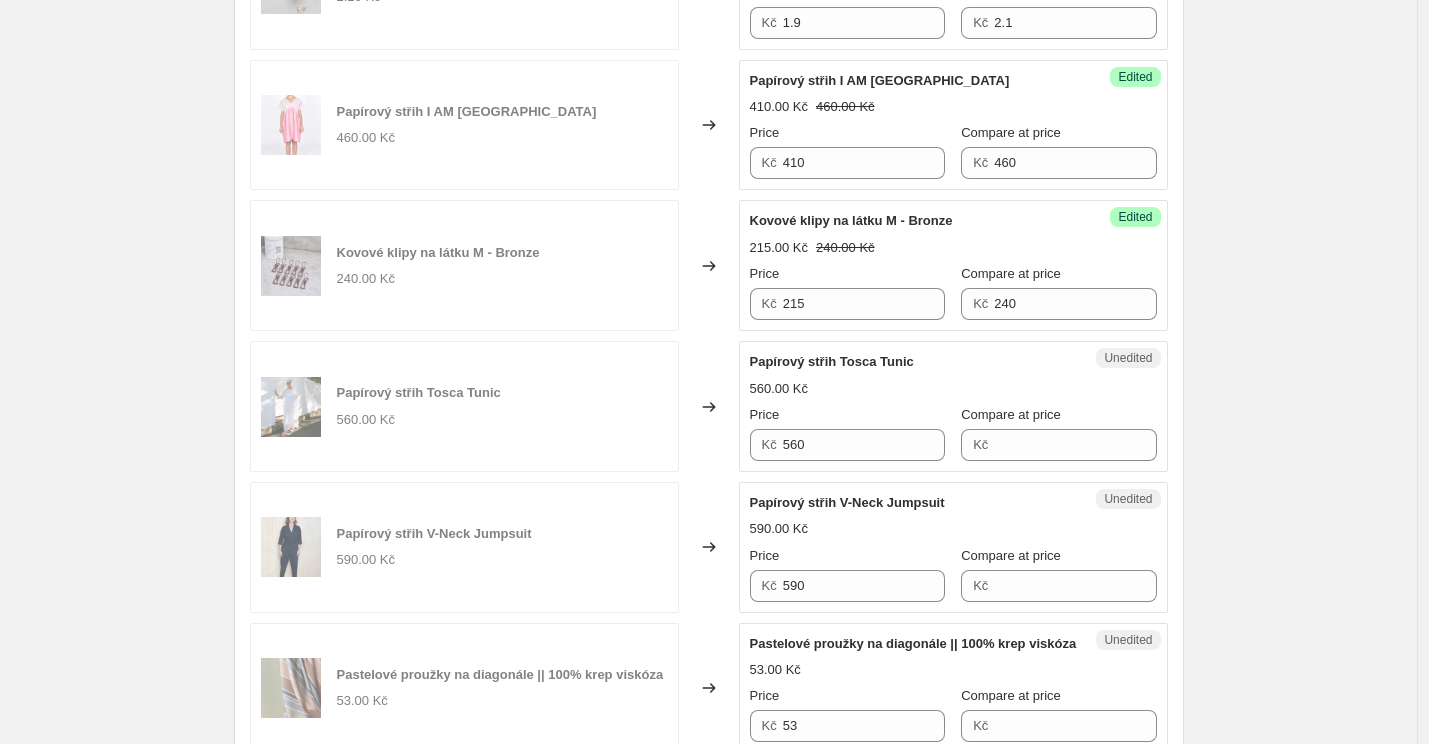 scroll, scrollTop: 2526, scrollLeft: 0, axis: vertical 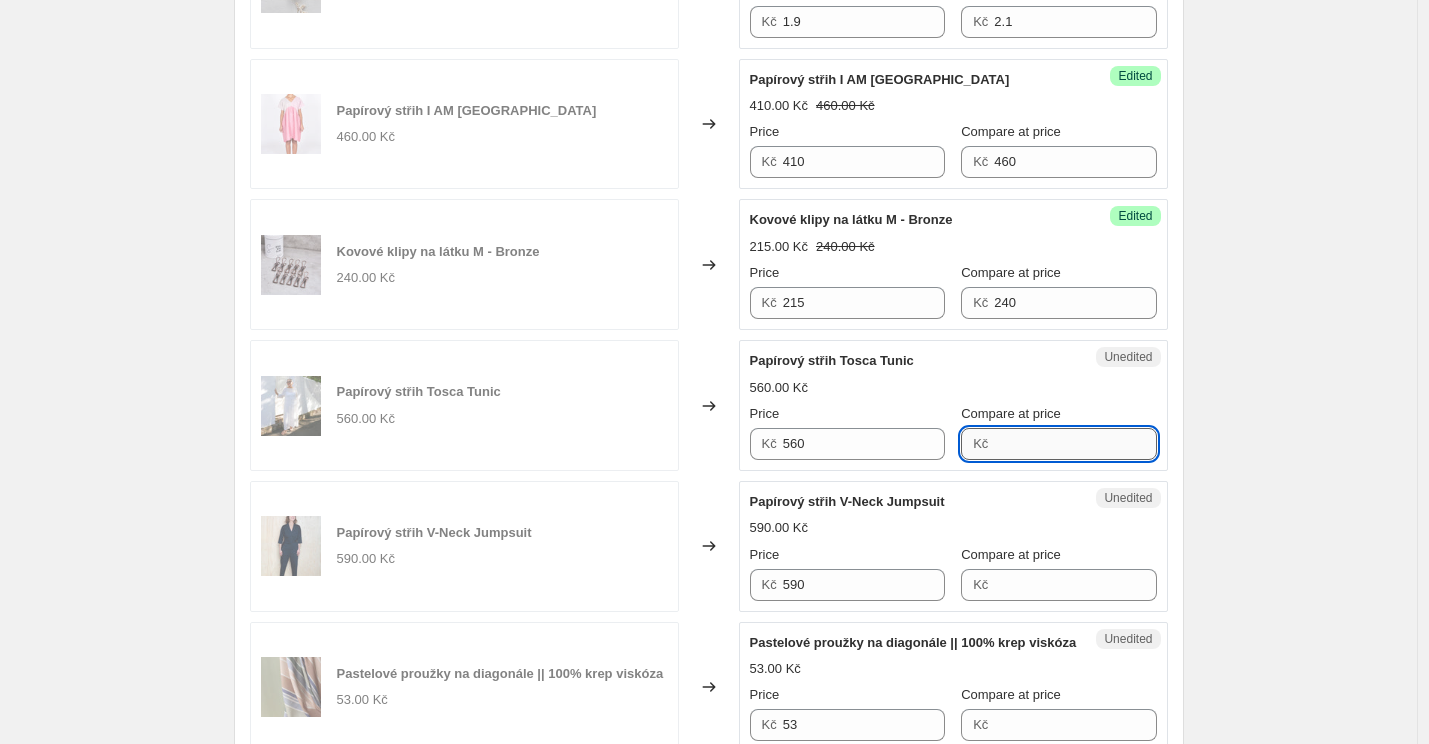 click on "Compare at price" at bounding box center [1075, 444] 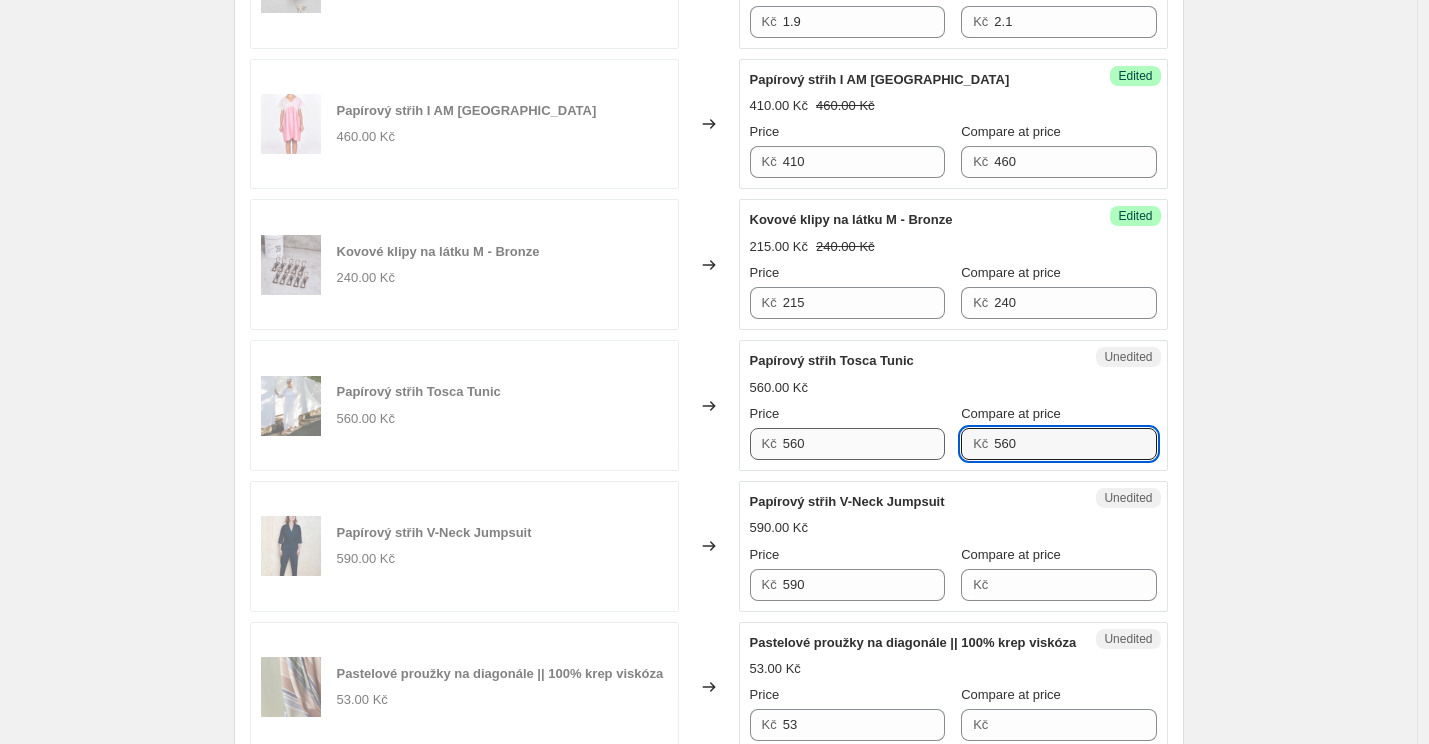 type on "560" 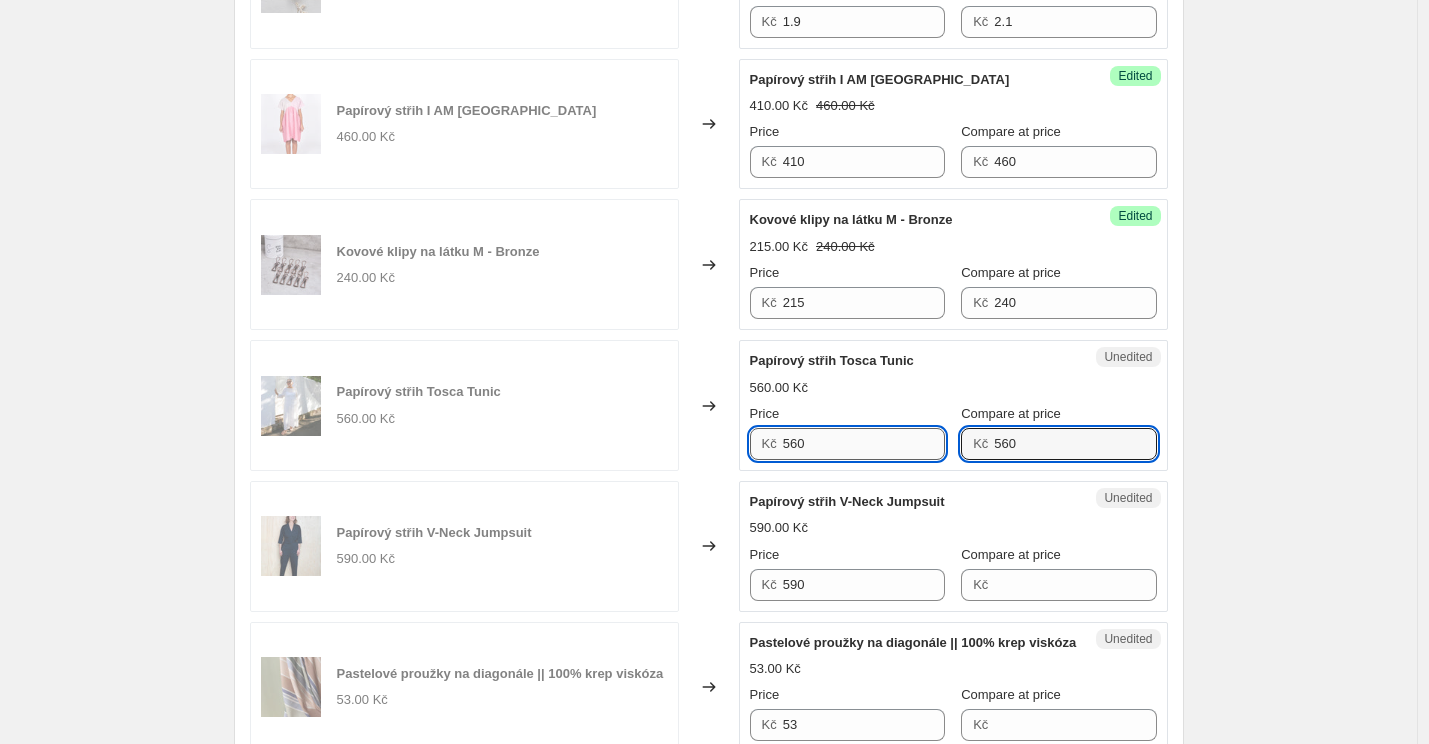 click on "560" at bounding box center (864, 444) 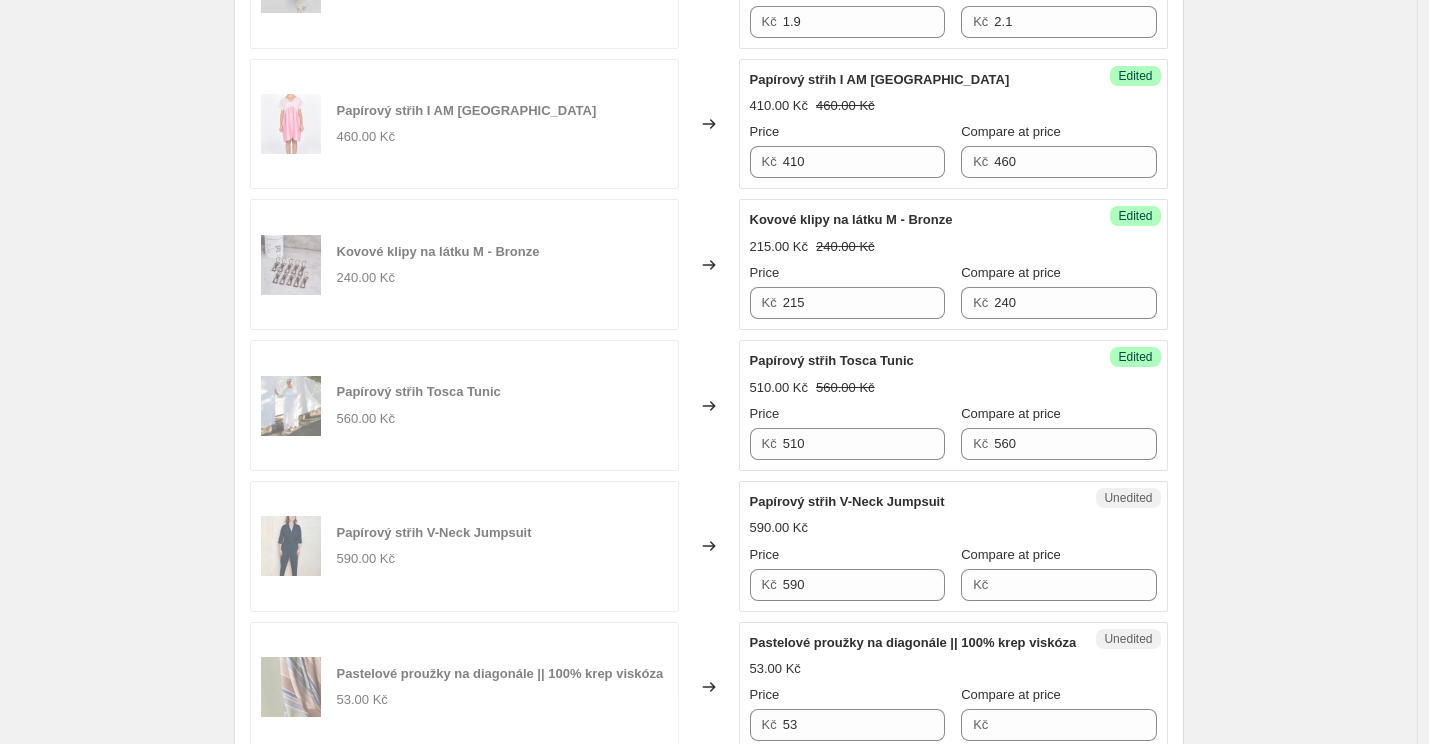 click on "Papírový střih V-Neck Jumpsuit" at bounding box center (847, 501) 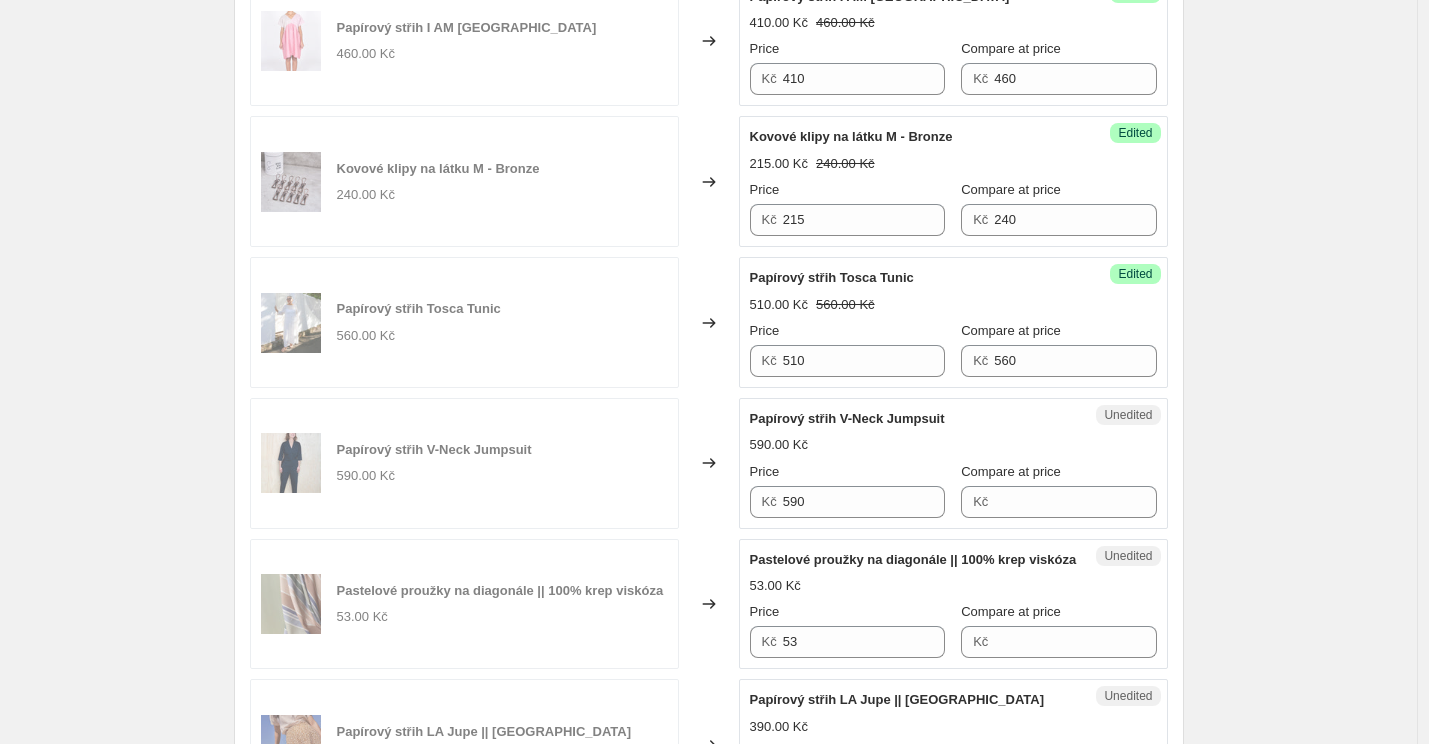scroll, scrollTop: 2611, scrollLeft: 0, axis: vertical 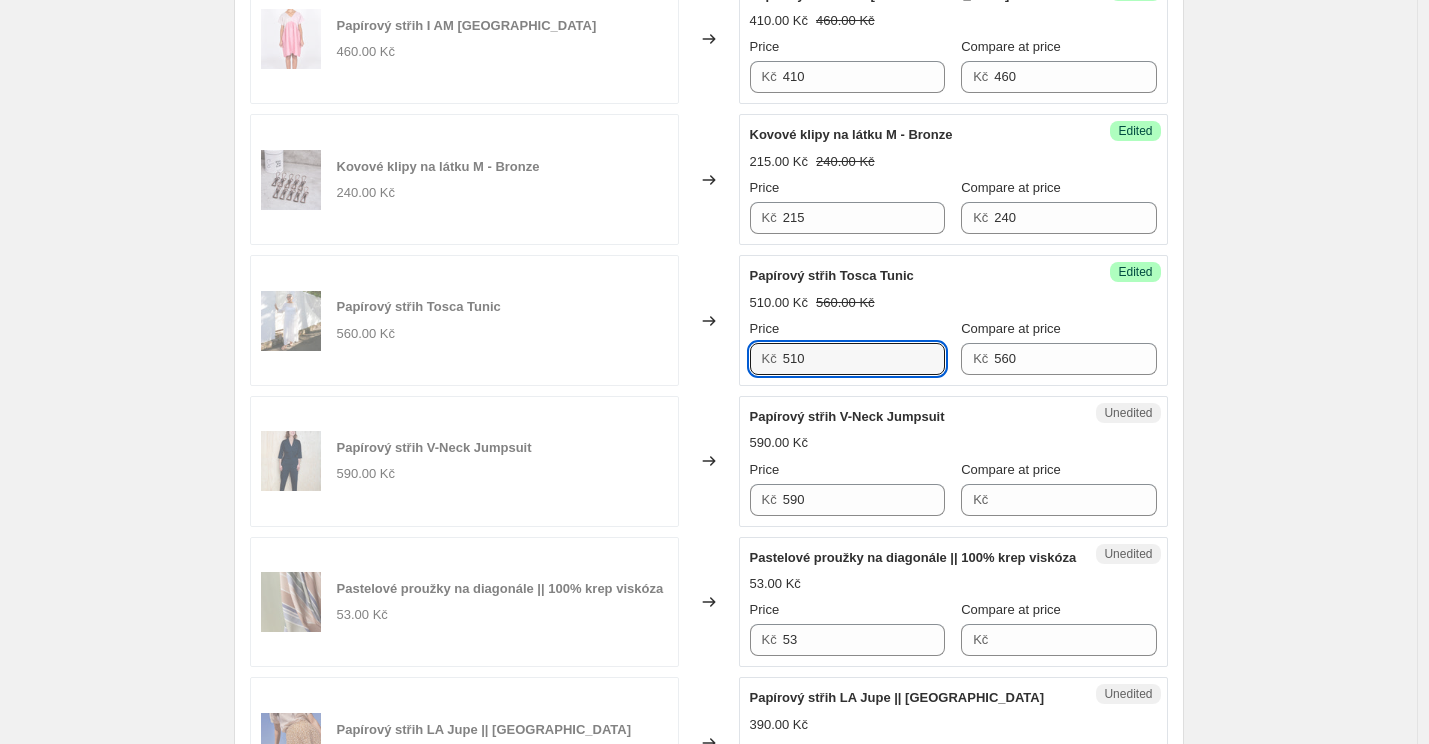 drag, startPoint x: 816, startPoint y: 362, endPoint x: 762, endPoint y: 362, distance: 54 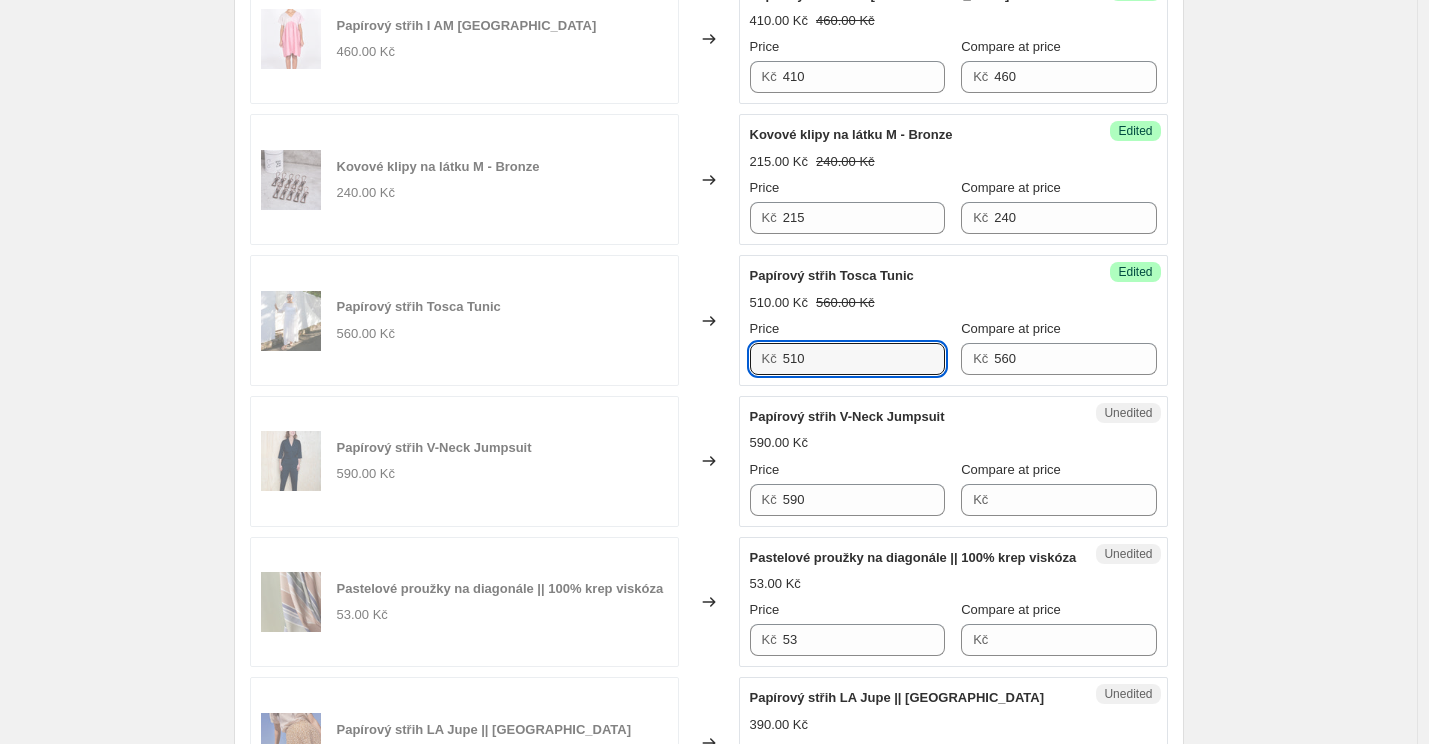 click on "Kč 510" at bounding box center (847, 359) 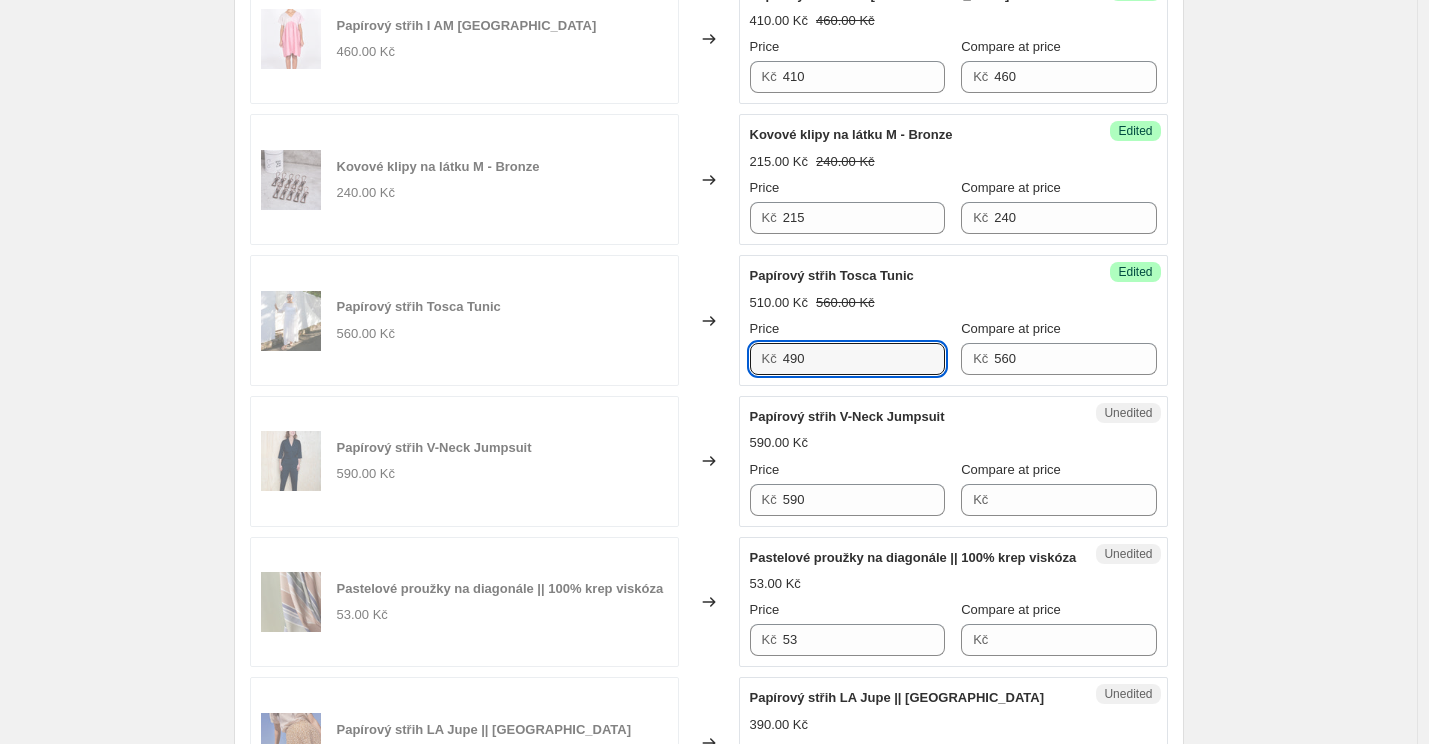 type on "490" 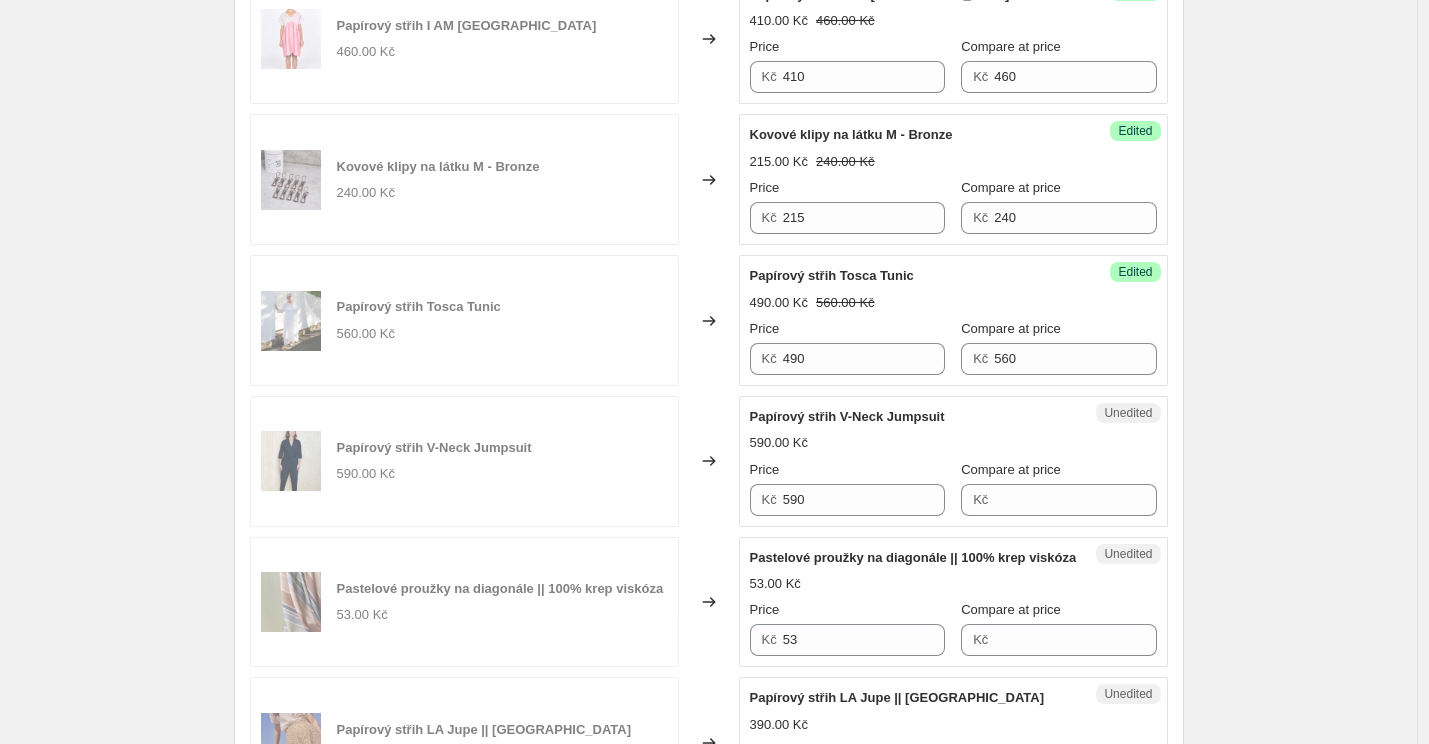 click on "Kovové klipy na látku L - Rosegold 240.00 Kč Changed to Success Edited Kovové klipy na látku L - Rosegold 215.00 Kč 240.00 Kč Price Kč 215 Compare at price Kč 240 PDF střih ZW Tier Dress 410.00 Kč Changed to Success Edited PDF střih ZW Tier Dress 350.00 Kč 410.00 Kč Price Kč 350 Compare at price Kč 410 Papírový střih Cielo Top & Dress 630.00 Kč Changed to Success Edited Papírový střih Cielo Top & Dress 520.00 Kč 630.00 Kč Price Kč 520 Compare at price Kč 630 Předepraný len tmavěmodrý || Len + bavlna 29.00 Kč Changed to Success Edited Předepraný len tmavěmodrý || Len + bavlna 25.00 Kč 29.00 Kč Price Kč 25 Compare at price Kč 29 Dune: Off-White || krep viskóza 49.00 Kč Changed to Success Edited Dune: Off-White || krep viskóza 42.00 Kč 49.00 Kč Price Kč 42 Compare at price Kč 49 Light Diamond Jacquard: Bright White || Tencel 69.00 Kč Changed to Success Edited Light Diamond Jacquard: Bright White || Tencel 59.00 Kč 69.00 Kč Price Kč 59 Compare at price Kč 69 Kč" at bounding box center (709, -464) 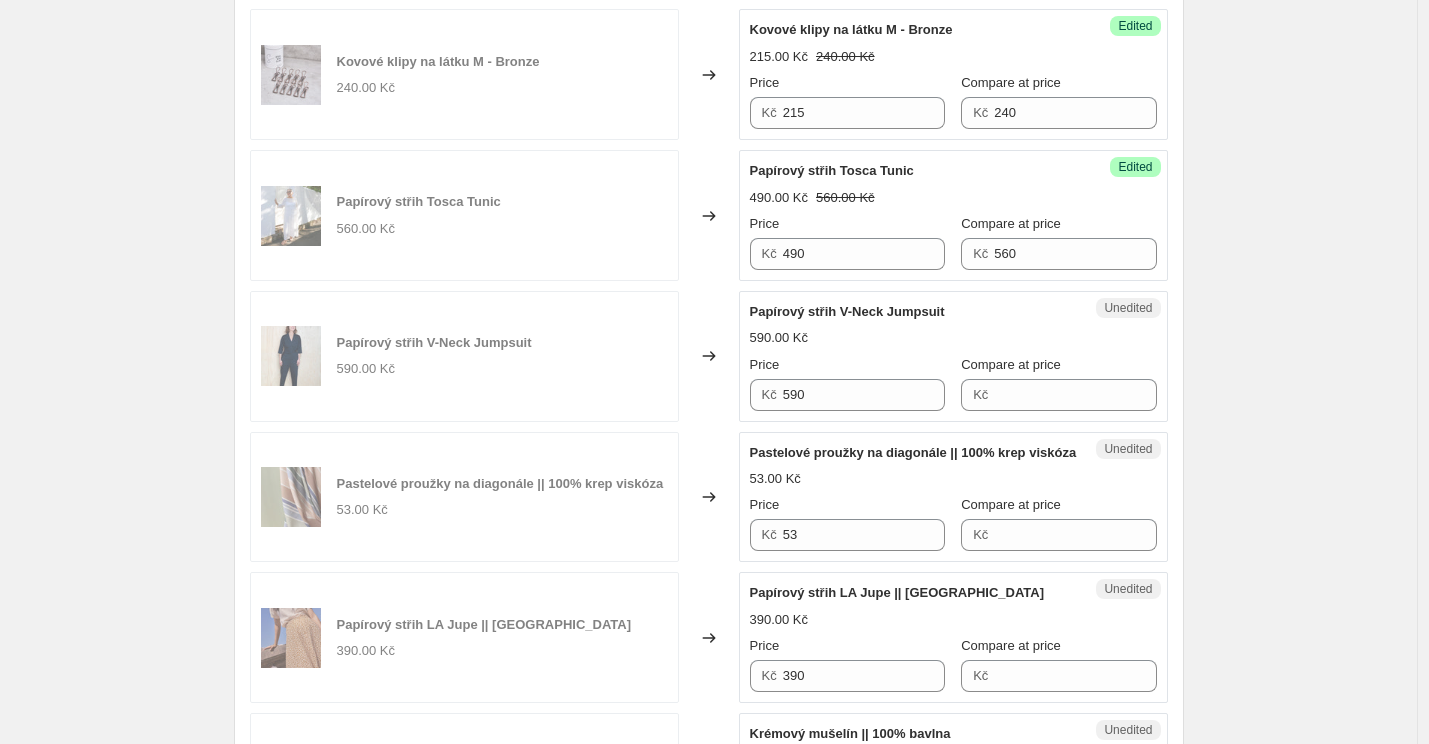 scroll, scrollTop: 2718, scrollLeft: 0, axis: vertical 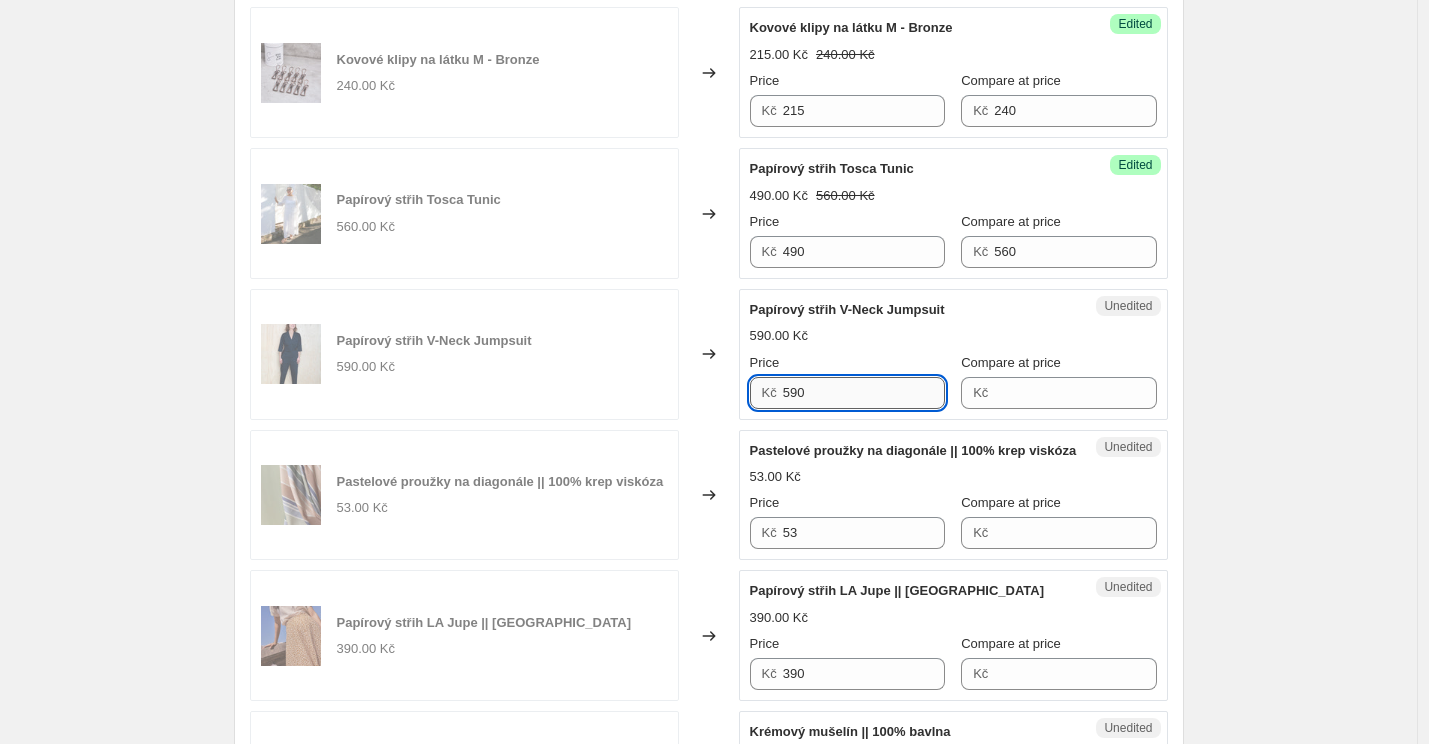 click on "590" at bounding box center [864, 393] 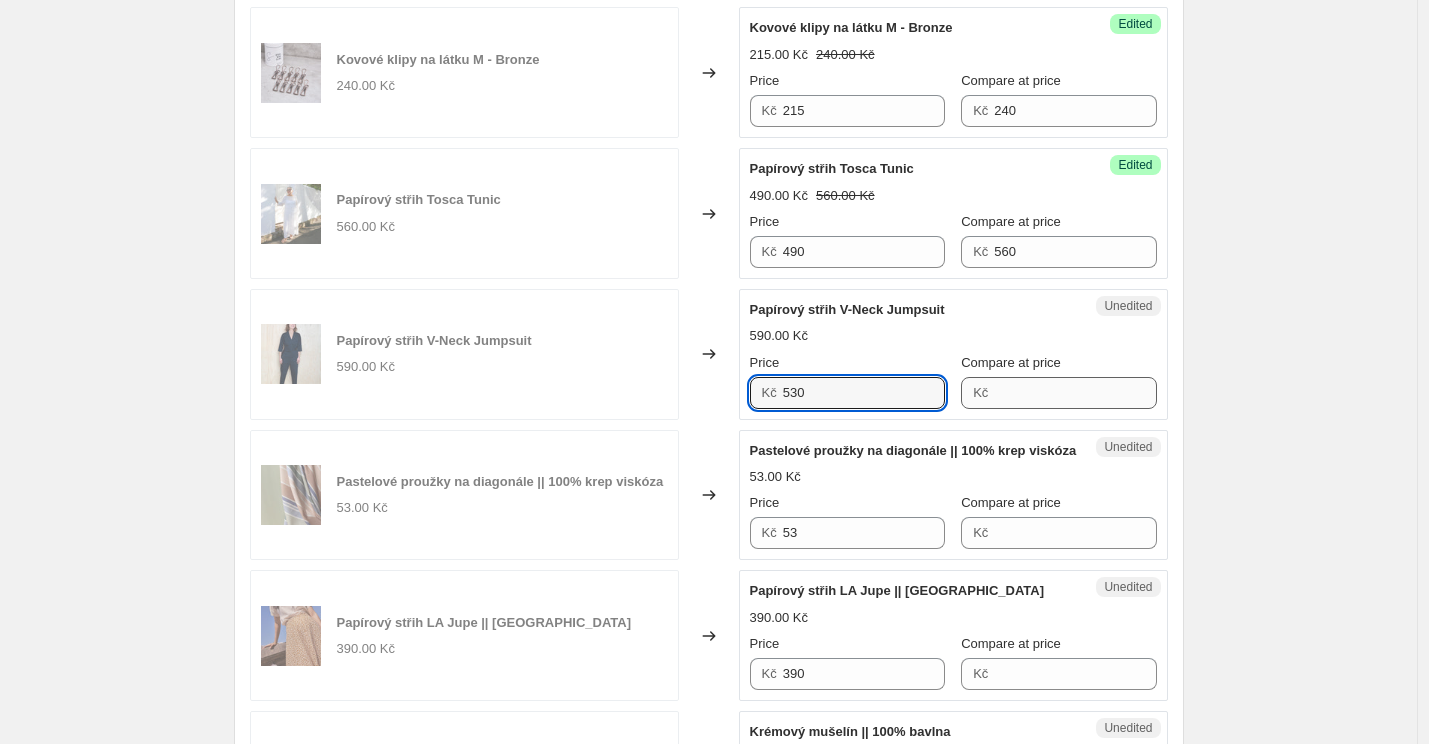 type on "530" 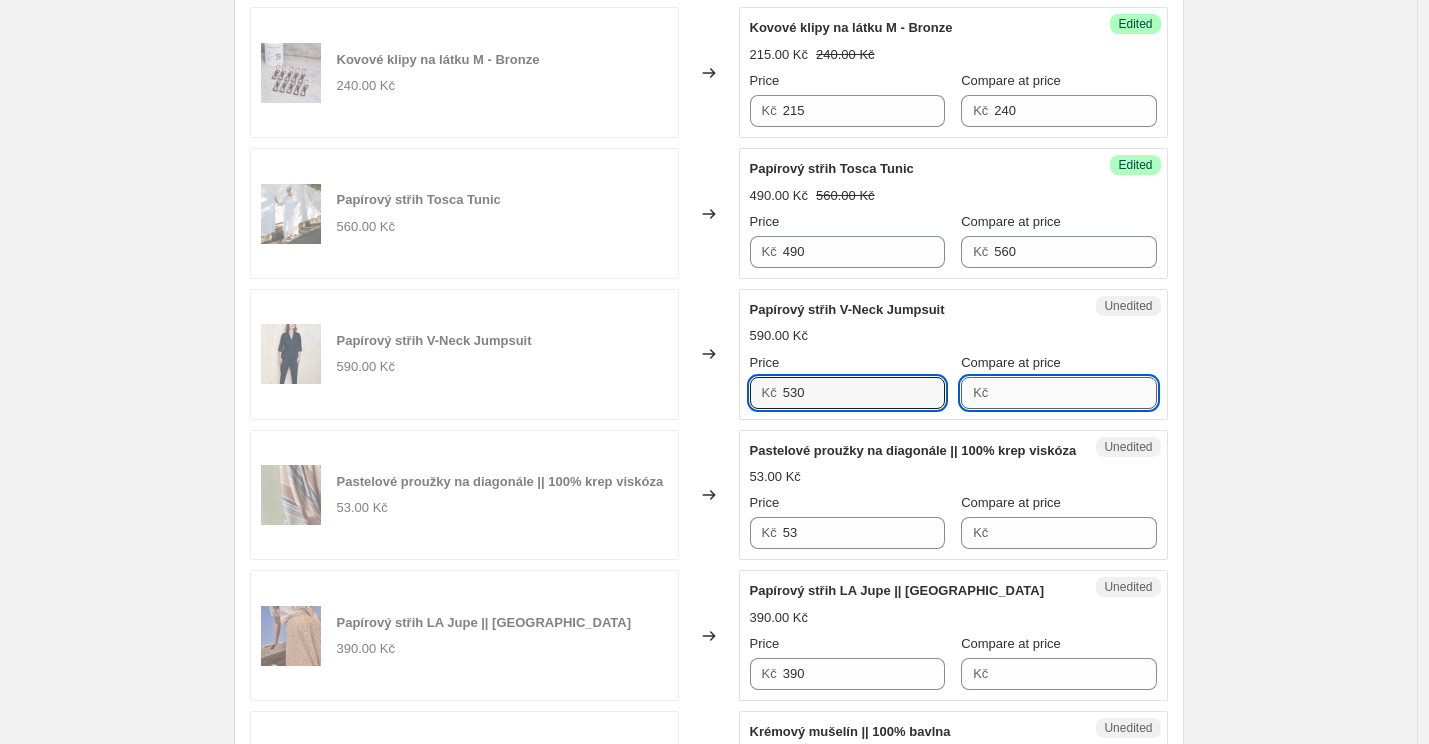 click on "Compare at price" at bounding box center [1075, 393] 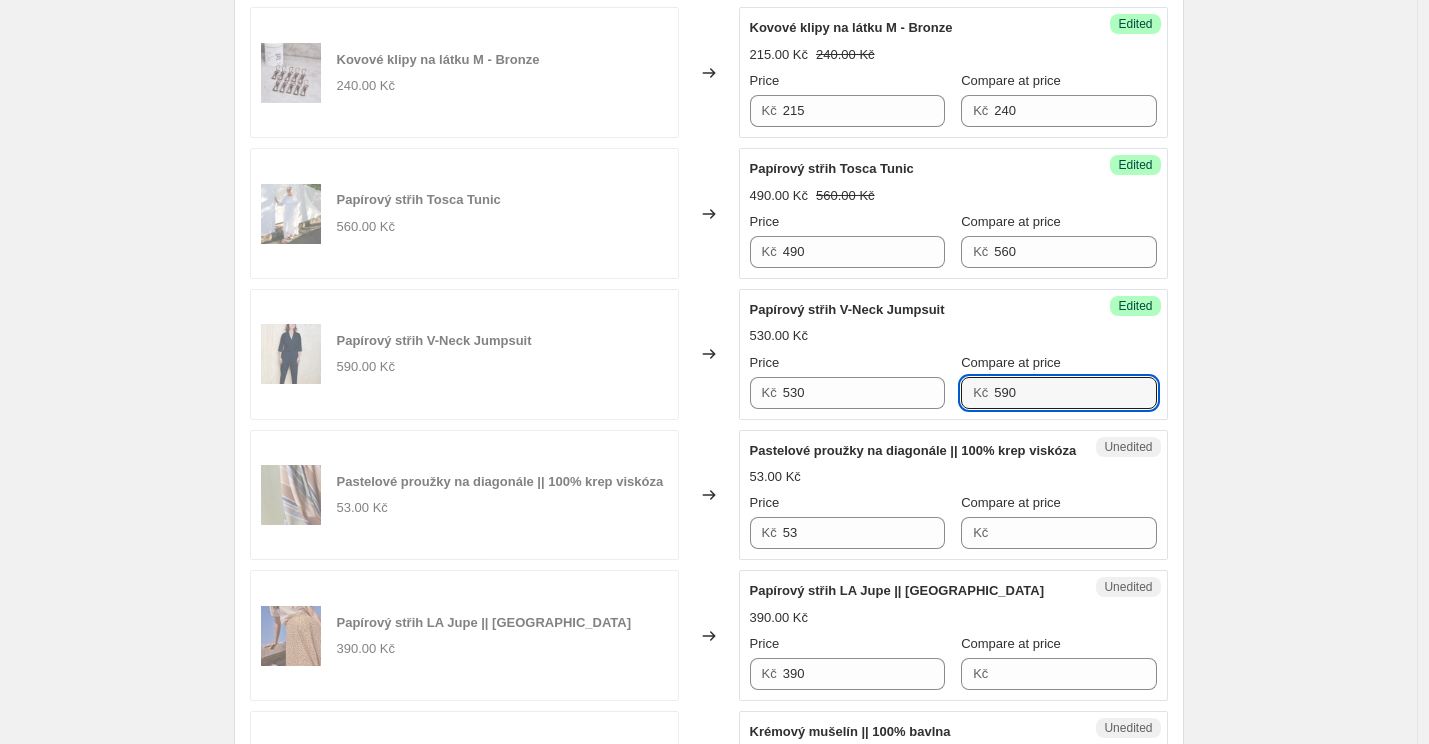 type on "590" 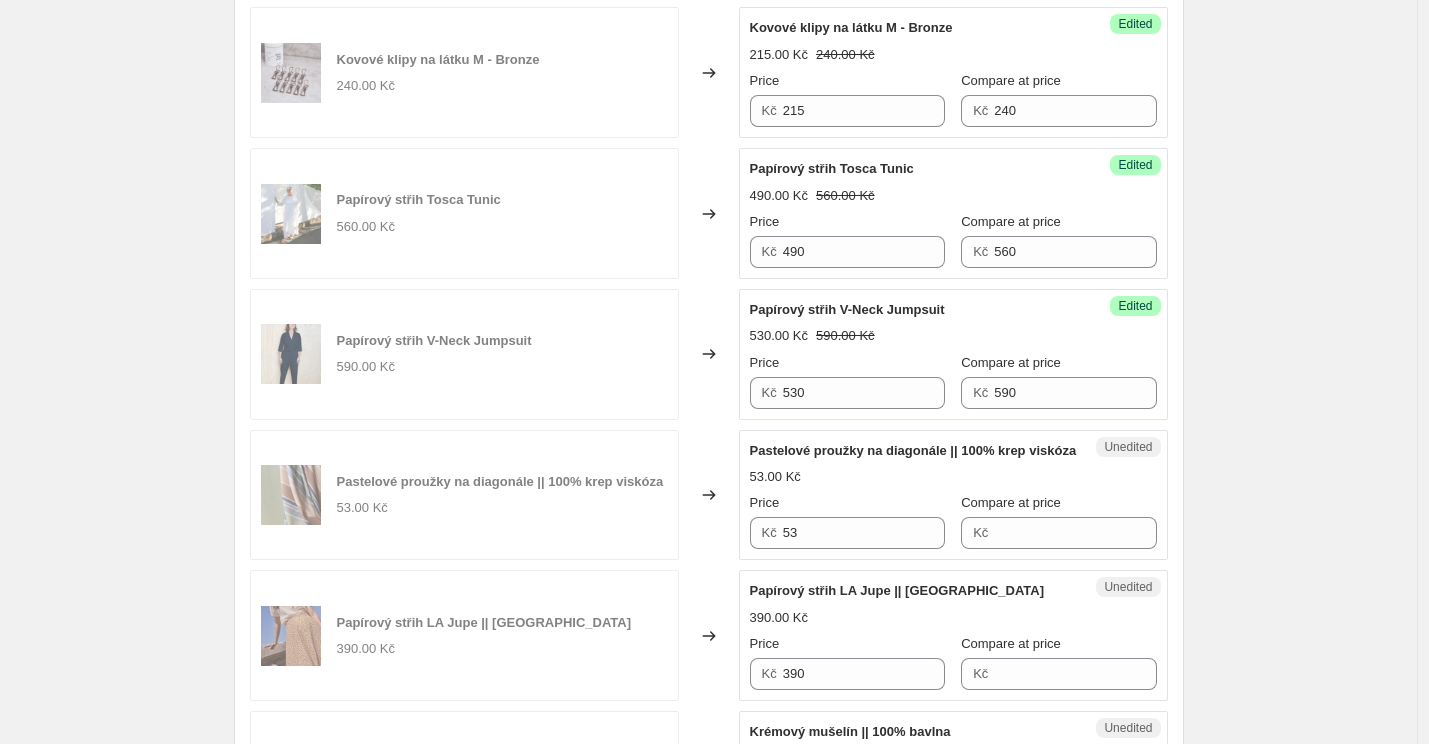 scroll, scrollTop: 2846, scrollLeft: 0, axis: vertical 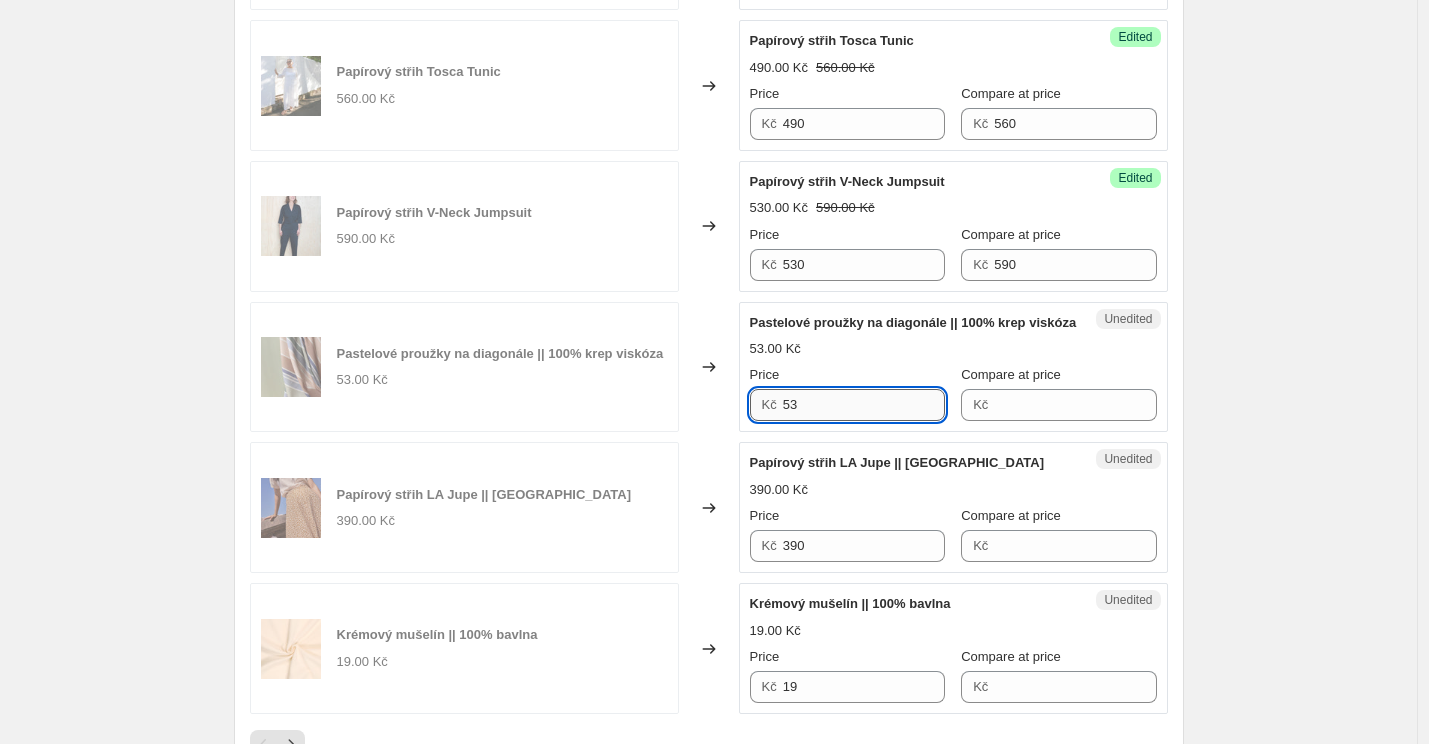 click on "53" at bounding box center [864, 405] 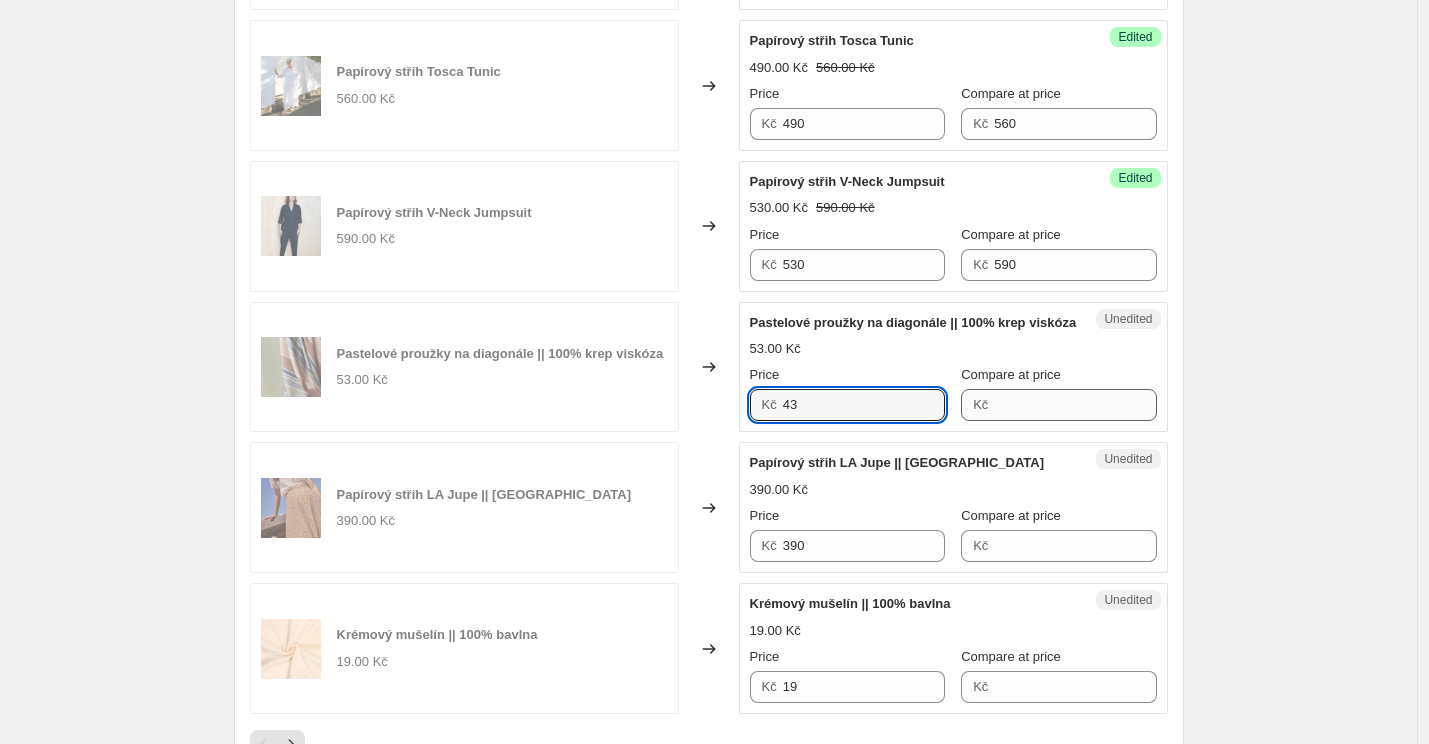 type on "43" 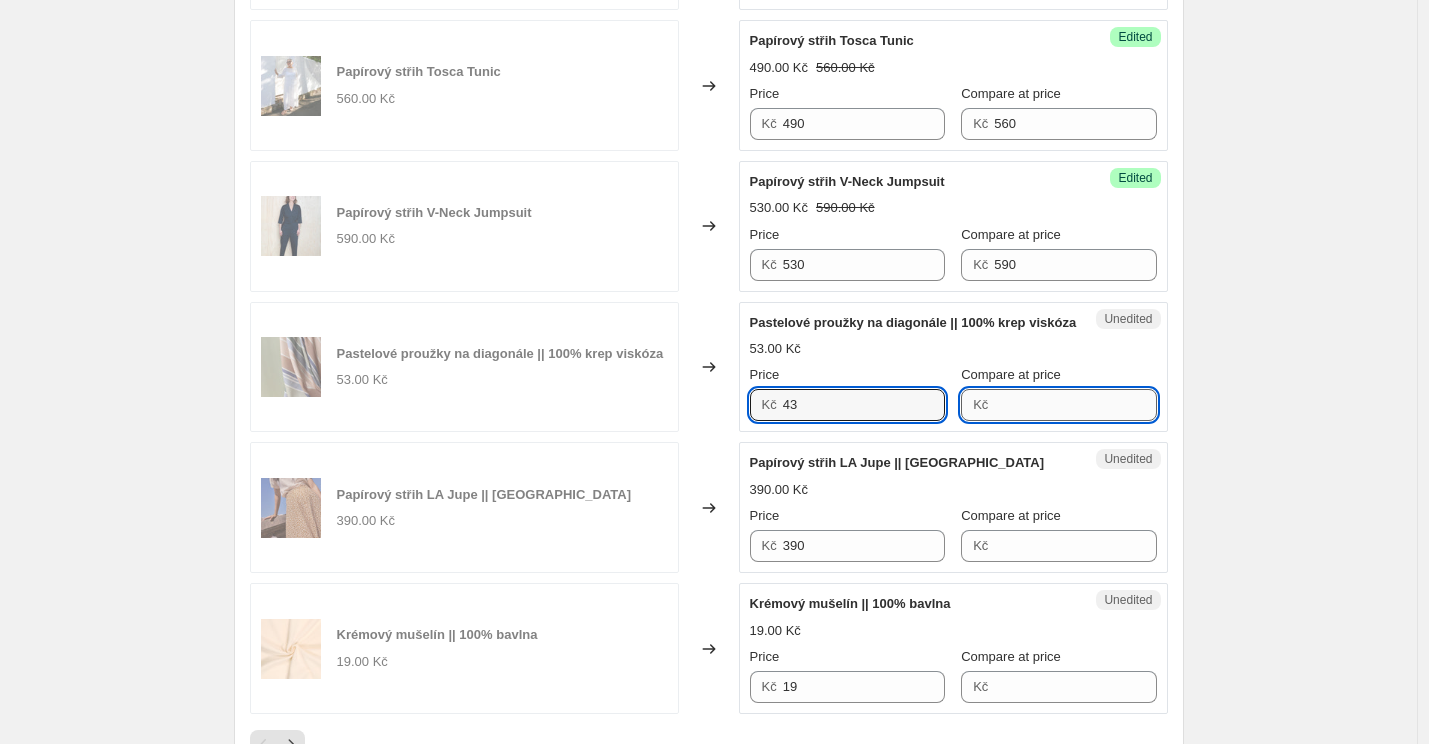 click on "Compare at price" at bounding box center (1075, 405) 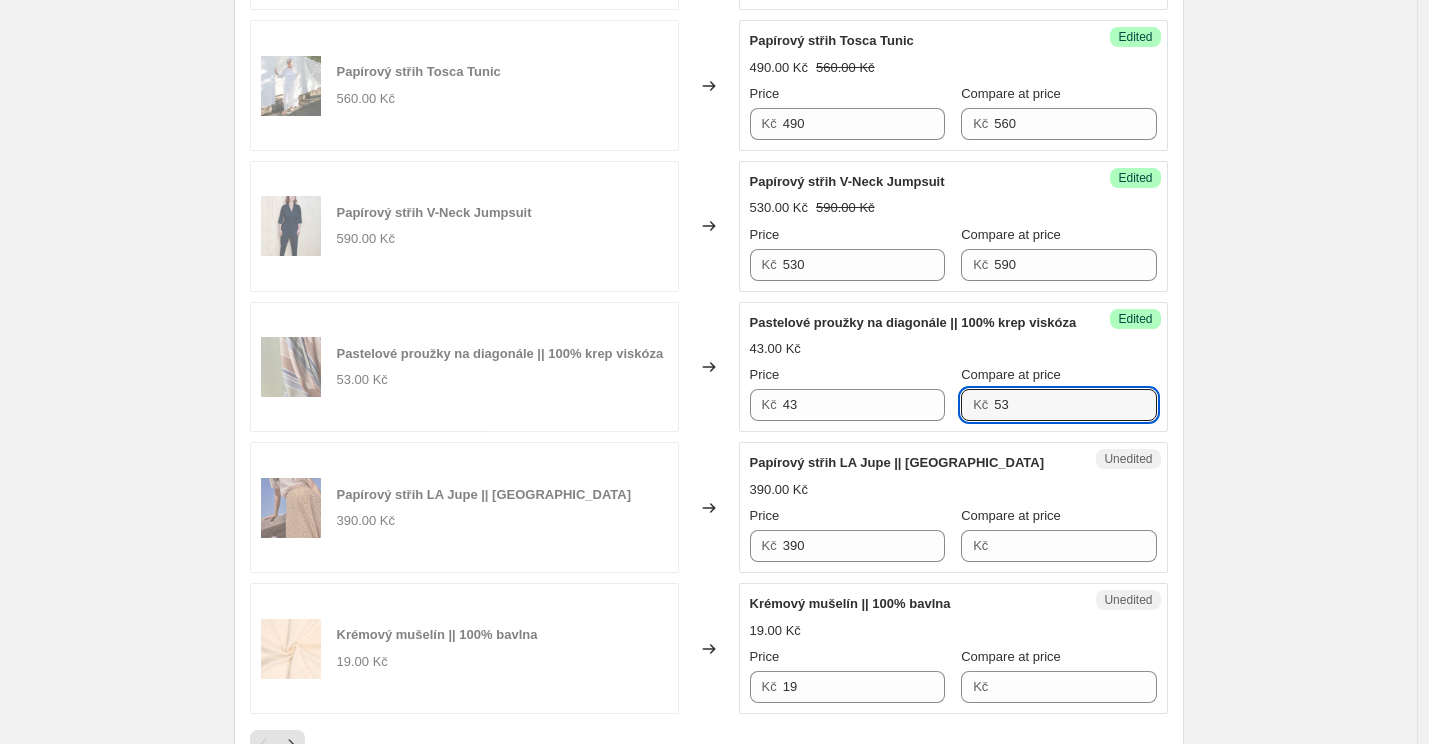 type on "53" 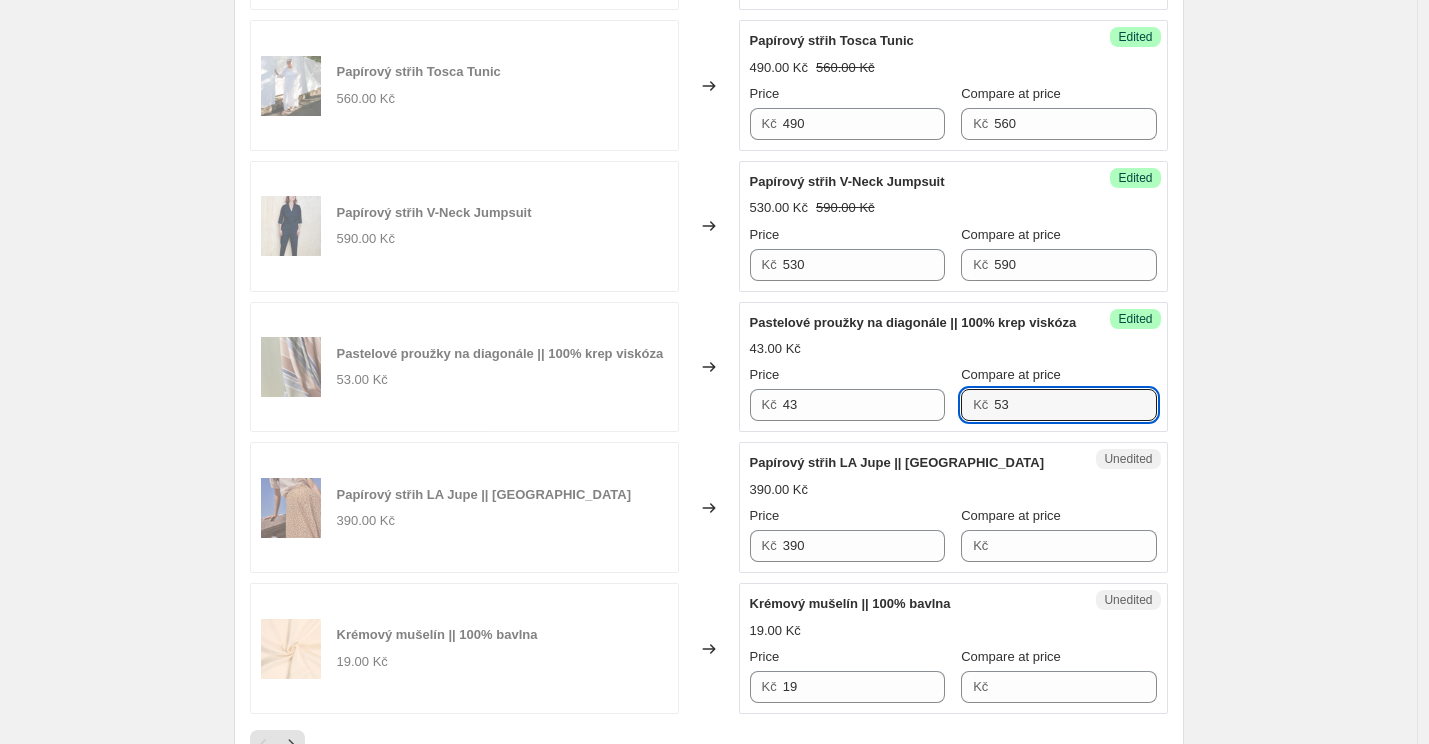 click on "390.00 Kč" at bounding box center [953, 490] 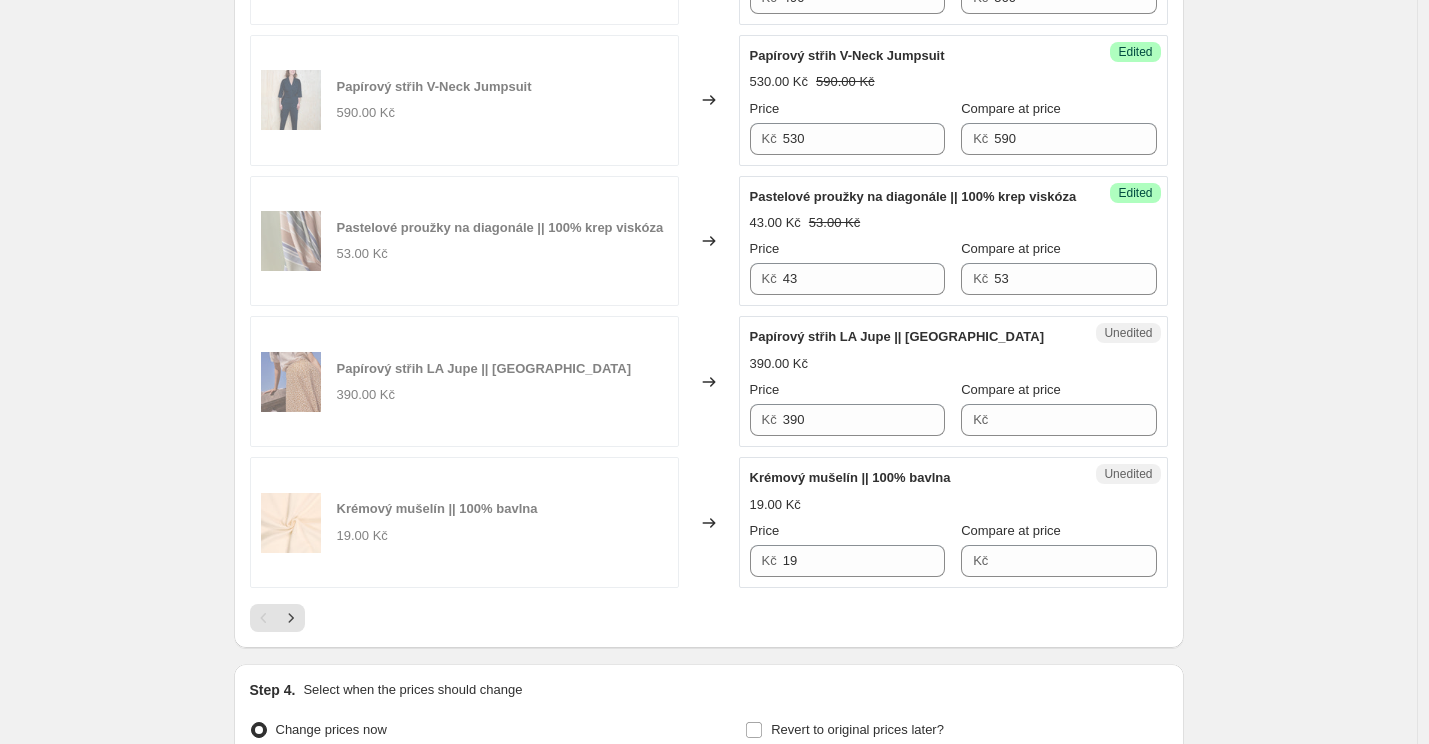 scroll, scrollTop: 2971, scrollLeft: 0, axis: vertical 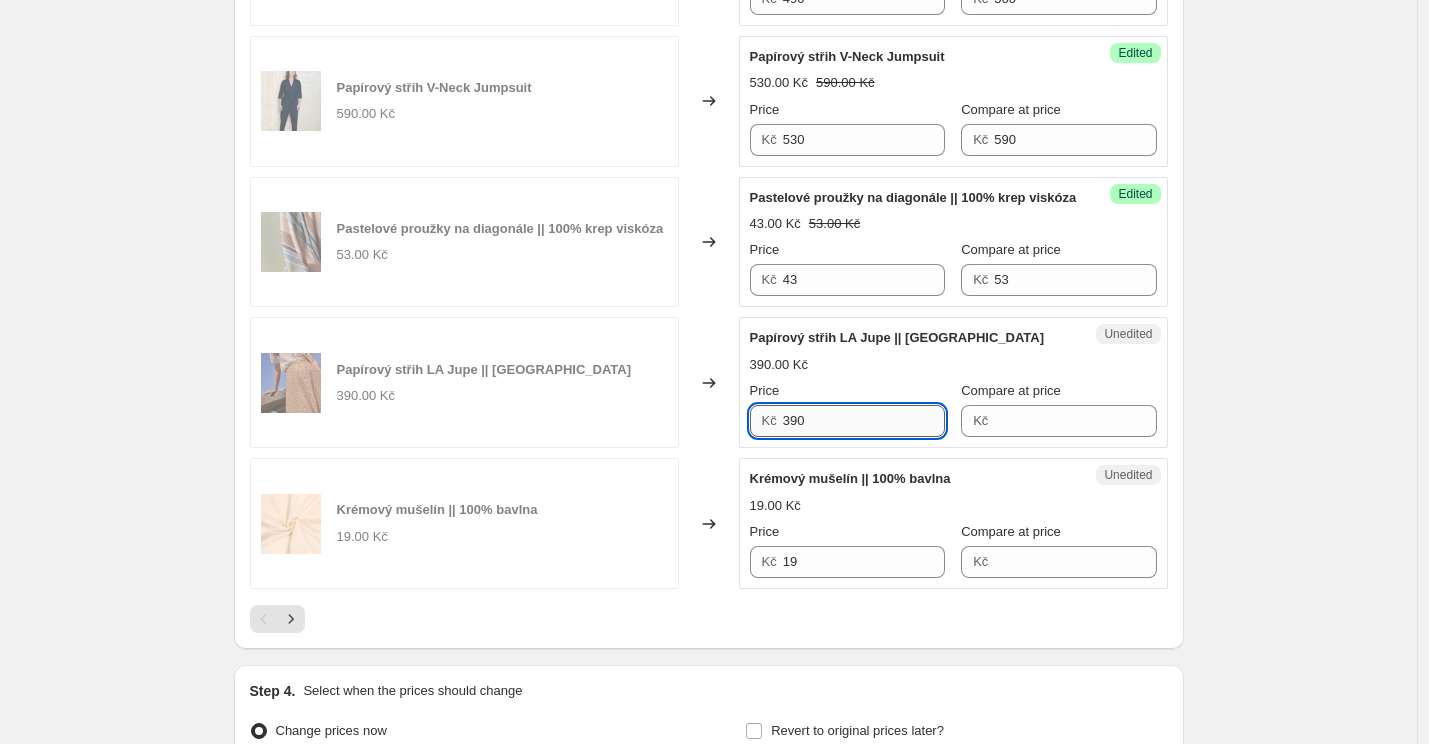 click on "390" at bounding box center (864, 421) 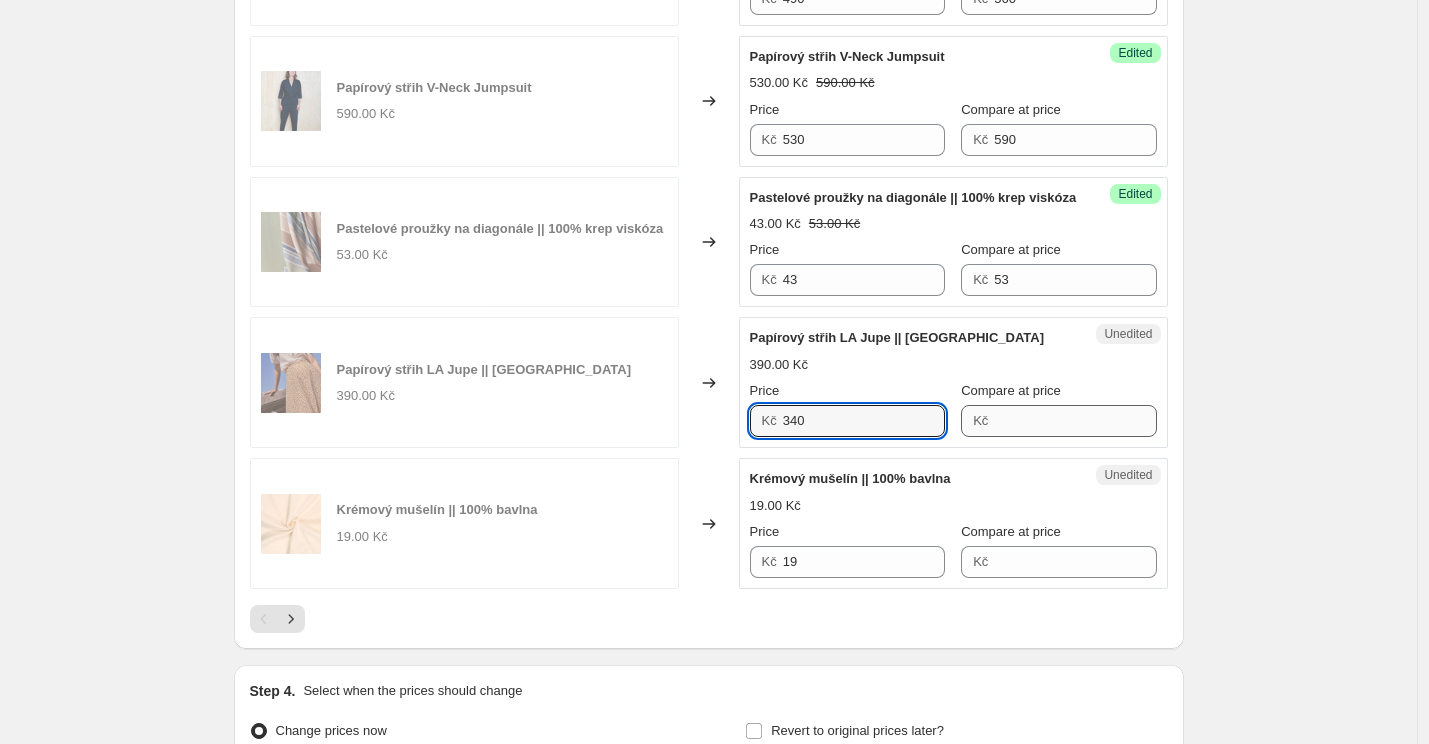 type on "340" 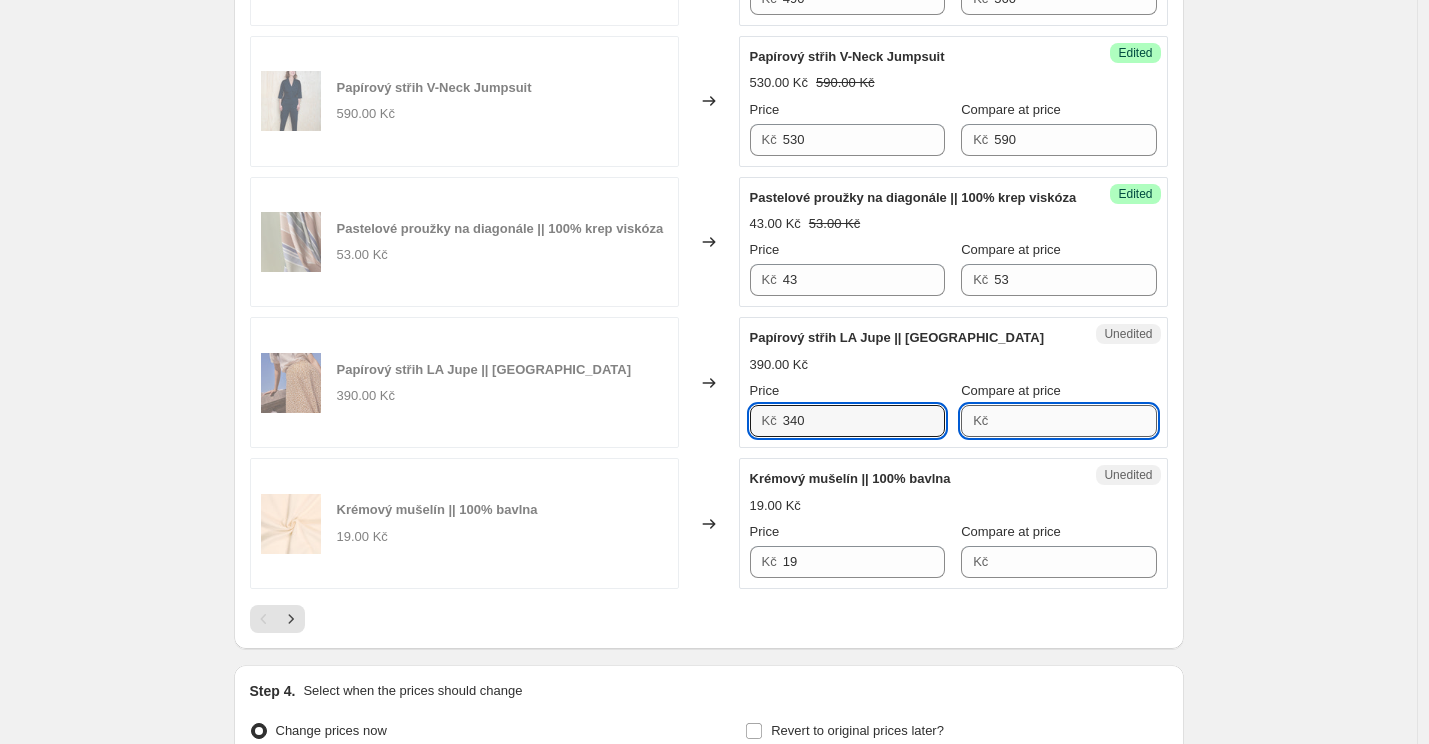 click on "Compare at price" at bounding box center (1075, 421) 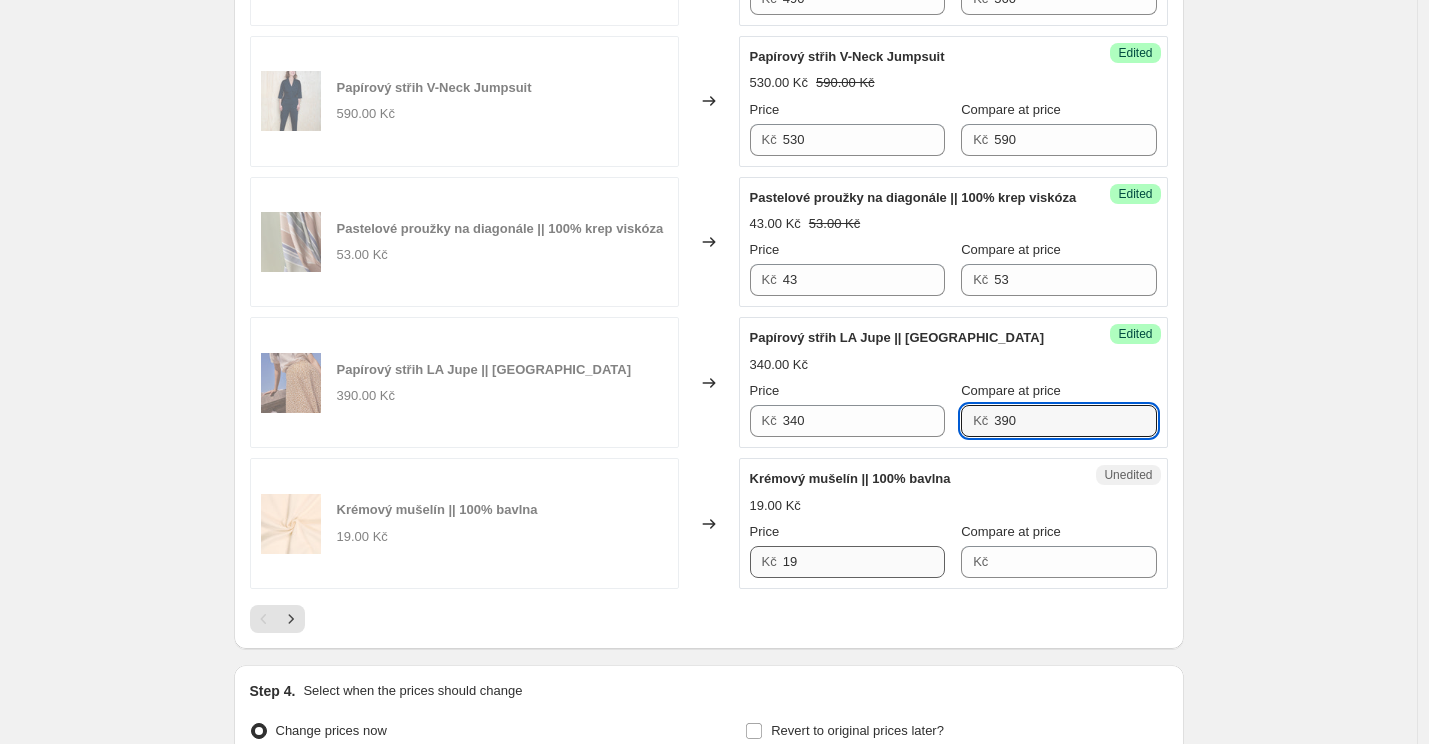 type on "390" 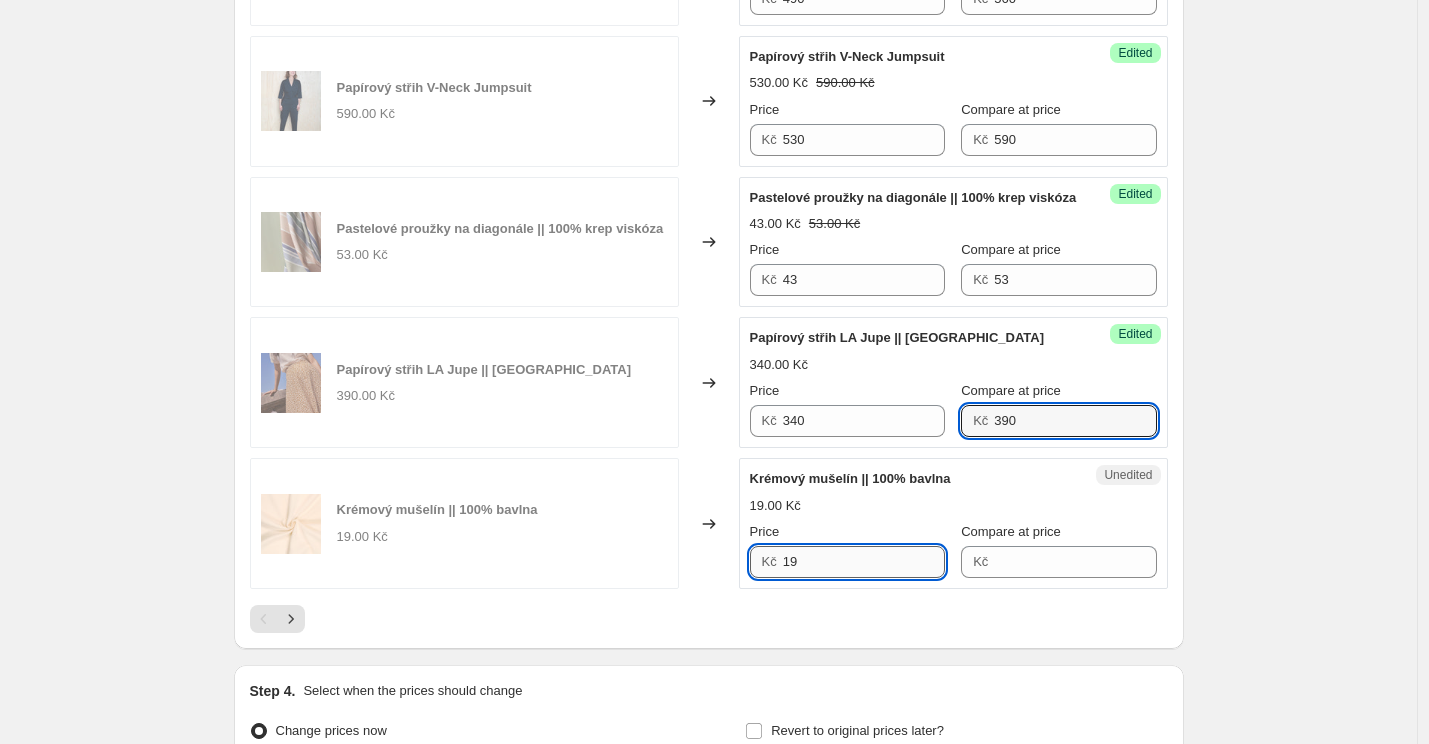 click on "19" at bounding box center (864, 562) 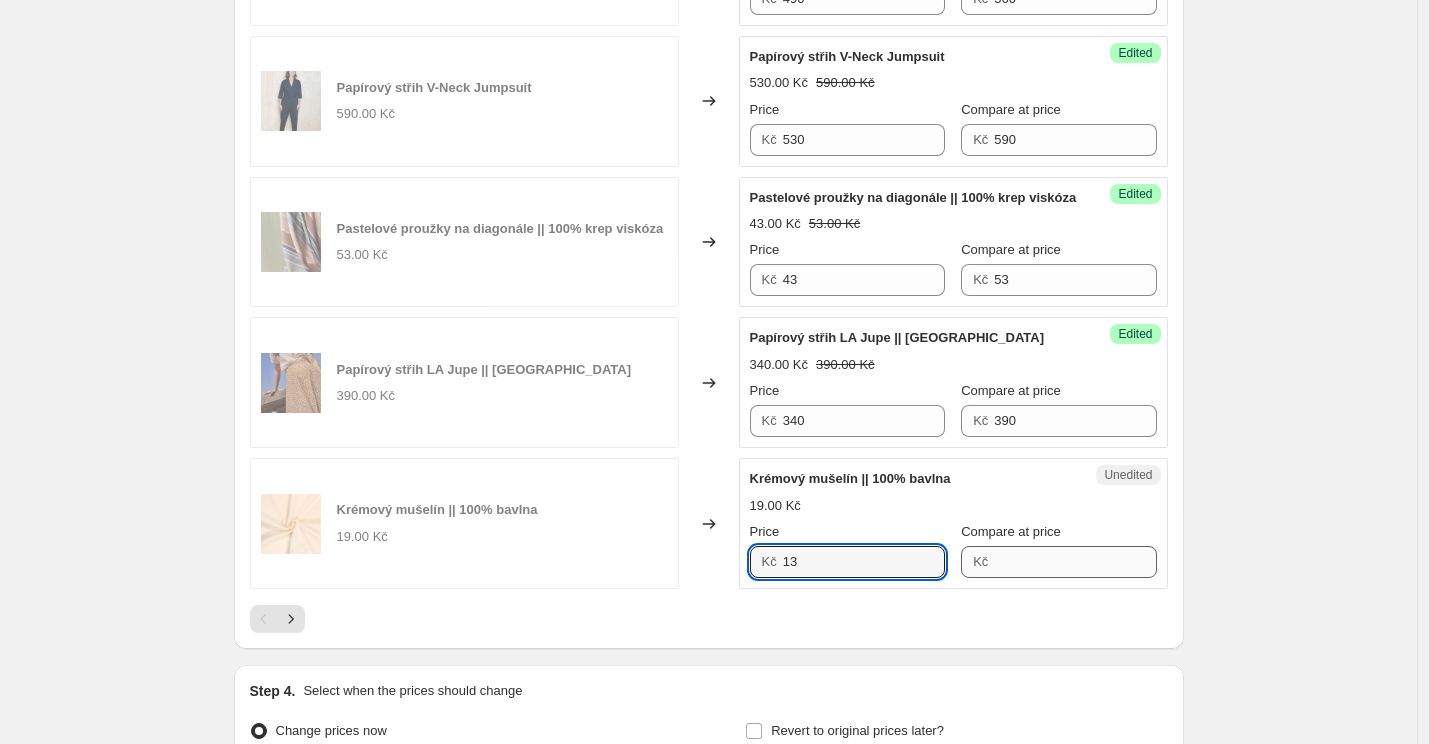 type on "13" 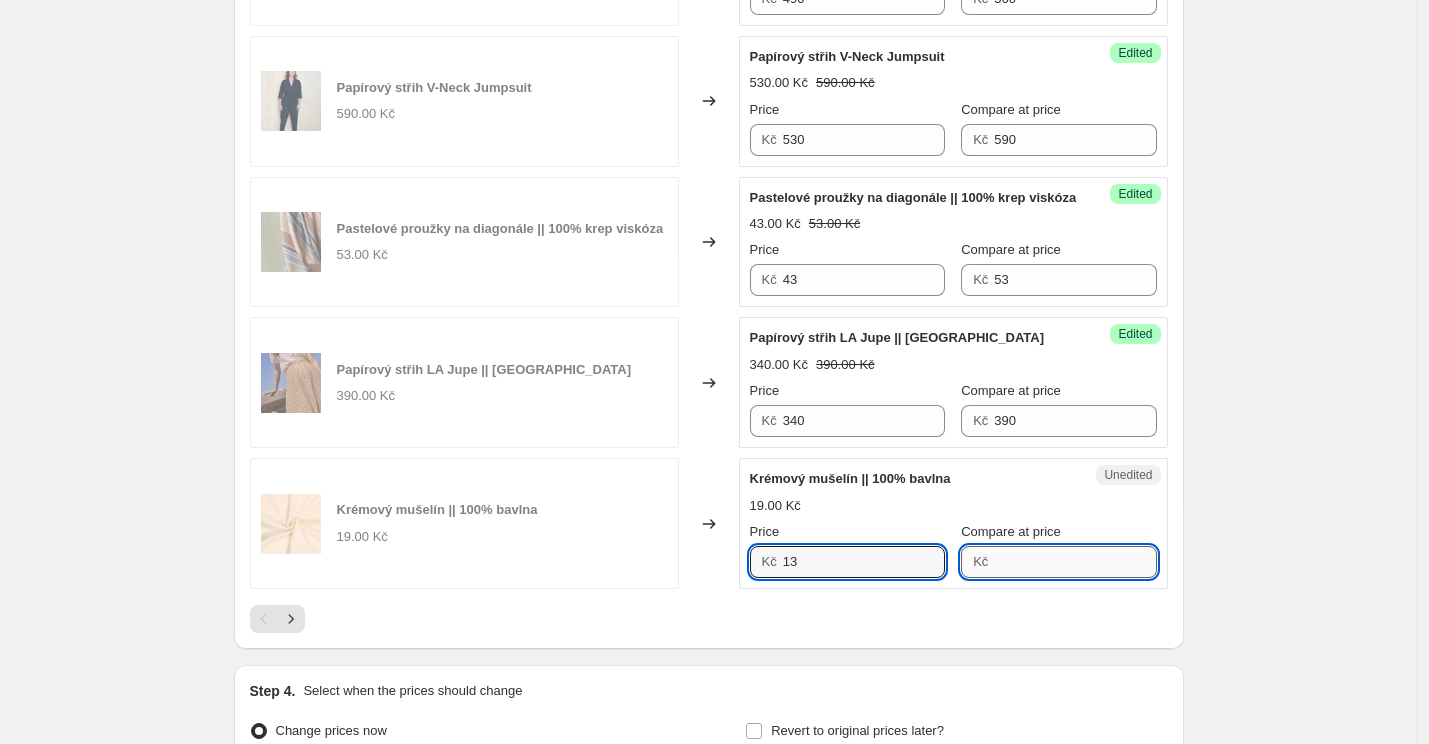 click on "Compare at price" at bounding box center [1075, 562] 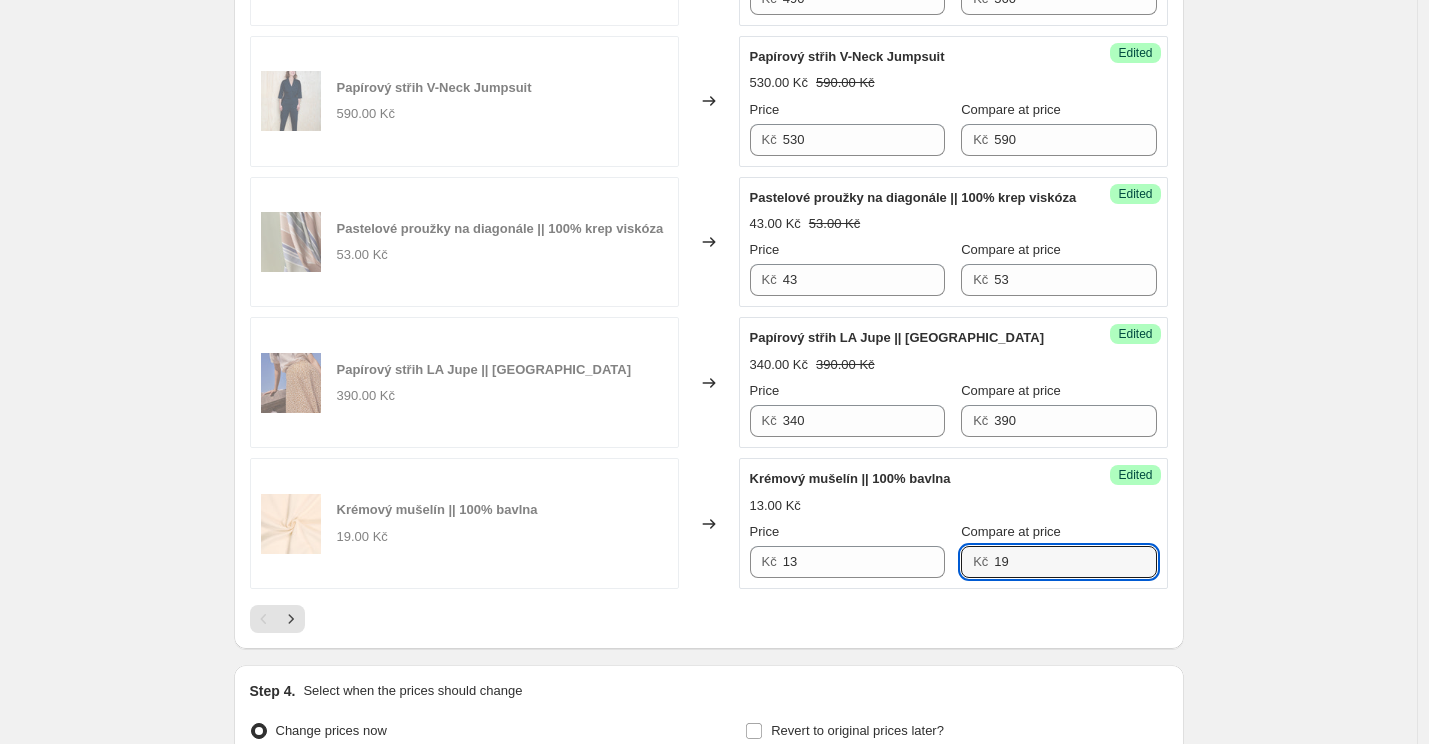 type on "19" 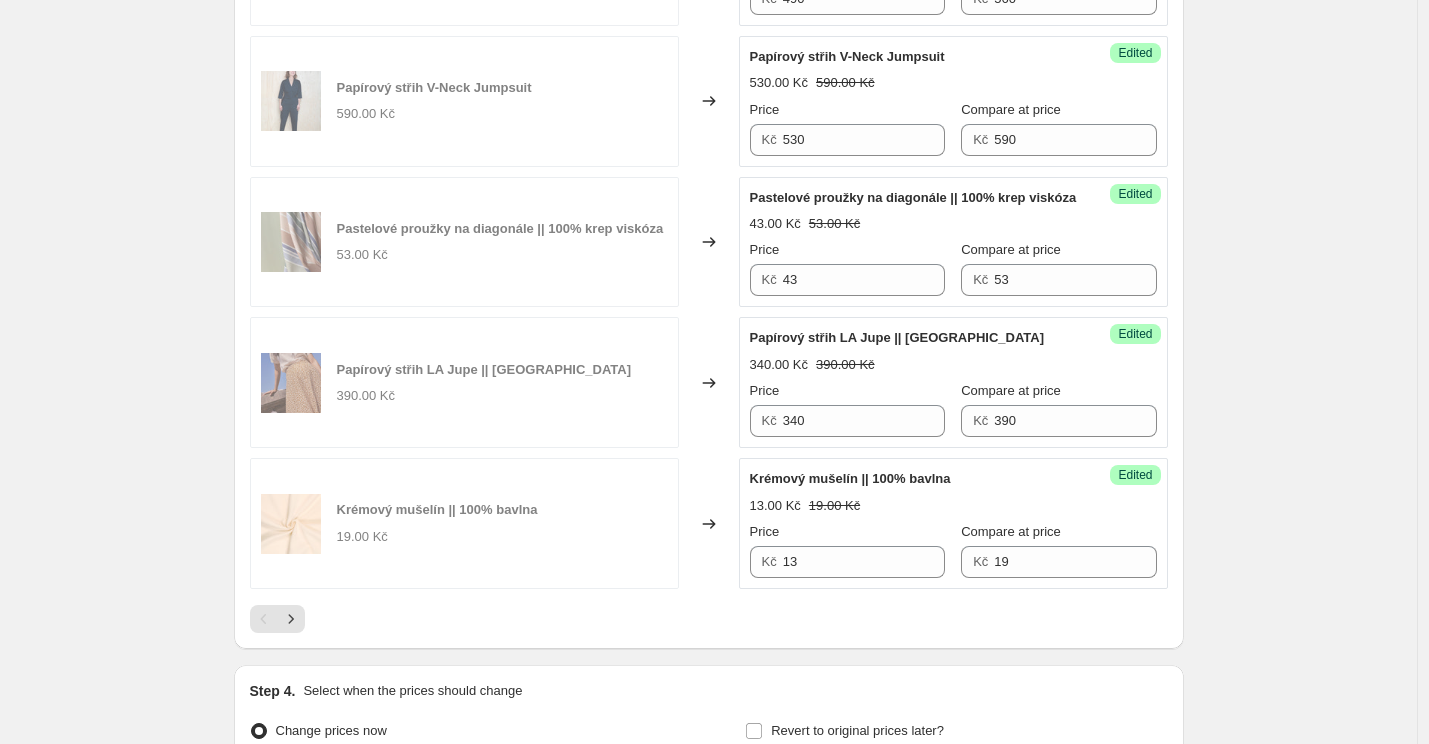 click on "PRICE CHANGE PREVIEW 118 product variants selected. 20 product prices edited: Kovové klipy na látku L - Rosegold 240.00 Kč Changed to Success Edited Kovové klipy na látku L - Rosegold 215.00 Kč 240.00 Kč Price Kč 215 Compare at price Kč 240 PDF střih ZW Tier Dress 410.00 Kč Changed to Success Edited PDF střih ZW Tier Dress 350.00 Kč 410.00 Kč Price Kč 350 Compare at price Kč 410 Papírový střih Cielo Top & Dress 630.00 Kč Changed to Success Edited Papírový střih Cielo Top & Dress 520.00 Kč 630.00 Kč Price Kč 520 Compare at price Kč 630 Předepraný len tmavěmodrý || Len + bavlna 29.00 Kč Changed to Success Edited Předepraný len tmavěmodrý || Len + bavlna 25.00 Kč 29.00 Kč Price Kč 25 Compare at price Kč 29 Dune: Off-White || krep viskóza 49.00 Kč Changed to Success Edited Dune: Off-White || krep viskóza 42.00 Kč 49.00 Kč Price Kč 42 Compare at price Kč 49 Light Diamond Jacquard: Bright White || Tencel 69.00 Kč Changed to Success Edited 59.00 Kč 69.00 Kč Price Kč" at bounding box center [709, -829] 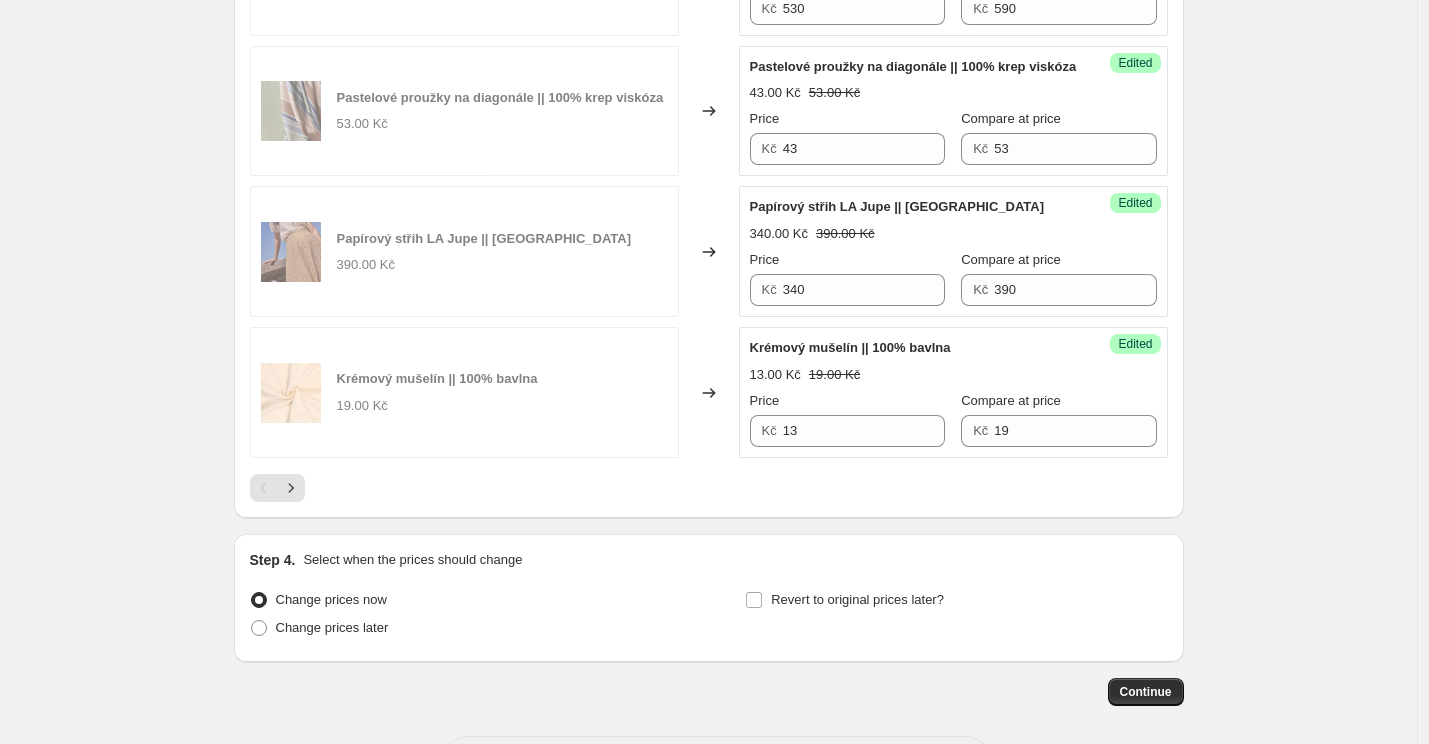 scroll, scrollTop: 3105, scrollLeft: 0, axis: vertical 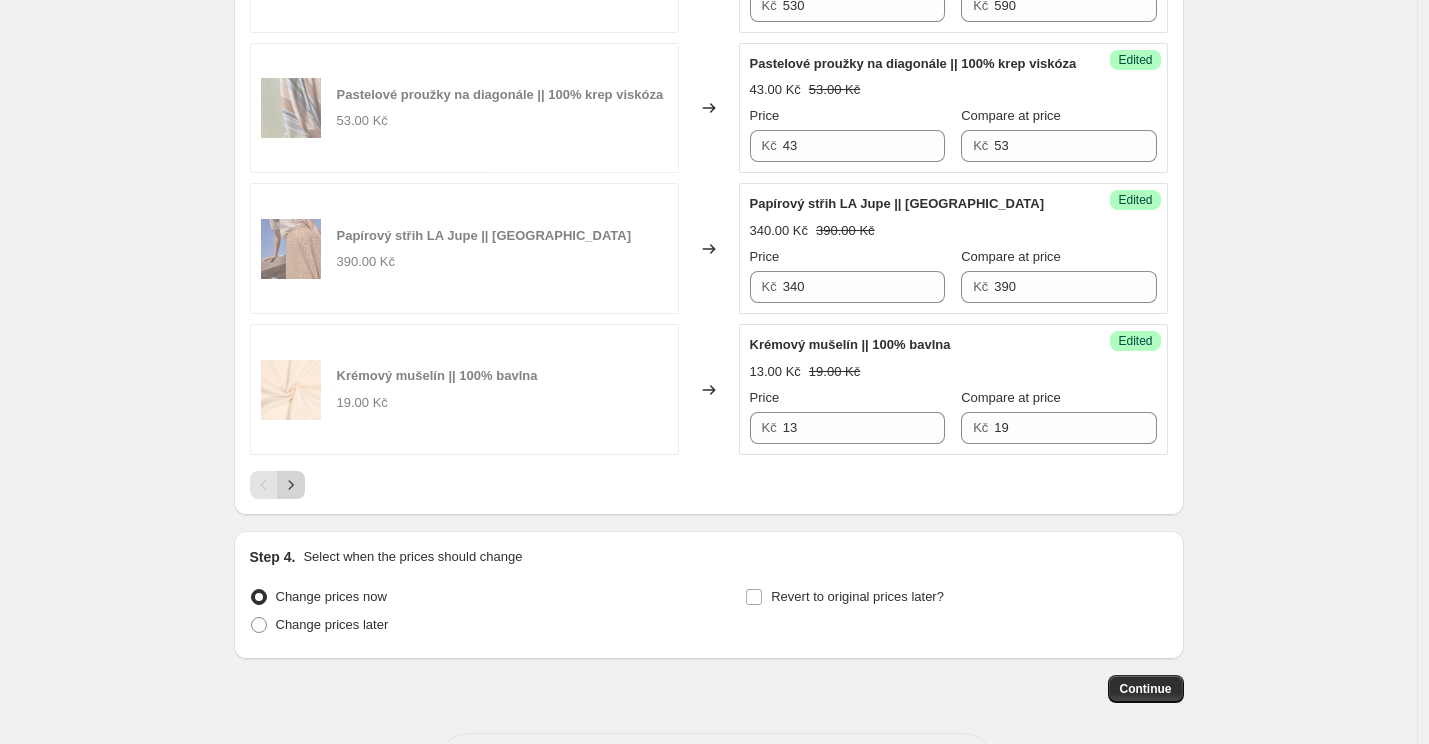 click 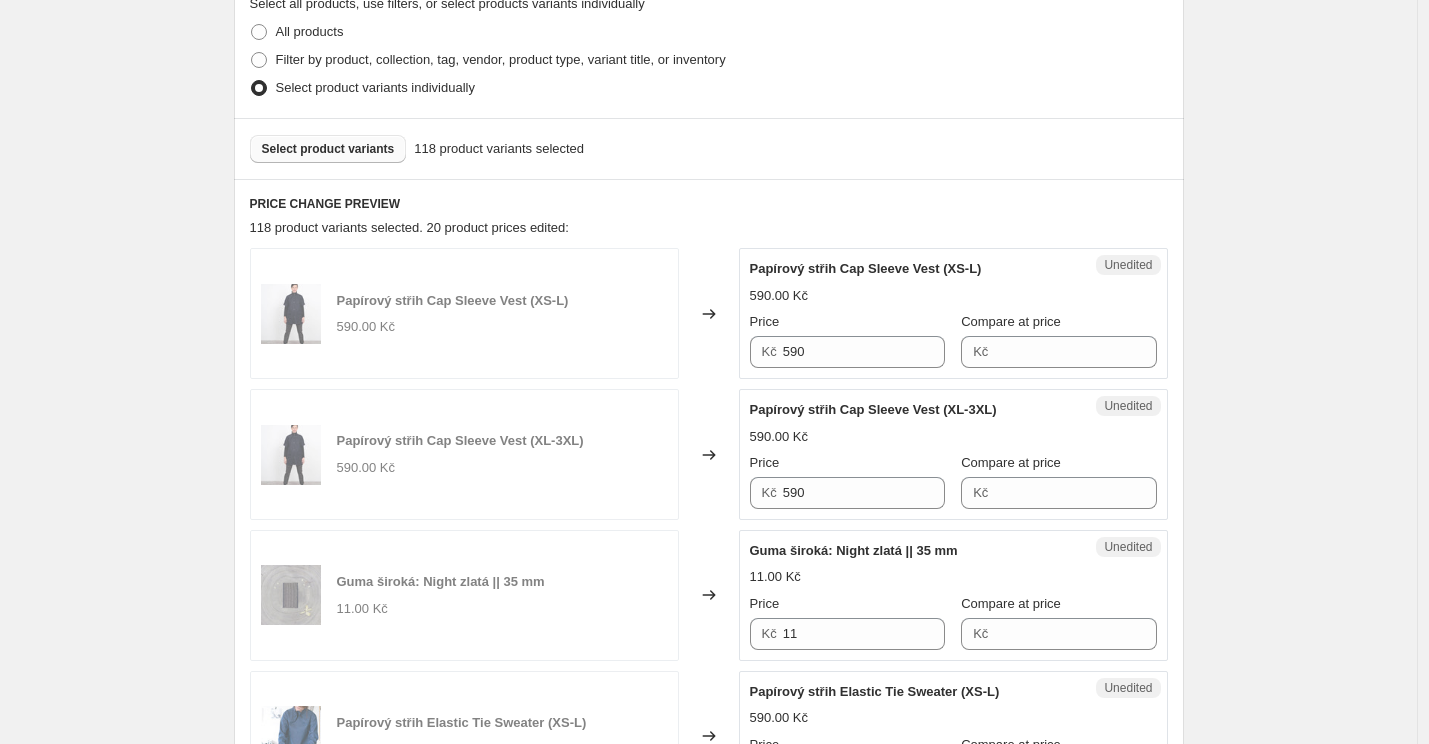 scroll, scrollTop: 488, scrollLeft: 0, axis: vertical 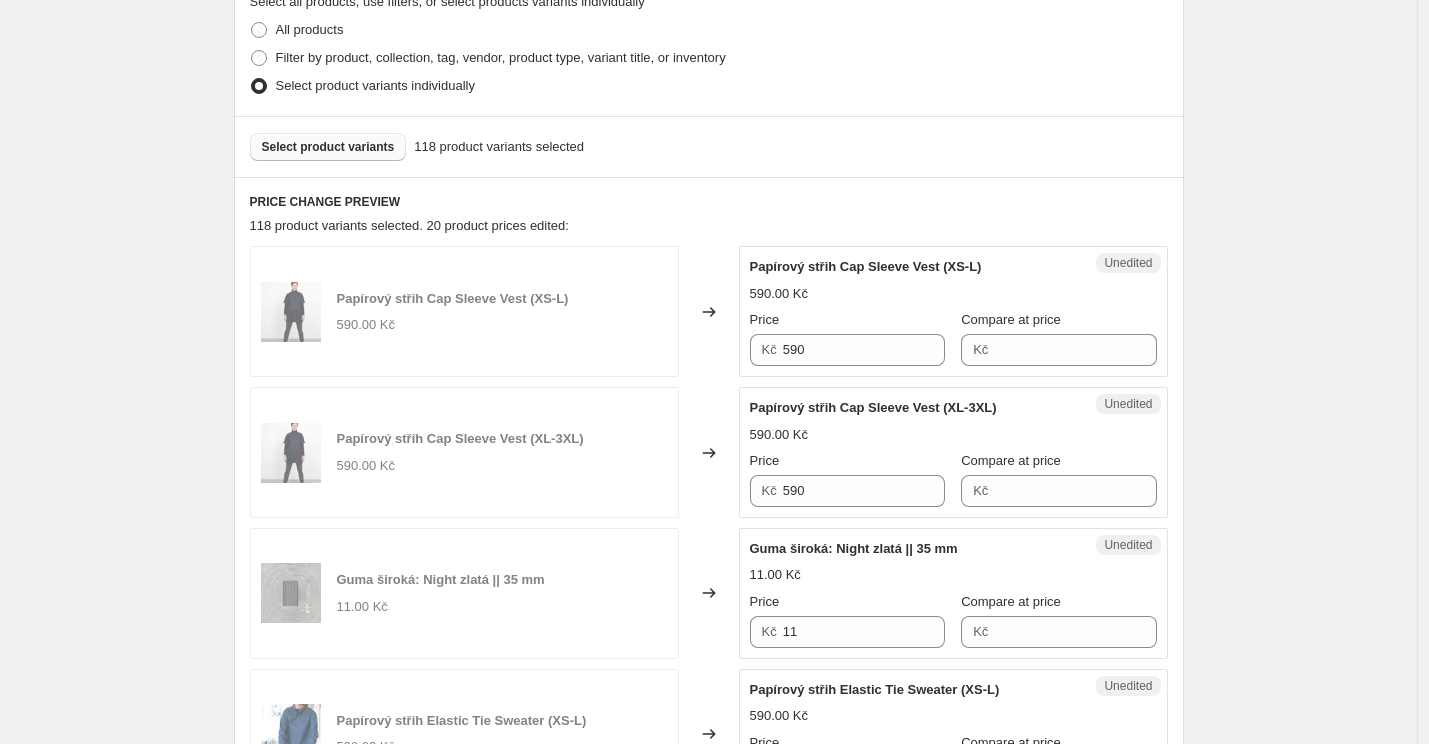 click on "Kč" at bounding box center (980, 349) 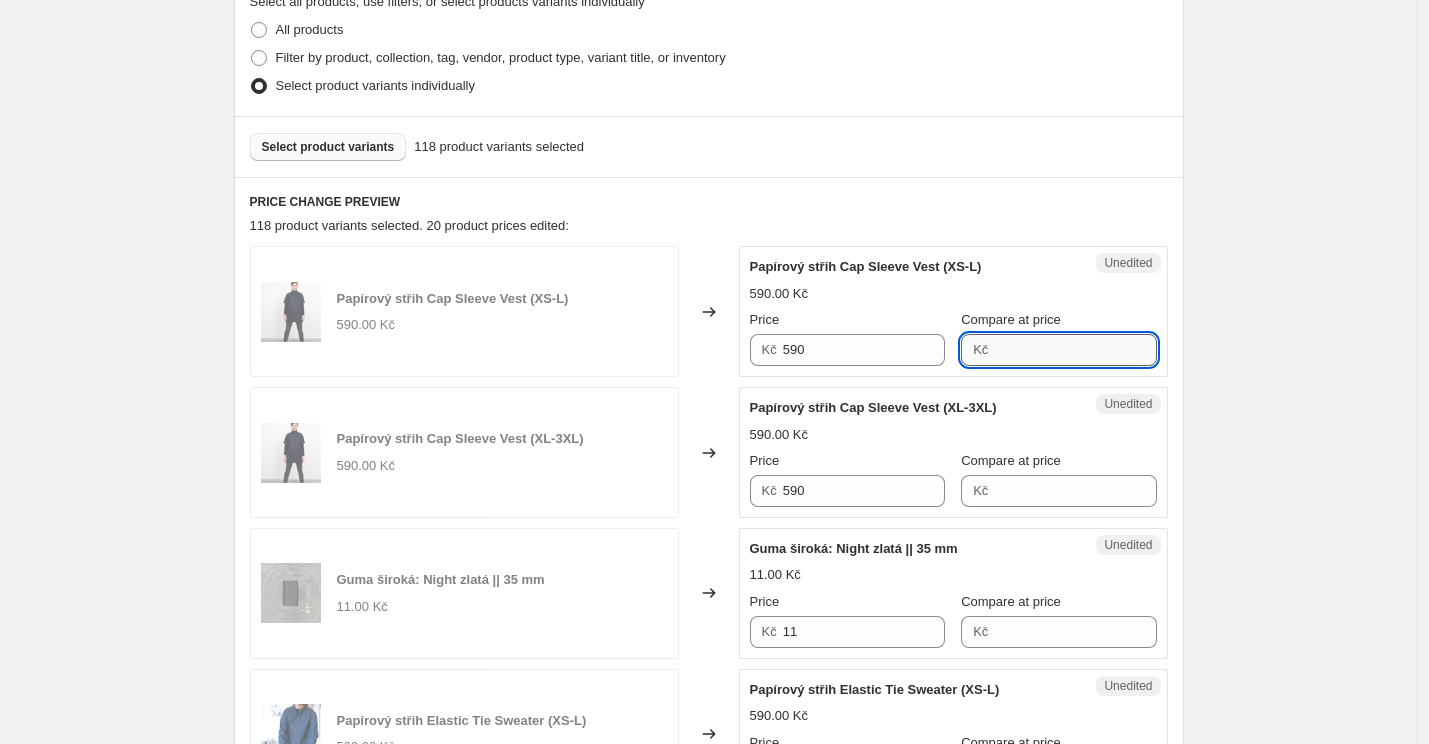 click on "Compare at price" at bounding box center [1075, 350] 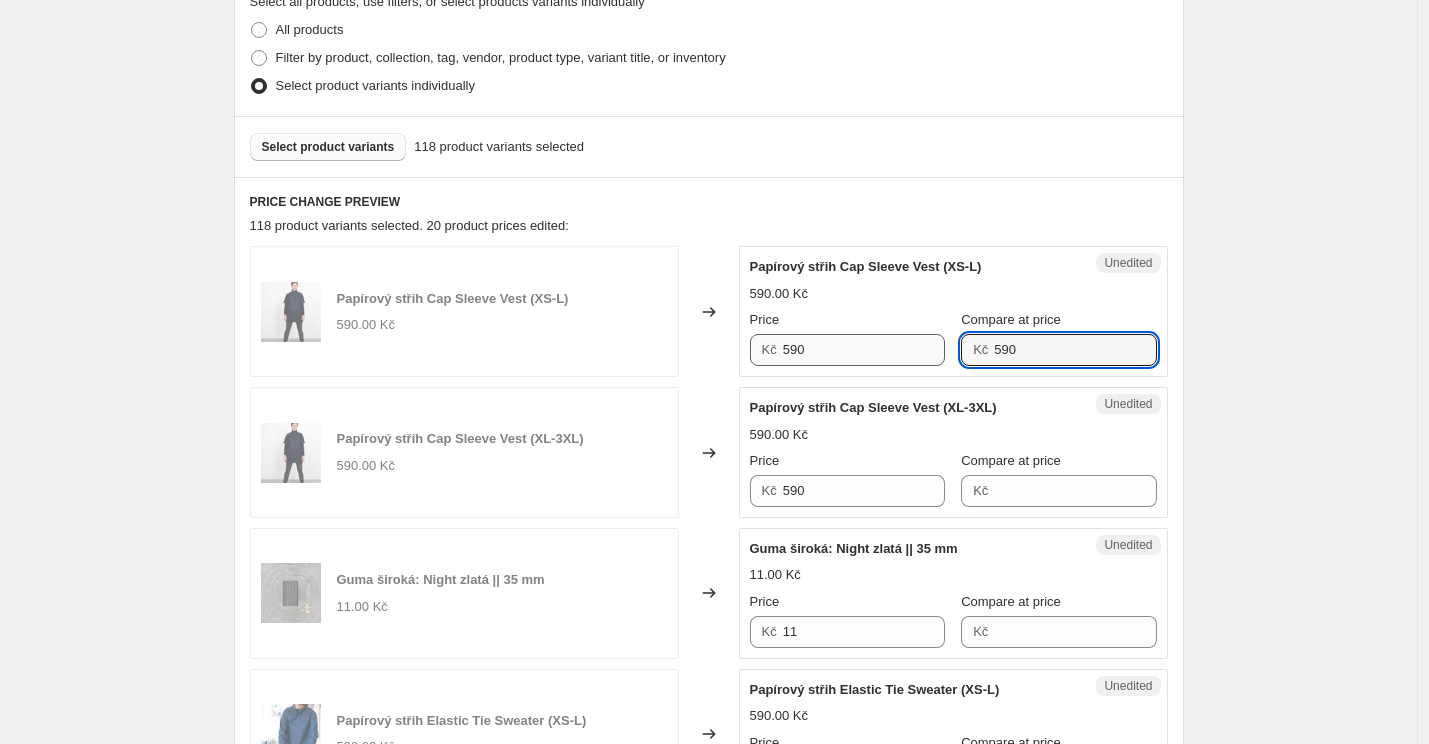 type on "590" 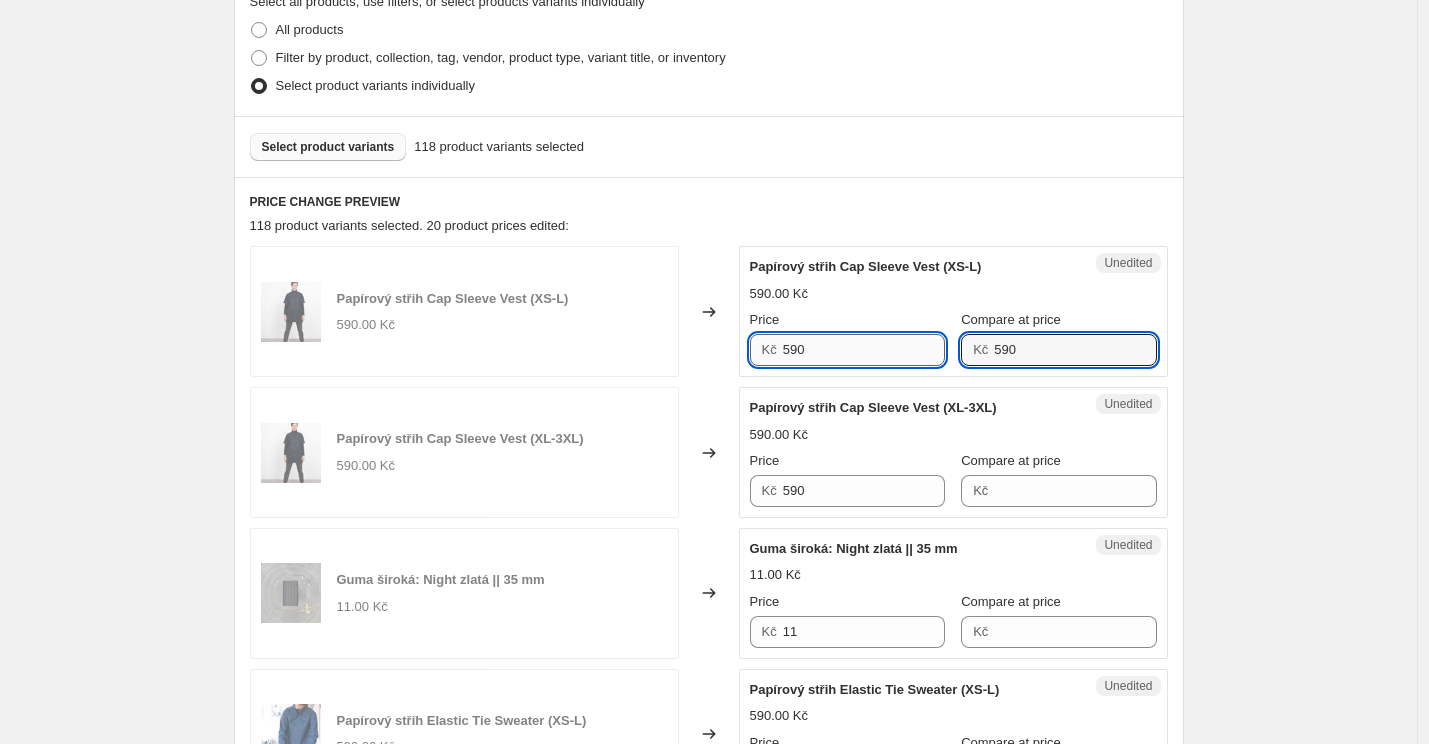 click on "590" at bounding box center [864, 350] 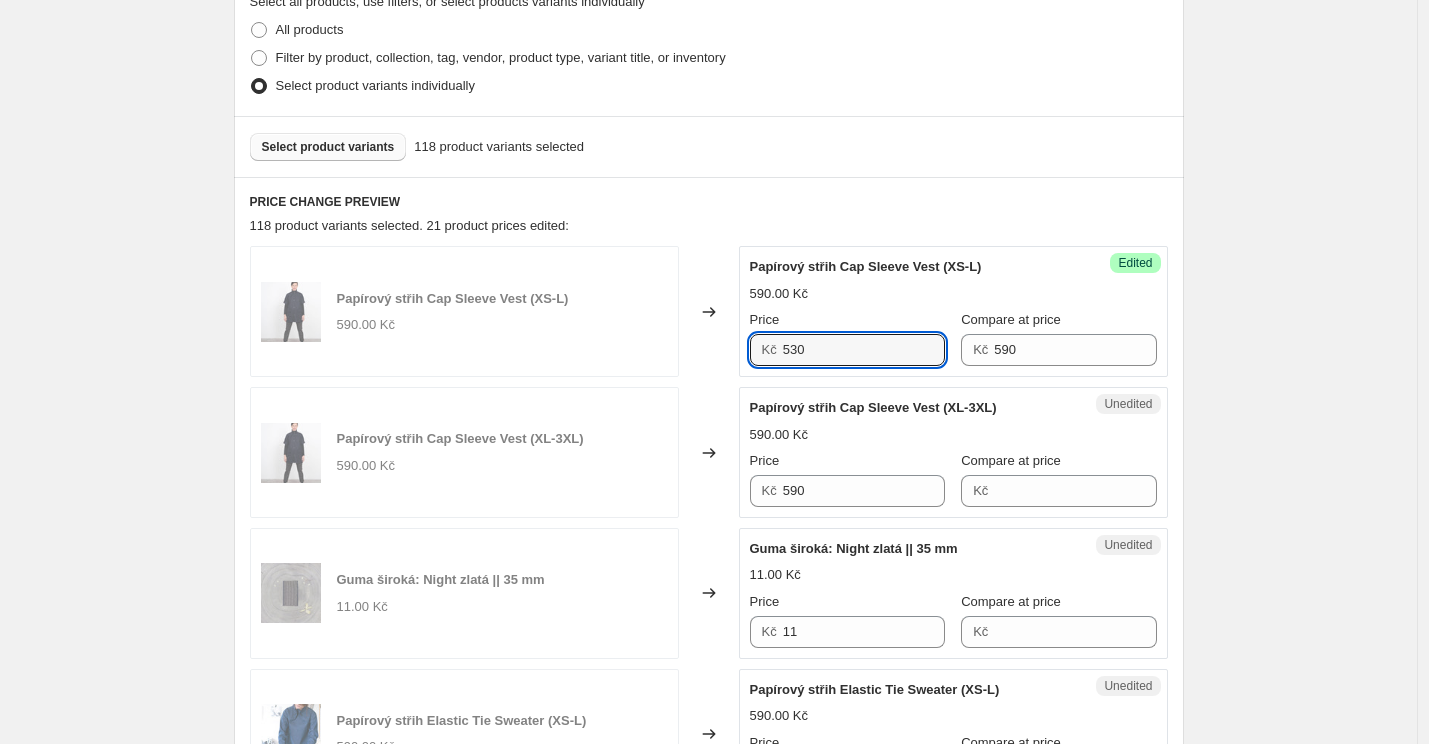 type on "530" 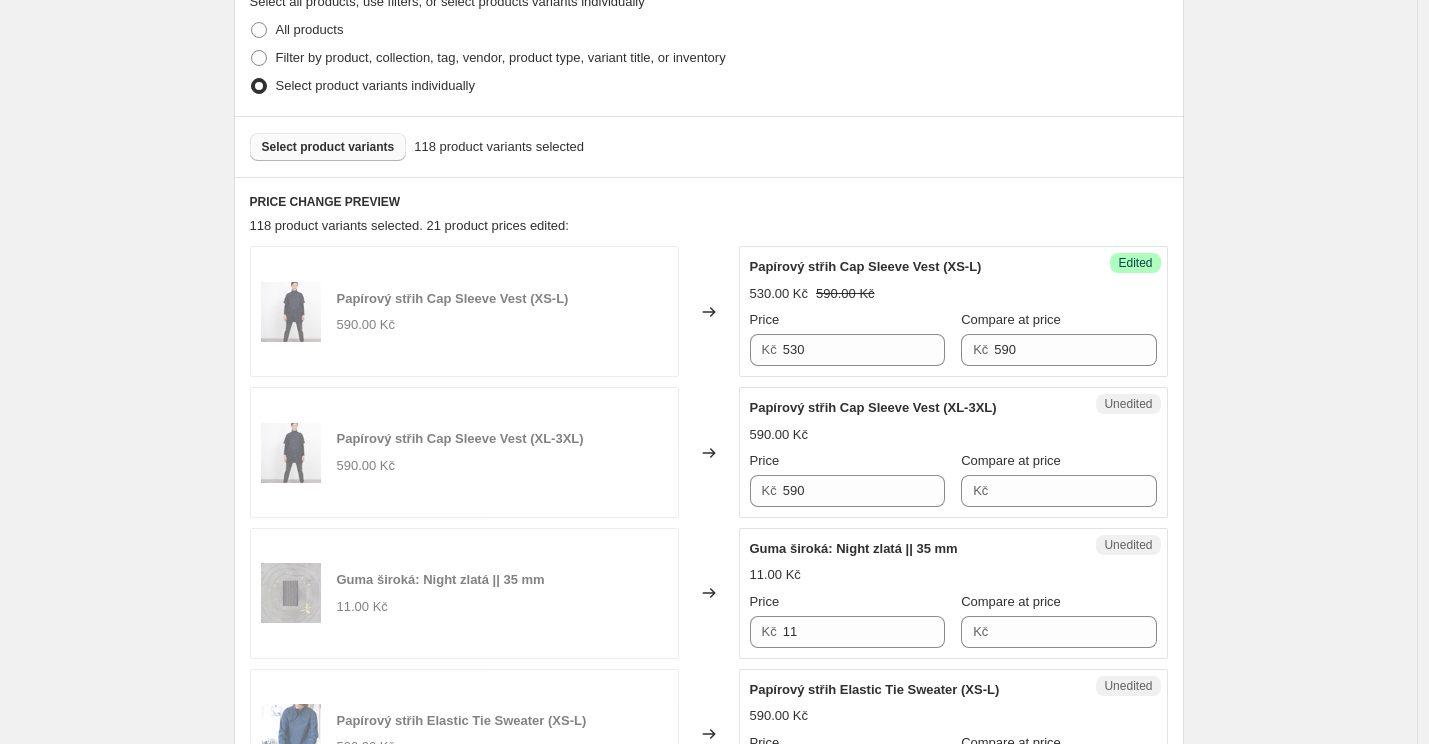 click on "590.00 Kč" at bounding box center [953, 435] 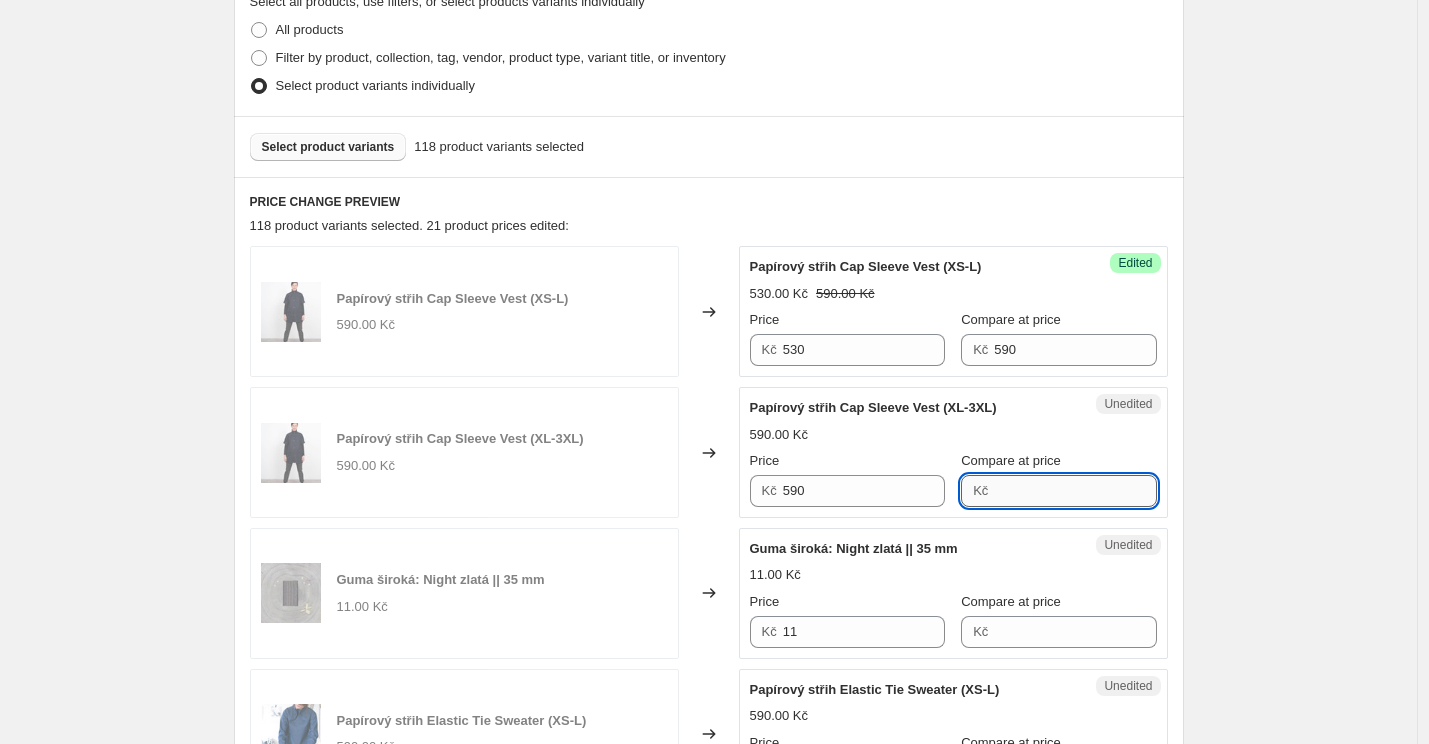 click on "Compare at price" at bounding box center [1075, 491] 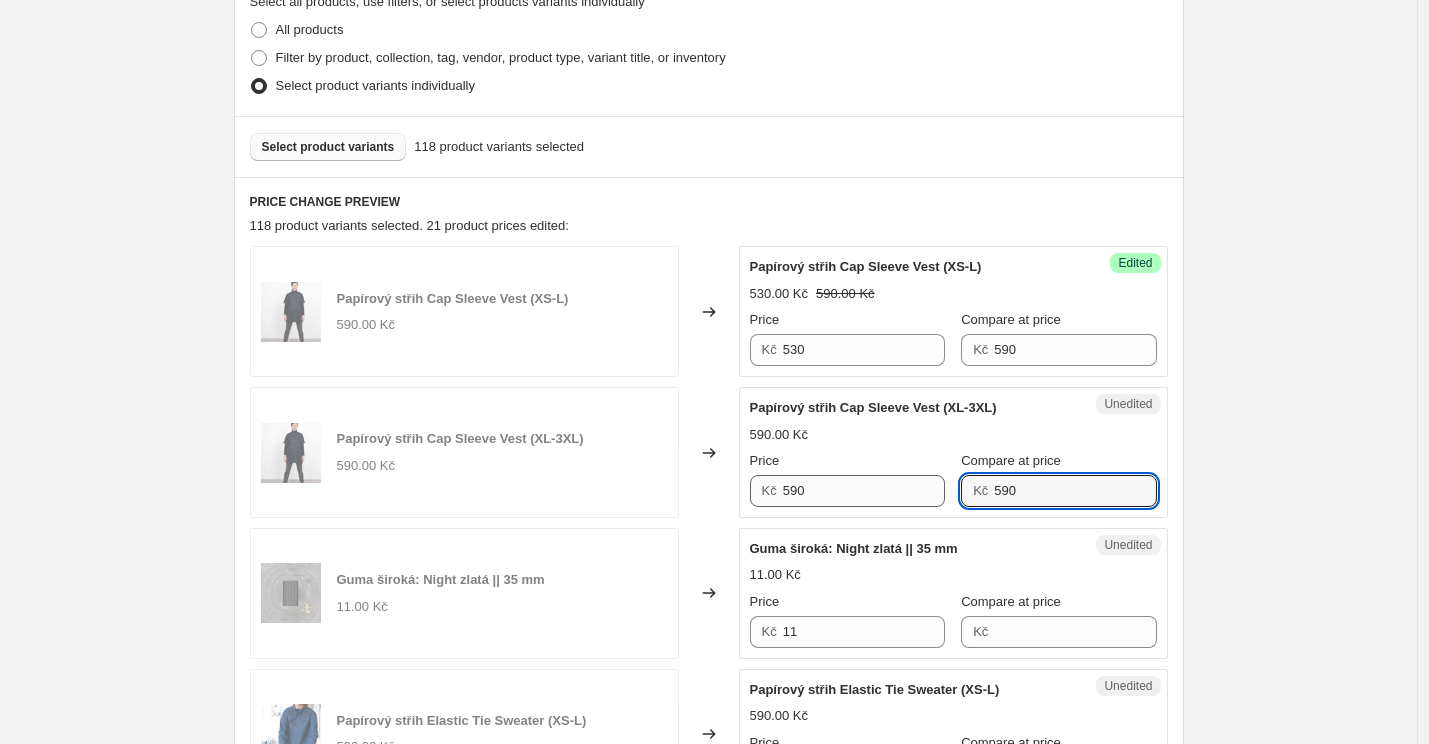 type on "590" 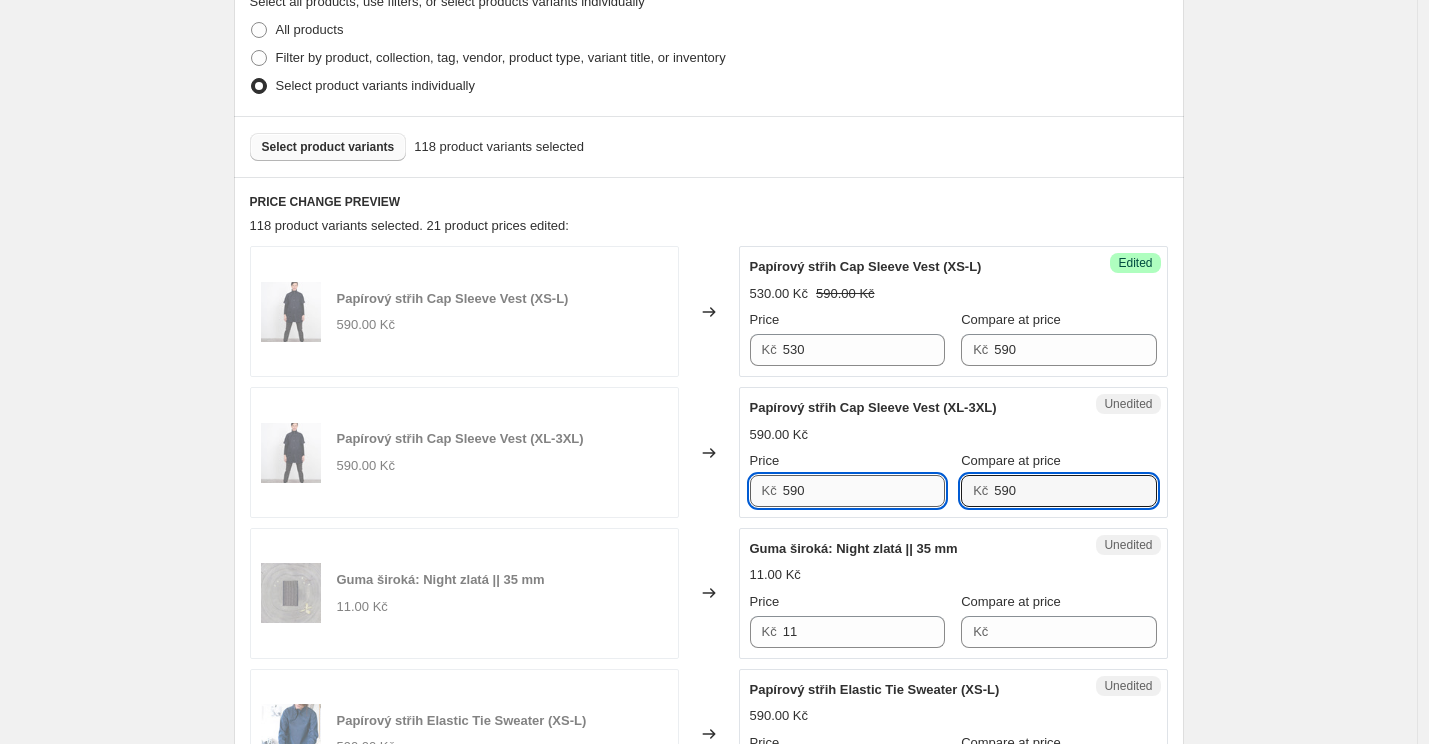 click on "590" at bounding box center (864, 491) 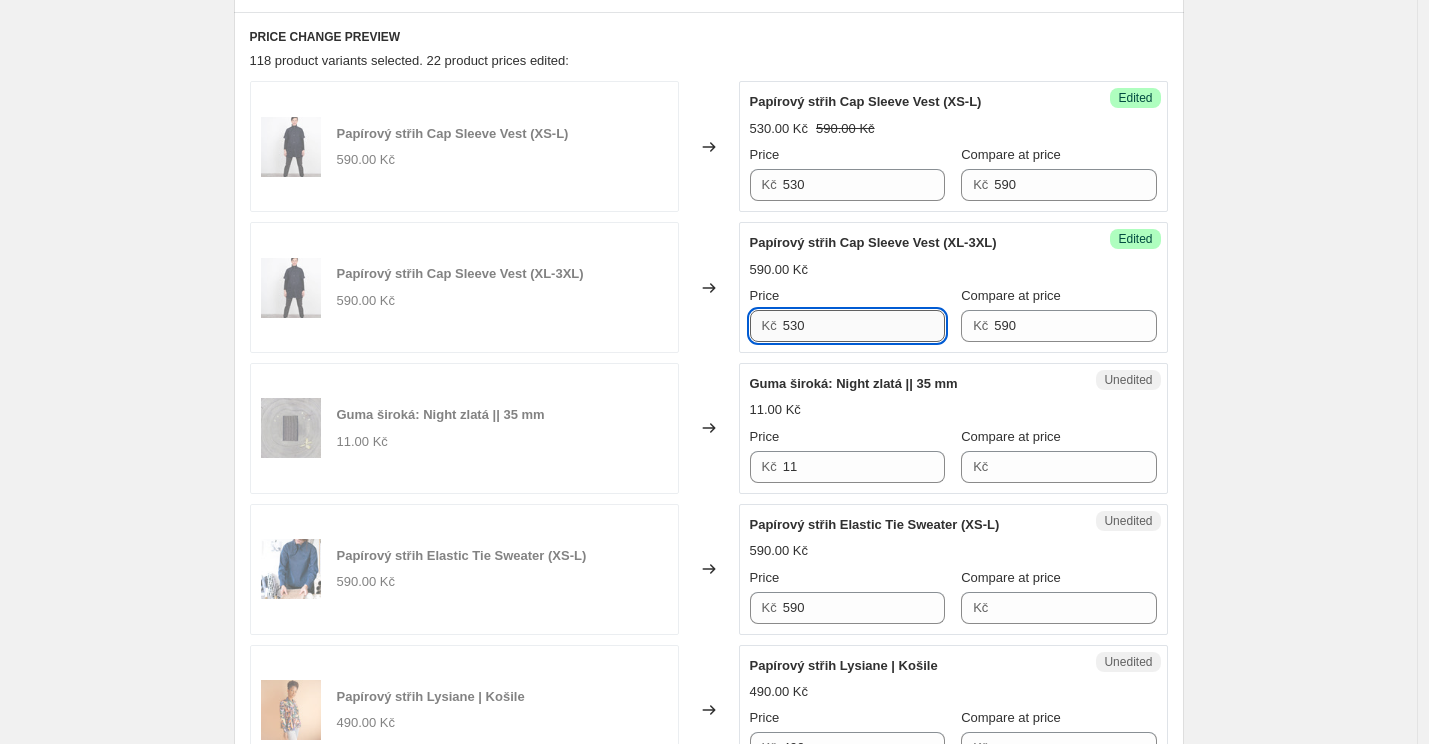 scroll, scrollTop: 662, scrollLeft: 0, axis: vertical 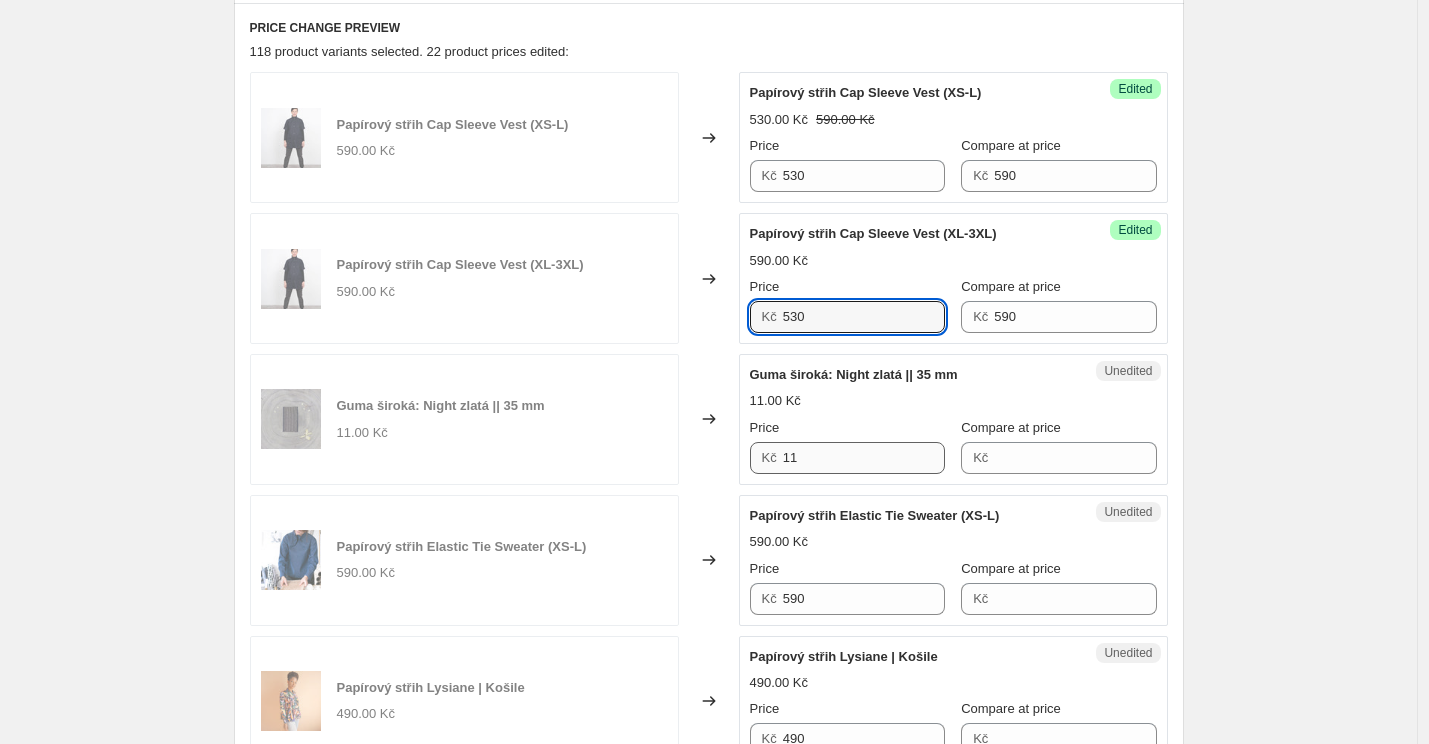type on "530" 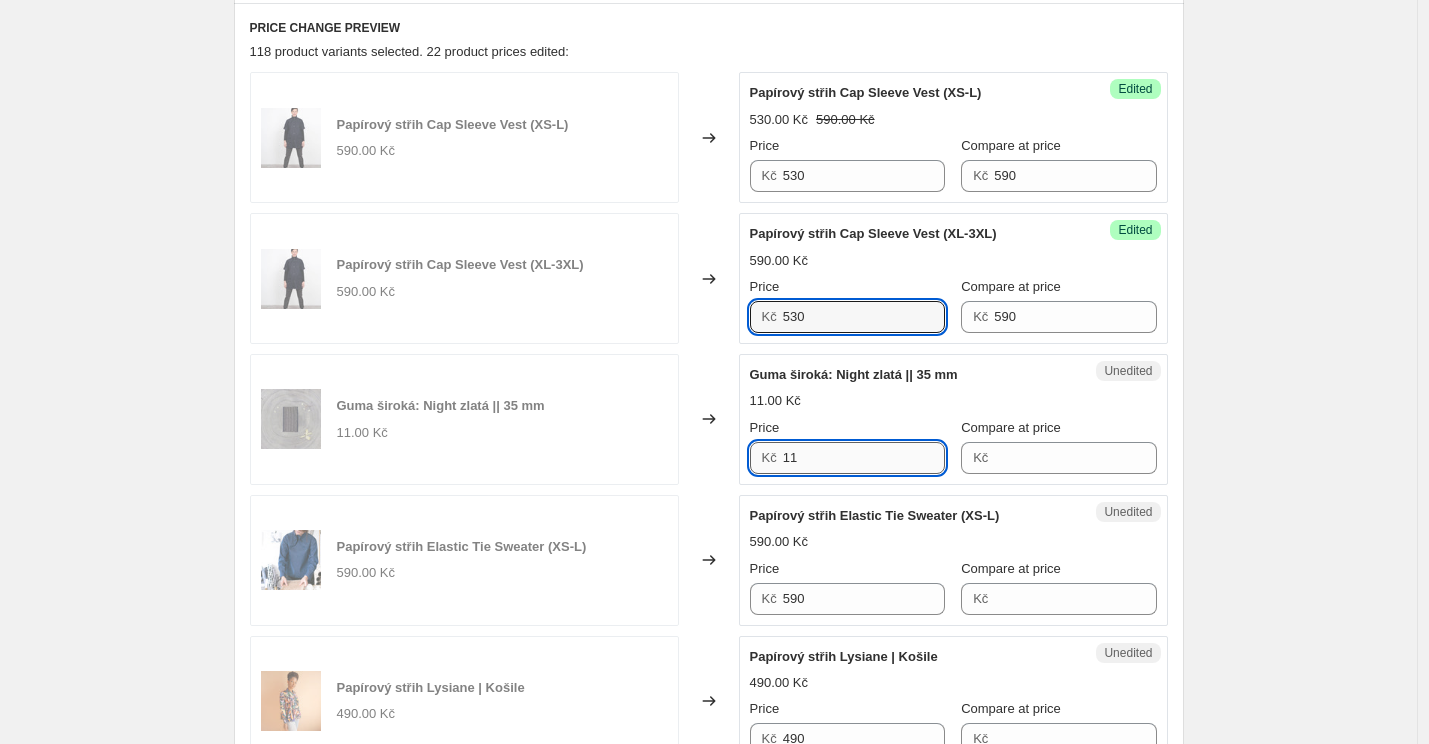 click on "11" at bounding box center [864, 458] 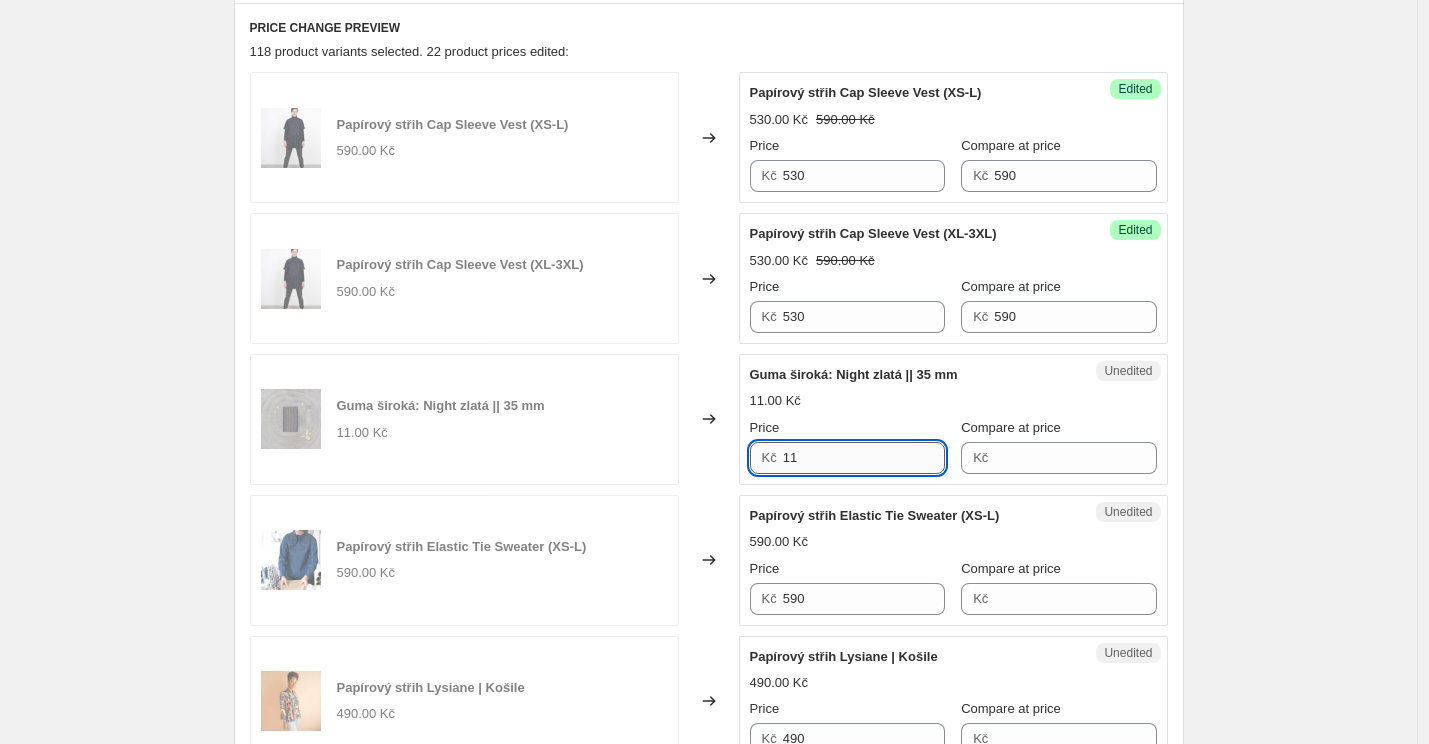type on "1" 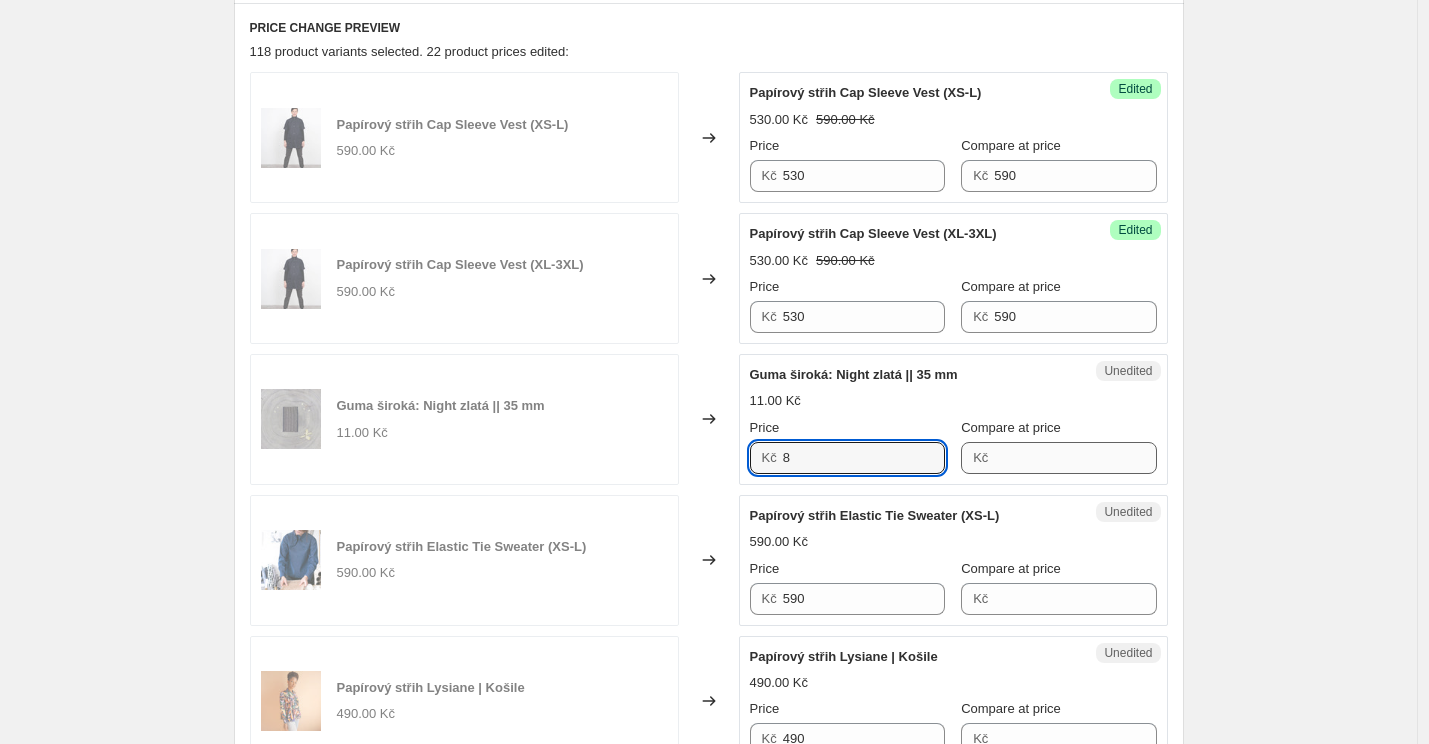 type on "8" 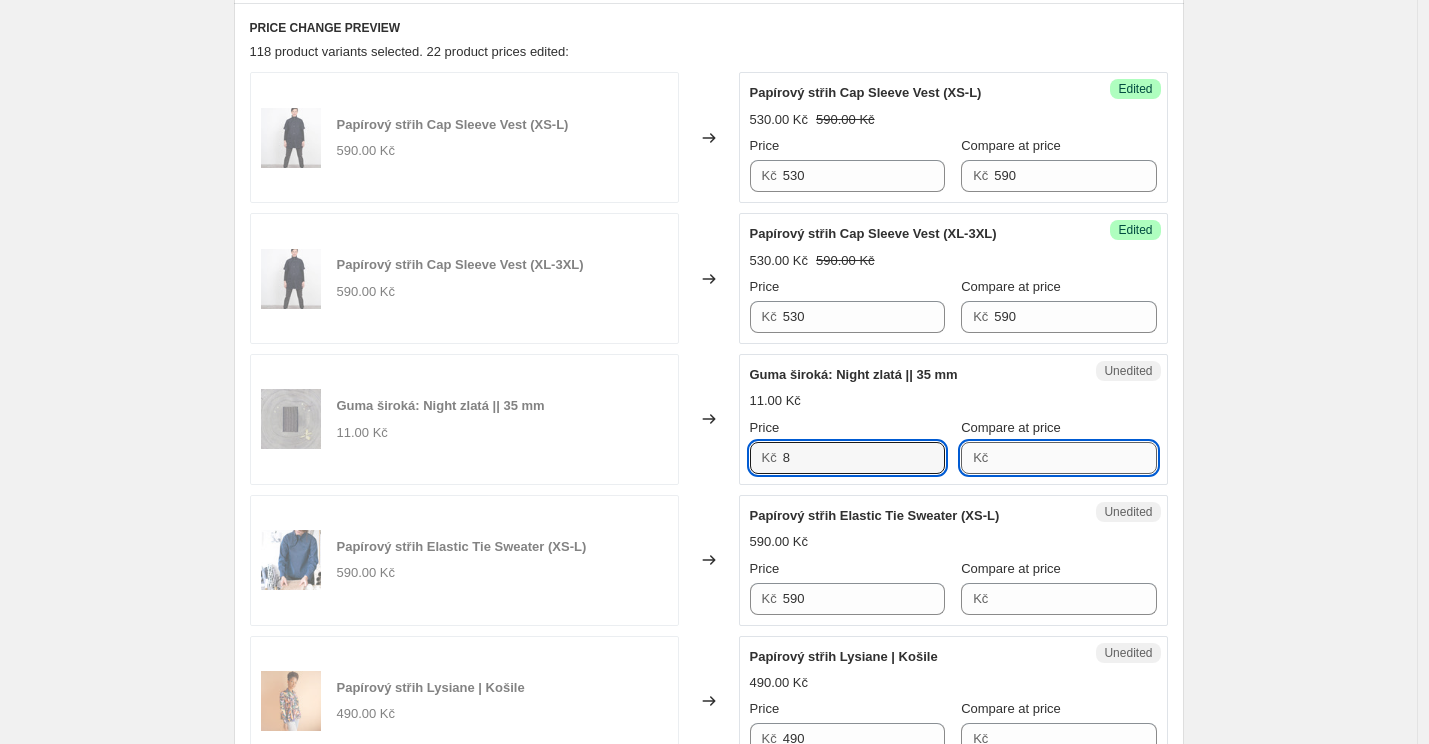 click on "Compare at price" at bounding box center [1075, 458] 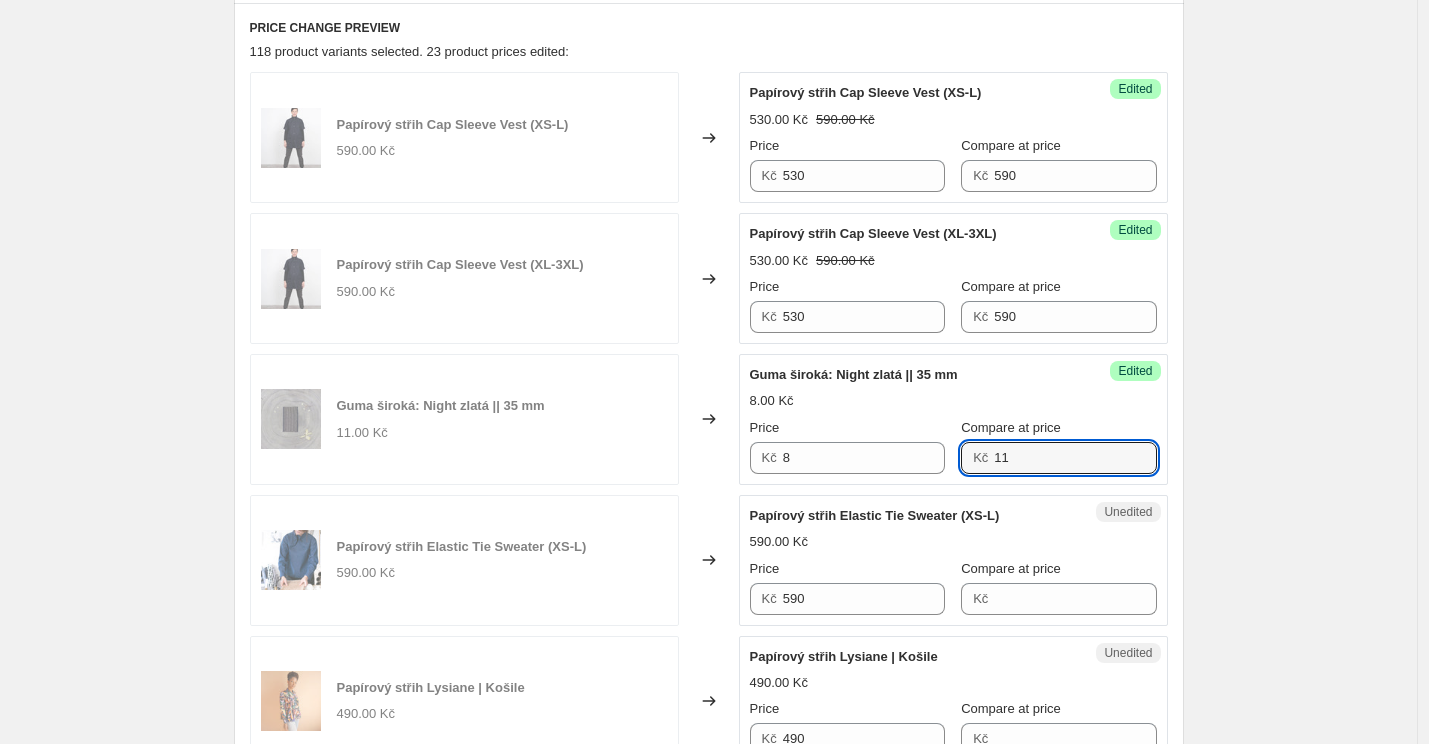 type on "11" 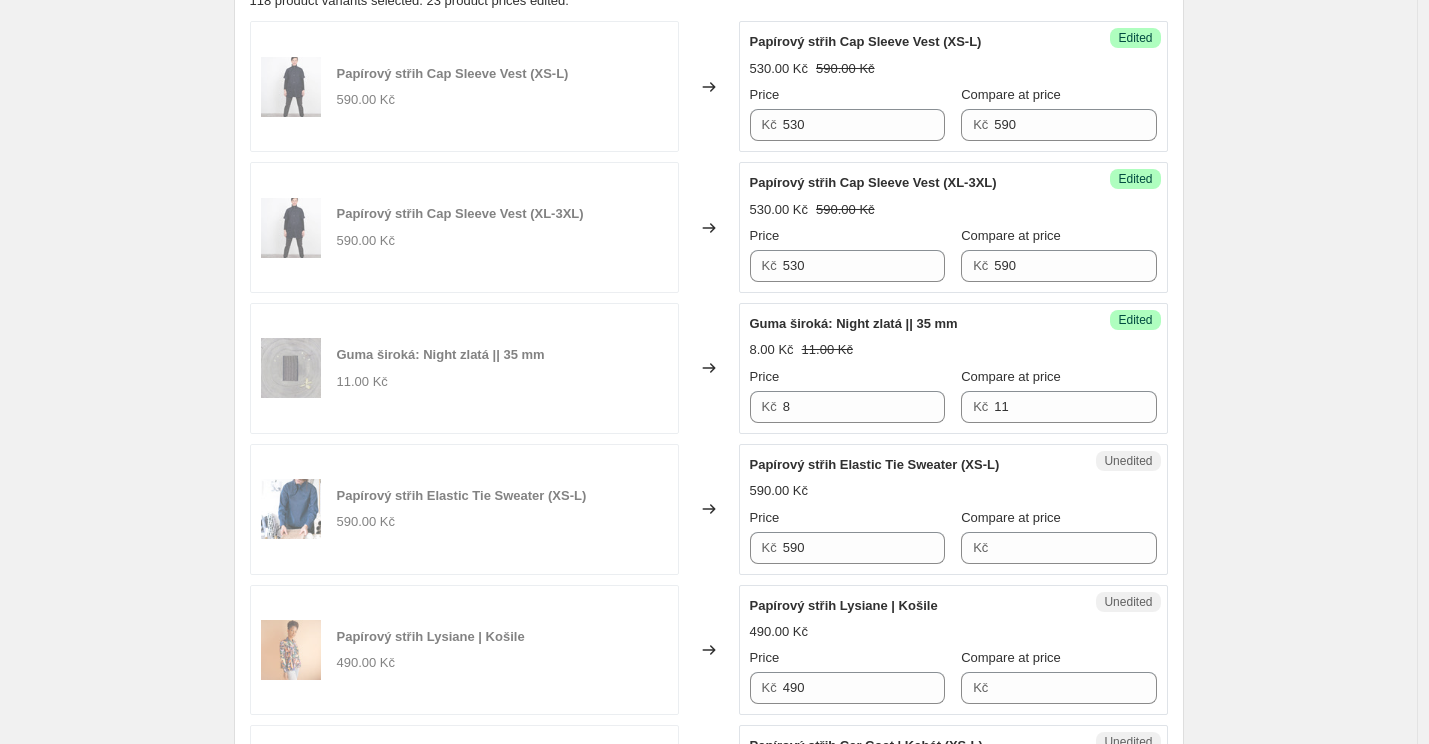 scroll, scrollTop: 740, scrollLeft: 0, axis: vertical 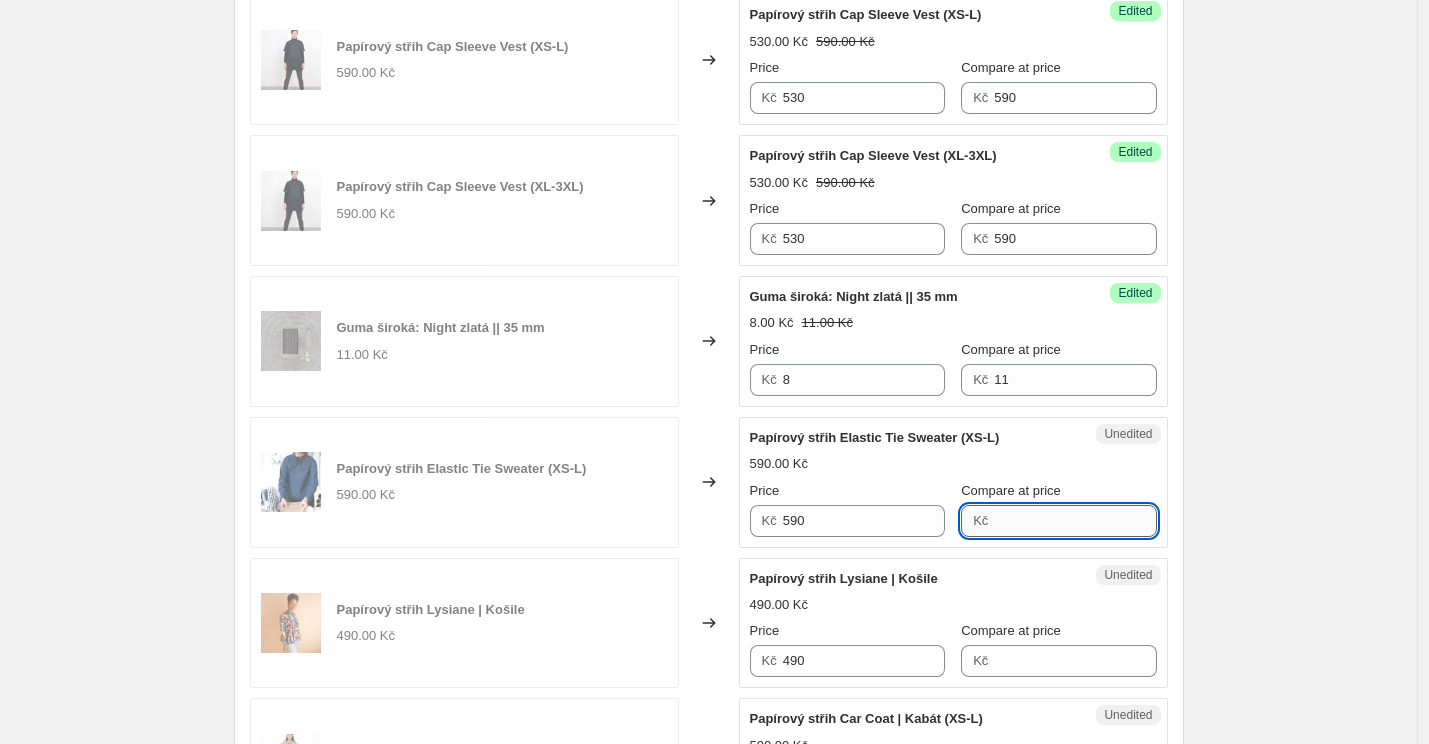 click on "Compare at price" at bounding box center (1075, 521) 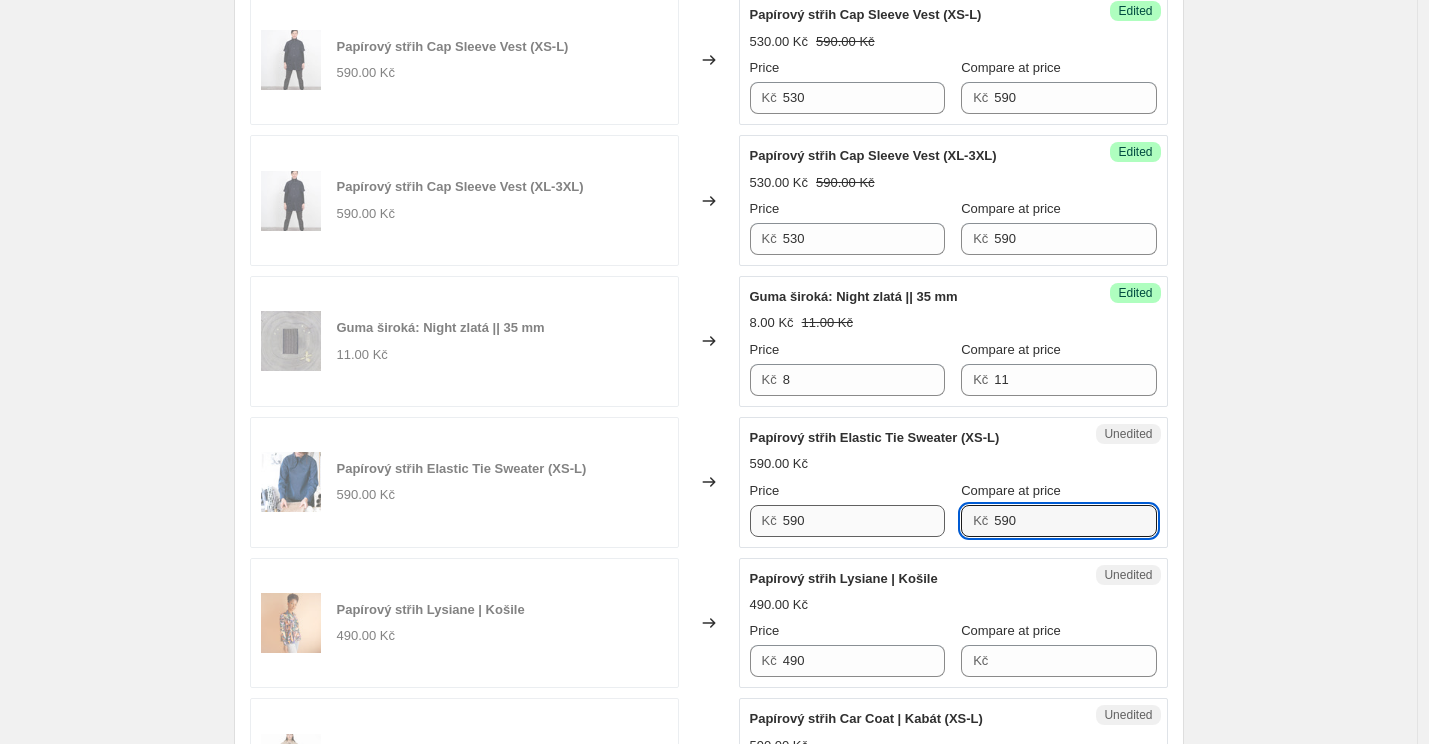 type on "590" 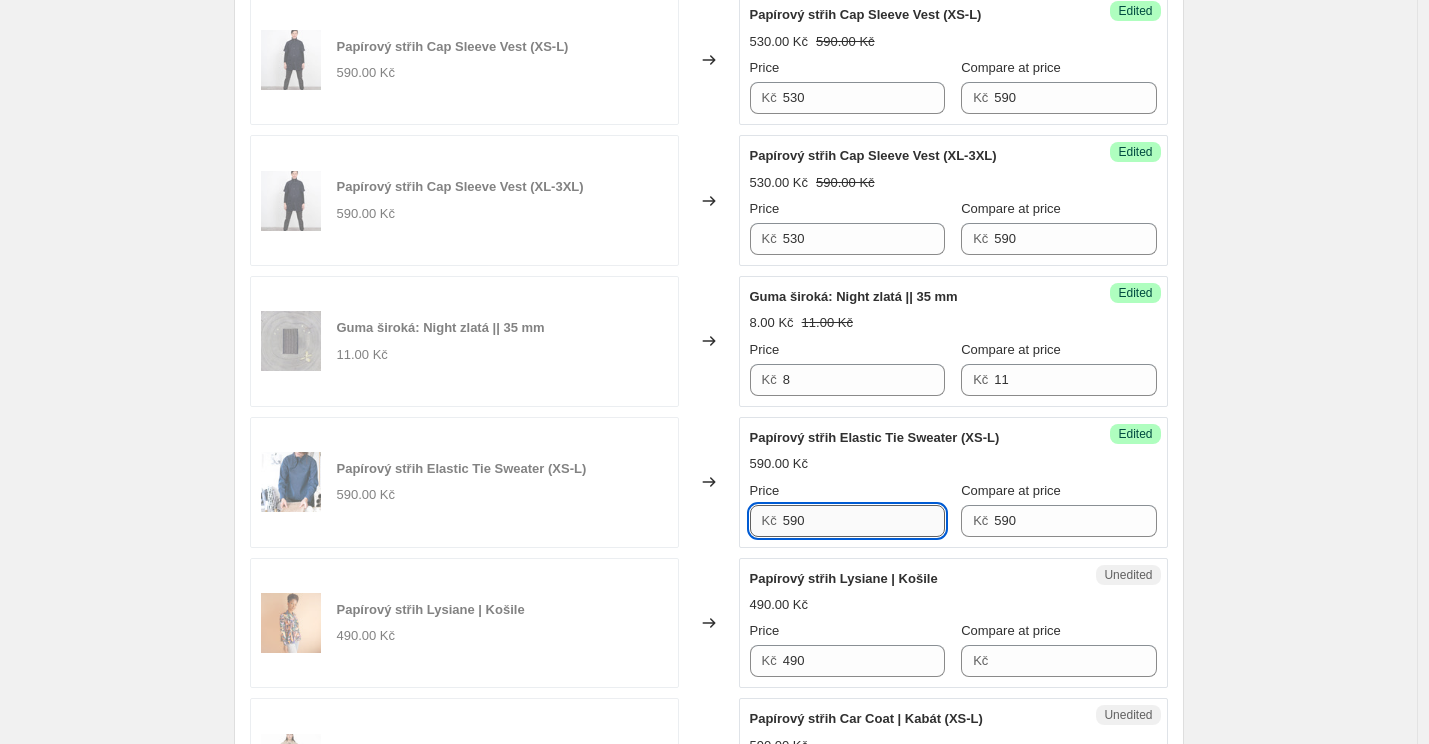 click on "590" at bounding box center [864, 521] 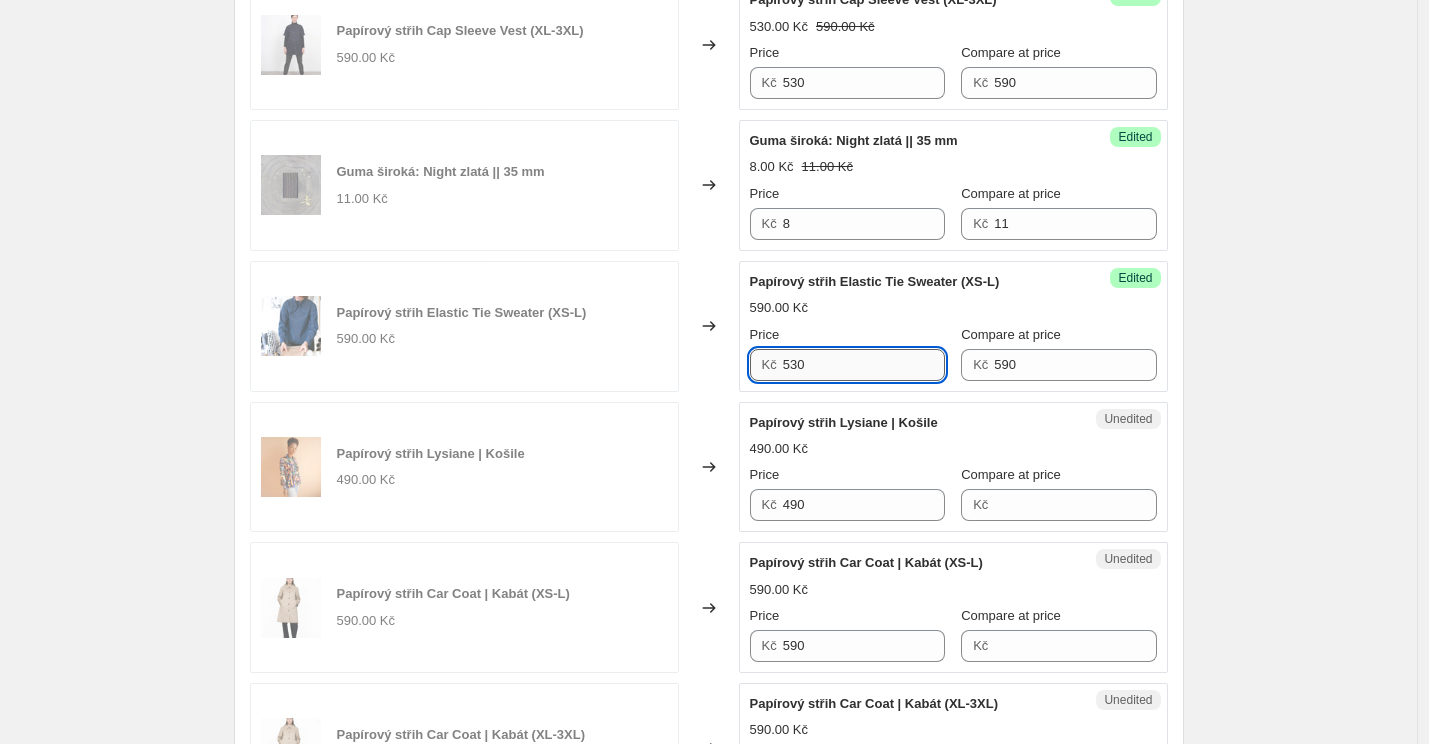 scroll, scrollTop: 898, scrollLeft: 0, axis: vertical 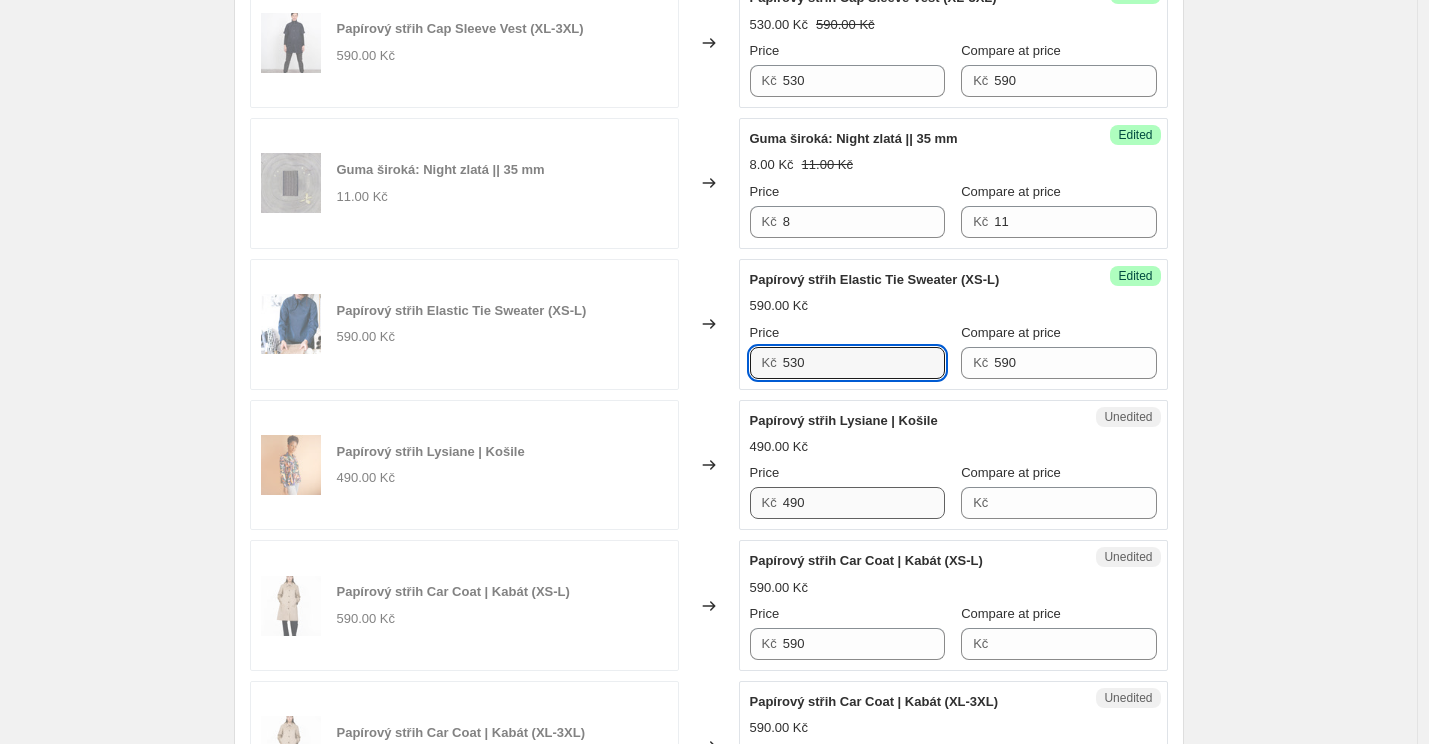 type on "530" 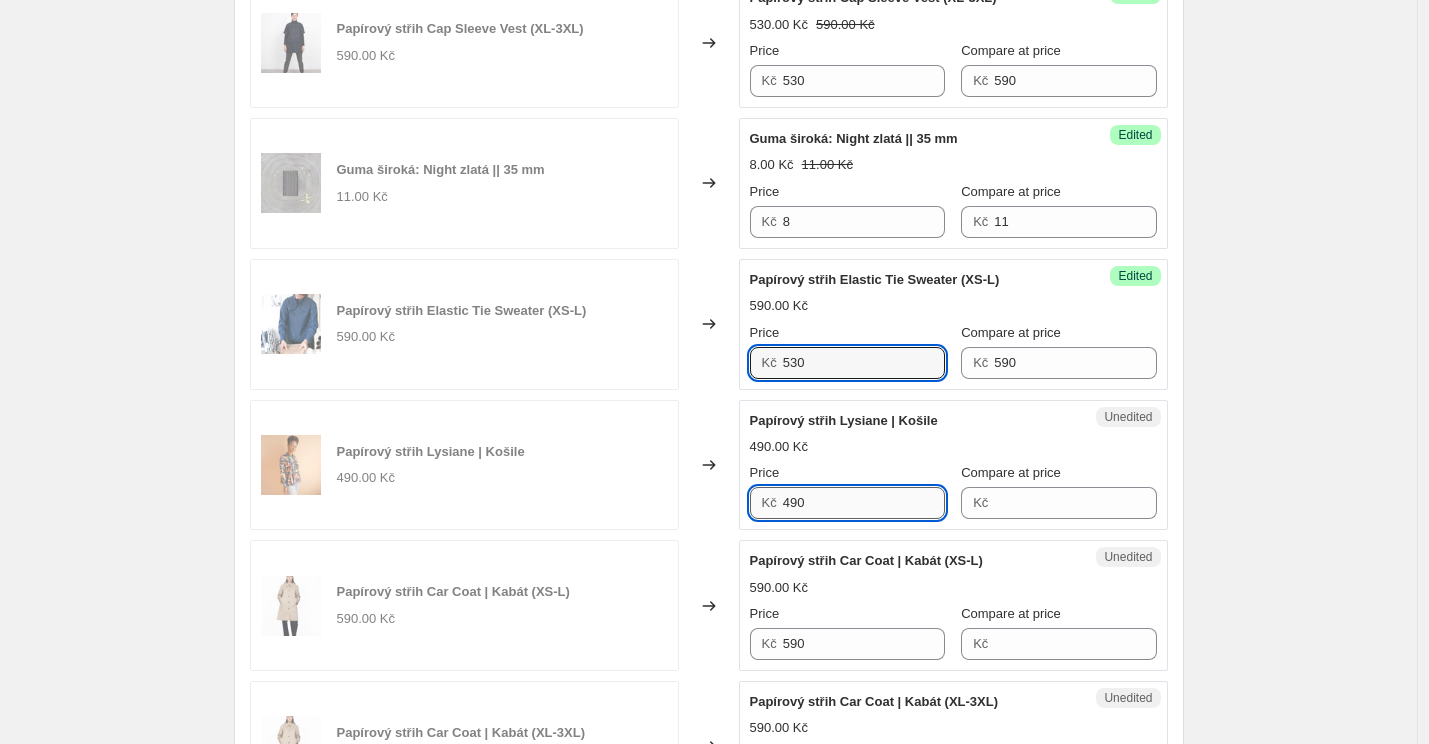 click on "490" at bounding box center (864, 503) 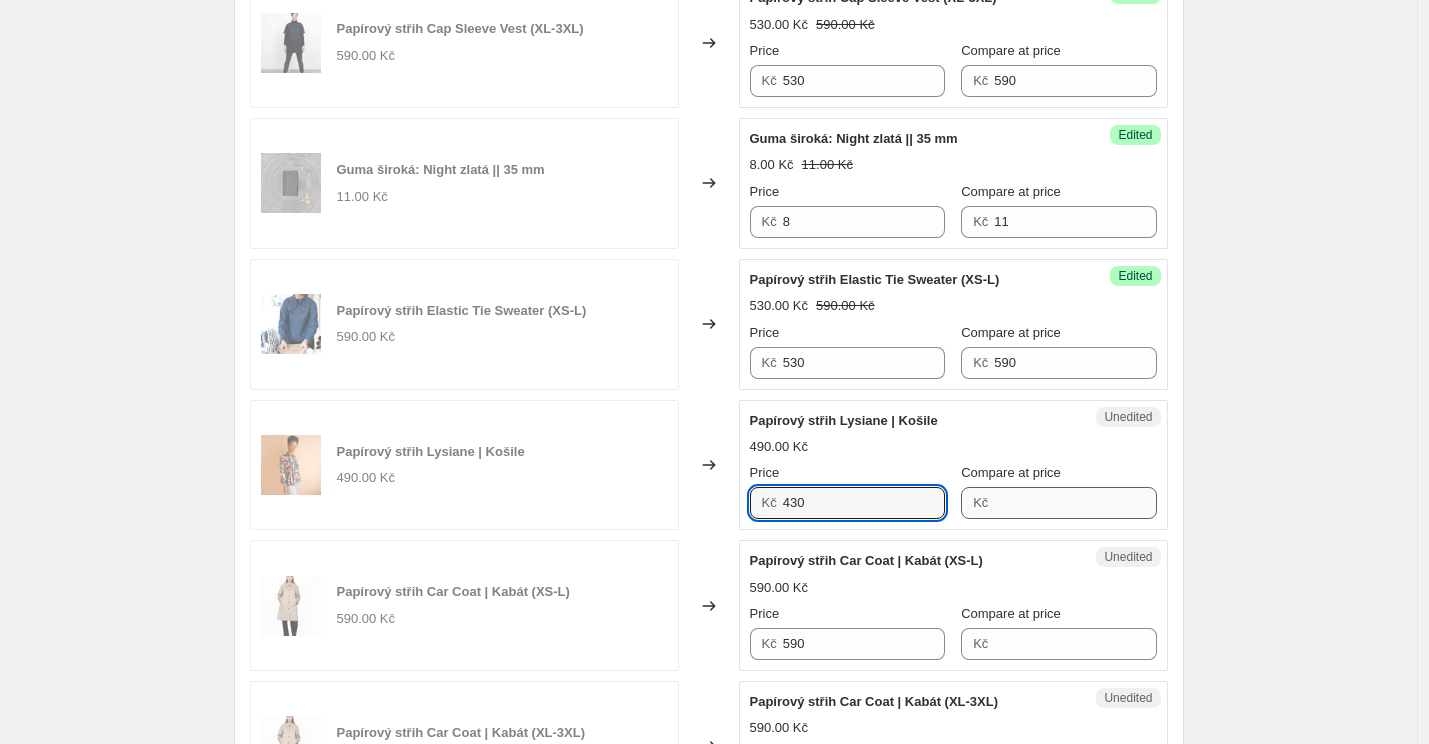 type on "430" 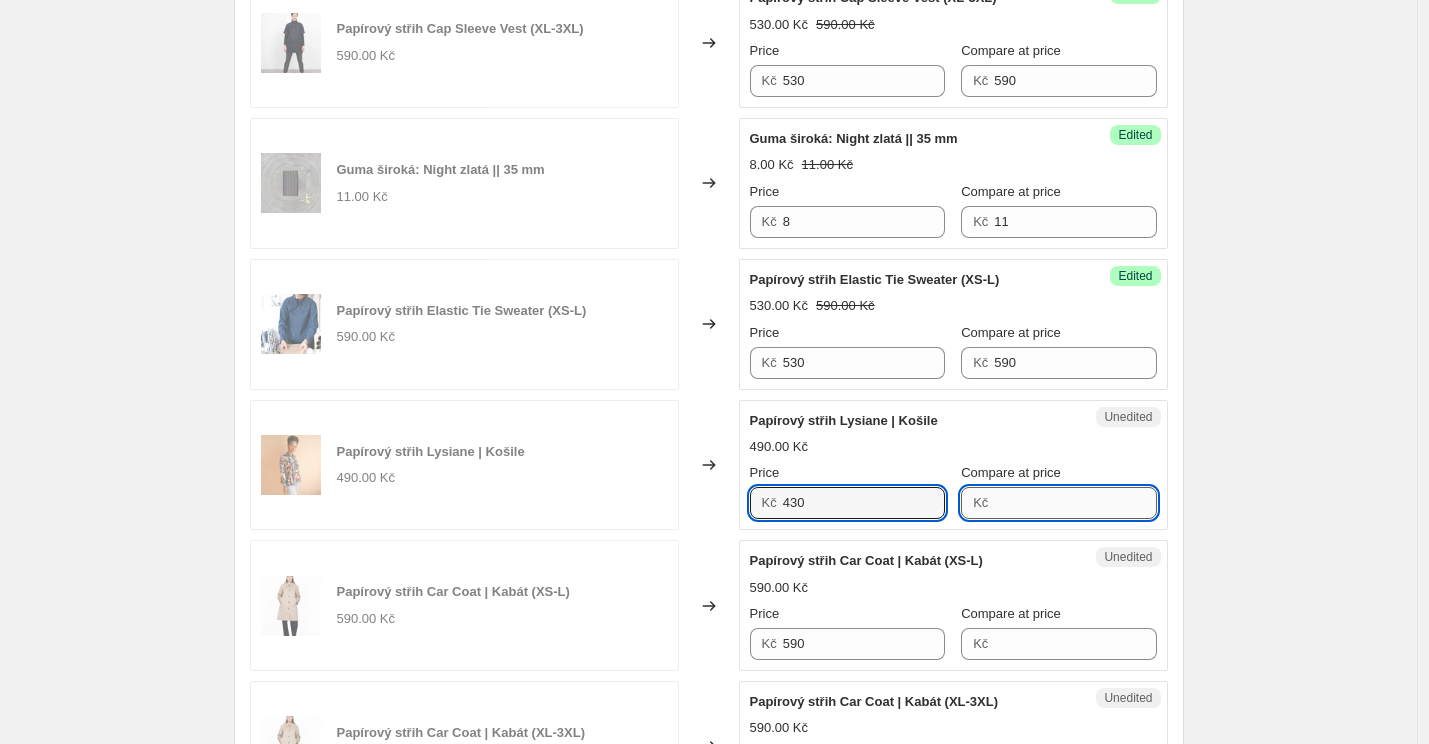 click on "Compare at price" at bounding box center (1075, 503) 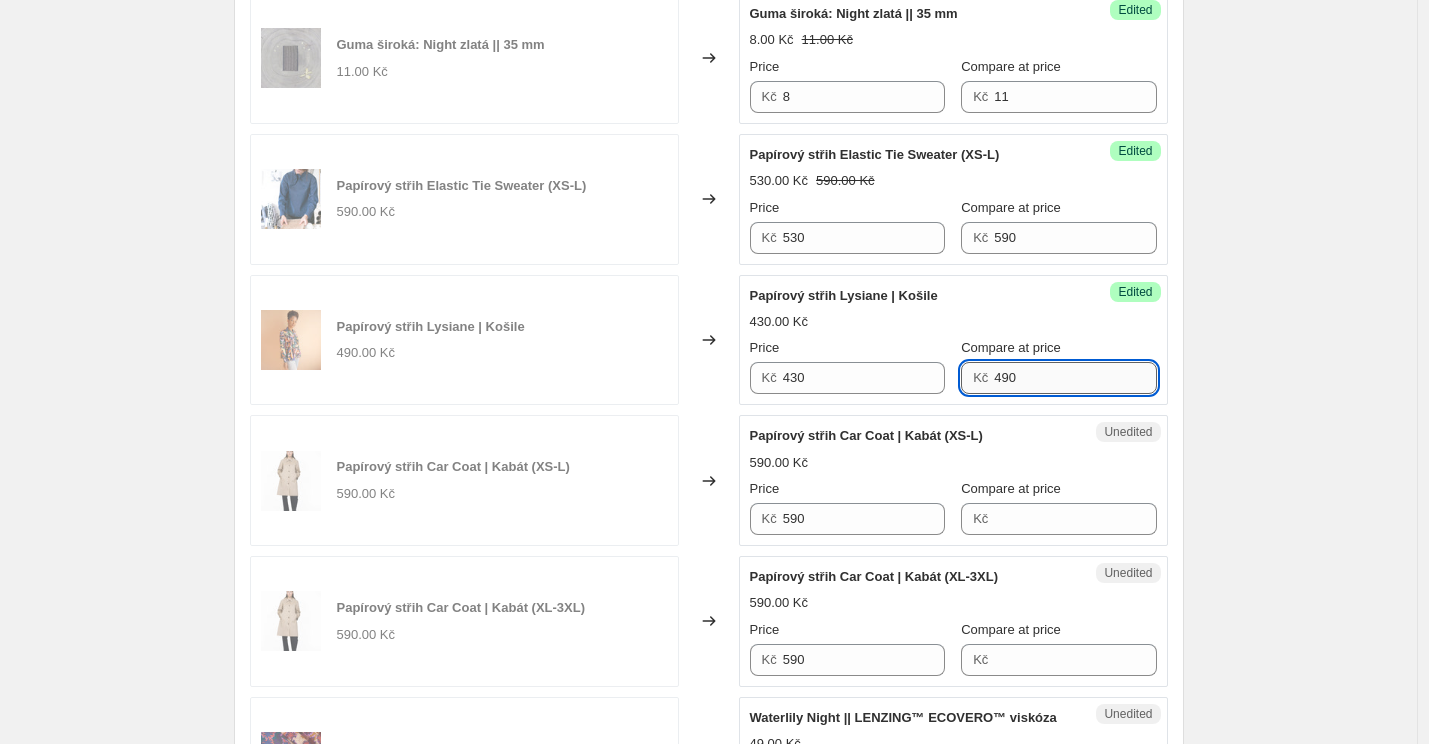 scroll, scrollTop: 1056, scrollLeft: 0, axis: vertical 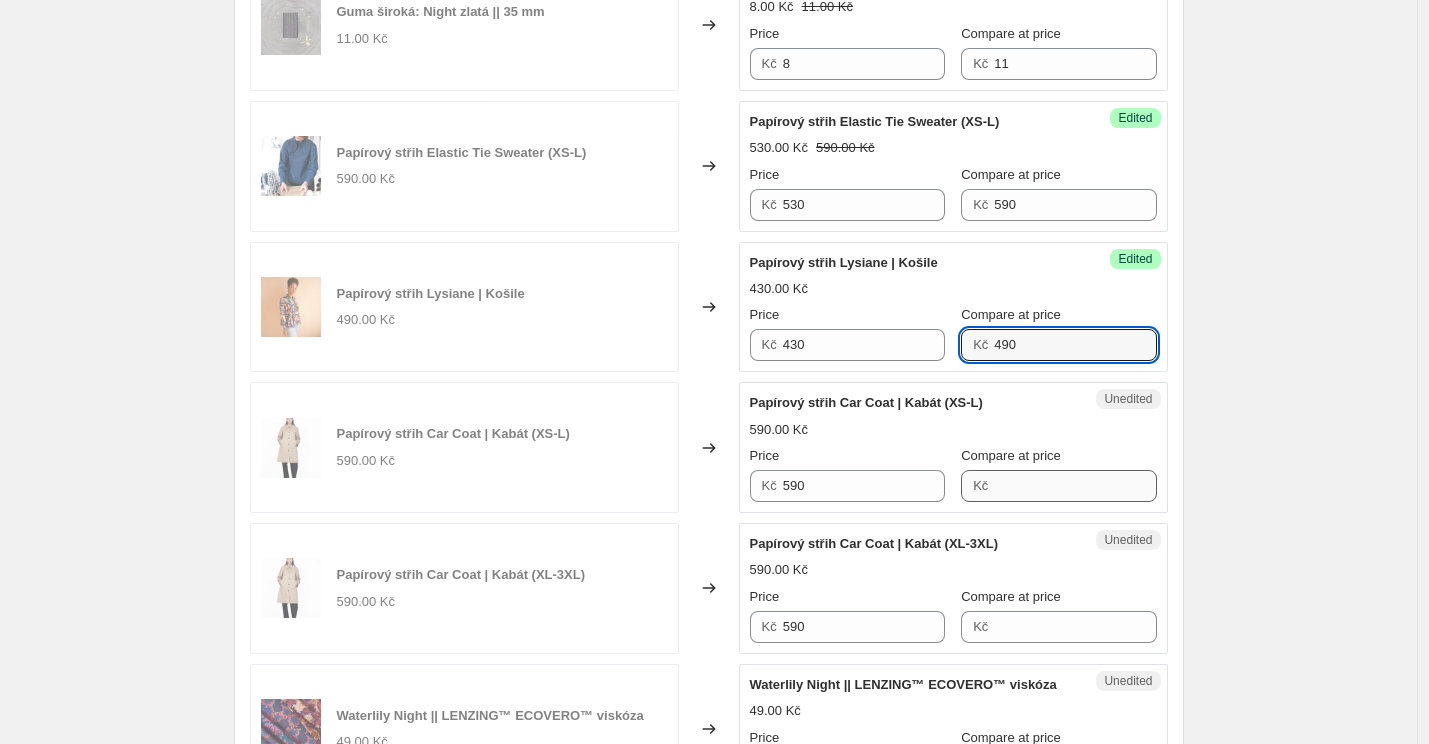 type on "490" 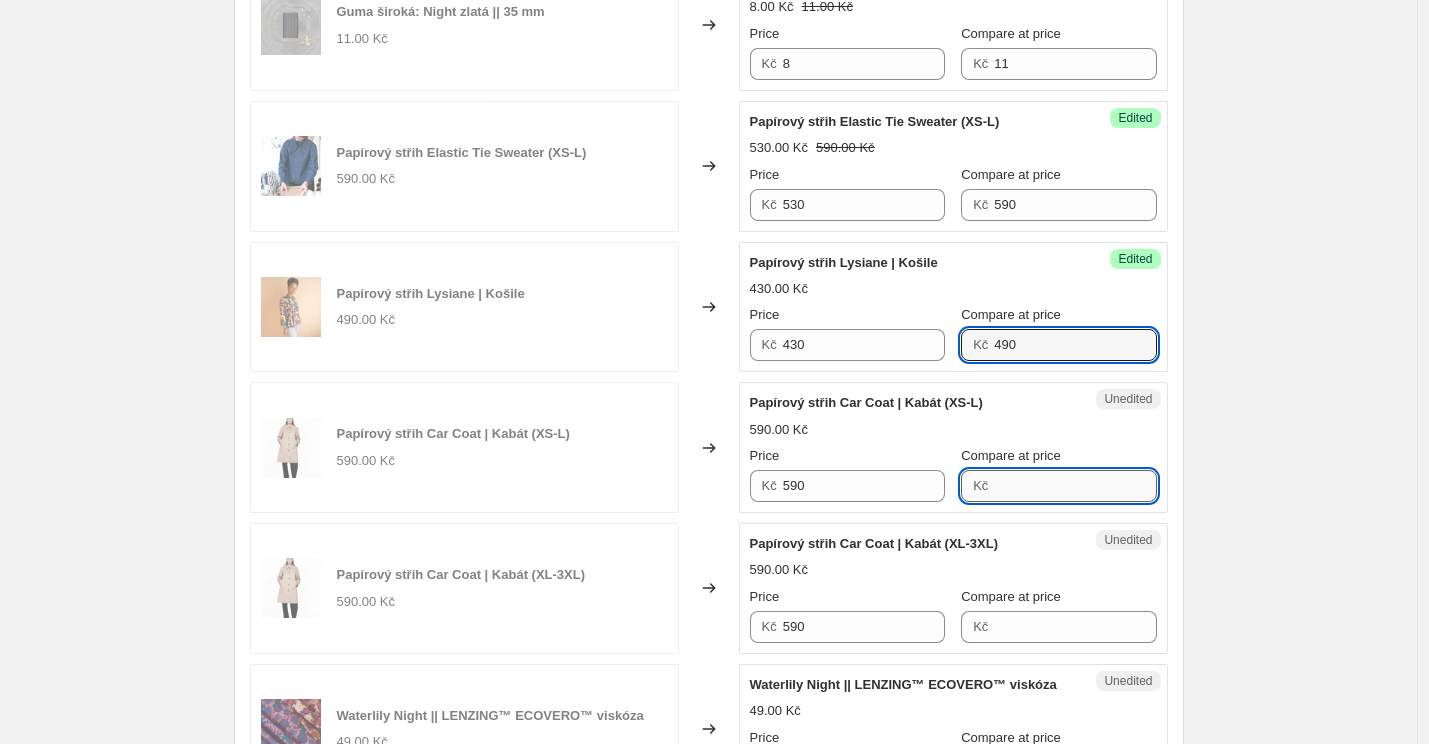 click on "Compare at price" at bounding box center (1075, 486) 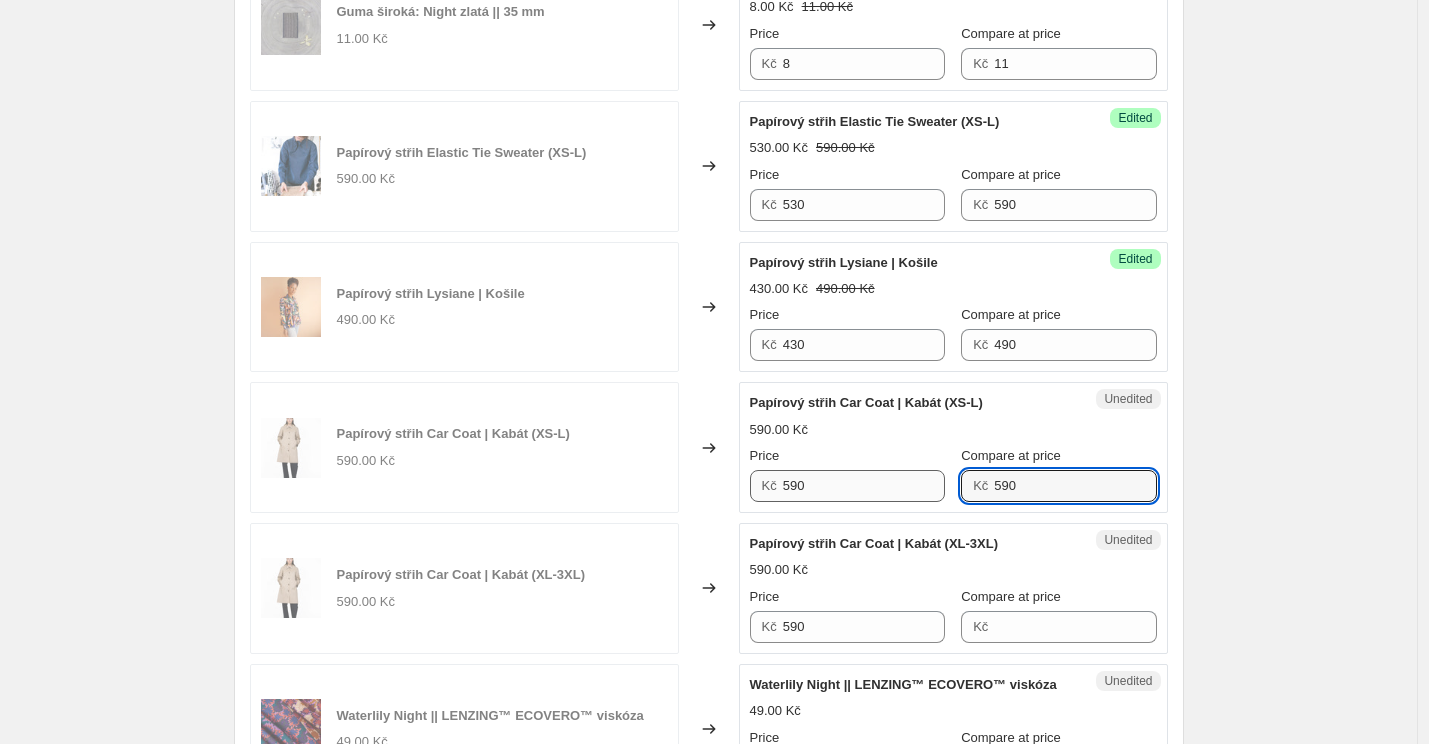 type on "590" 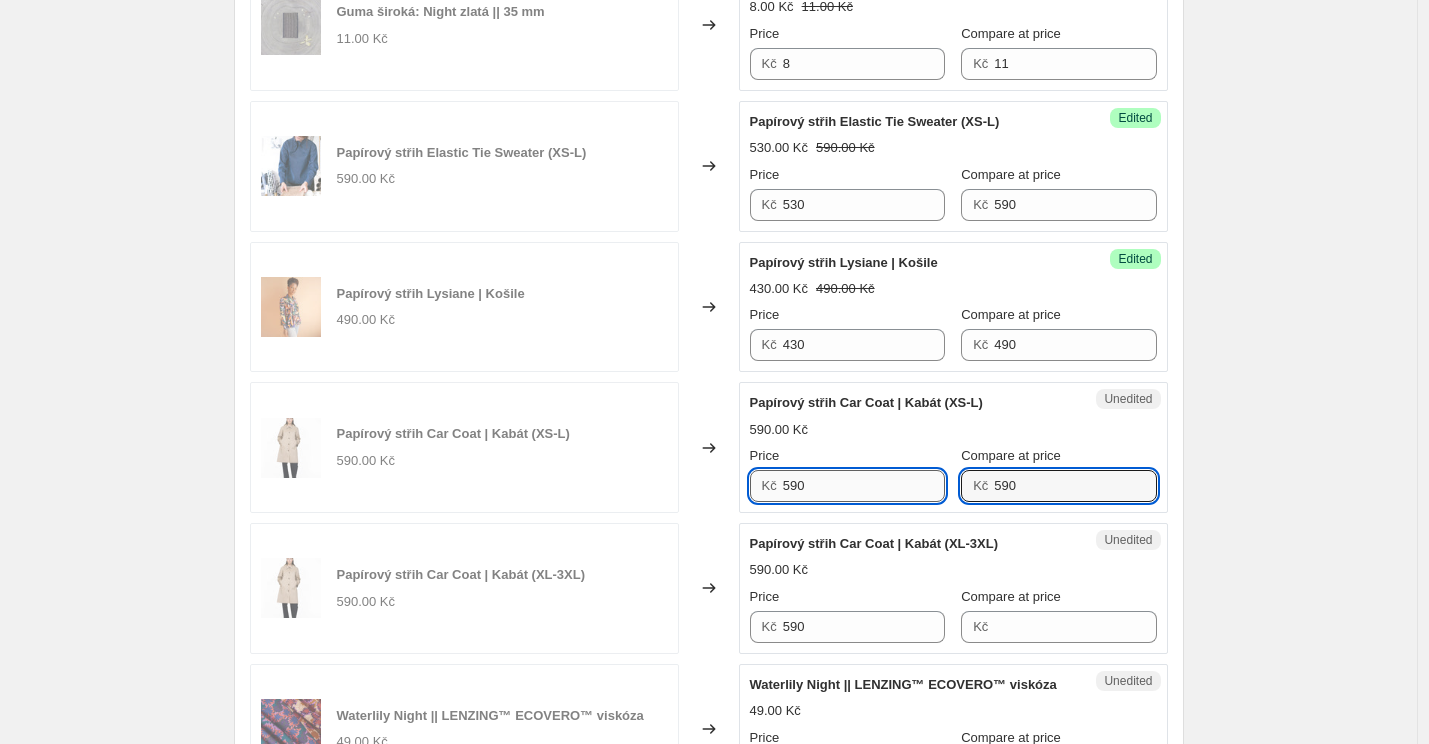 click on "590" at bounding box center [864, 486] 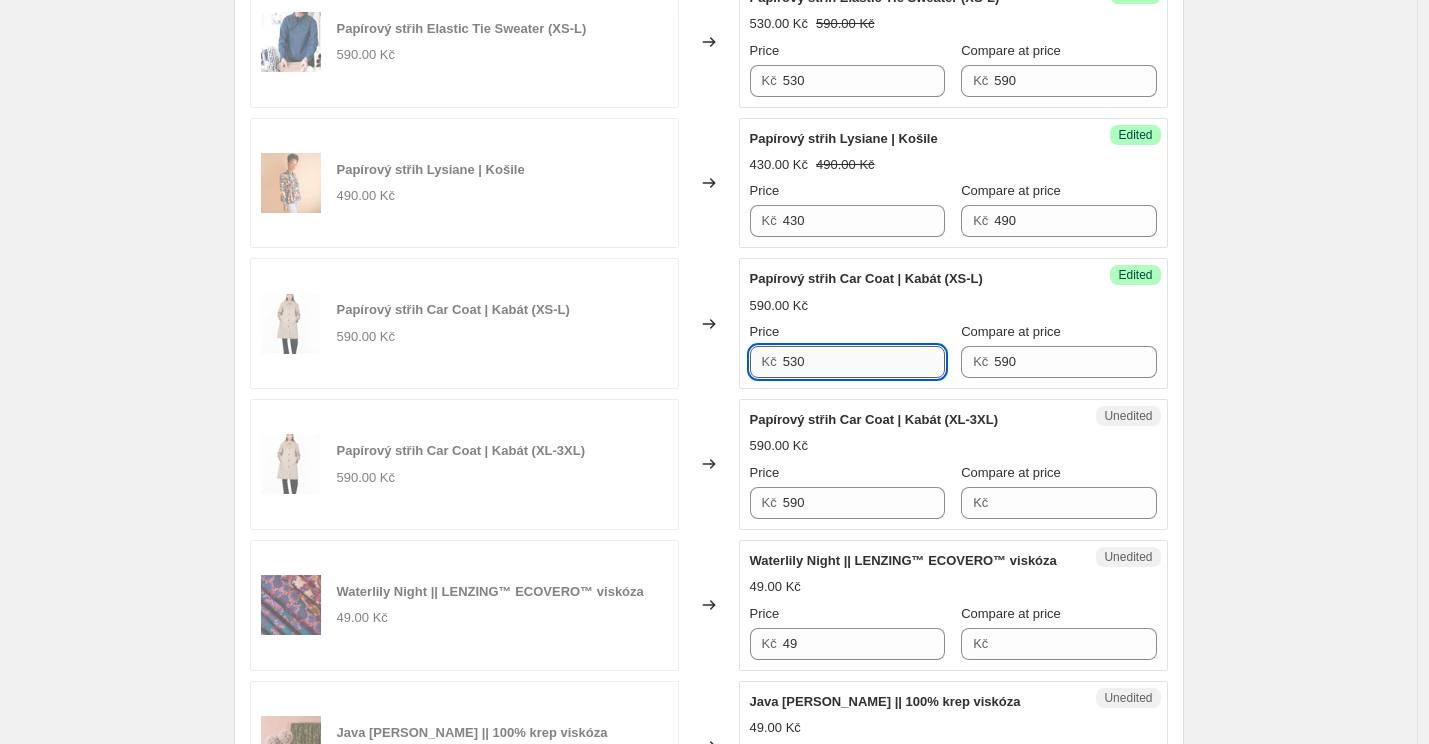 scroll, scrollTop: 1182, scrollLeft: 0, axis: vertical 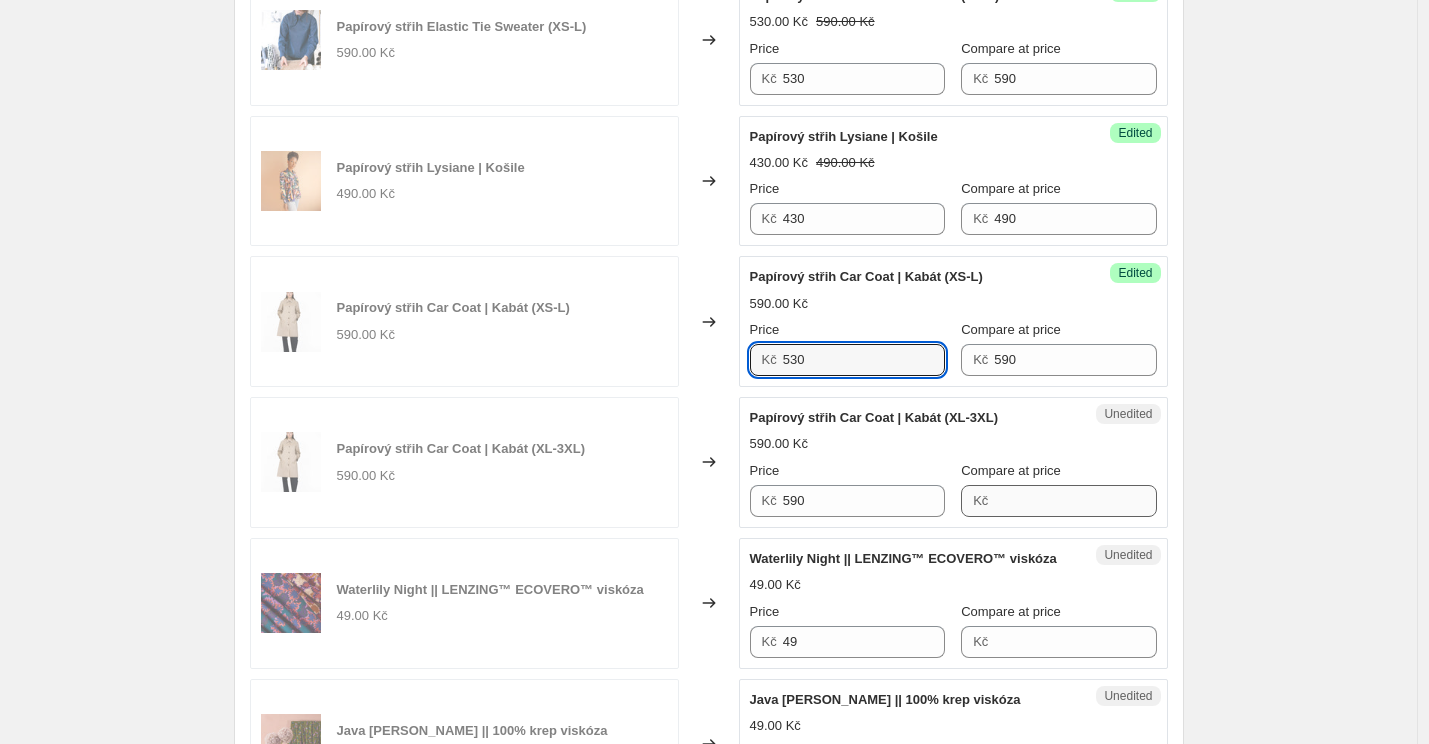 type on "530" 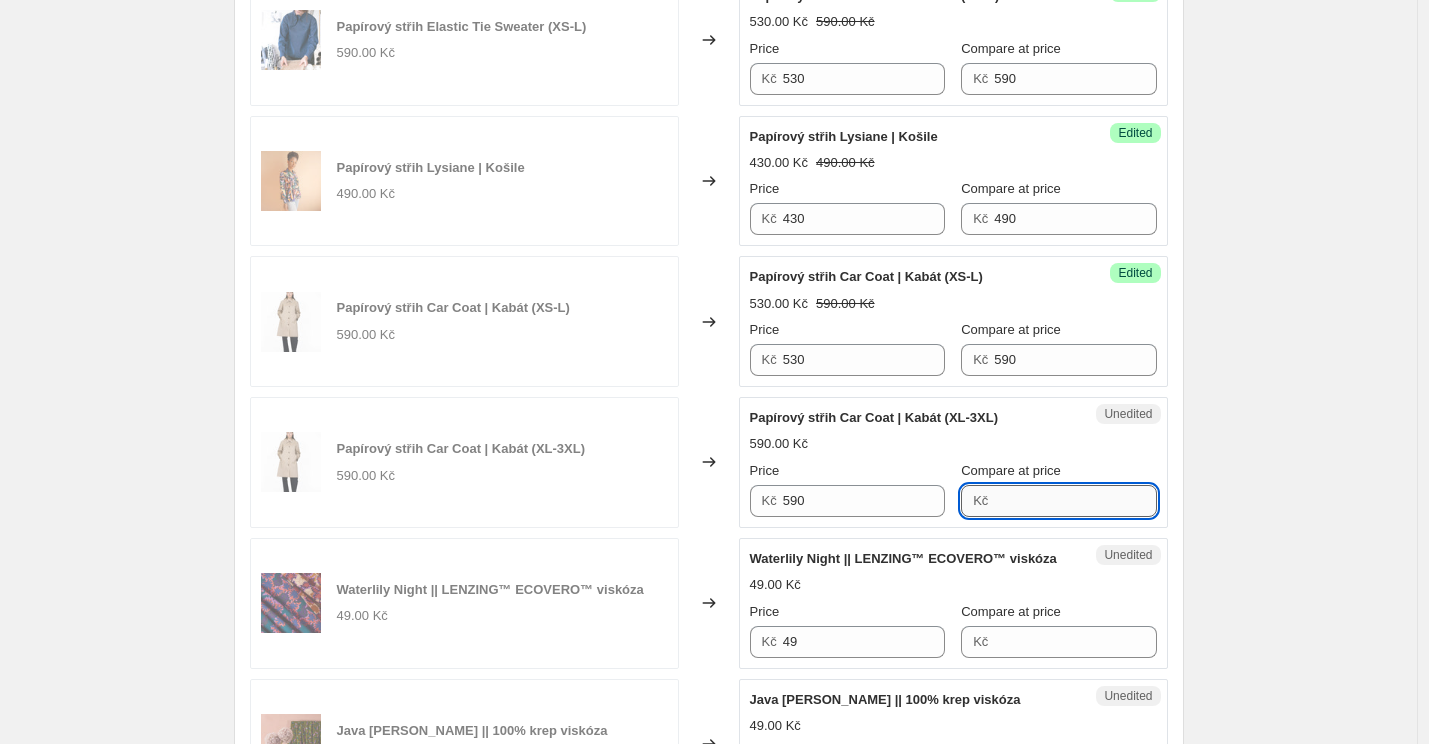 click on "Compare at price" at bounding box center (1075, 501) 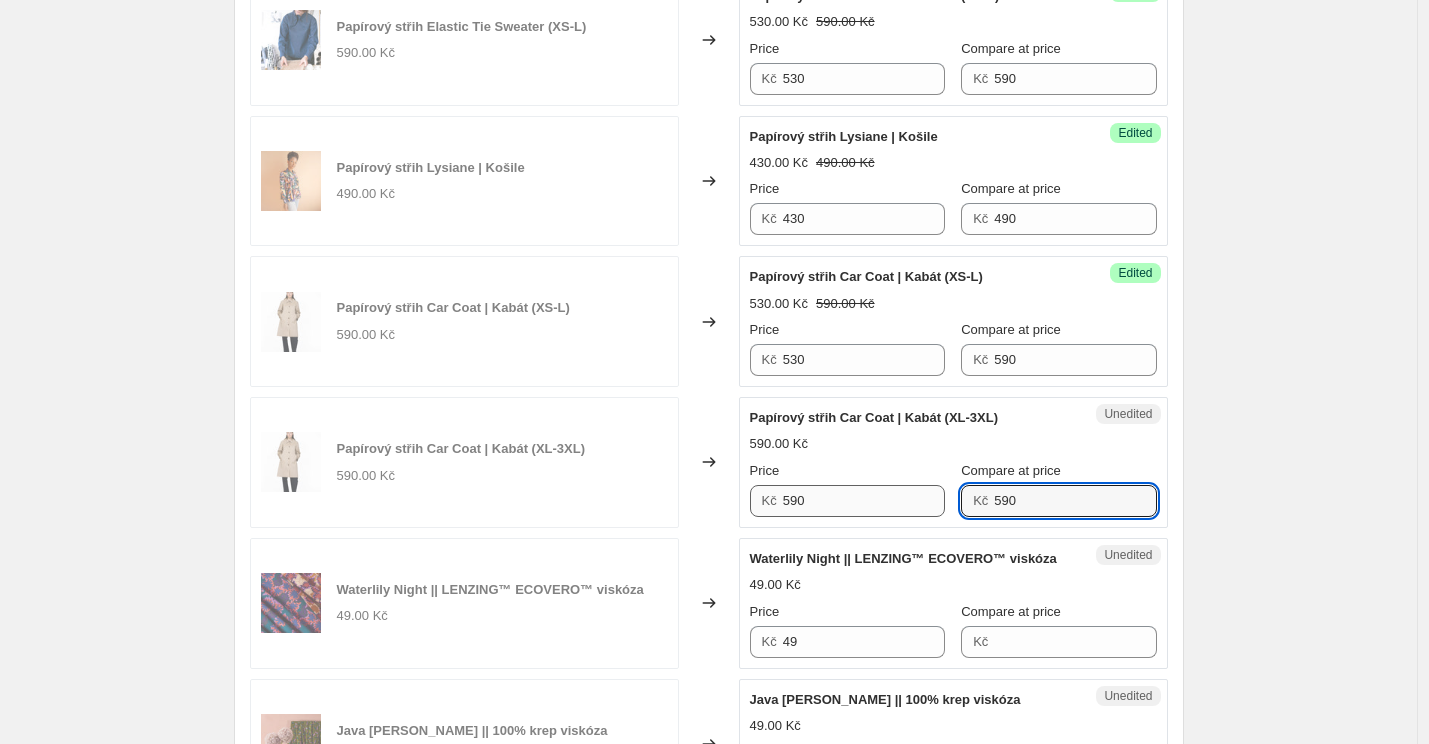 type on "590" 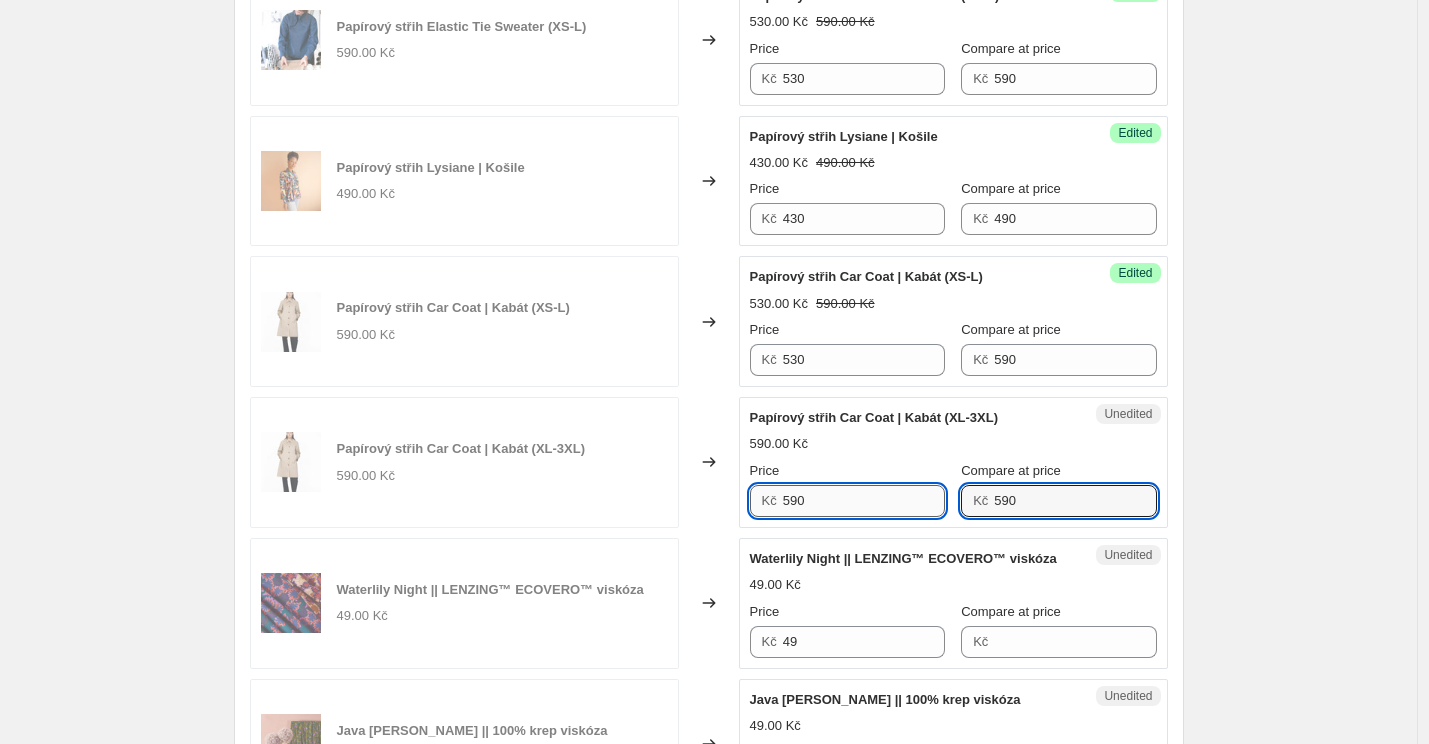 click on "590" at bounding box center [864, 501] 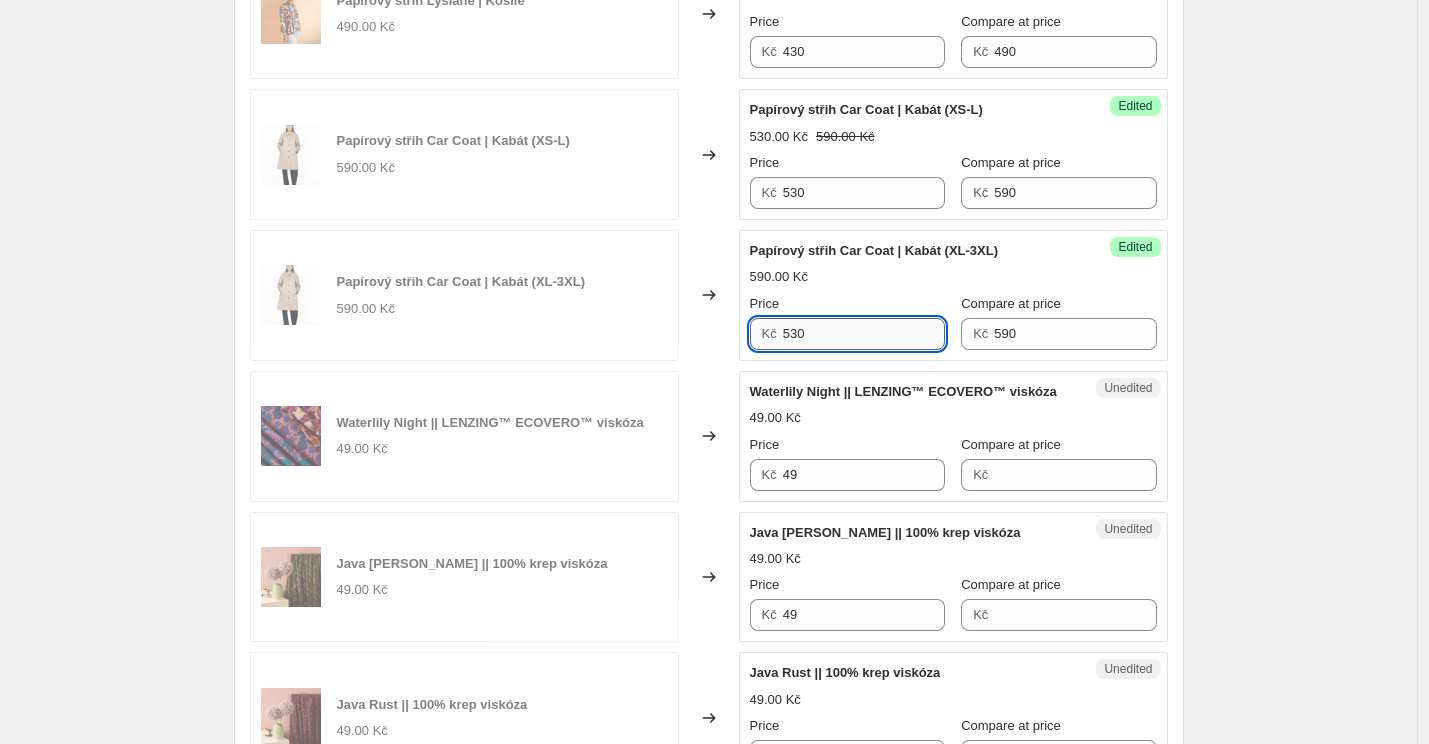 scroll, scrollTop: 1350, scrollLeft: 0, axis: vertical 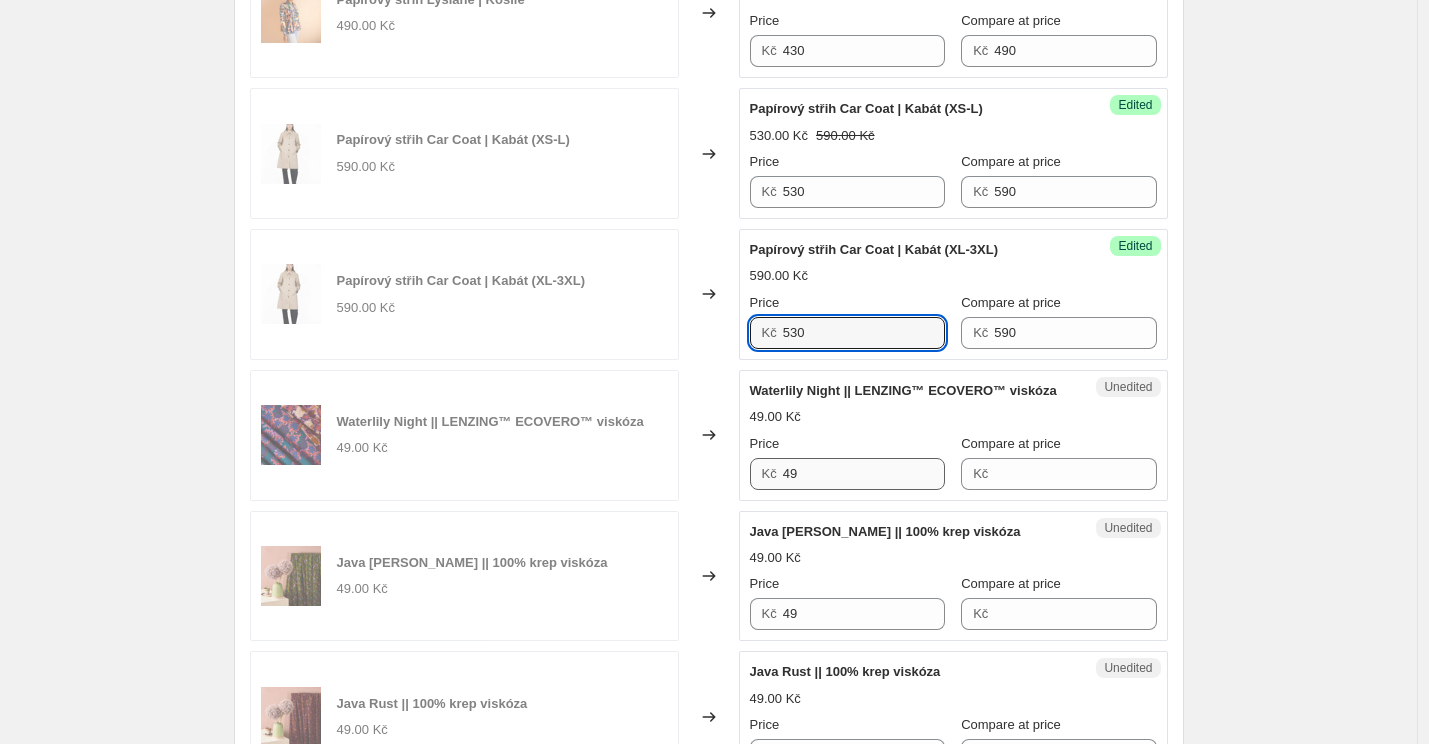 type on "530" 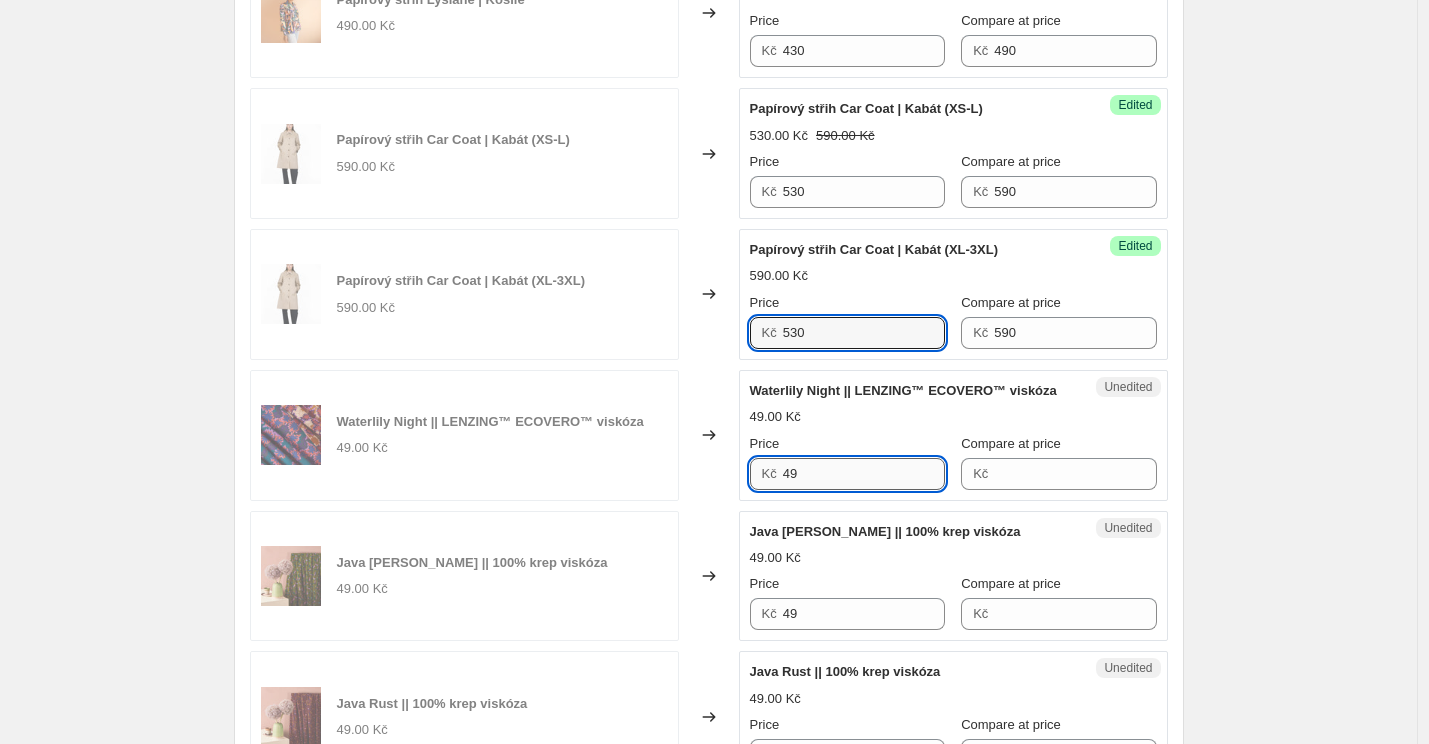 click on "49" at bounding box center (864, 474) 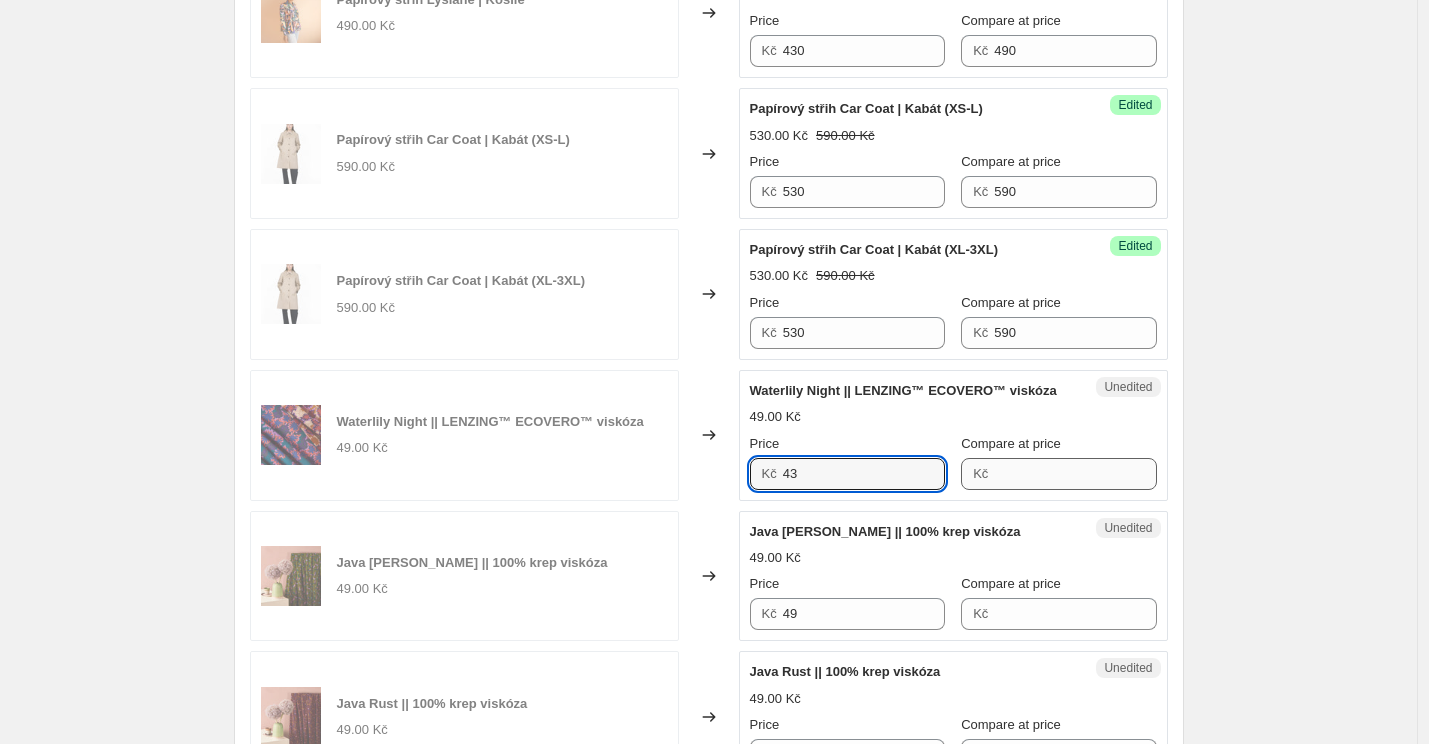 type on "43" 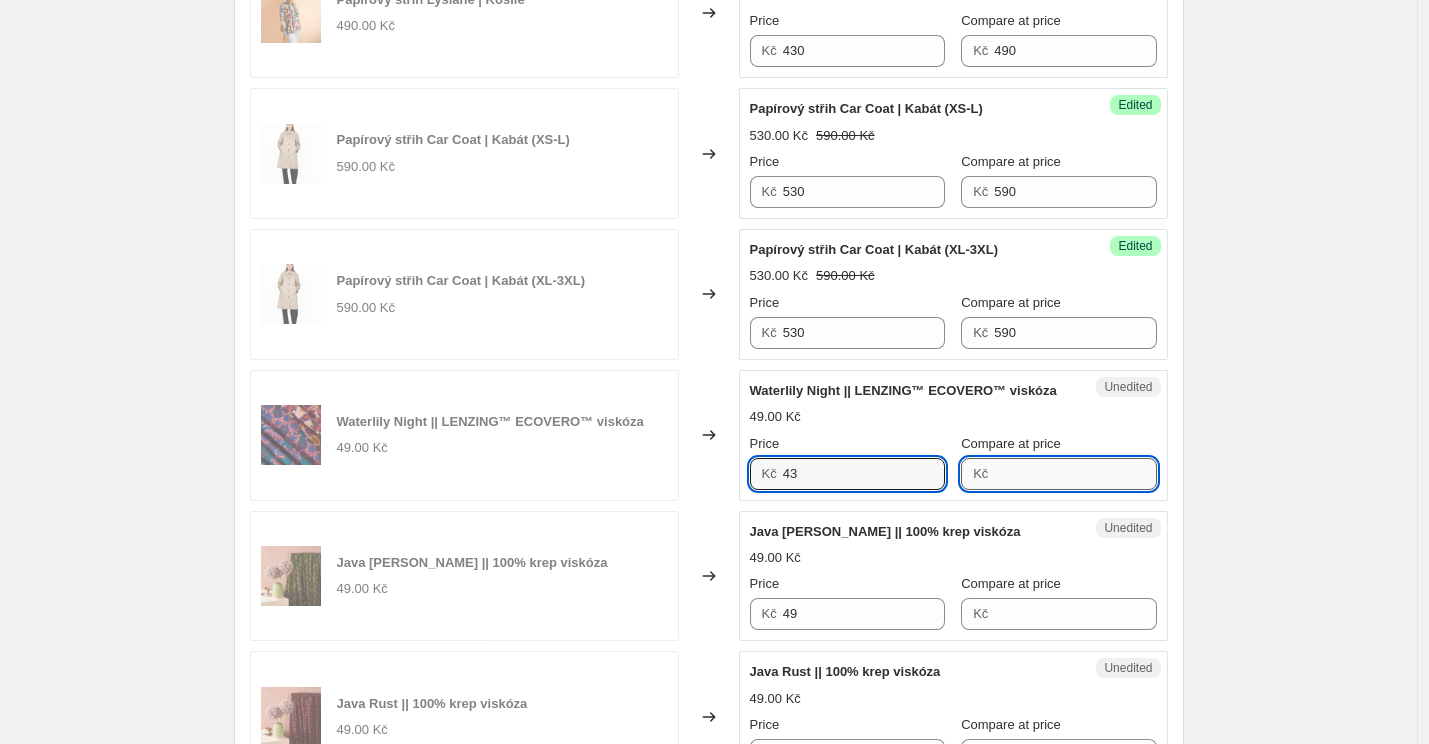 click on "Compare at price" at bounding box center [1075, 474] 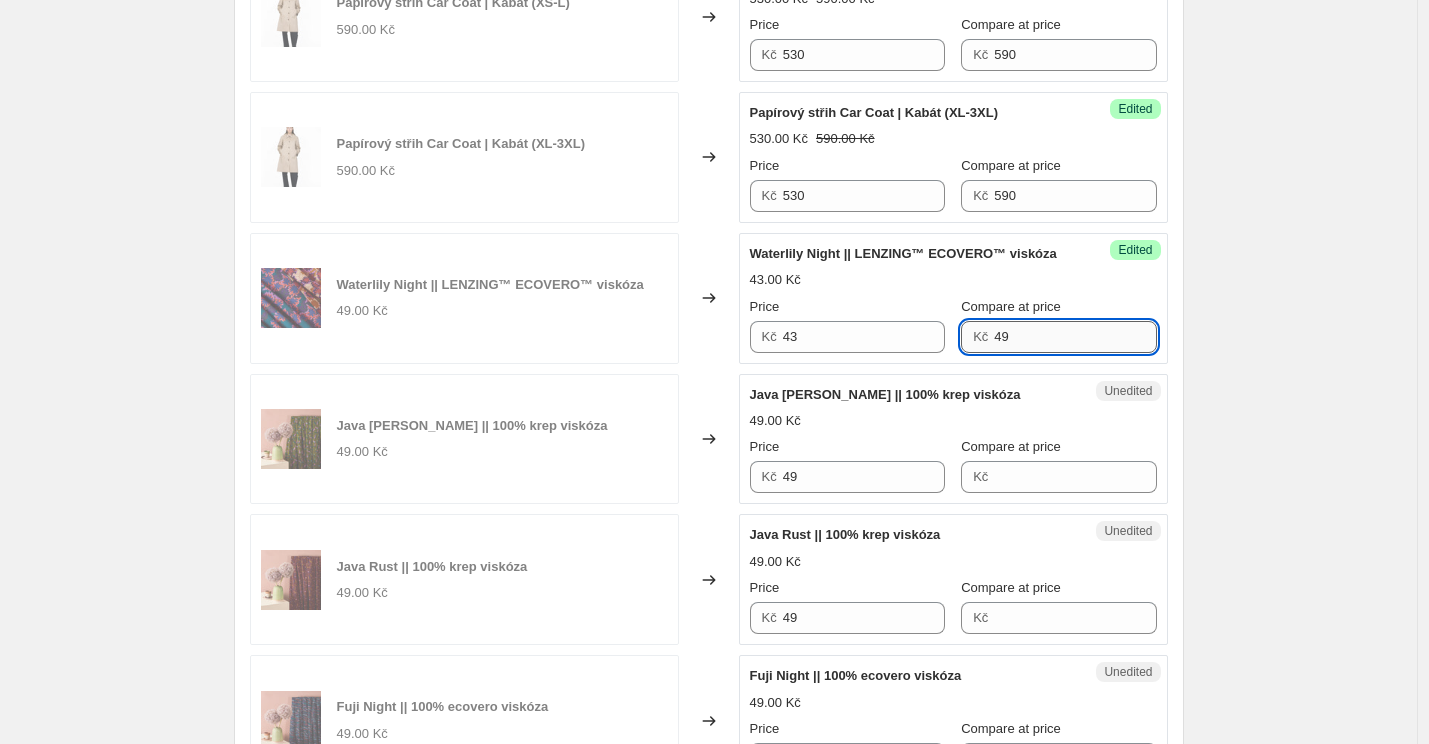 scroll, scrollTop: 1495, scrollLeft: 0, axis: vertical 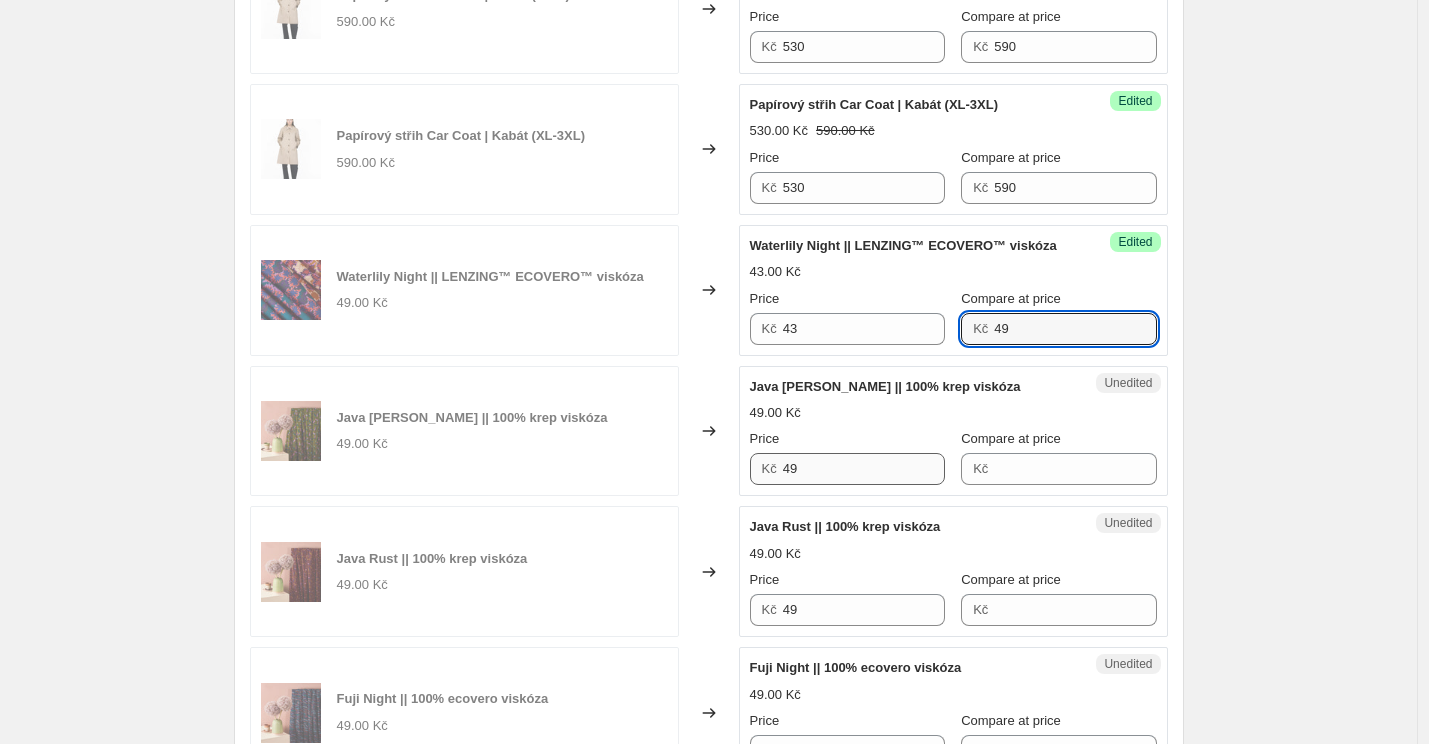 type on "49" 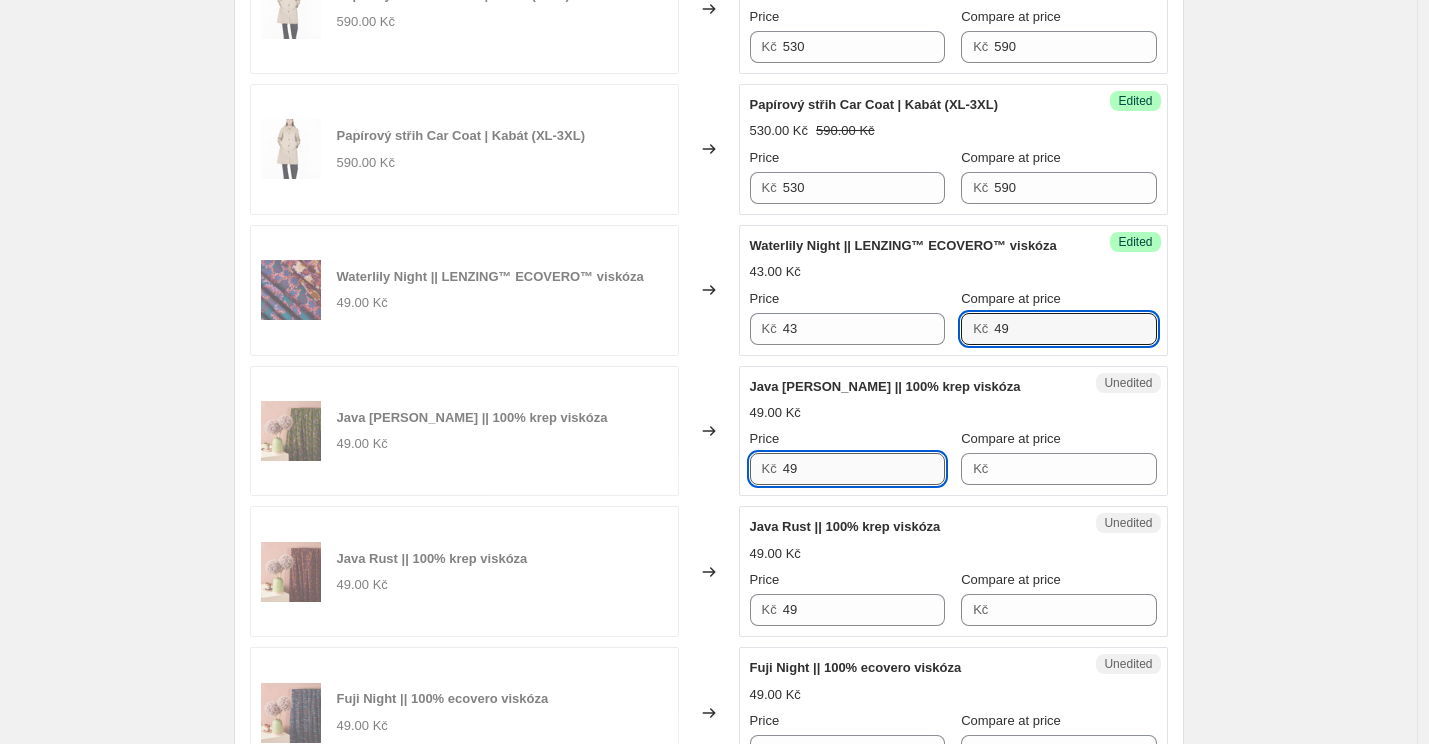 click on "49" at bounding box center (864, 469) 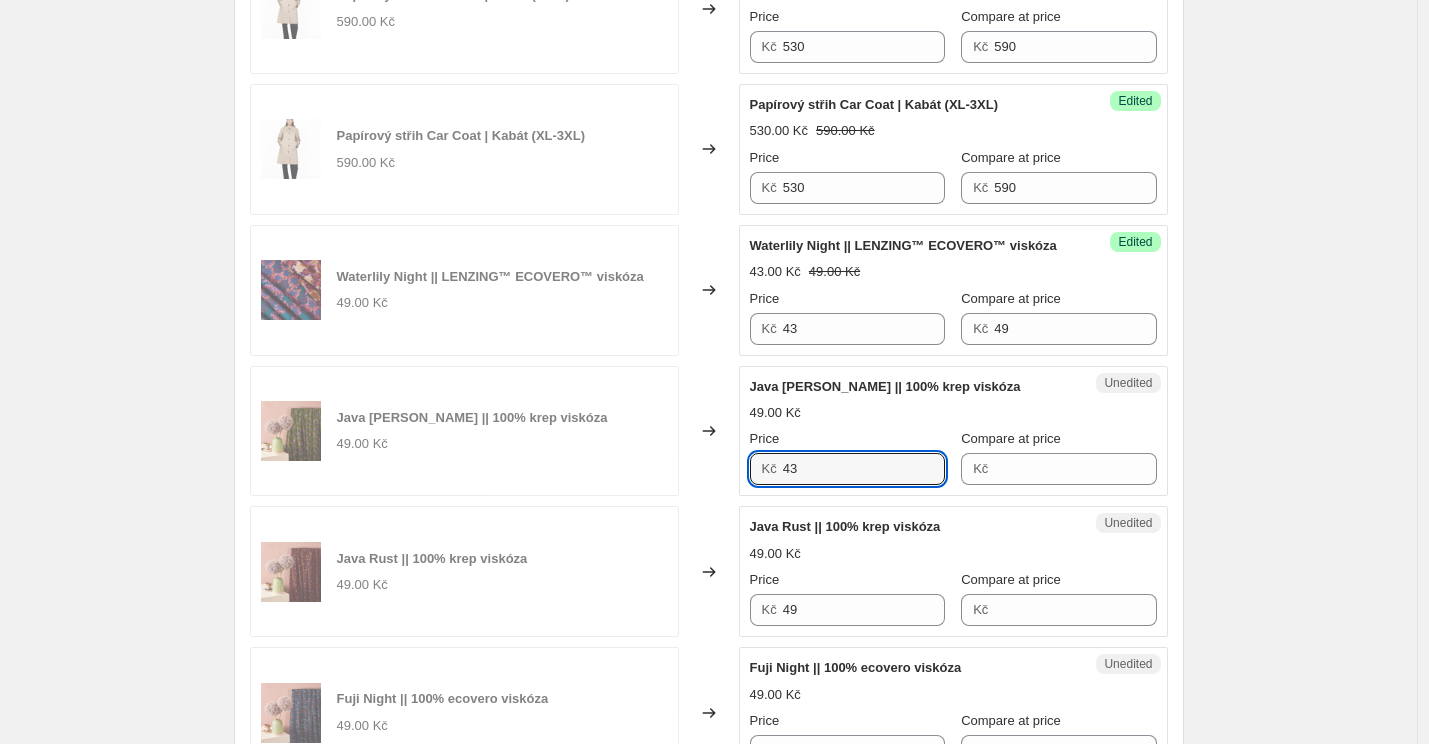 type on "43" 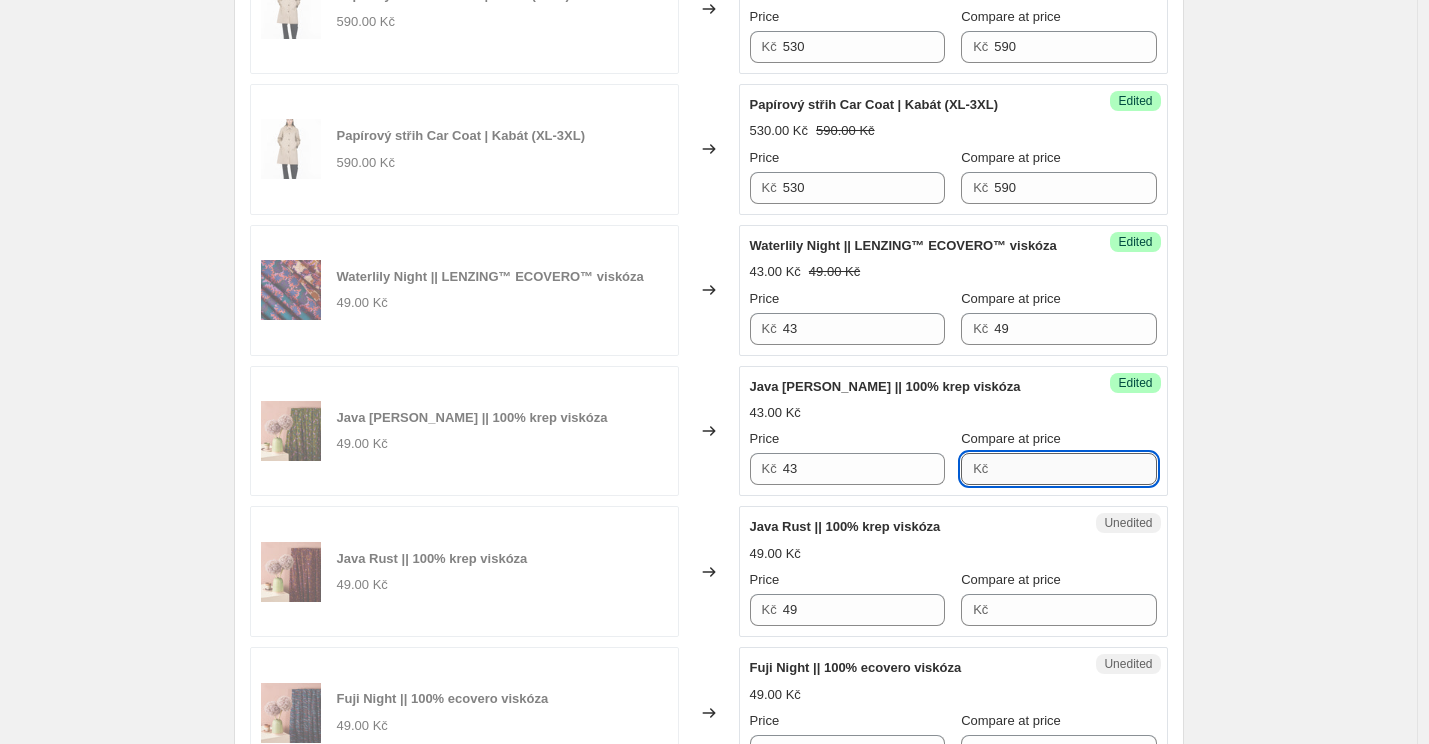 click on "Compare at price" at bounding box center [1075, 469] 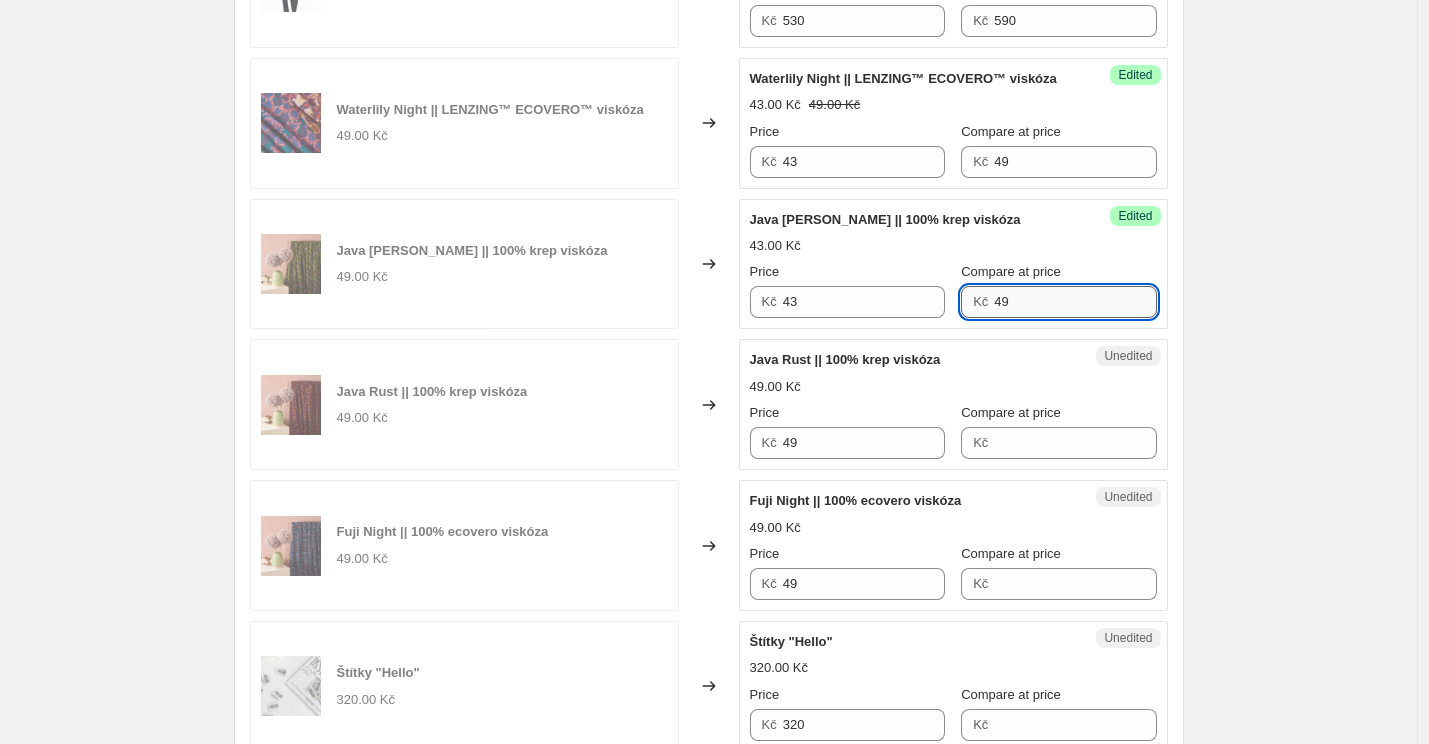 scroll, scrollTop: 1667, scrollLeft: 0, axis: vertical 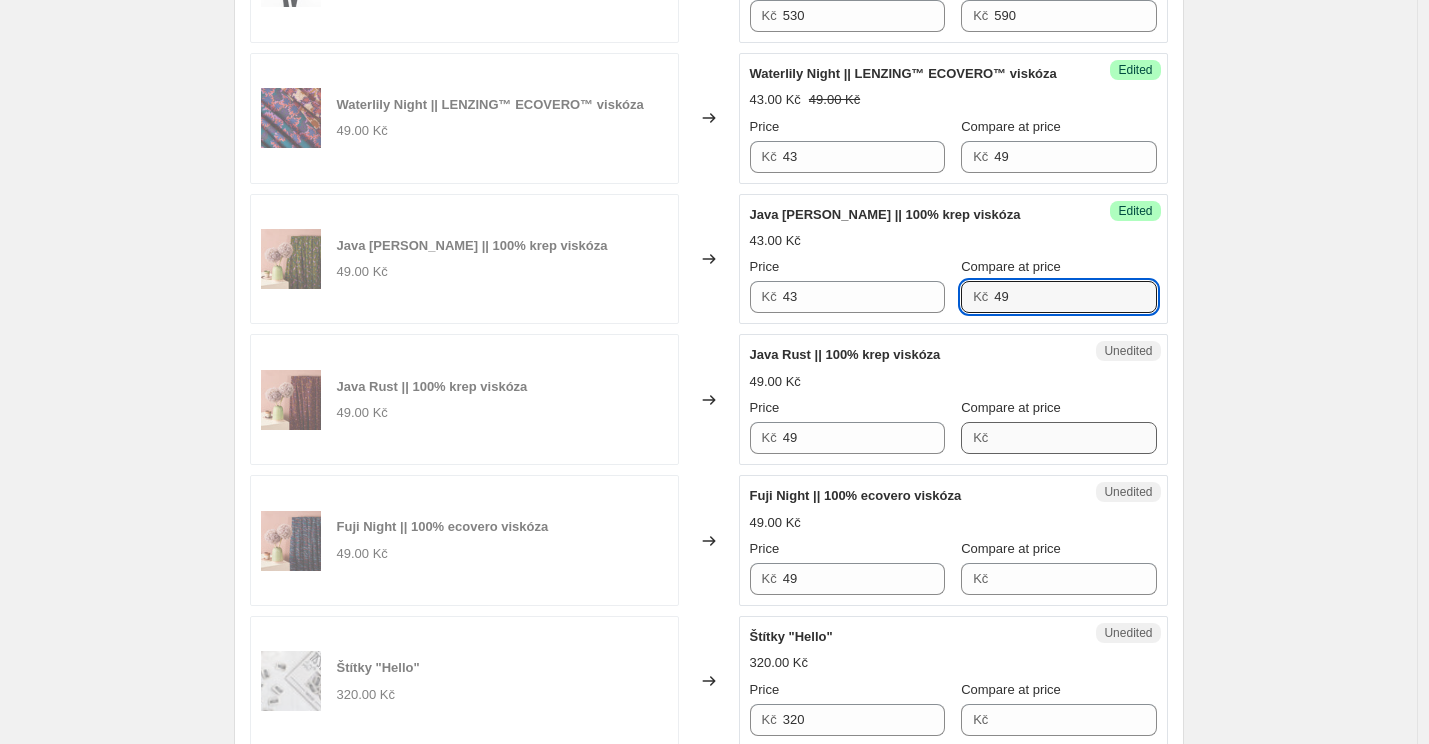 type on "49" 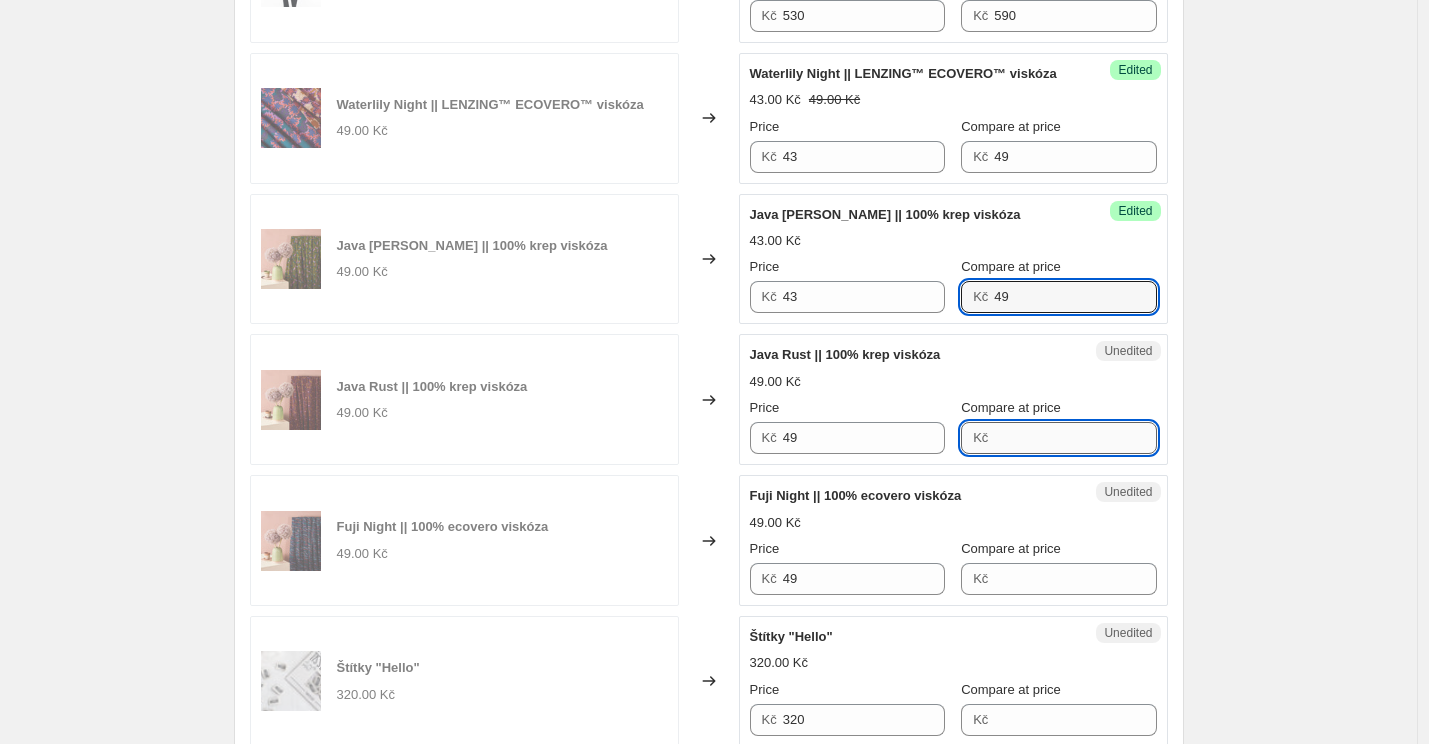 click on "Compare at price" at bounding box center (1075, 438) 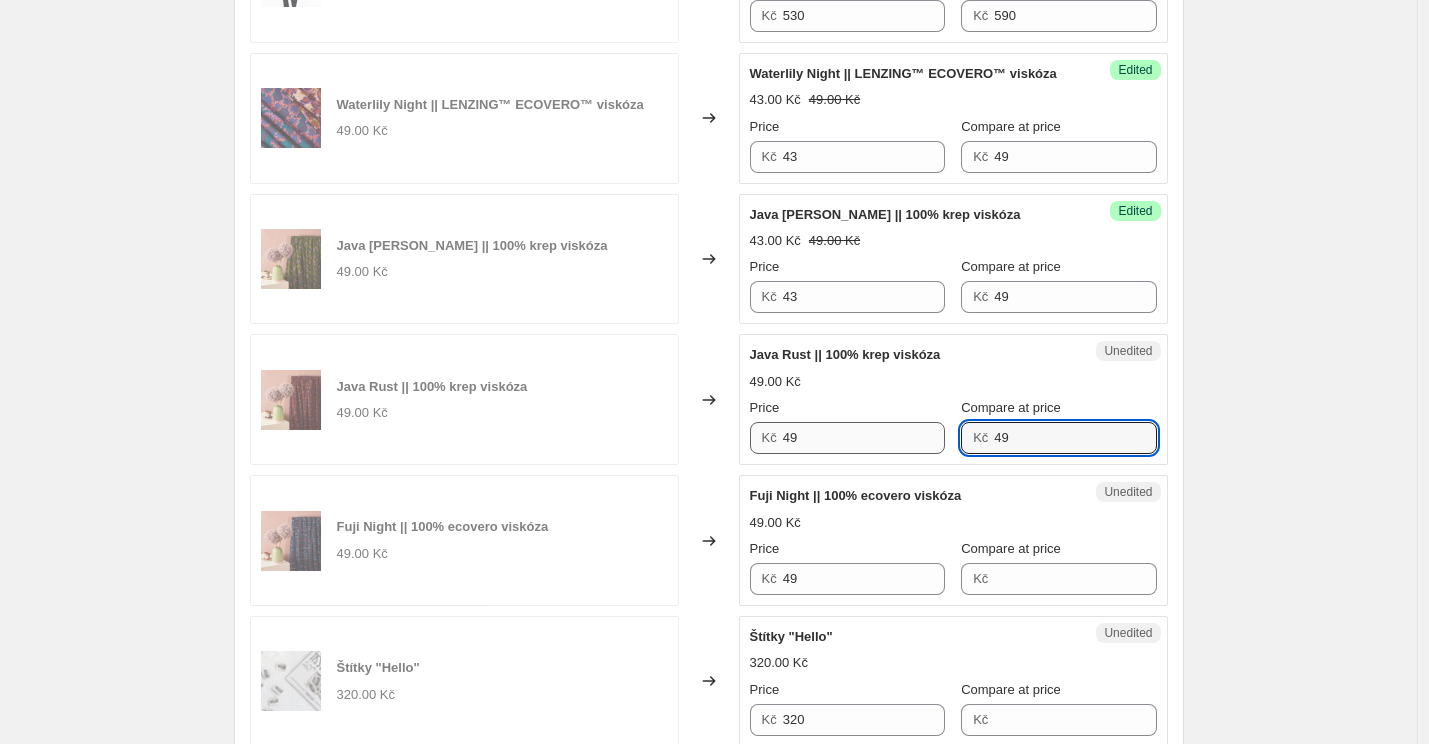 type on "49" 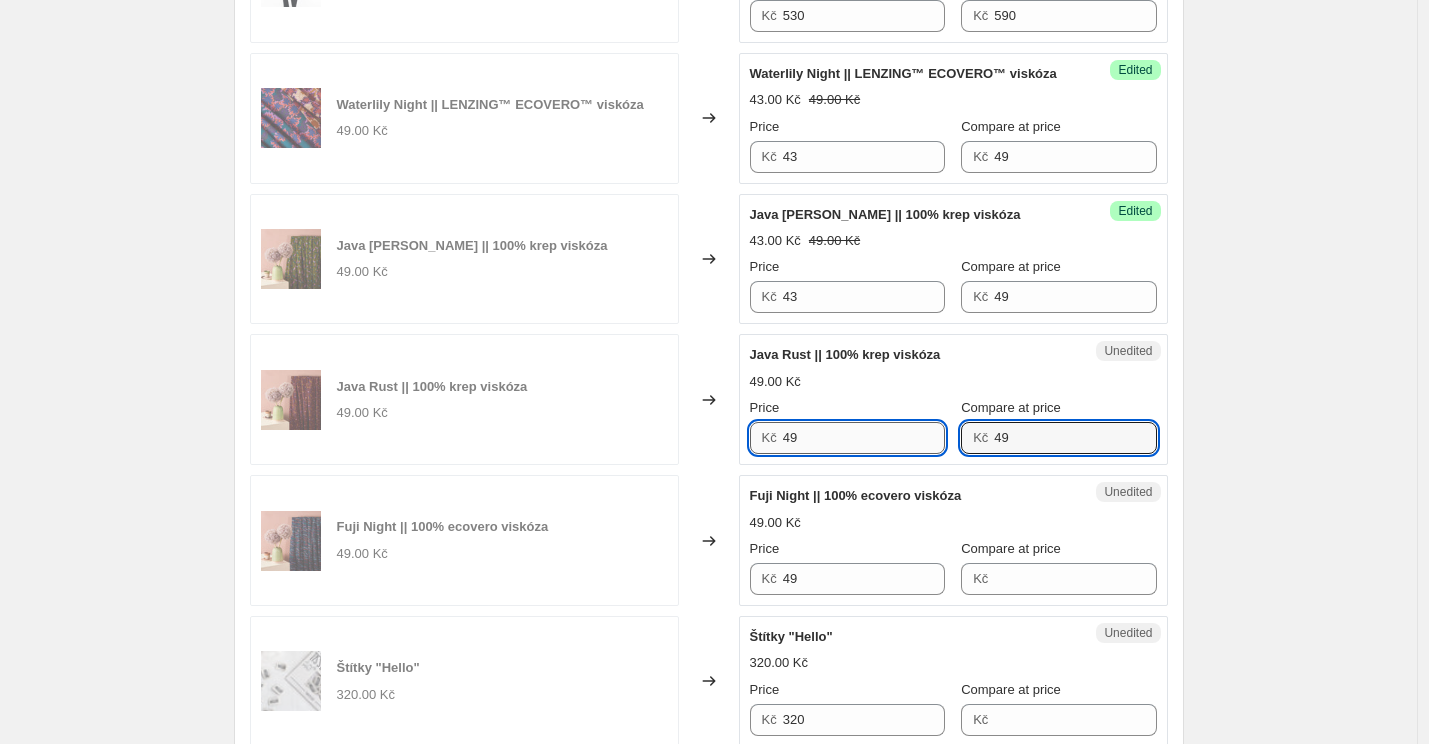 click on "49" at bounding box center [864, 438] 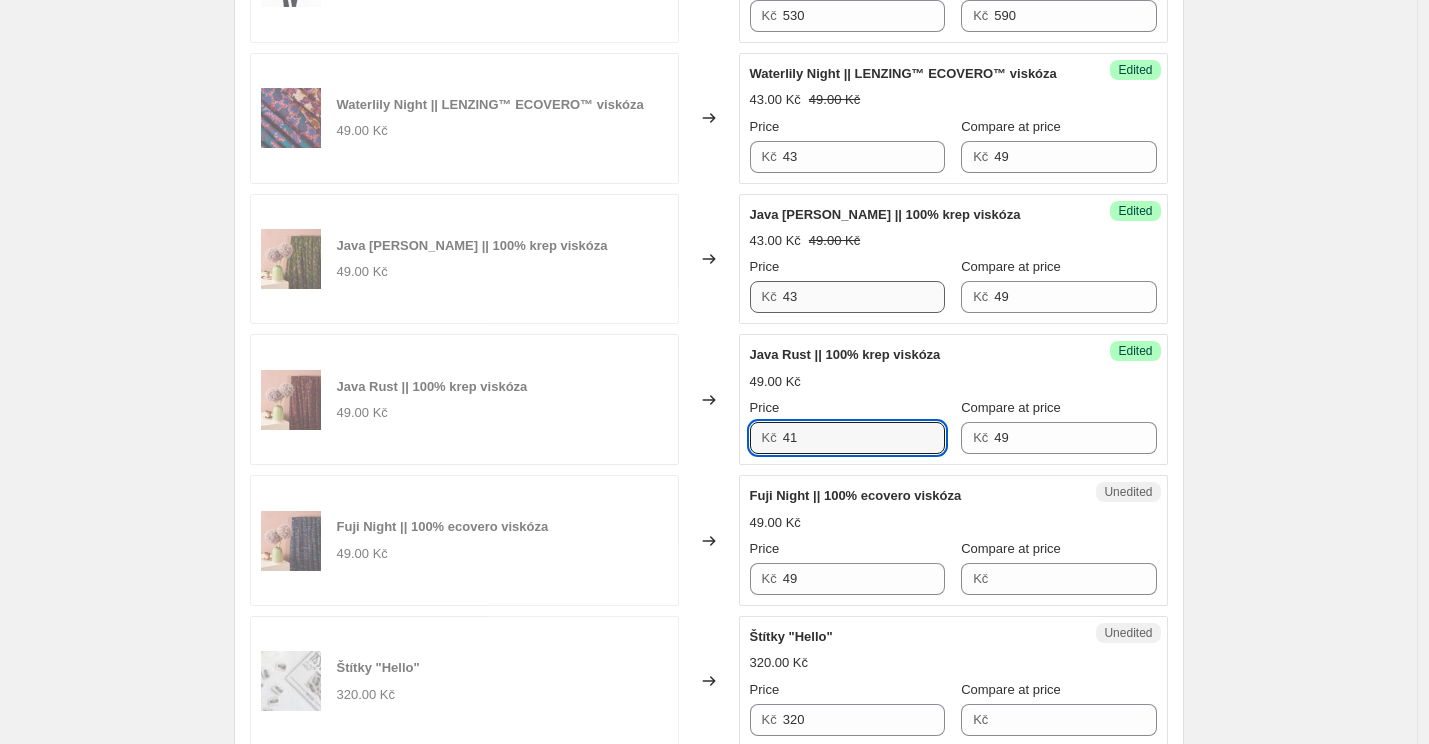 type on "41" 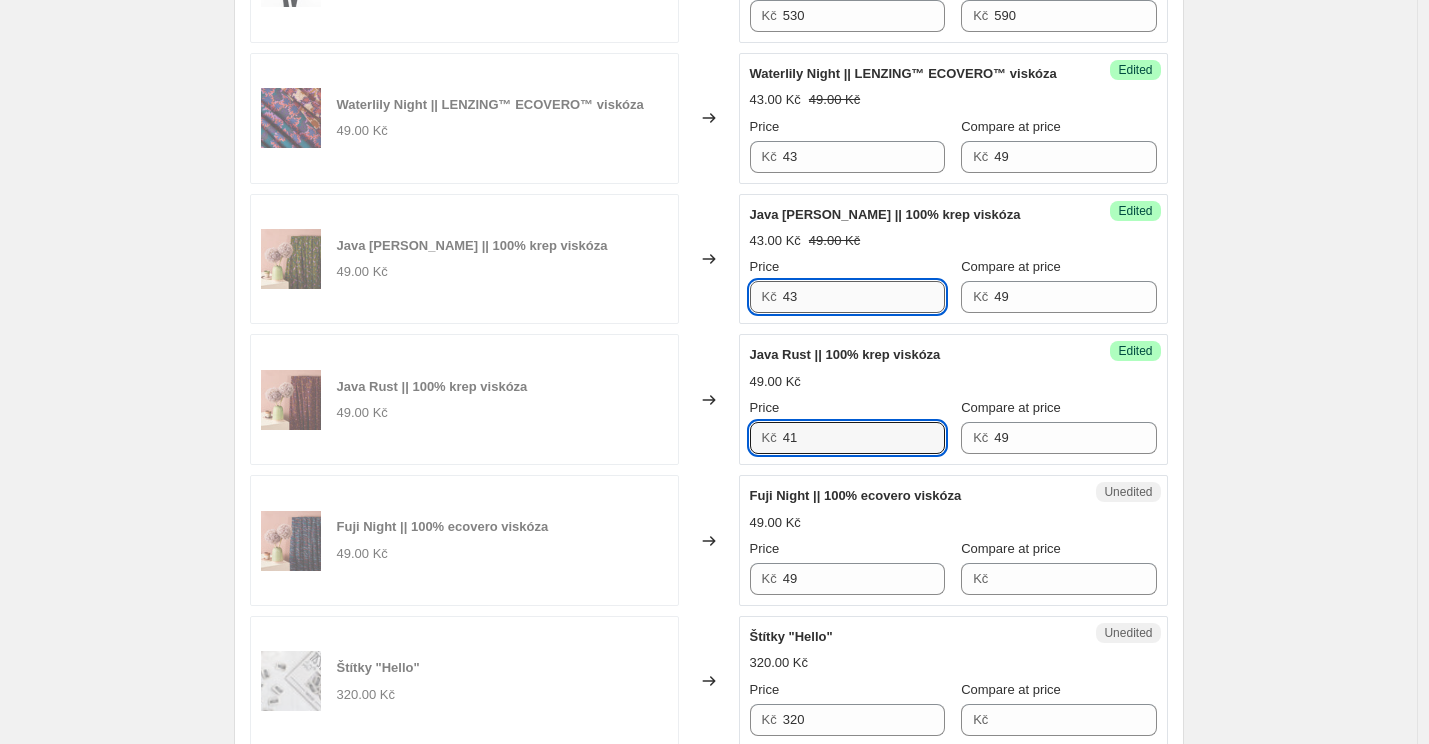 click on "43" at bounding box center [864, 297] 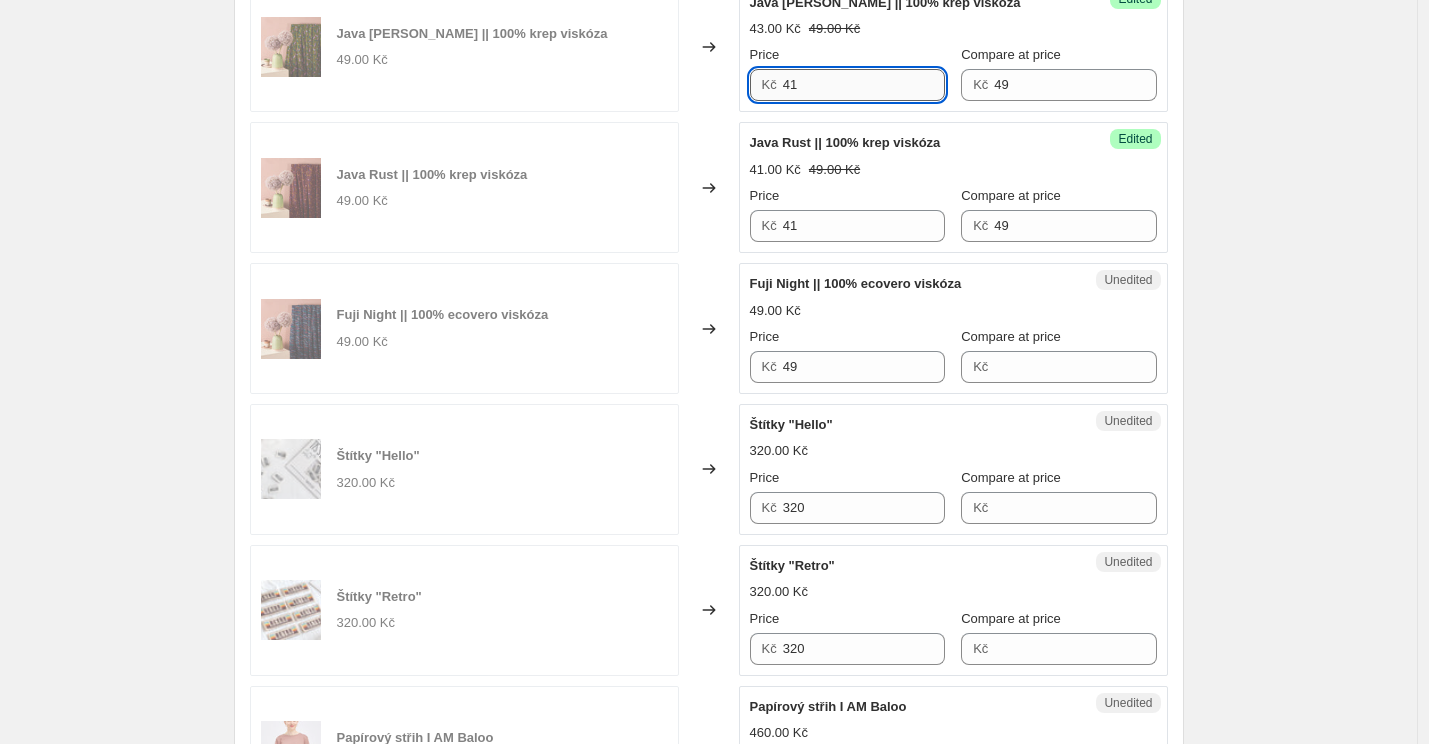 scroll, scrollTop: 1885, scrollLeft: 0, axis: vertical 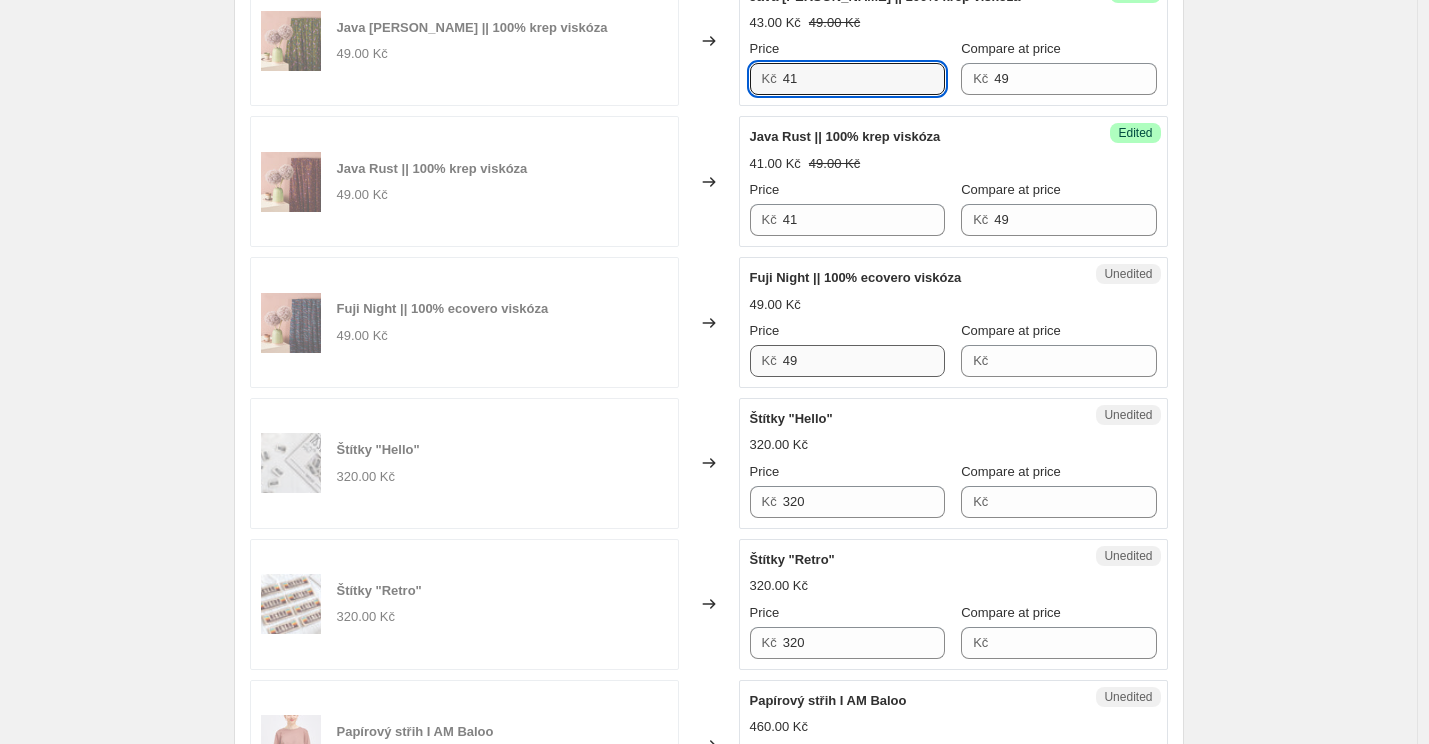 type on "41" 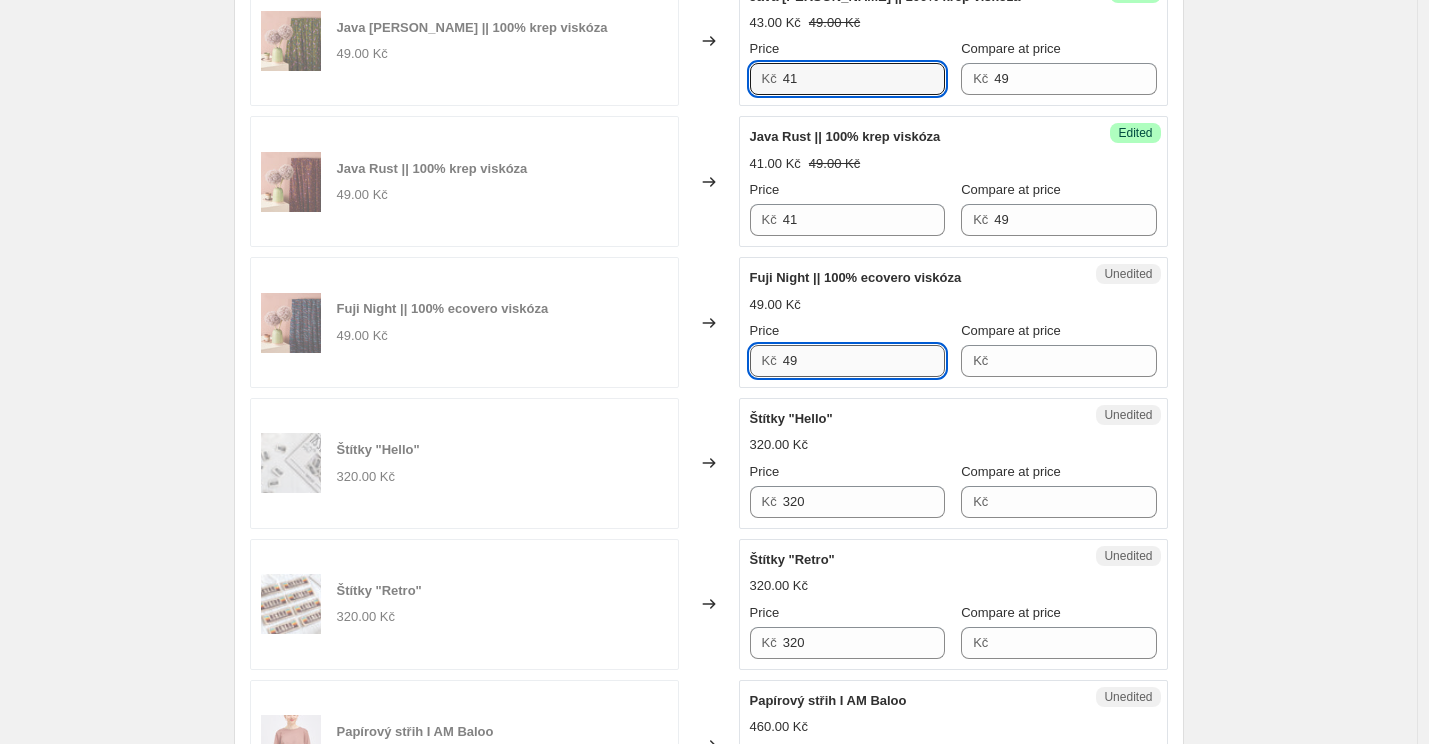 click on "49" at bounding box center [864, 361] 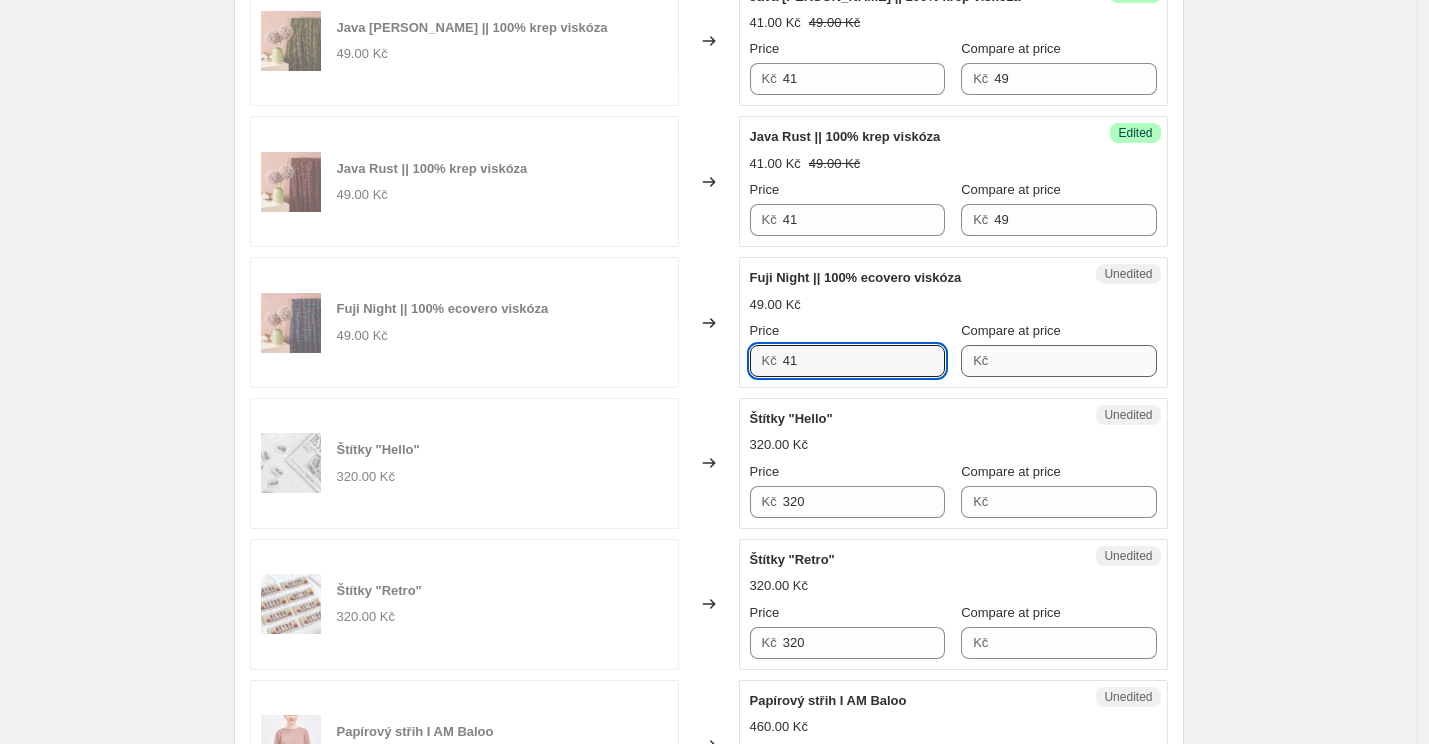 type on "41" 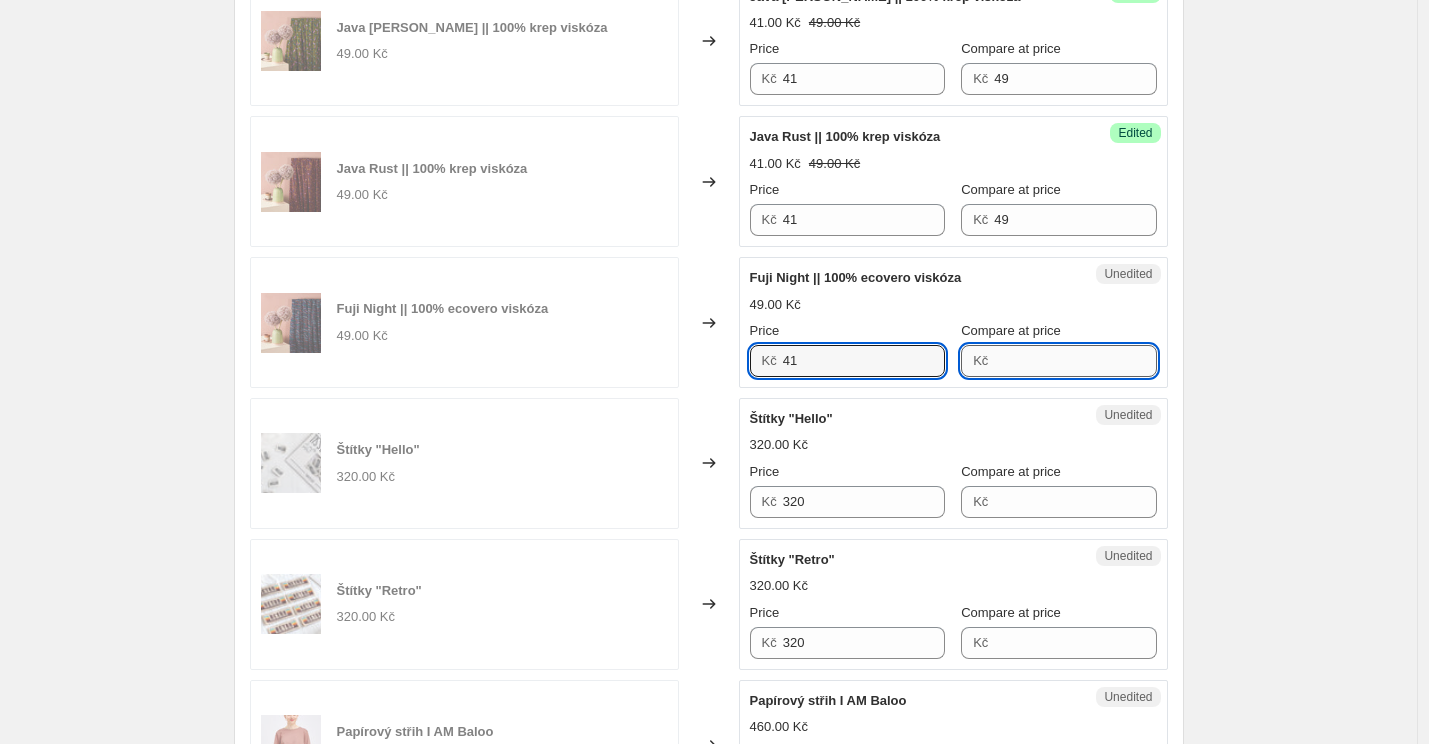 click on "Compare at price" at bounding box center [1075, 361] 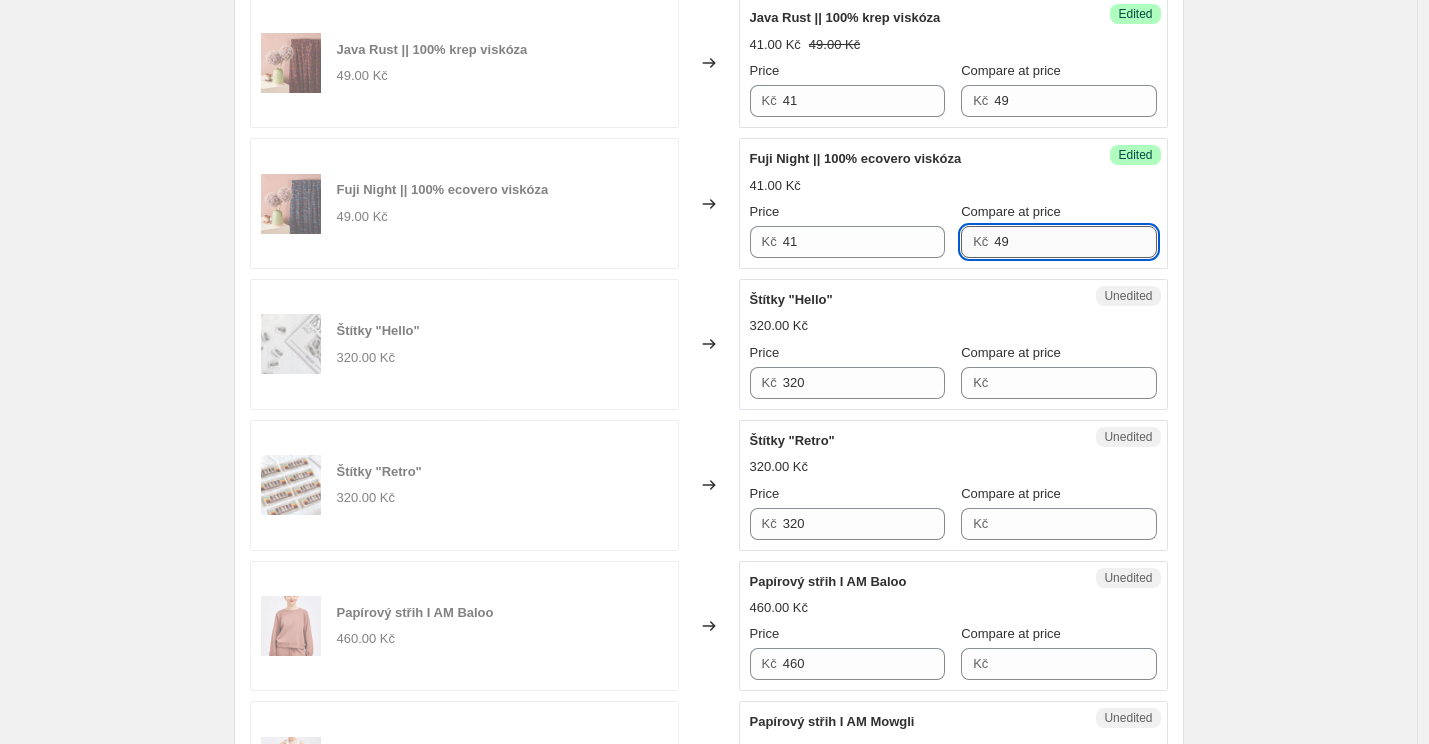 scroll, scrollTop: 2008, scrollLeft: 0, axis: vertical 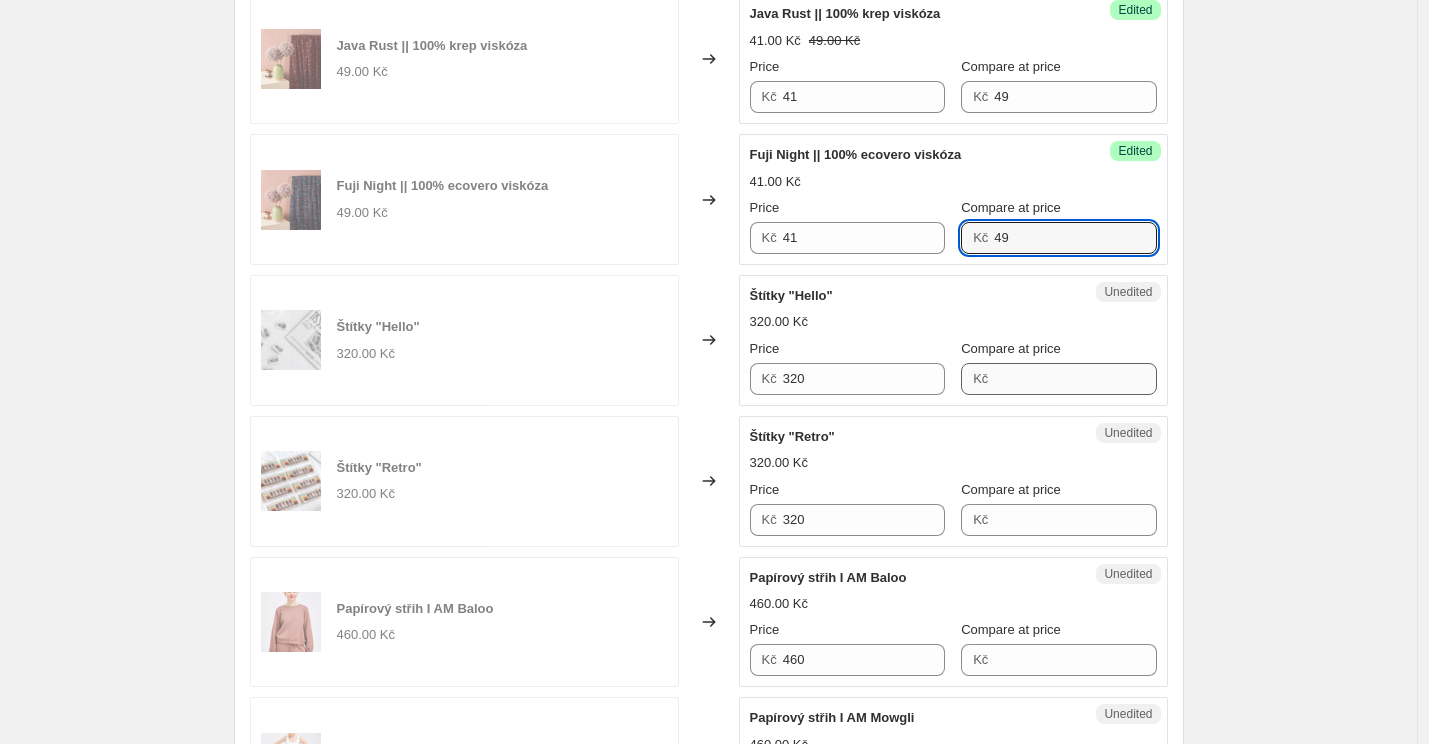 type on "49" 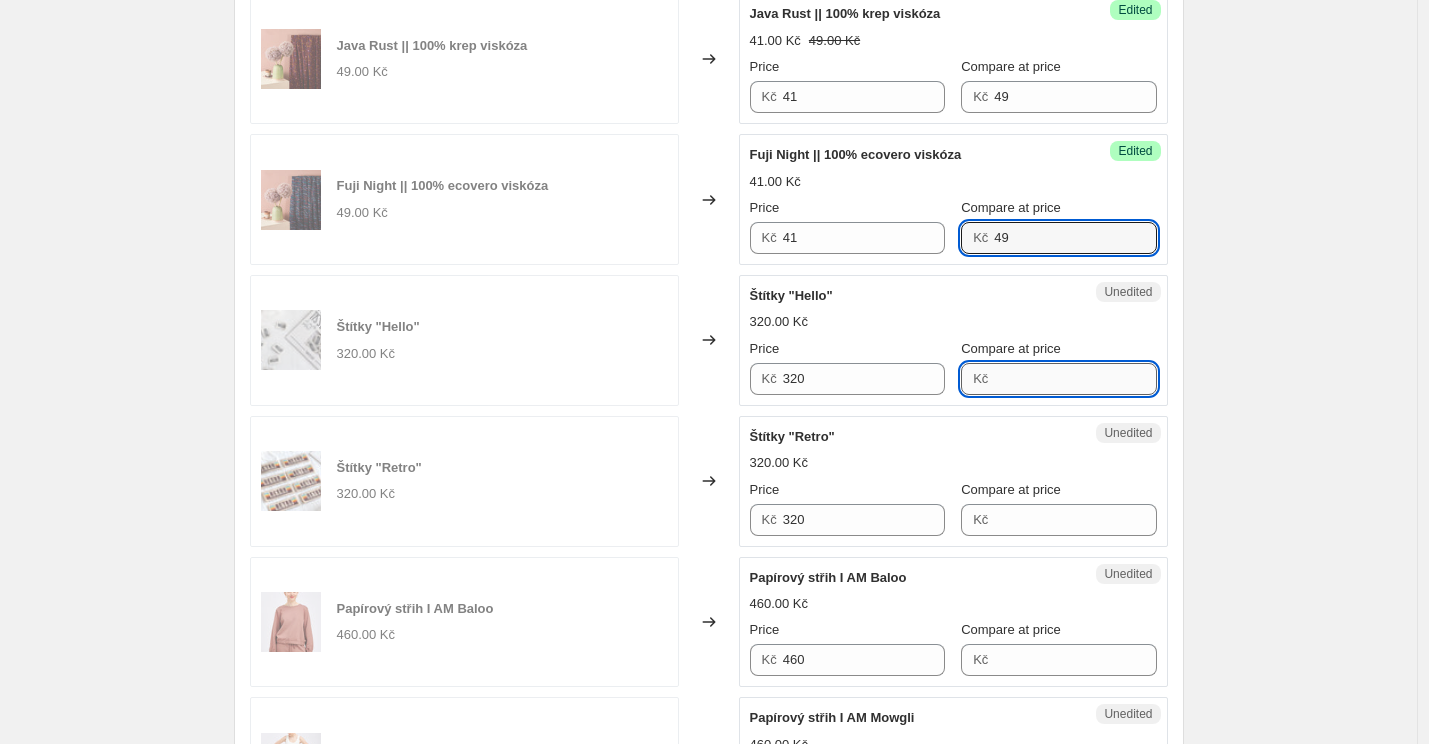 click on "Compare at price" at bounding box center [1075, 379] 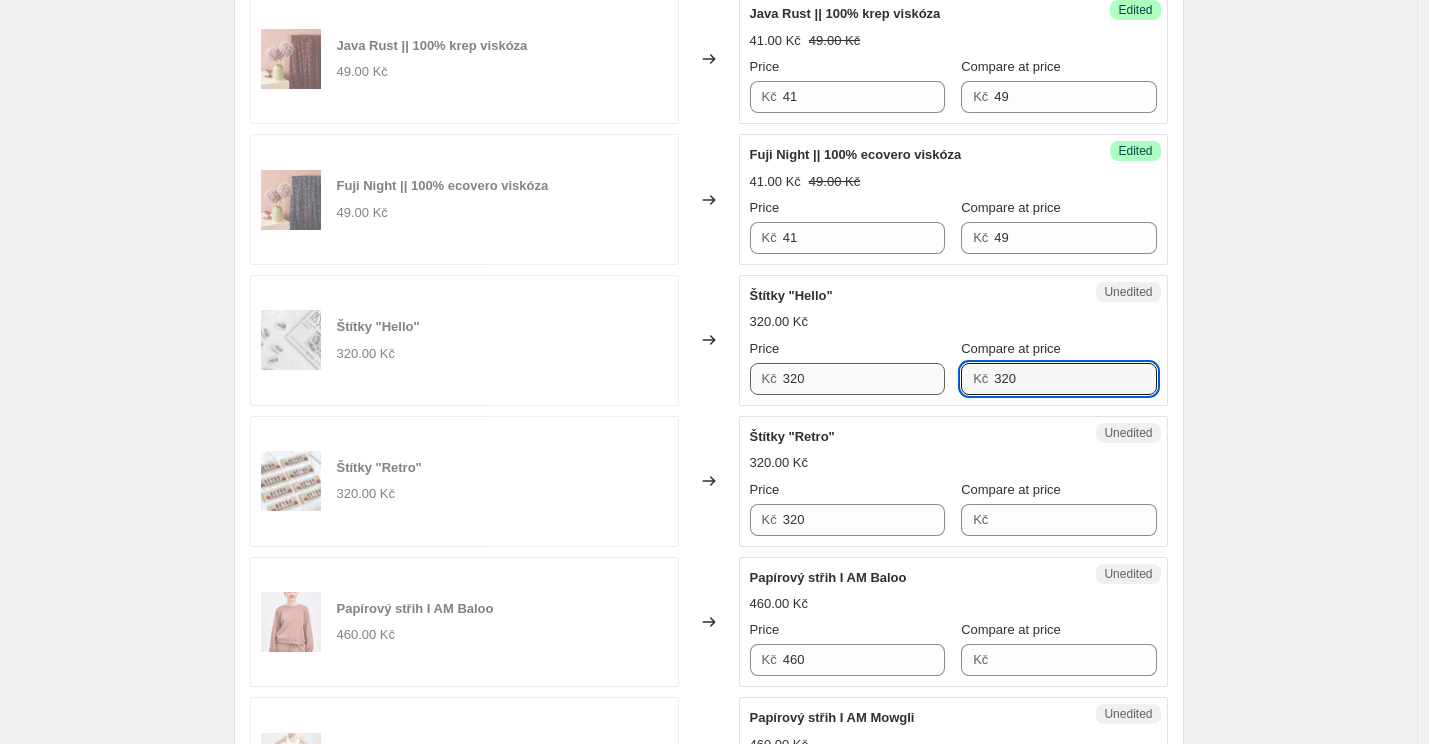 type on "320" 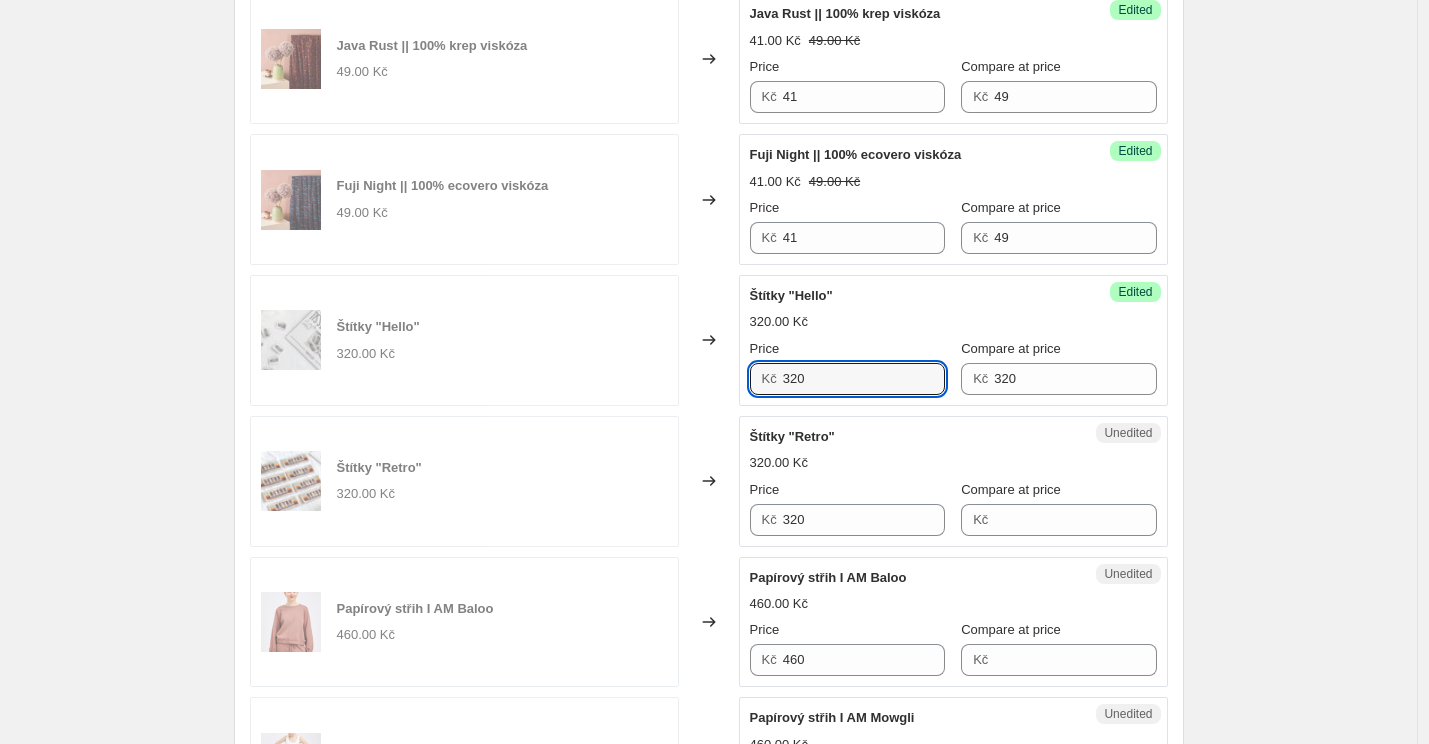 drag, startPoint x: 818, startPoint y: 385, endPoint x: 762, endPoint y: 385, distance: 56 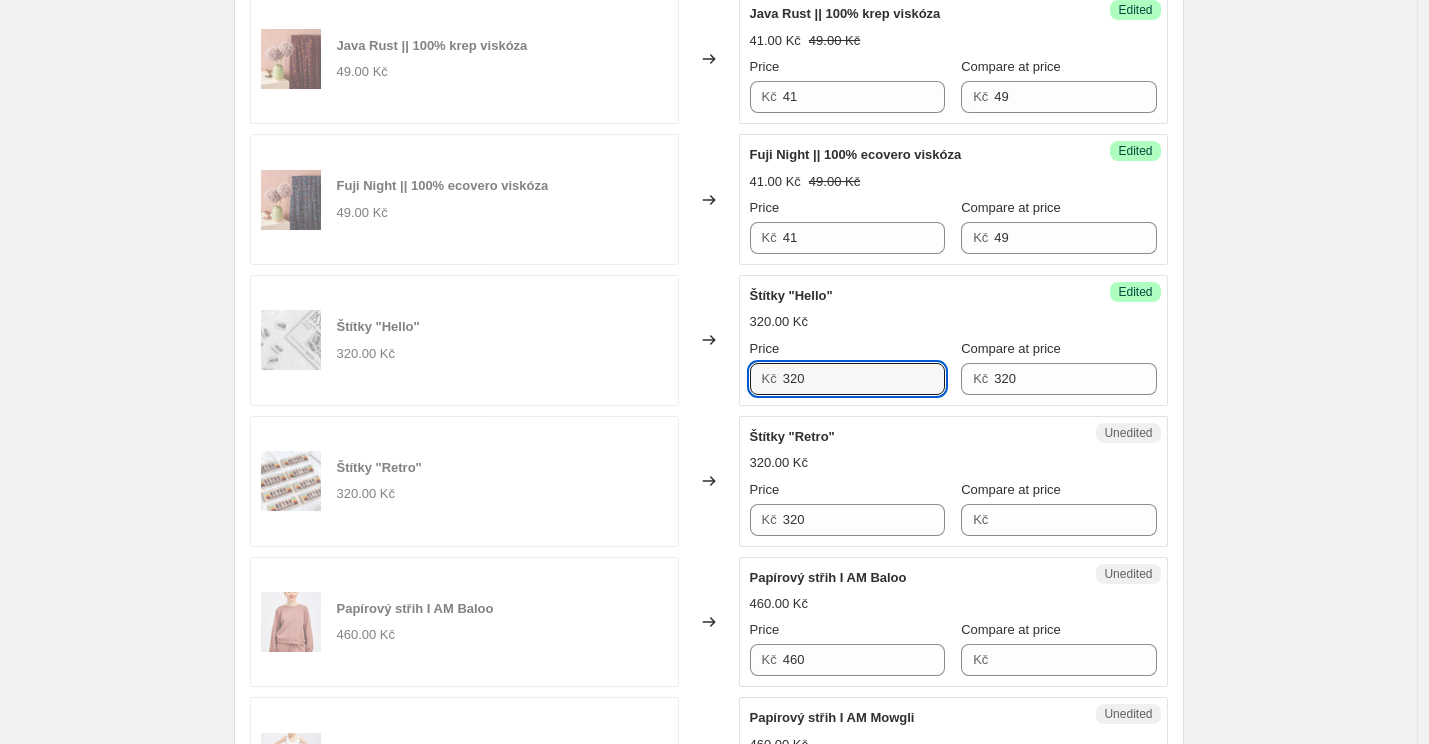 click on "Kč 320" at bounding box center (847, 379) 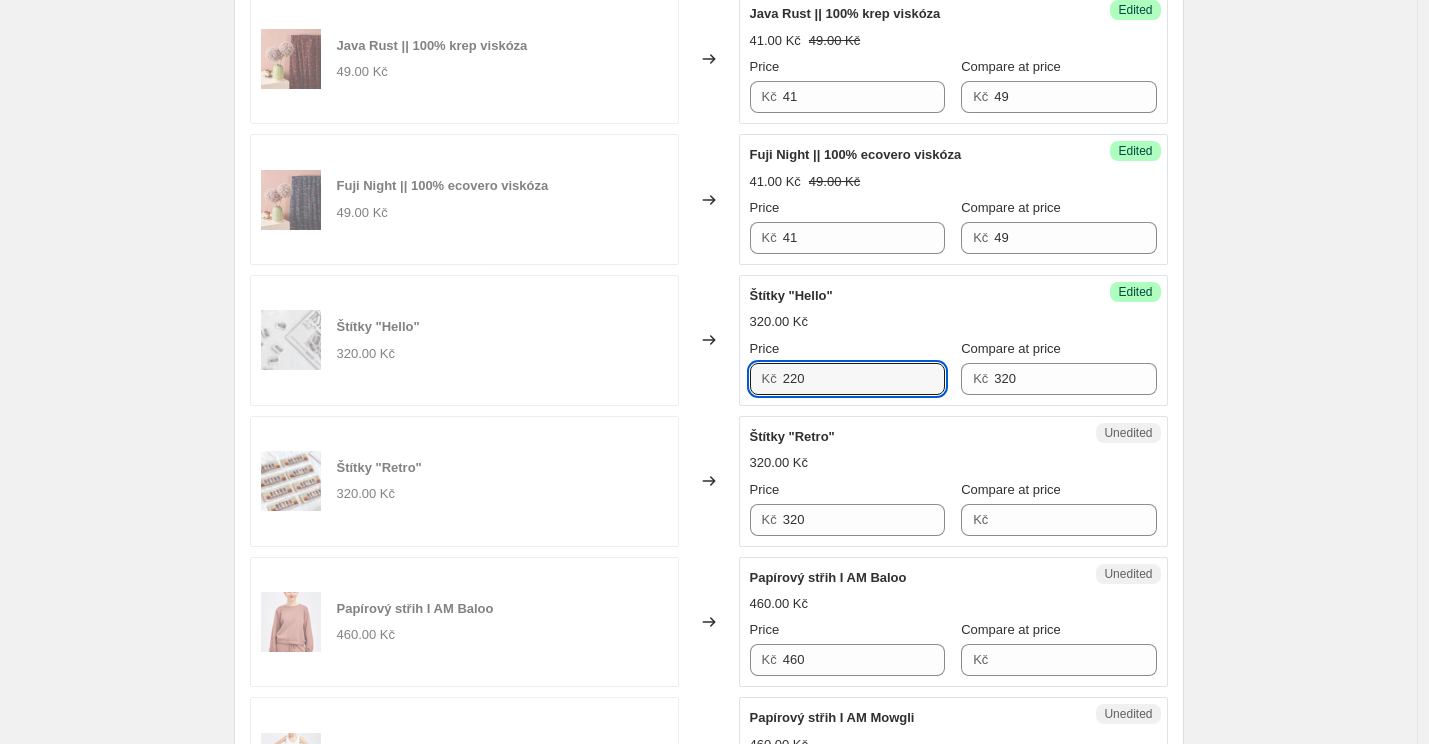 type on "220" 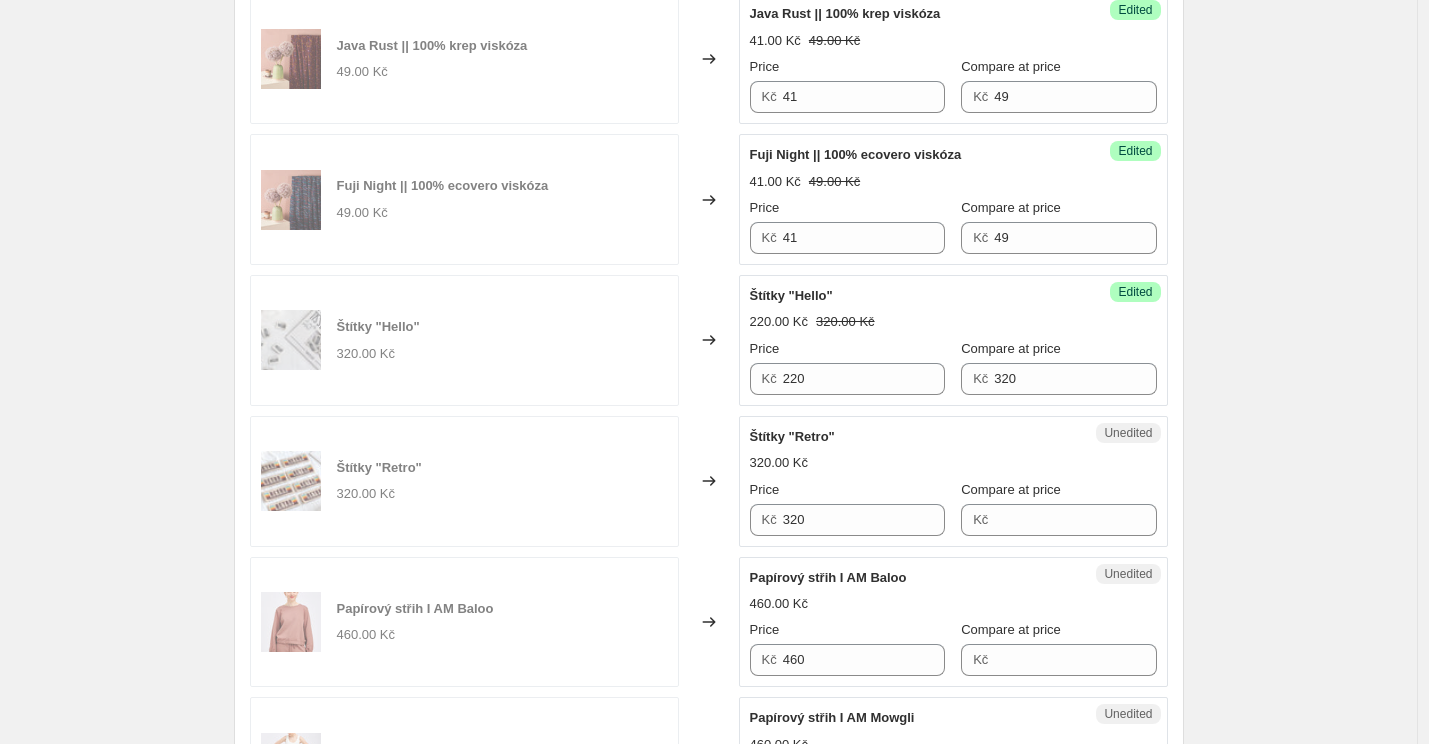 click on "320.00 Kč" at bounding box center (953, 463) 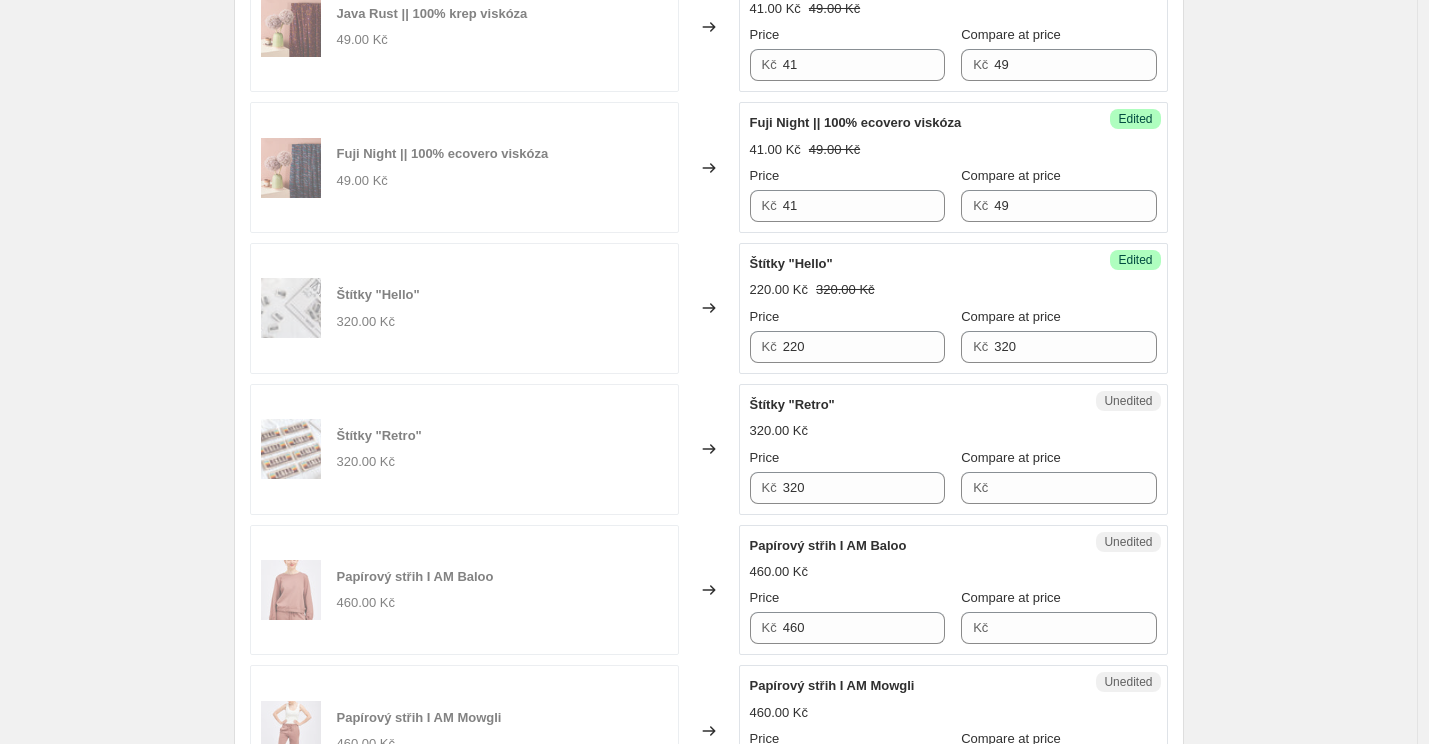 scroll, scrollTop: 2042, scrollLeft: 0, axis: vertical 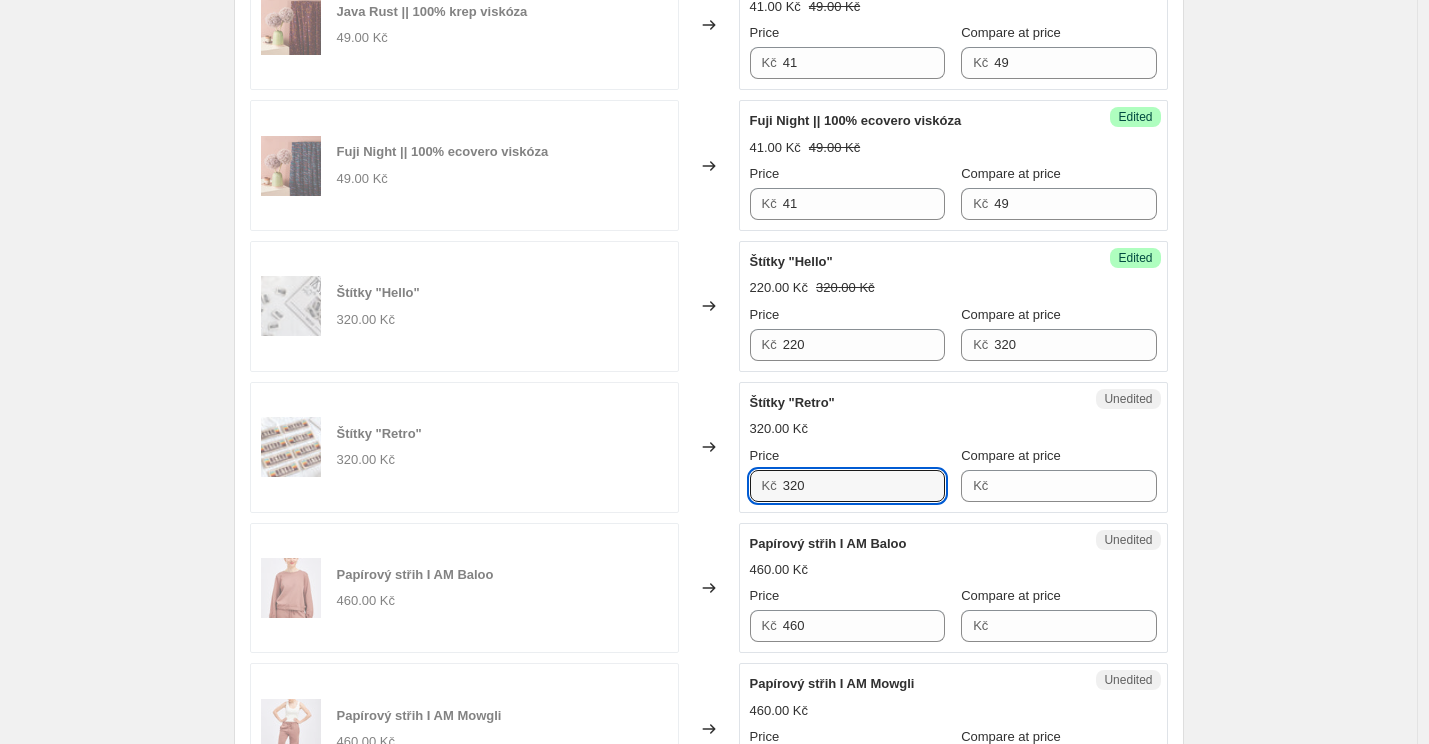 drag, startPoint x: 817, startPoint y: 483, endPoint x: 721, endPoint y: 479, distance: 96.0833 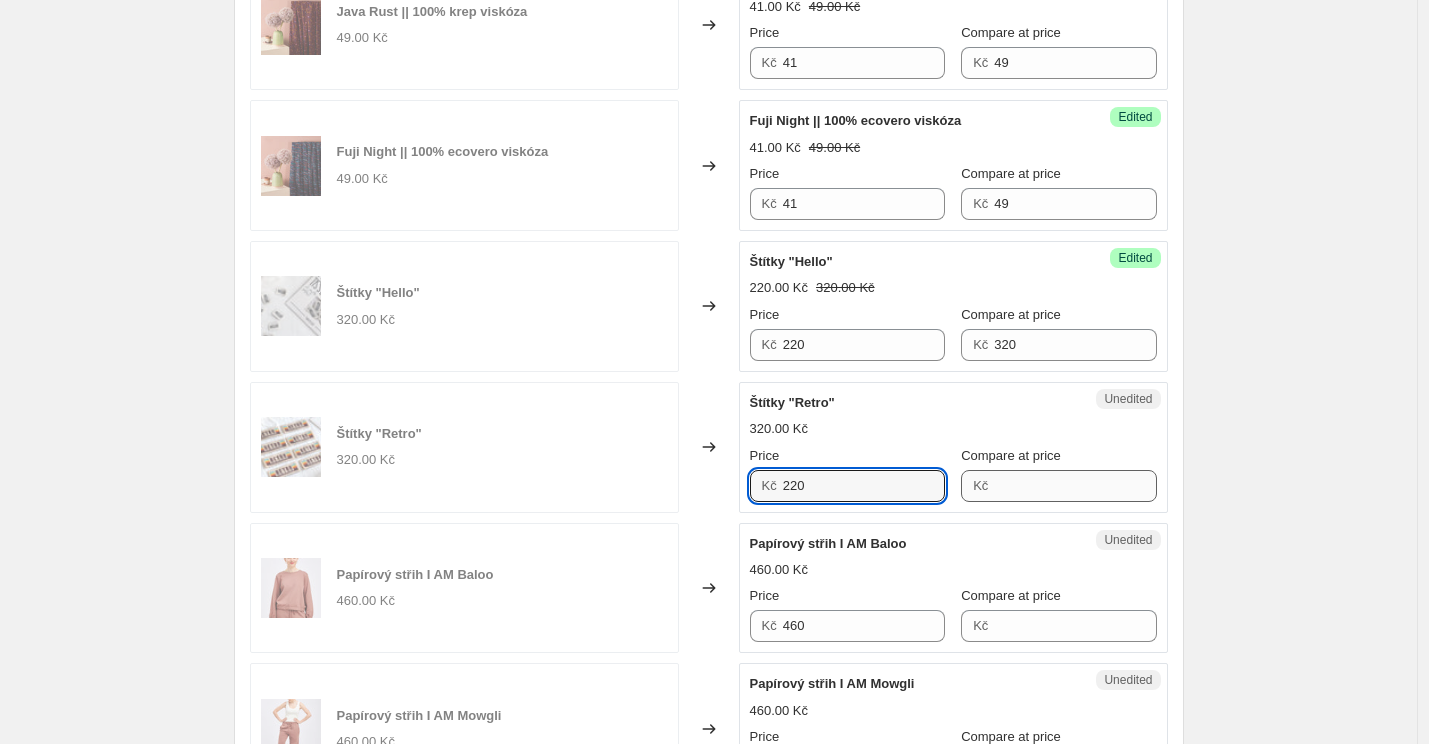 type on "220" 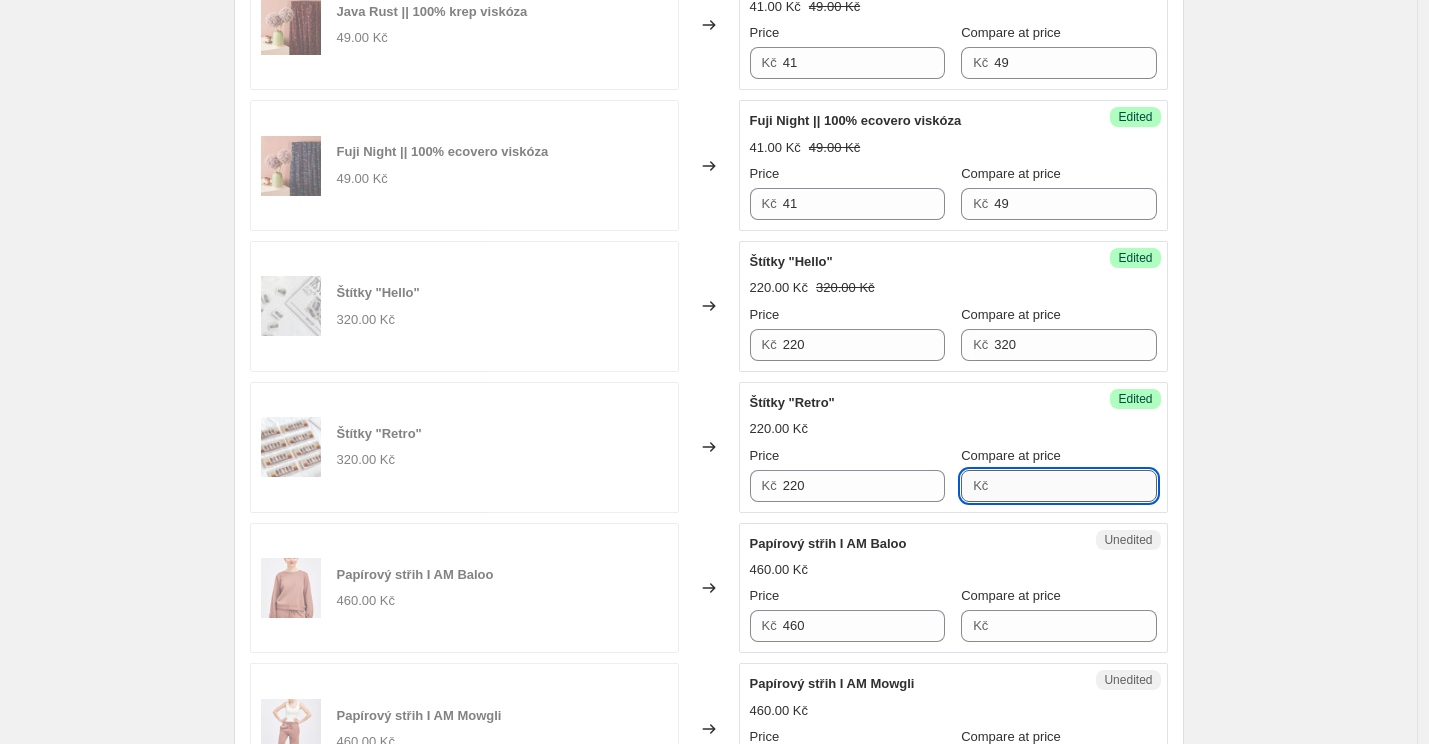 click on "Compare at price" at bounding box center [1075, 486] 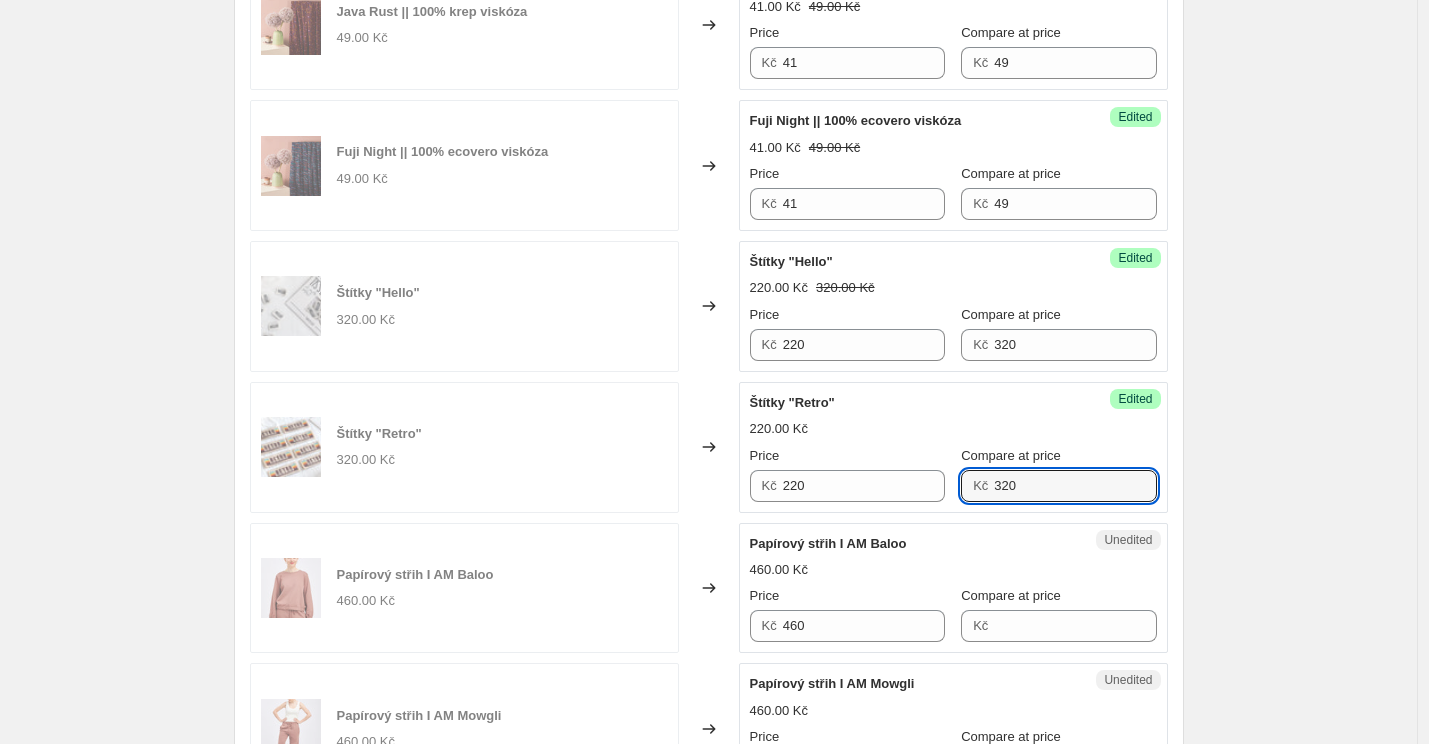 type on "320" 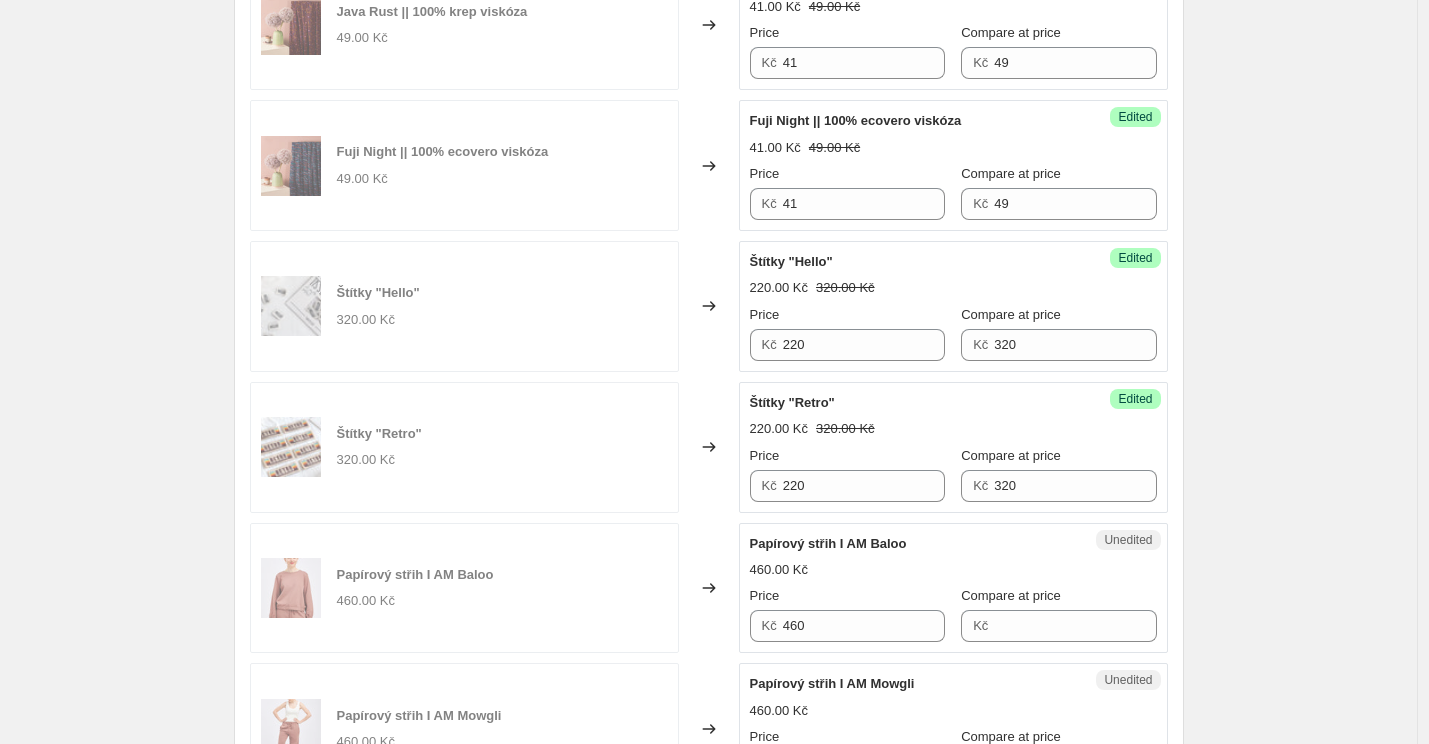 click on "Papírový střih I AM Baloo" at bounding box center [913, 544] 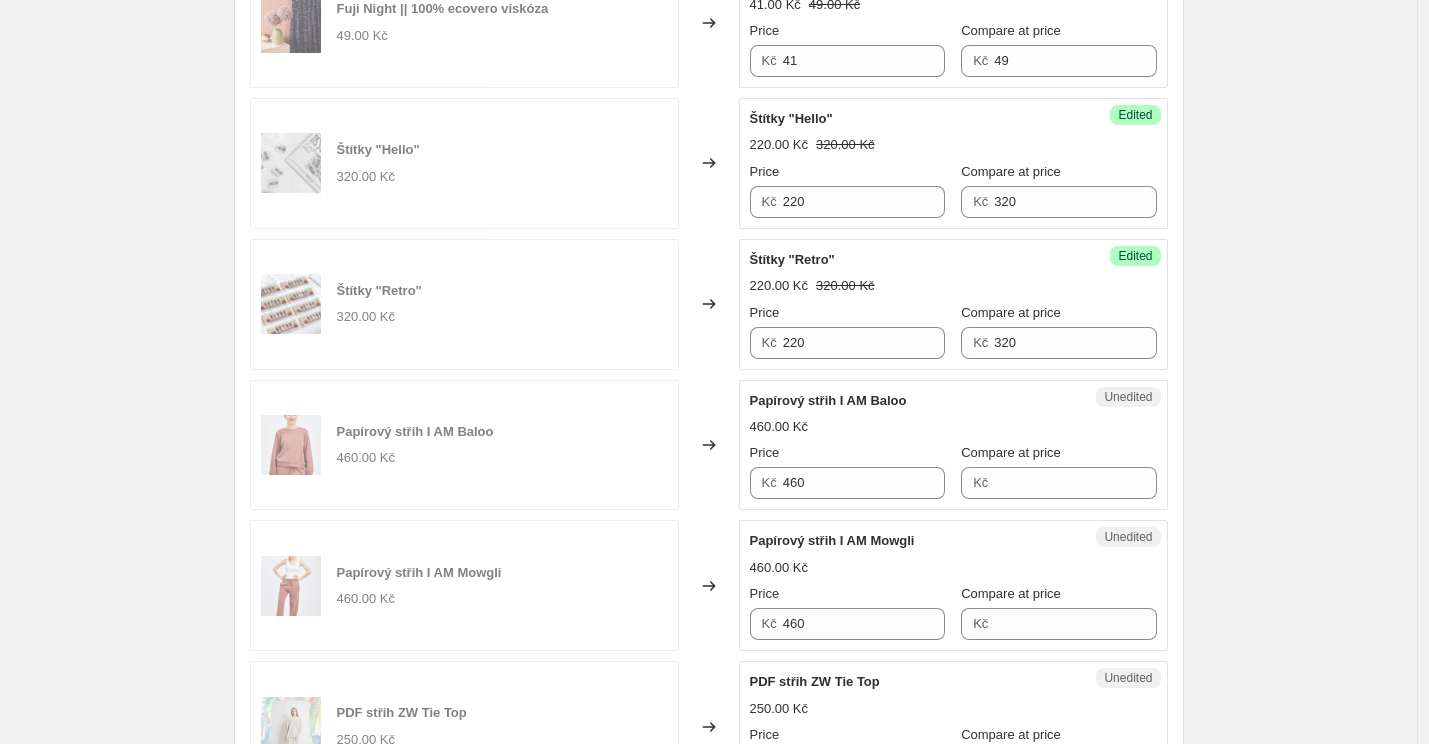 scroll, scrollTop: 2192, scrollLeft: 0, axis: vertical 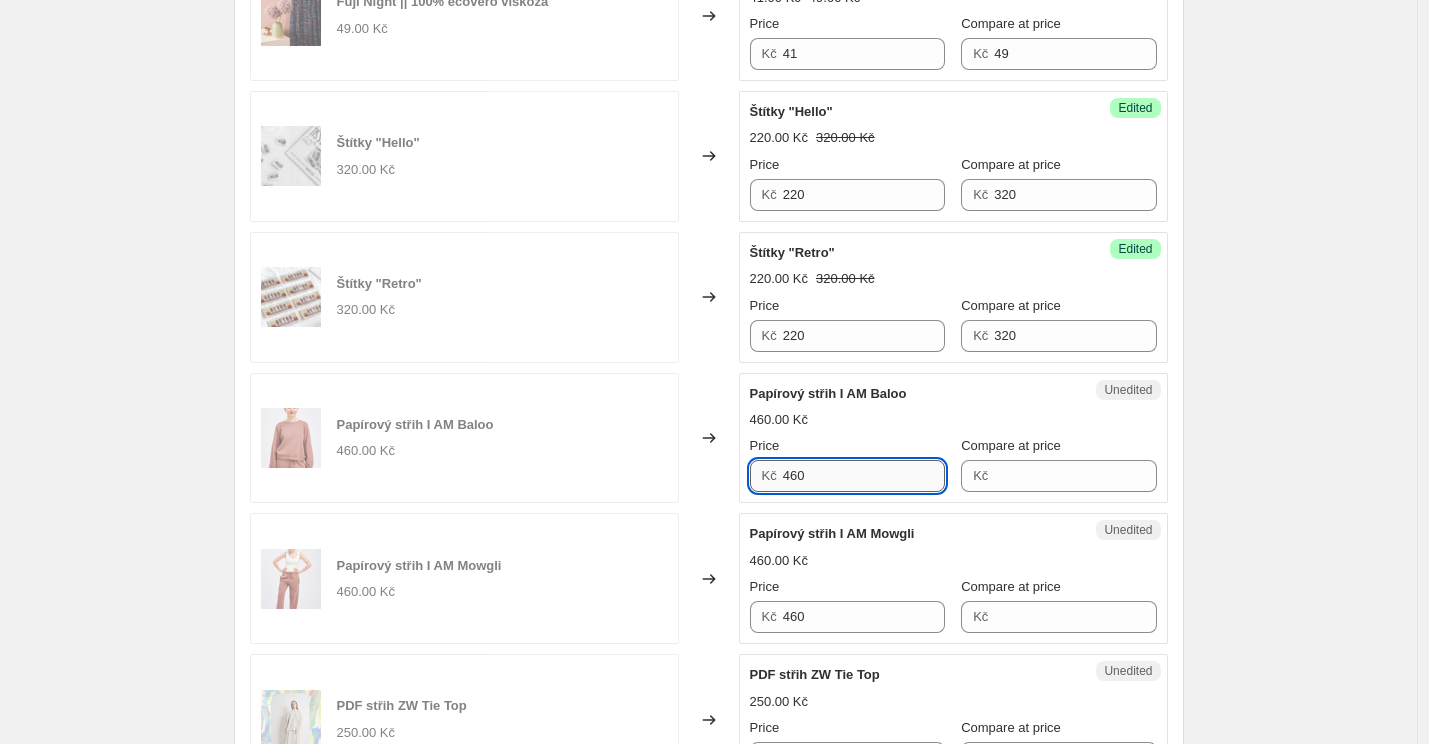 click on "460" at bounding box center [864, 476] 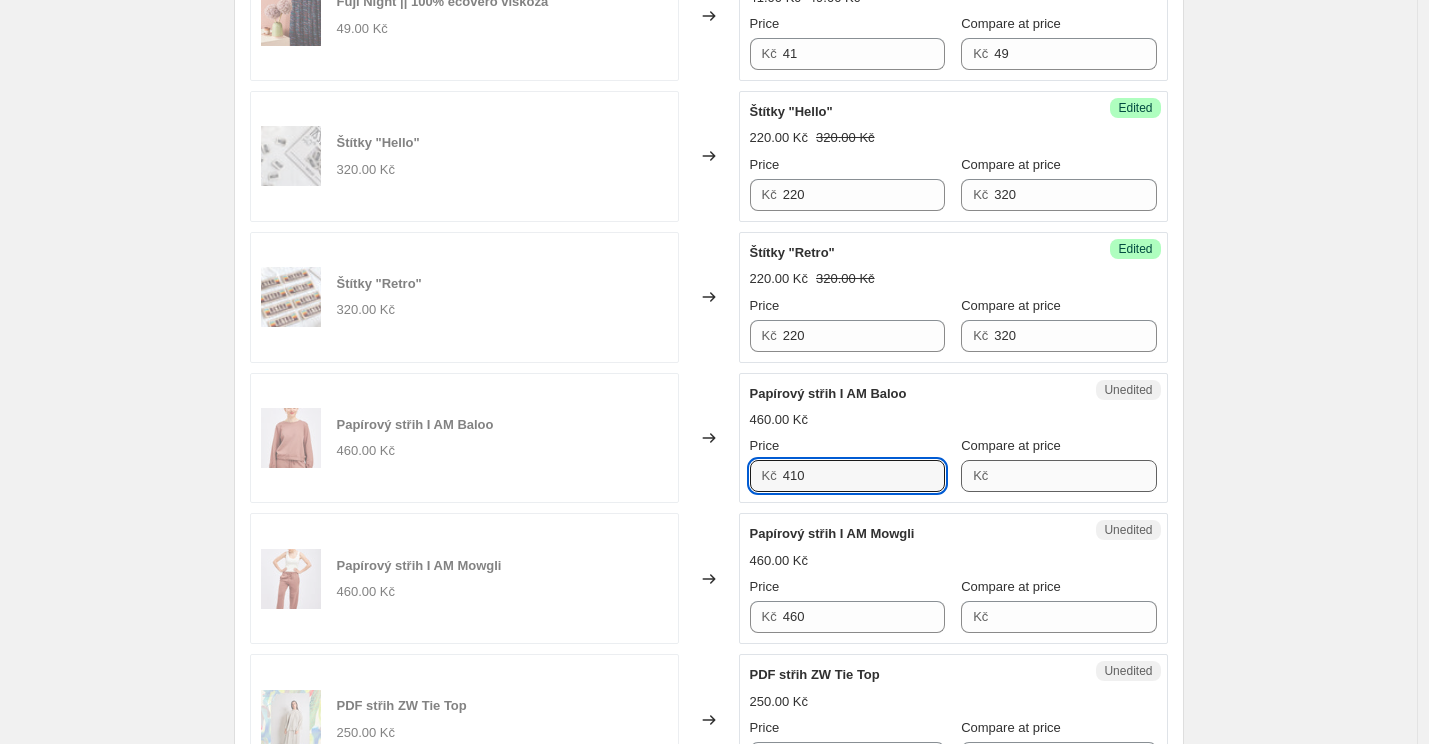 type on "410" 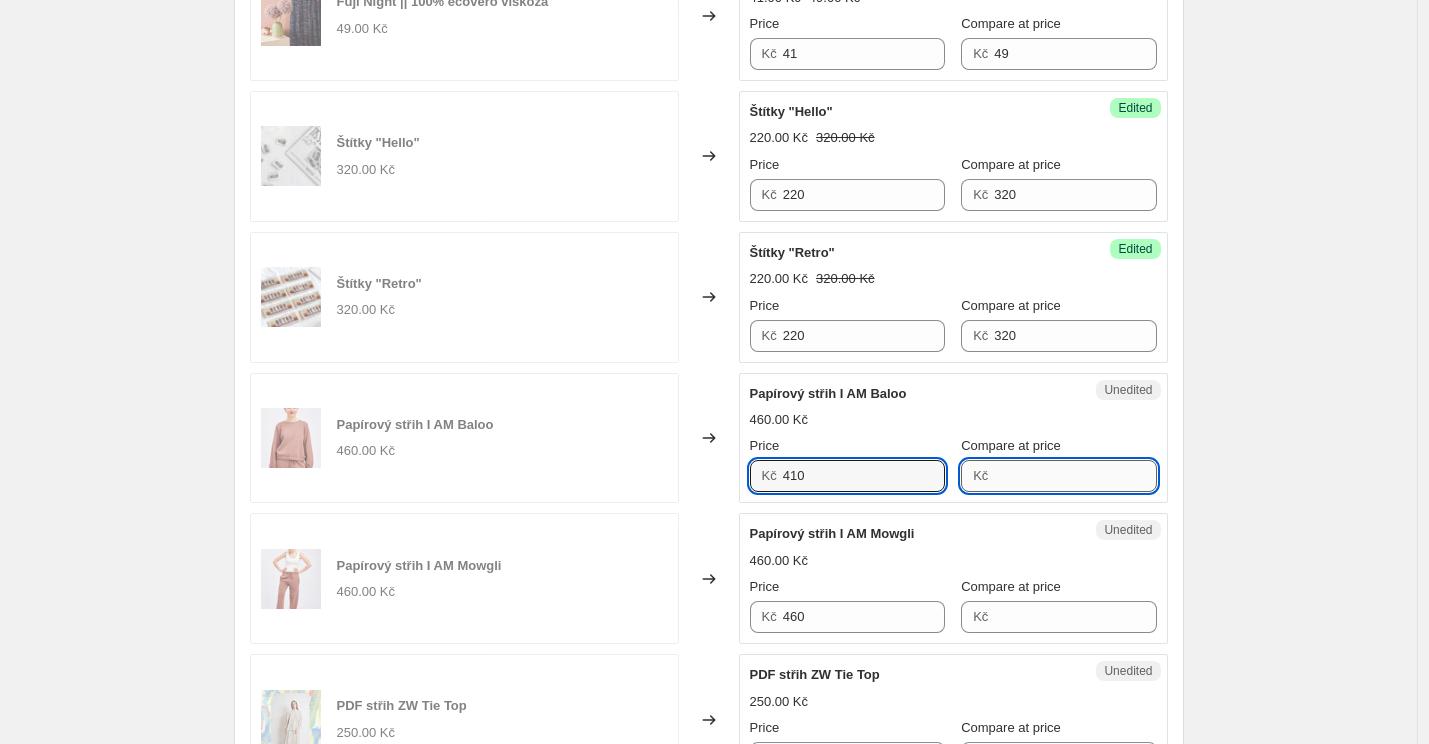 click on "Compare at price" at bounding box center [1075, 476] 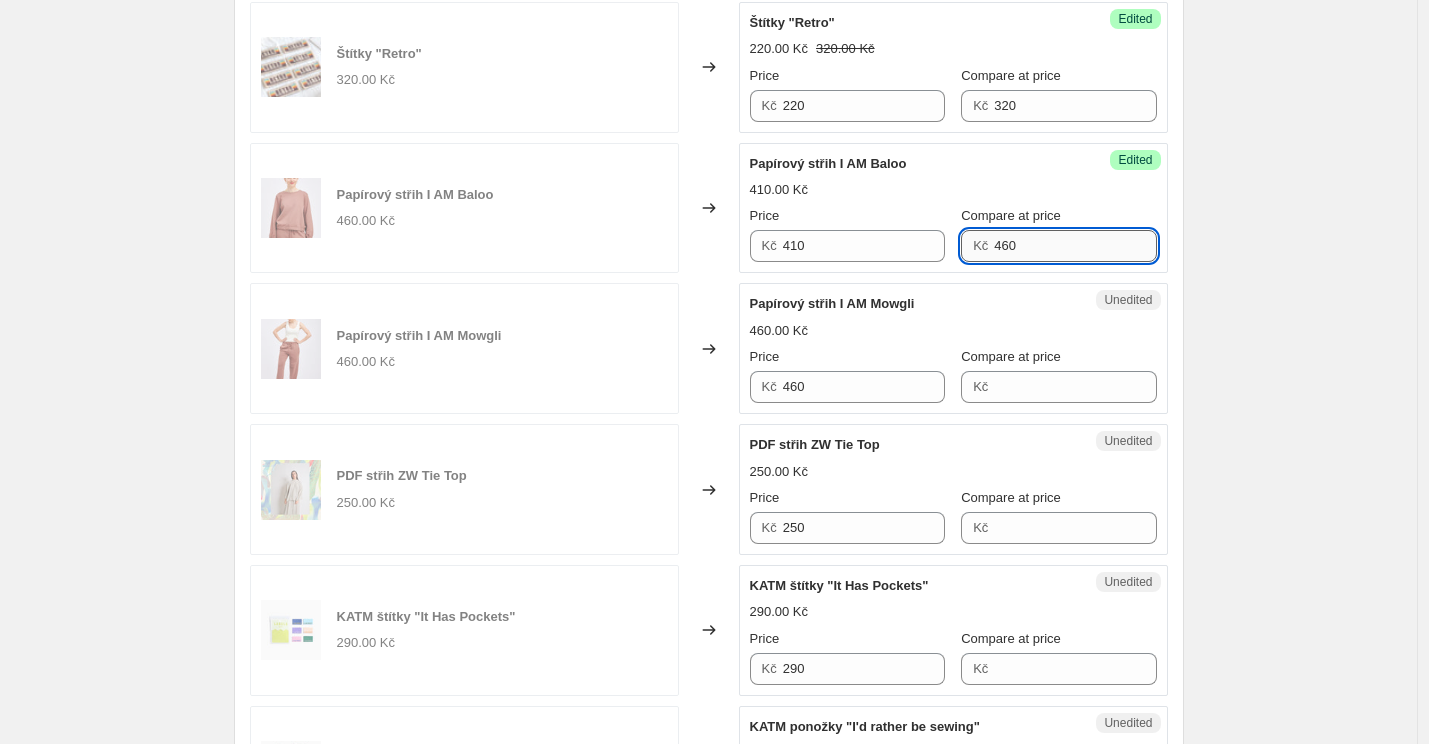scroll, scrollTop: 2425, scrollLeft: 0, axis: vertical 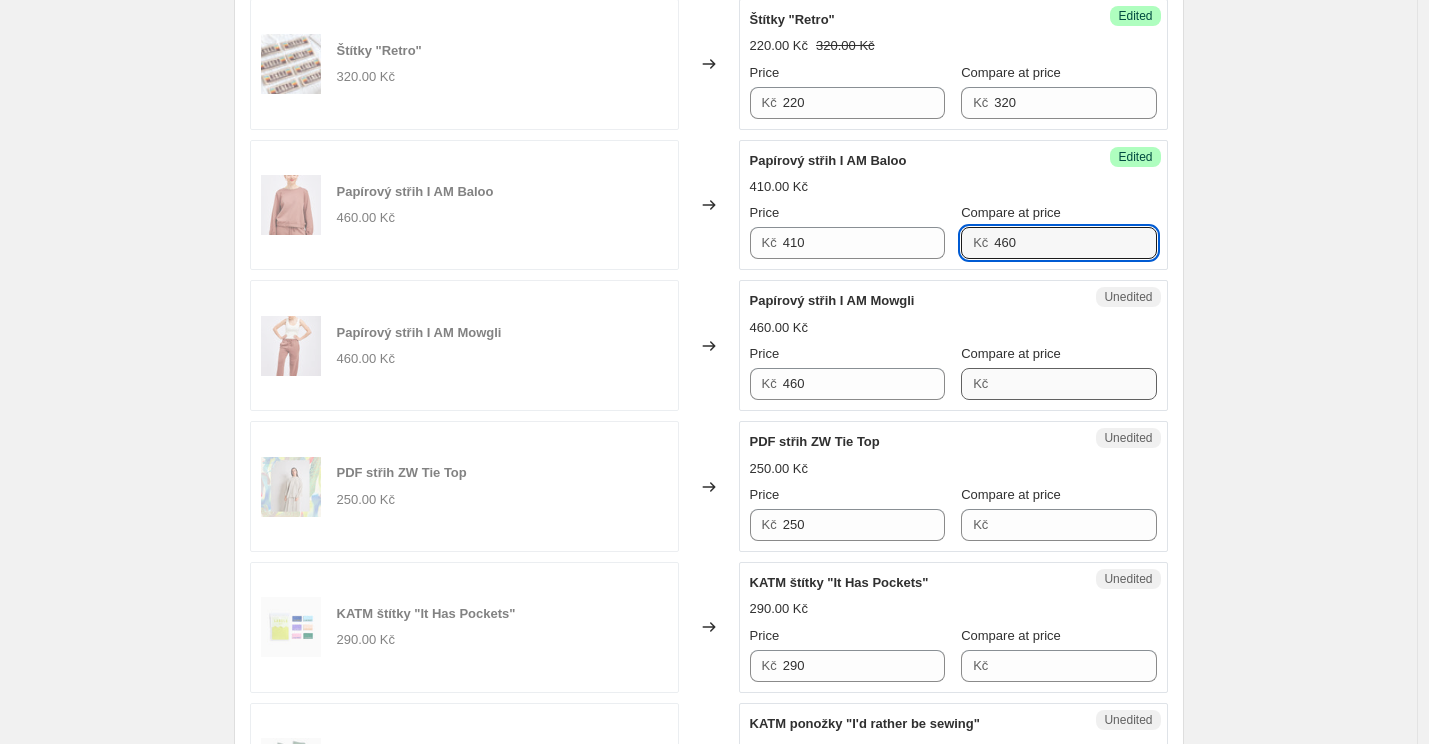 type on "460" 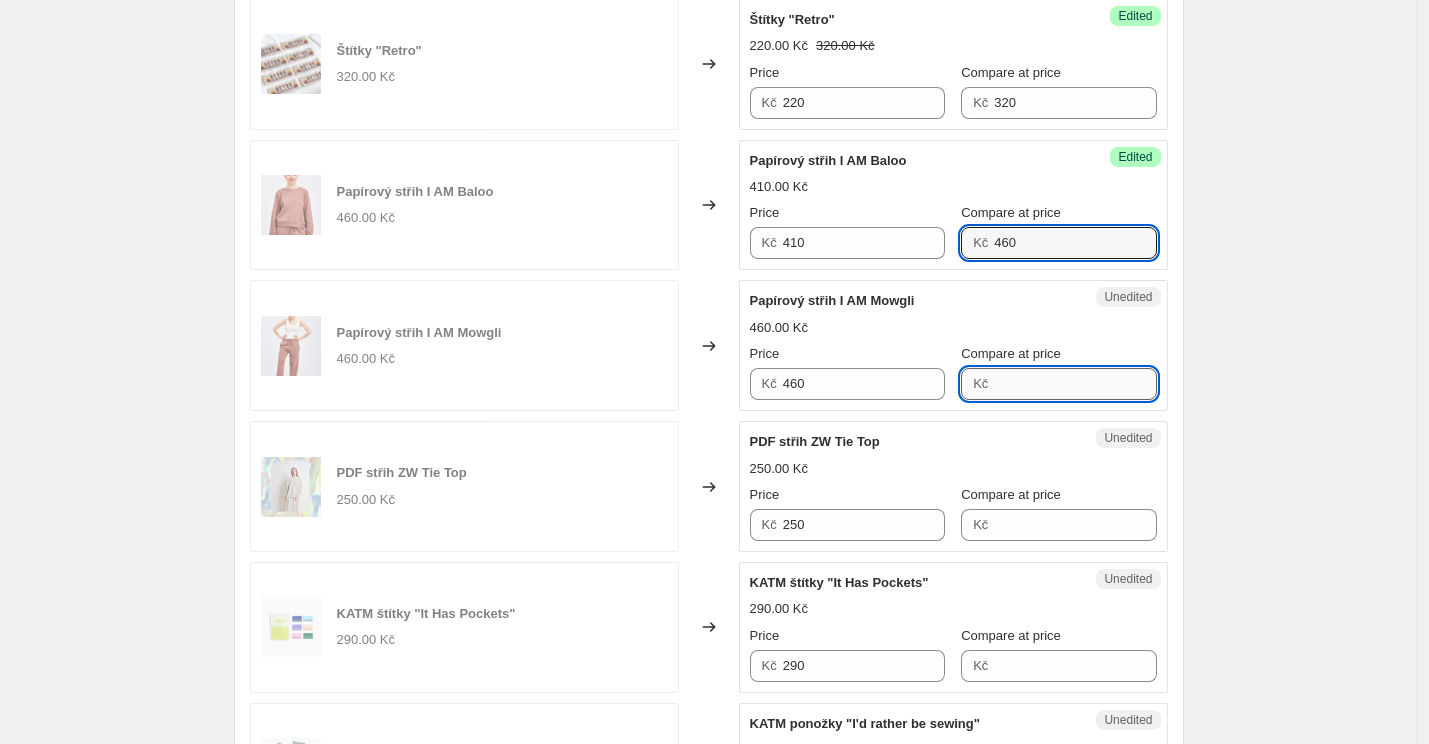 click on "Compare at price" at bounding box center [1075, 384] 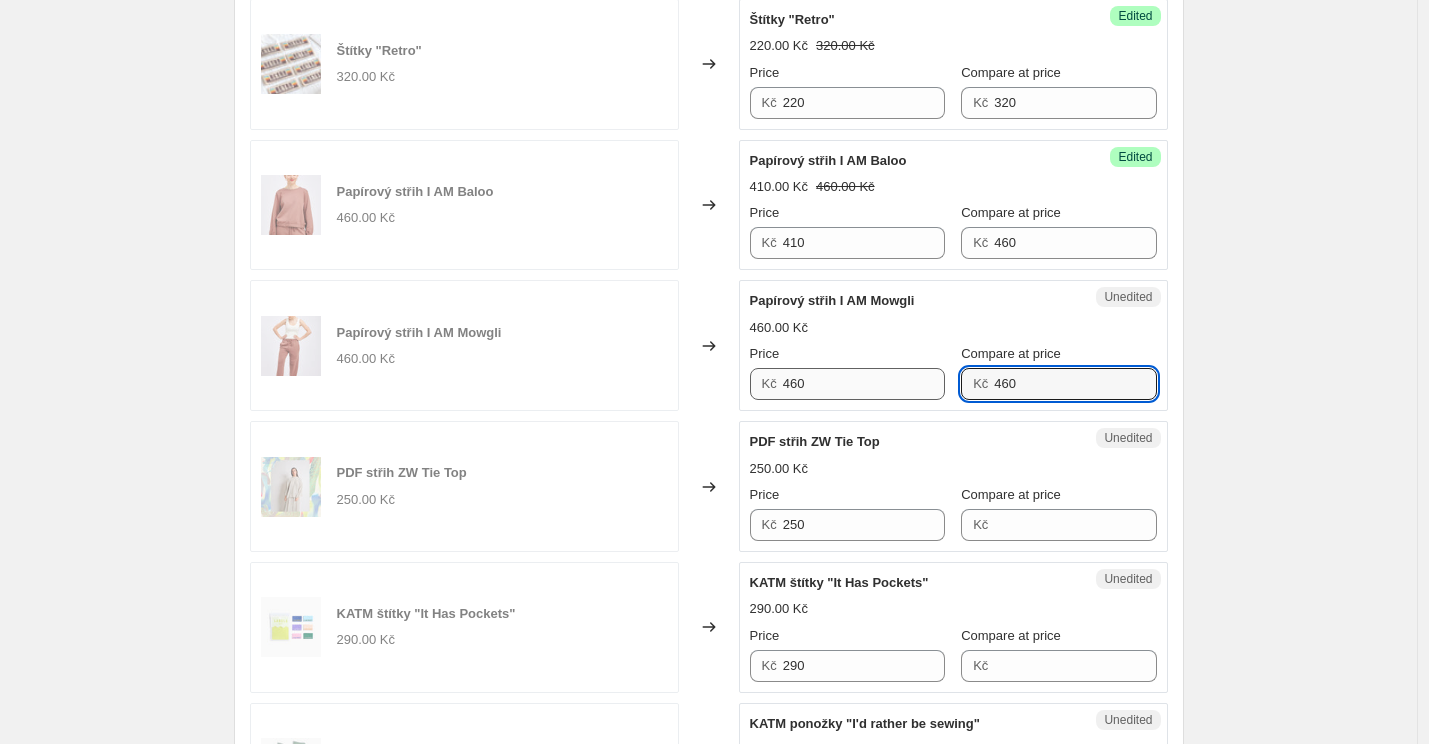 type on "460" 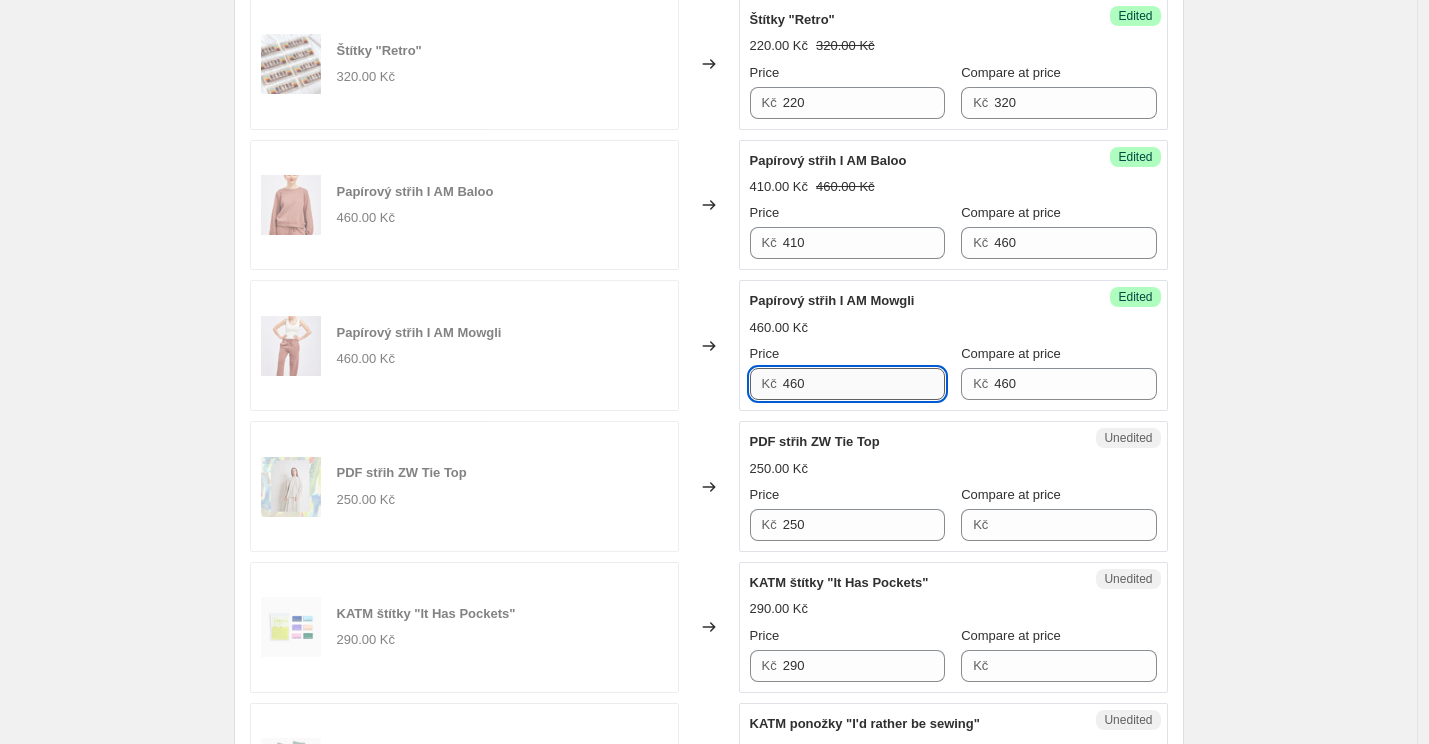 click on "460" at bounding box center (864, 384) 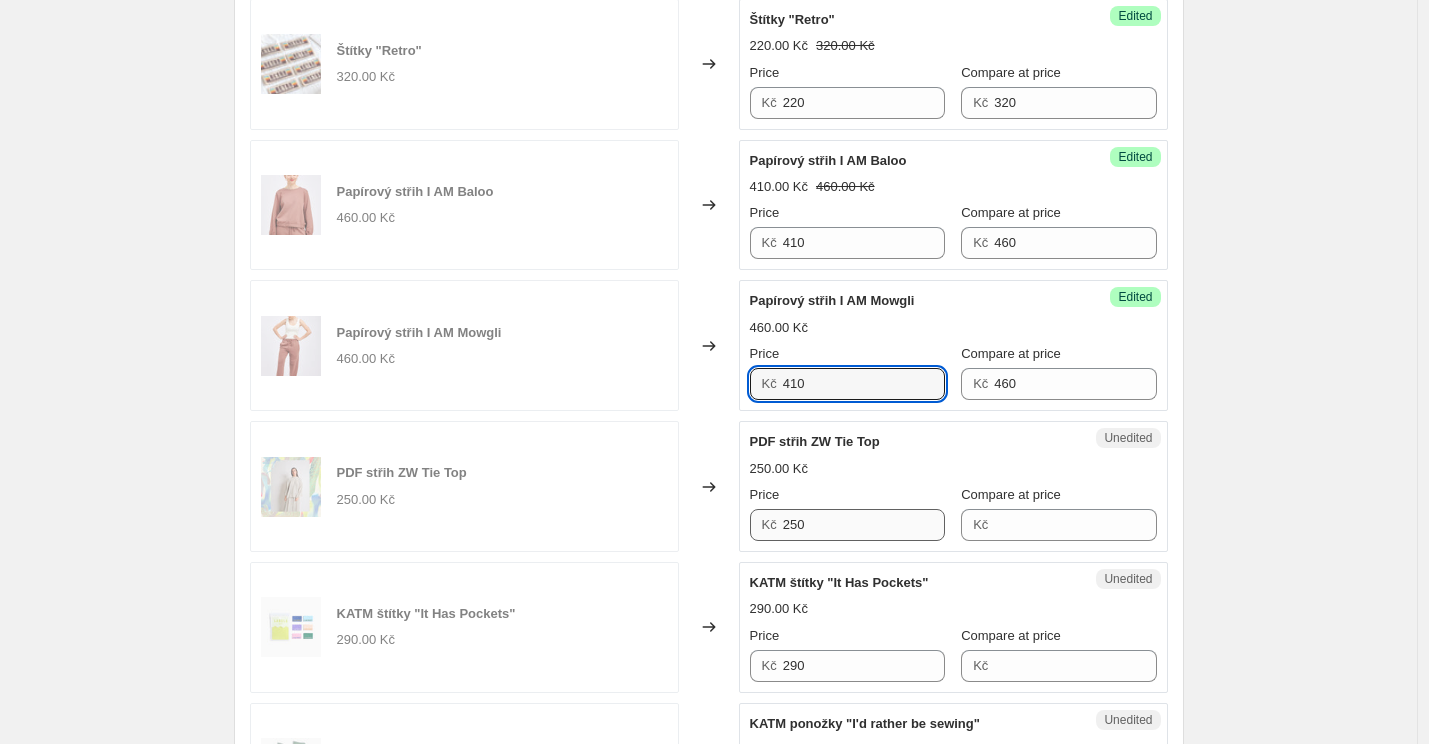type on "410" 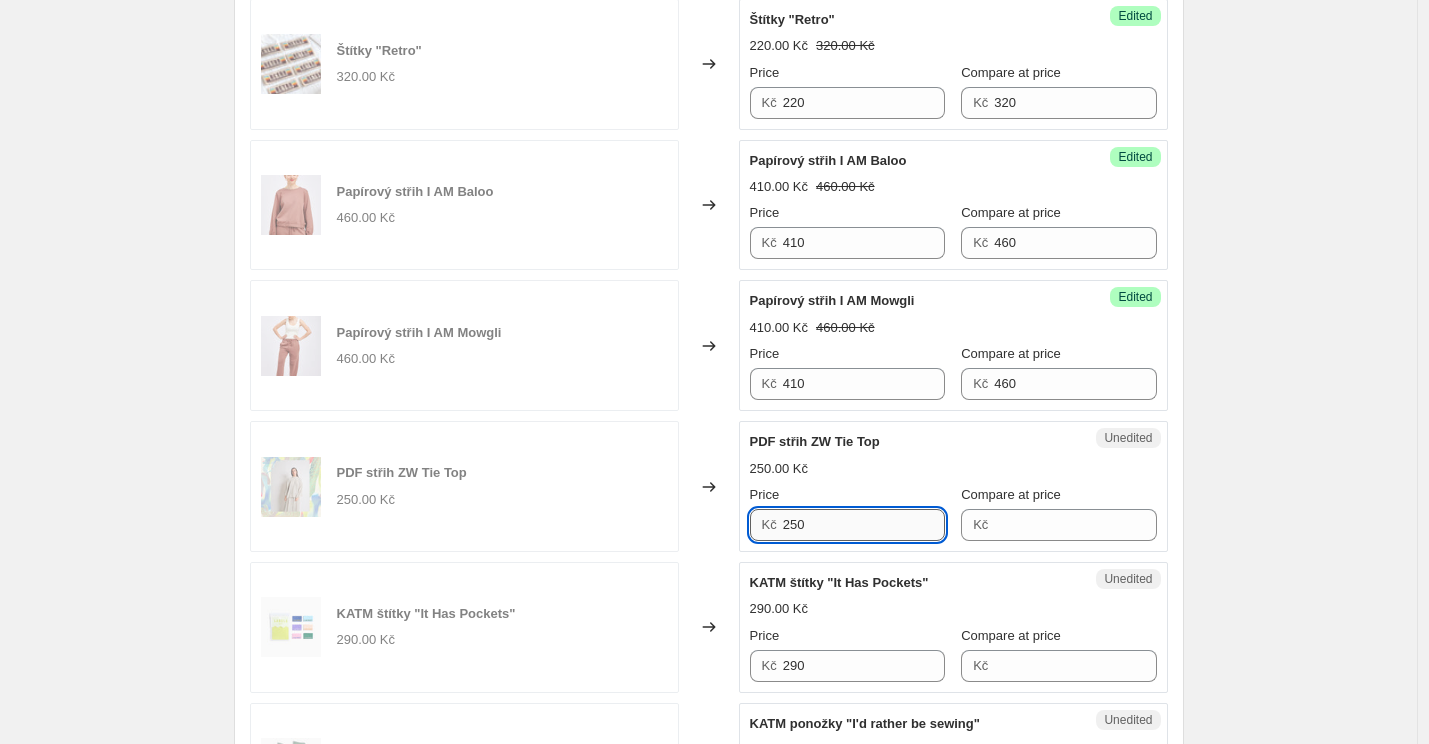 click on "250" at bounding box center [864, 525] 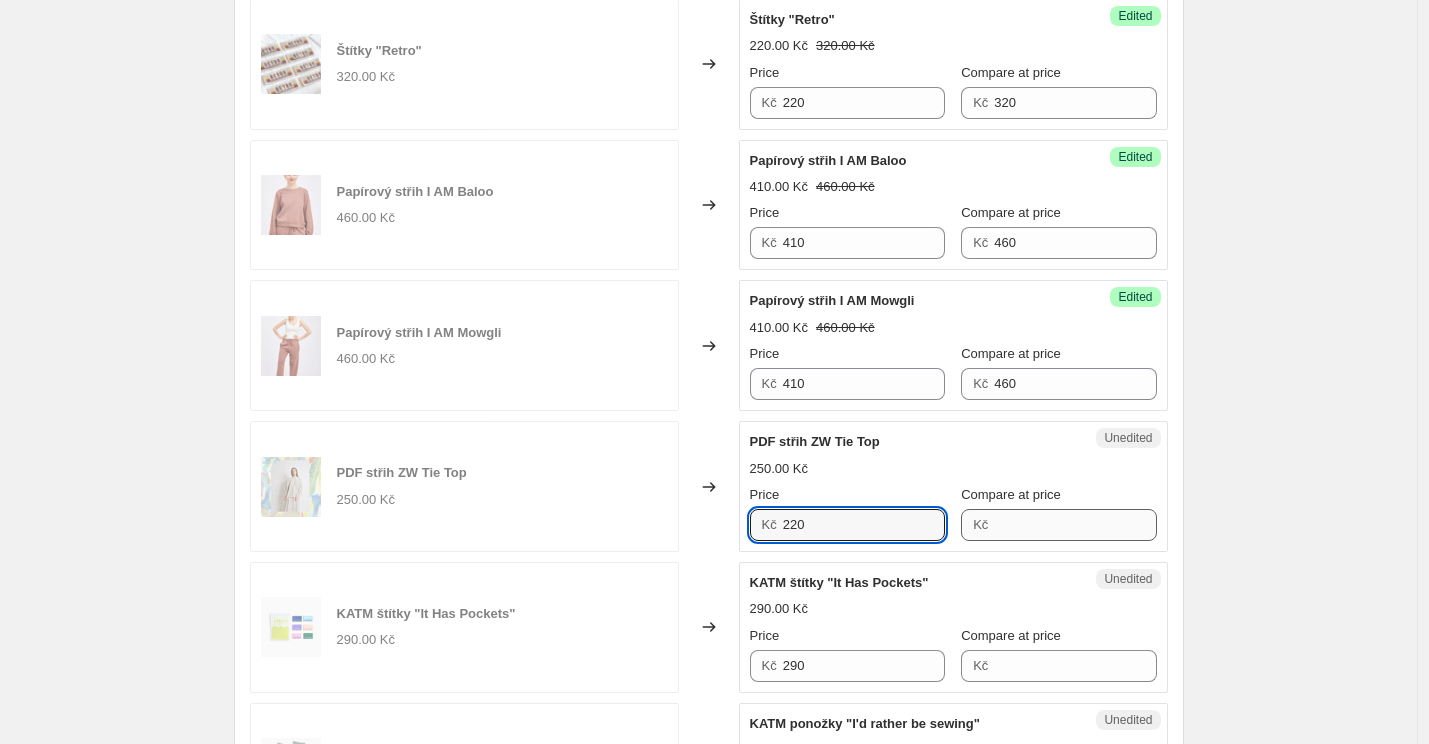 type on "220" 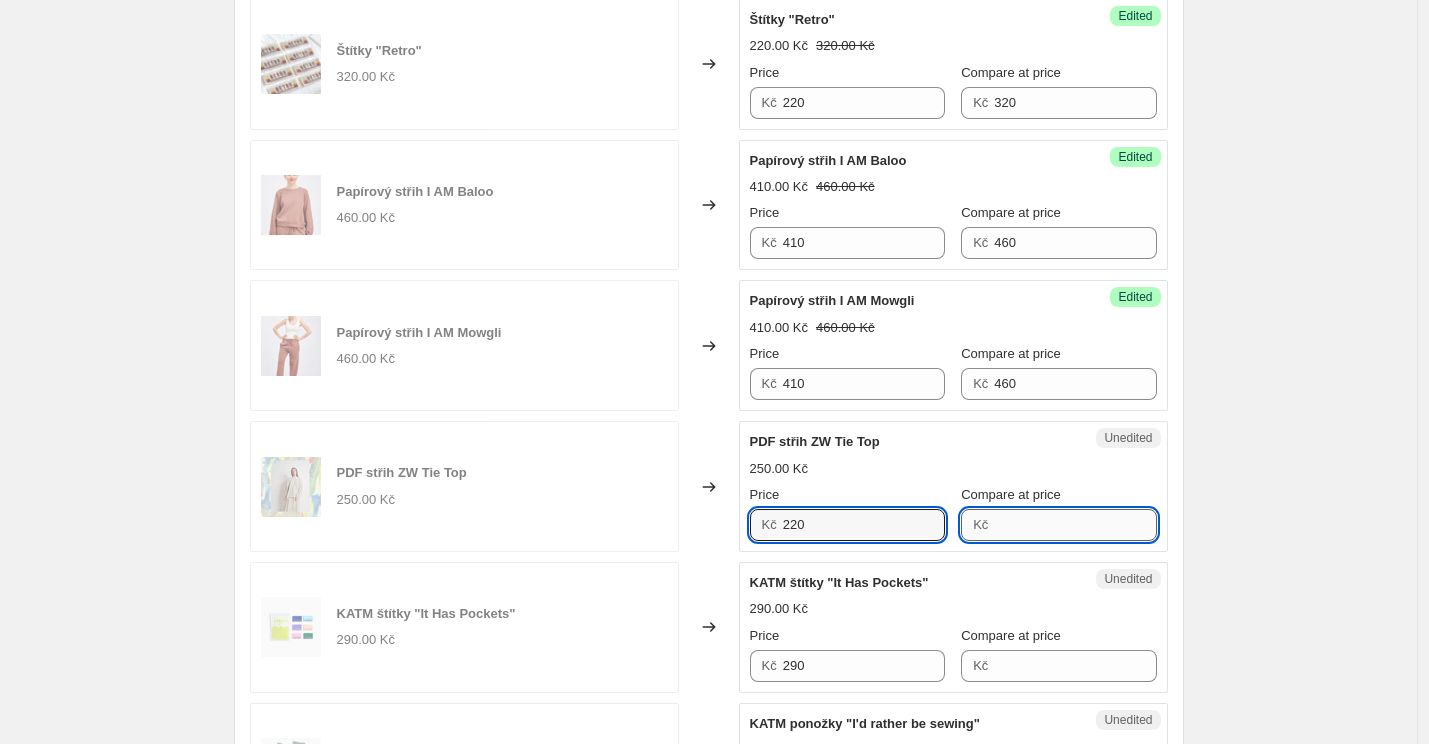 click on "Compare at price" at bounding box center (1075, 525) 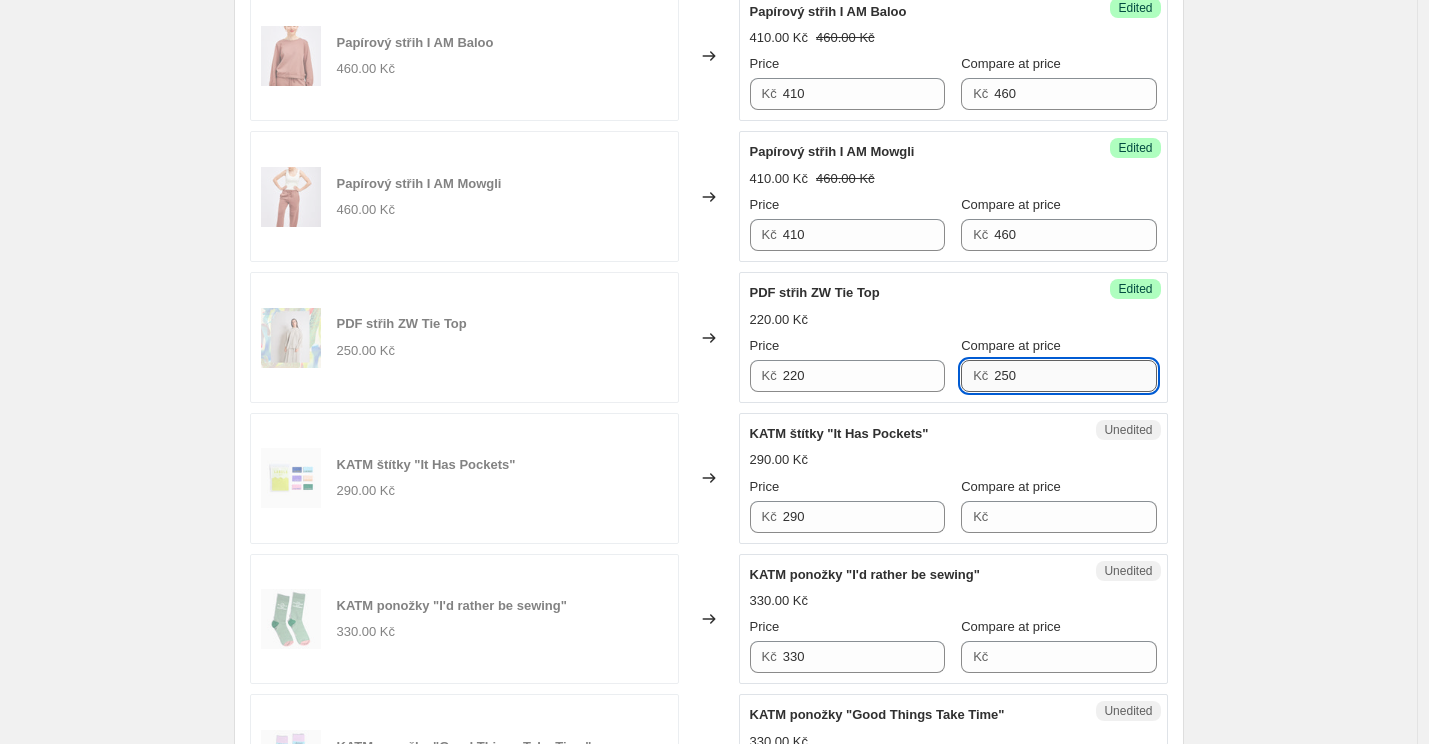 scroll, scrollTop: 2620, scrollLeft: 0, axis: vertical 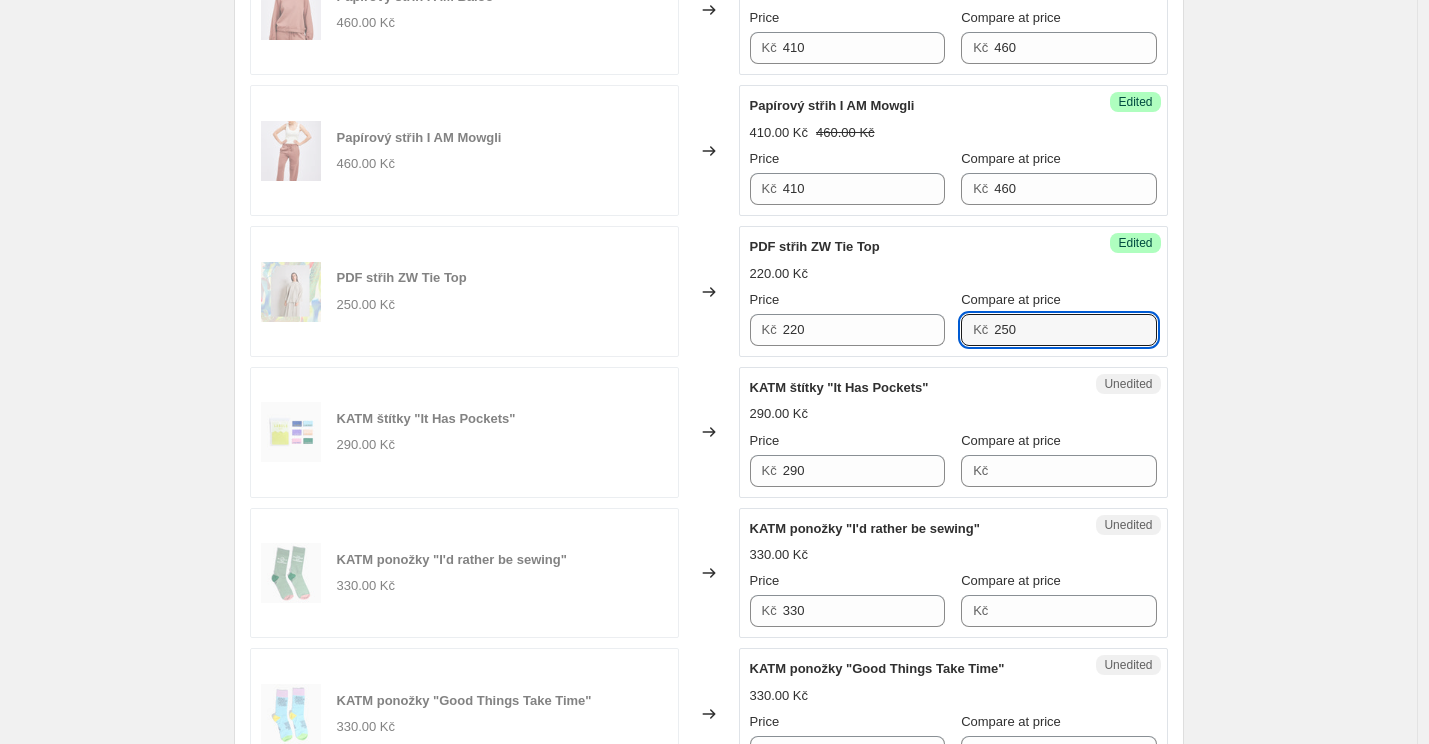 type on "250" 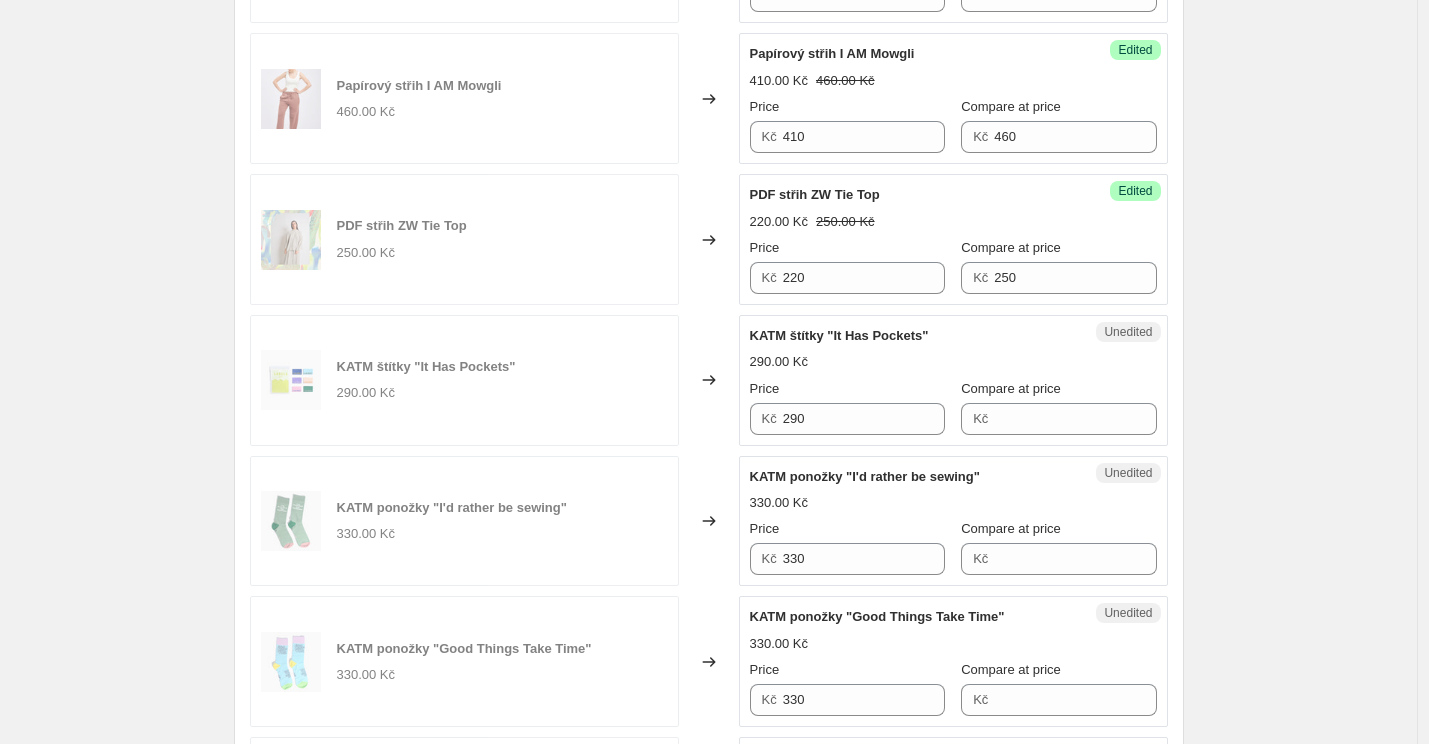 scroll, scrollTop: 2676, scrollLeft: 0, axis: vertical 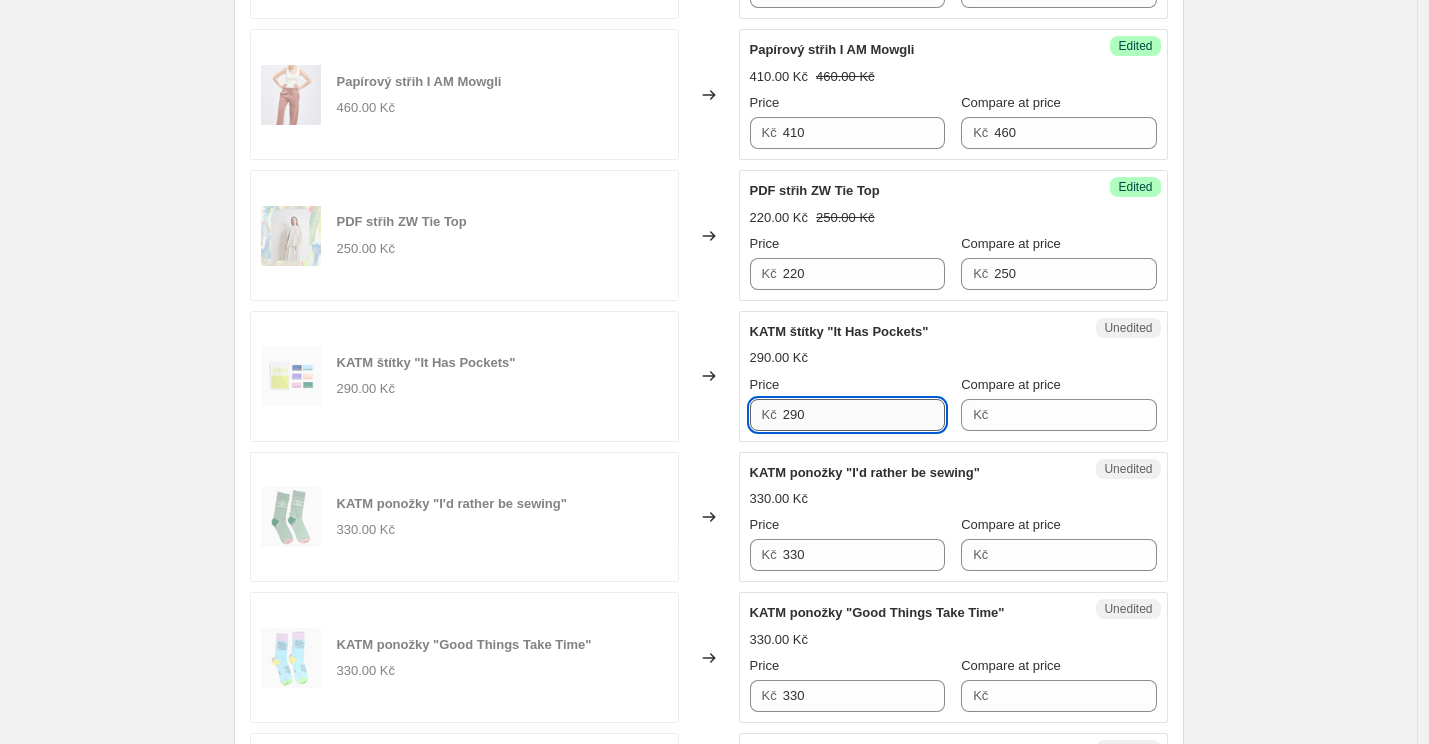 click on "290" at bounding box center (864, 415) 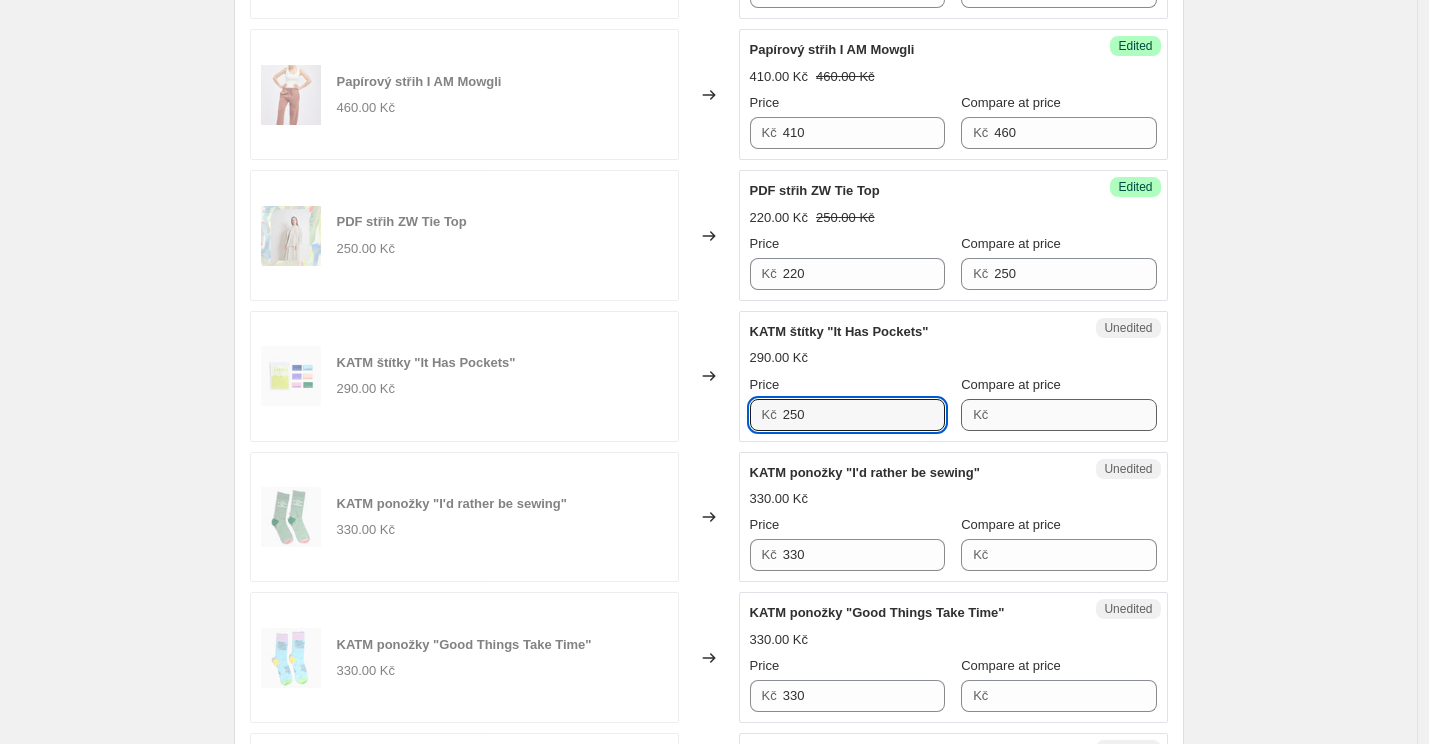 type on "250" 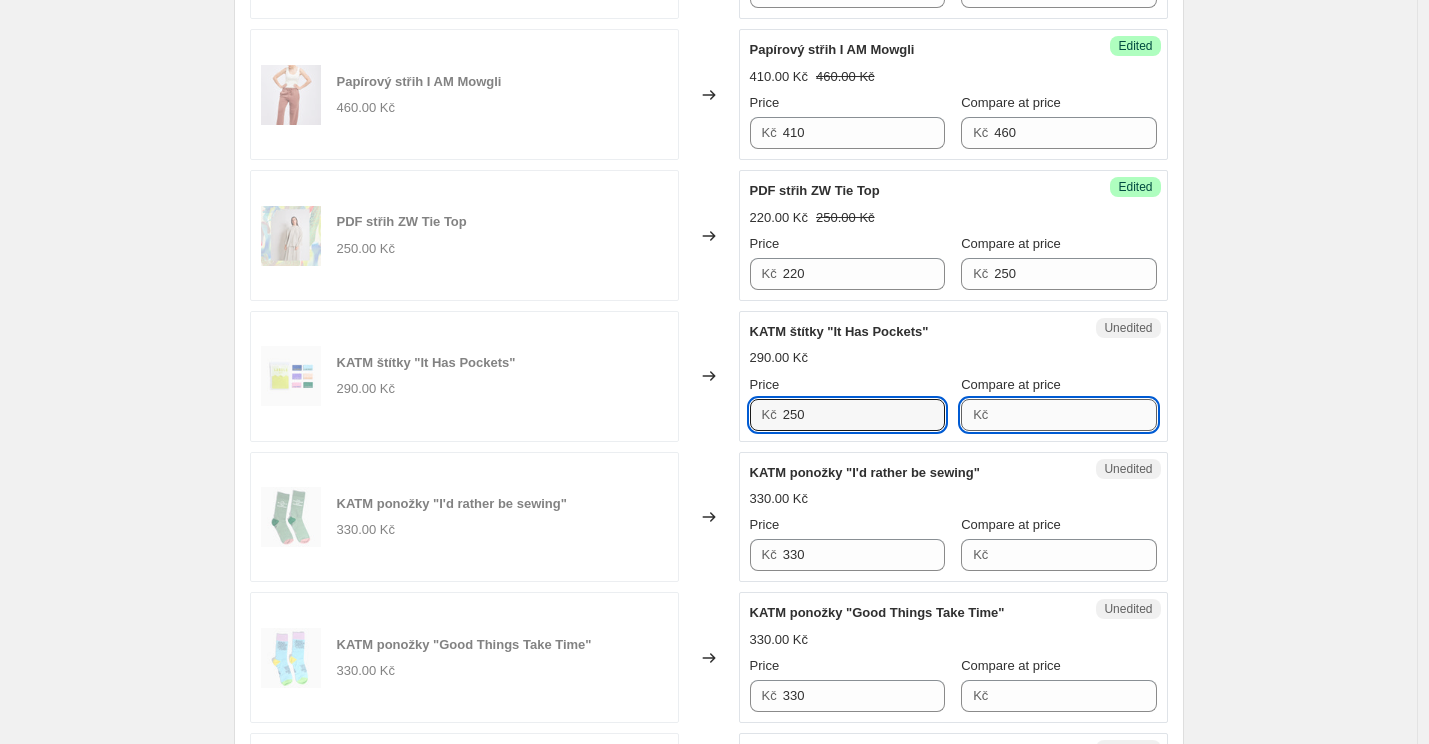 click on "Compare at price" at bounding box center (1075, 415) 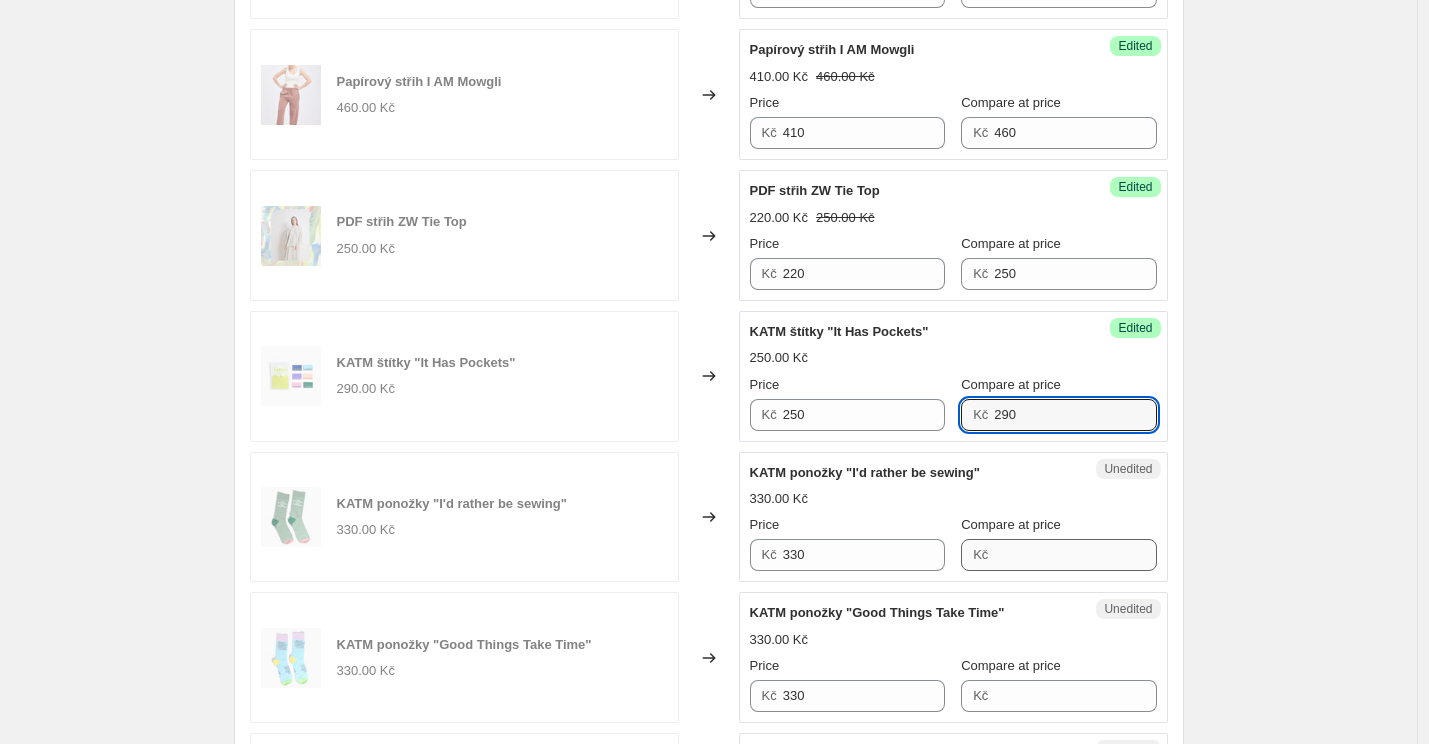 type on "290" 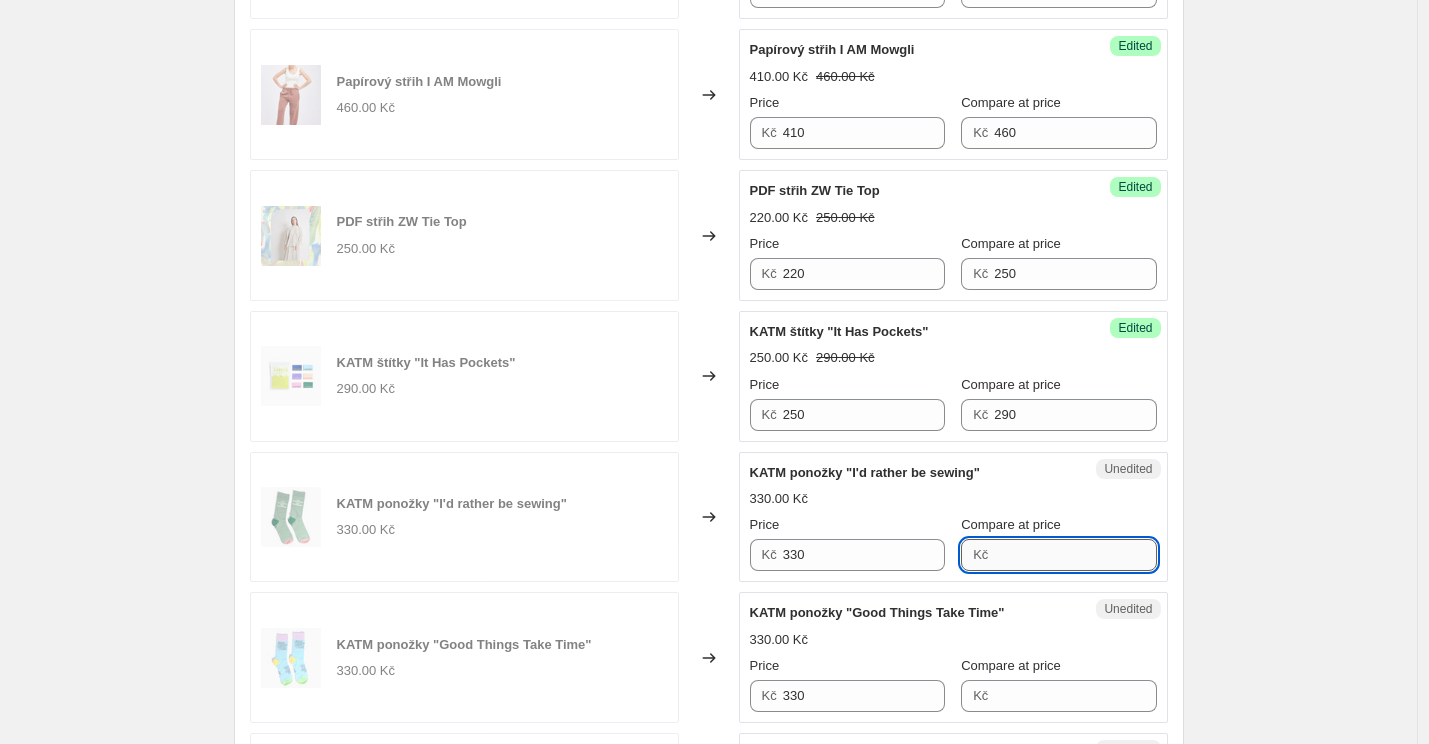 click on "Compare at price" at bounding box center [1075, 555] 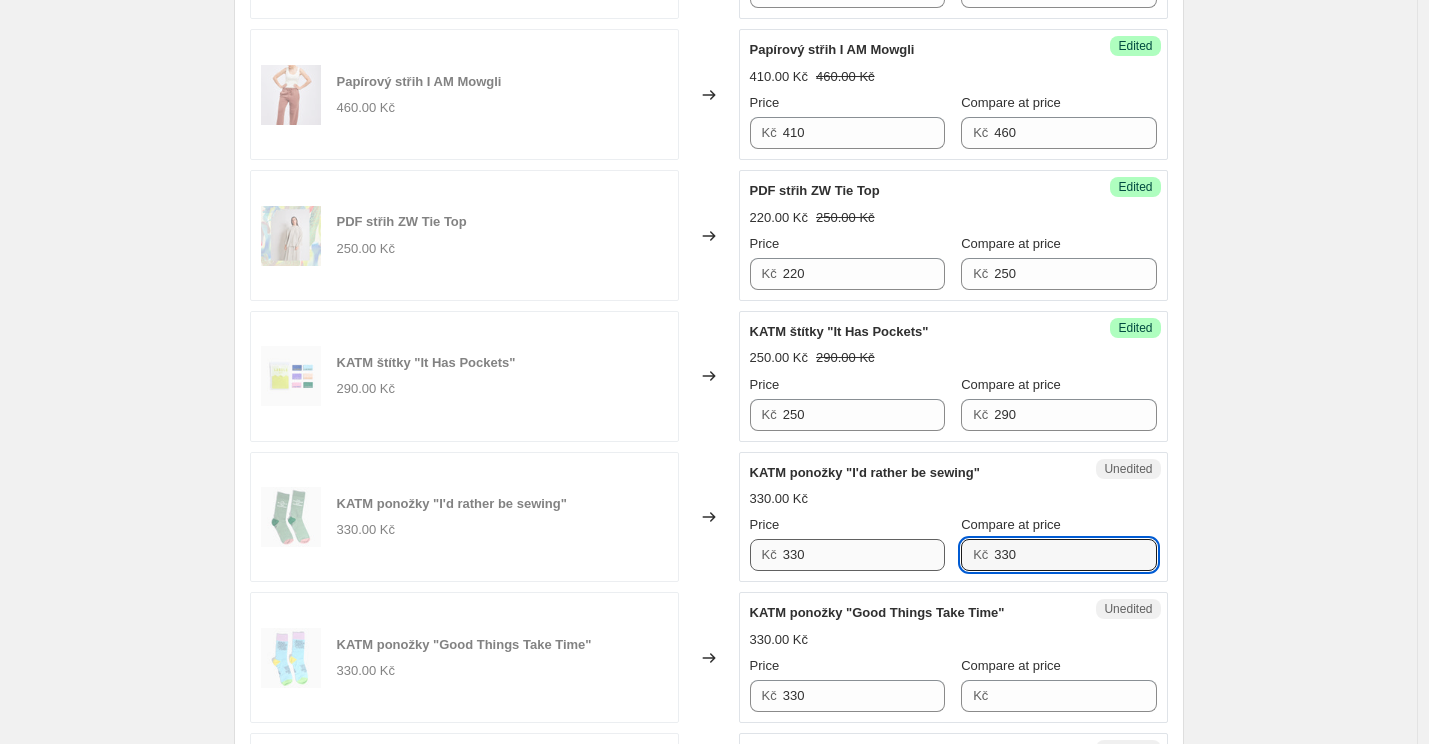 type on "330" 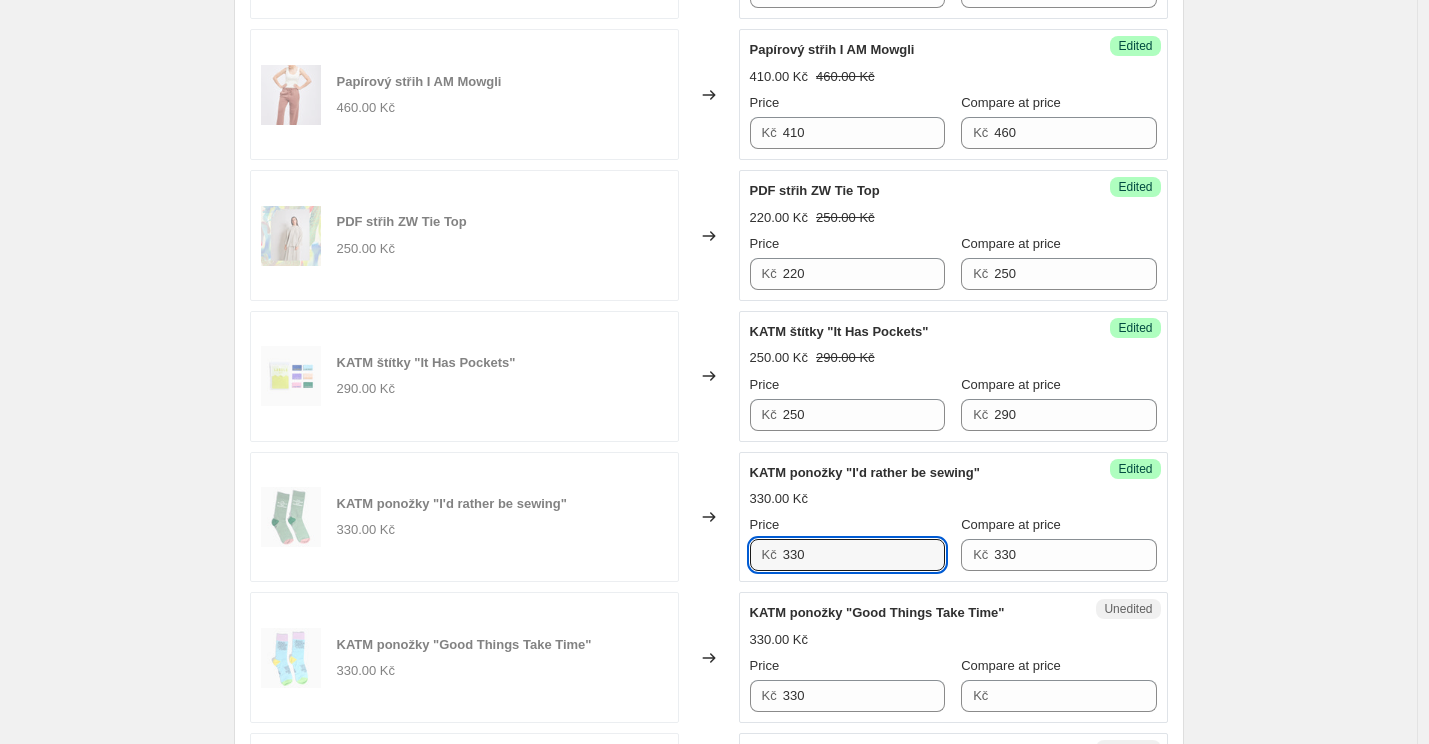 drag, startPoint x: 805, startPoint y: 558, endPoint x: 722, endPoint y: 558, distance: 83 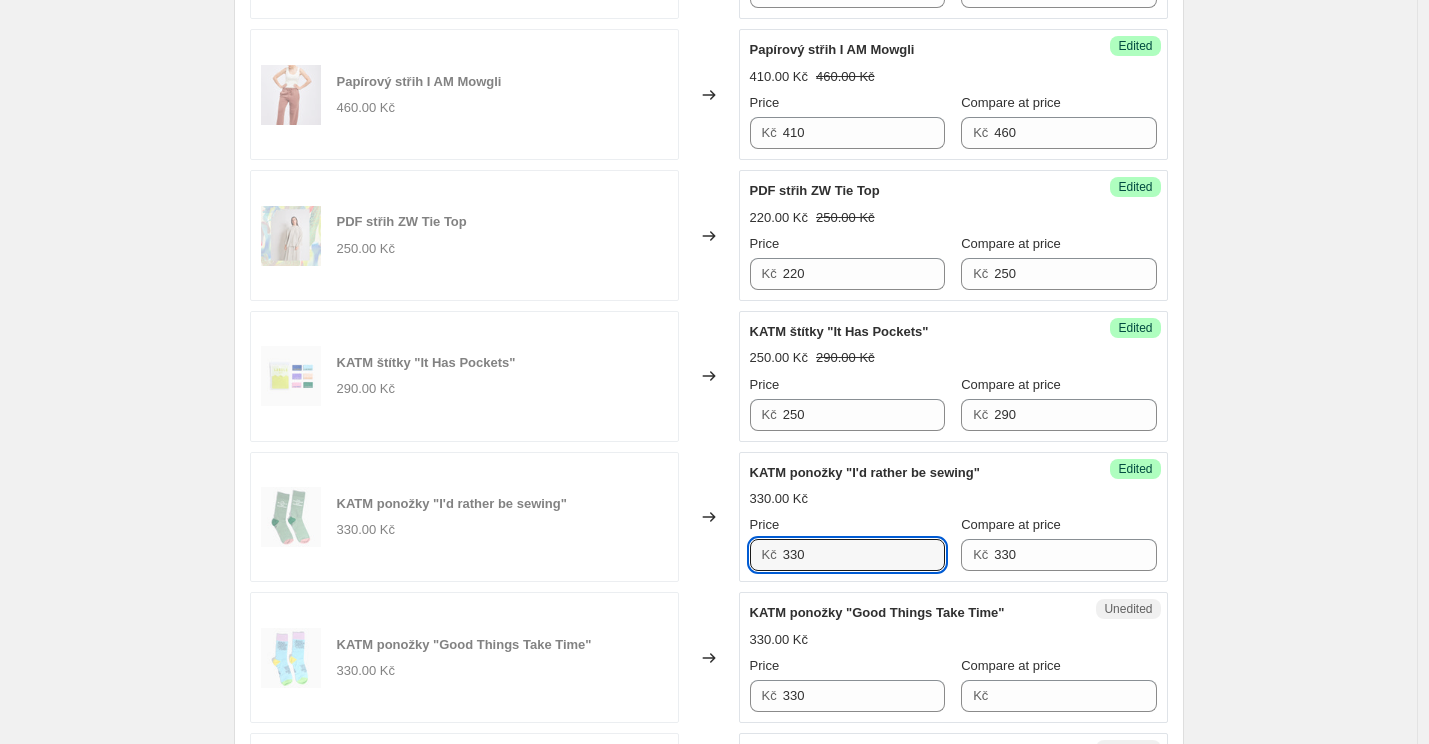 click on "KATM ponožky "I'd rather be sewing" 330.00 Kč Changed to Success Edited KATM ponožky "I'd rather be sewing" 330.00 Kč Price Kč 330 Compare at price Kč 330" at bounding box center [709, 517] 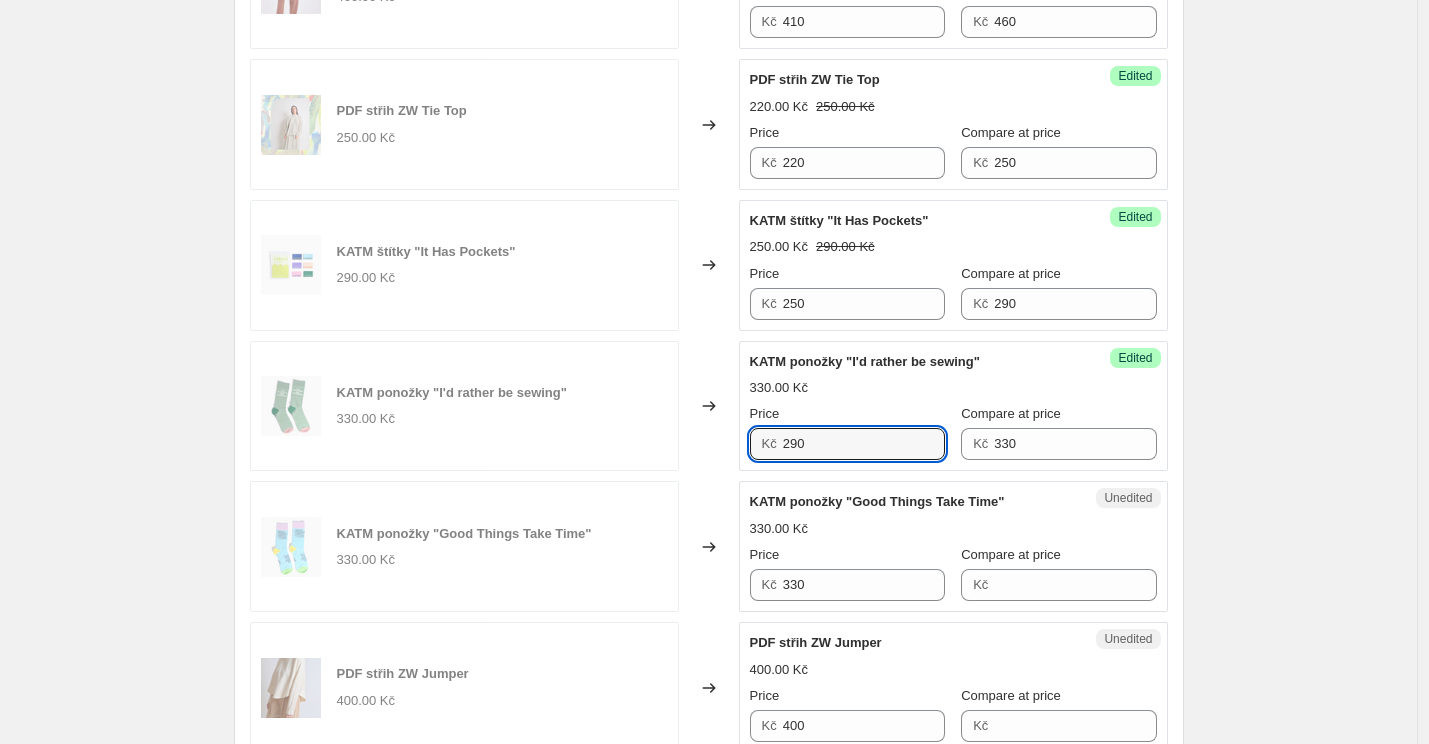 scroll, scrollTop: 2789, scrollLeft: 0, axis: vertical 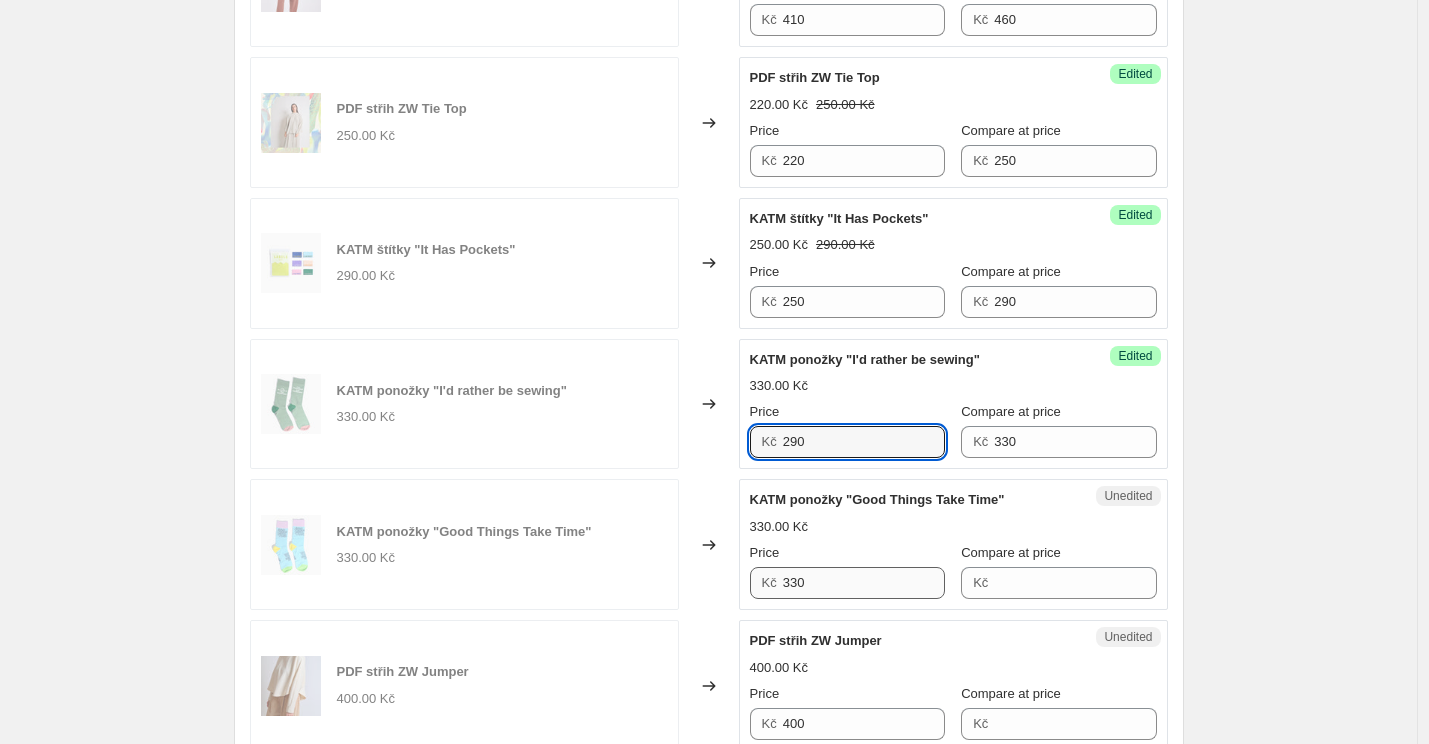 type on "290" 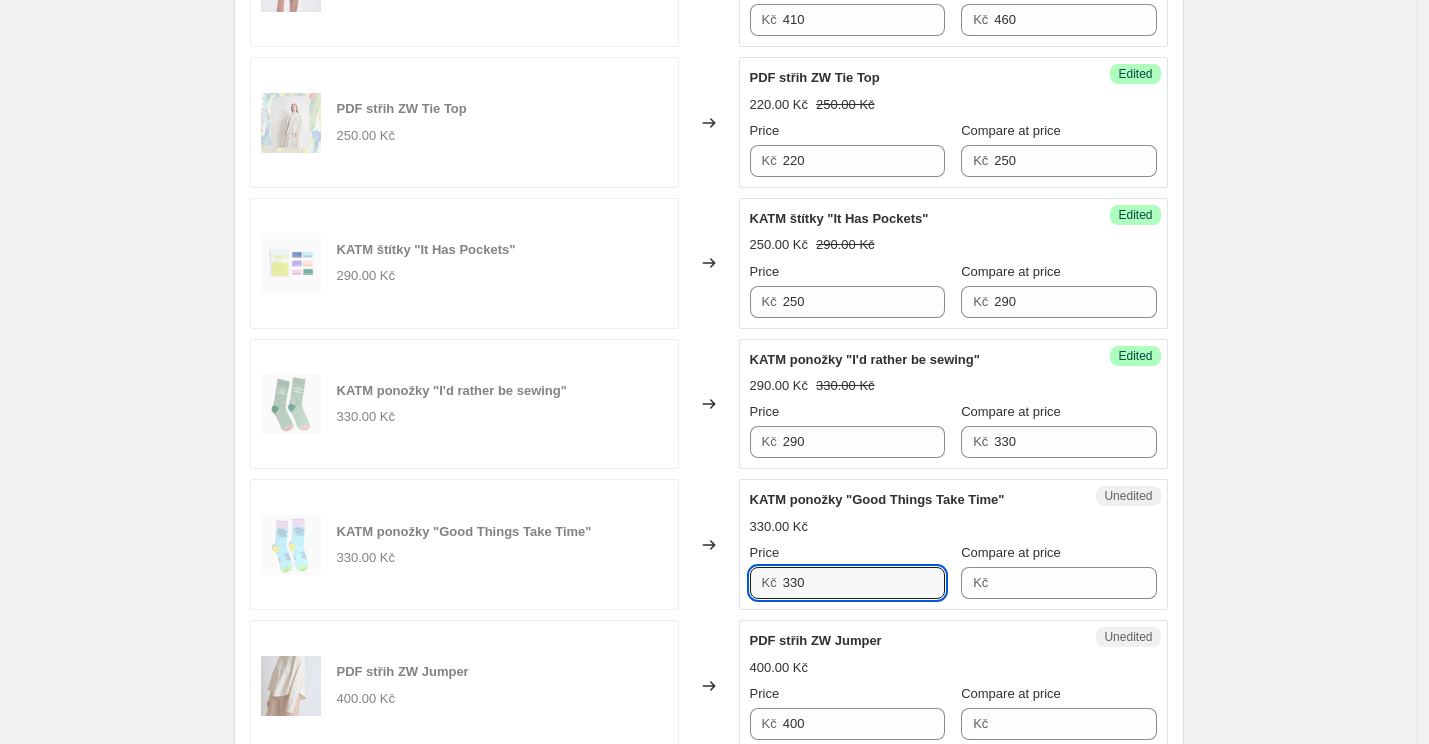 drag, startPoint x: 805, startPoint y: 584, endPoint x: 738, endPoint y: 582, distance: 67.02985 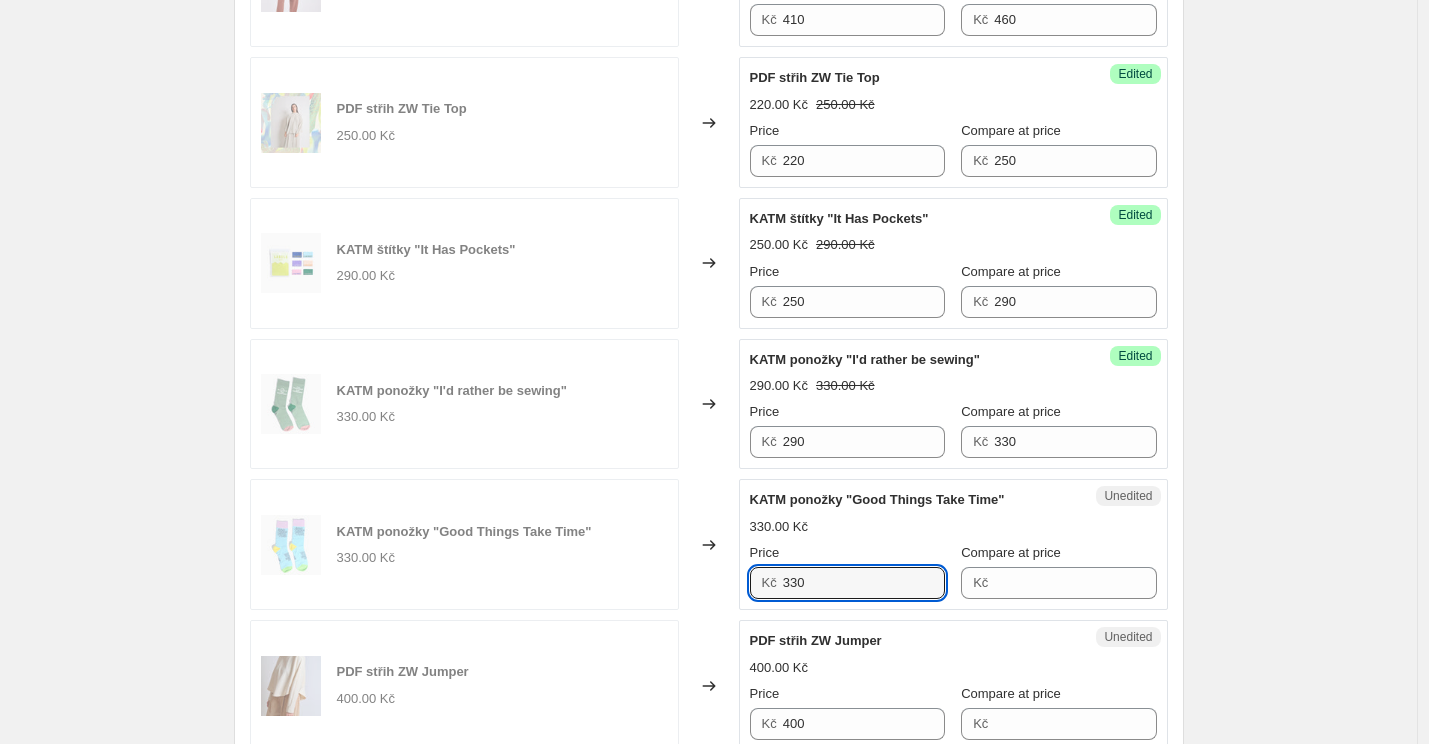 click on "KATM ponožky "Good Things Take Time" 330.00 Kč Changed to Unedited KATM ponožky "Good Things Take Time" 330.00 Kč Price Kč 330 Compare at price Kč" at bounding box center (709, 544) 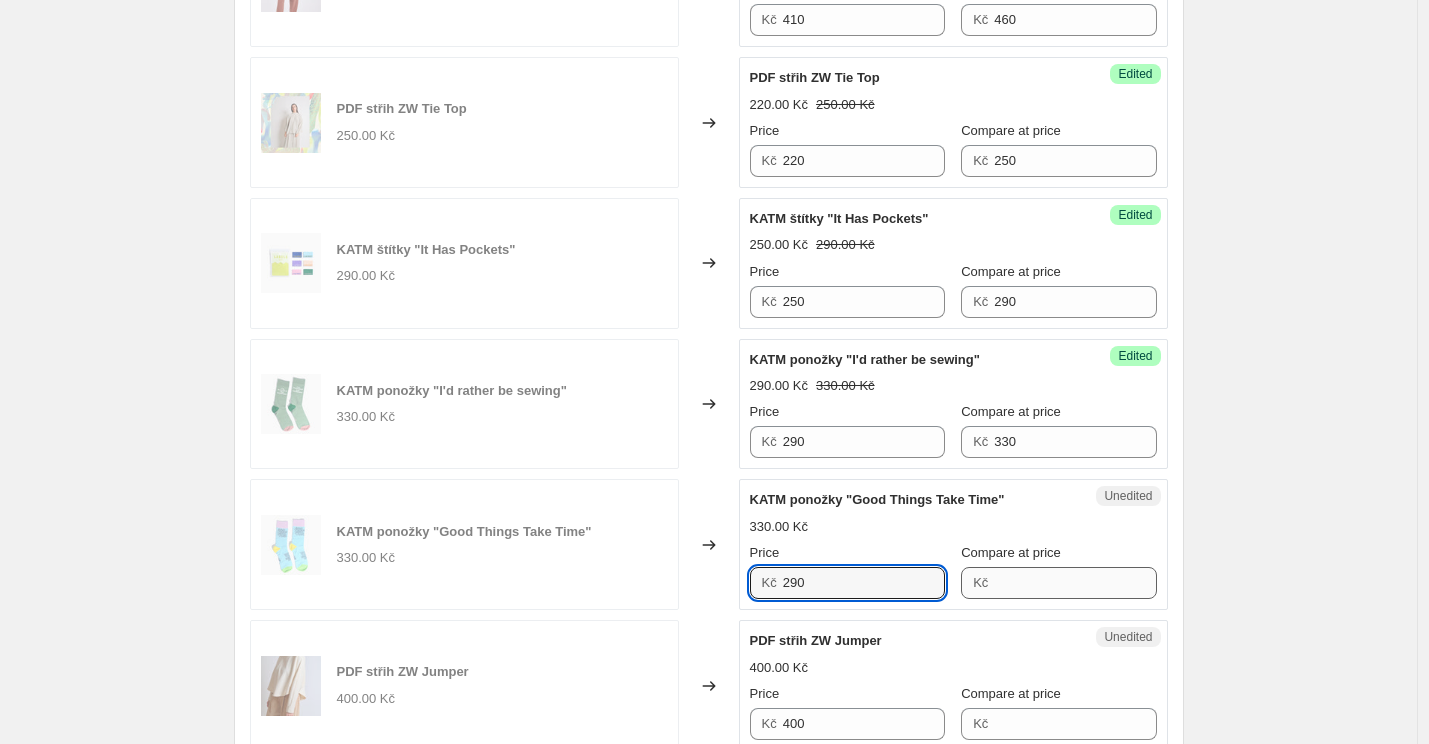 type on "290" 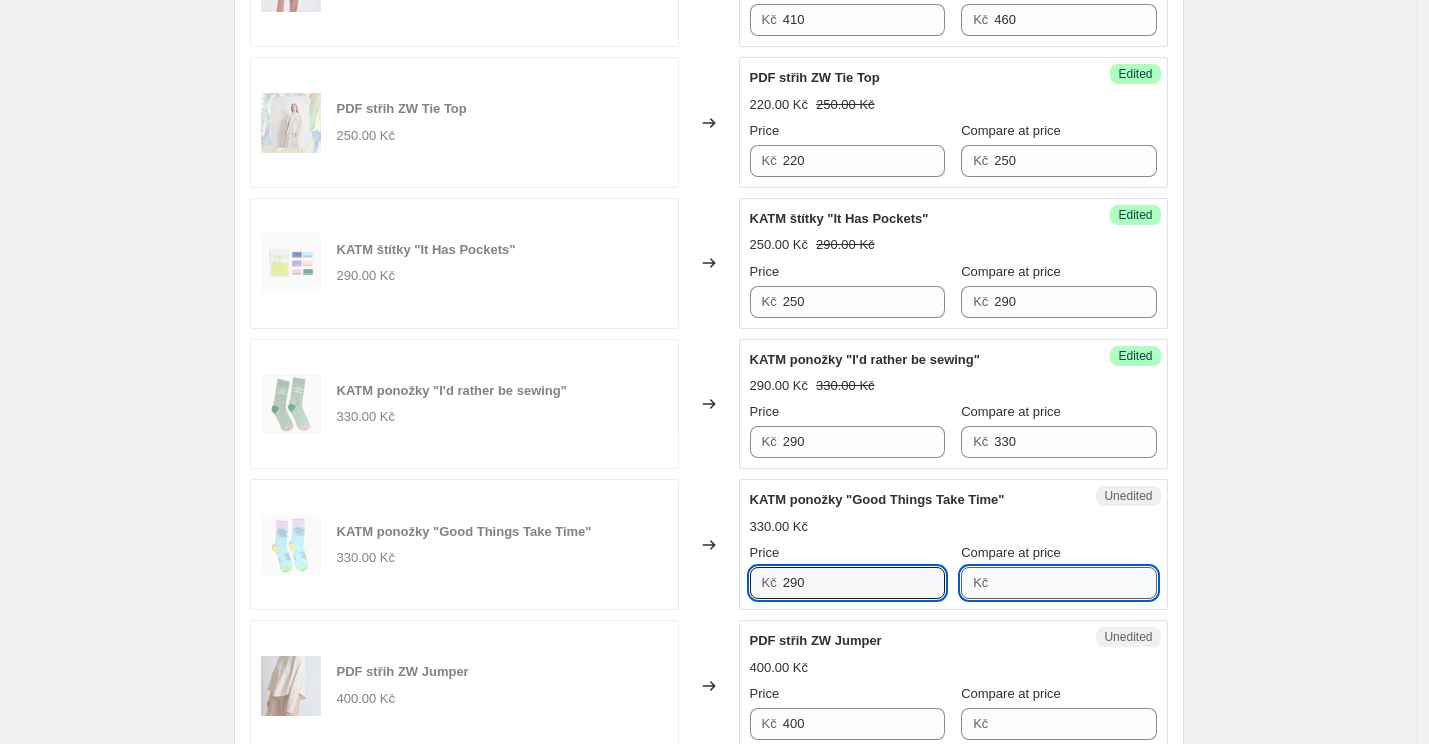 click on "Compare at price" at bounding box center [1075, 583] 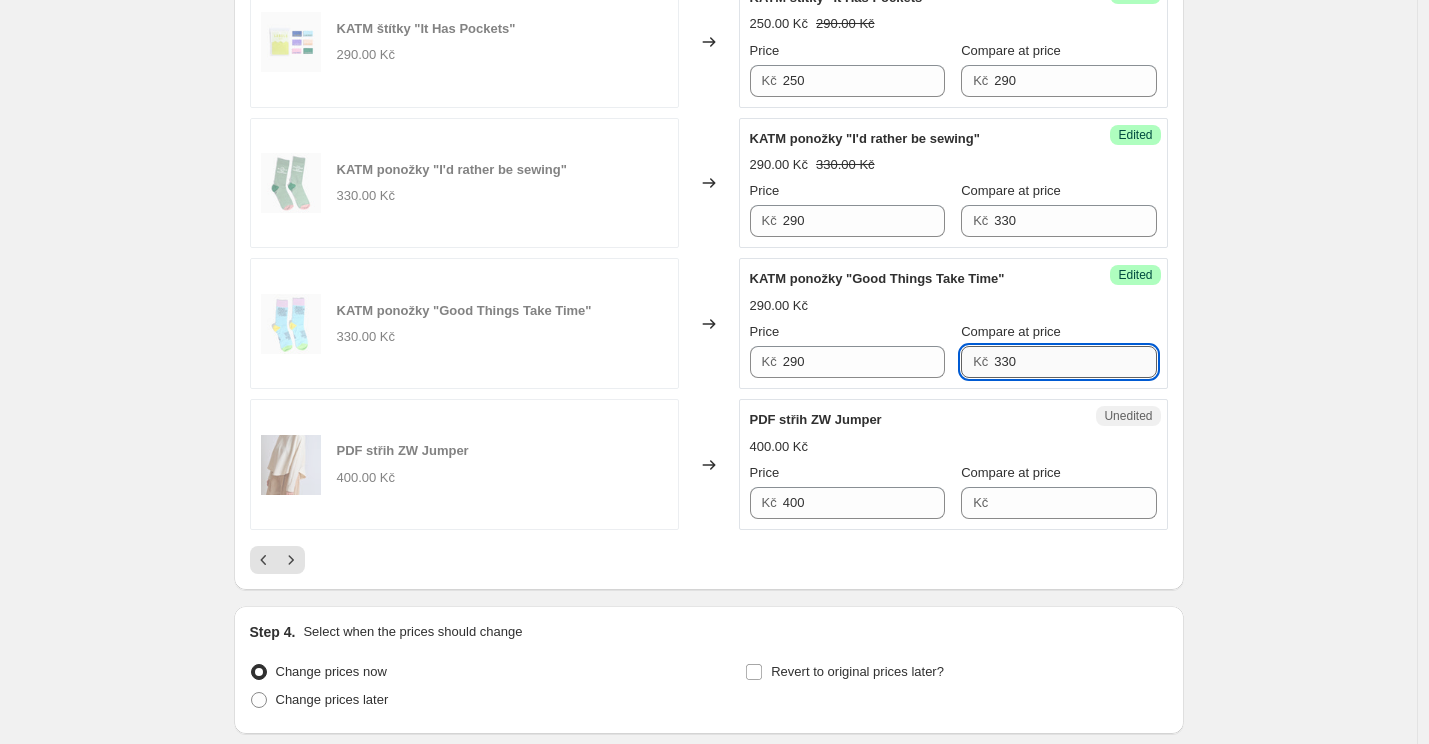 scroll, scrollTop: 3029, scrollLeft: 0, axis: vertical 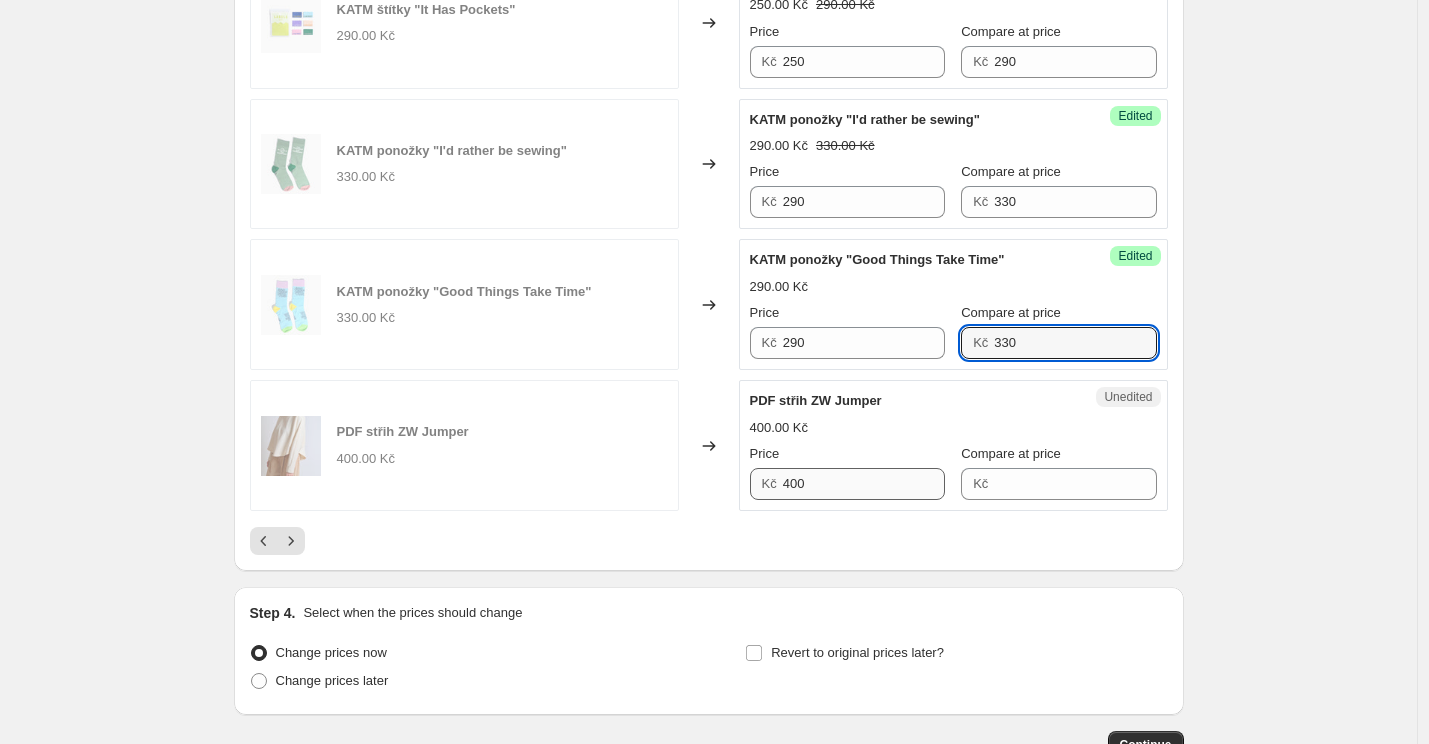 type on "330" 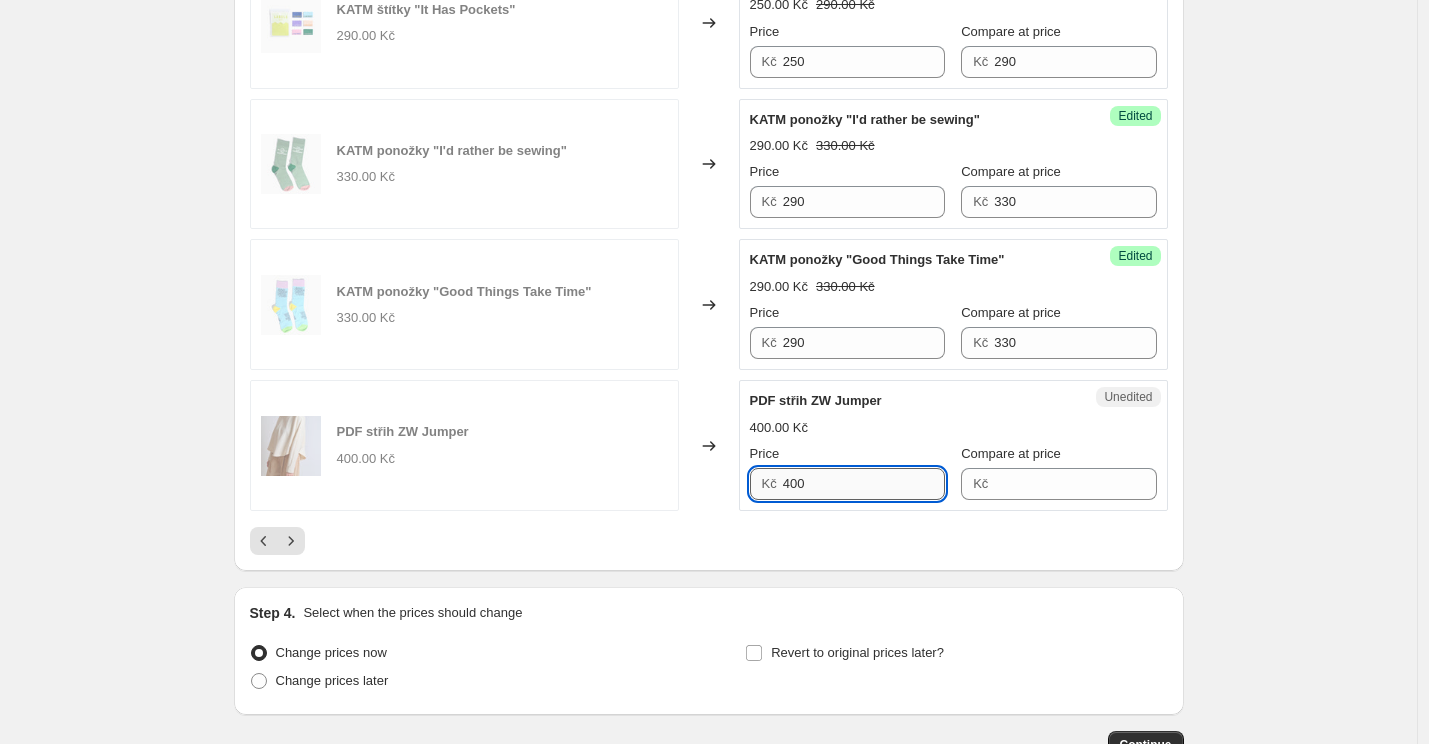 drag, startPoint x: 803, startPoint y: 483, endPoint x: 791, endPoint y: 483, distance: 12 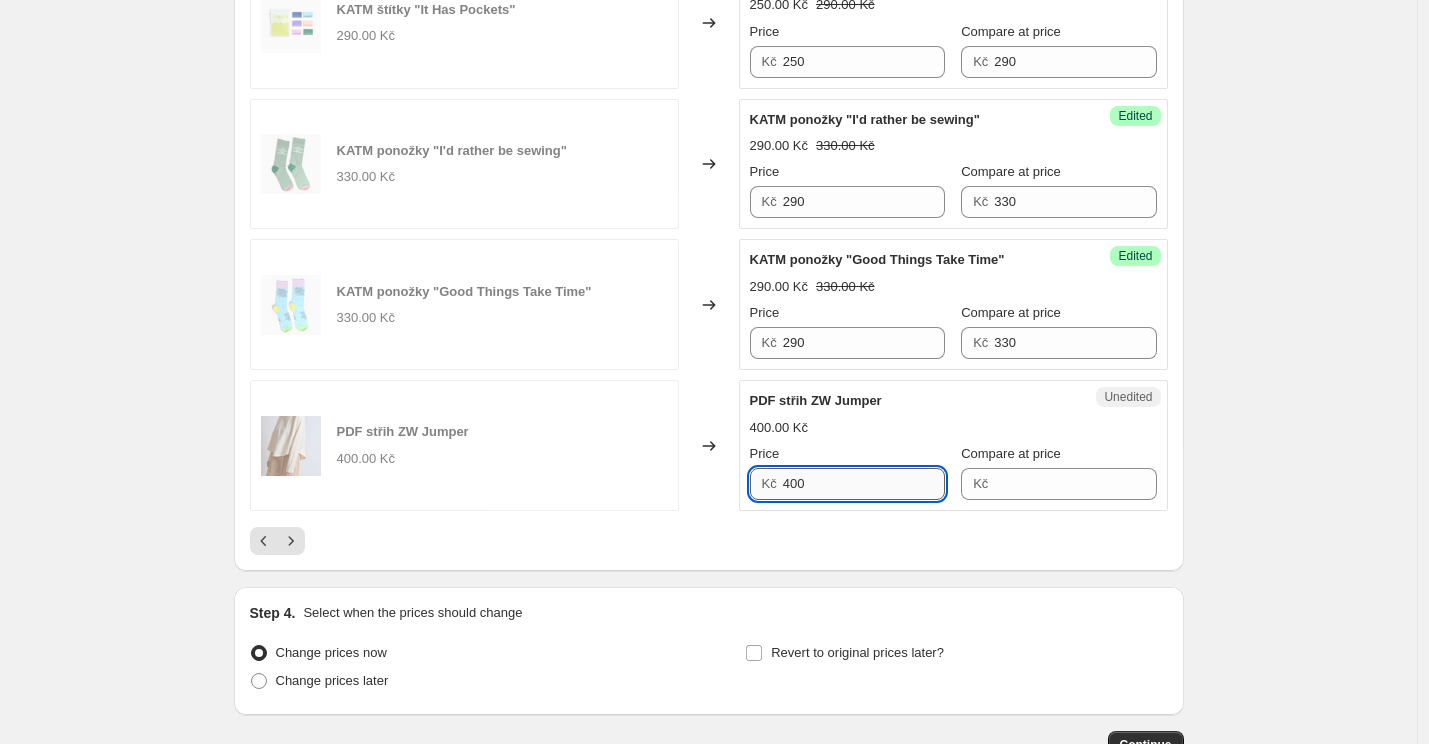 click on "400" at bounding box center [864, 484] 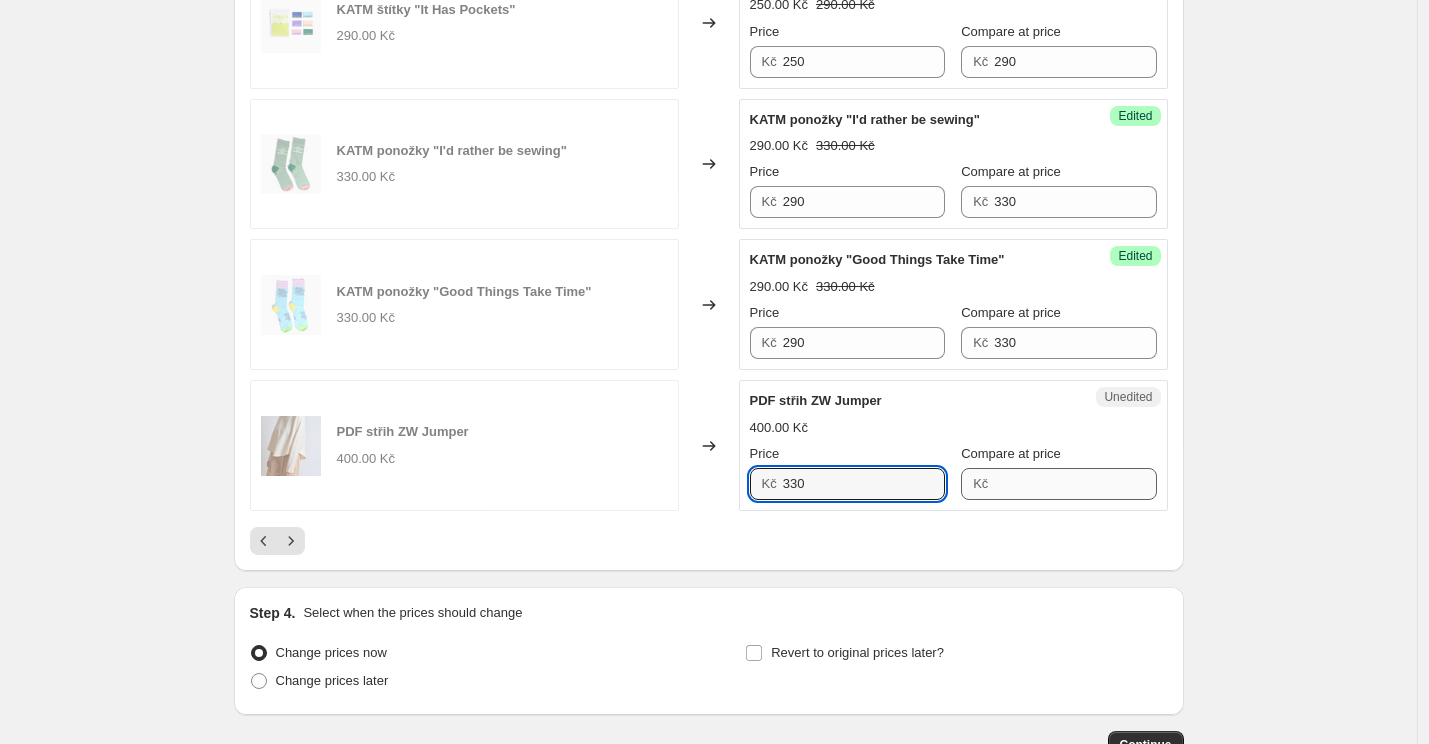 type on "330" 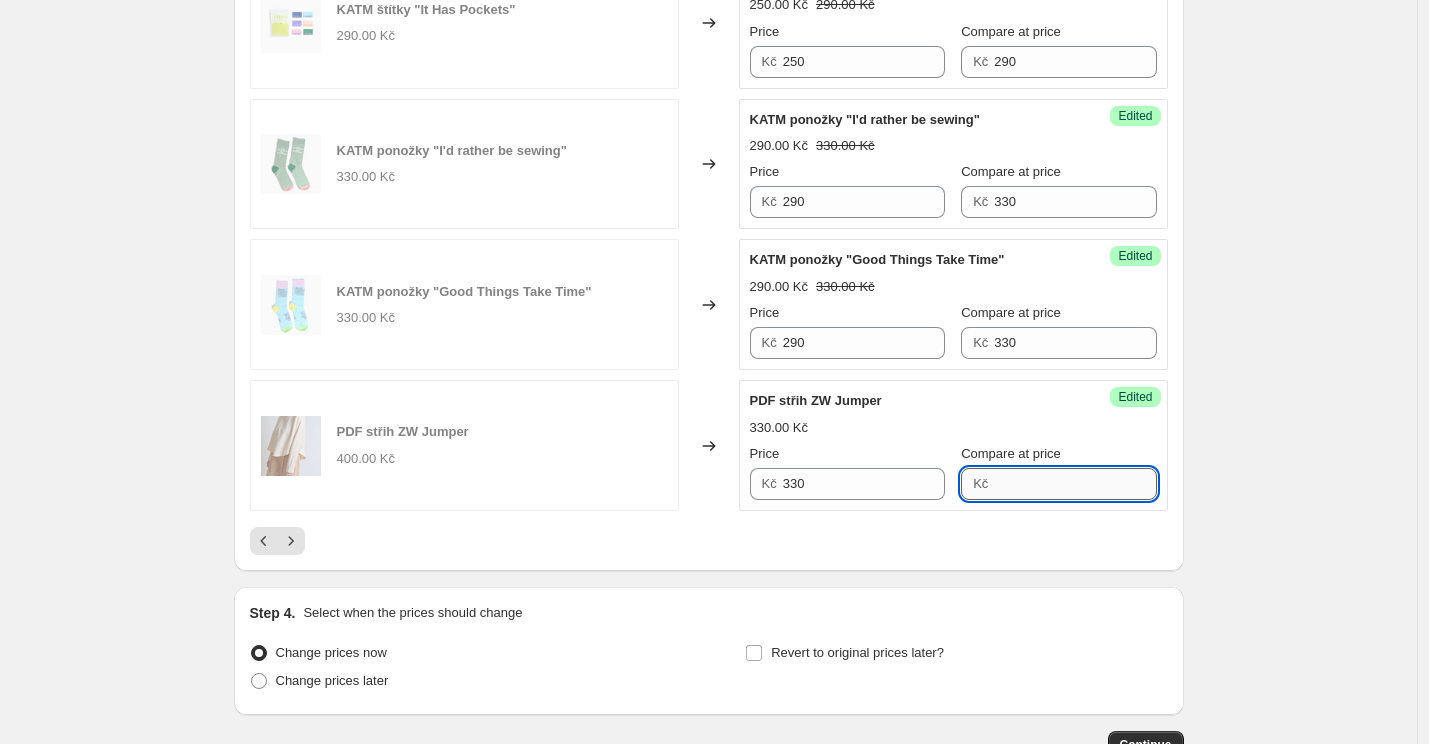 click on "Compare at price" at bounding box center (1075, 484) 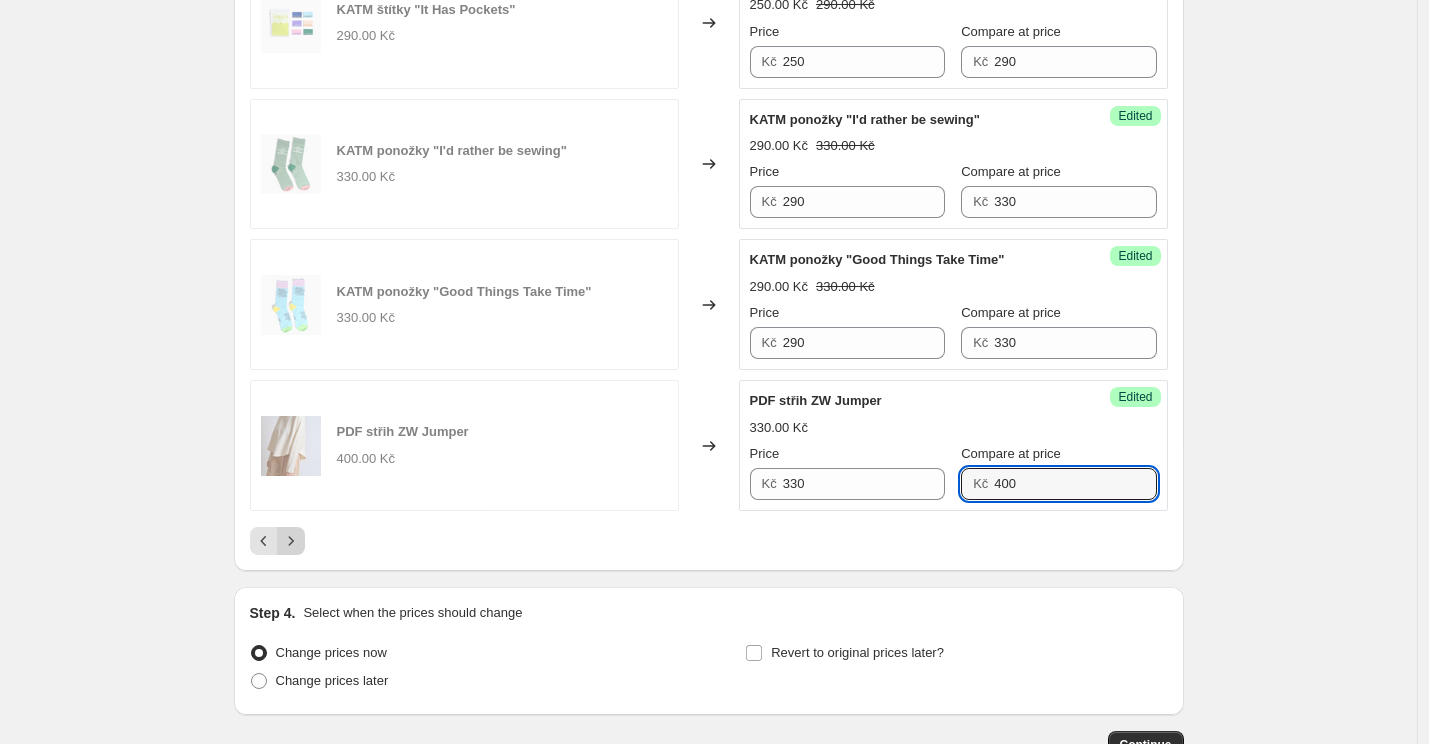 type on "400" 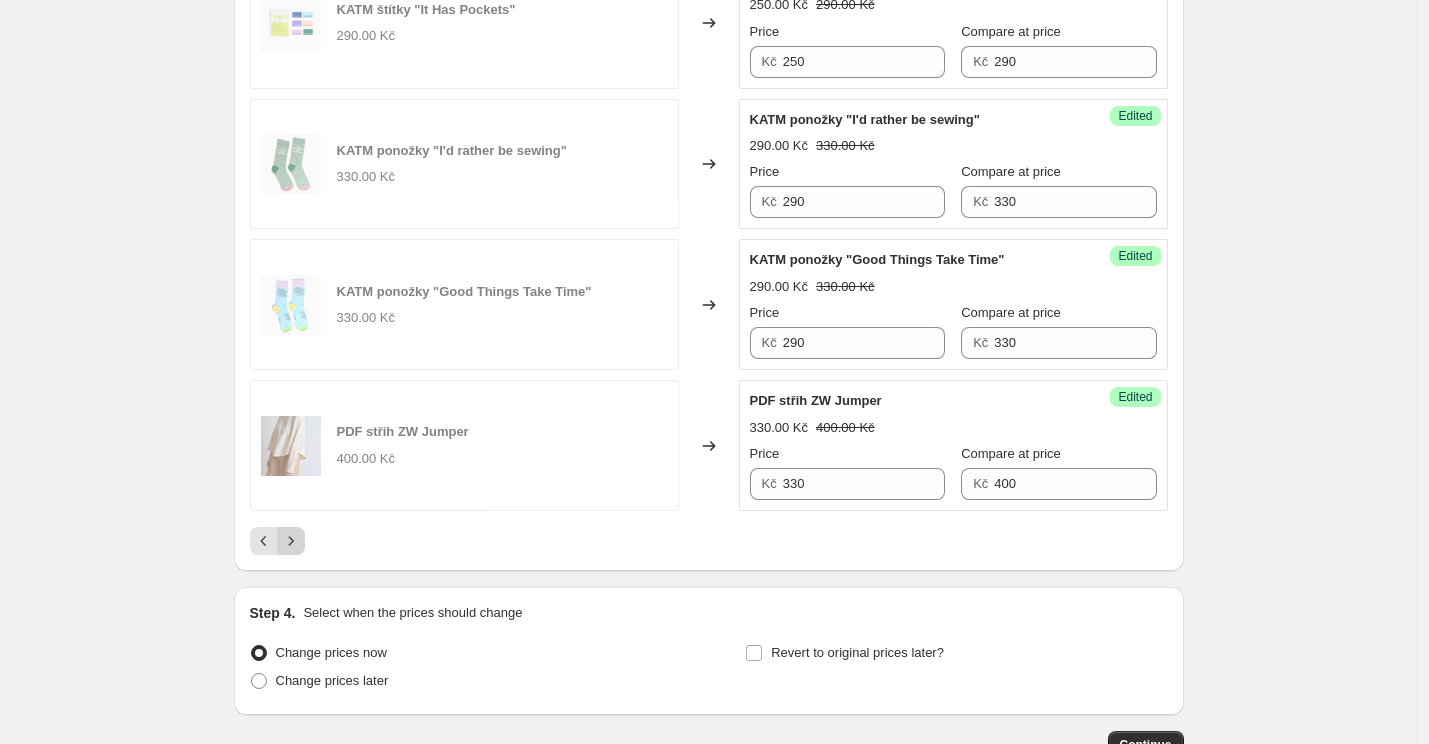 click 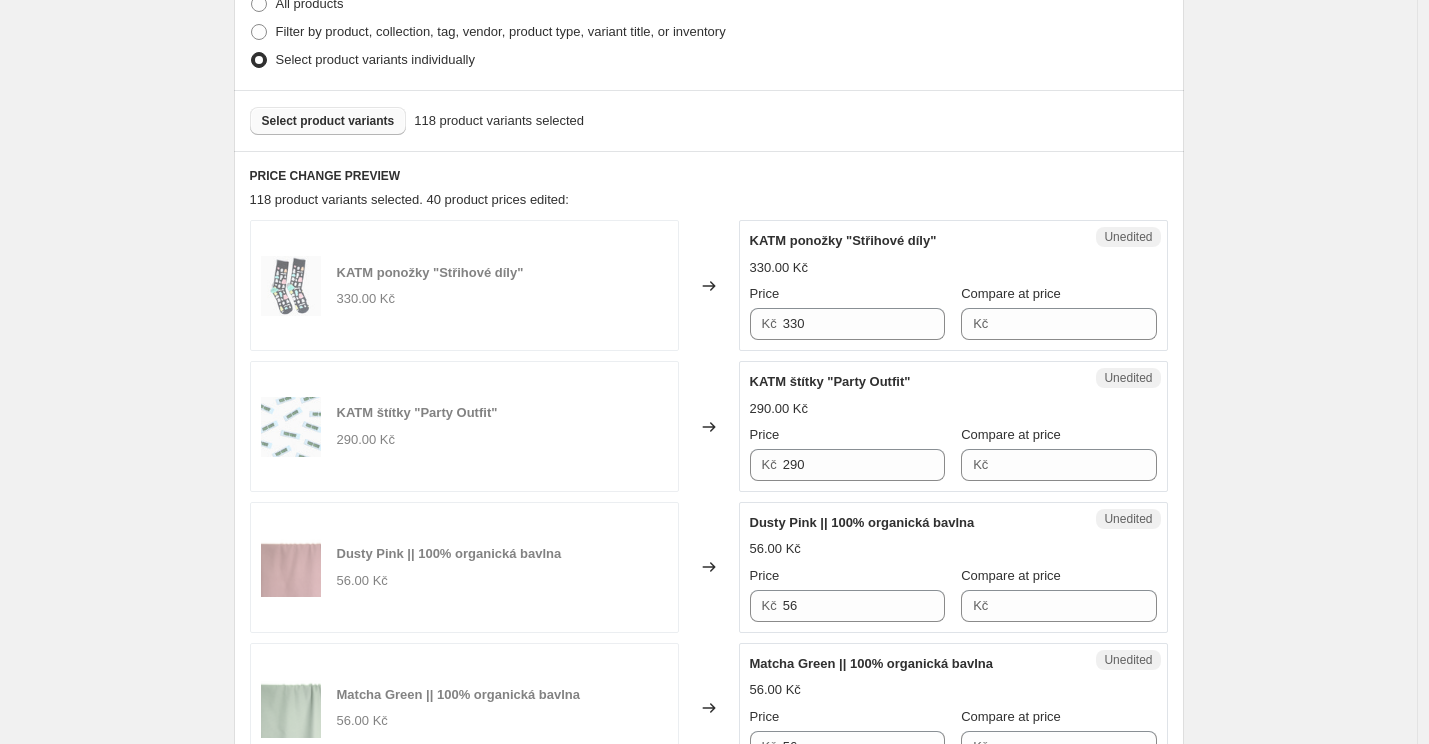 scroll, scrollTop: 516, scrollLeft: 0, axis: vertical 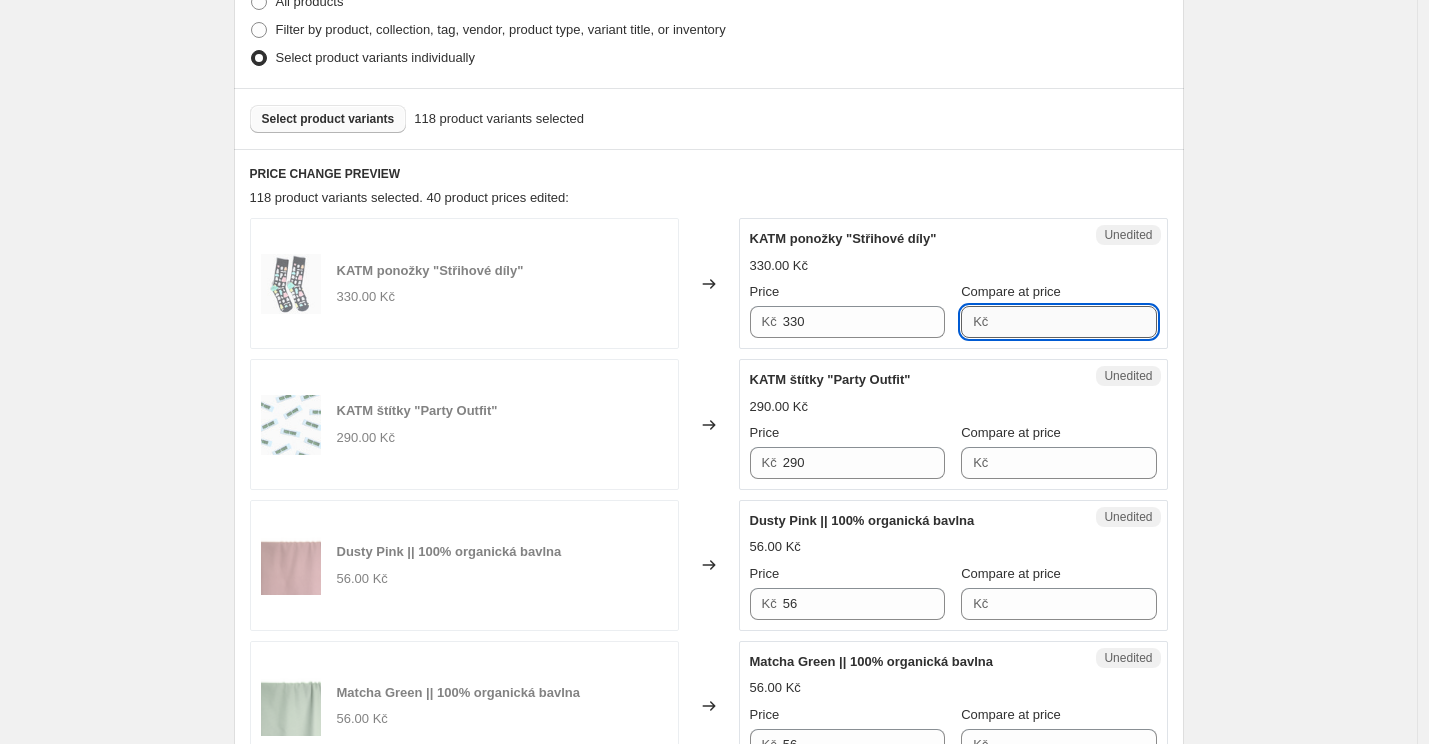 click on "Compare at price" at bounding box center (1075, 322) 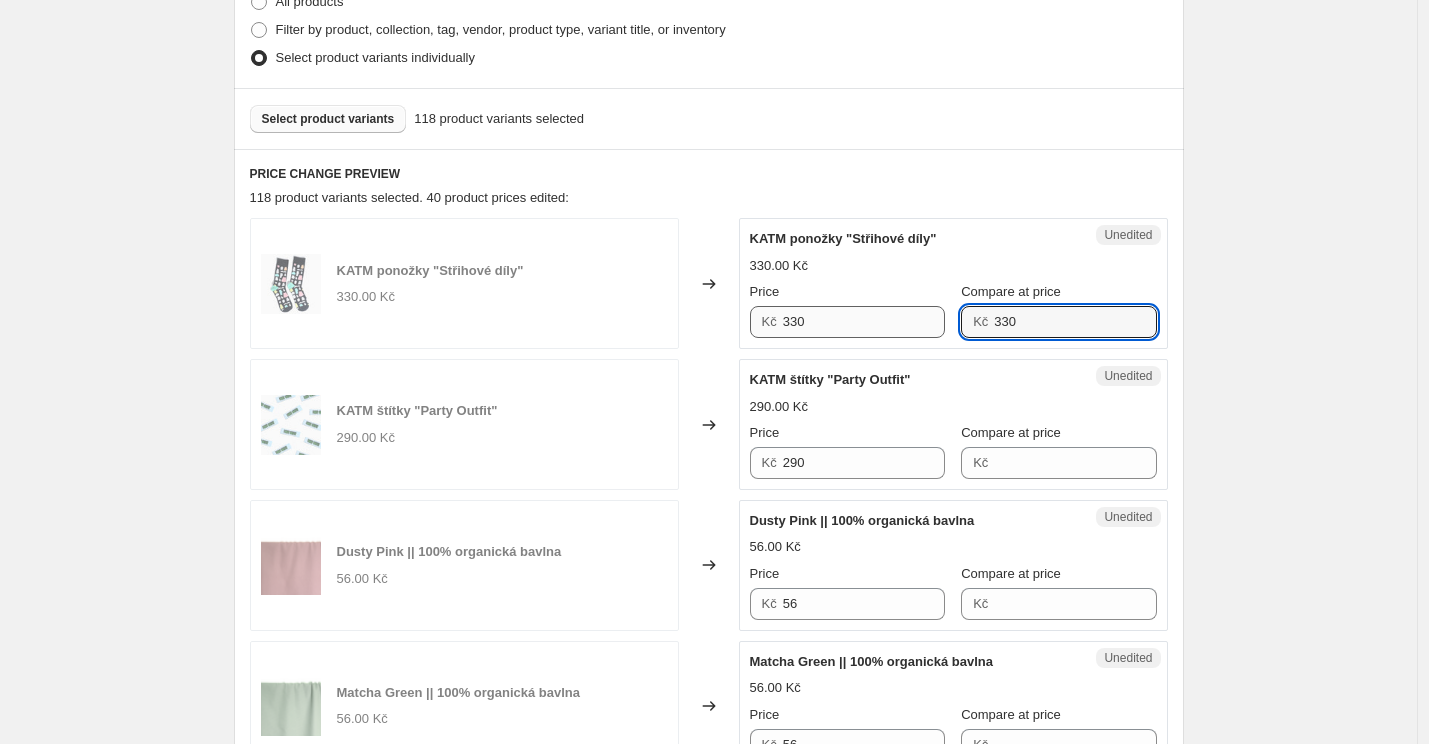 type on "330" 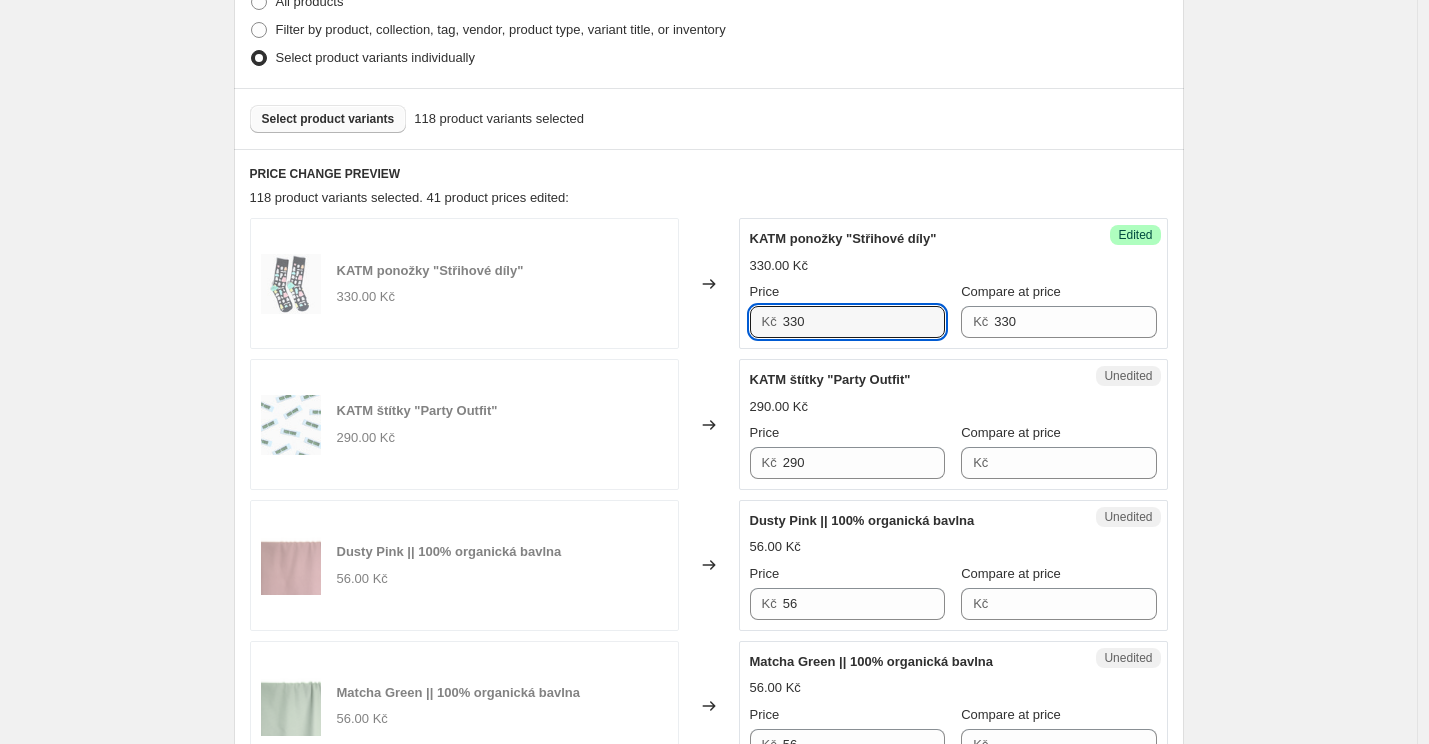 drag, startPoint x: 808, startPoint y: 322, endPoint x: 756, endPoint y: 321, distance: 52.009613 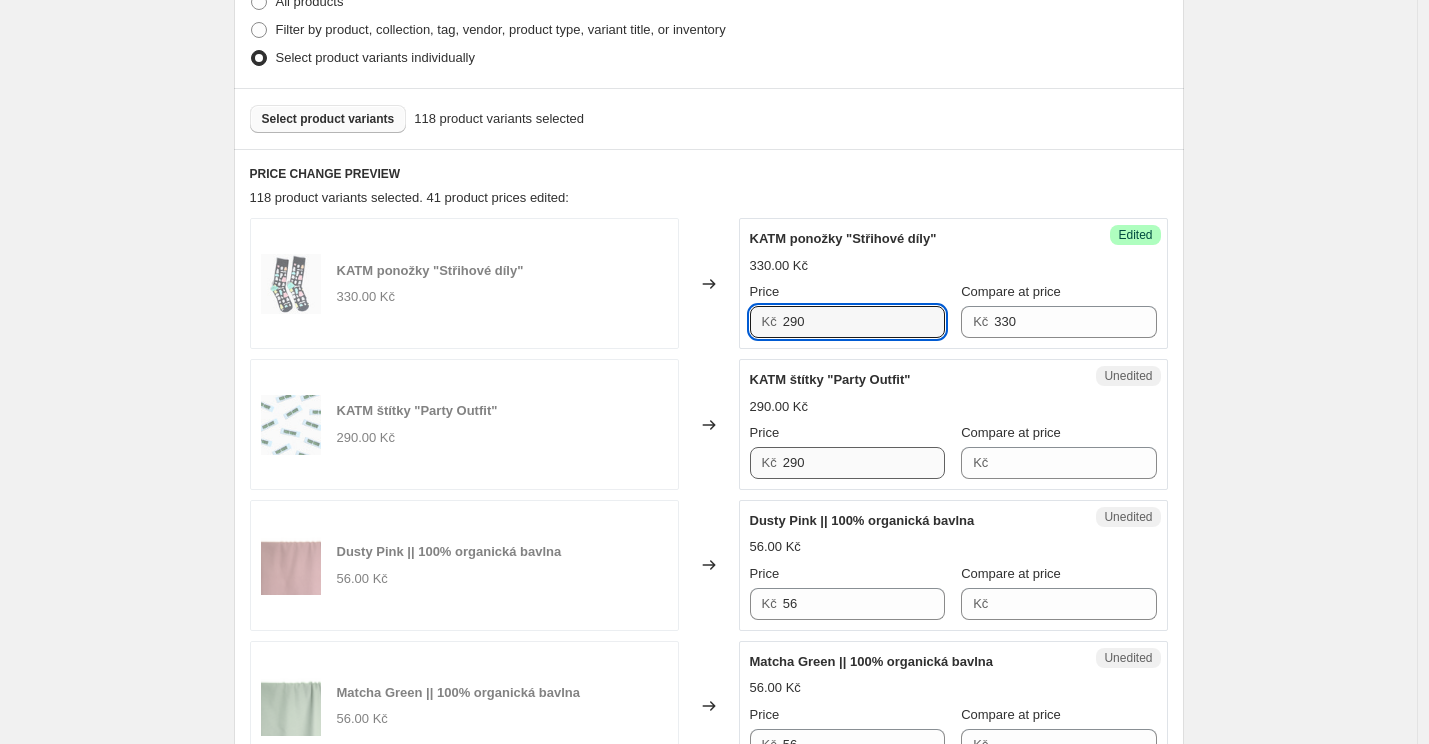 type on "290" 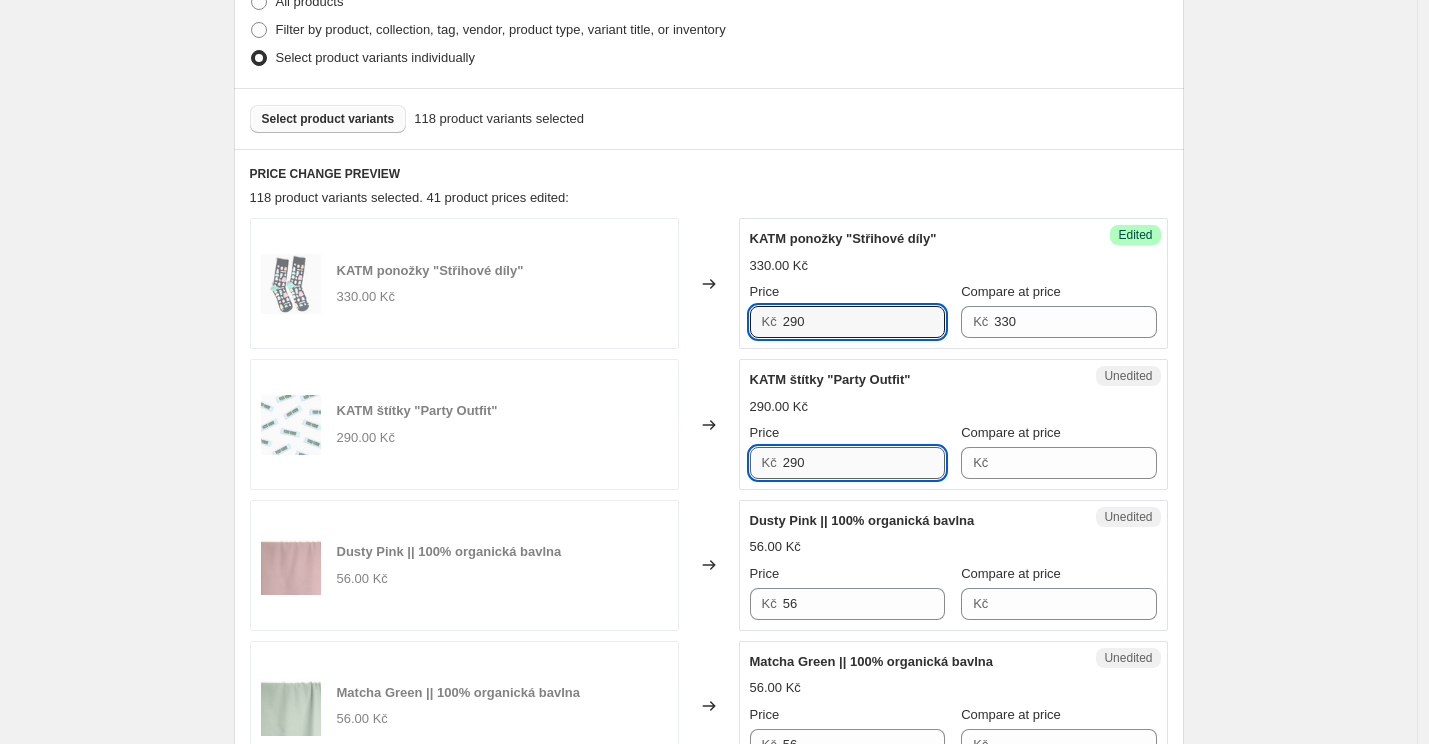 click on "290" at bounding box center (864, 463) 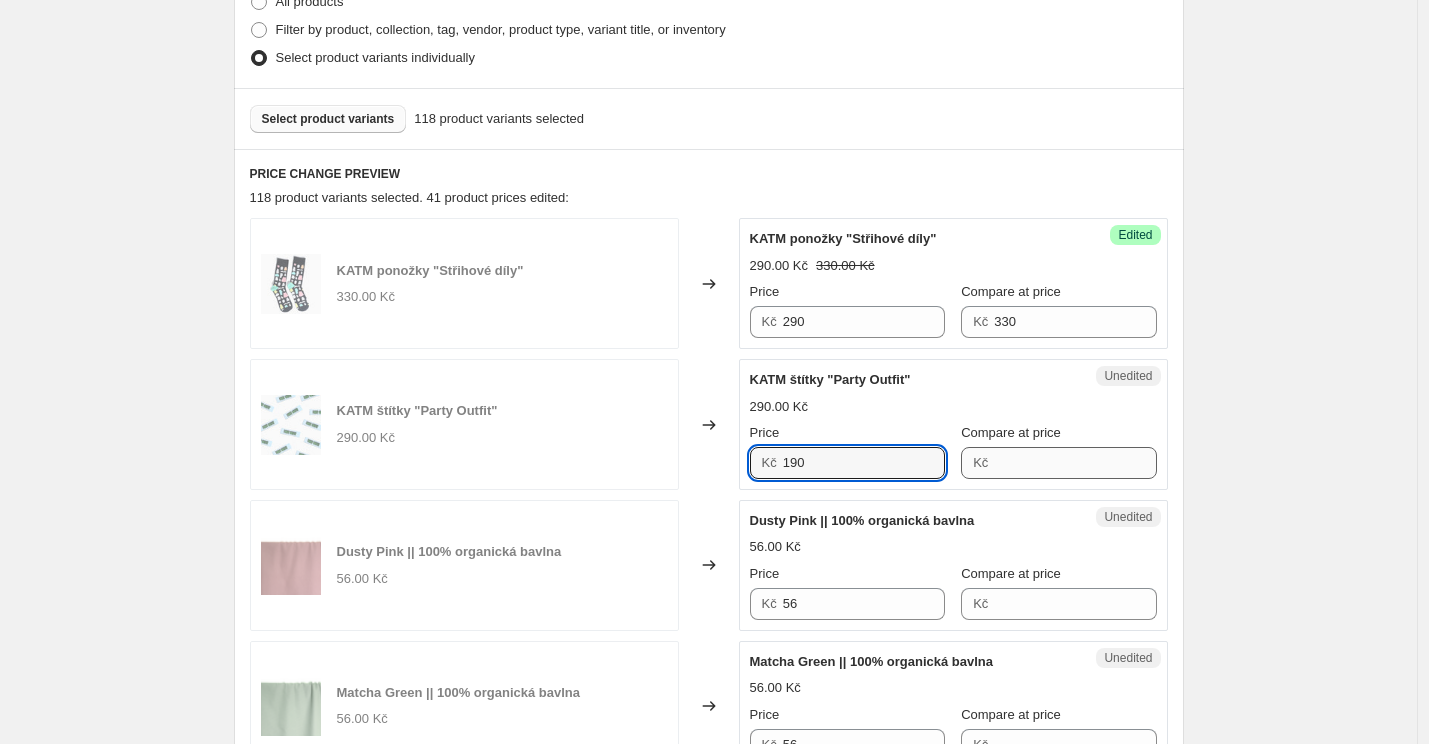 type on "190" 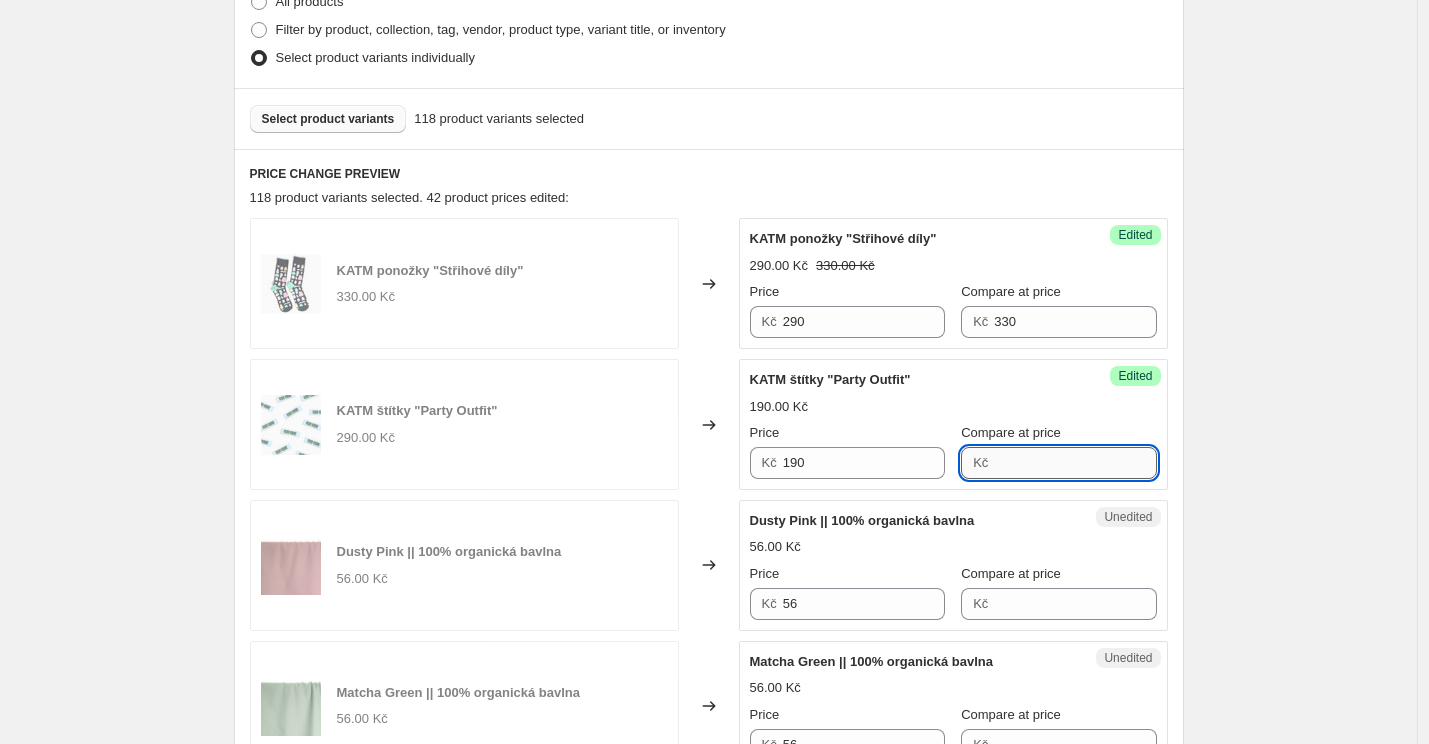click on "Compare at price" at bounding box center (1075, 463) 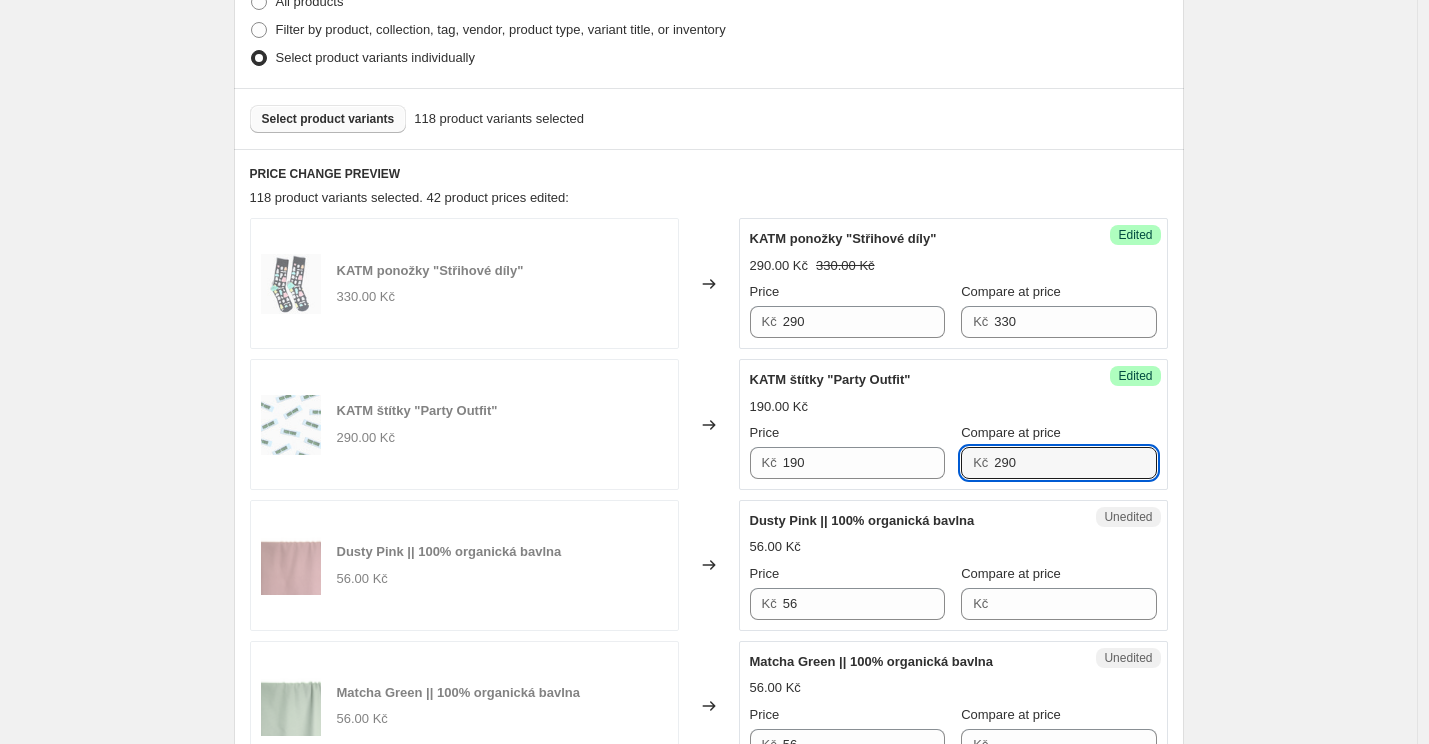 type on "290" 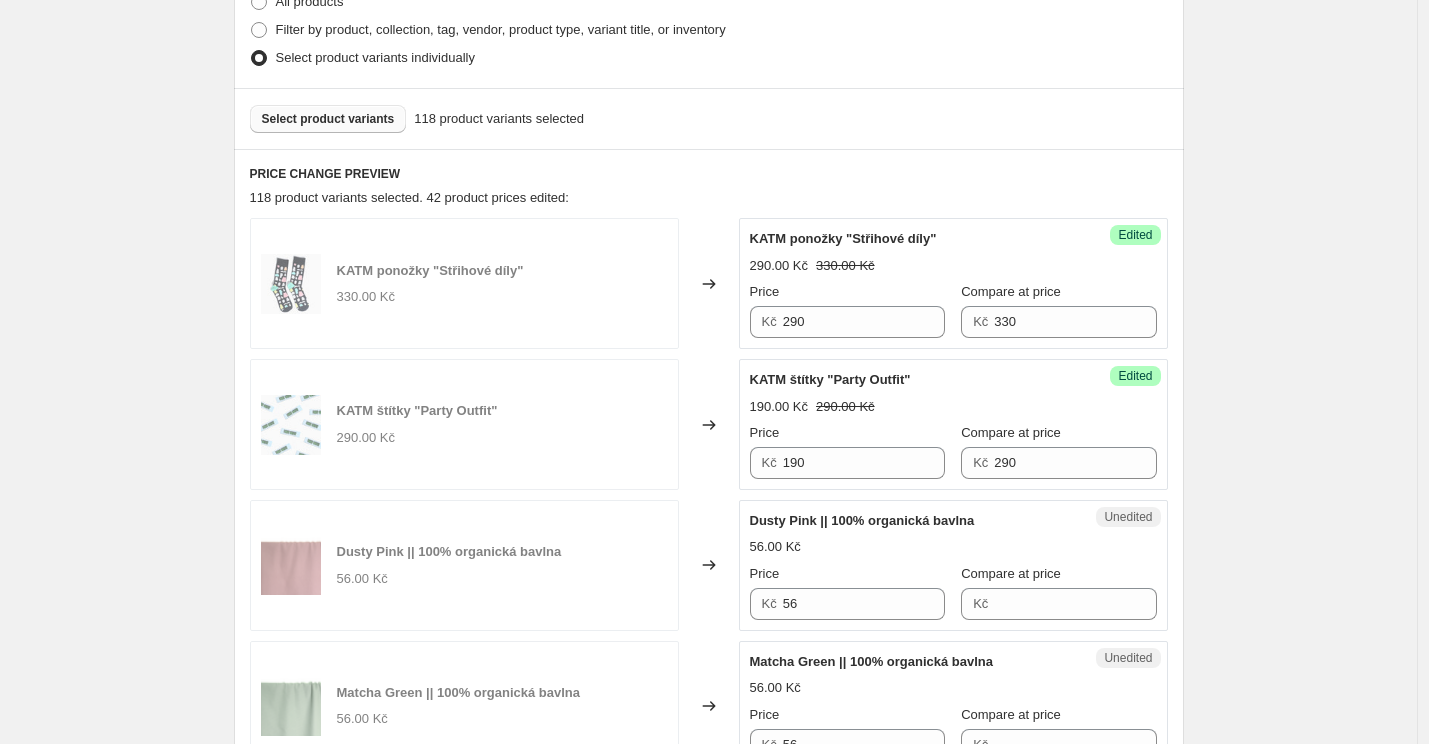 click on "56.00 Kč" at bounding box center [953, 547] 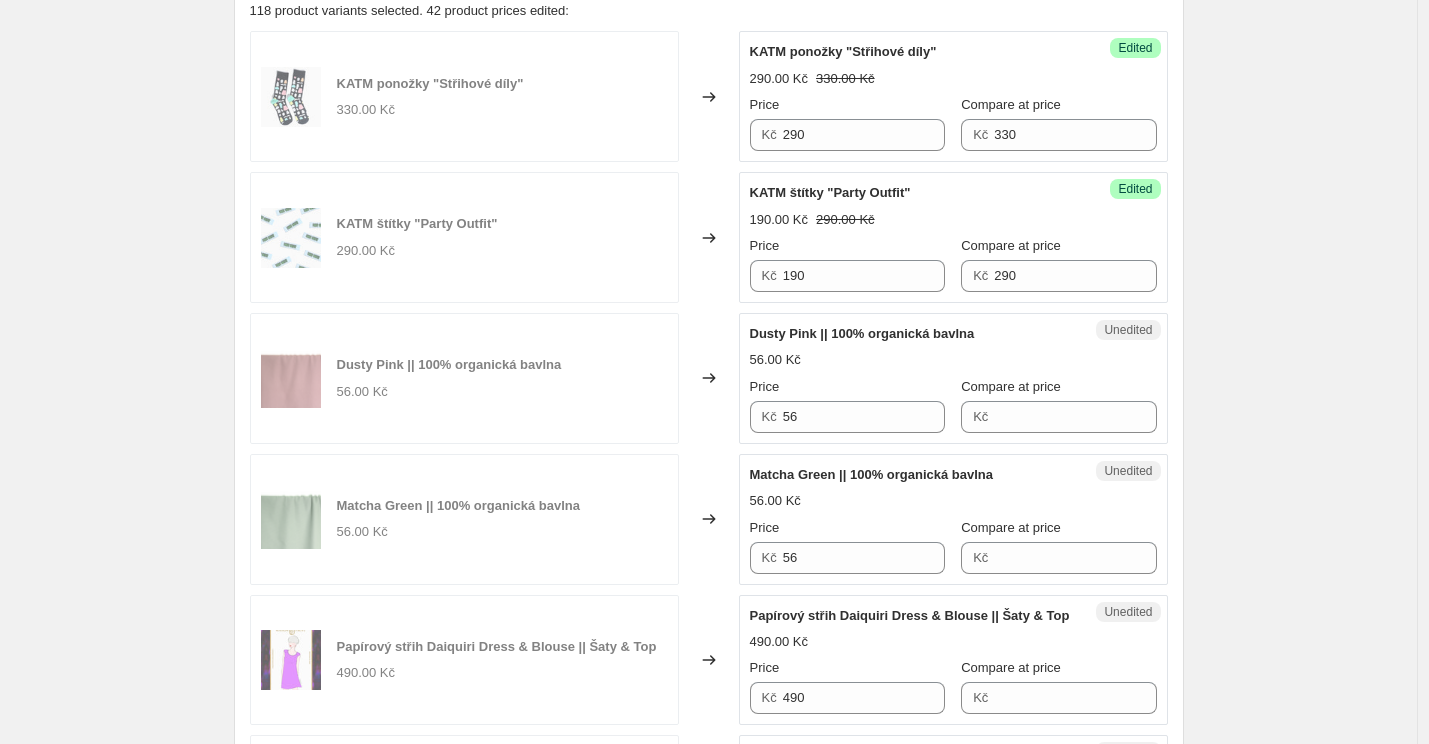 scroll, scrollTop: 704, scrollLeft: 0, axis: vertical 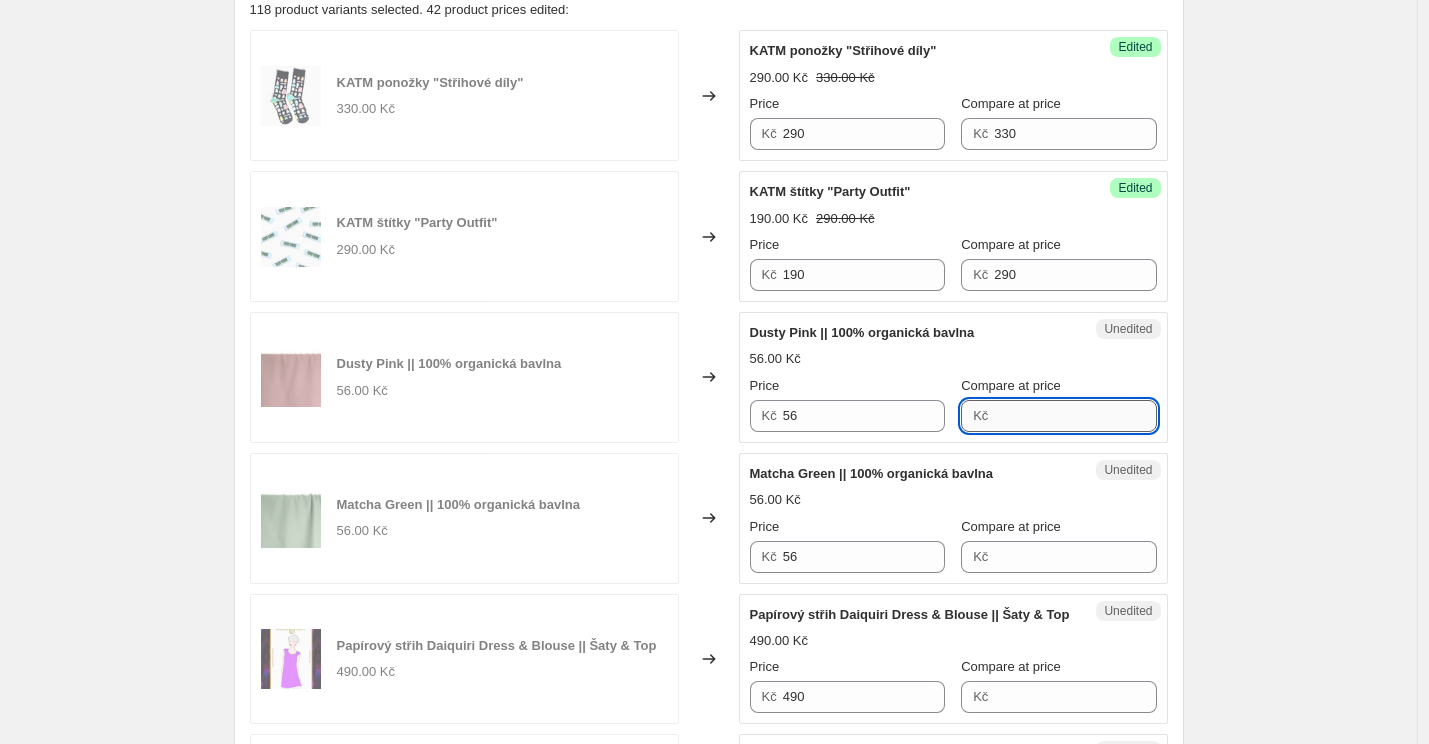 click on "Compare at price" at bounding box center (1075, 416) 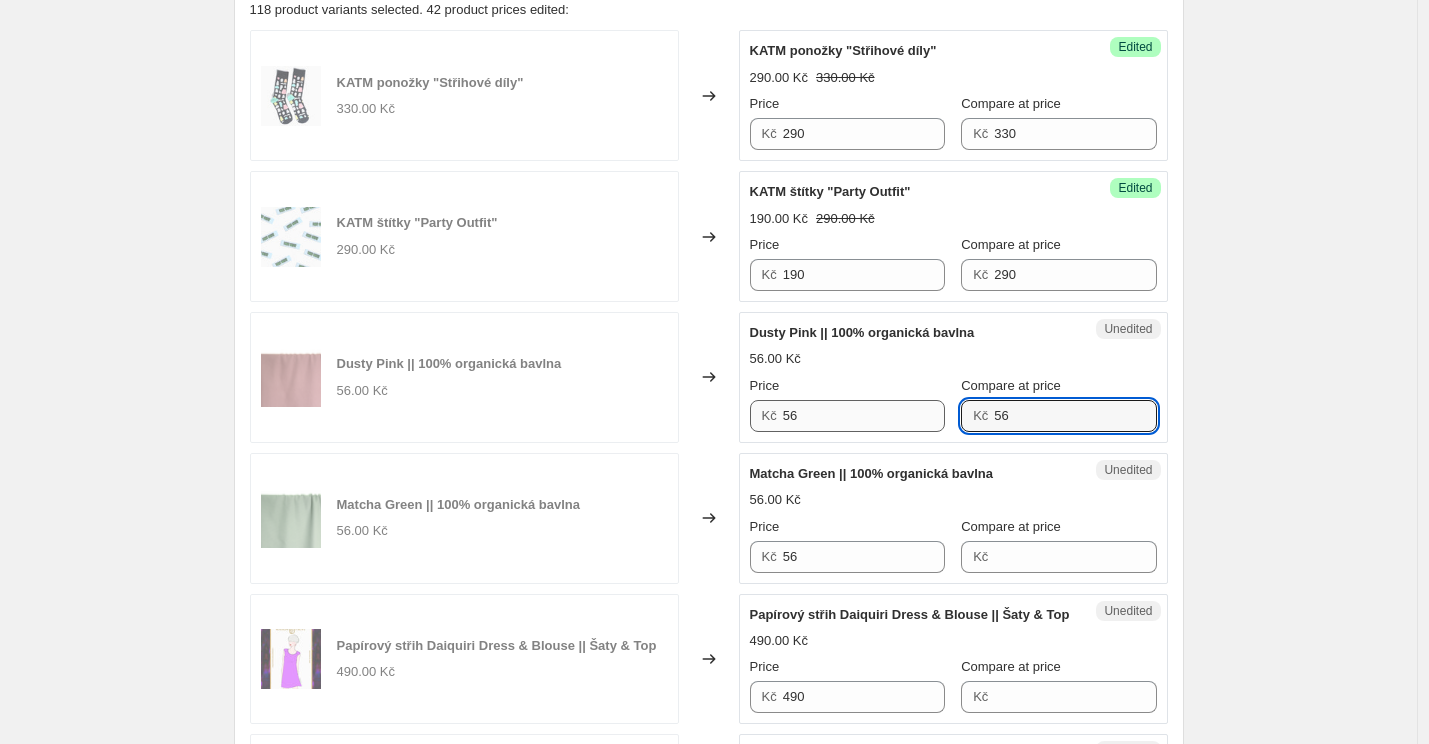 type on "56" 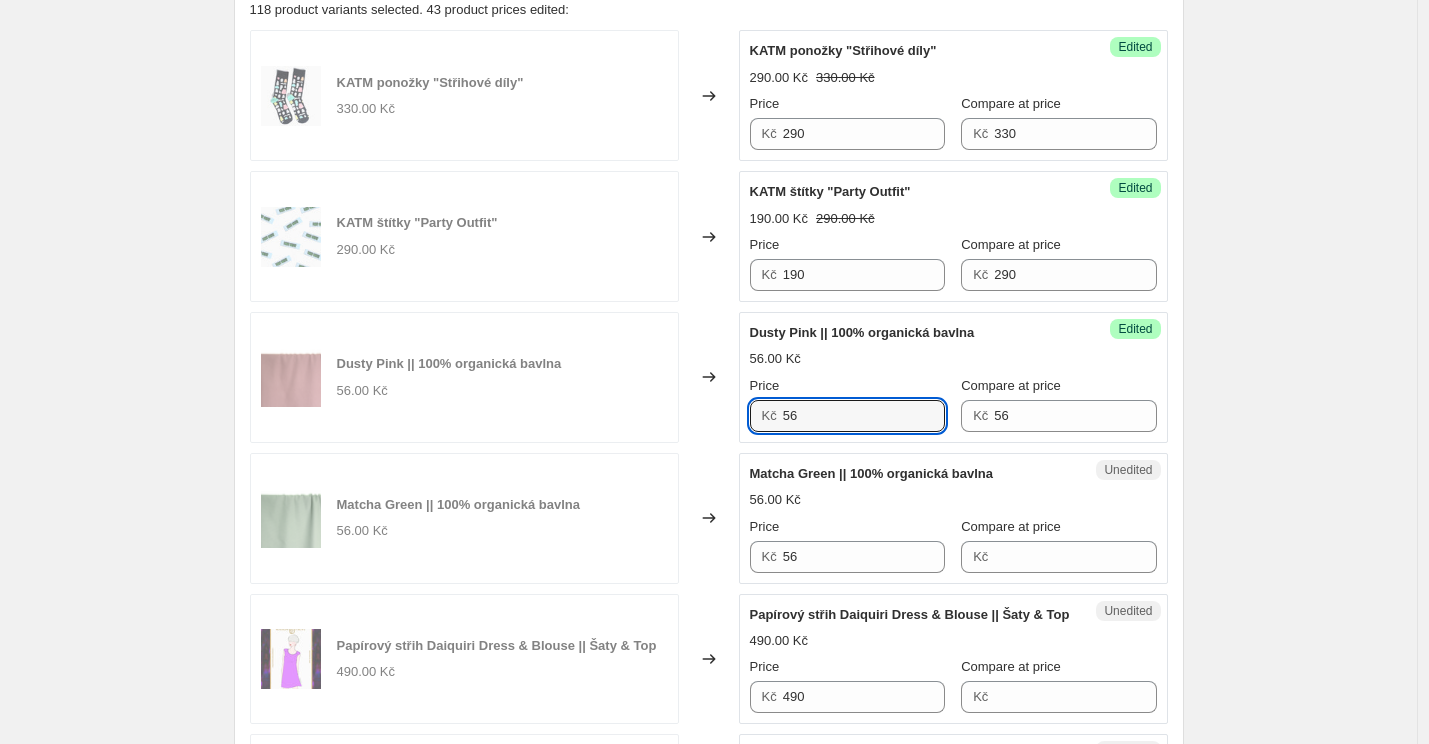 drag, startPoint x: 806, startPoint y: 418, endPoint x: 782, endPoint y: 417, distance: 24.020824 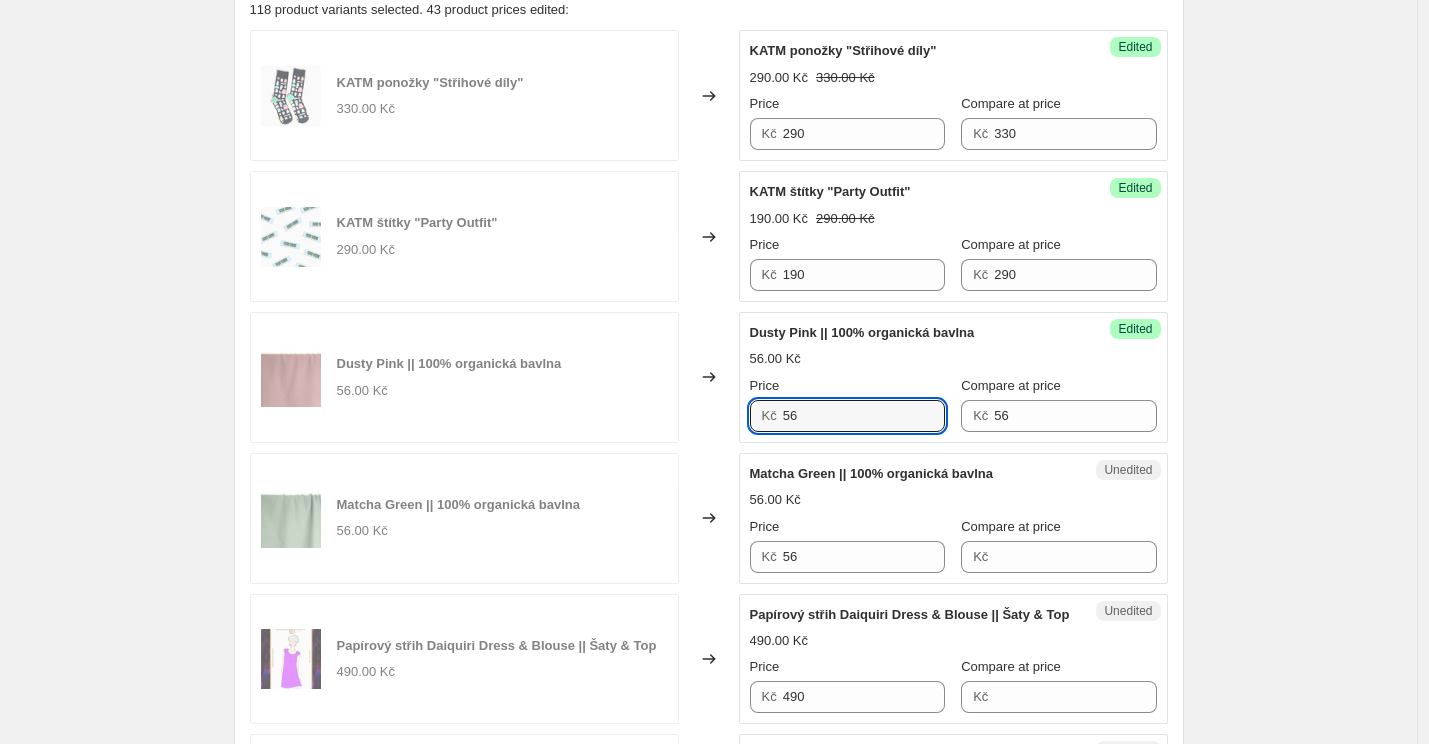 click on "Kč 56" at bounding box center [847, 416] 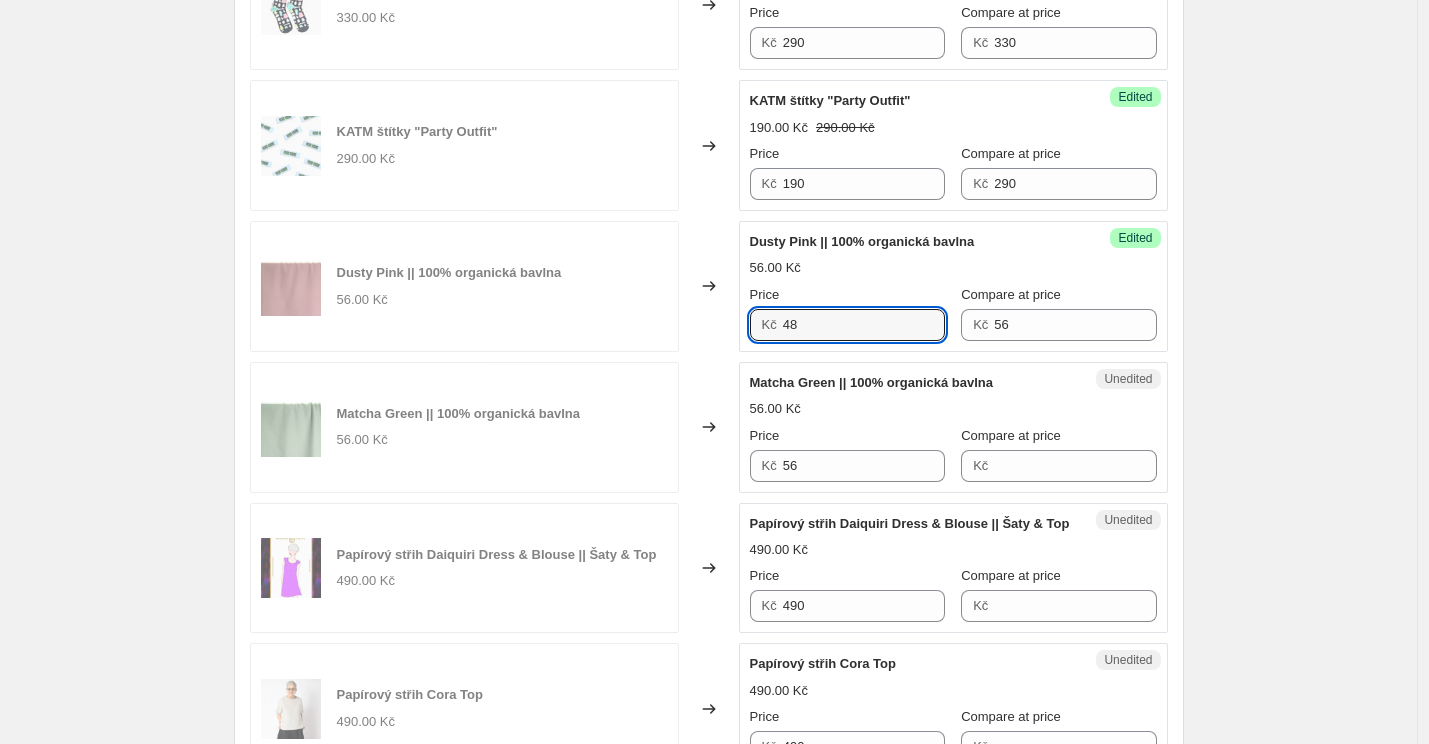 scroll, scrollTop: 846, scrollLeft: 0, axis: vertical 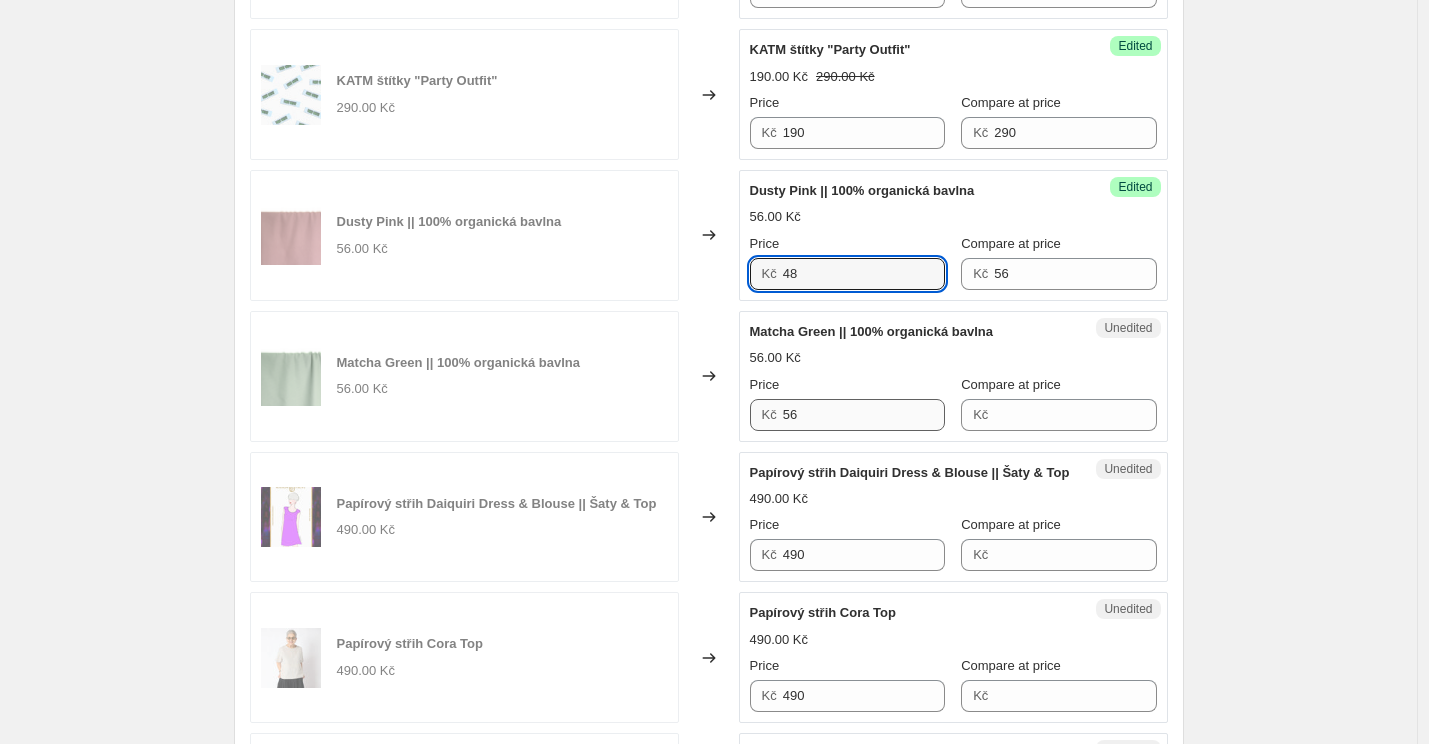 type on "48" 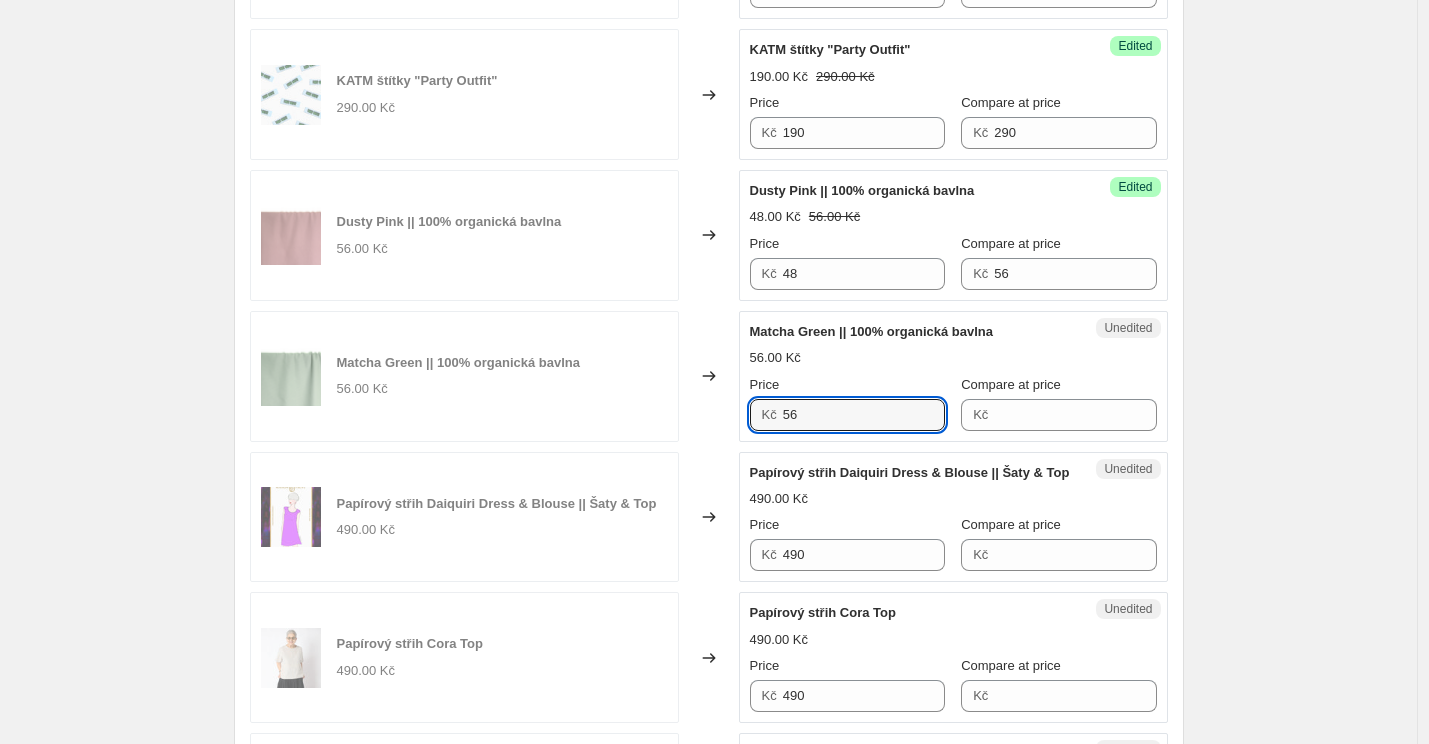 drag, startPoint x: 812, startPoint y: 418, endPoint x: 736, endPoint y: 418, distance: 76 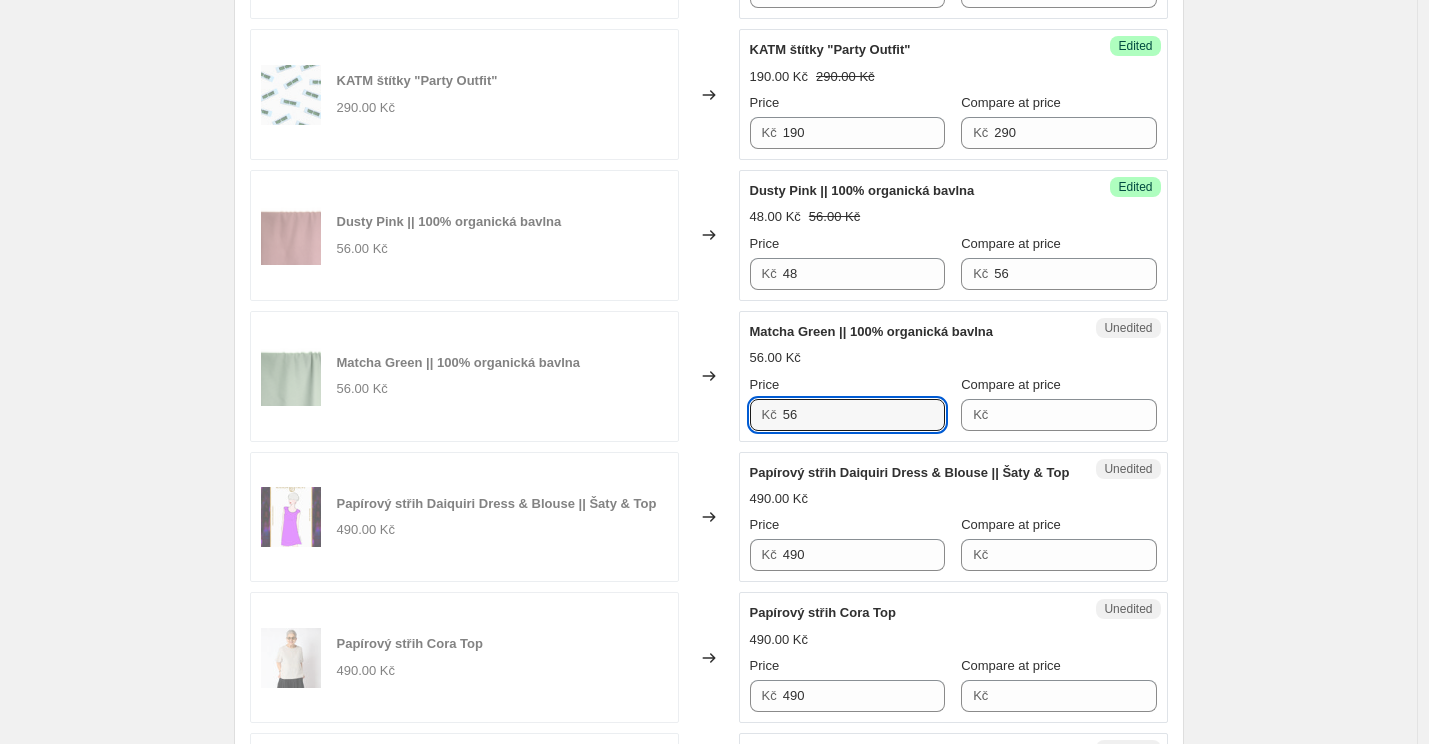 click on "Matcha Green || 100% organická bavlna 56.00 Kč Changed to Unedited Matcha Green || 100% organická bavlna 56.00 Kč Price Kč 56 Compare at price Kč" at bounding box center [709, 376] 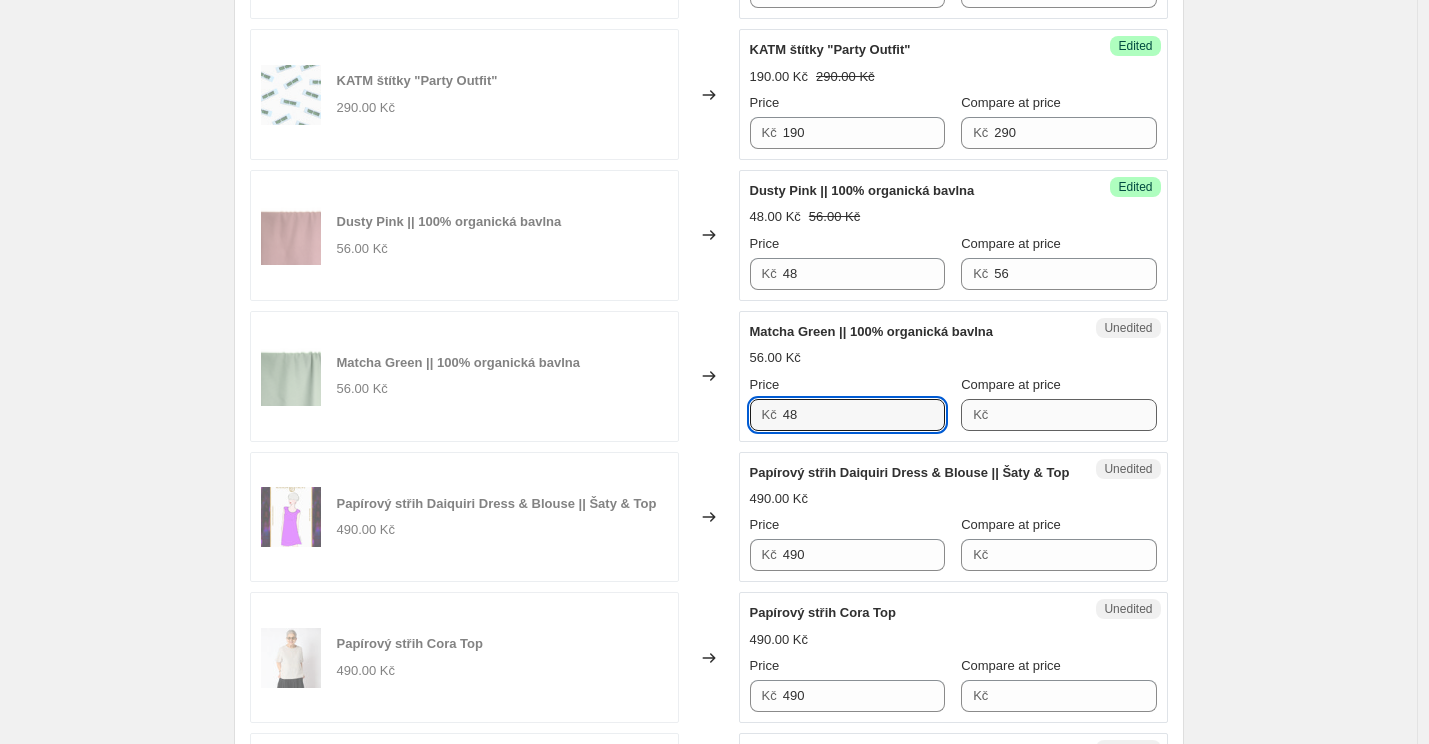type on "48" 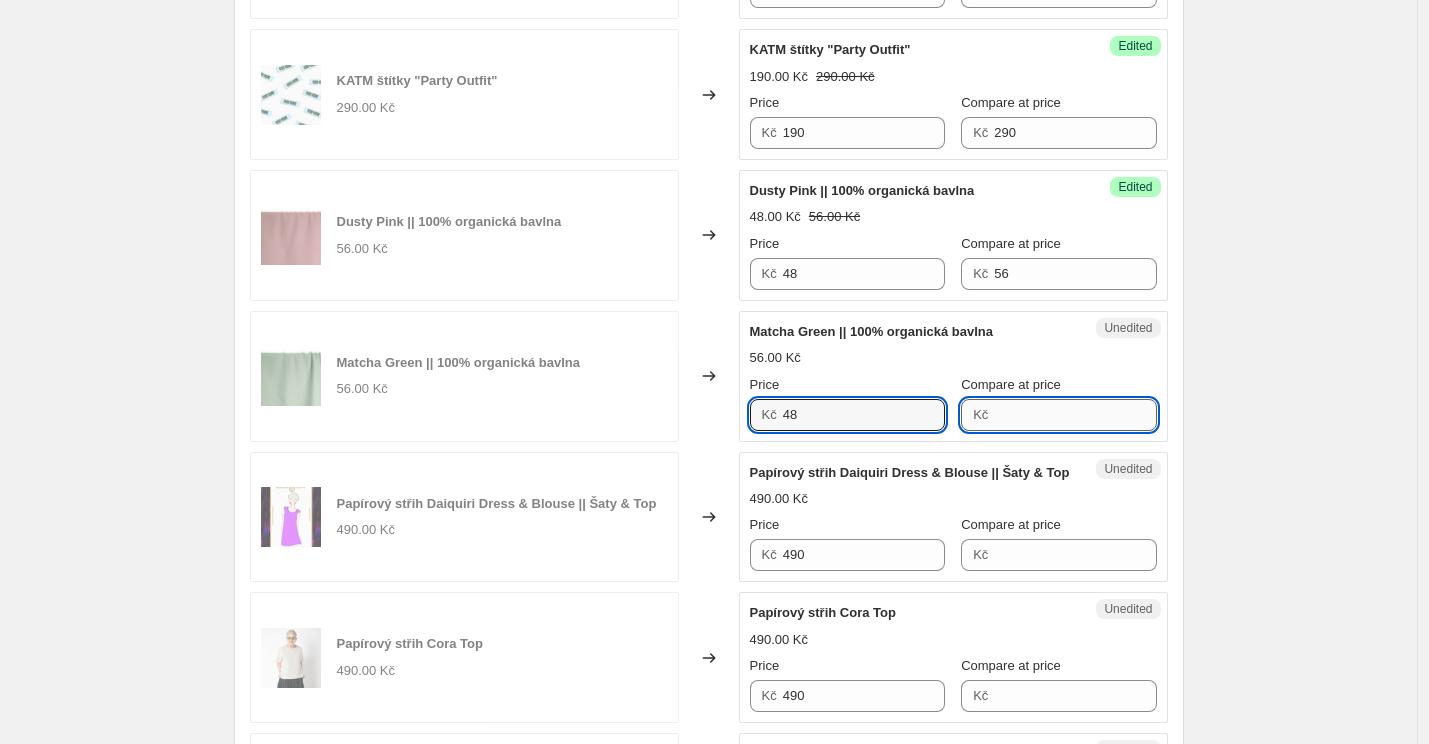 click on "Compare at price" at bounding box center (1075, 415) 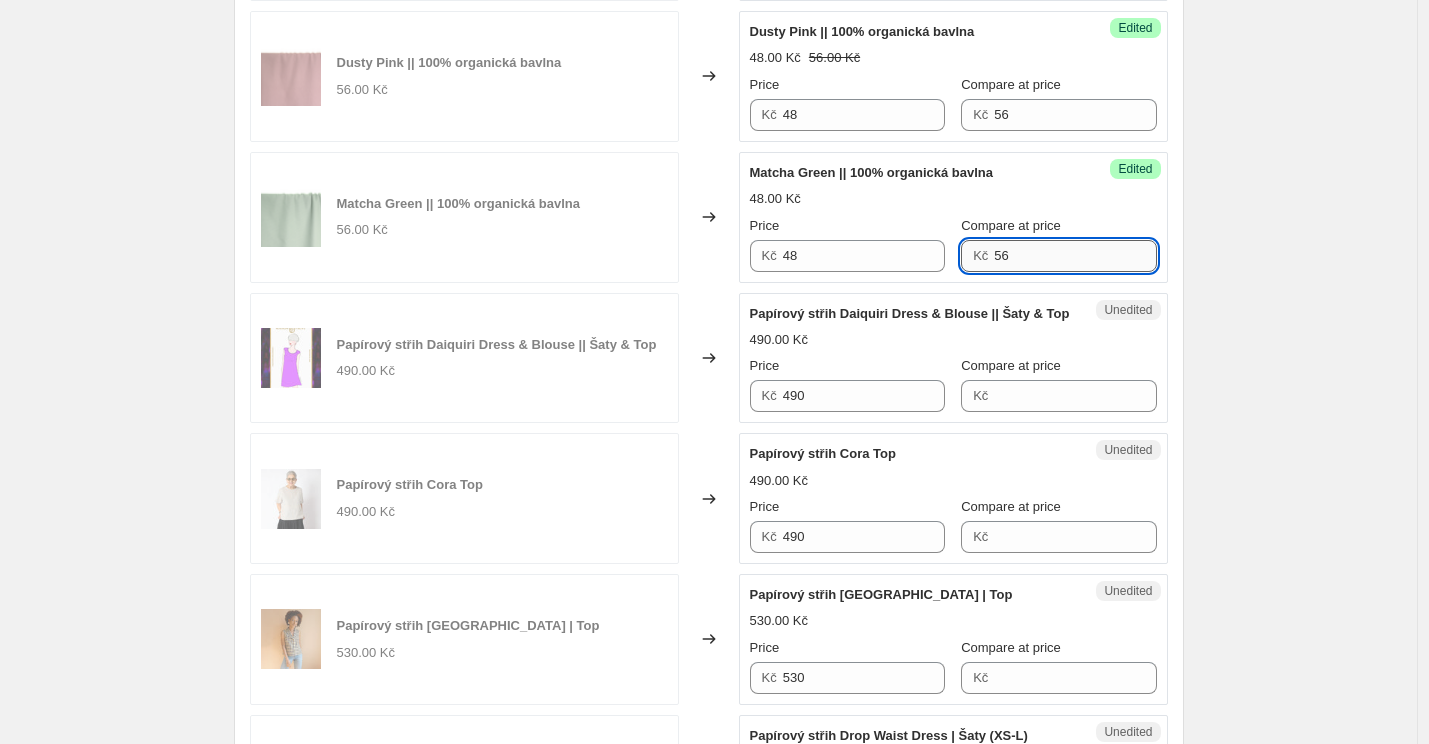 scroll, scrollTop: 1013, scrollLeft: 0, axis: vertical 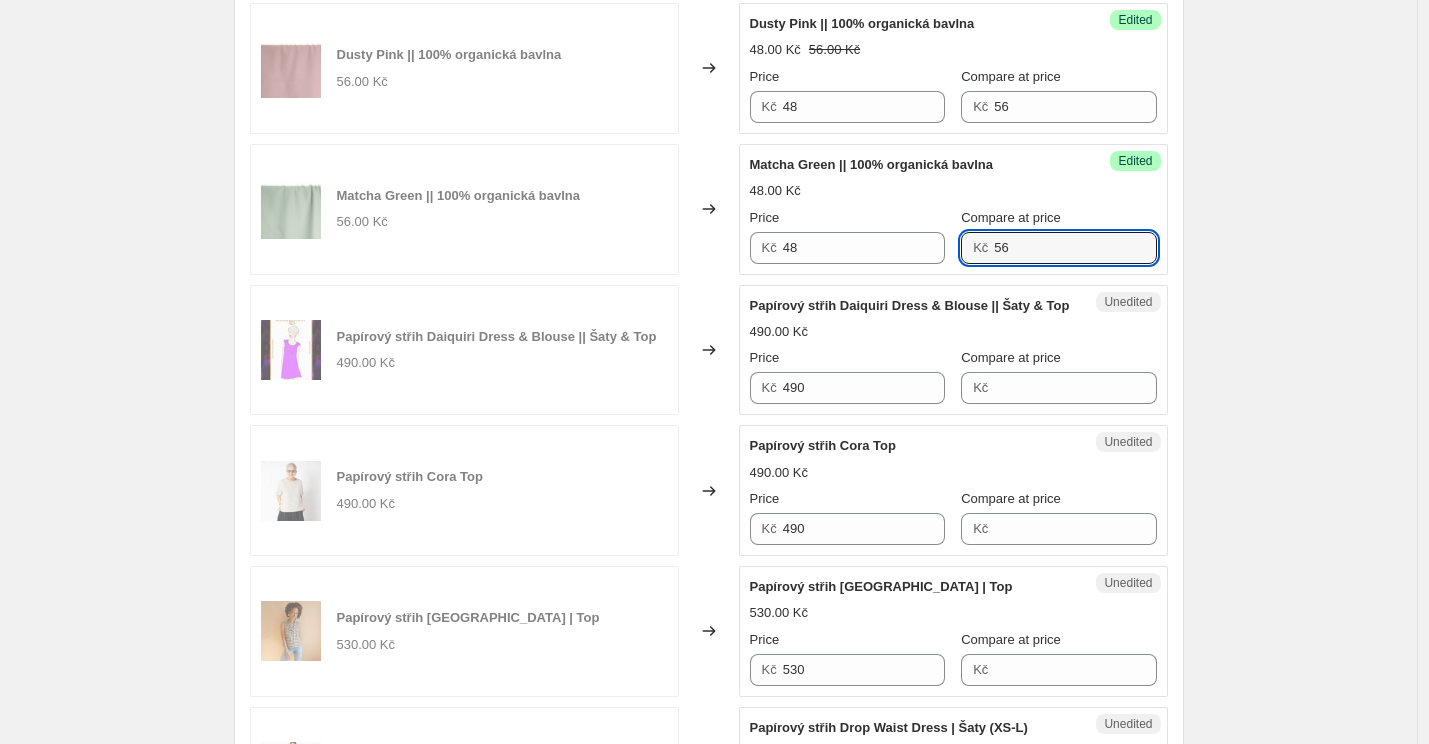 type on "56" 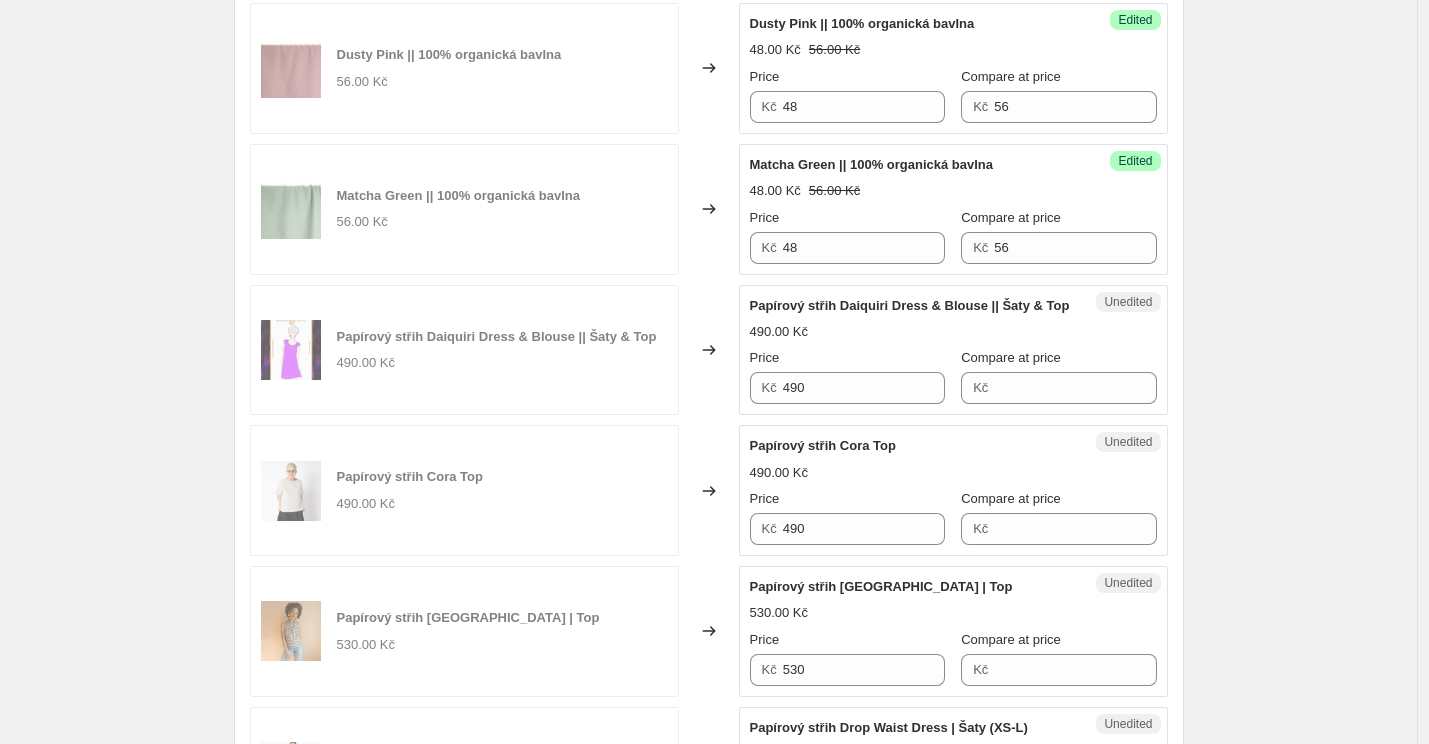 click on "Unedited Papírový střih Cora Top 490.00 Kč Price Kč 490 Compare at price Kč" at bounding box center (953, 490) 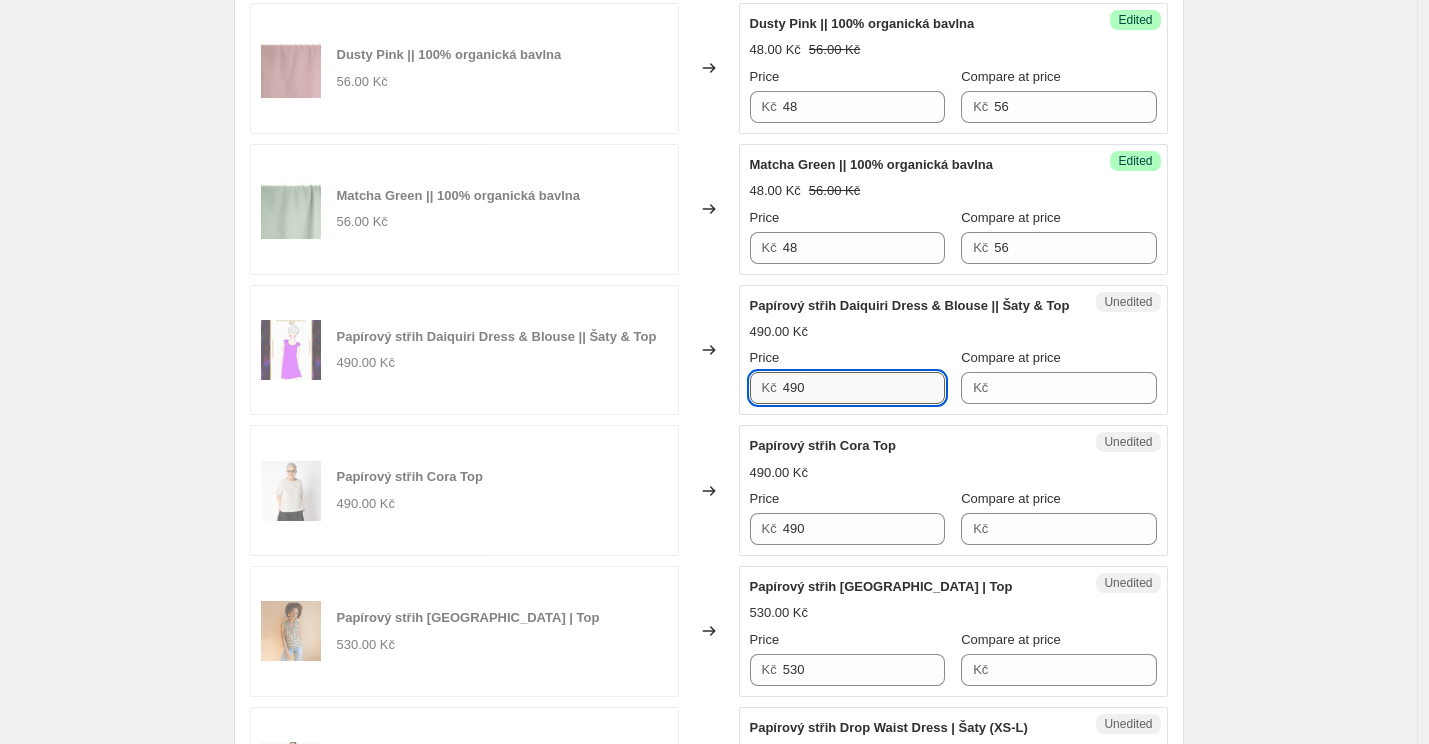 click on "490" at bounding box center [864, 388] 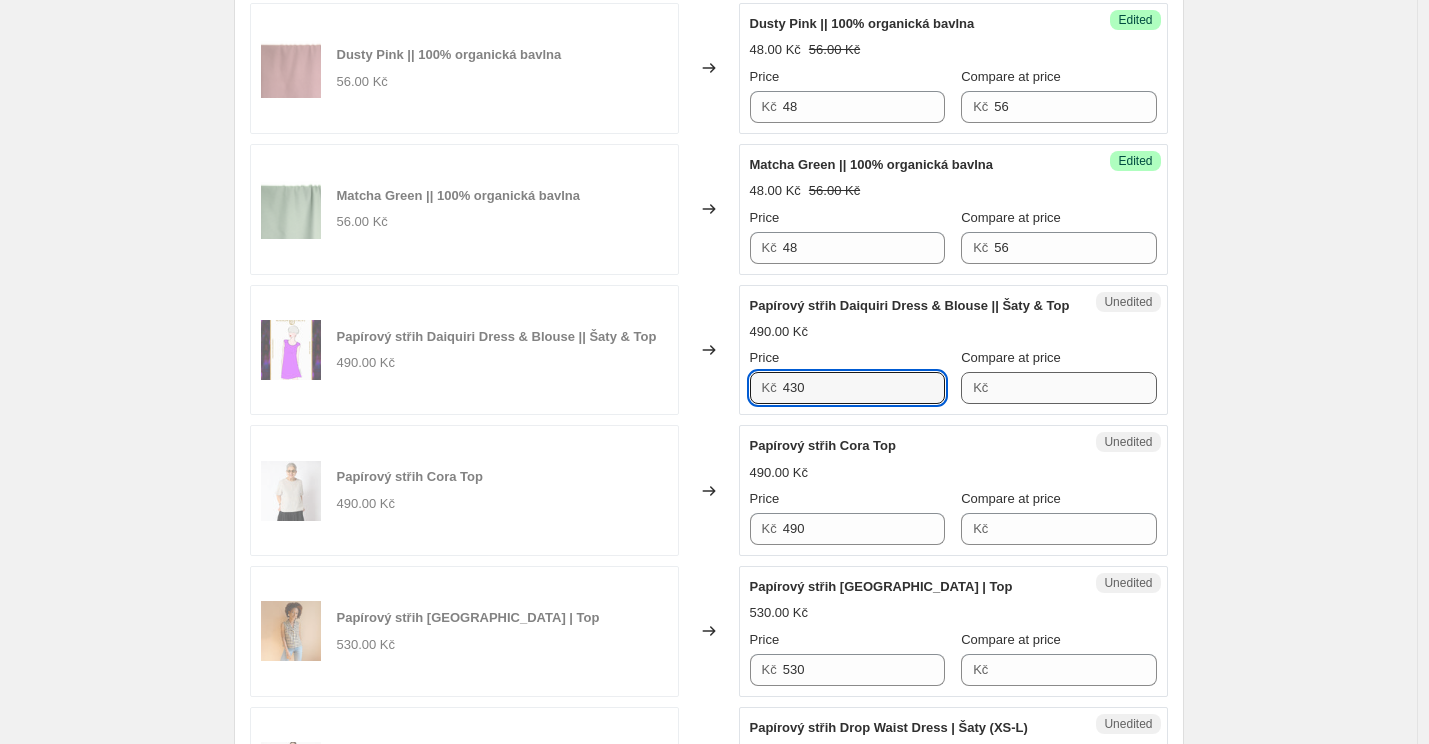 type on "430" 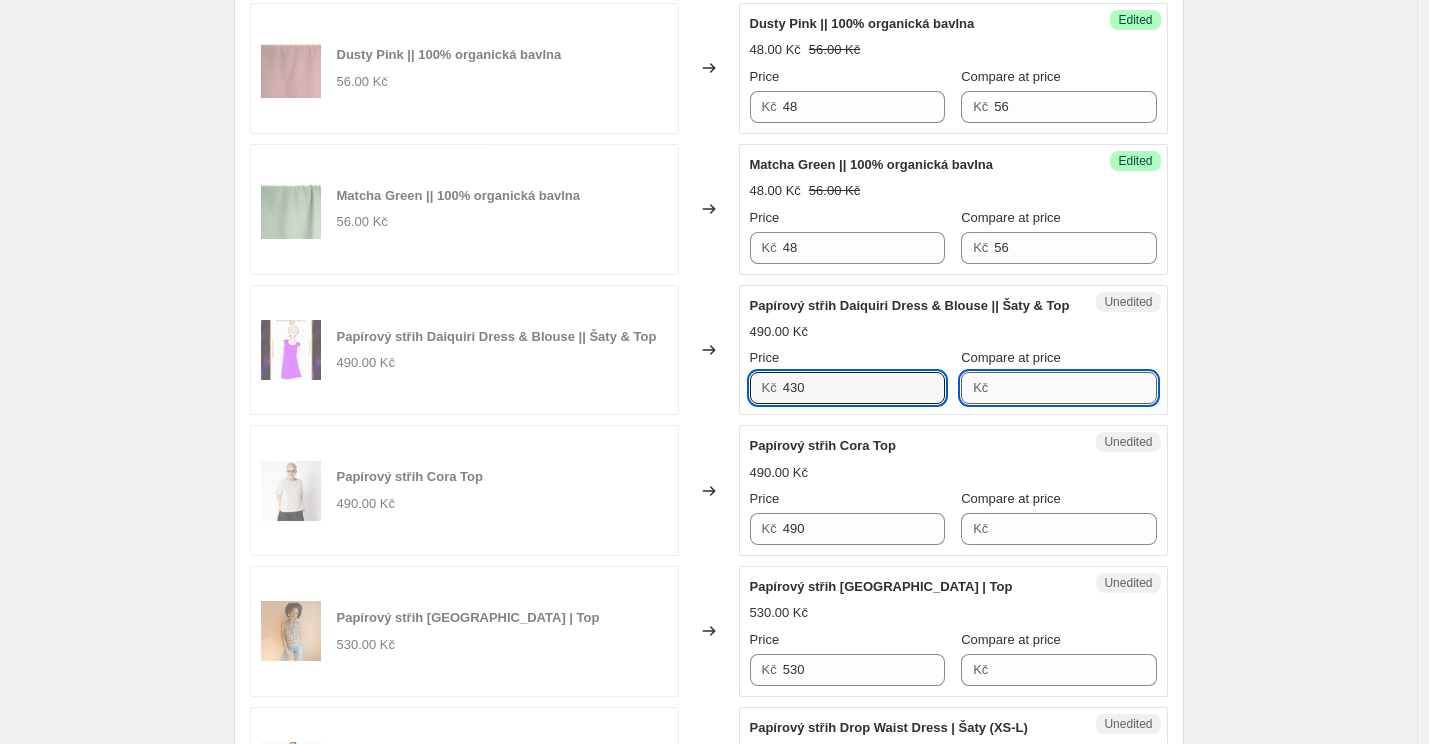 click on "Compare at price" at bounding box center (1075, 388) 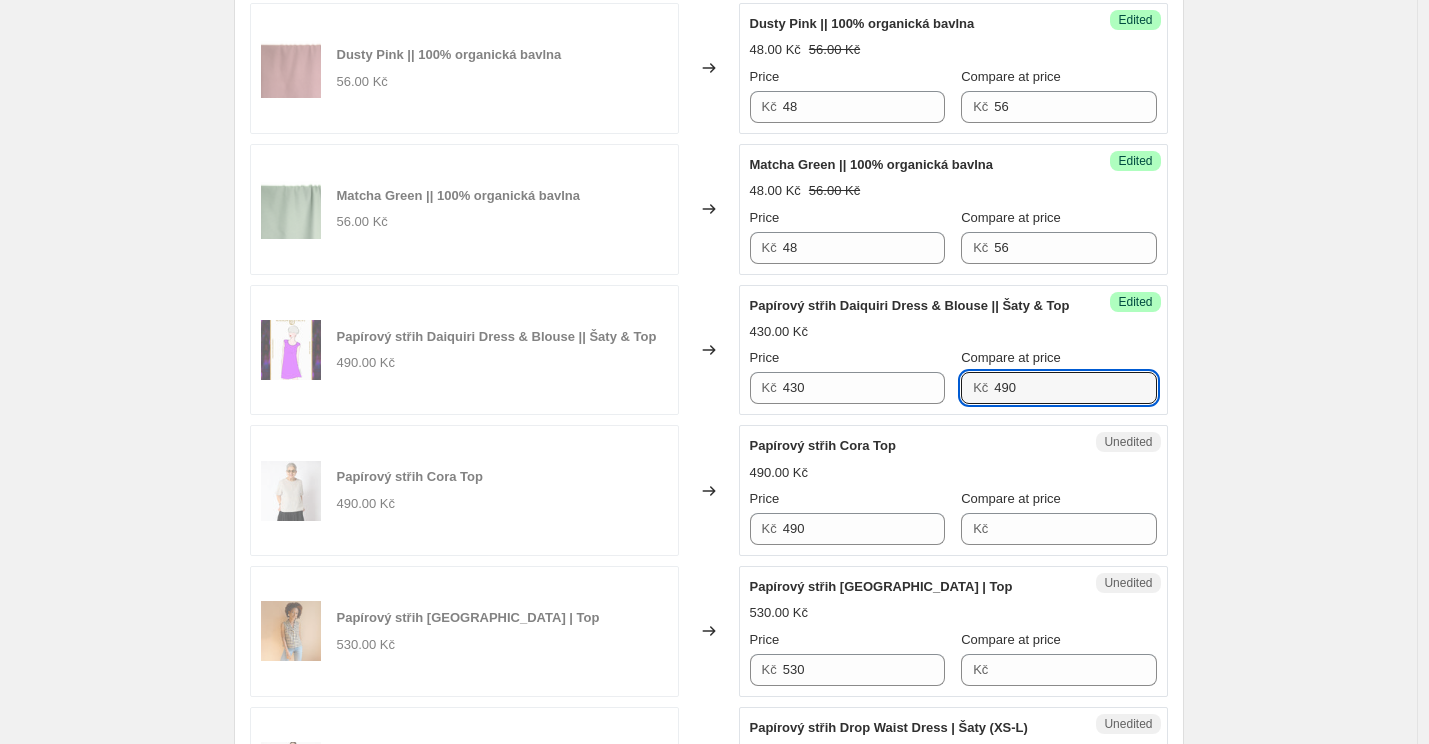 type on "490" 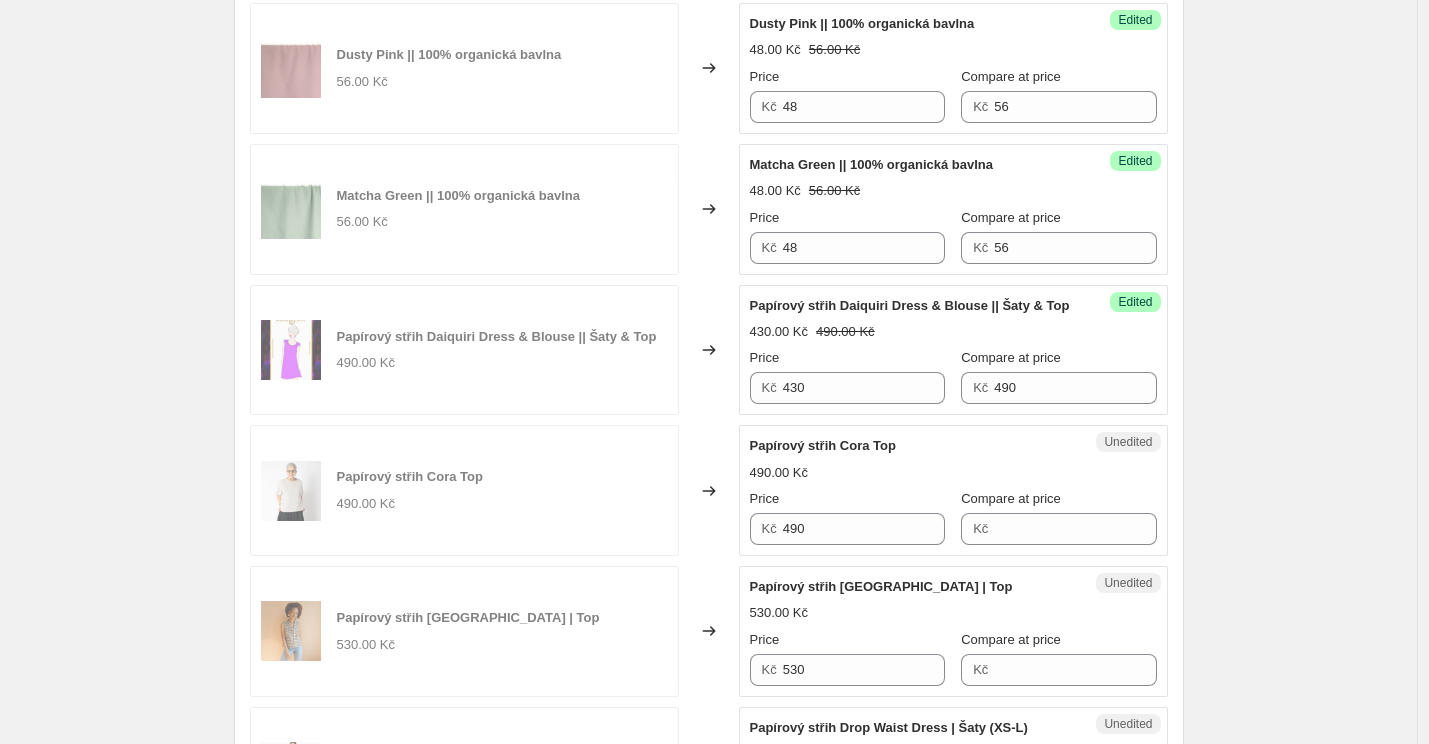 click on "Papírový střih Cora Top" at bounding box center (913, 446) 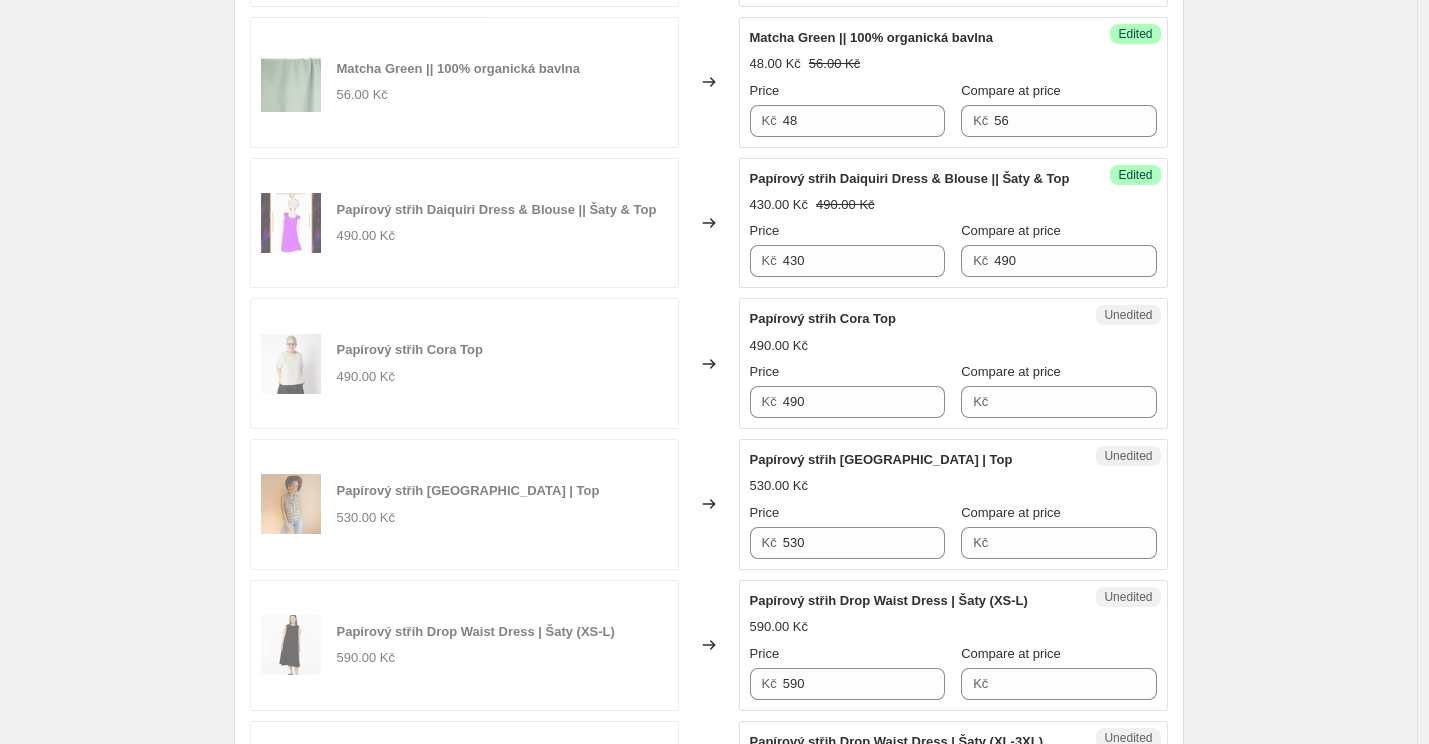 scroll, scrollTop: 1142, scrollLeft: 0, axis: vertical 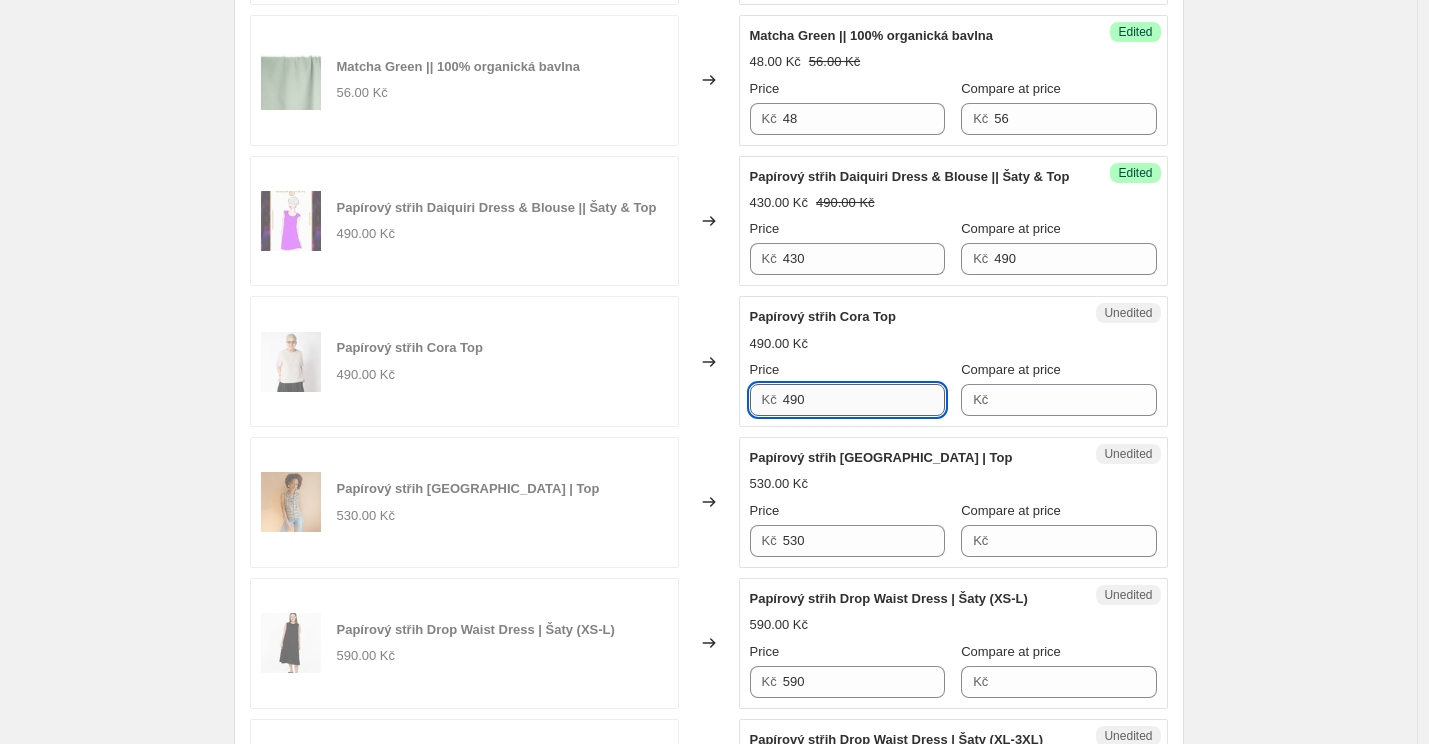 click on "490" at bounding box center [864, 400] 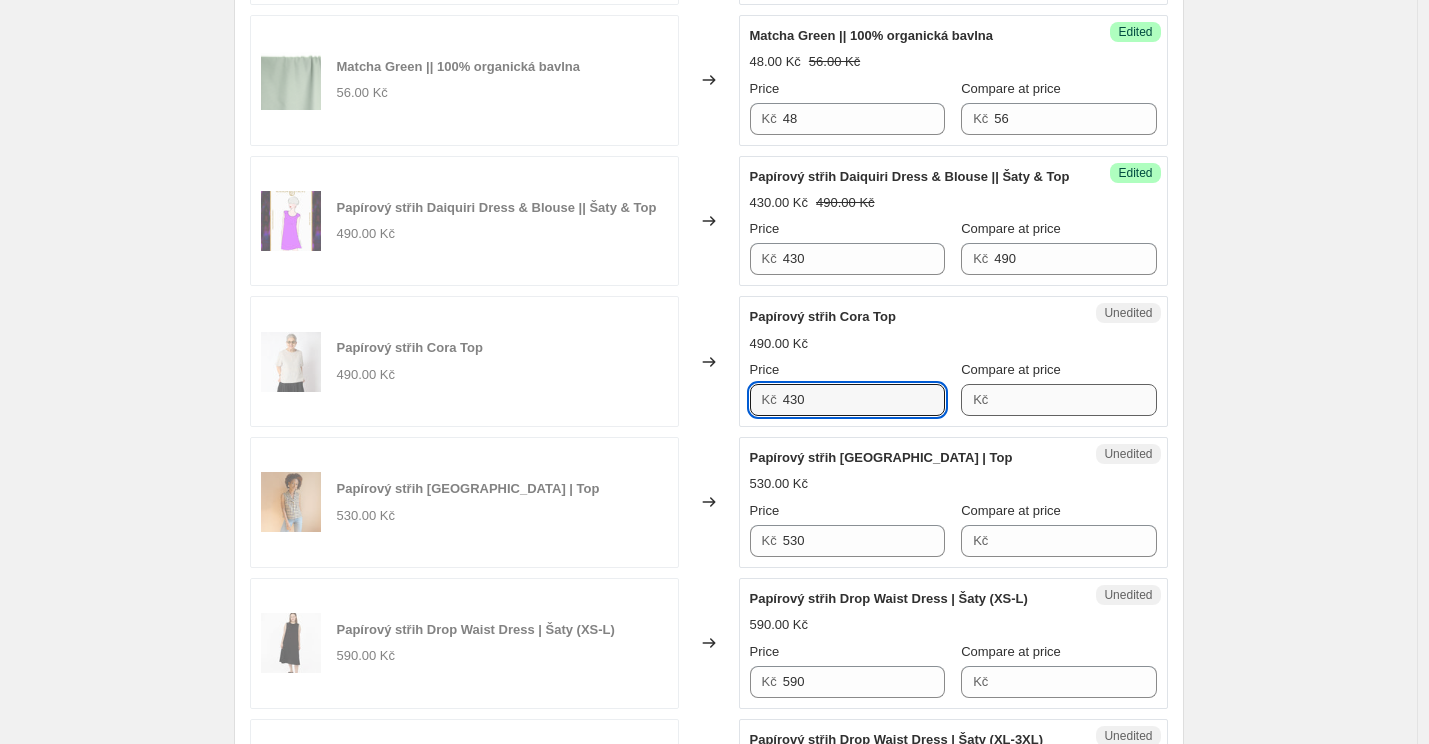 type on "430" 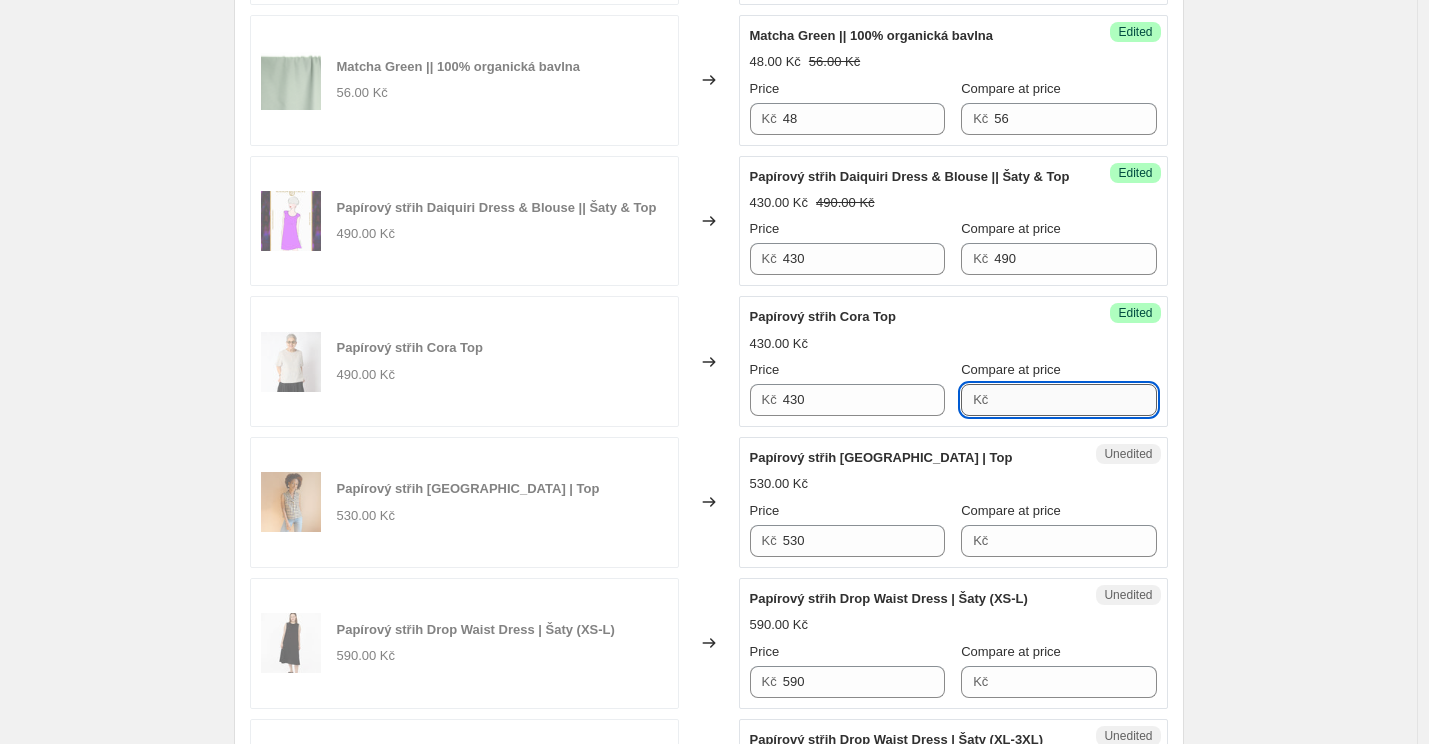 click on "Compare at price" at bounding box center (1075, 400) 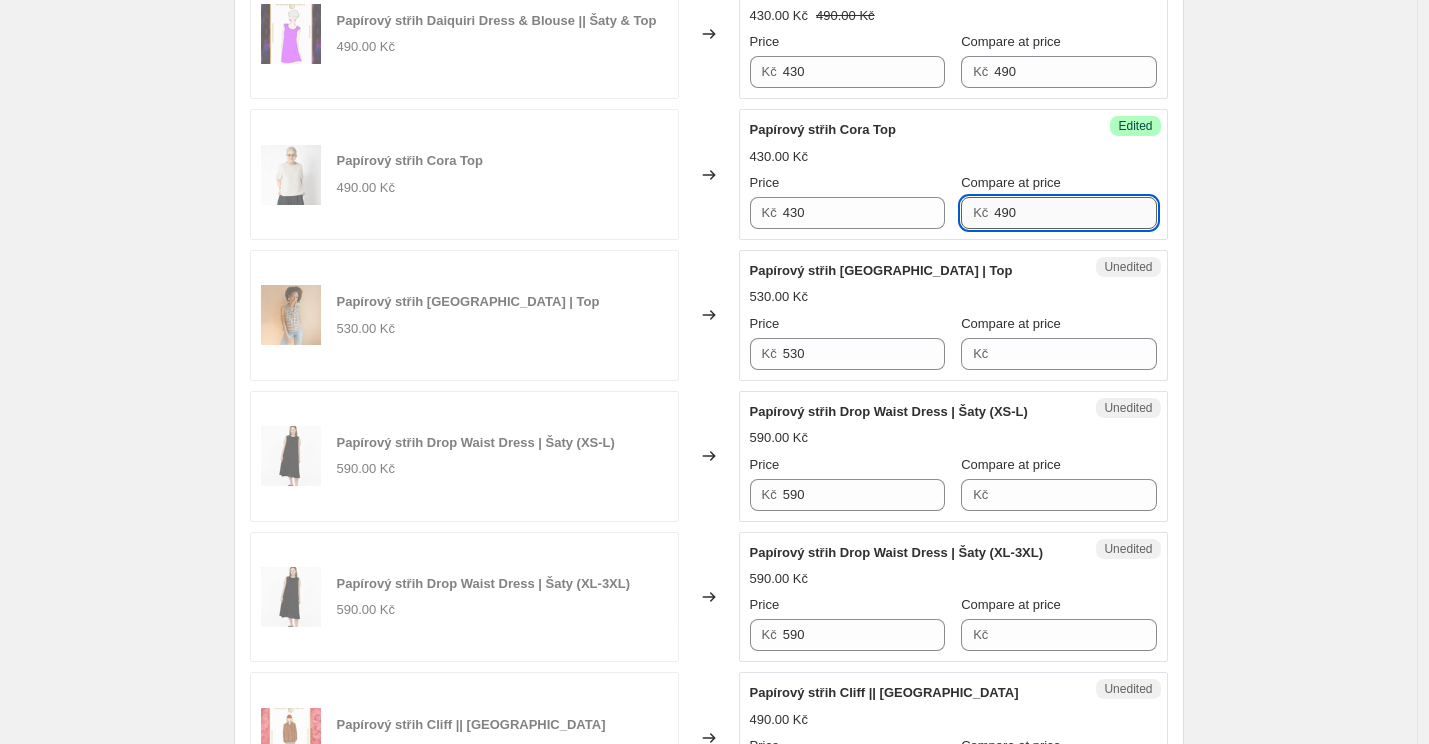 scroll, scrollTop: 1337, scrollLeft: 0, axis: vertical 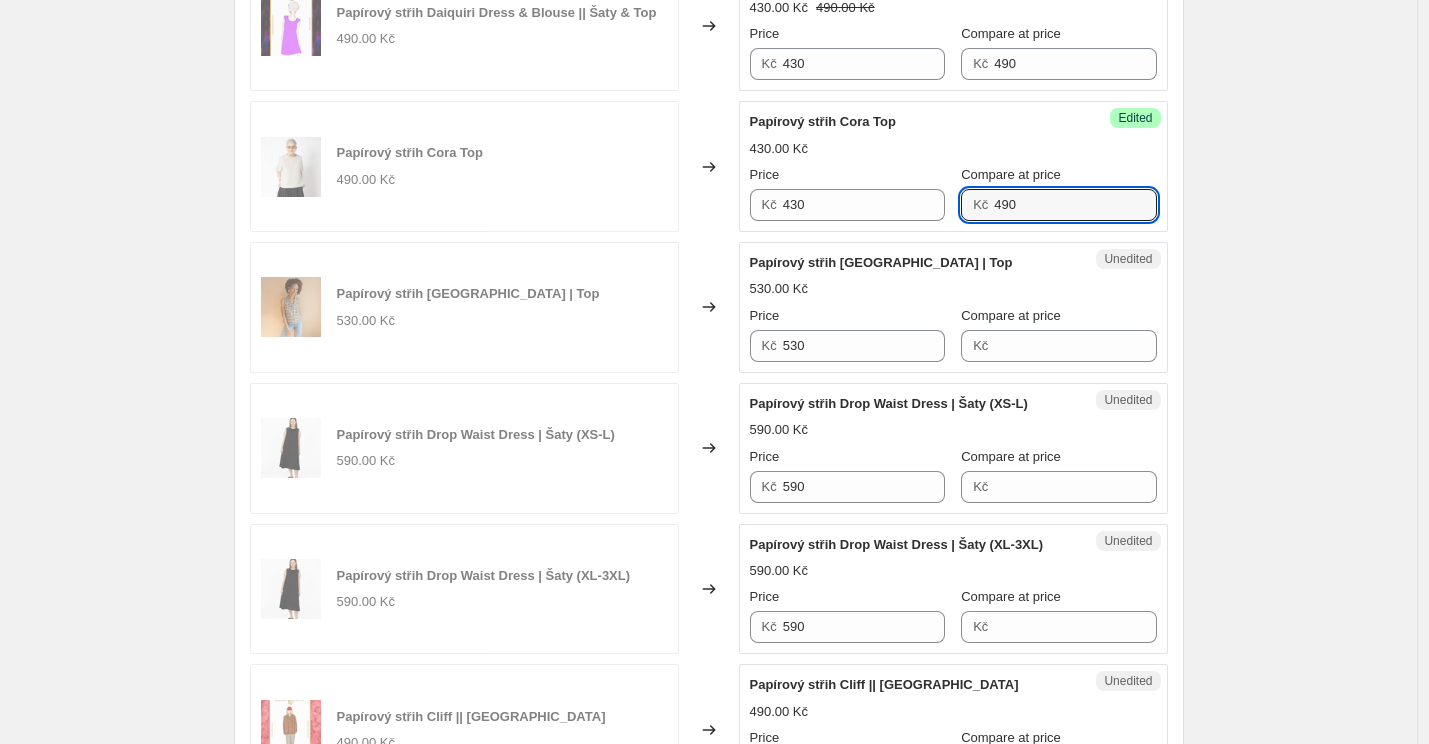 type on "490" 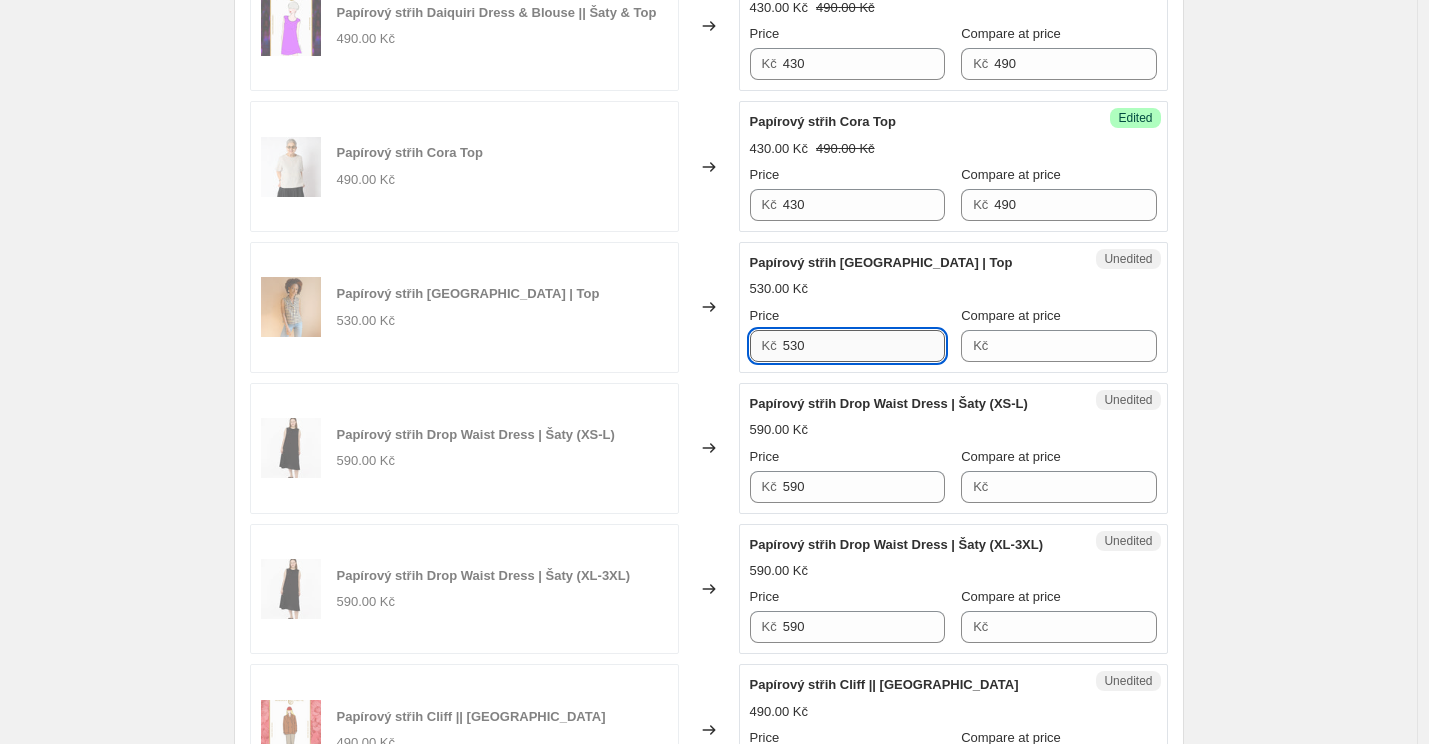 click on "530" at bounding box center (864, 346) 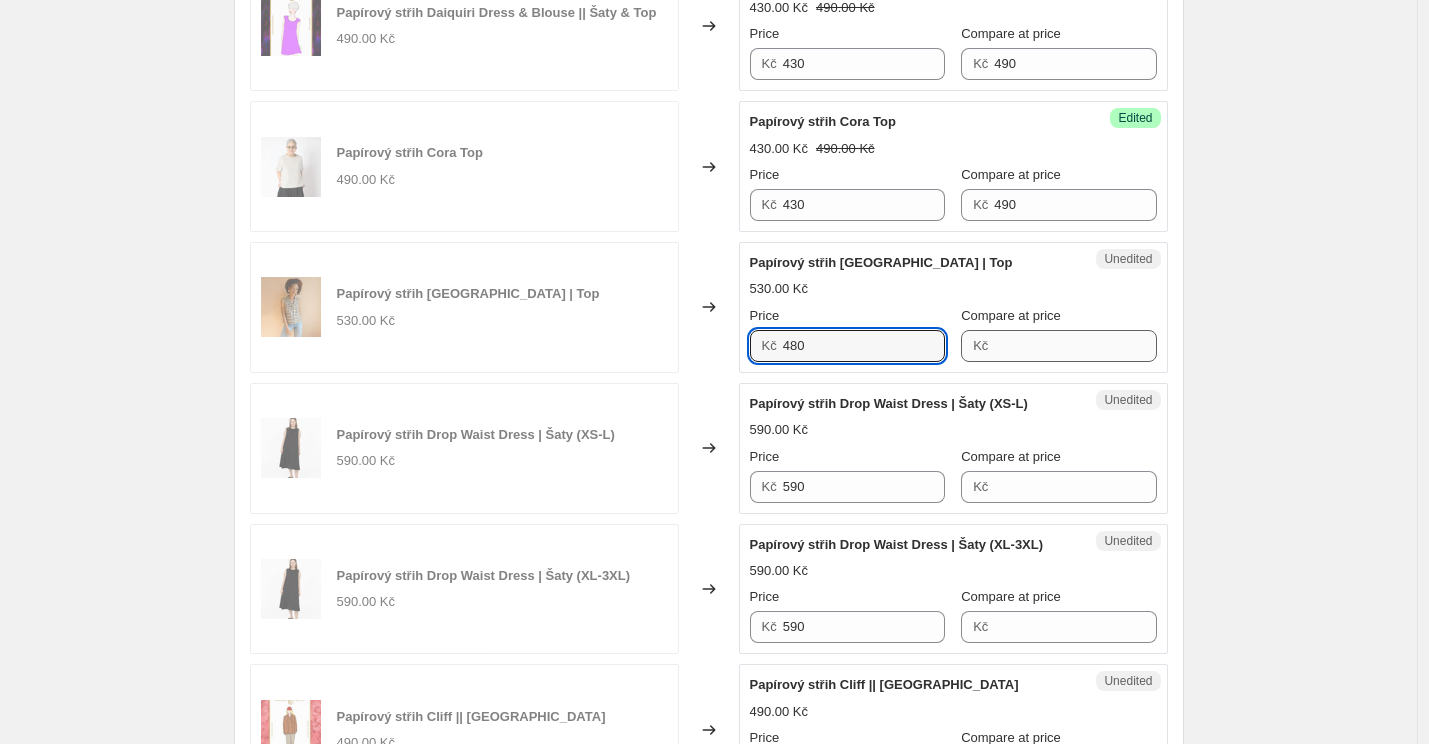 type on "480" 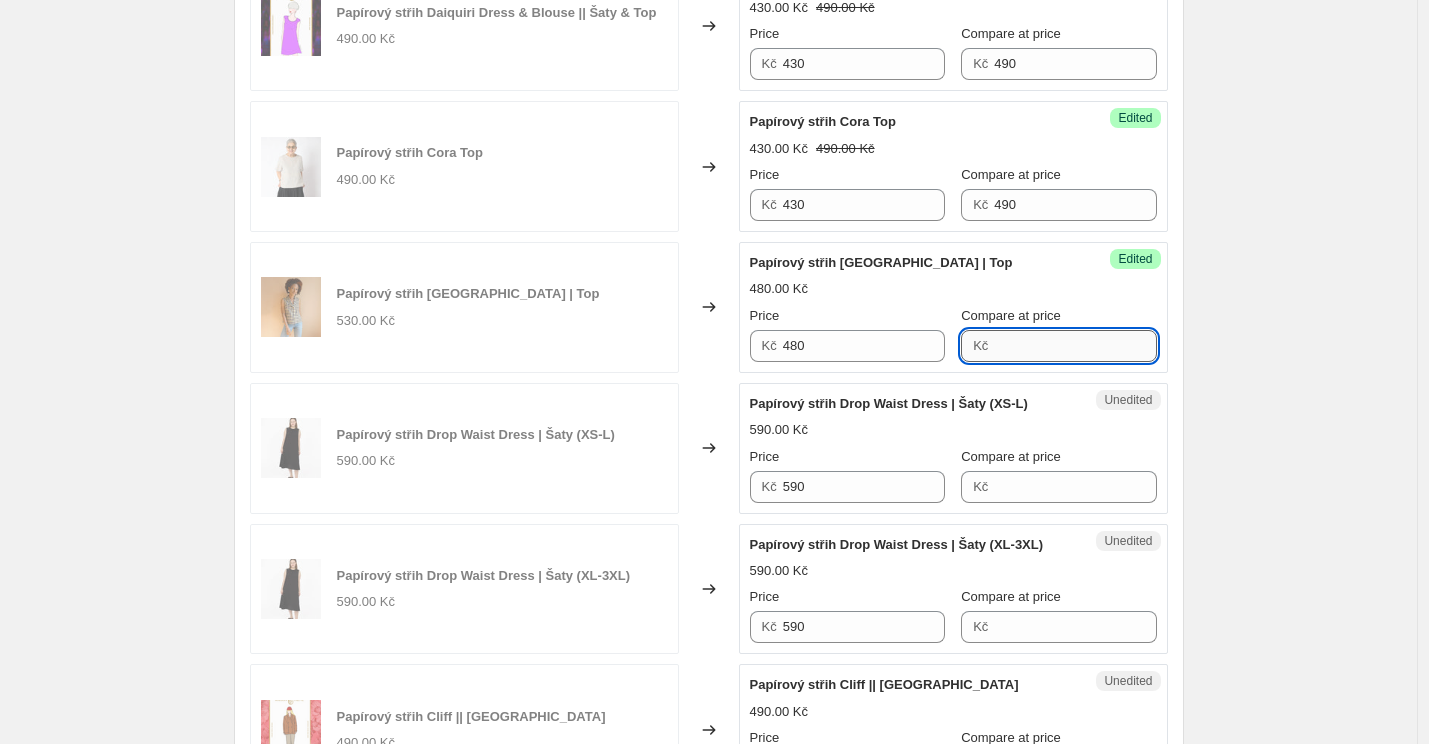 click on "Compare at price" at bounding box center [1075, 346] 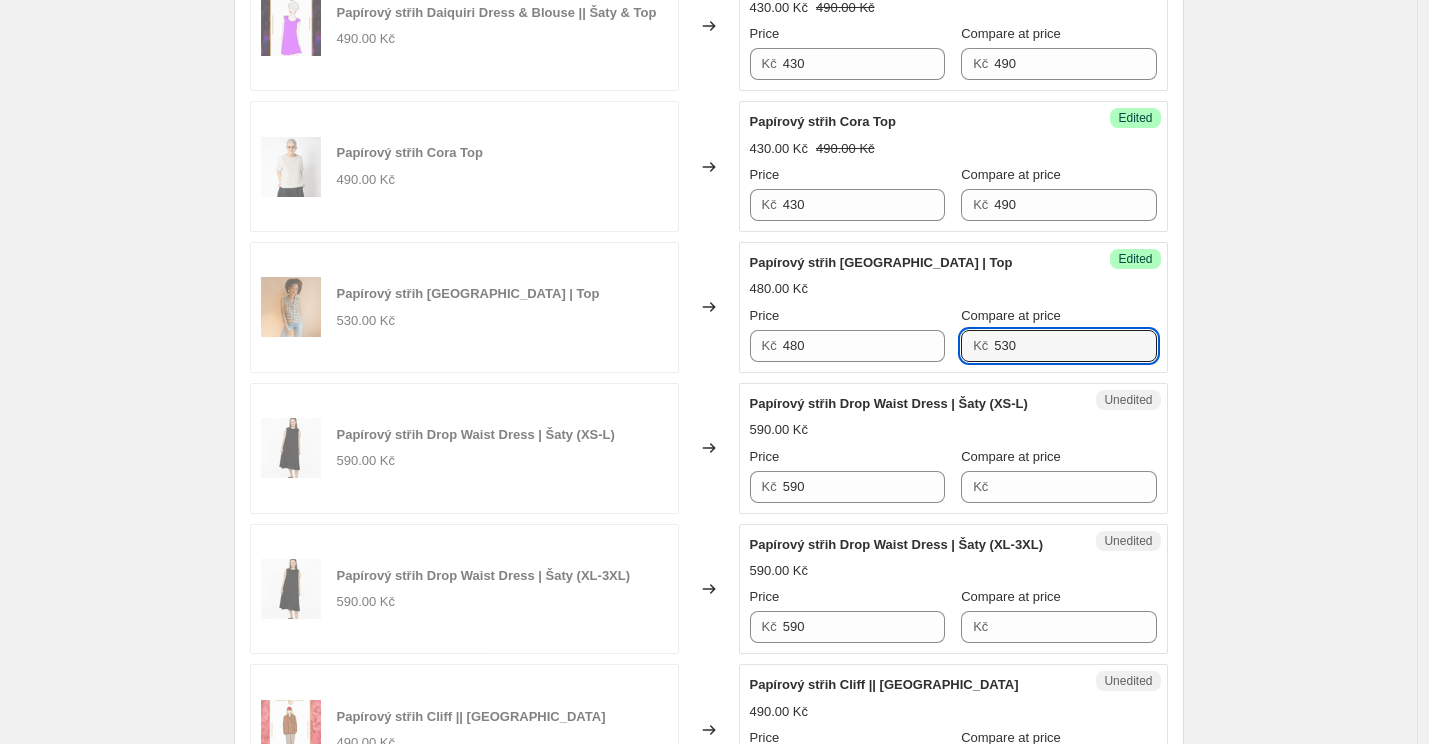 type on "530" 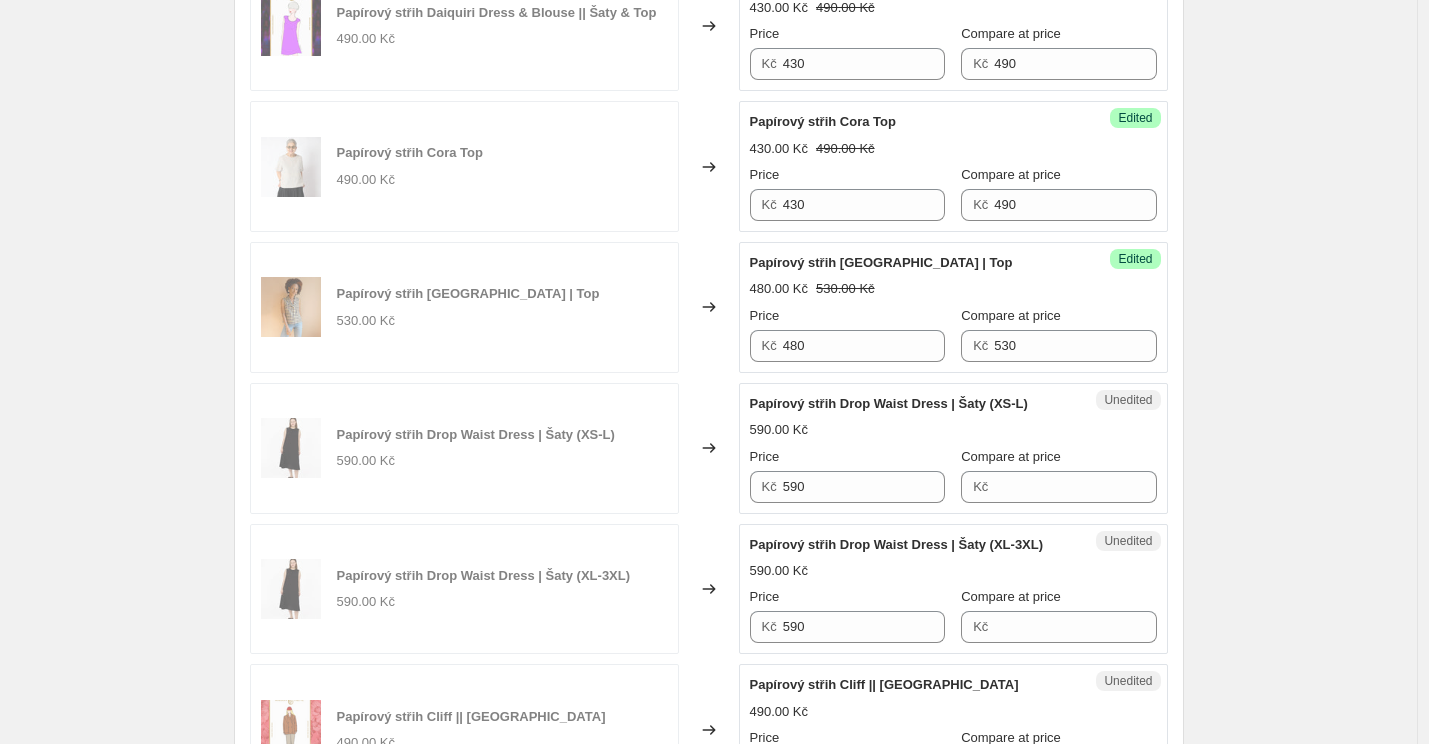 click on "Papírový střih Drop Waist Dress | Šaty (XS-L)" at bounding box center (889, 403) 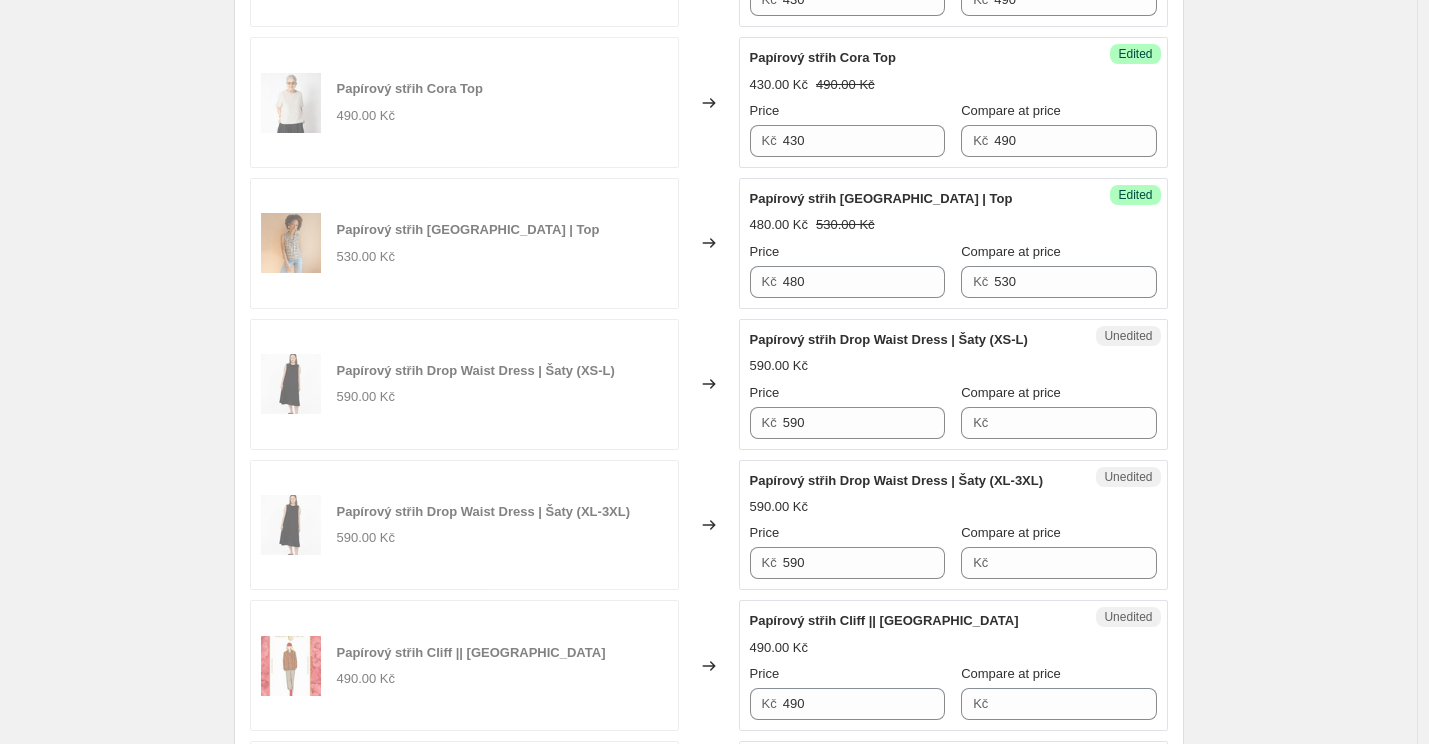 scroll, scrollTop: 1435, scrollLeft: 0, axis: vertical 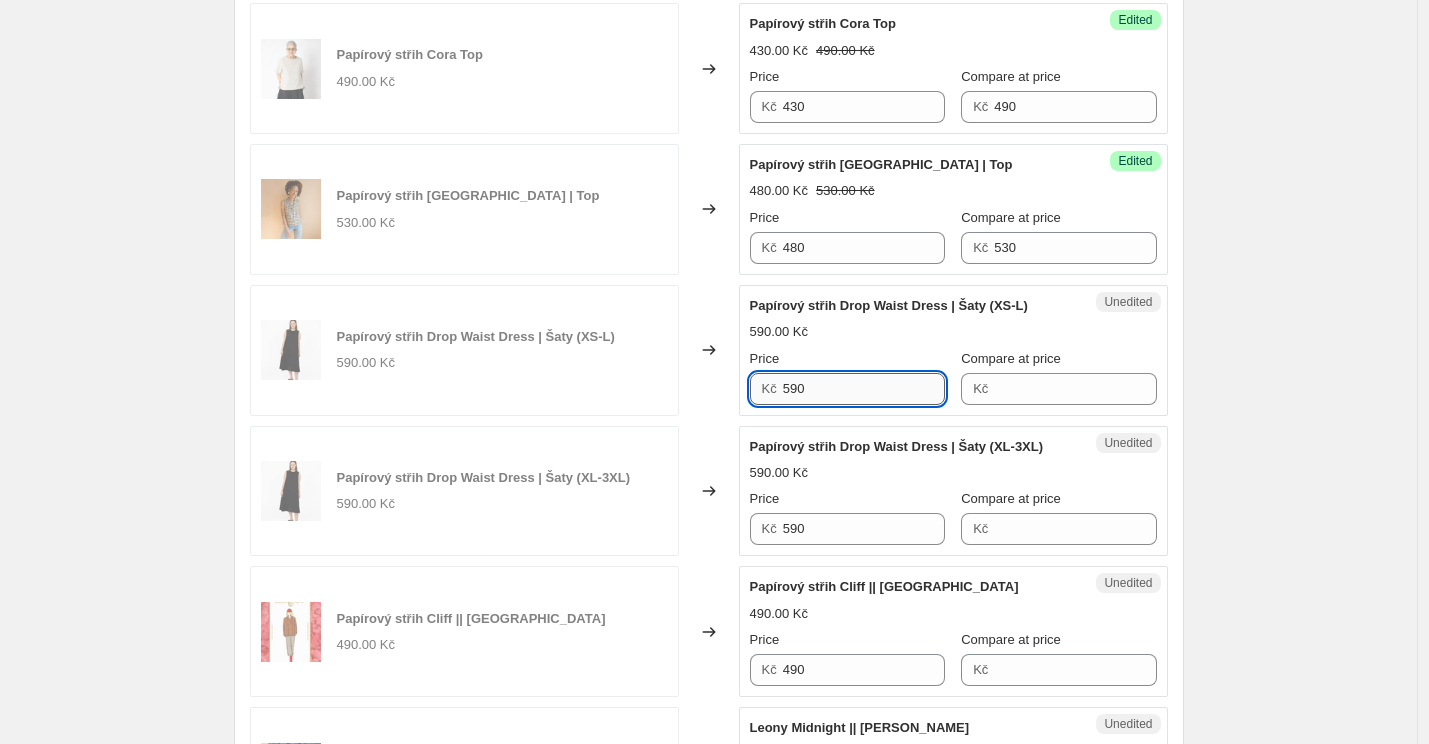 click on "590" at bounding box center (864, 389) 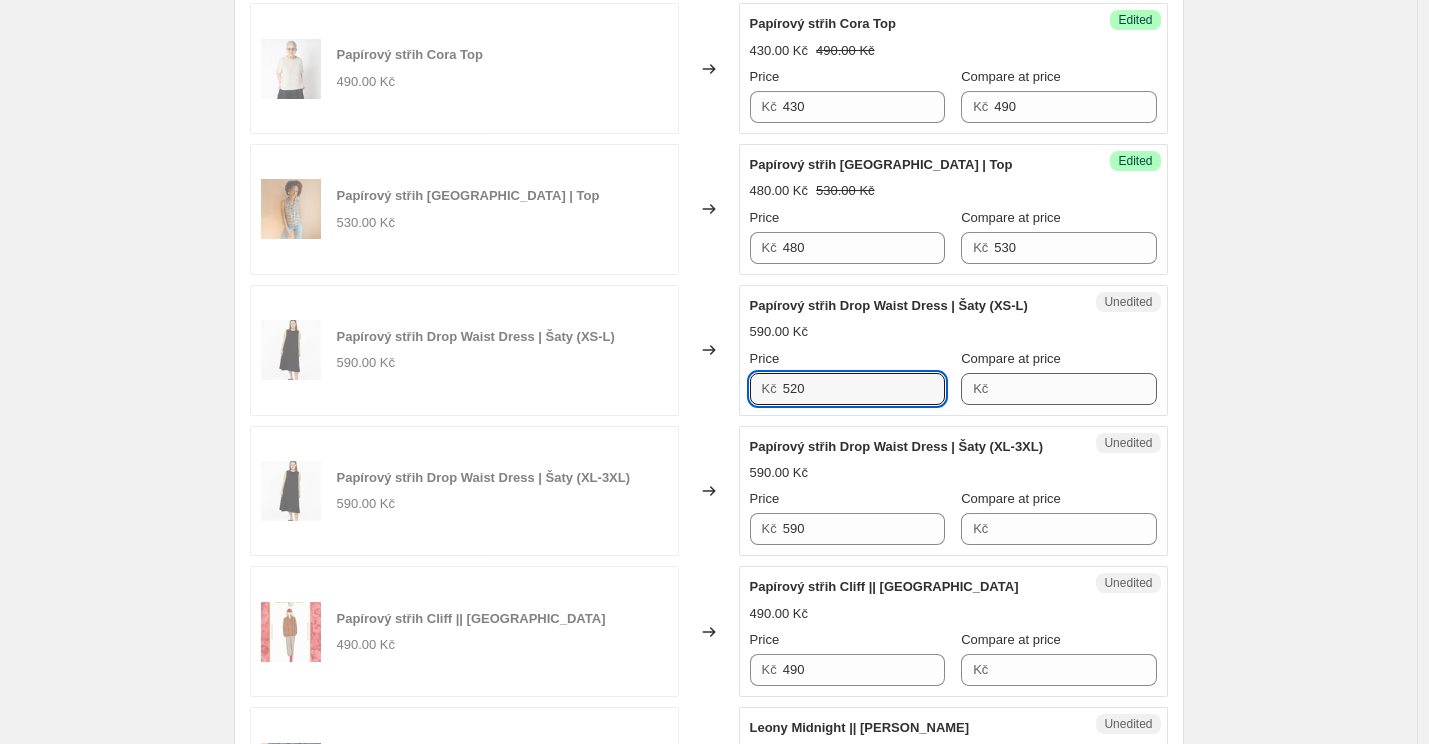 type on "520" 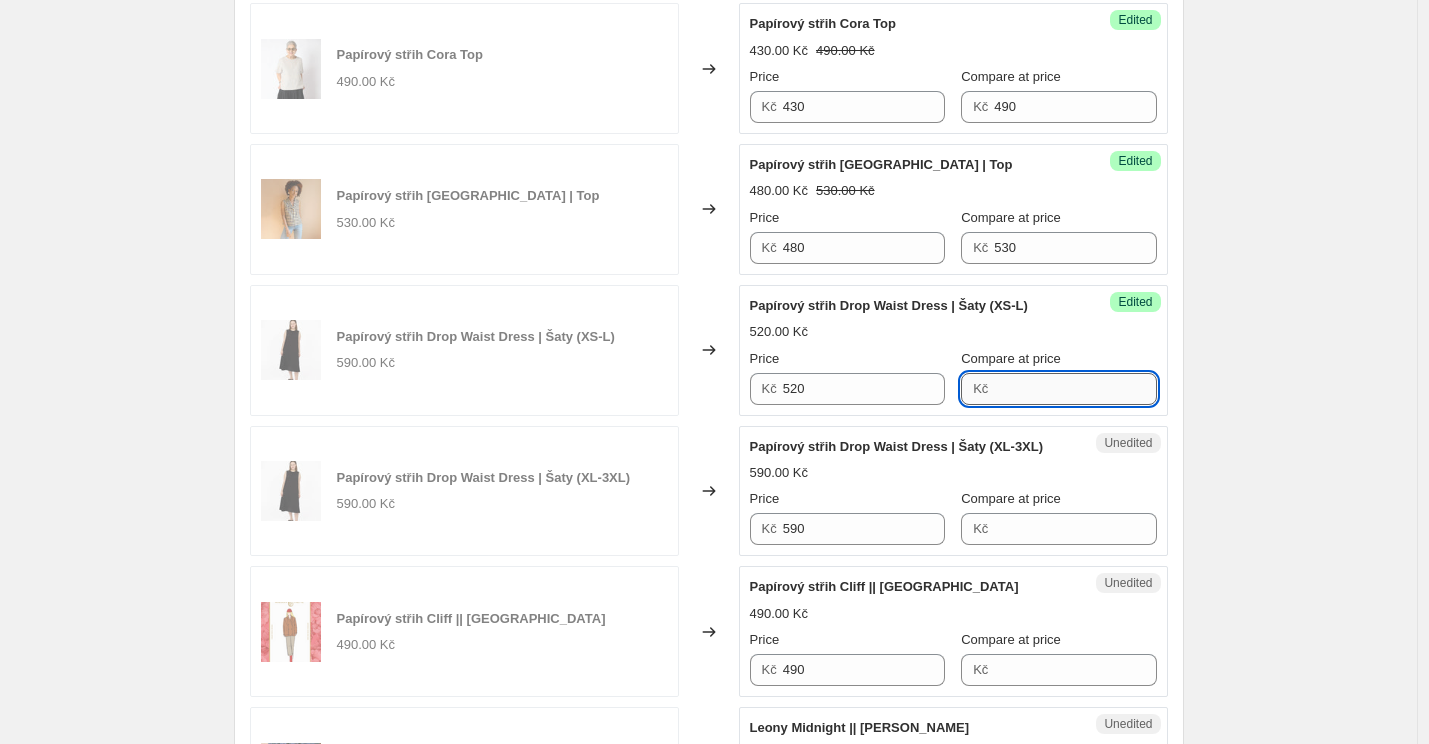 click on "Compare at price" at bounding box center [1075, 389] 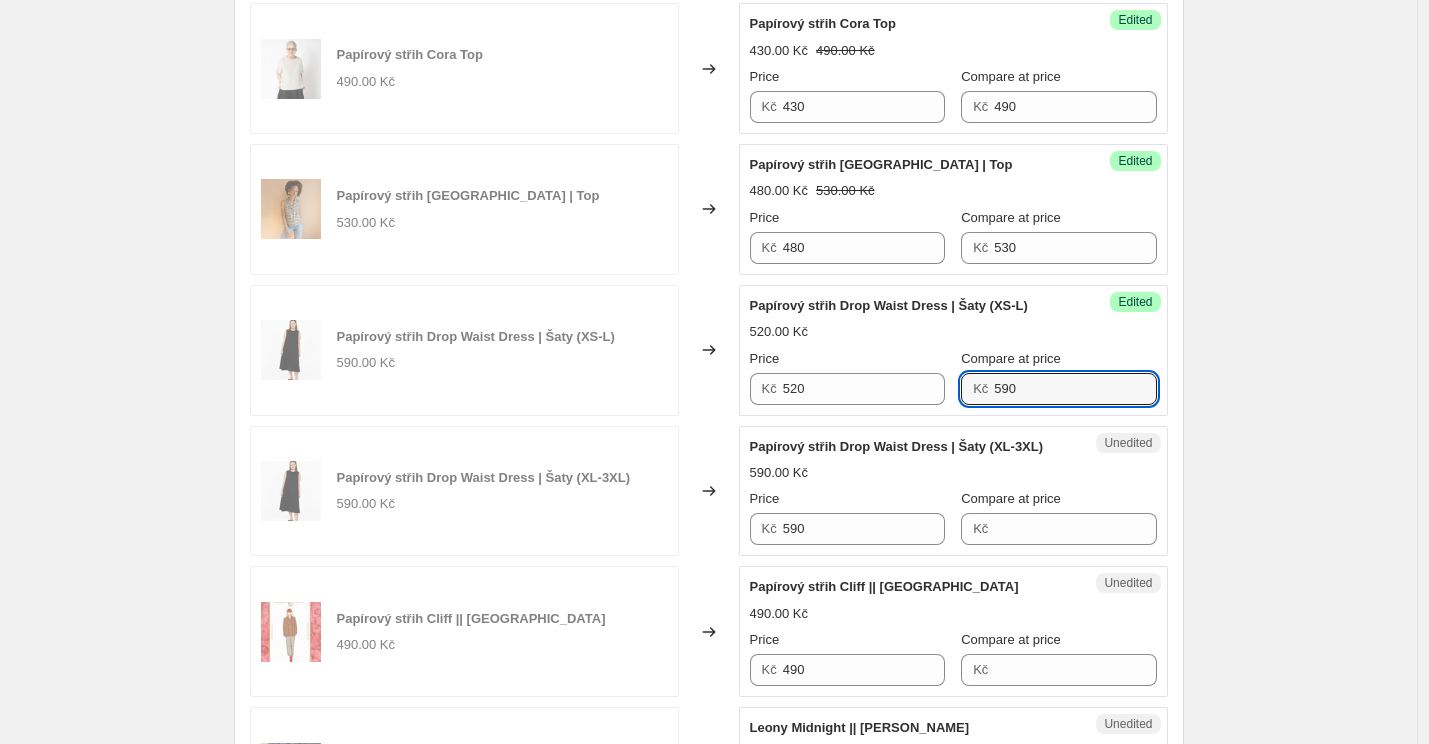 type on "590" 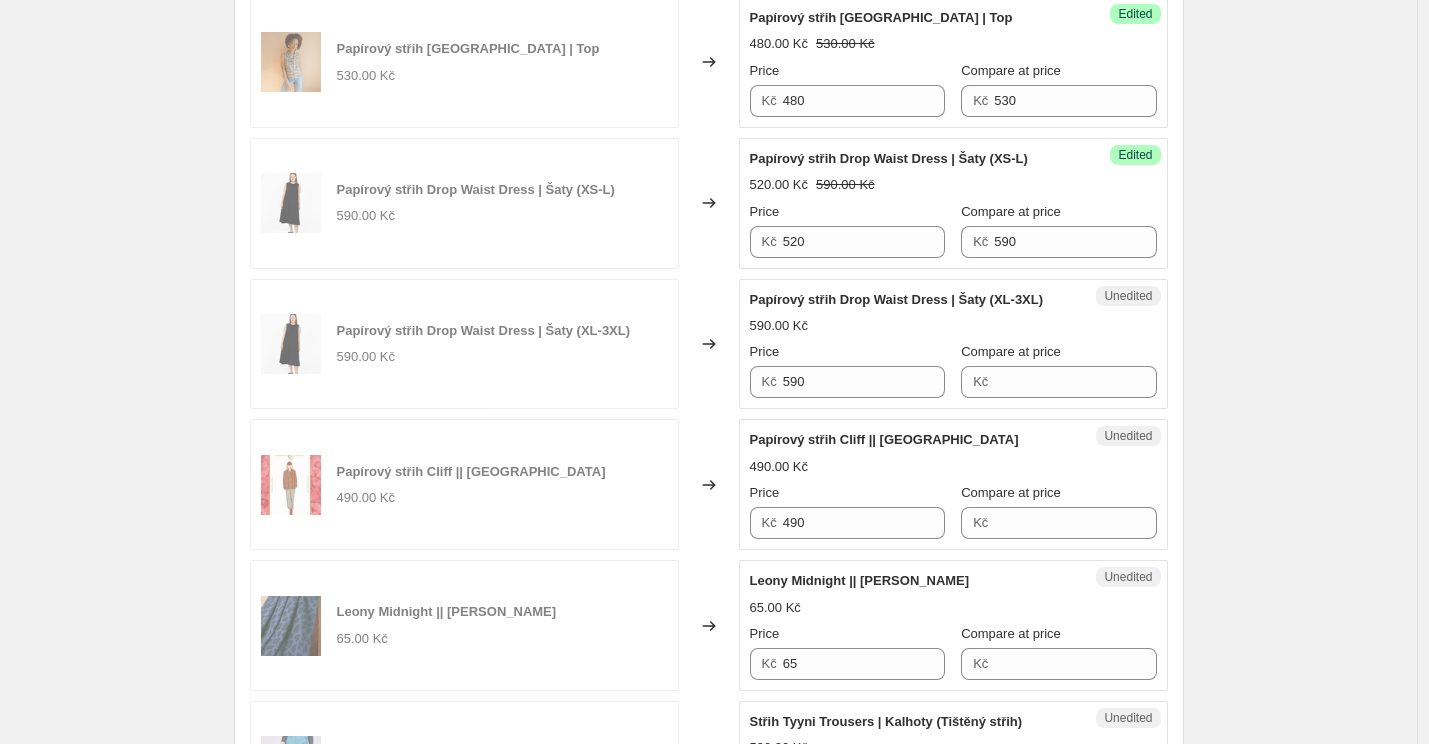 scroll, scrollTop: 1584, scrollLeft: 0, axis: vertical 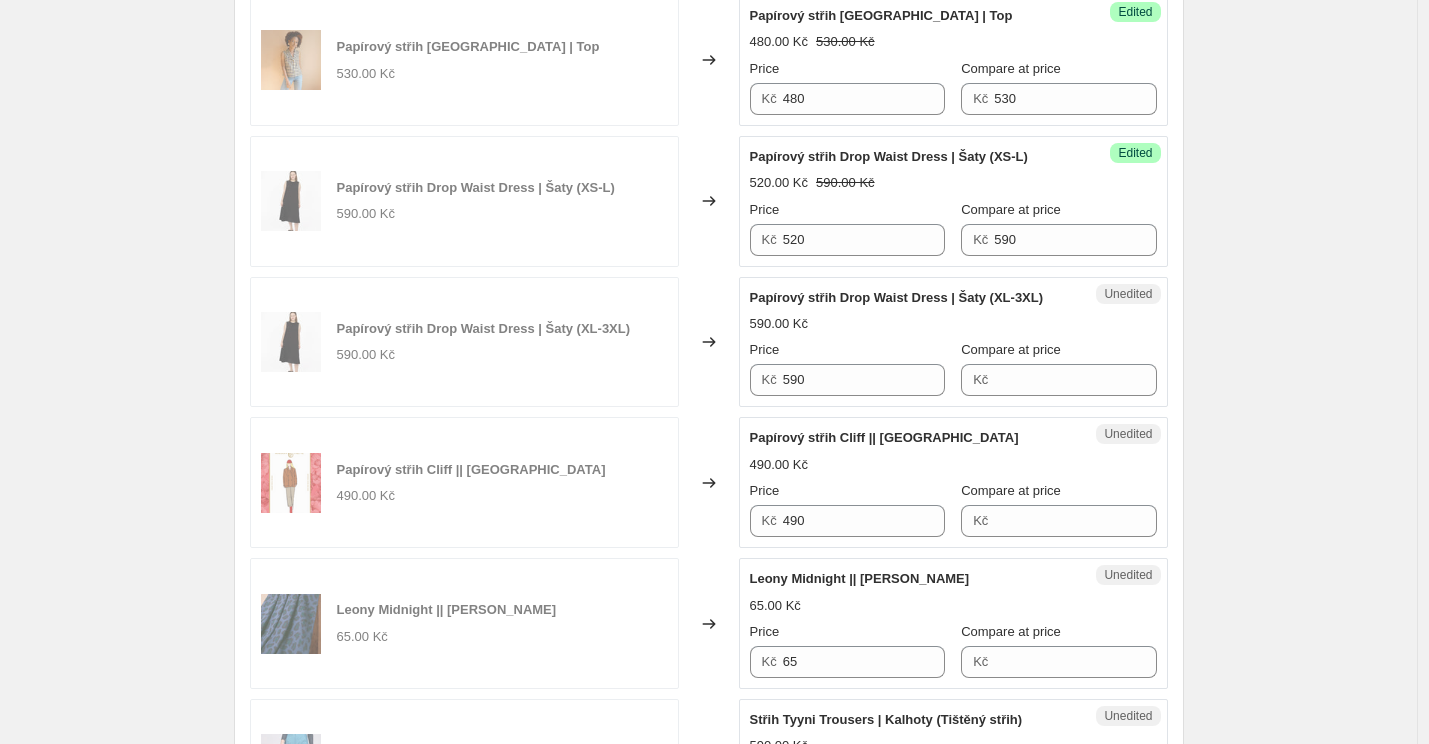 click on "Papírový střih Cliff || [GEOGRAPHIC_DATA]" at bounding box center (913, 438) 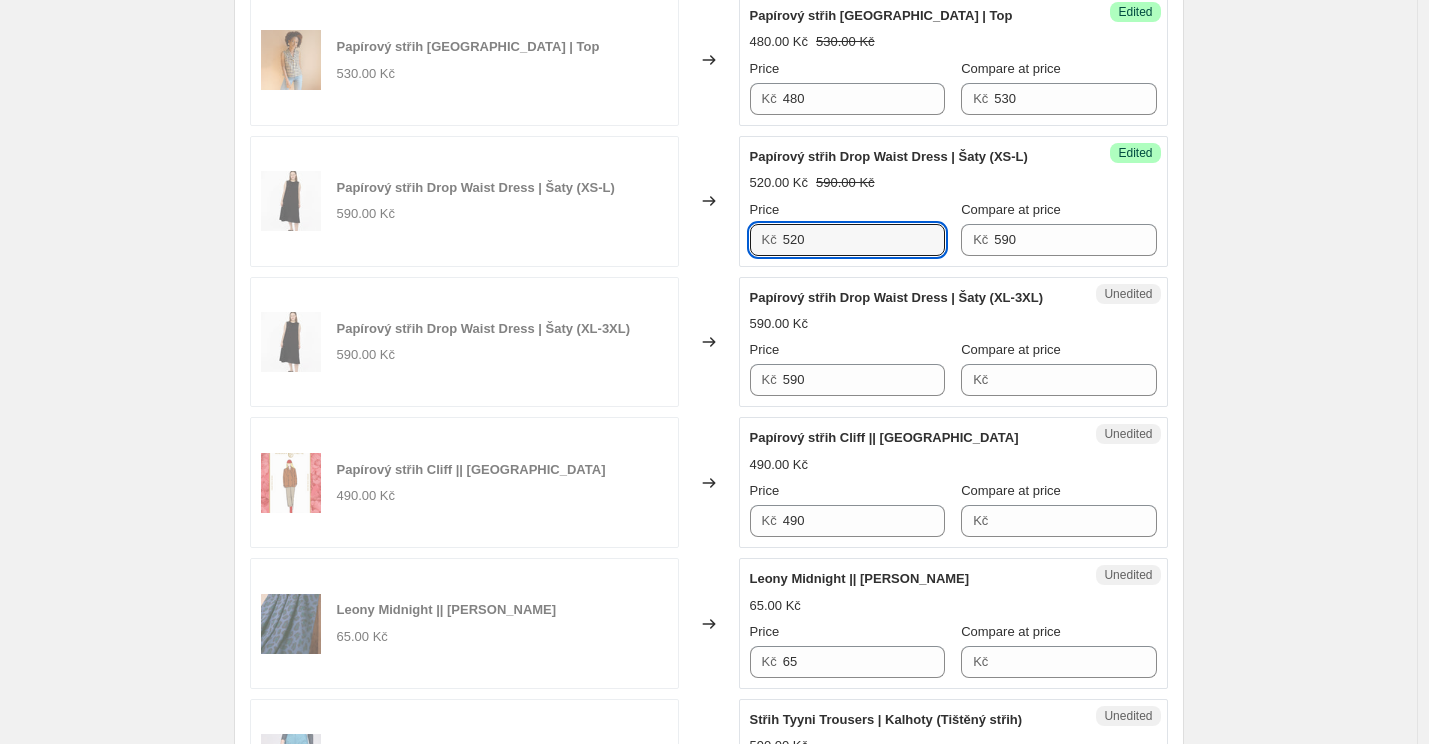 drag, startPoint x: 806, startPoint y: 241, endPoint x: 772, endPoint y: 241, distance: 34 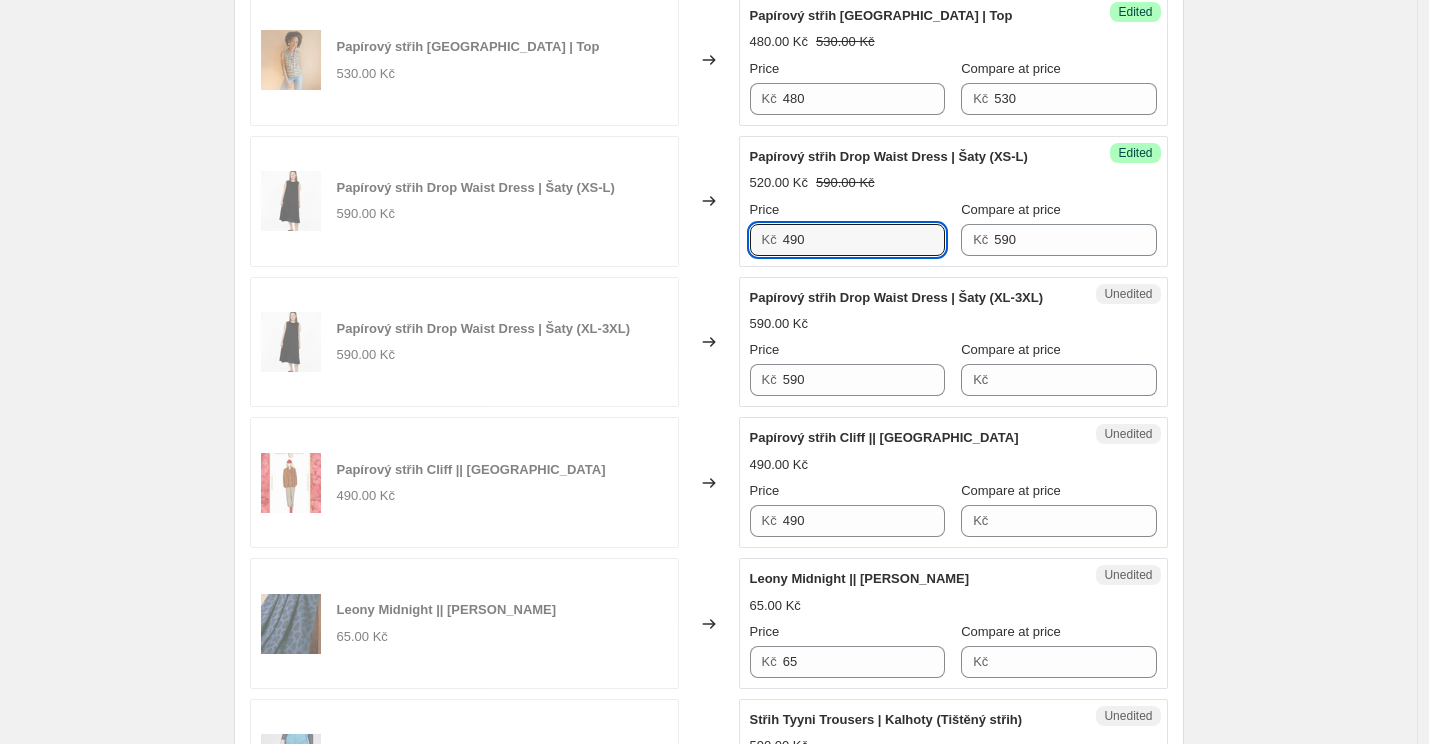 type on "490" 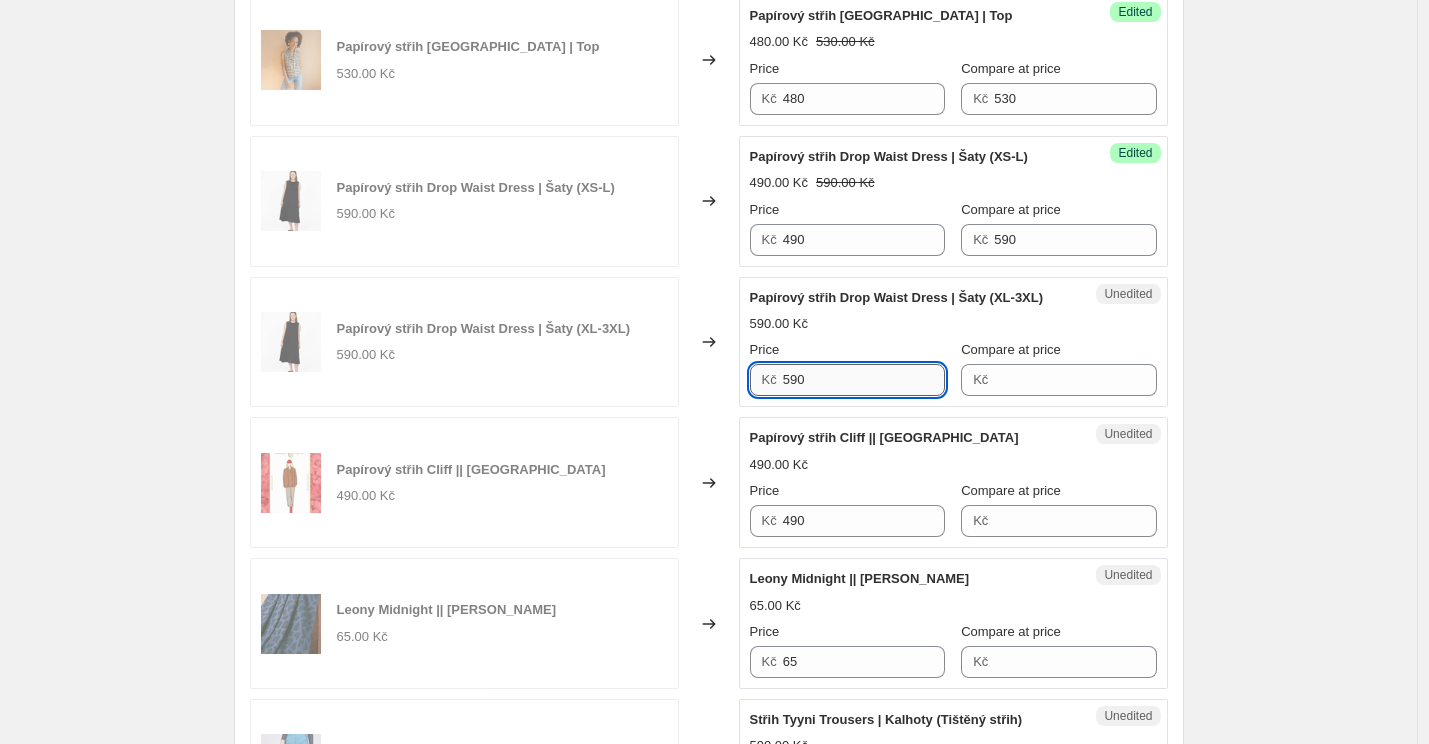 click on "590" at bounding box center [864, 380] 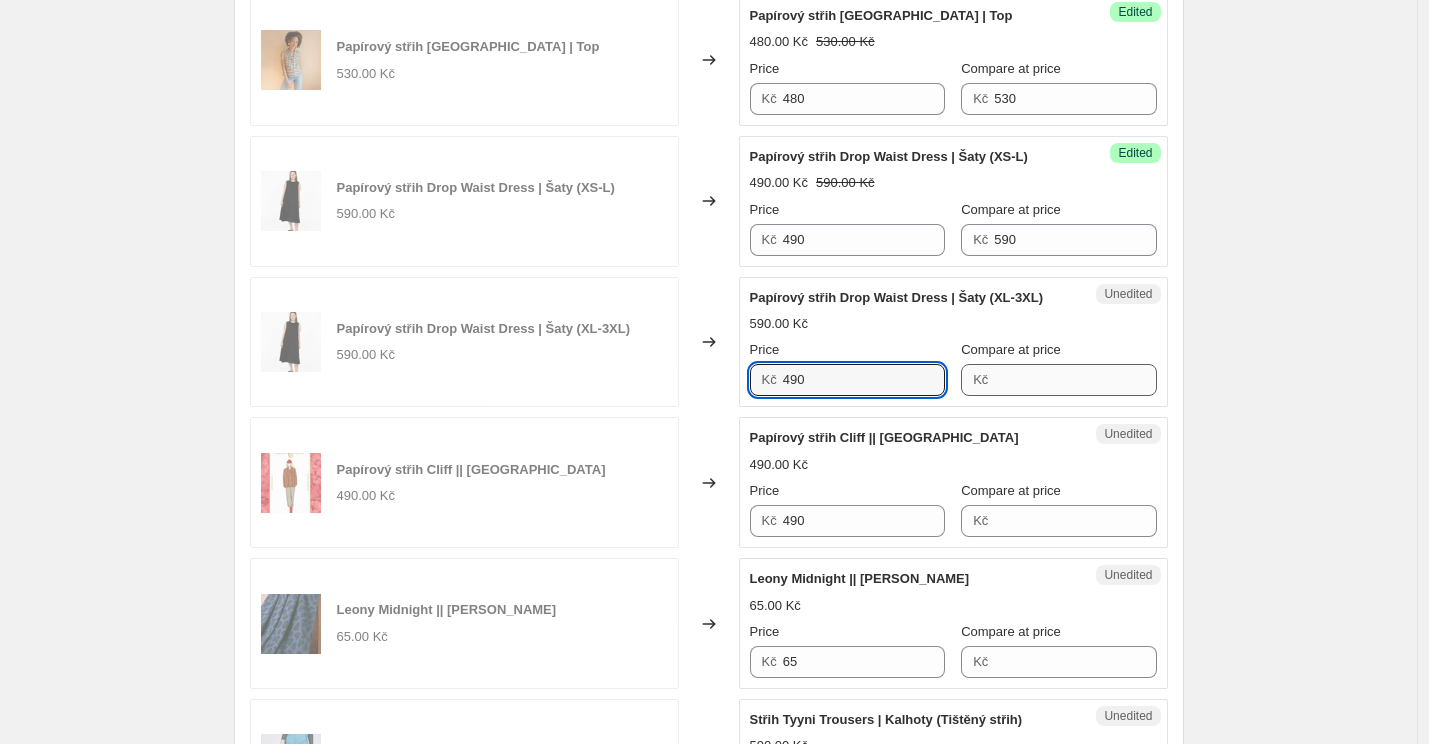 type on "490" 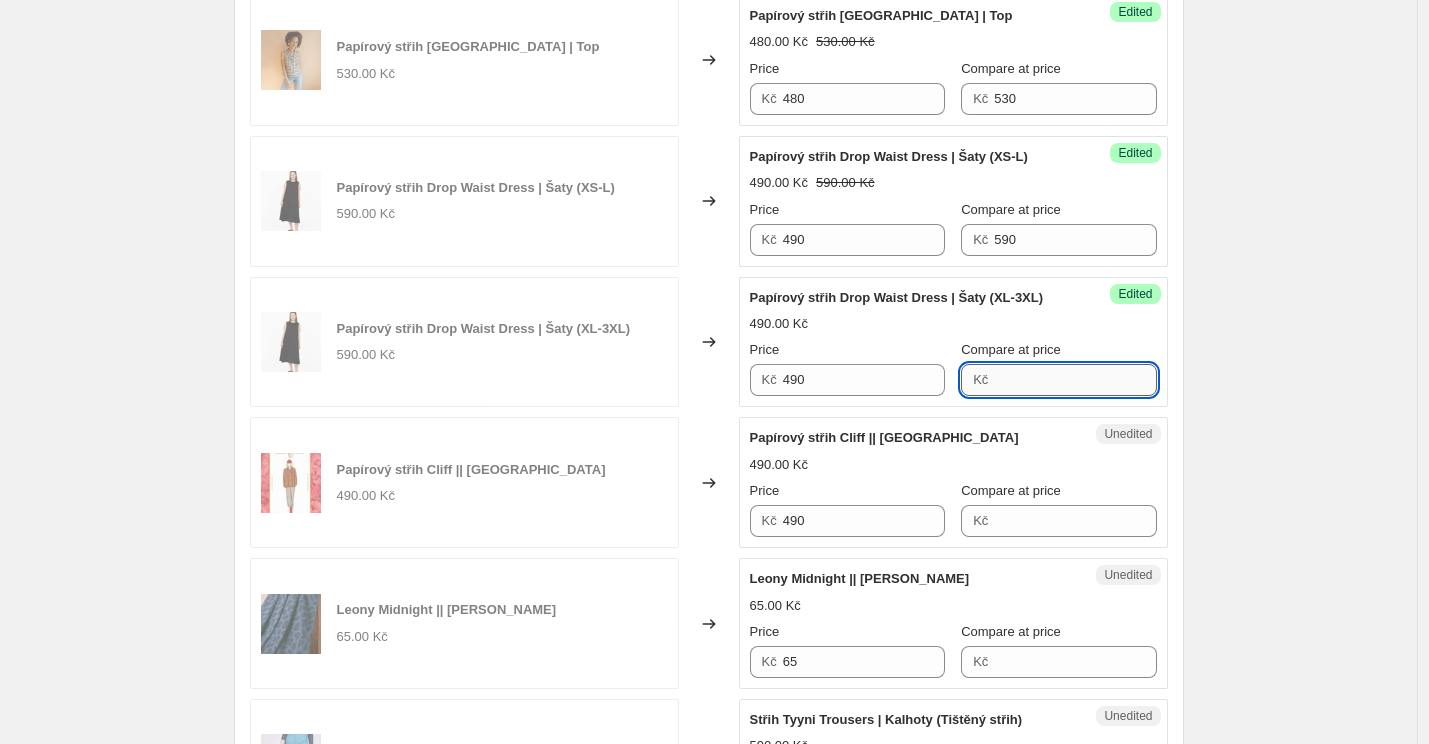 click on "Compare at price" at bounding box center (1075, 380) 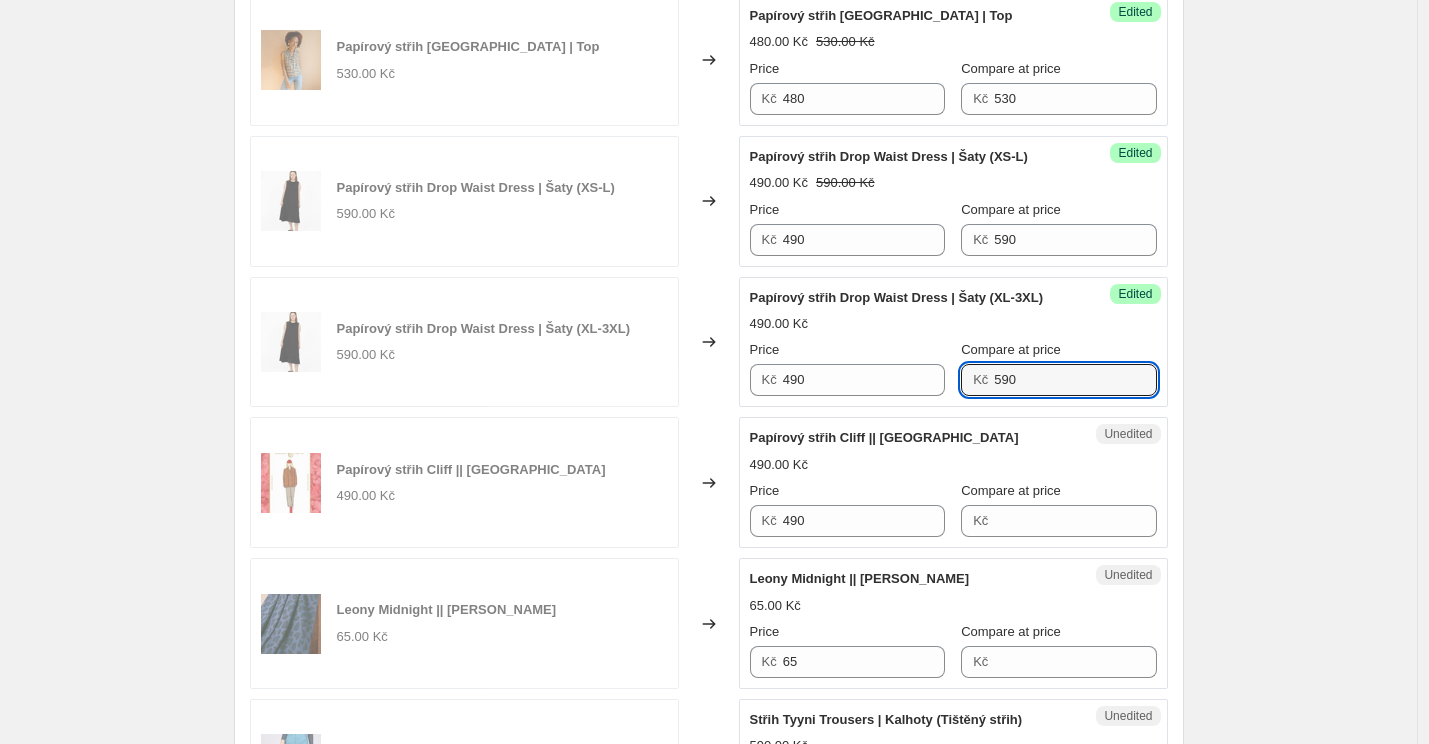 type on "590" 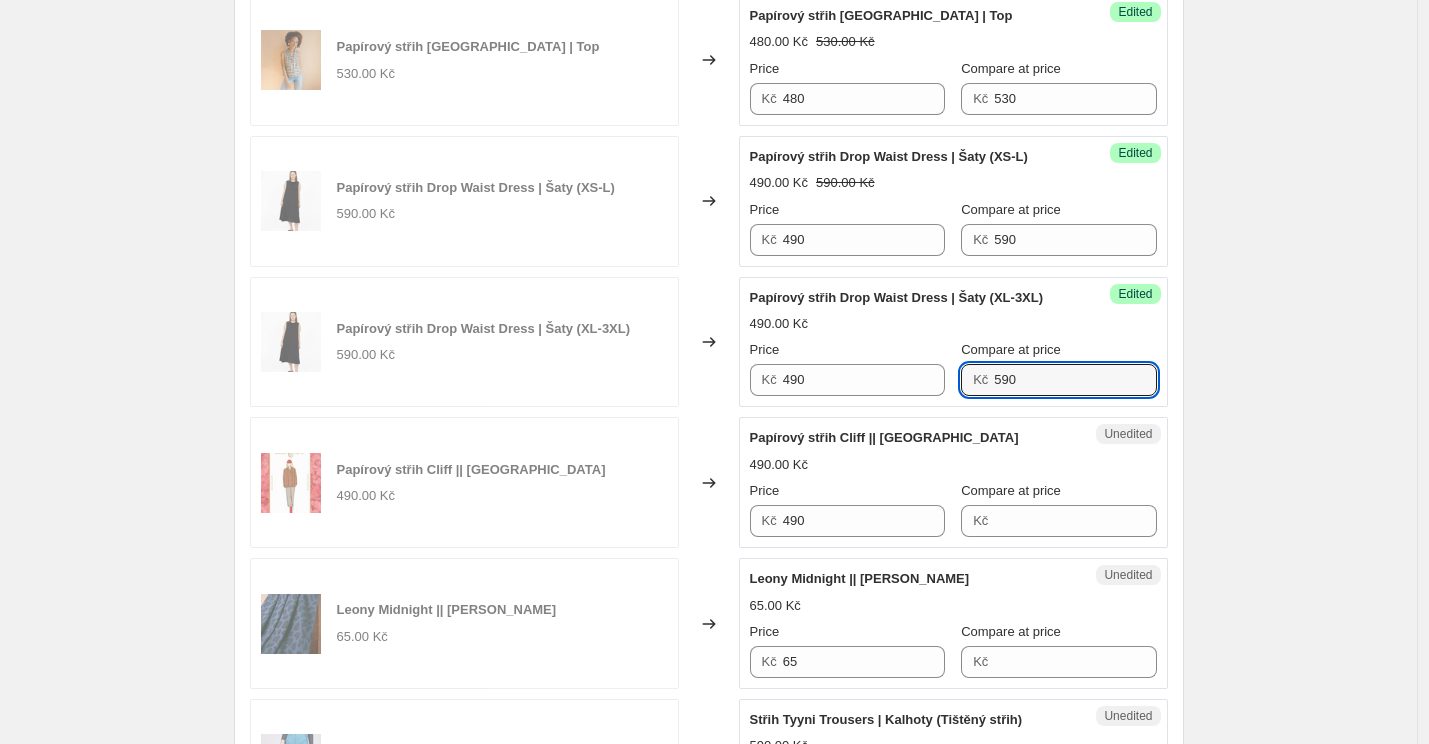 click on "Papírový střih Cliff || Kabát 490.00 Kč Price Kč 490 Compare at price Kč" at bounding box center [953, 482] 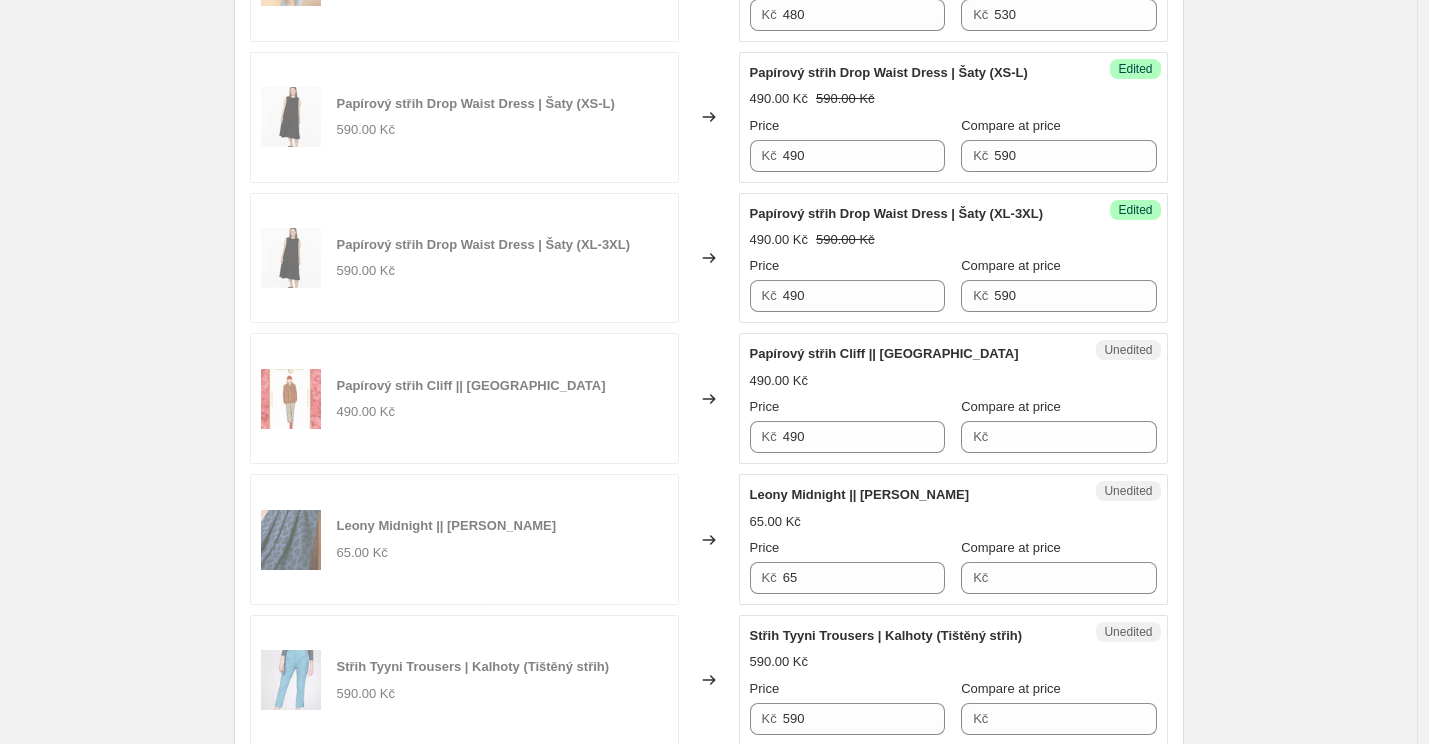scroll, scrollTop: 1682, scrollLeft: 0, axis: vertical 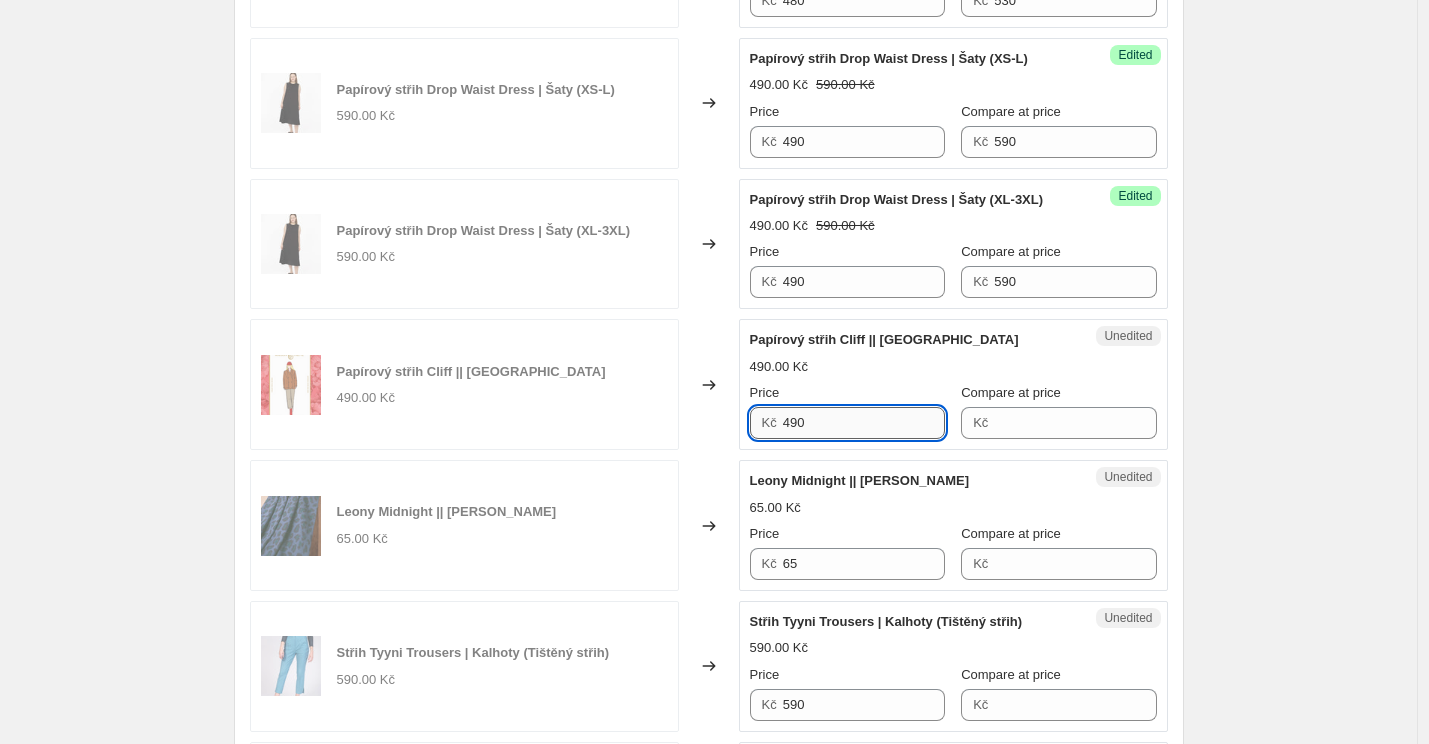 click on "490" at bounding box center (864, 423) 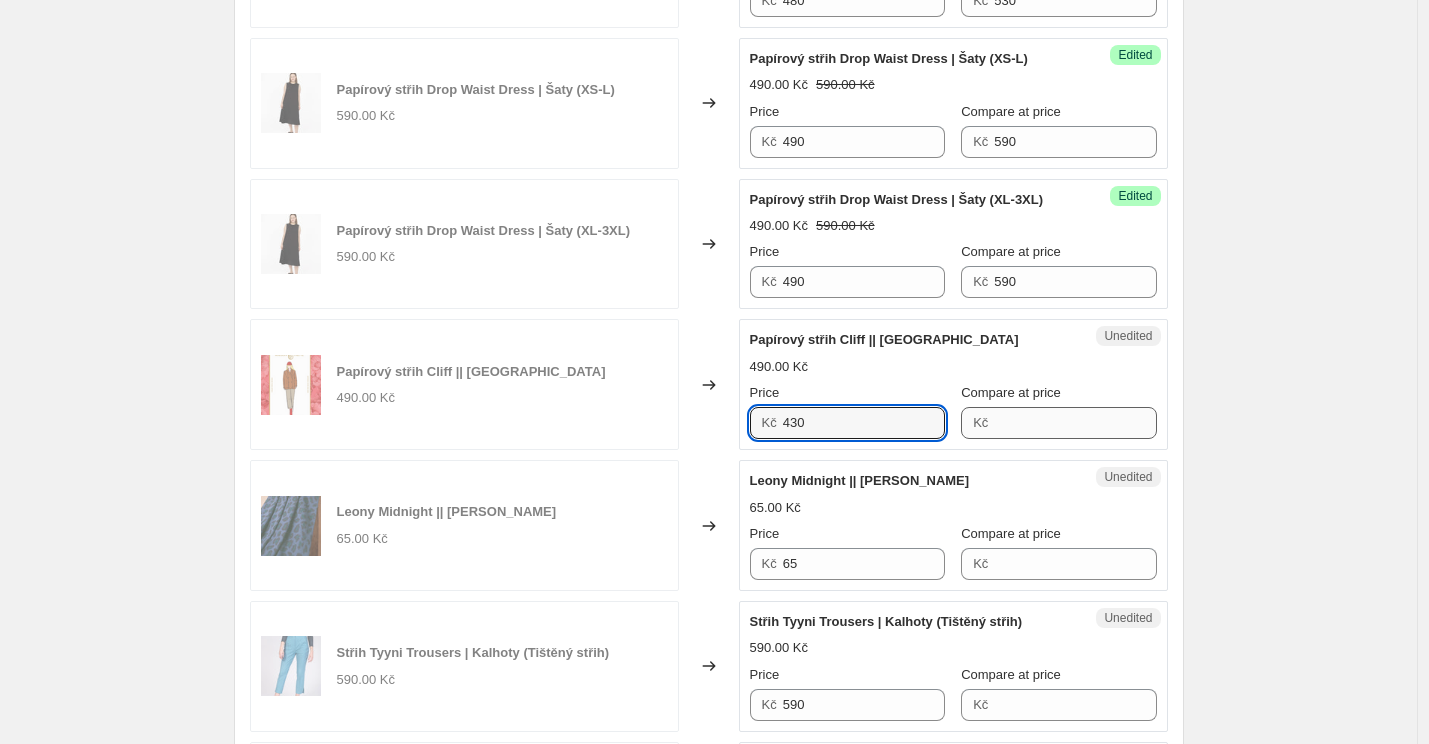 type on "430" 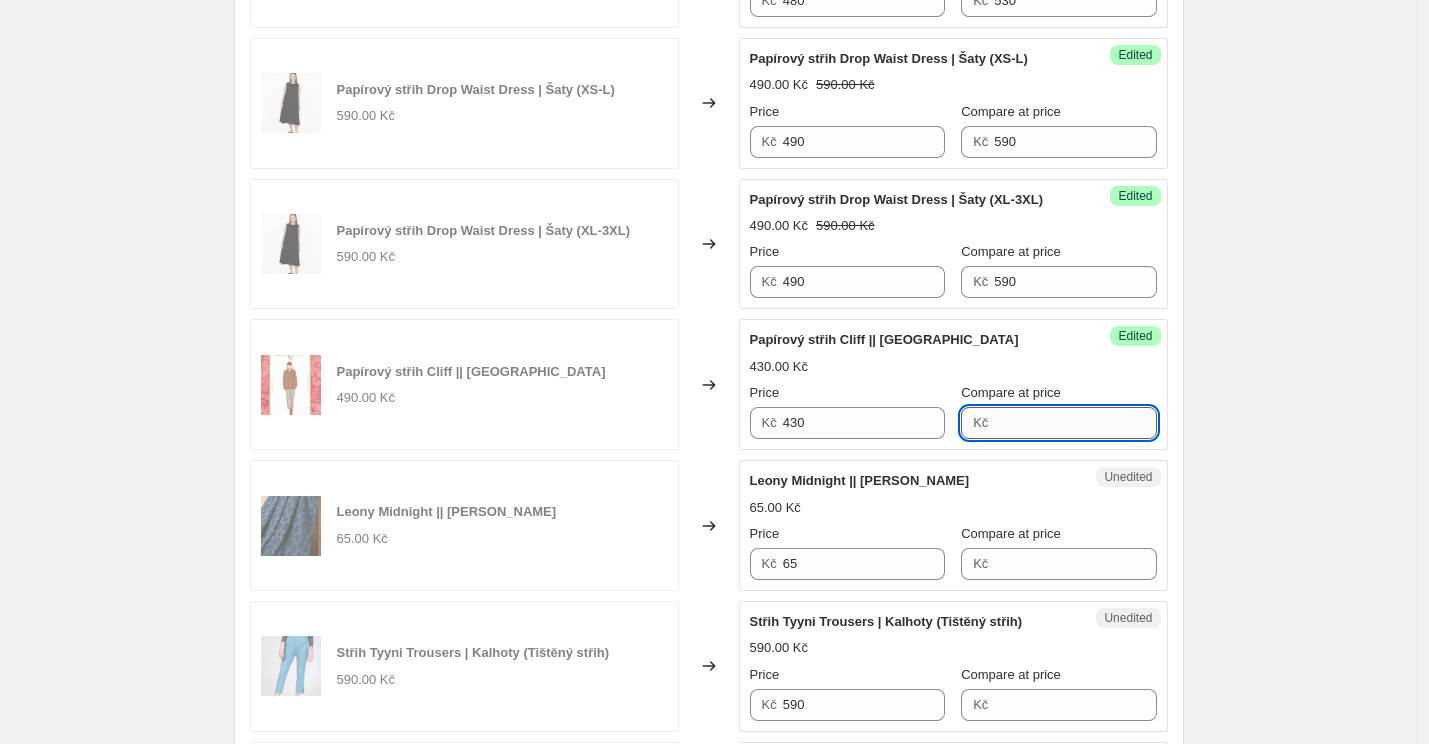 click on "Compare at price" at bounding box center [1075, 423] 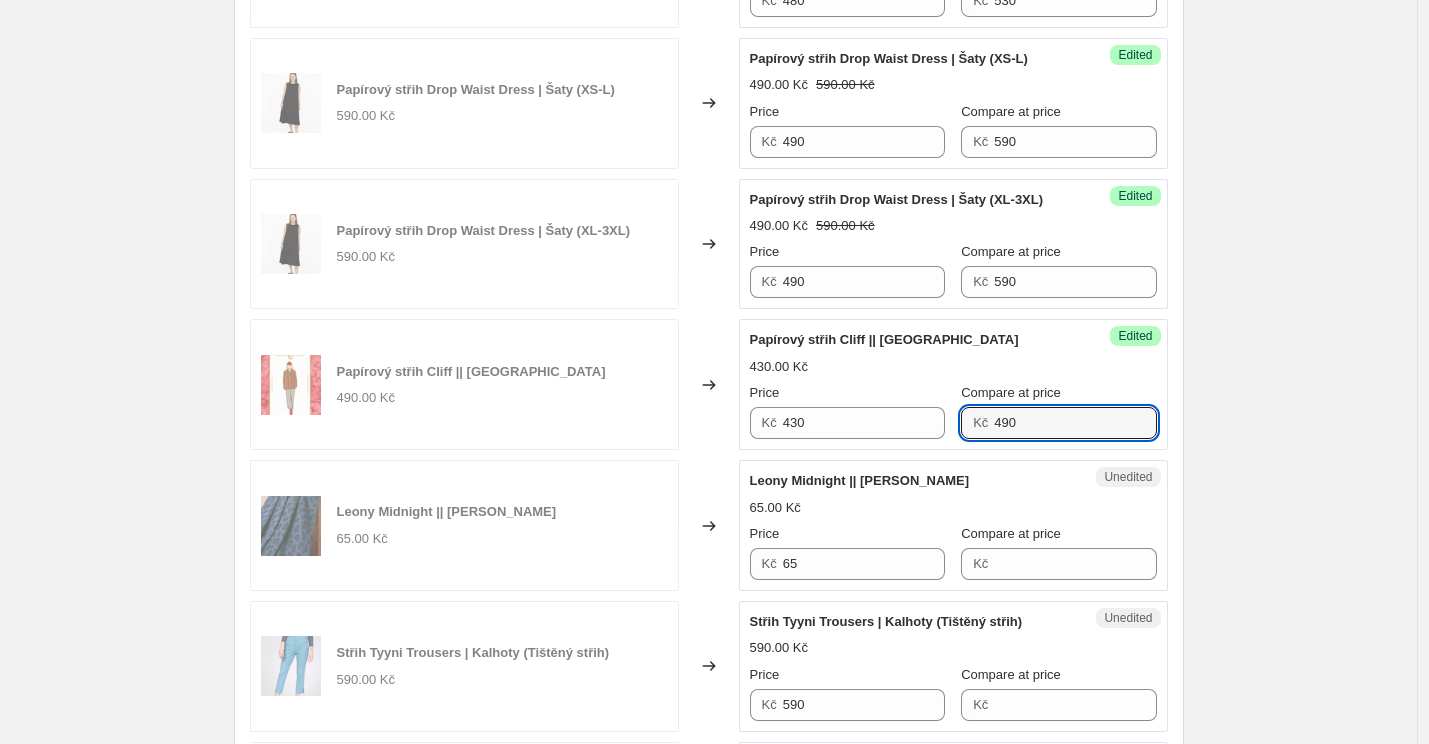 type on "490" 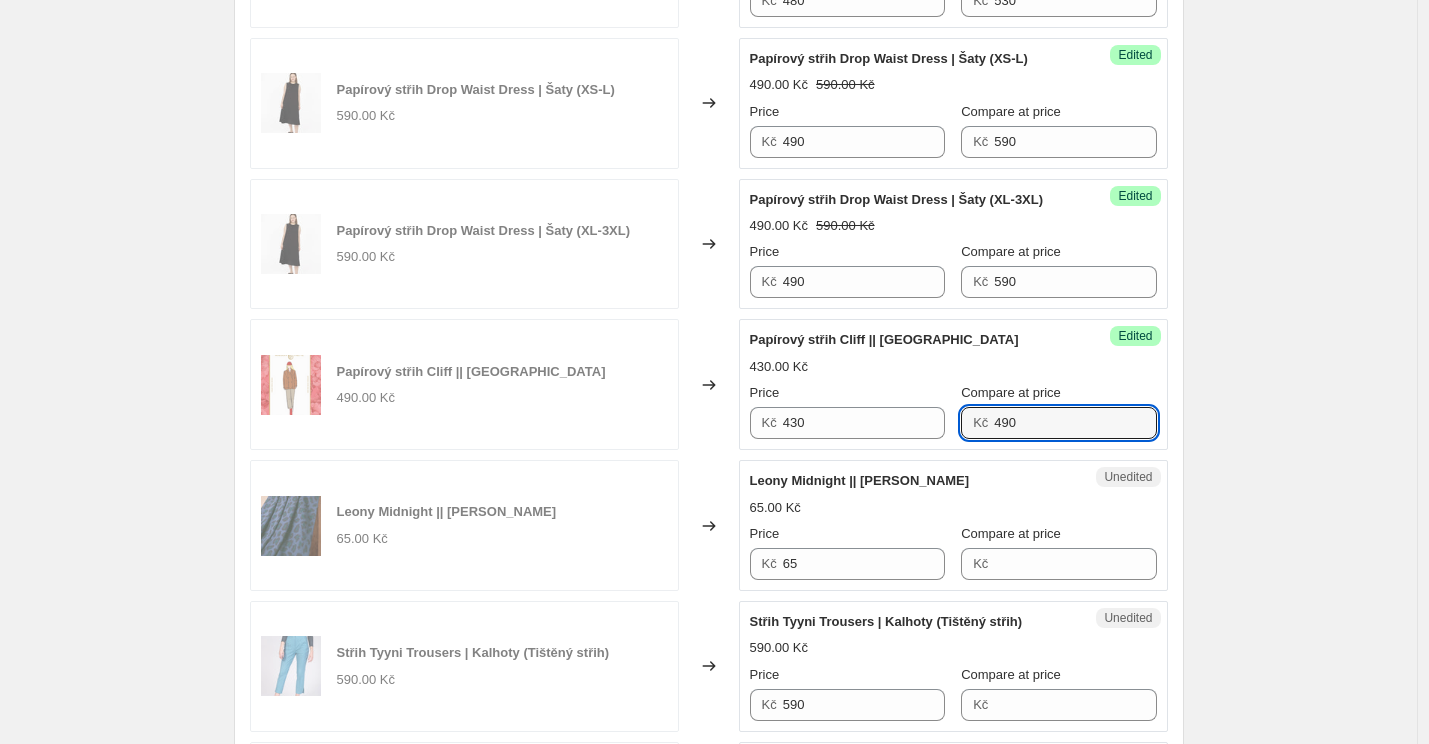 click on "65.00 Kč" at bounding box center [953, 508] 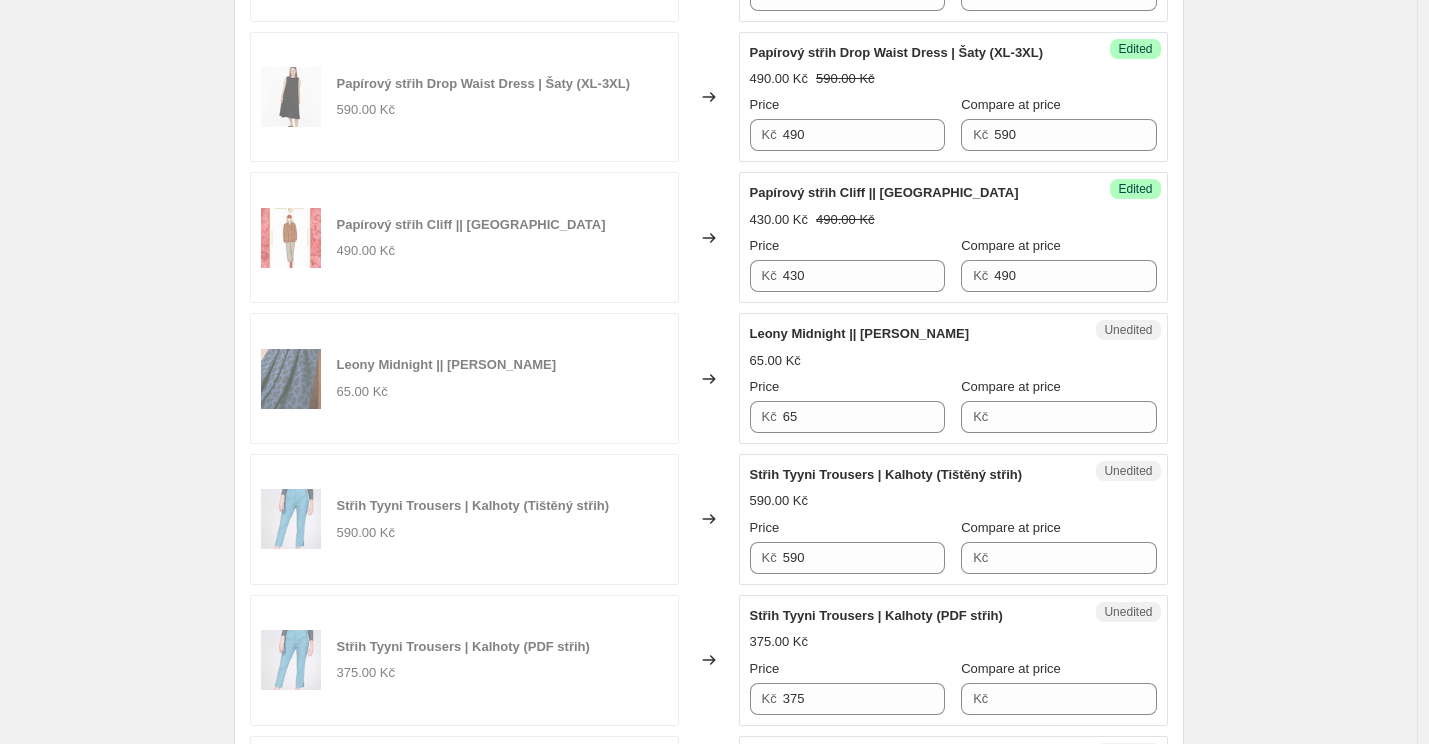 scroll, scrollTop: 1838, scrollLeft: 0, axis: vertical 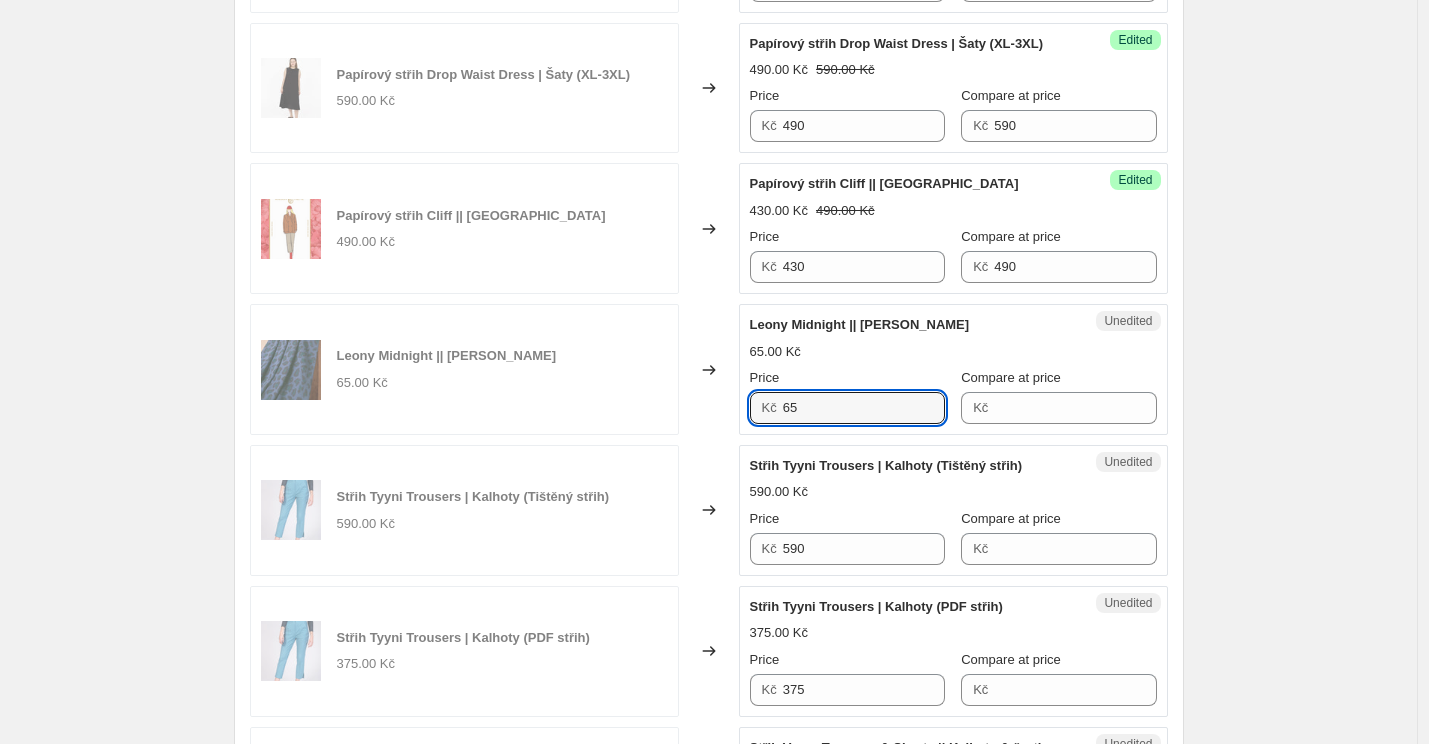 drag, startPoint x: 806, startPoint y: 408, endPoint x: 784, endPoint y: 408, distance: 22 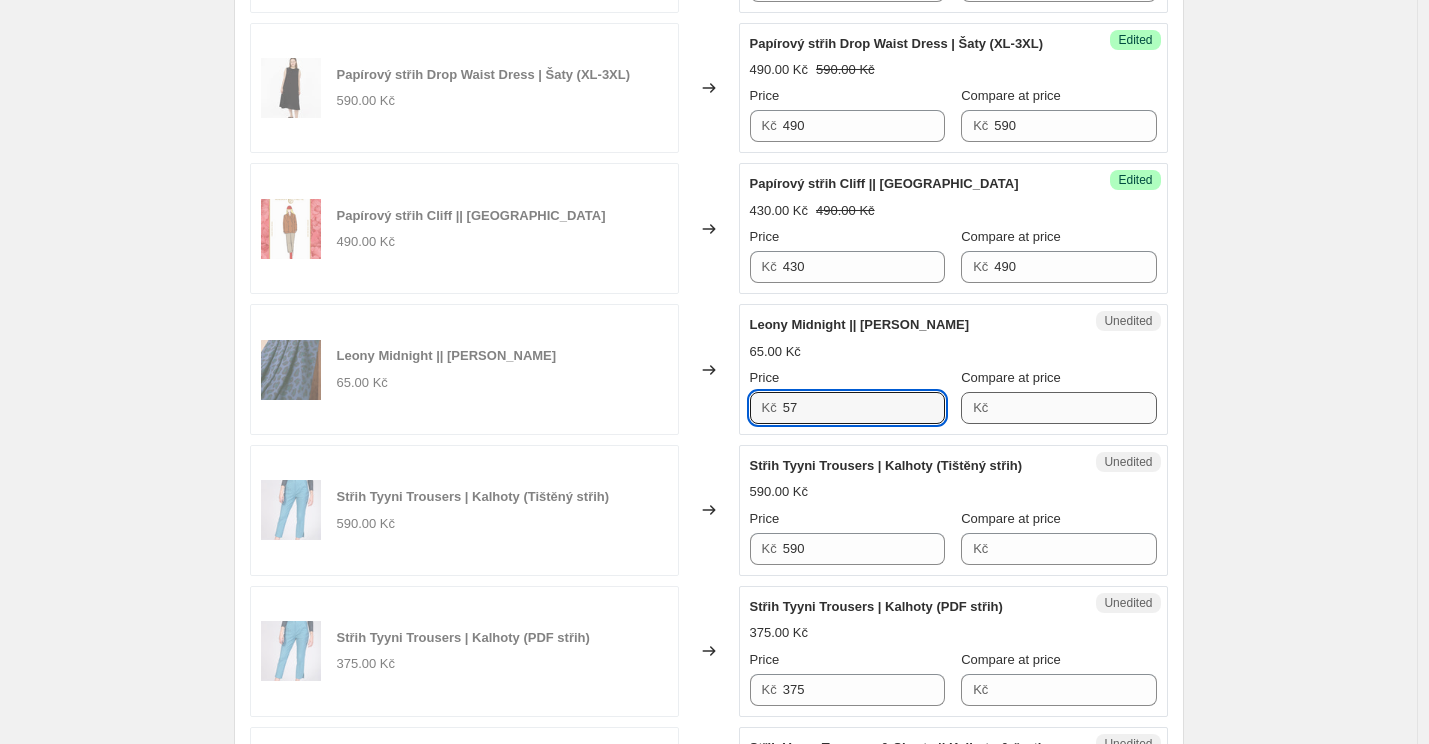 type on "57" 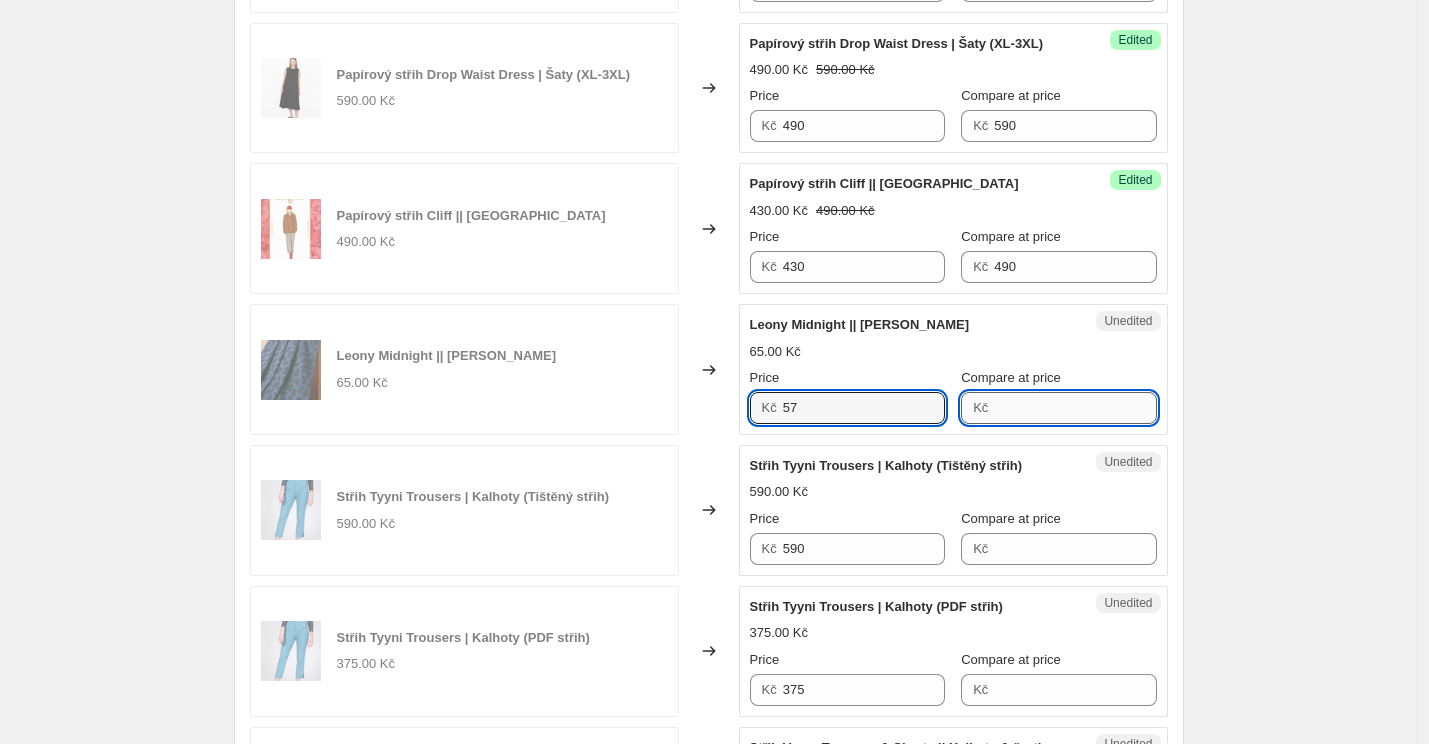 click on "Compare at price" at bounding box center [1075, 408] 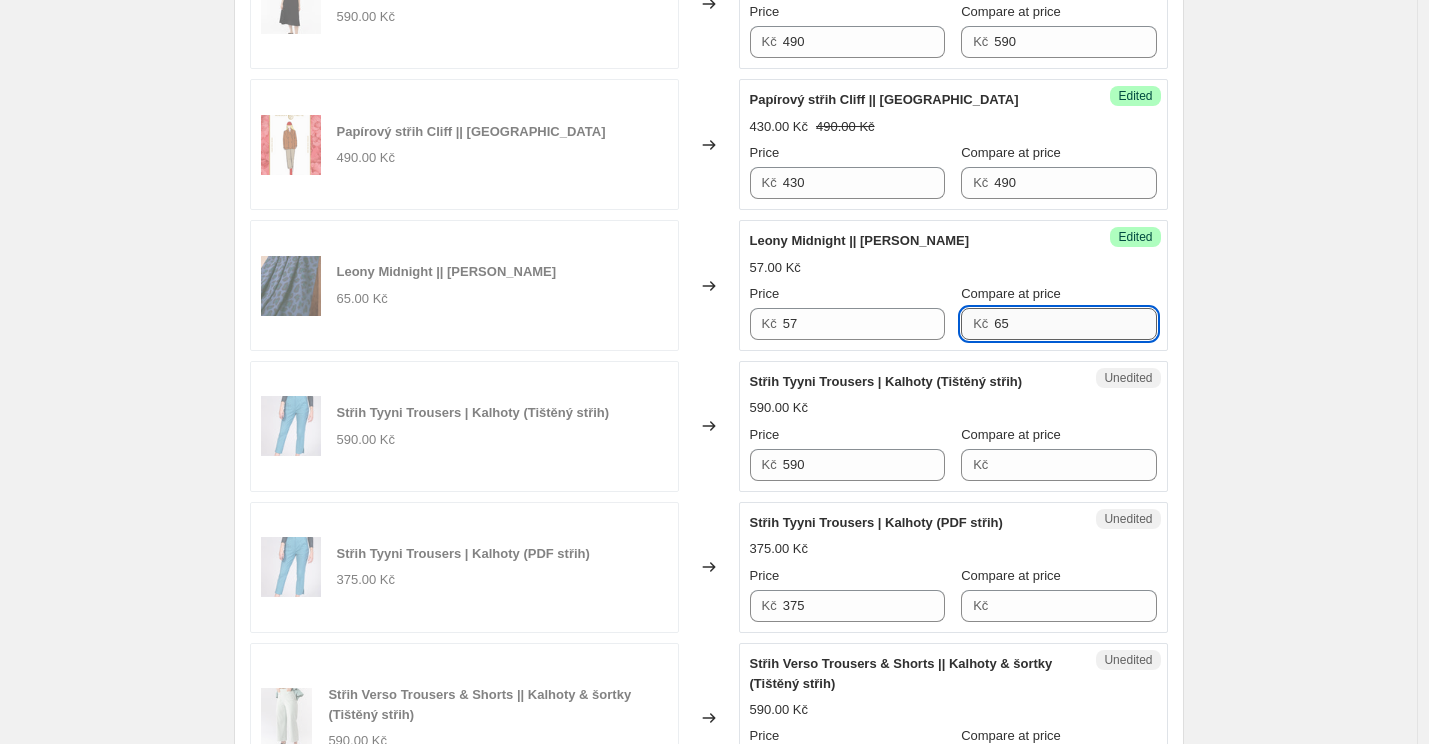 scroll, scrollTop: 1992, scrollLeft: 0, axis: vertical 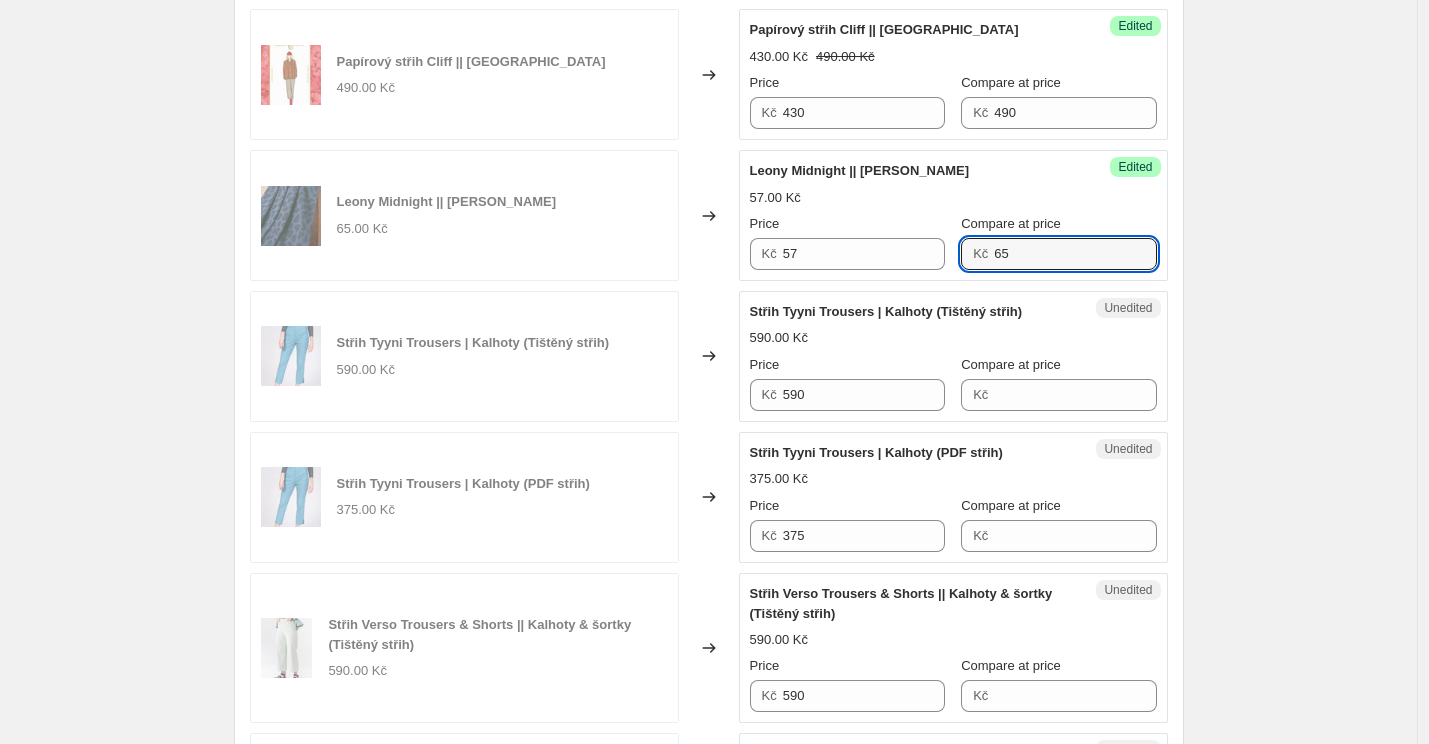 type on "65" 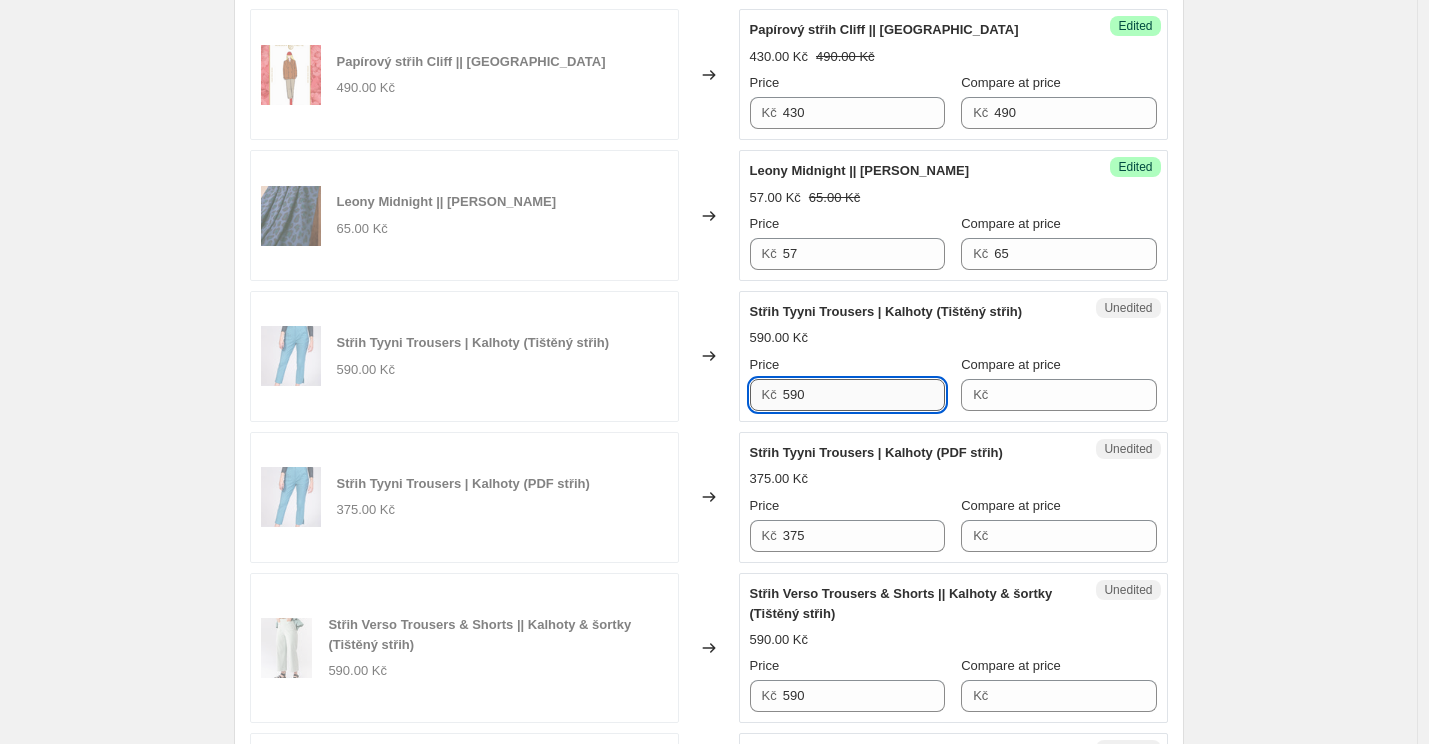 click on "590" at bounding box center (864, 395) 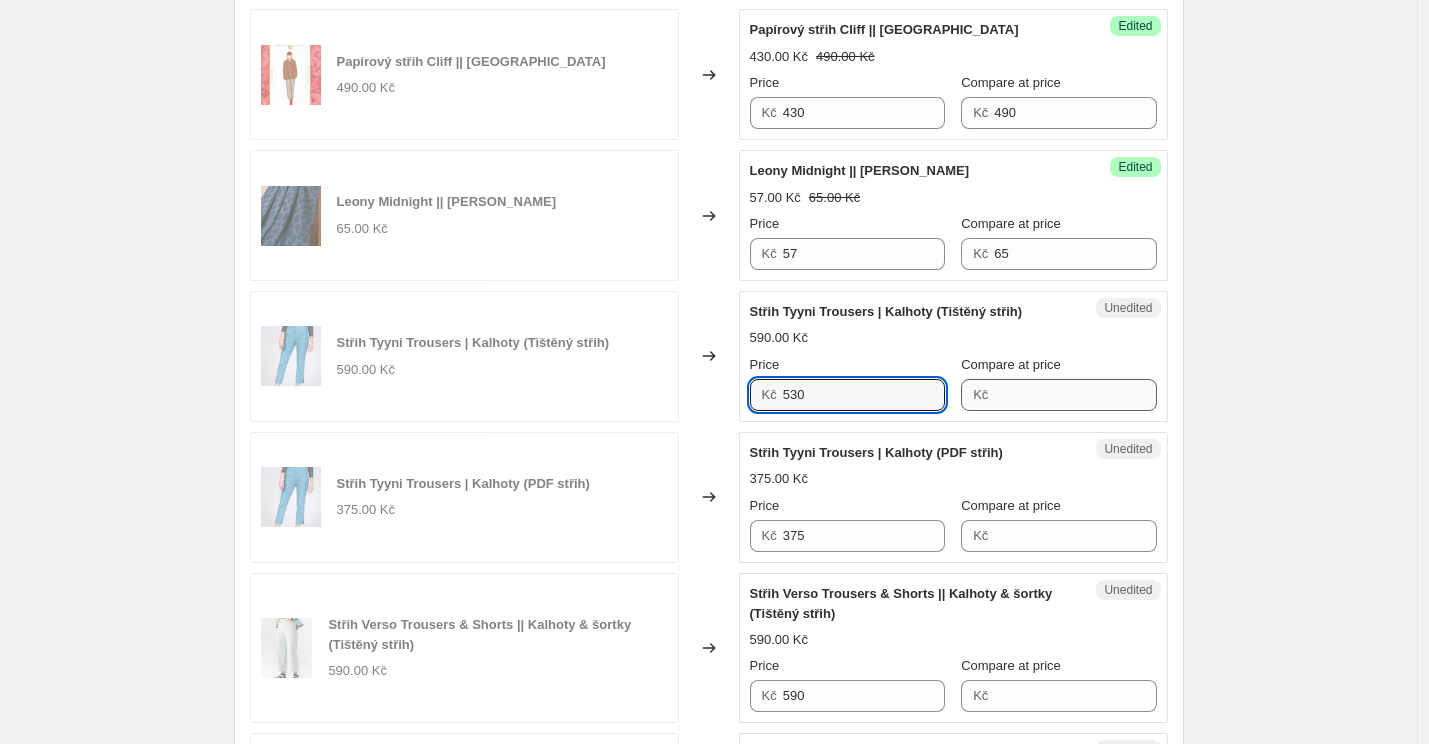 type on "530" 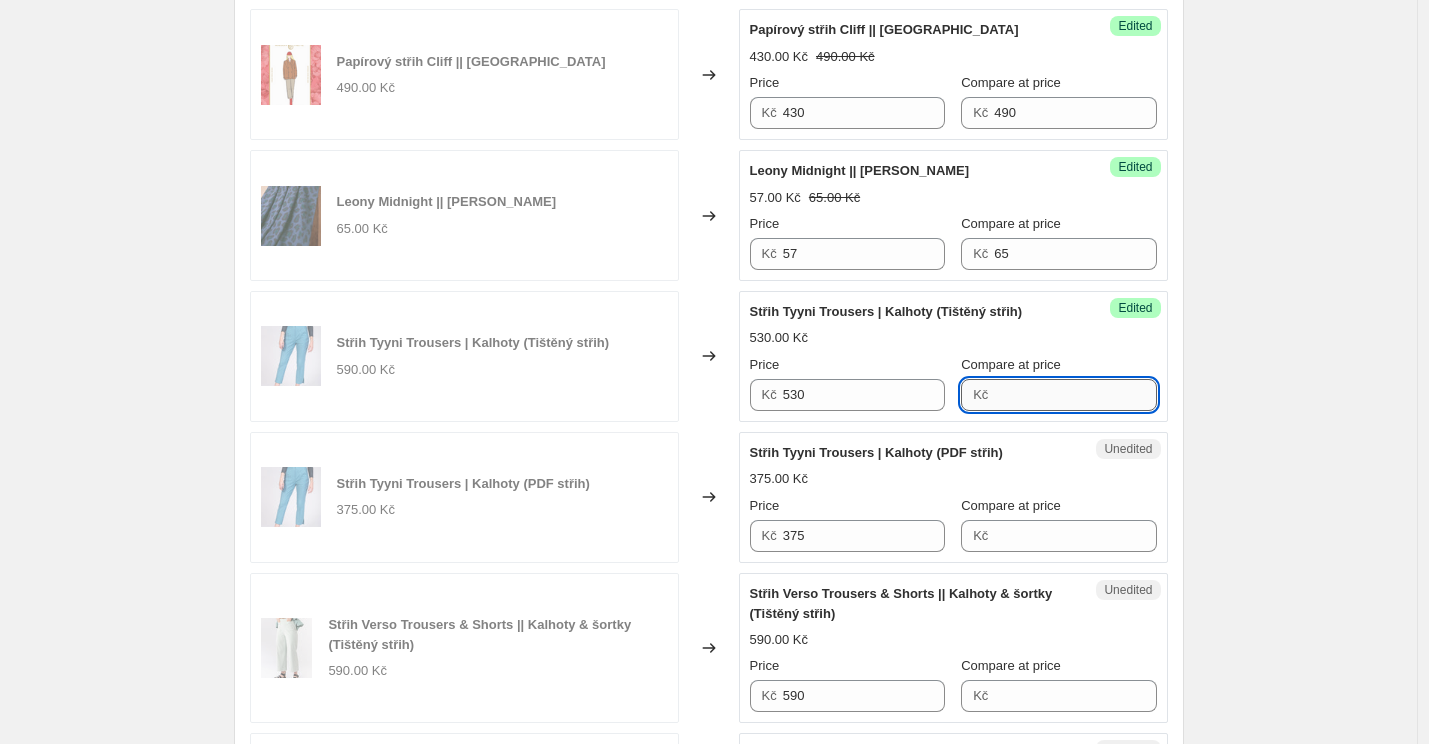 click on "Compare at price" at bounding box center [1075, 395] 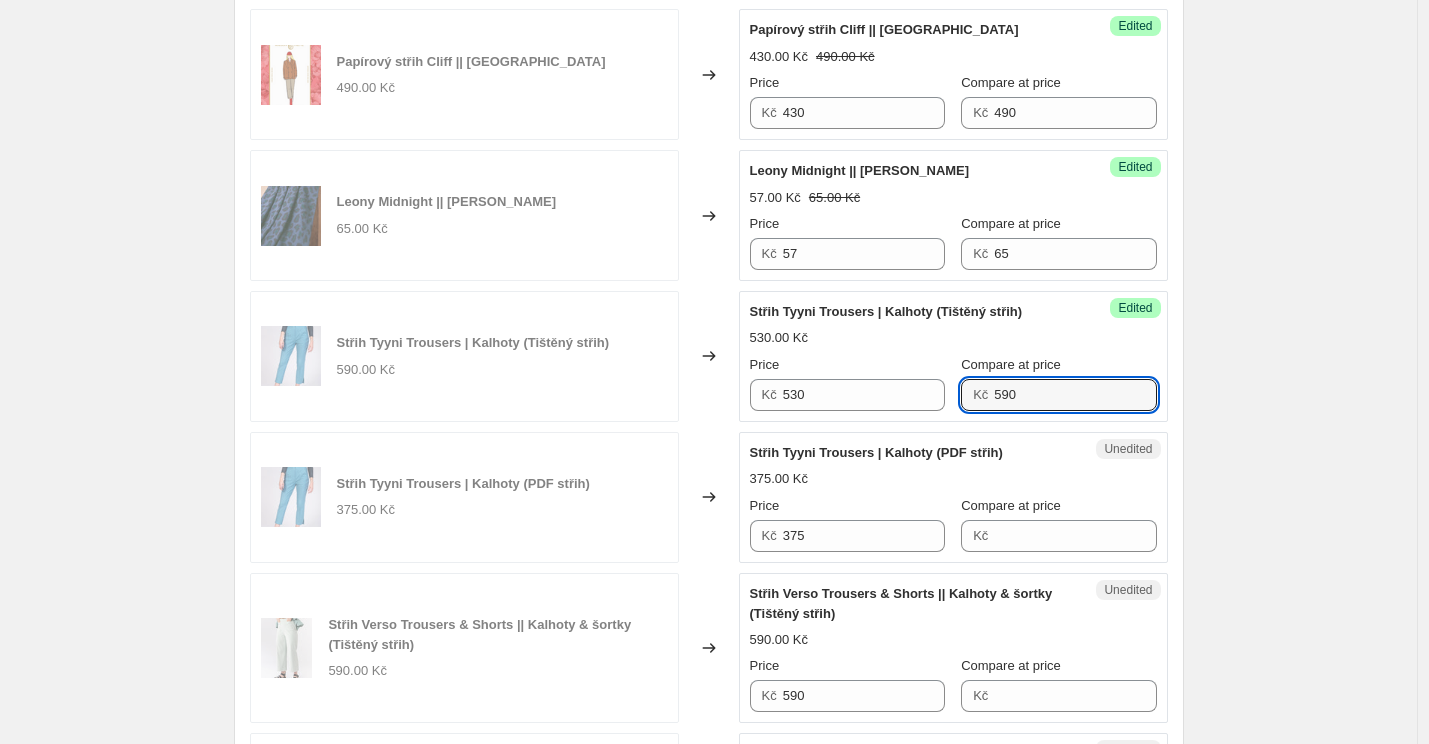 type on "590" 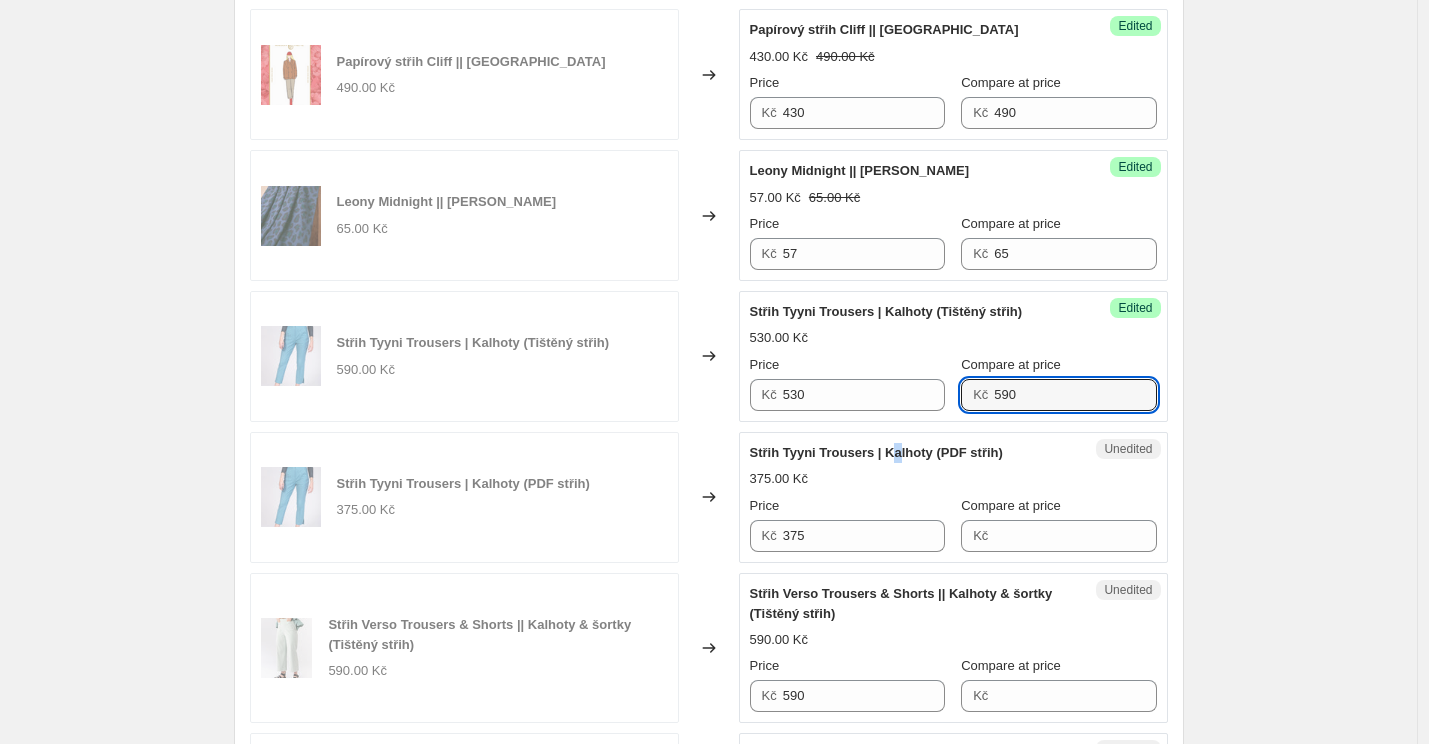 click on "Střih Tyyni Trousers | Kalhoty (PDF střih)" at bounding box center [876, 452] 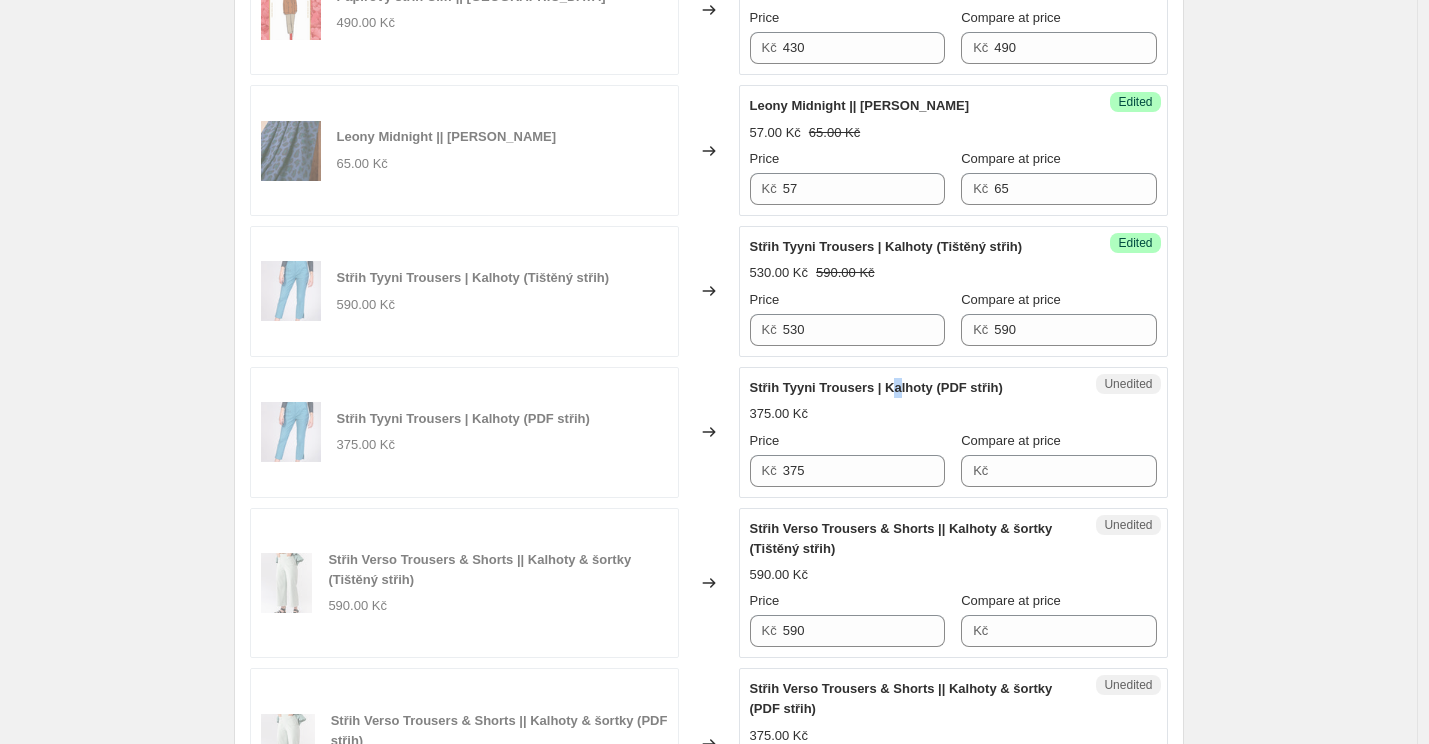 scroll, scrollTop: 2073, scrollLeft: 0, axis: vertical 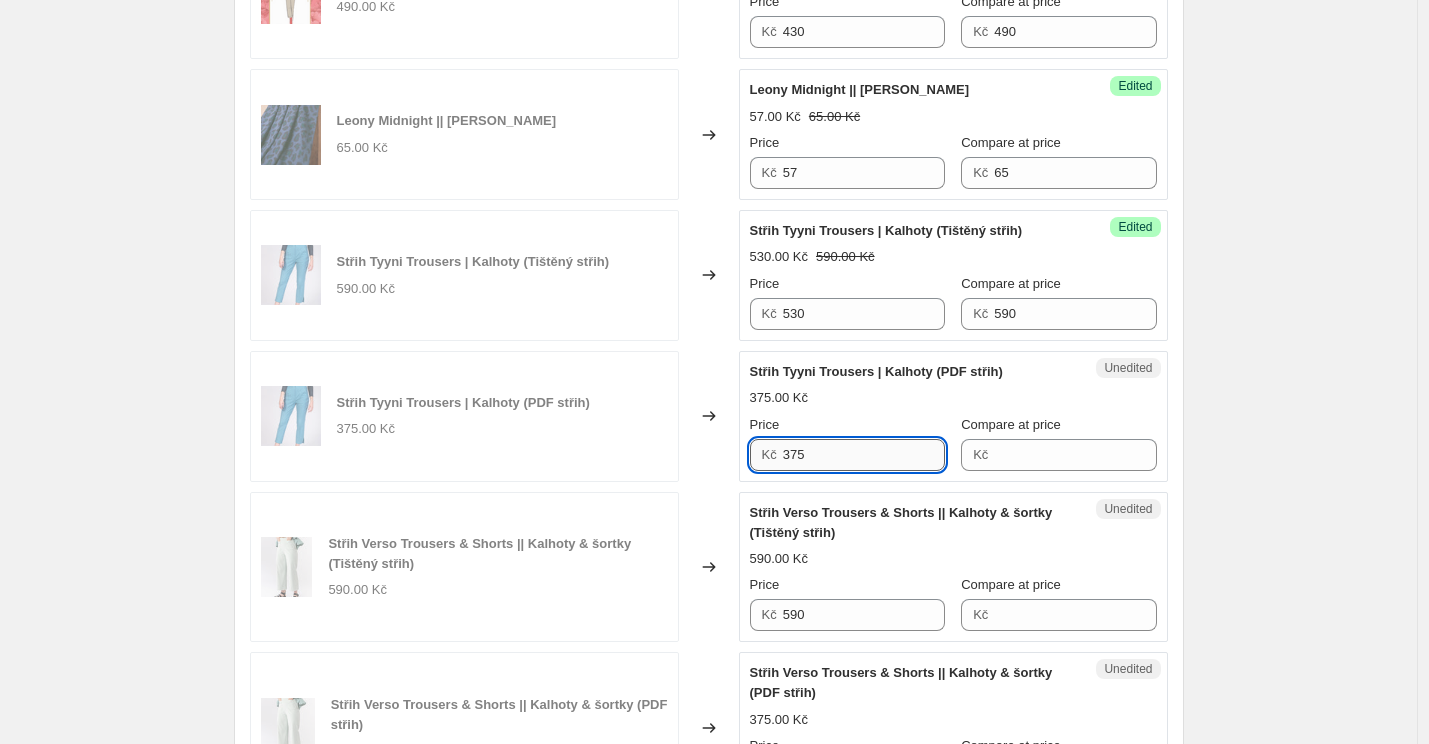 drag, startPoint x: 814, startPoint y: 453, endPoint x: 799, endPoint y: 453, distance: 15 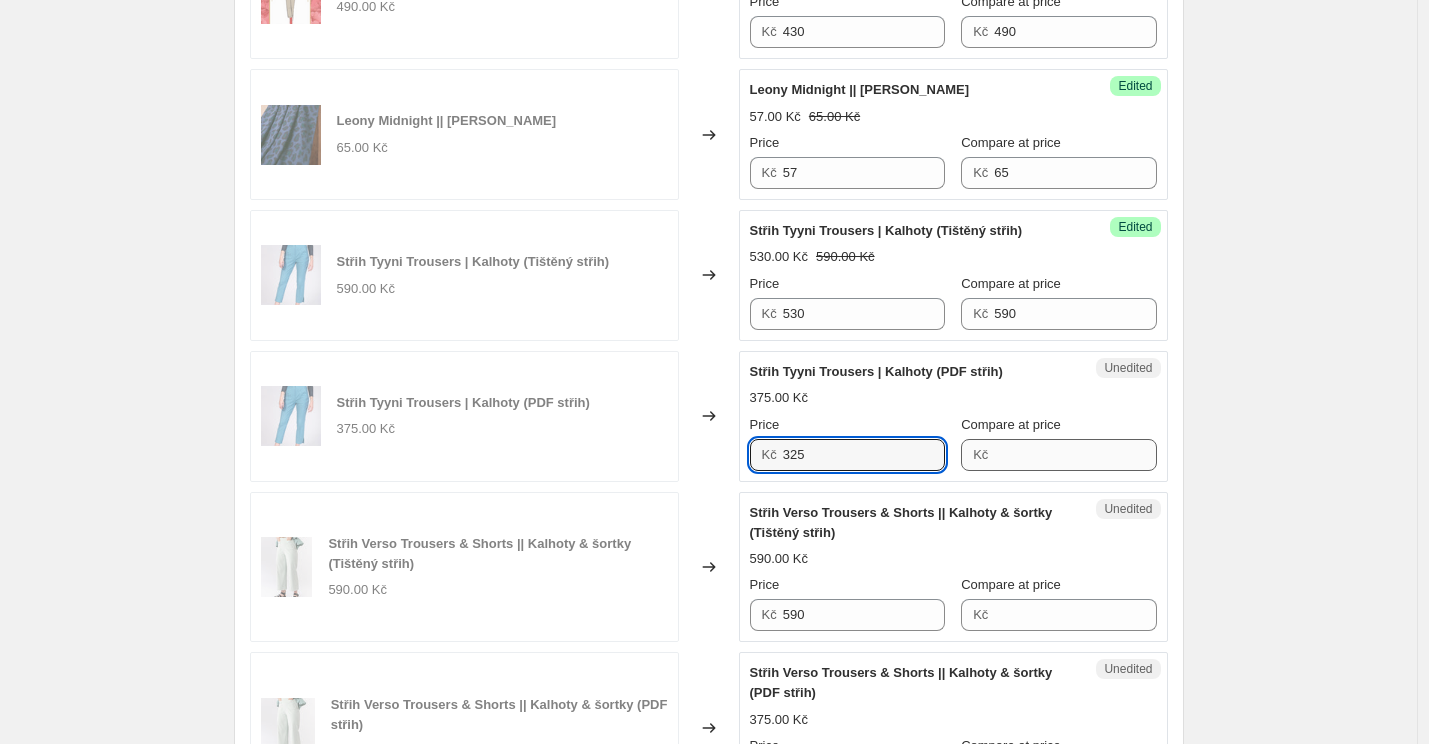type on "325" 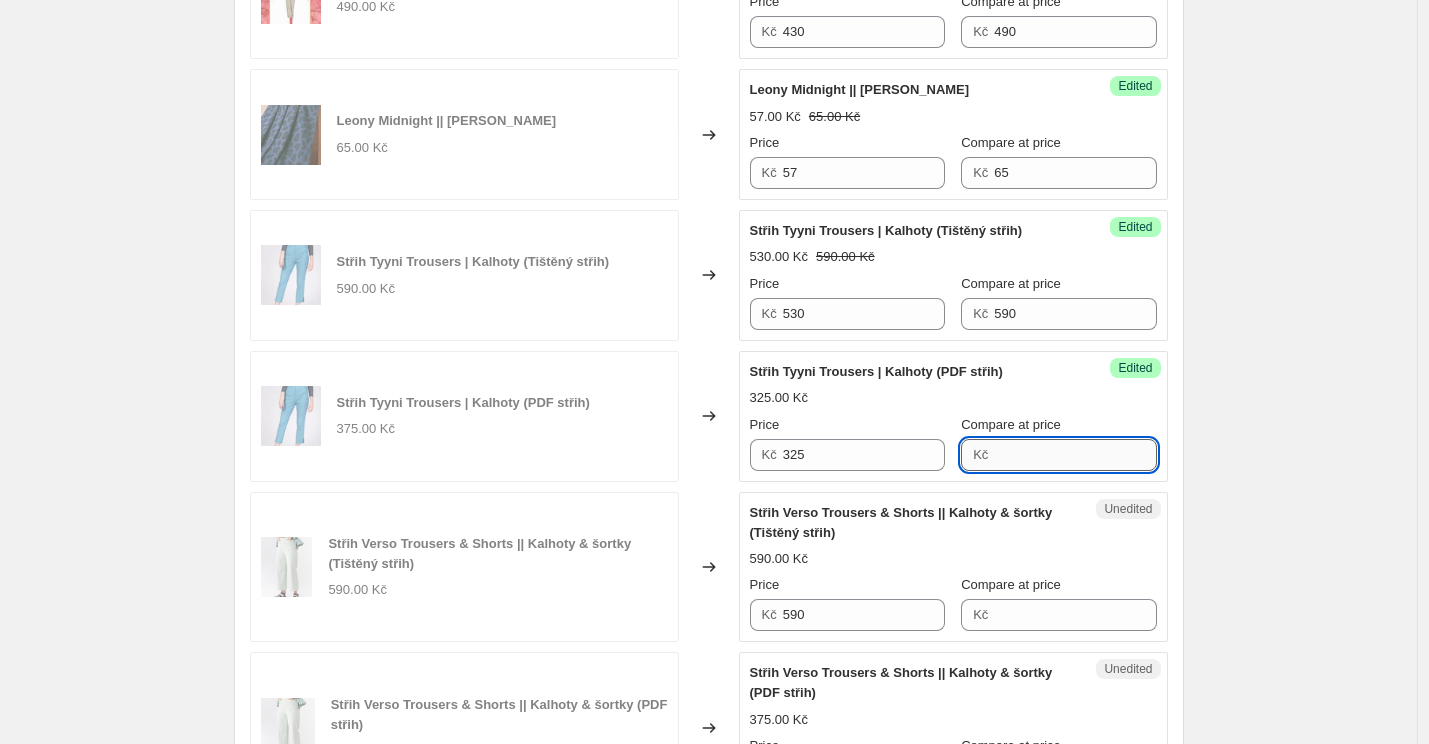 click on "Compare at price" at bounding box center (1075, 455) 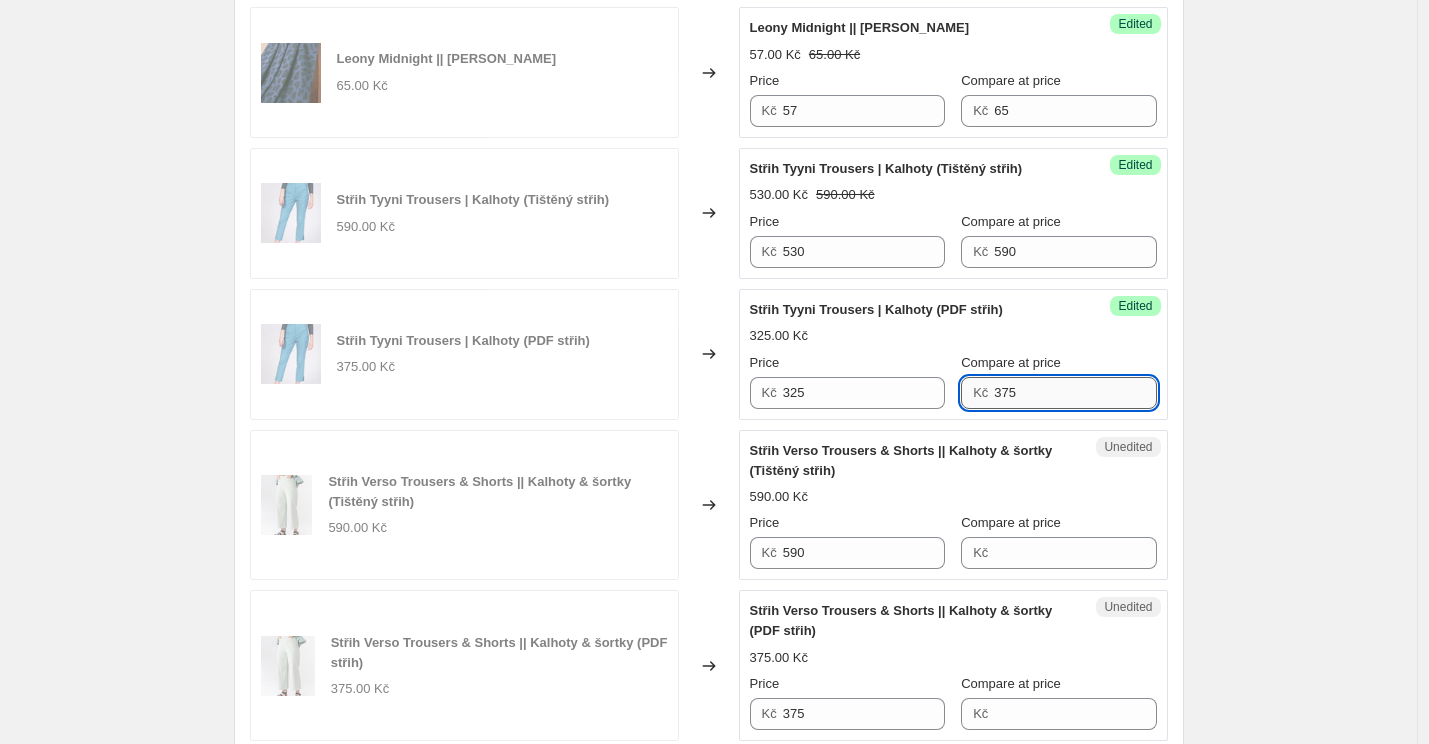scroll, scrollTop: 2201, scrollLeft: 0, axis: vertical 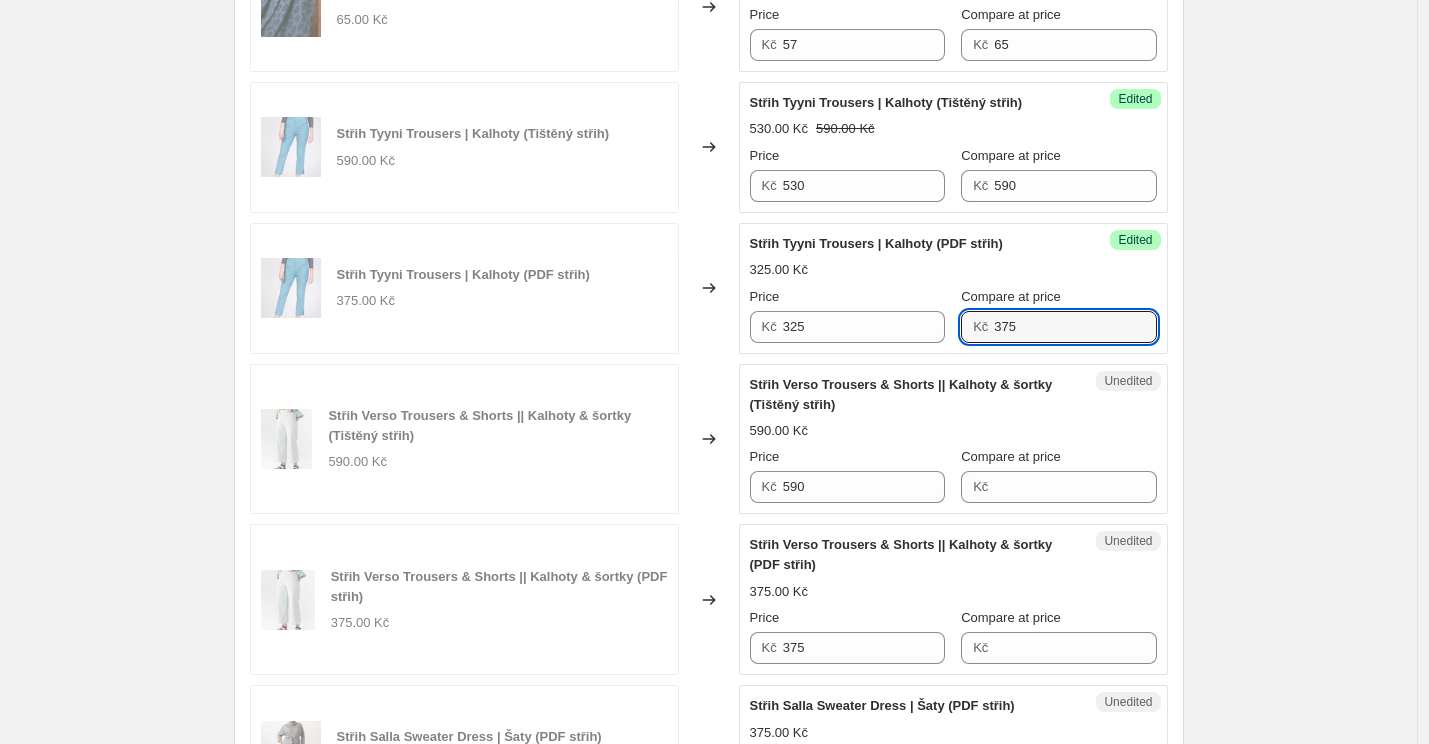 type on "375" 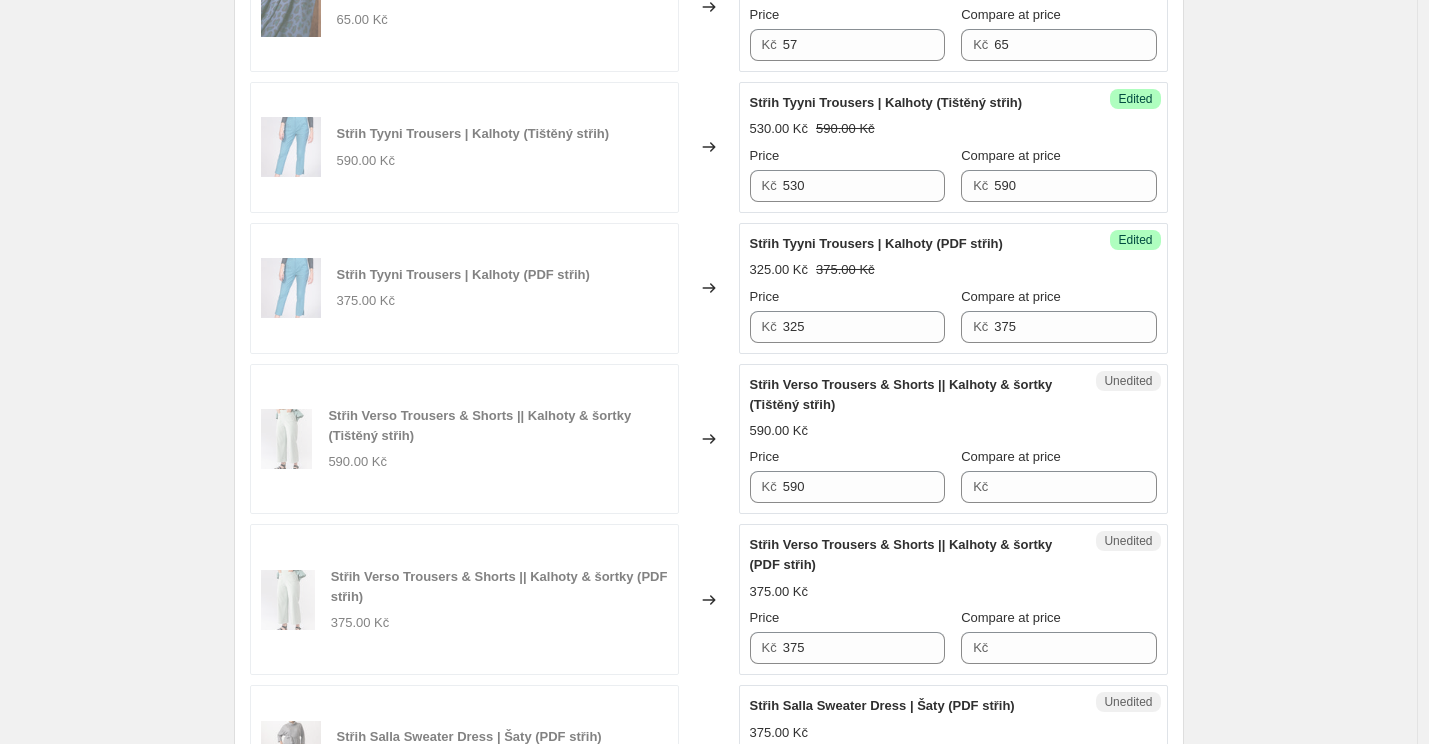 click on "Střih Verso Trousers & Shorts || Kalhoty & šortky (Tištěný střih)" at bounding box center (913, 395) 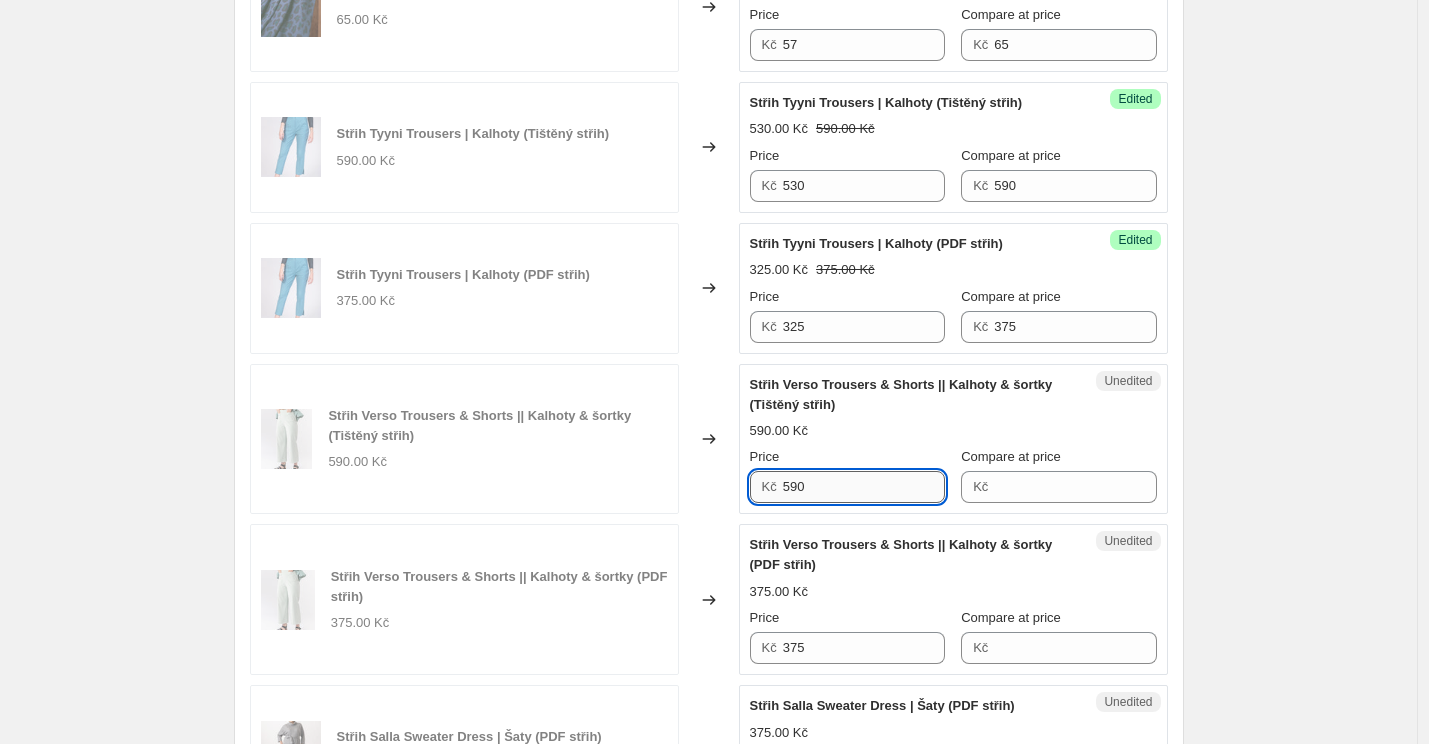 click on "590" at bounding box center [864, 487] 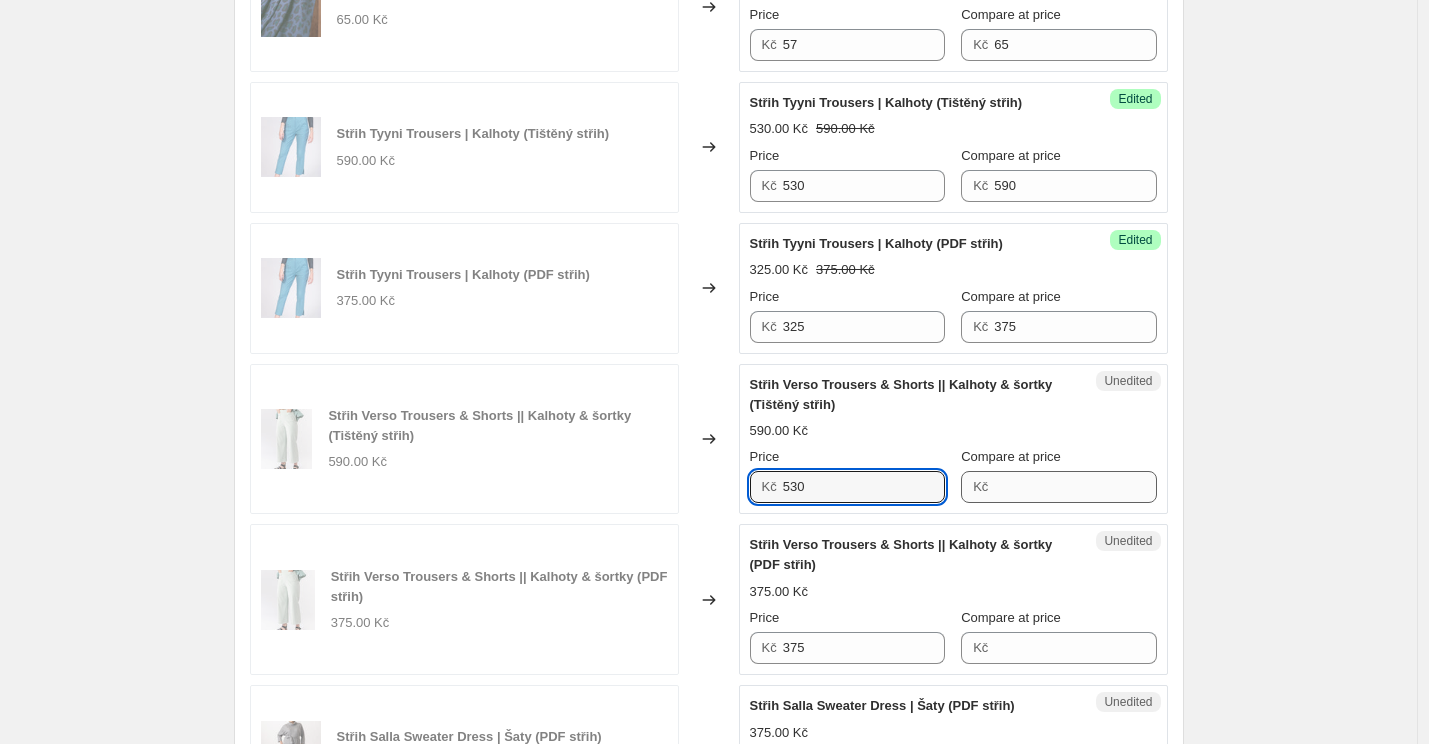 type on "530" 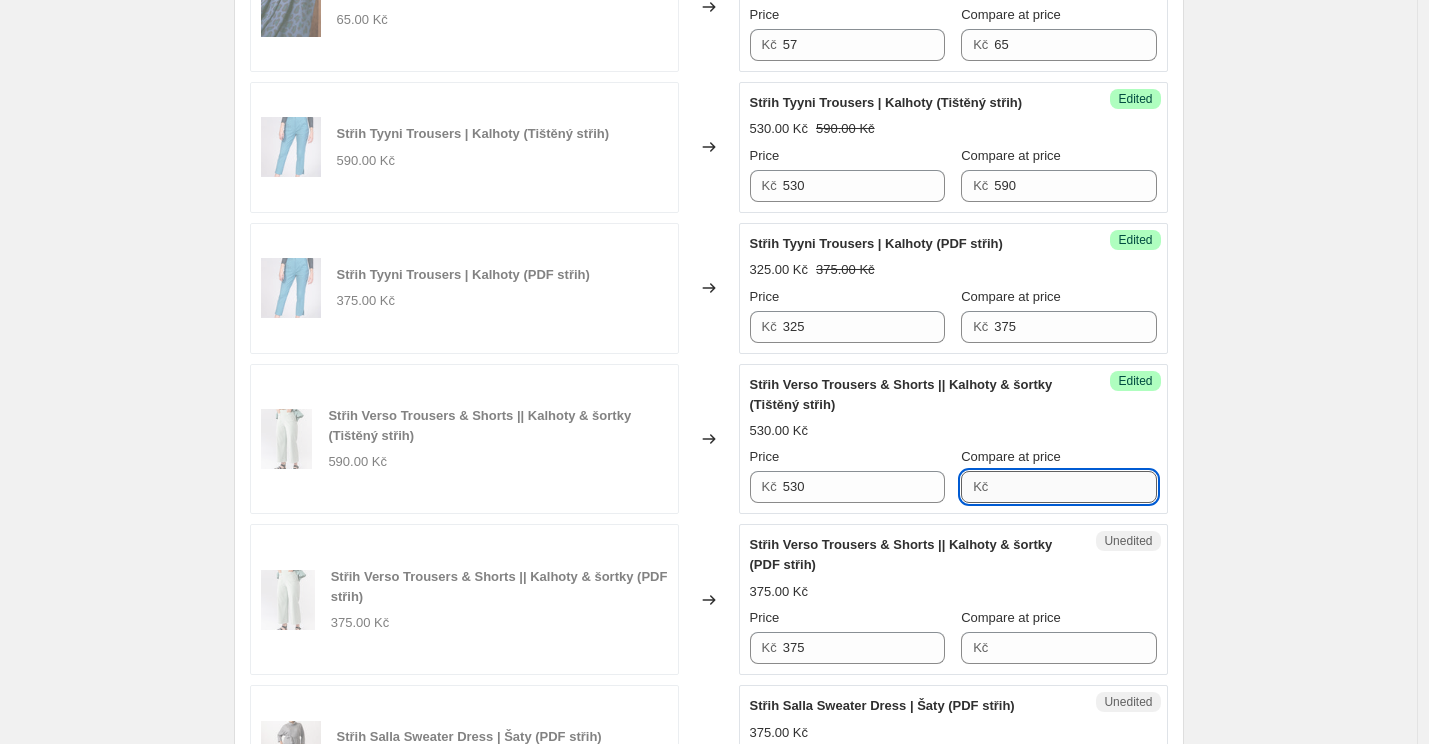 click on "Compare at price" at bounding box center [1075, 487] 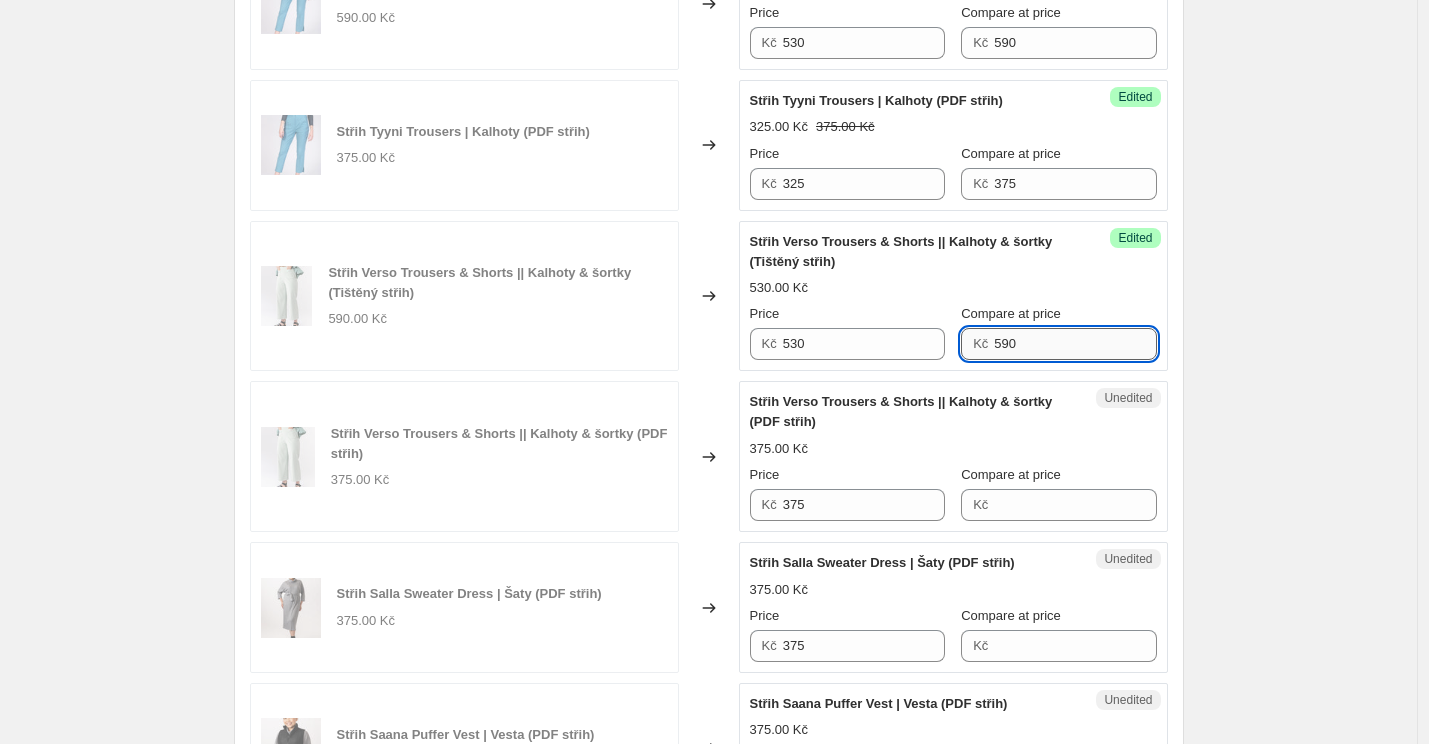 scroll, scrollTop: 2363, scrollLeft: 0, axis: vertical 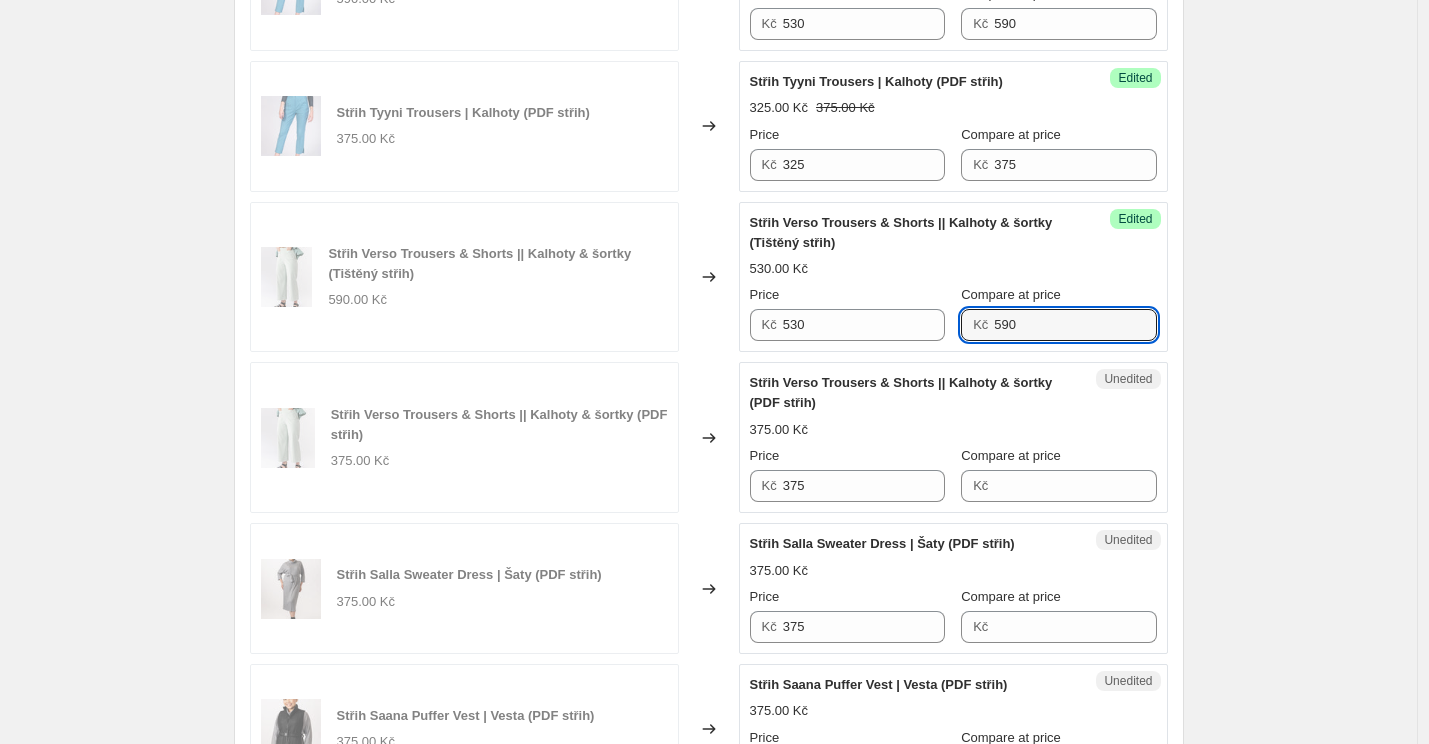 type on "590" 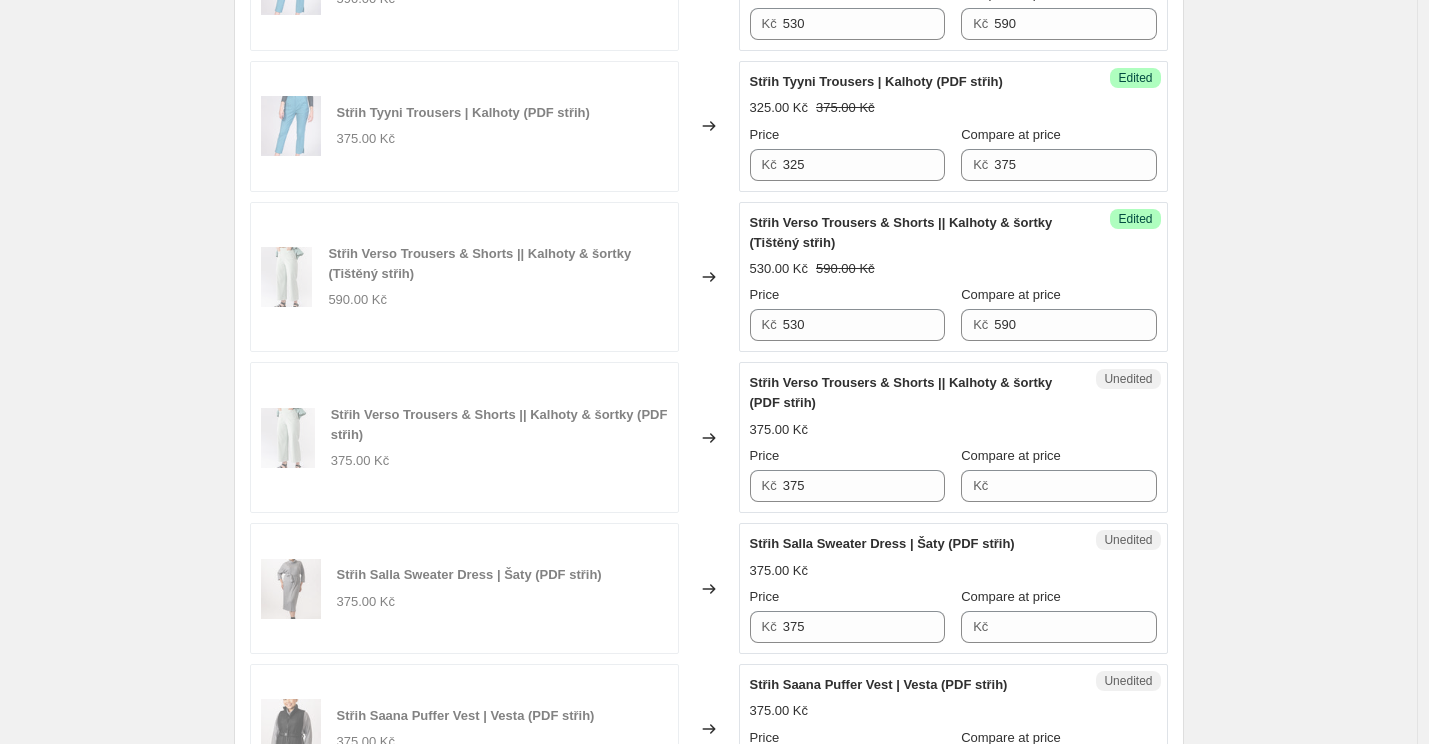 click on "Střih Verso Trousers & Shorts || Kalhoty & šortky (PDF střih)" at bounding box center (901, 392) 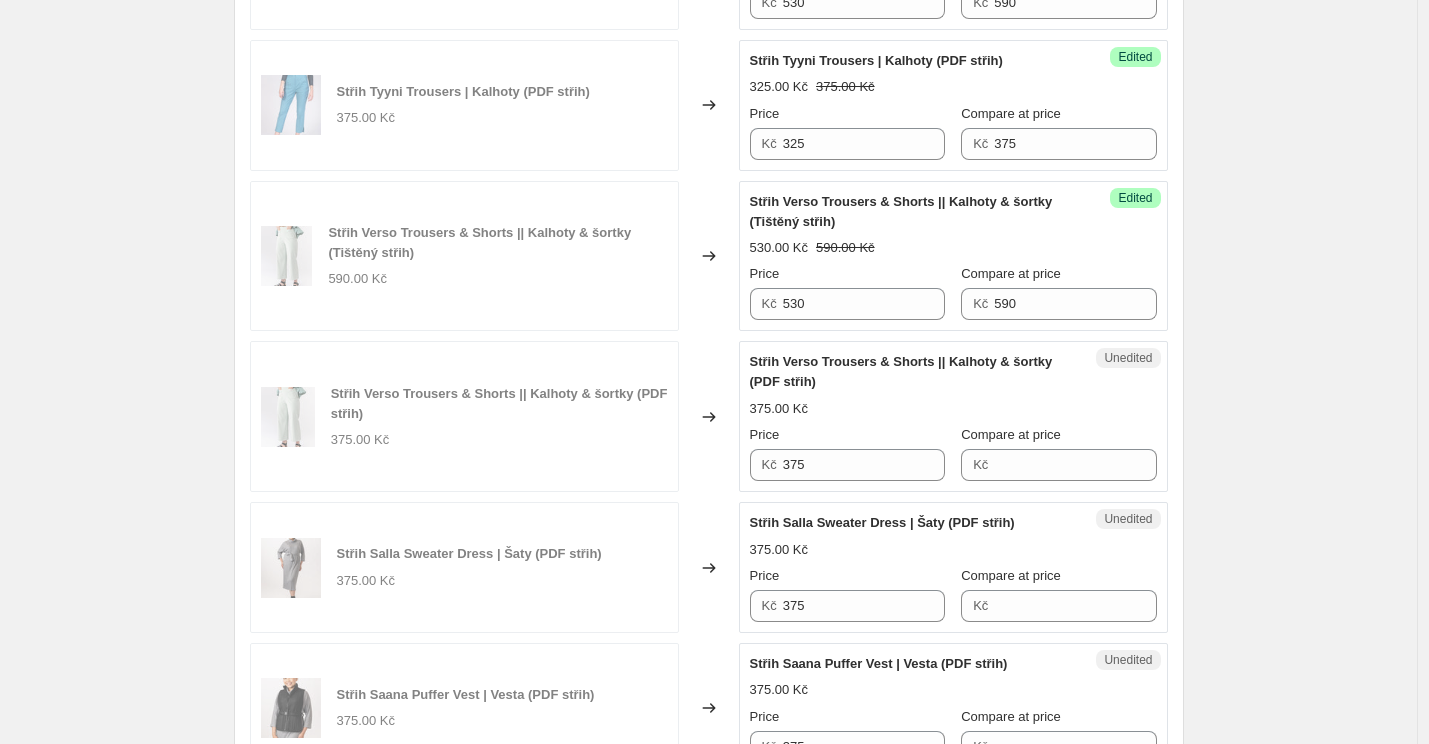 scroll, scrollTop: 2388, scrollLeft: 0, axis: vertical 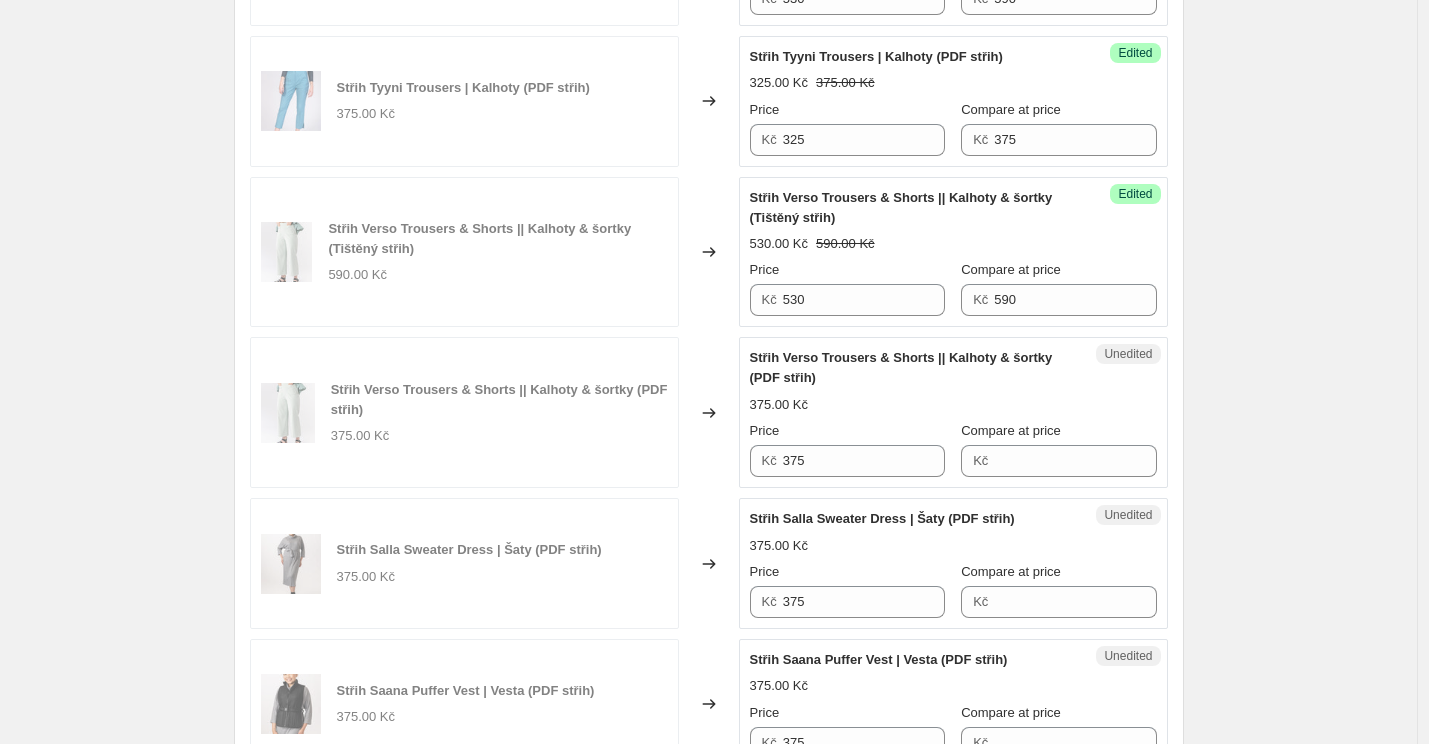 click on "Střih Verso Trousers & Shorts || Kalhoty & šortky (PDF střih)" at bounding box center [913, 368] 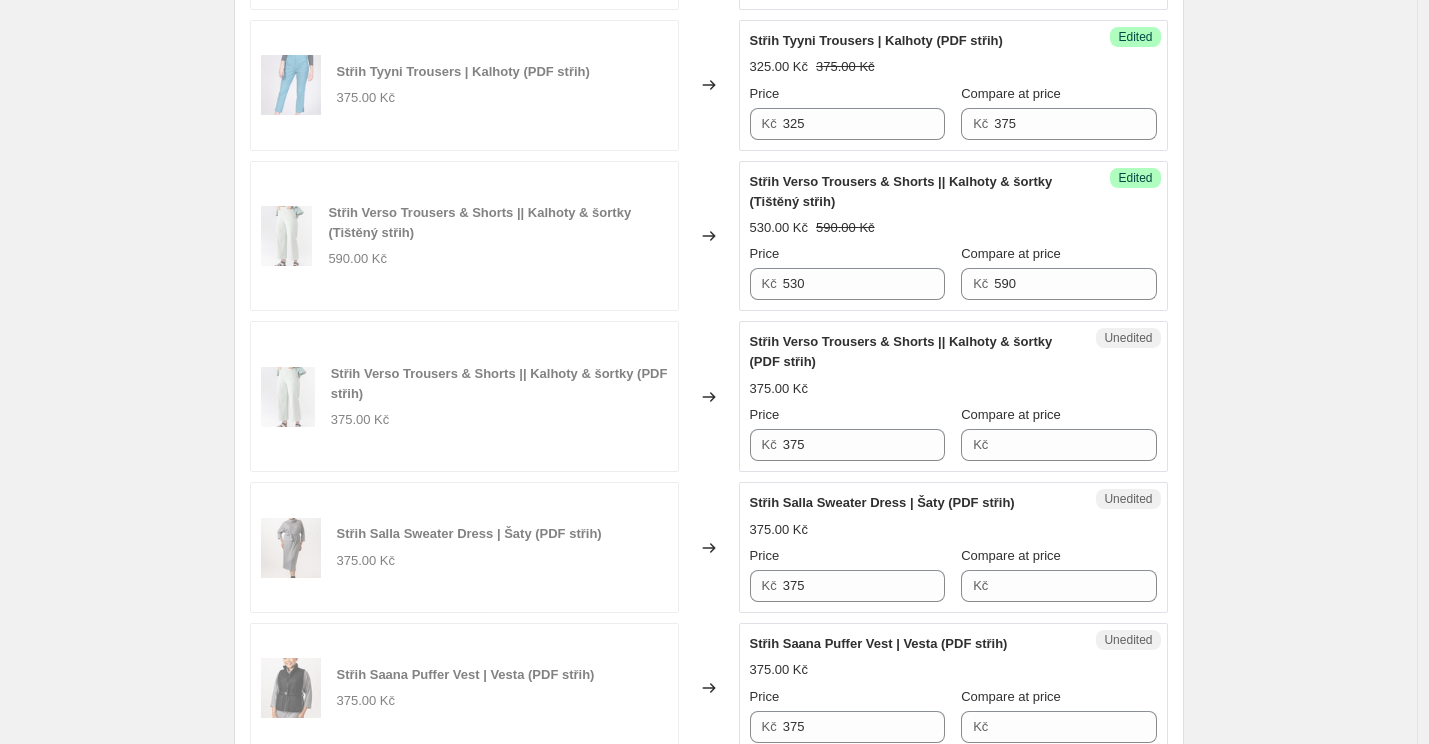 scroll, scrollTop: 2411, scrollLeft: 0, axis: vertical 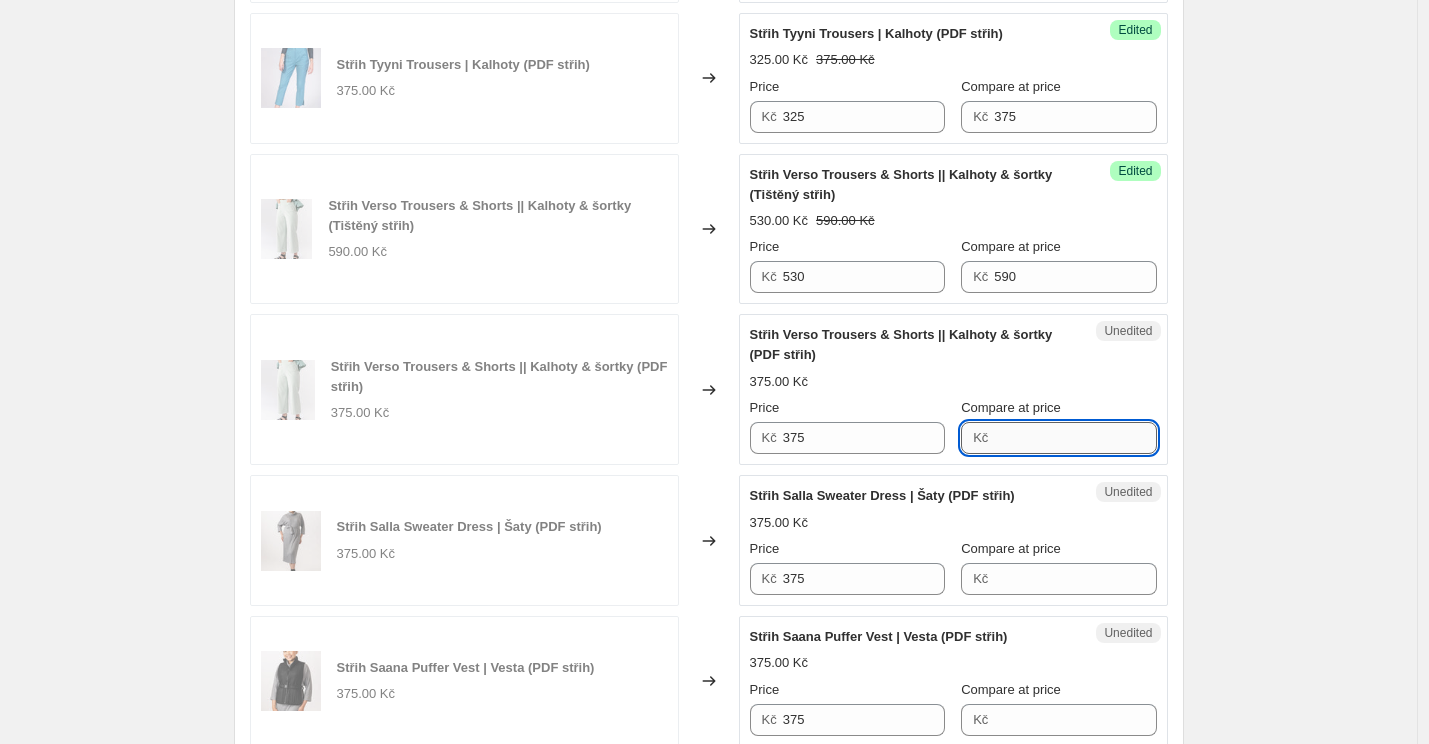 click on "Compare at price" at bounding box center (1075, 438) 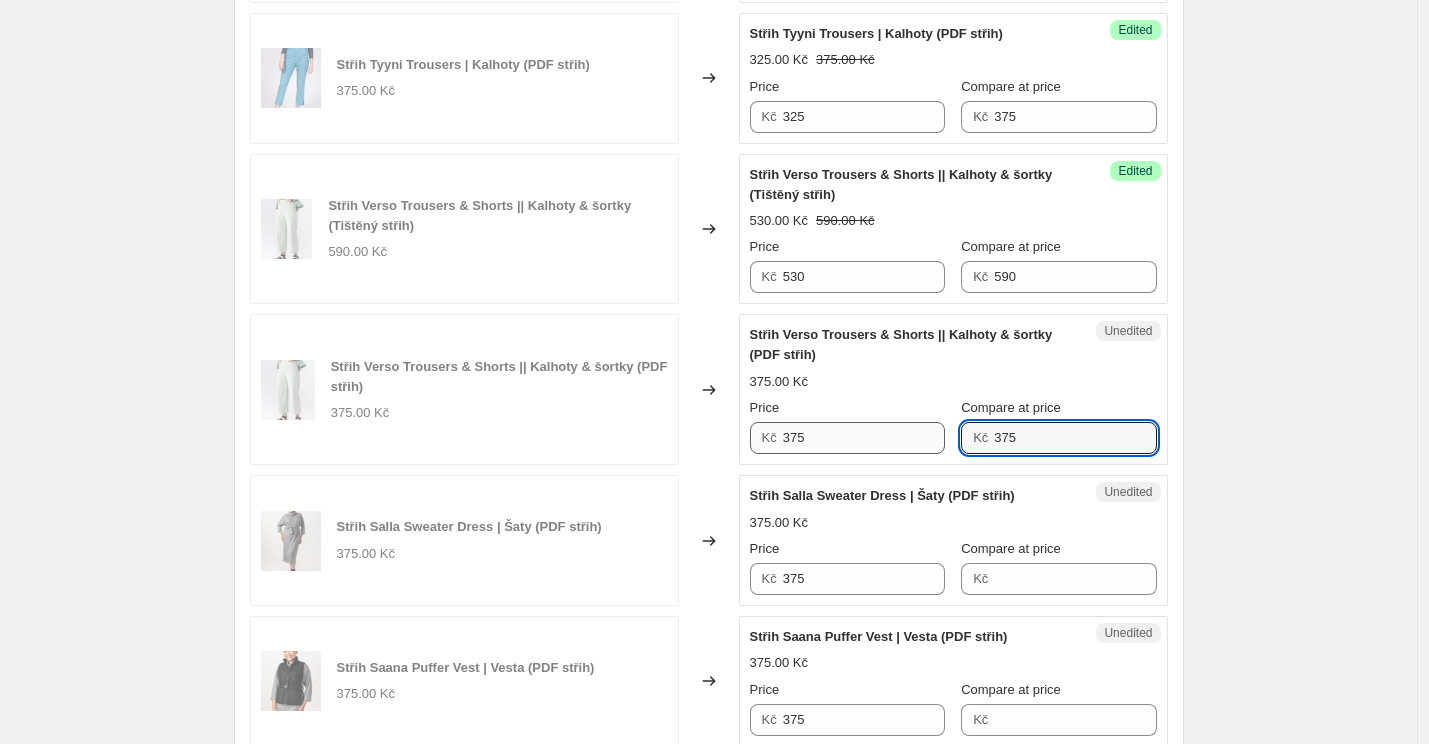 type on "375" 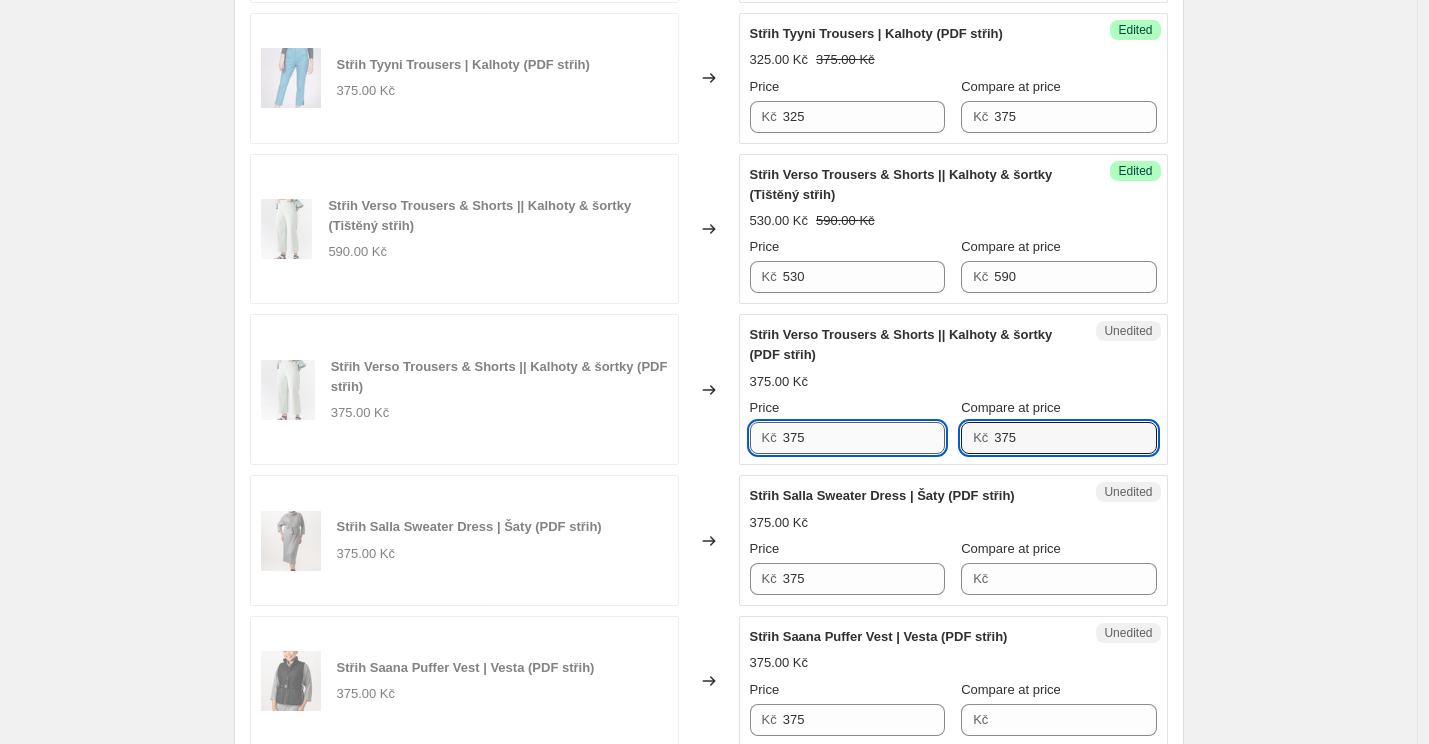 click on "375" at bounding box center [864, 438] 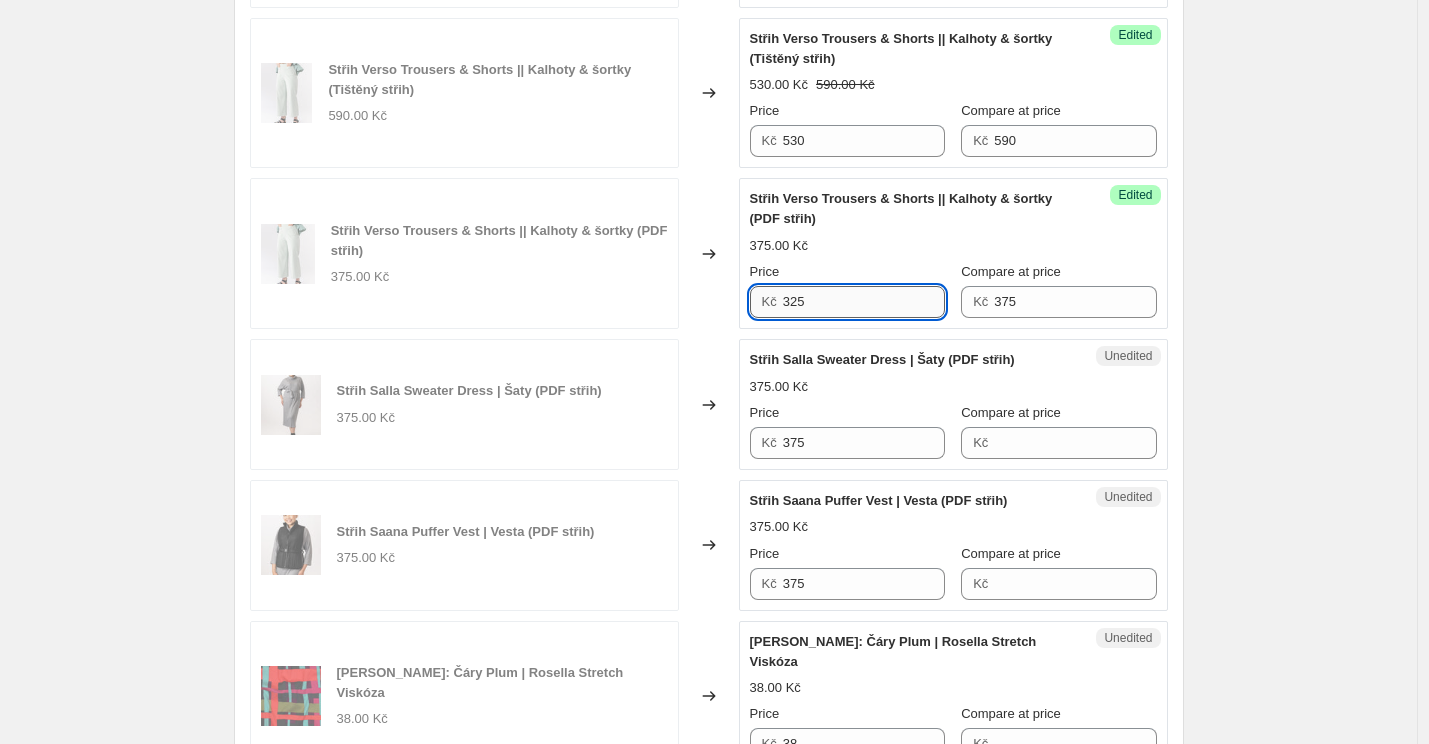 scroll, scrollTop: 2569, scrollLeft: 0, axis: vertical 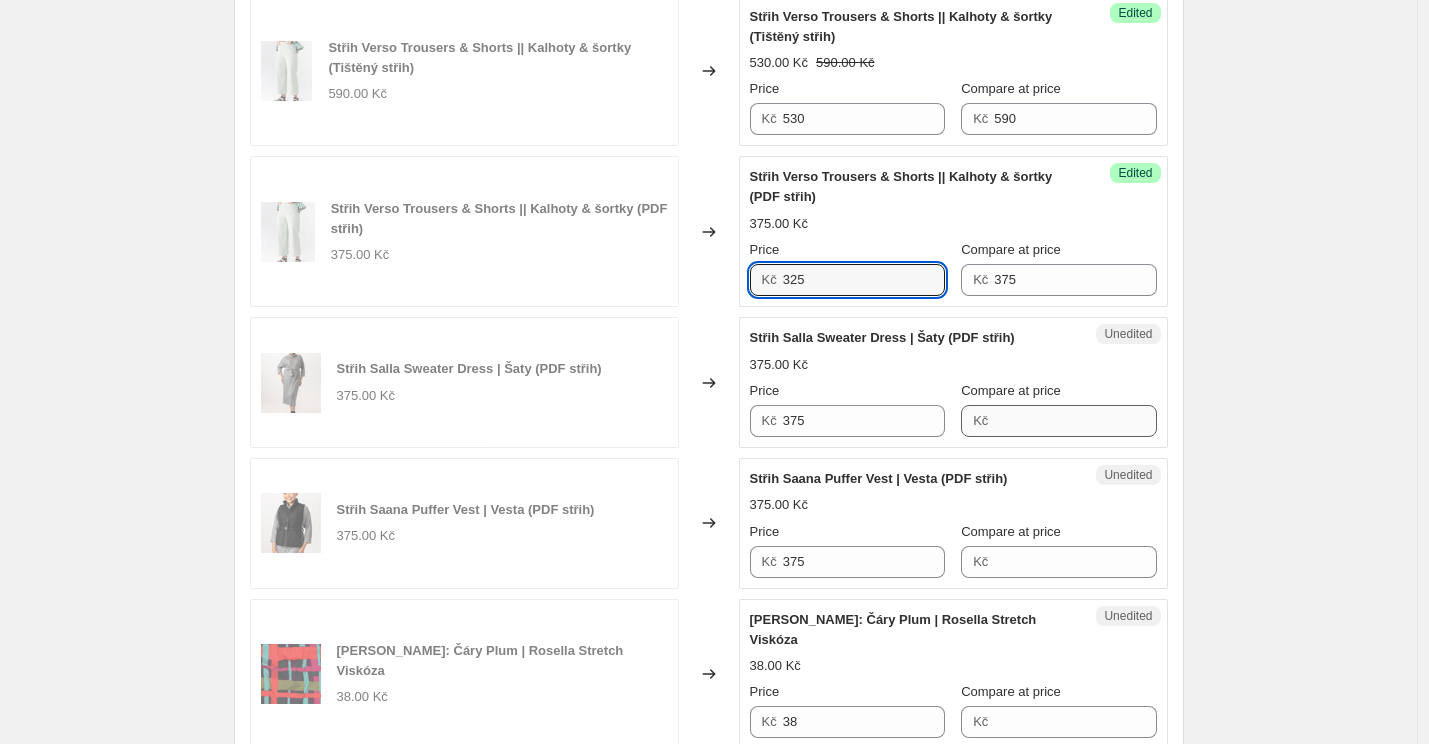 type on "325" 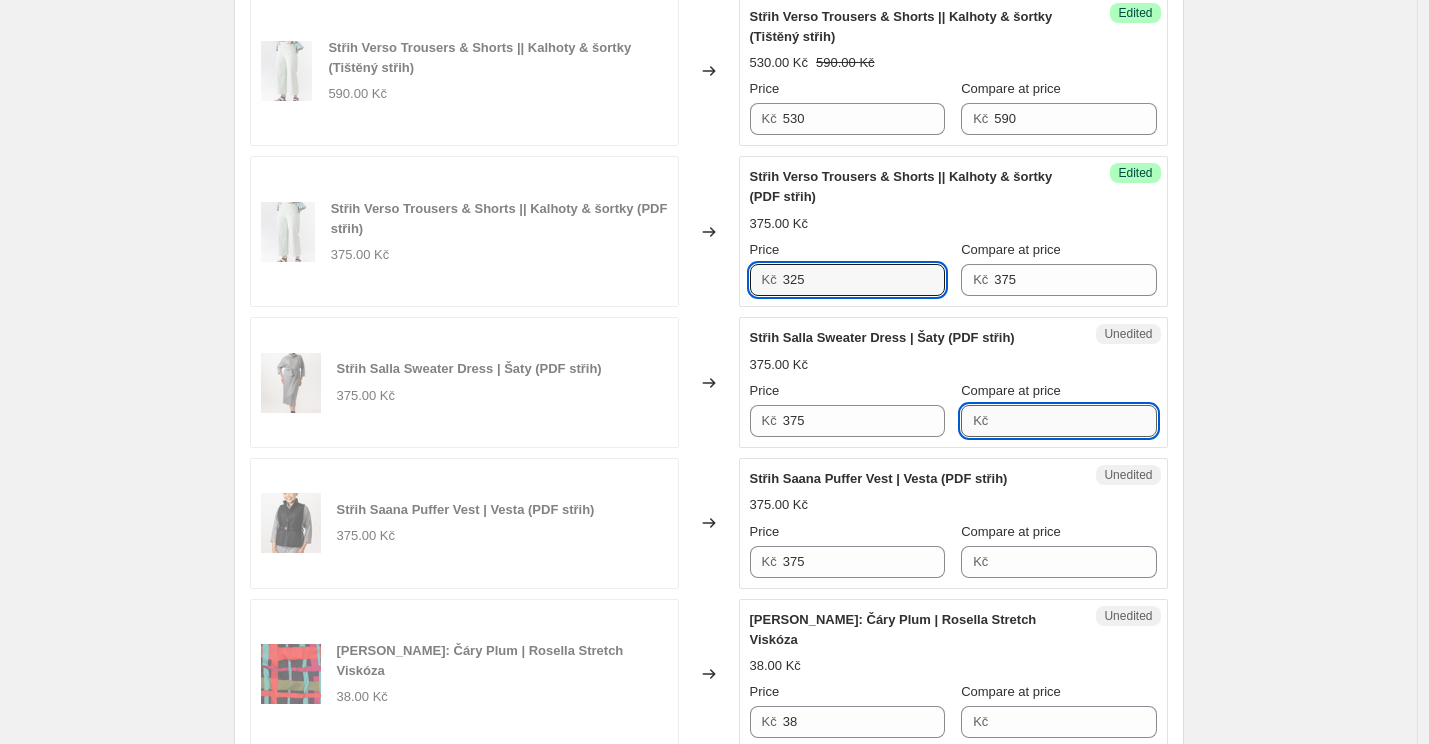 click on "Compare at price" at bounding box center (1075, 421) 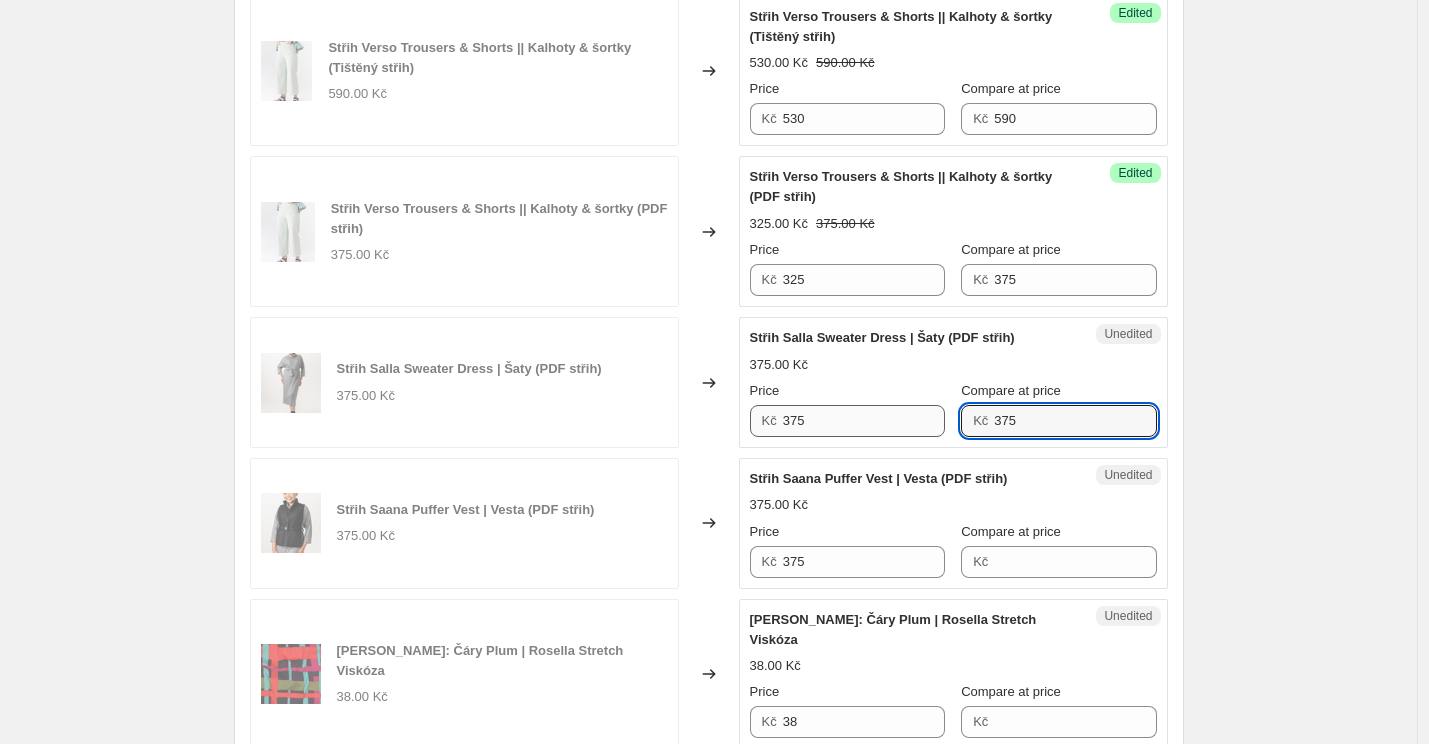 type on "375" 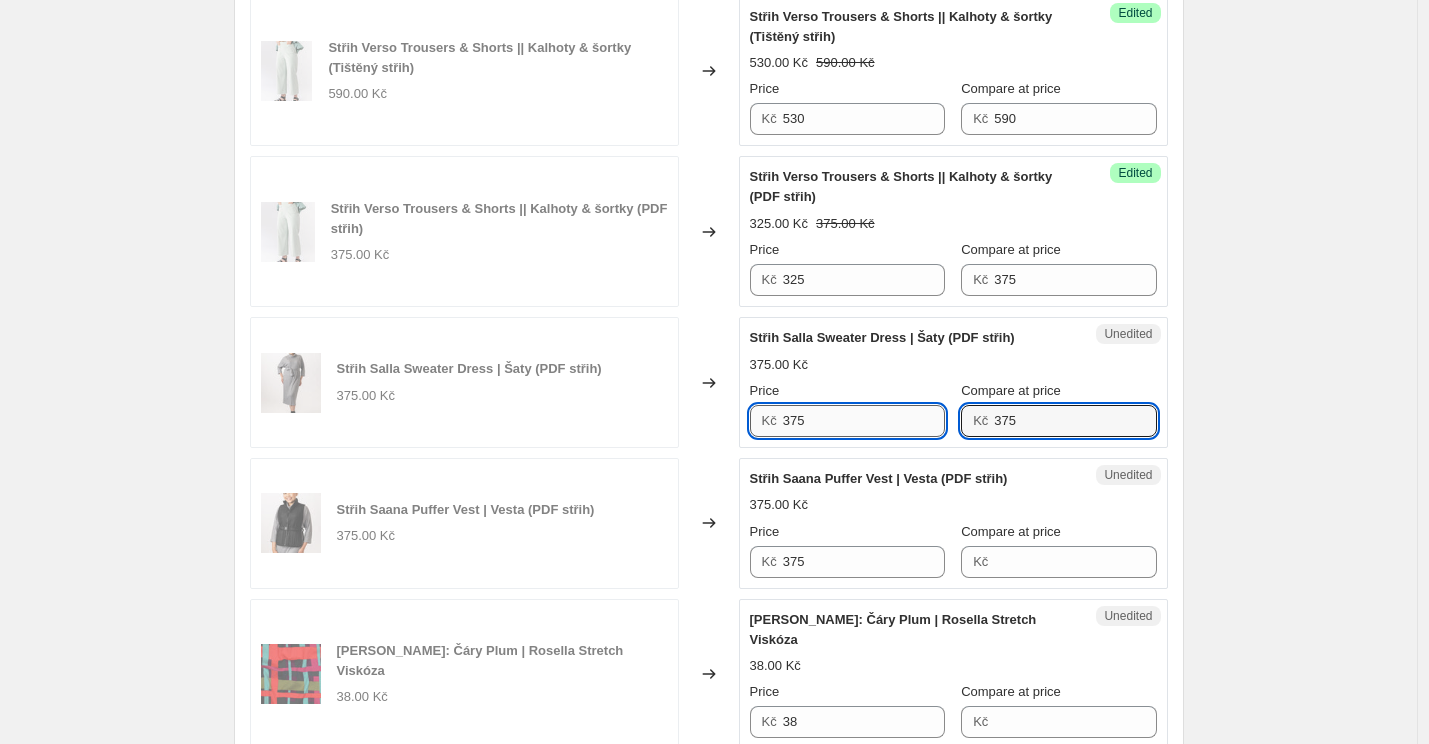 click on "375" at bounding box center (864, 421) 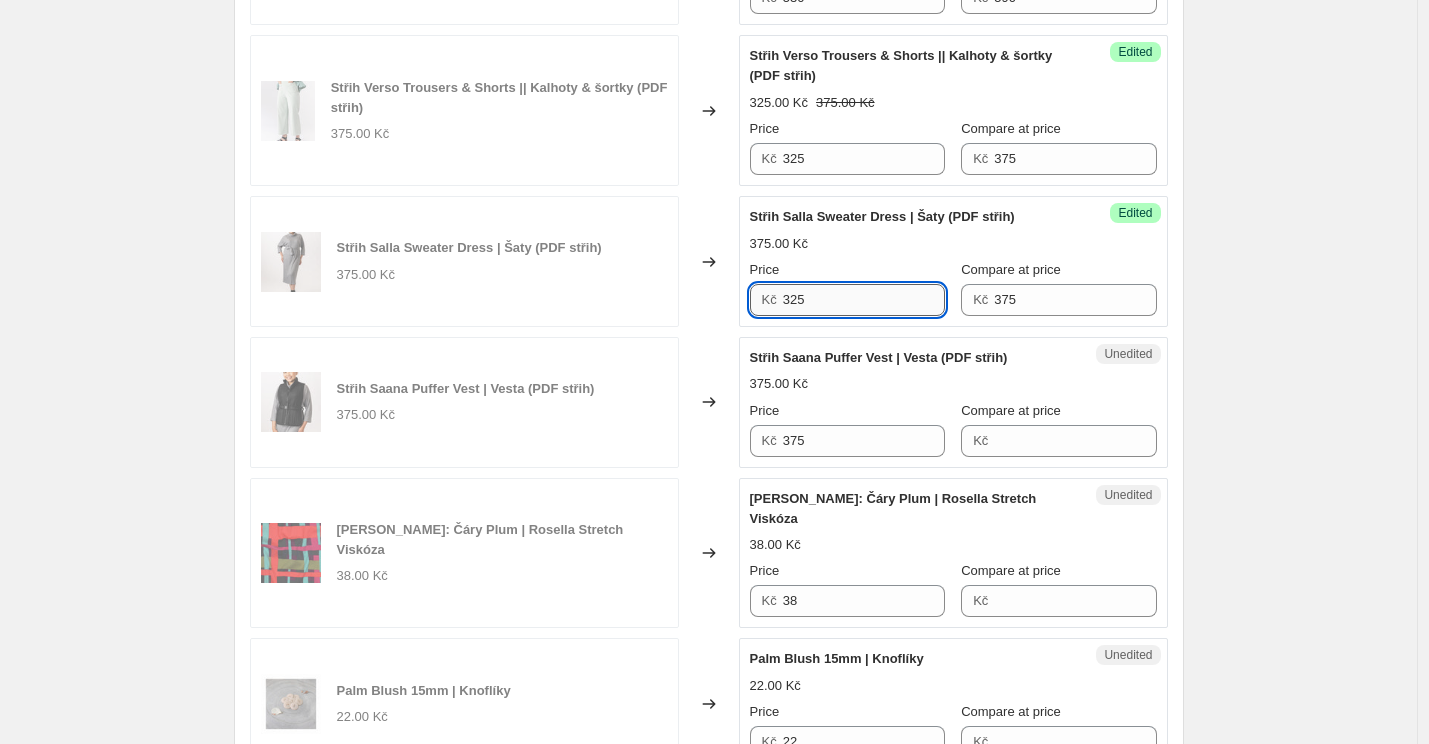 scroll, scrollTop: 2692, scrollLeft: 0, axis: vertical 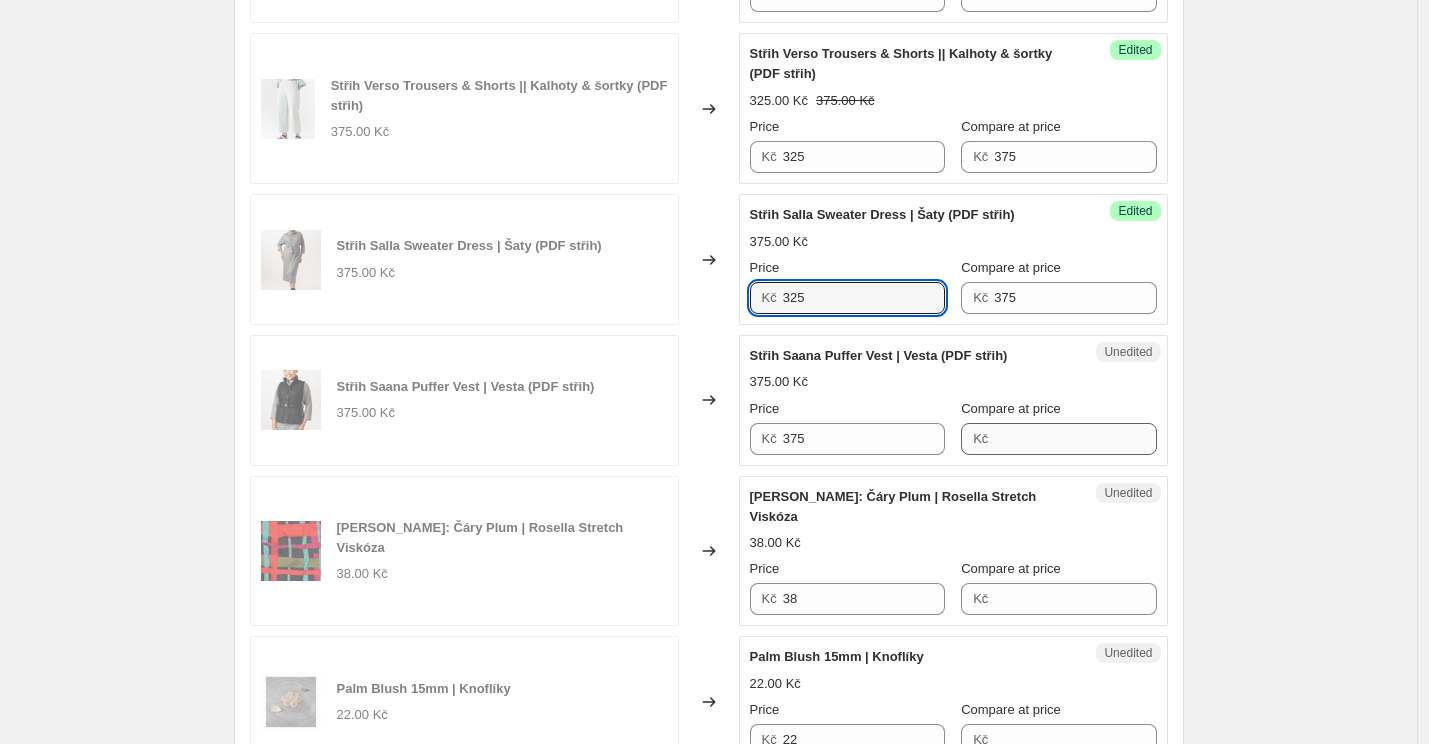 type on "325" 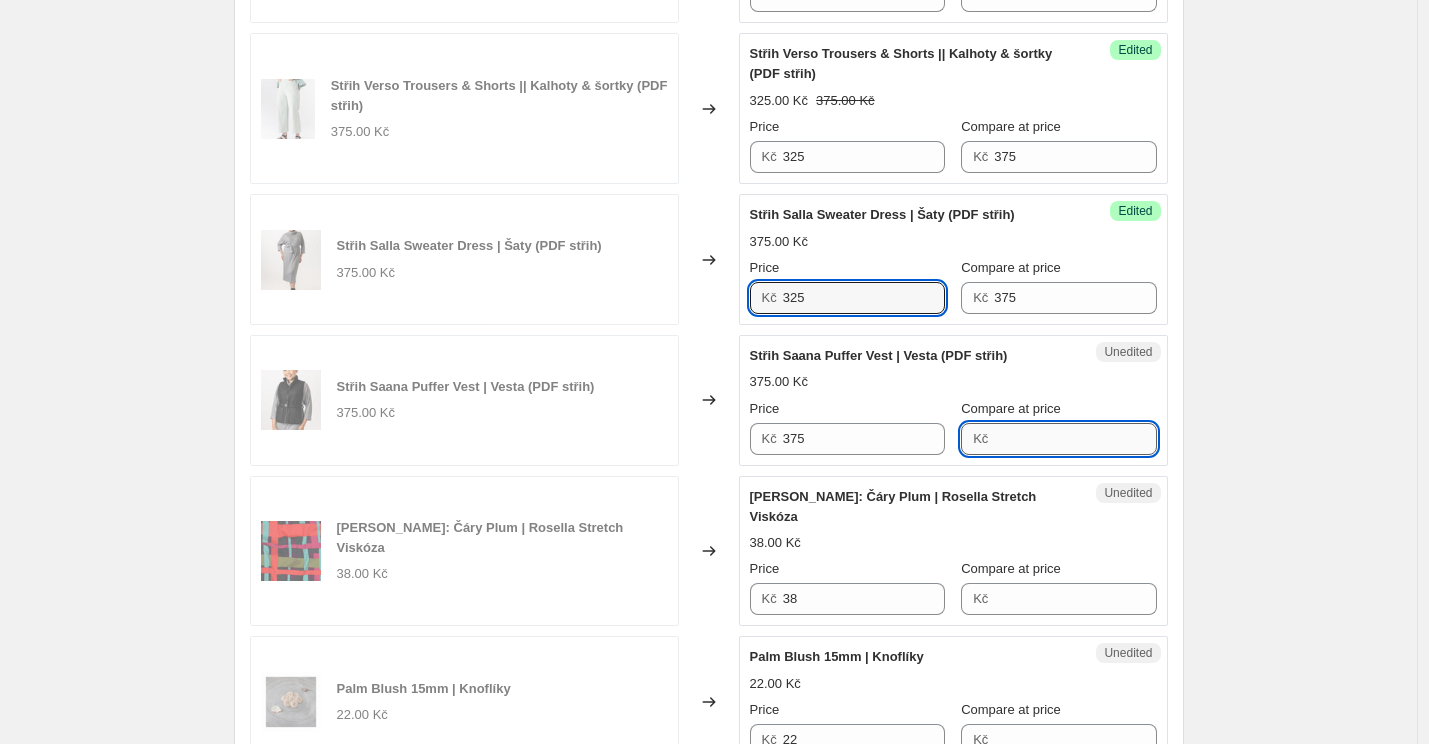 click on "Compare at price" at bounding box center (1075, 439) 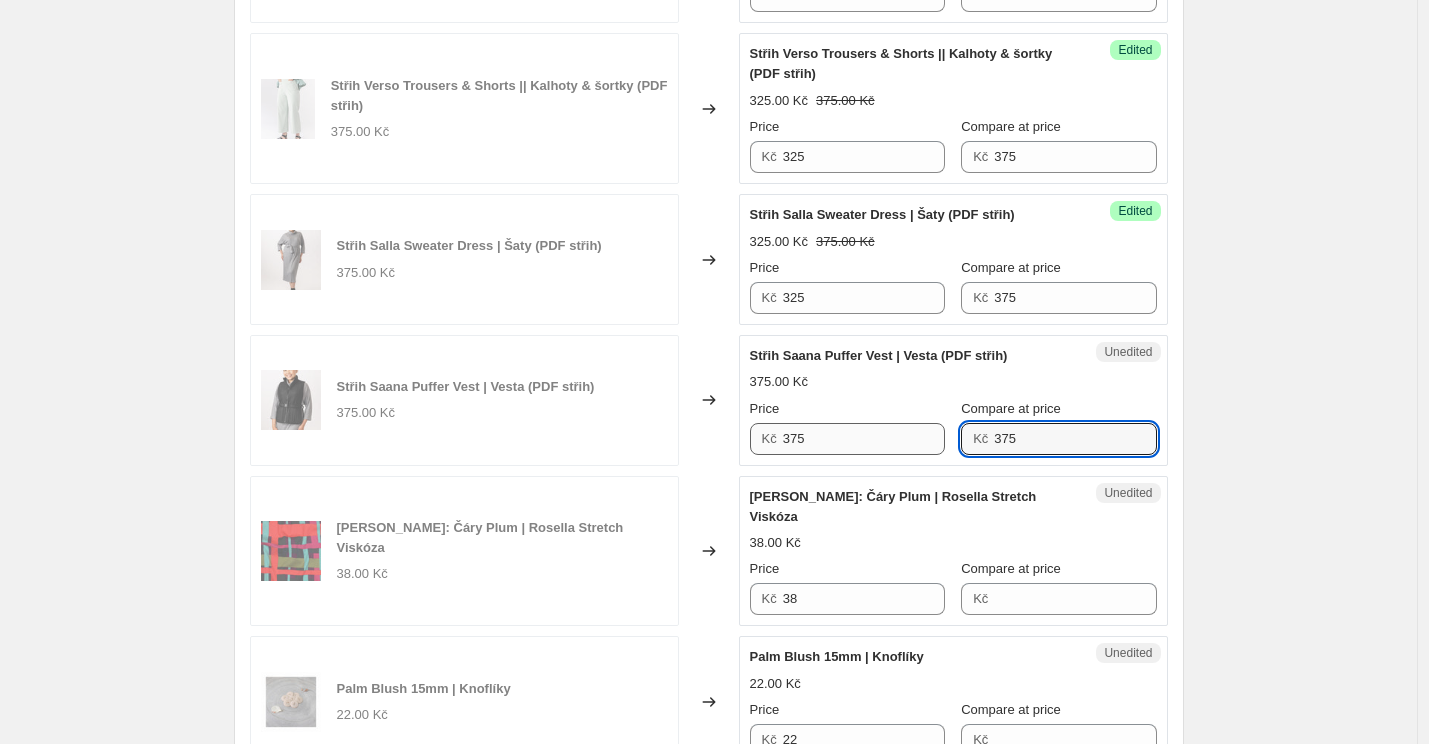 type on "375" 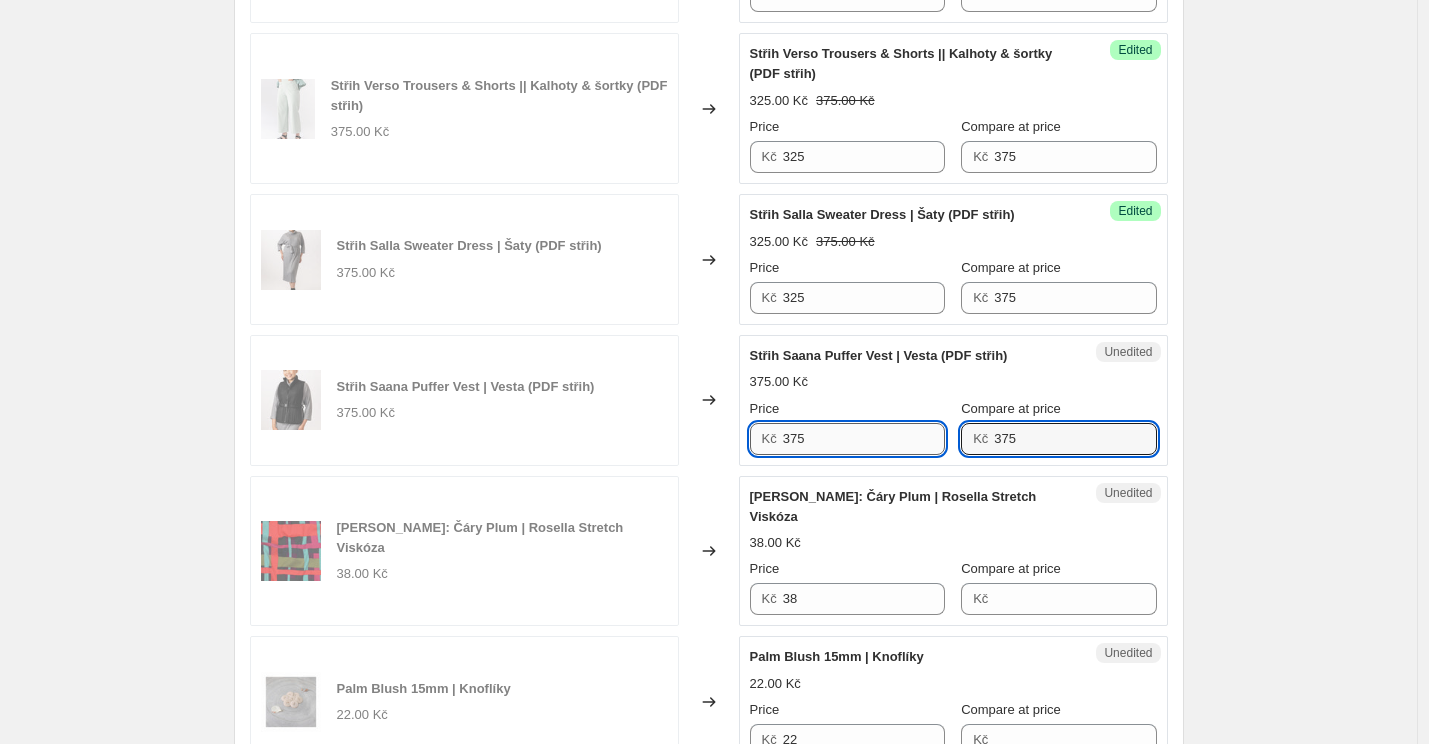 click on "375" at bounding box center (864, 439) 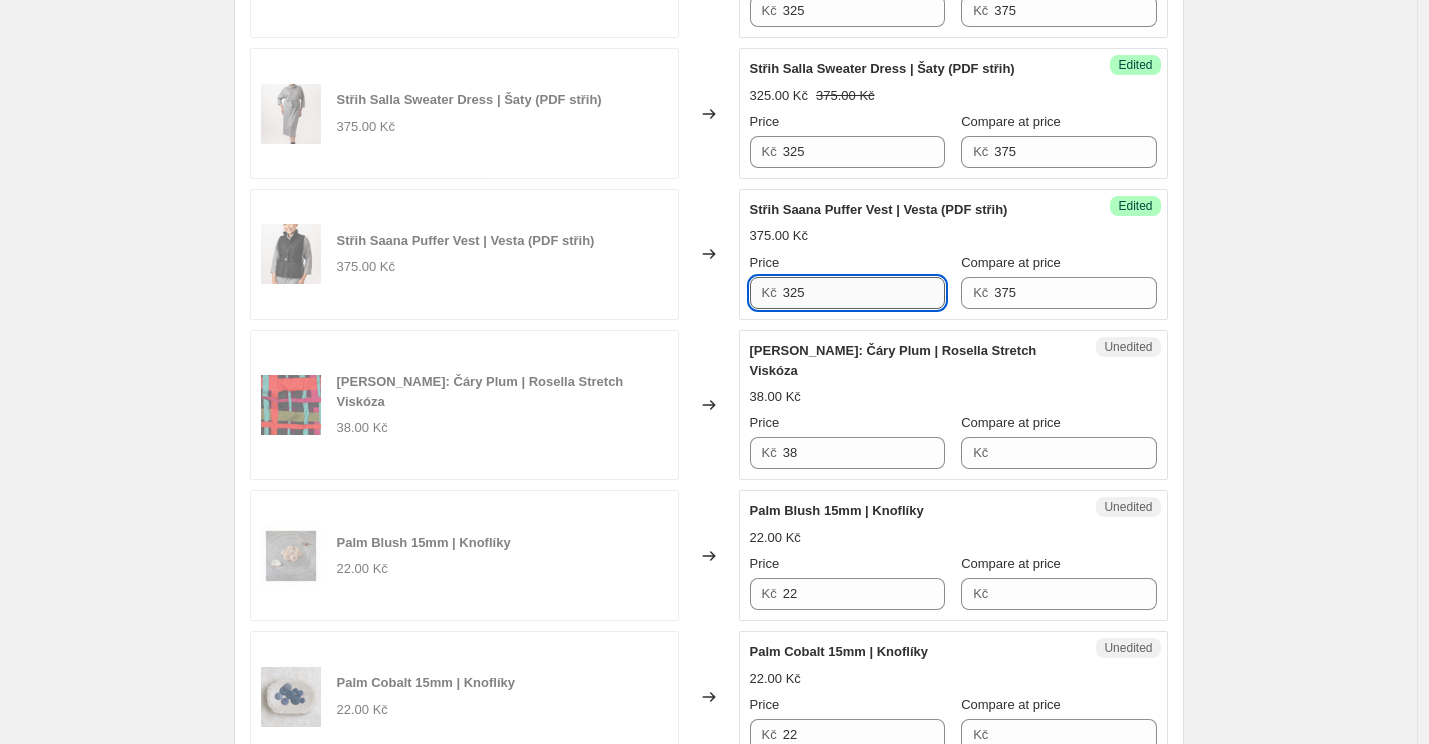 scroll, scrollTop: 2846, scrollLeft: 0, axis: vertical 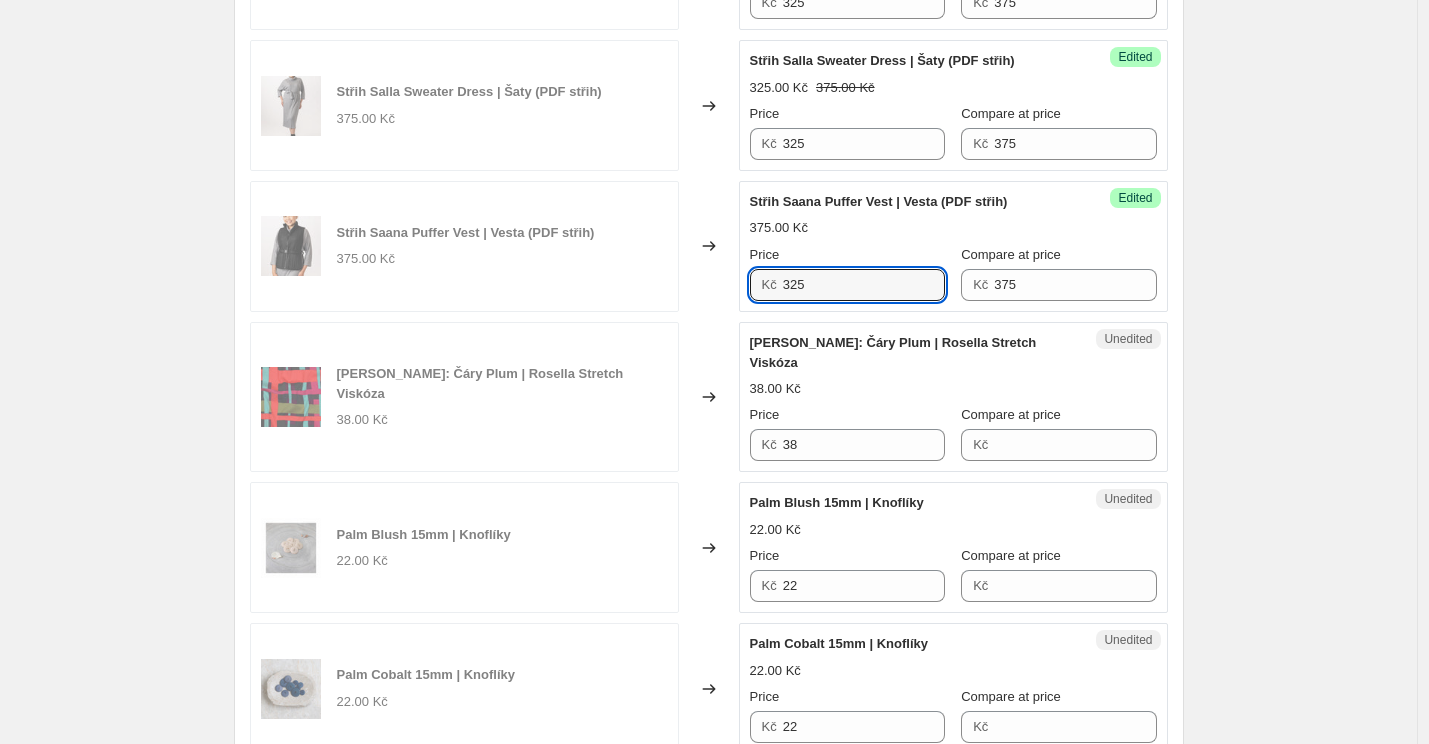 type on "325" 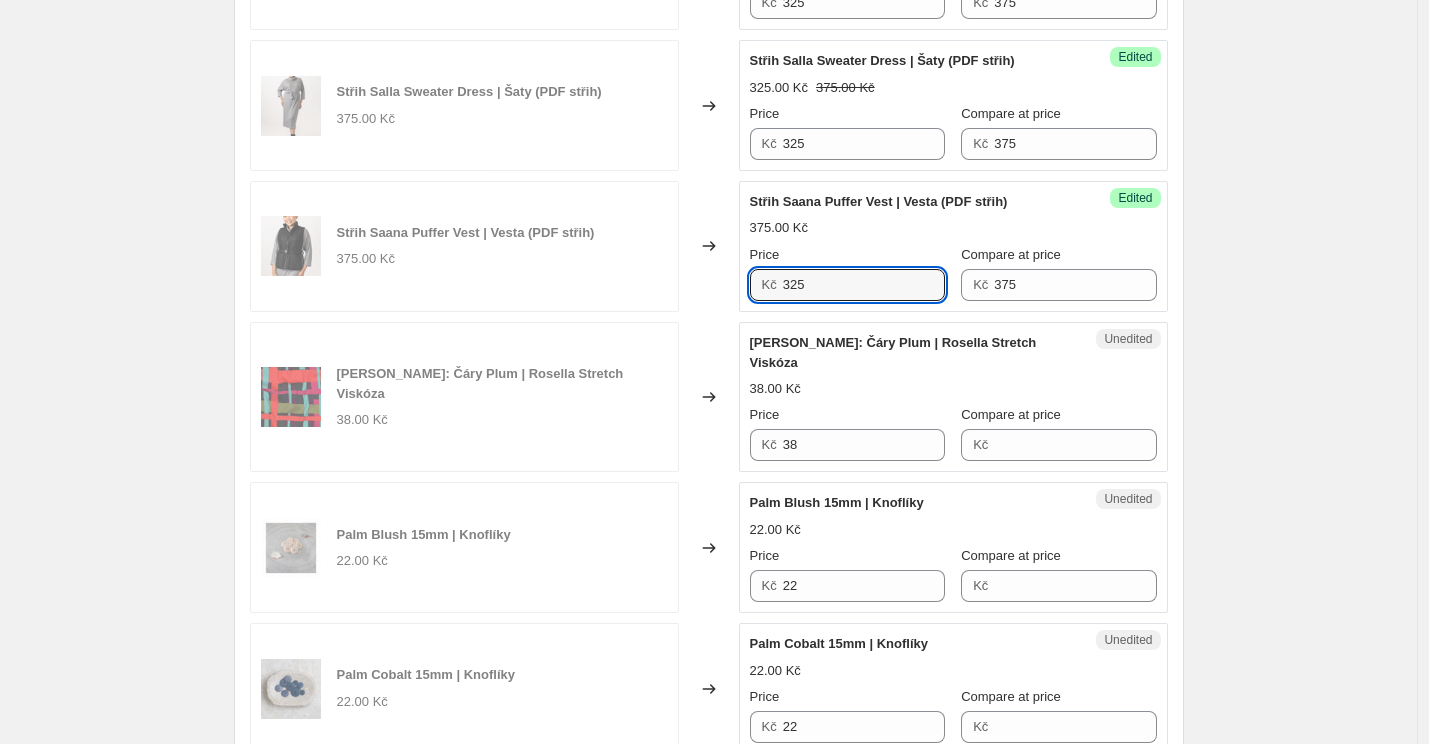 click on "38.00 Kč" at bounding box center (953, 389) 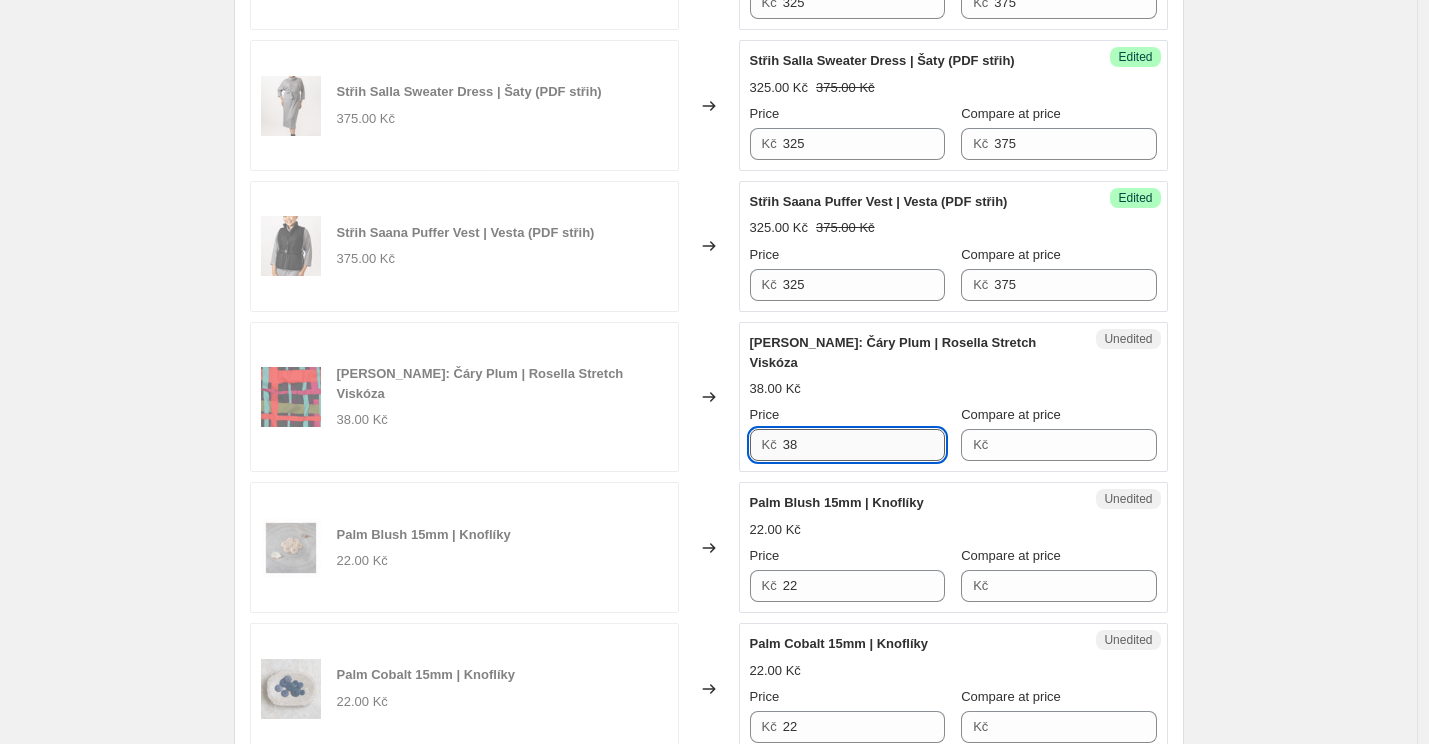 click on "38" at bounding box center (864, 445) 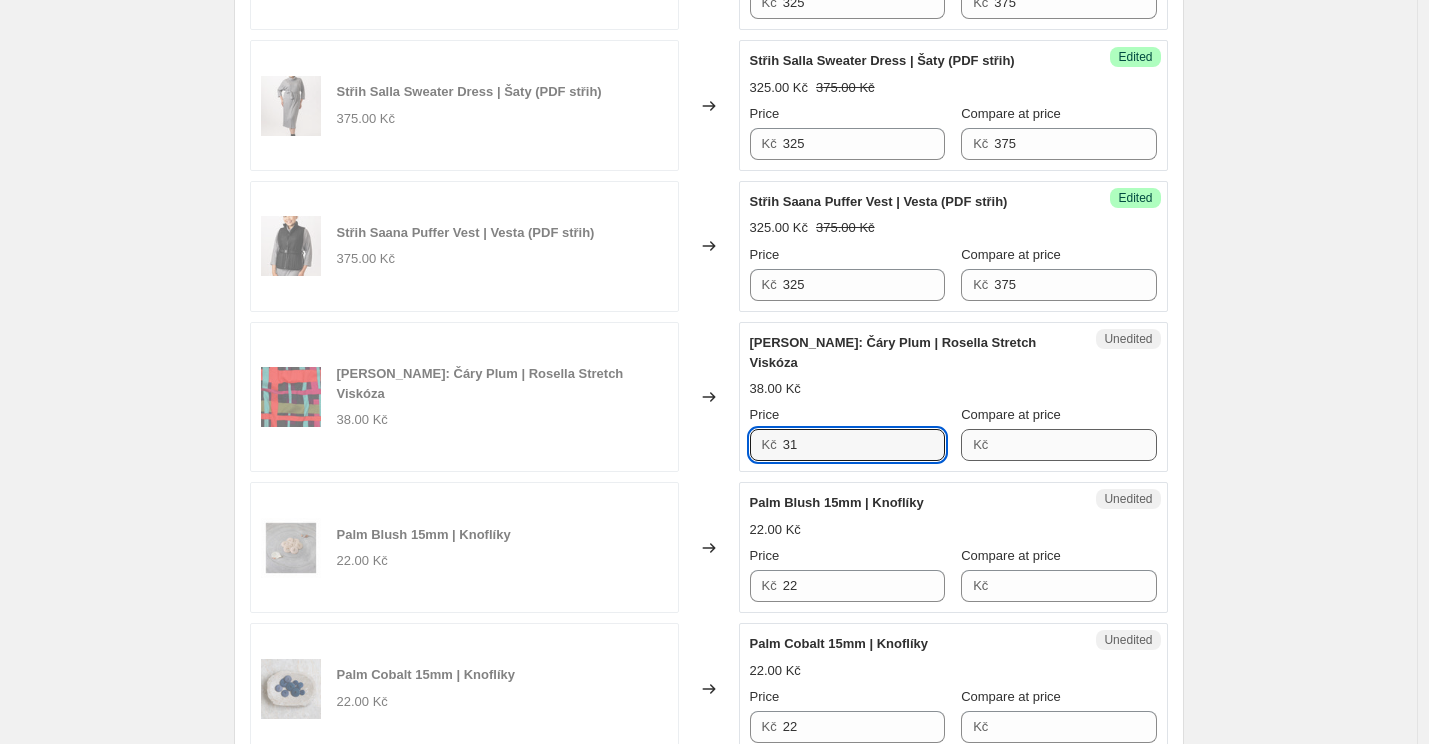 type on "31" 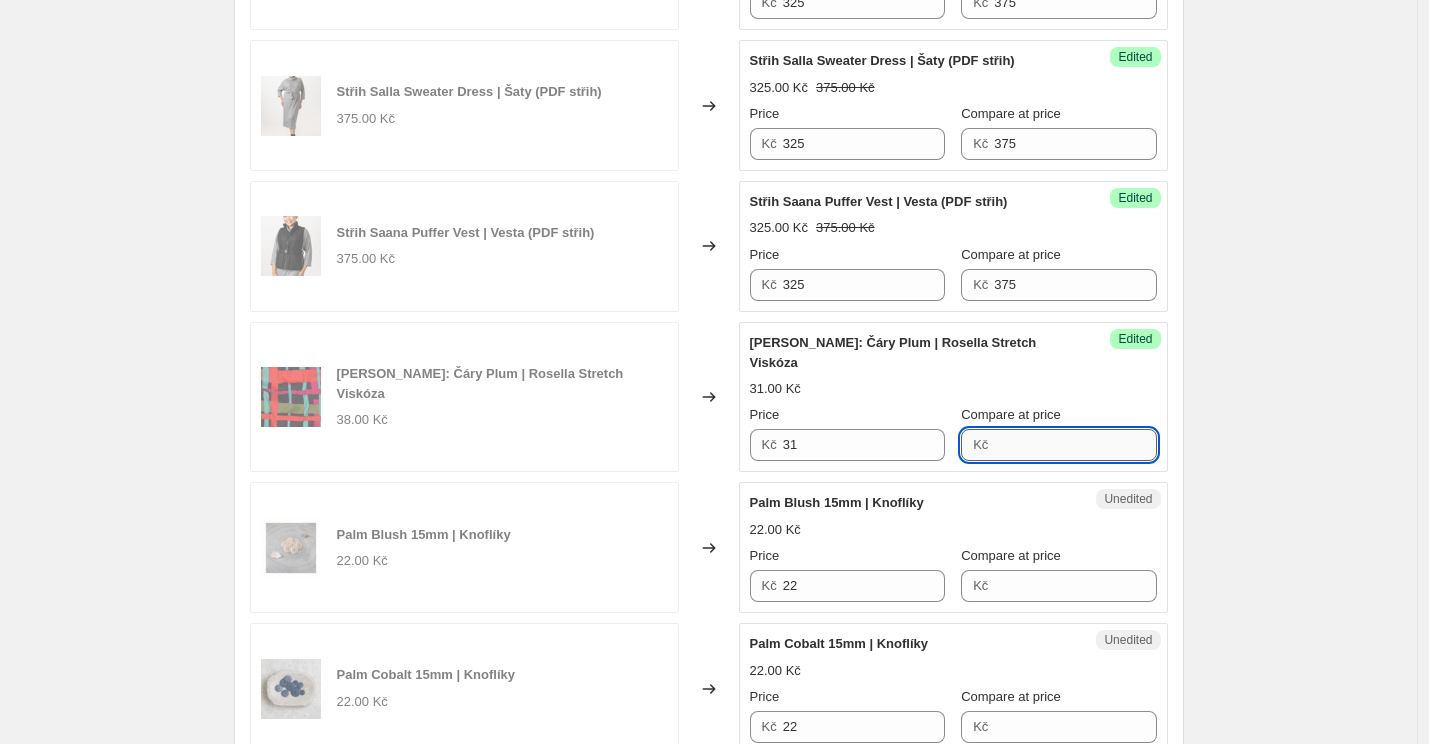 click on "Compare at price" at bounding box center [1075, 445] 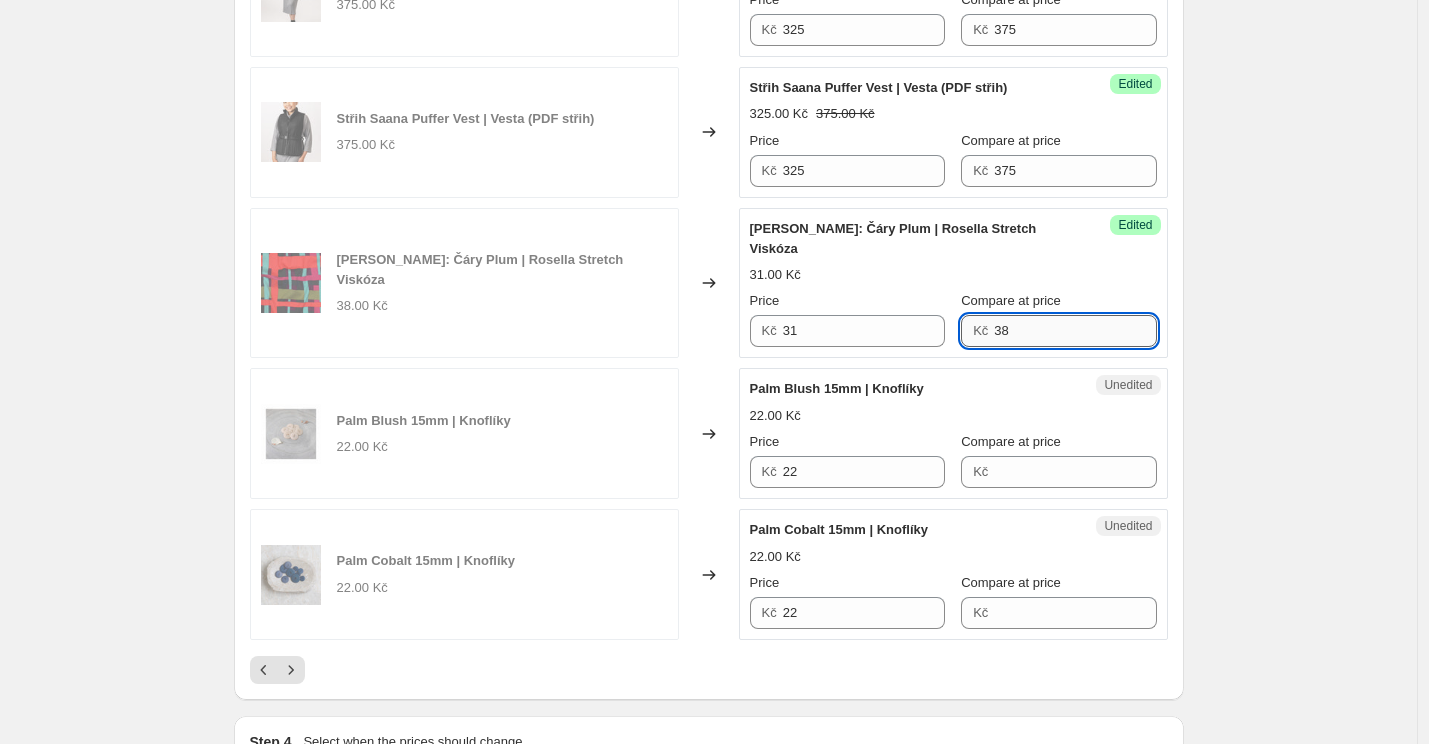 scroll, scrollTop: 2963, scrollLeft: 0, axis: vertical 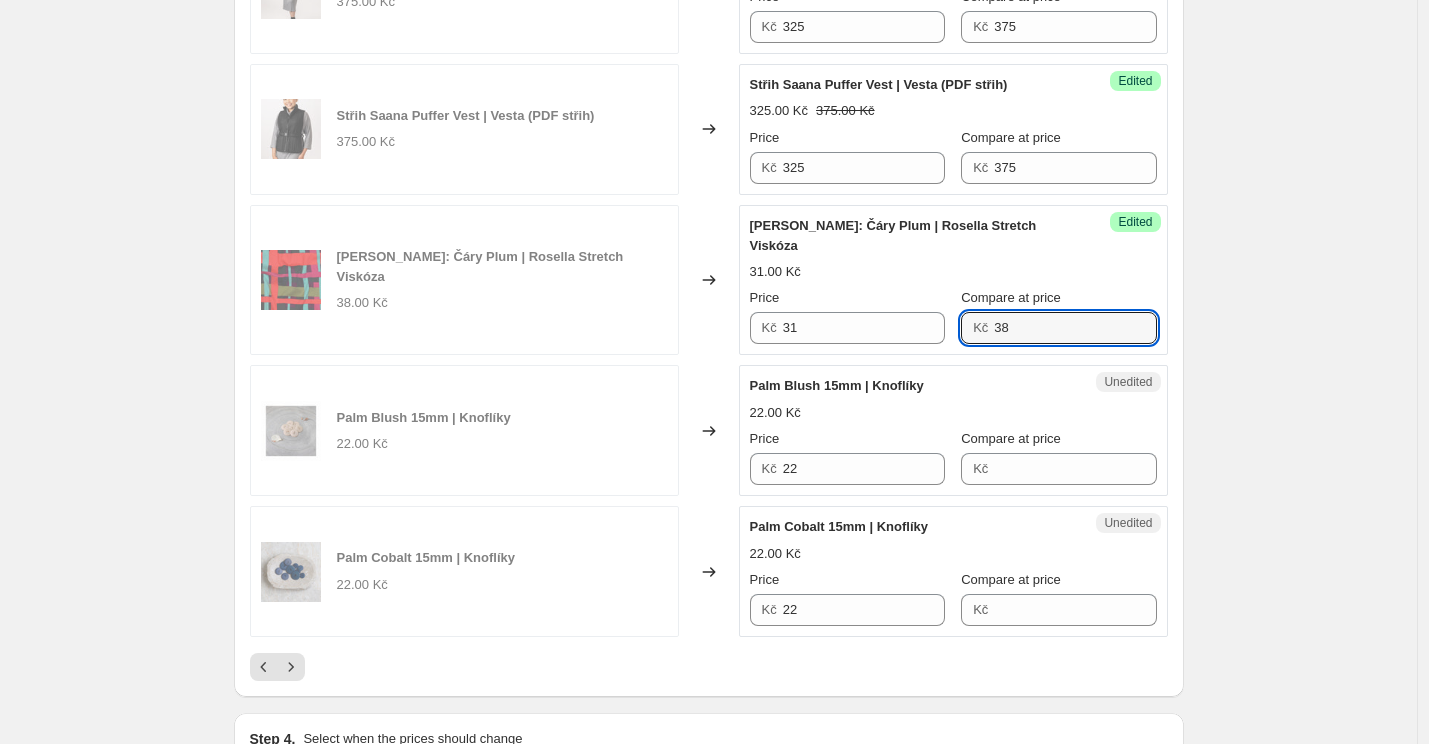 type on "38" 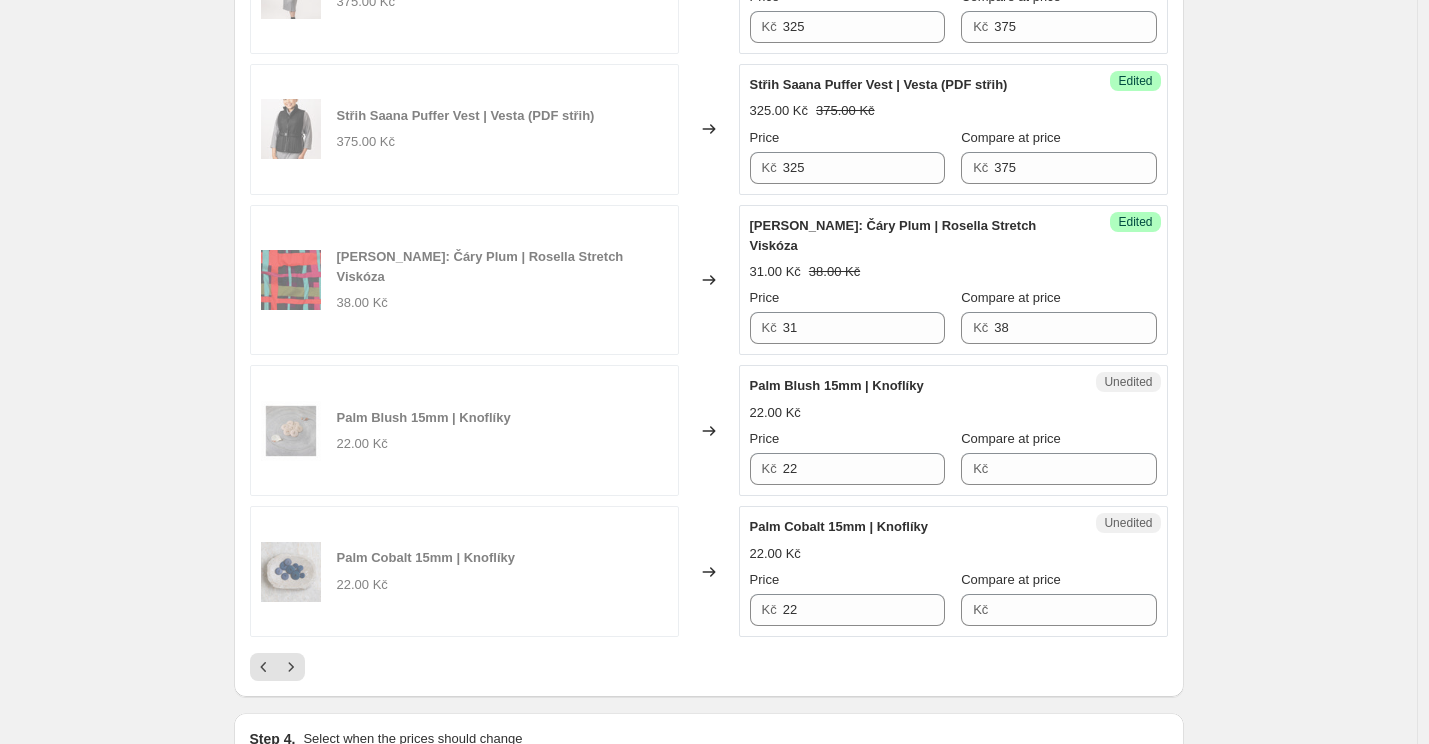 click on "Palm Blush 15mm | Knoflíky" at bounding box center [913, 386] 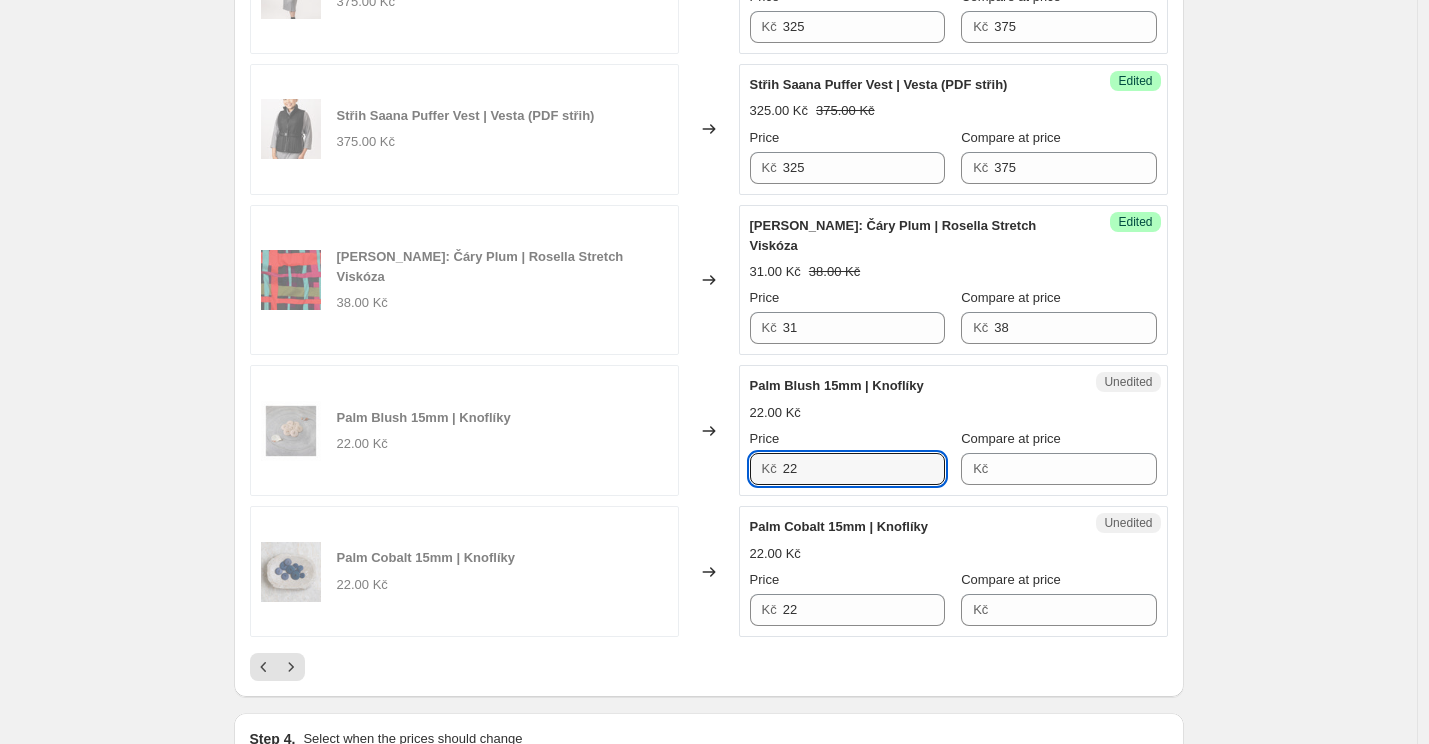 drag, startPoint x: 805, startPoint y: 467, endPoint x: 778, endPoint y: 467, distance: 27 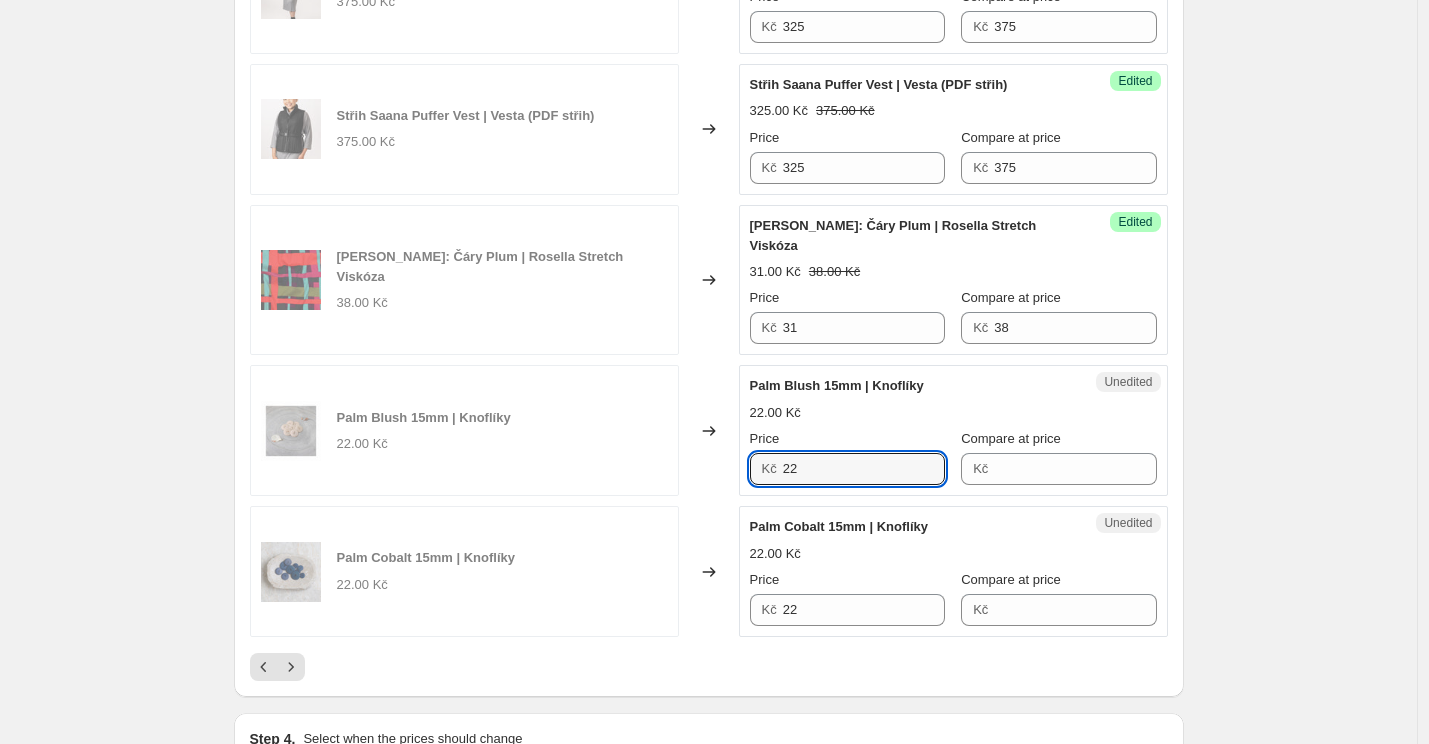 click on "Kč 22" at bounding box center [847, 469] 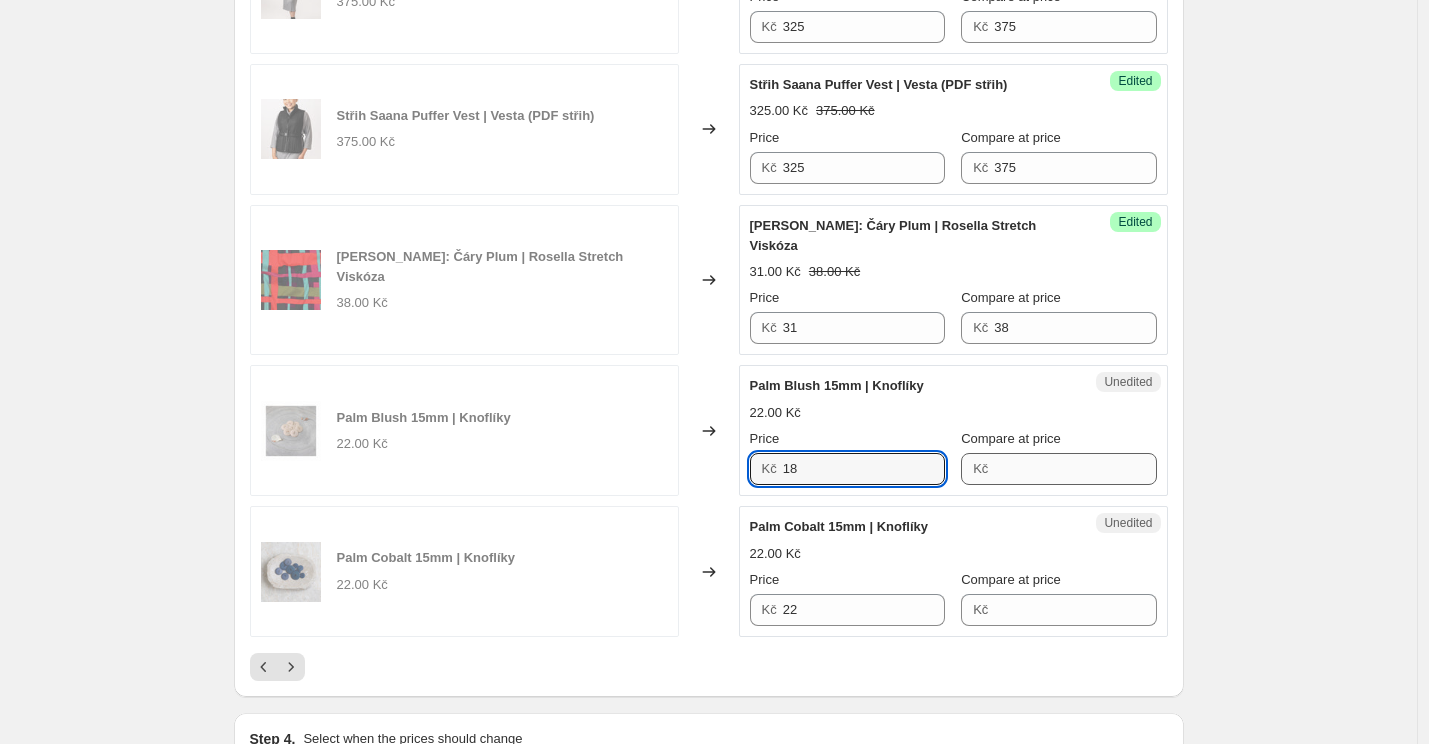 type on "18" 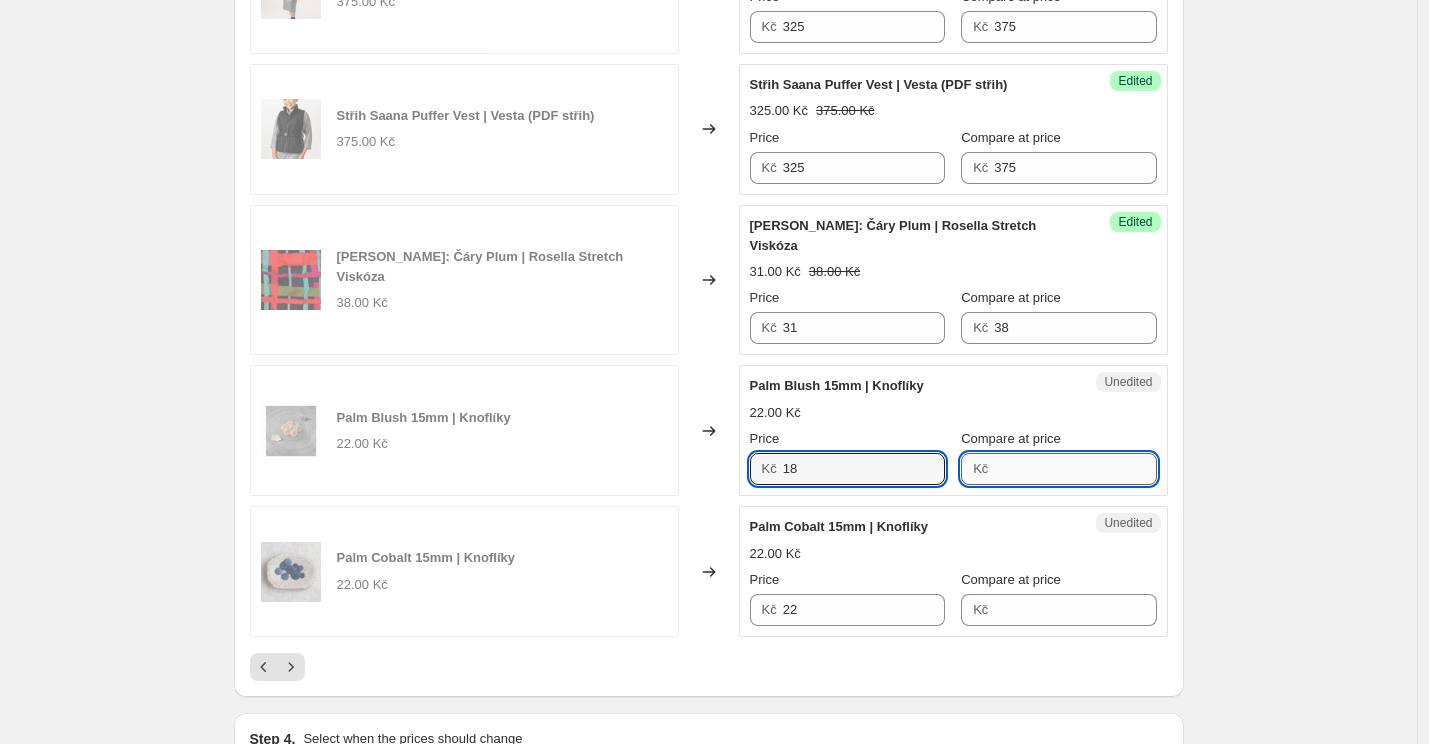 click on "Compare at price" at bounding box center [1075, 469] 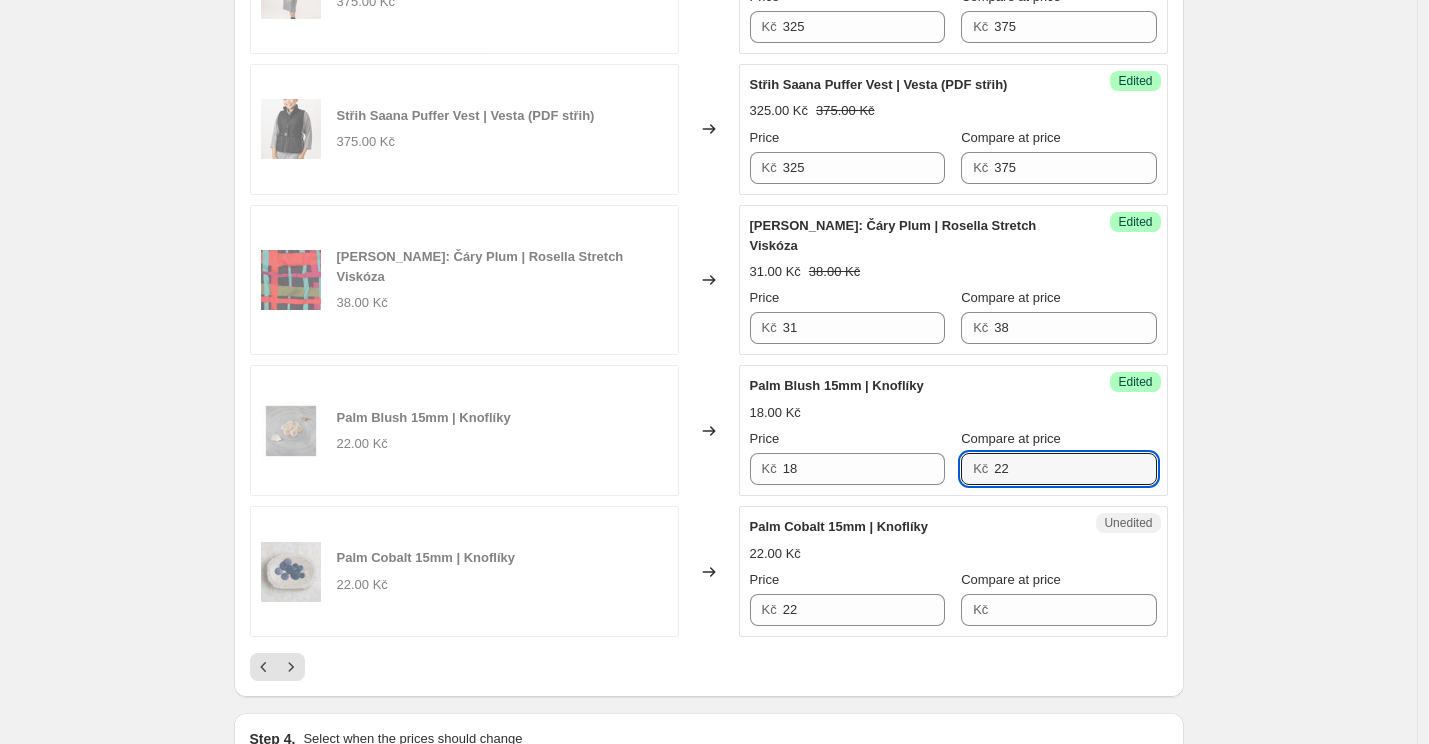 type on "22" 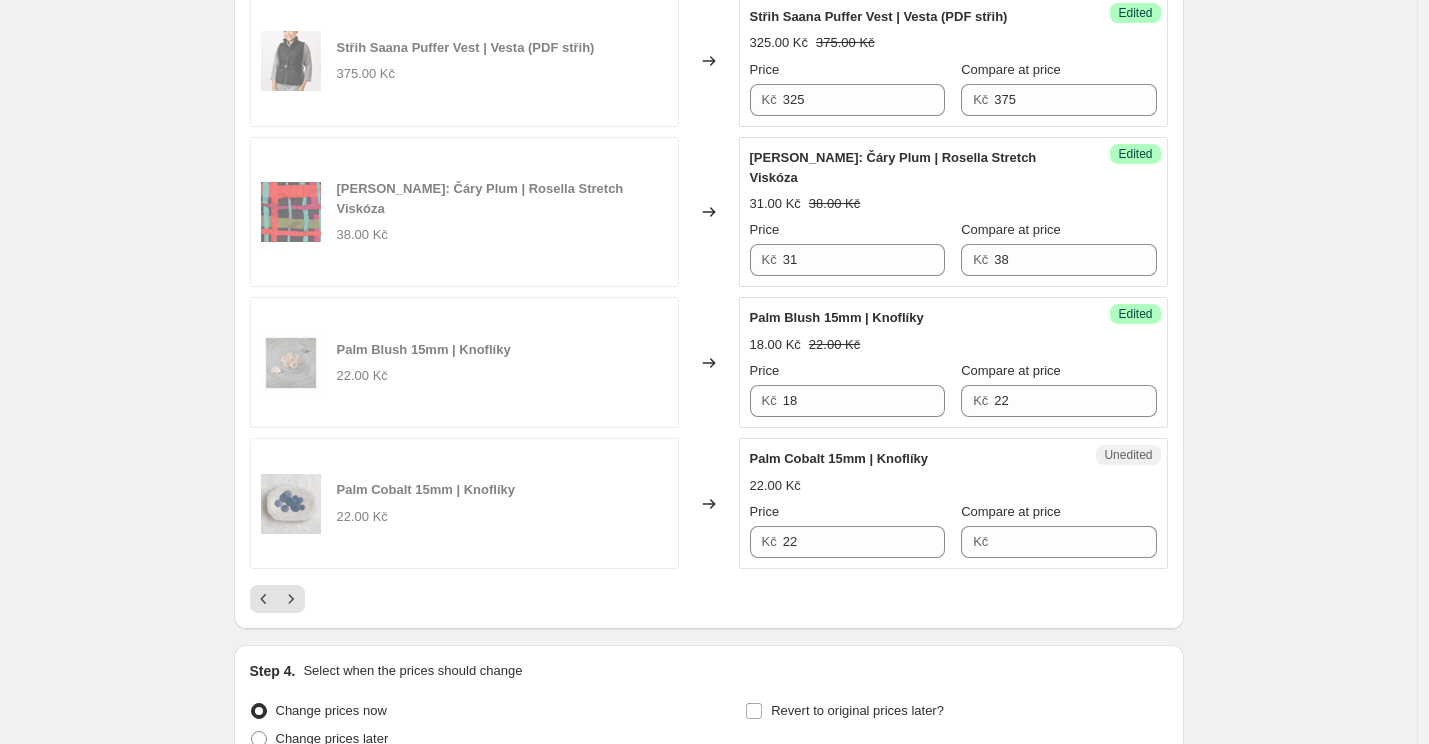 scroll, scrollTop: 3033, scrollLeft: 0, axis: vertical 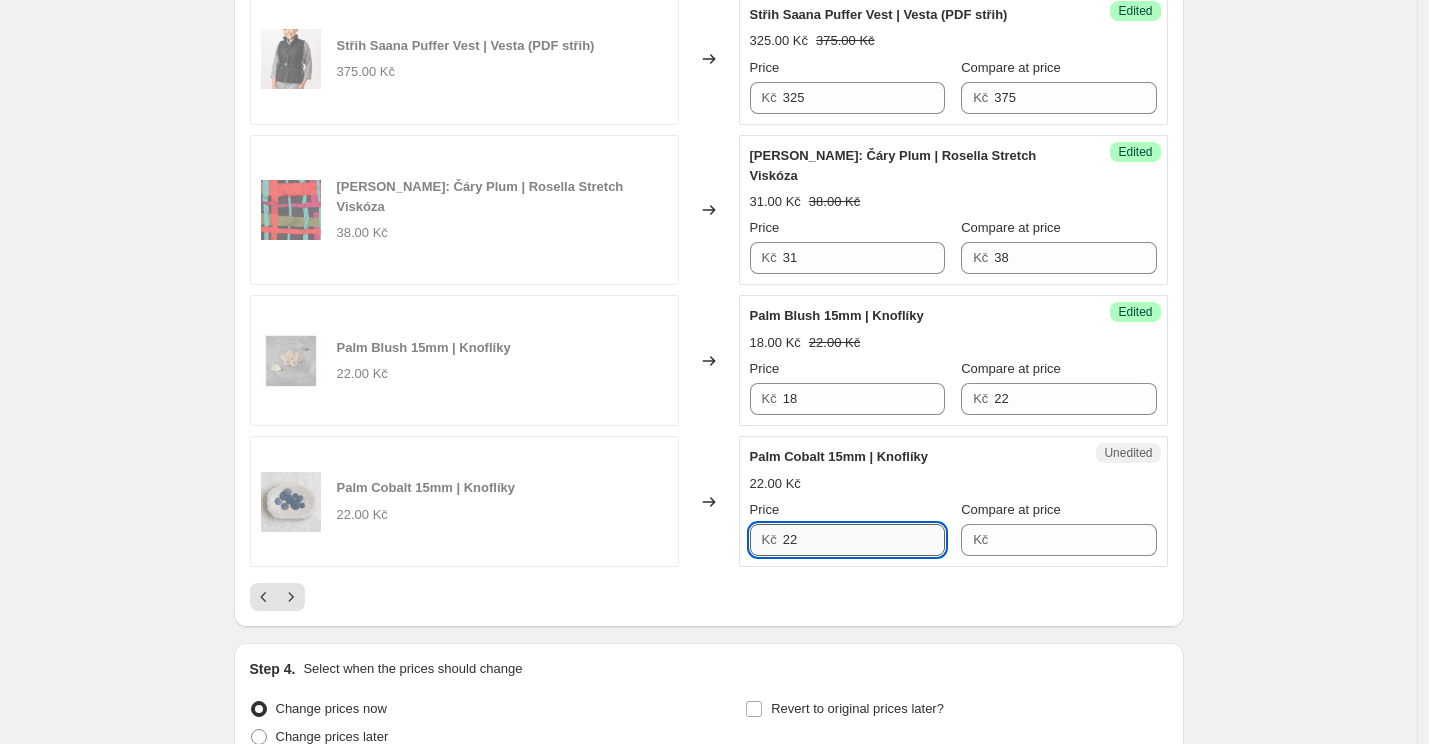 click on "22" at bounding box center [864, 540] 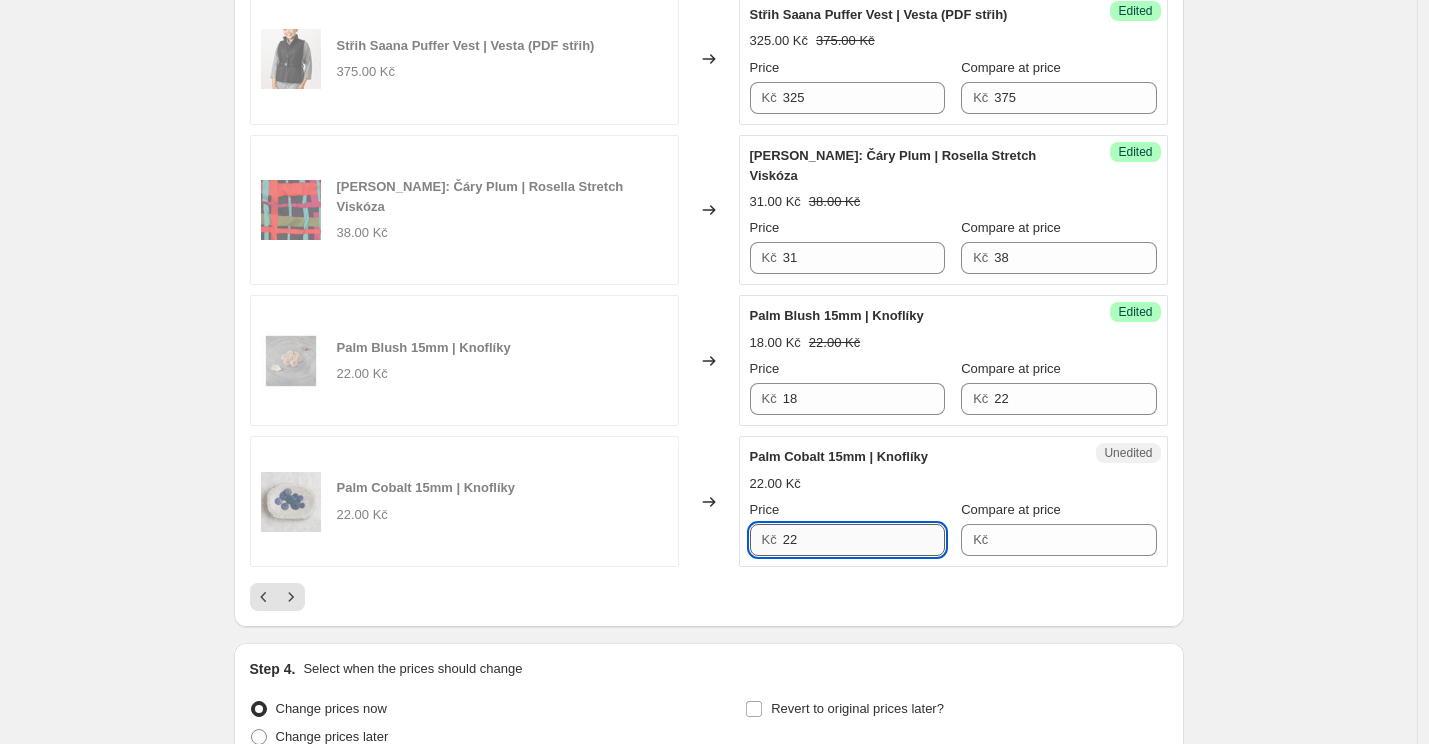 type on "2" 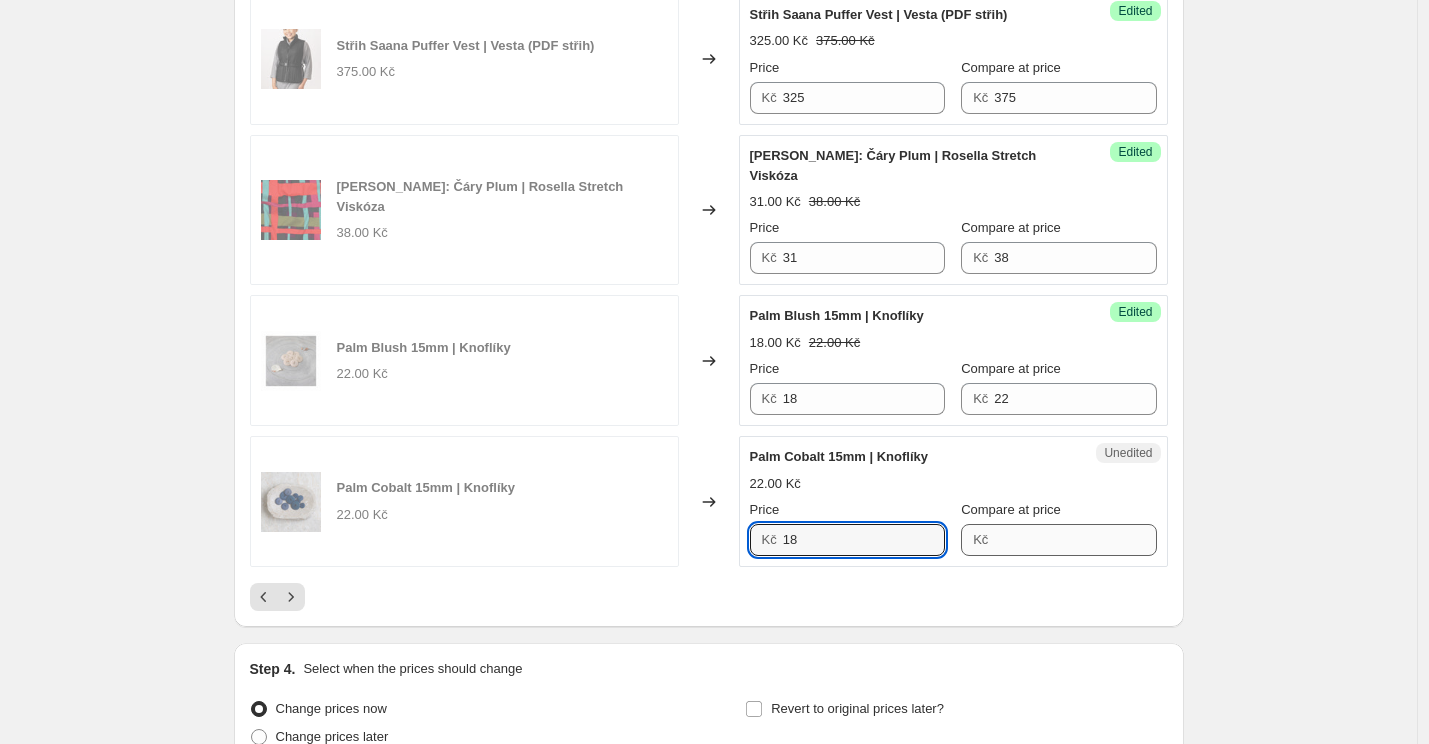 type on "18" 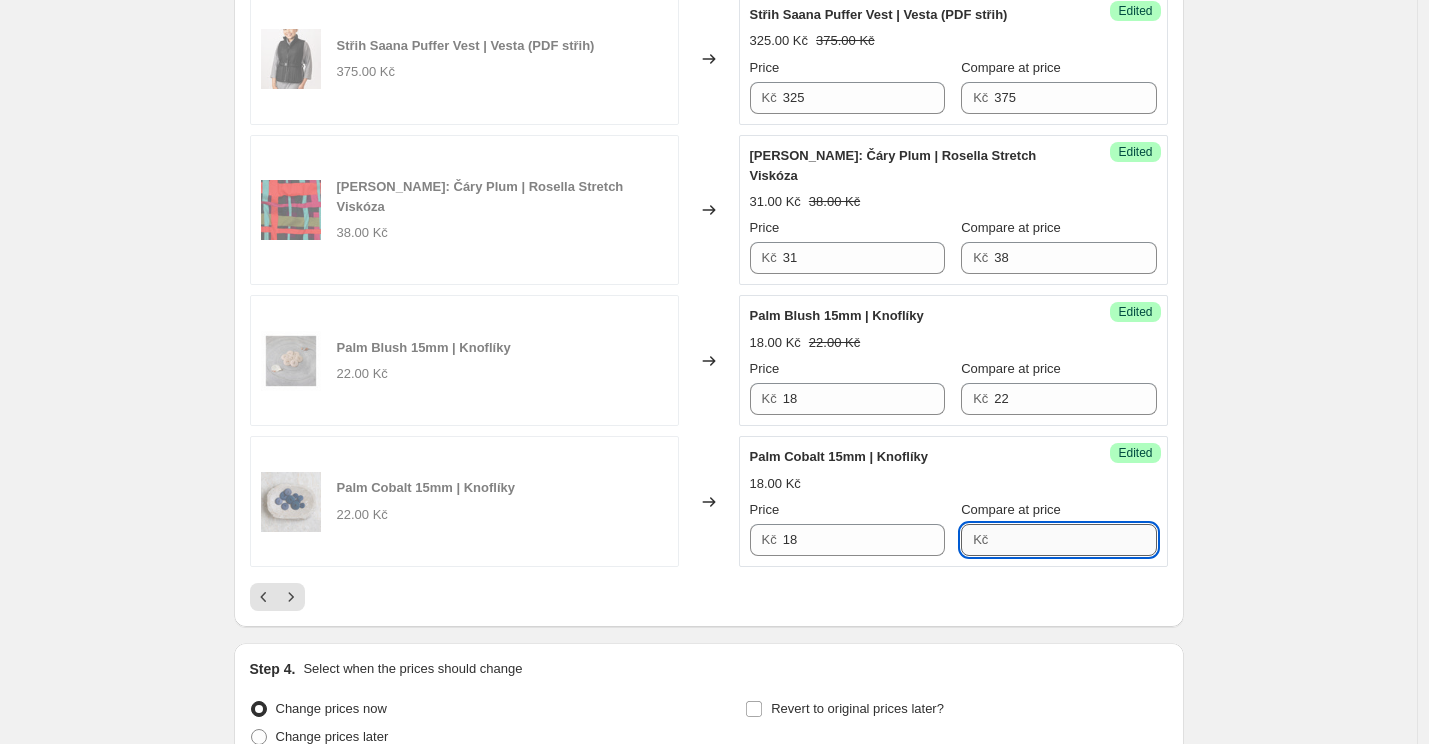 click on "Compare at price" at bounding box center [1075, 540] 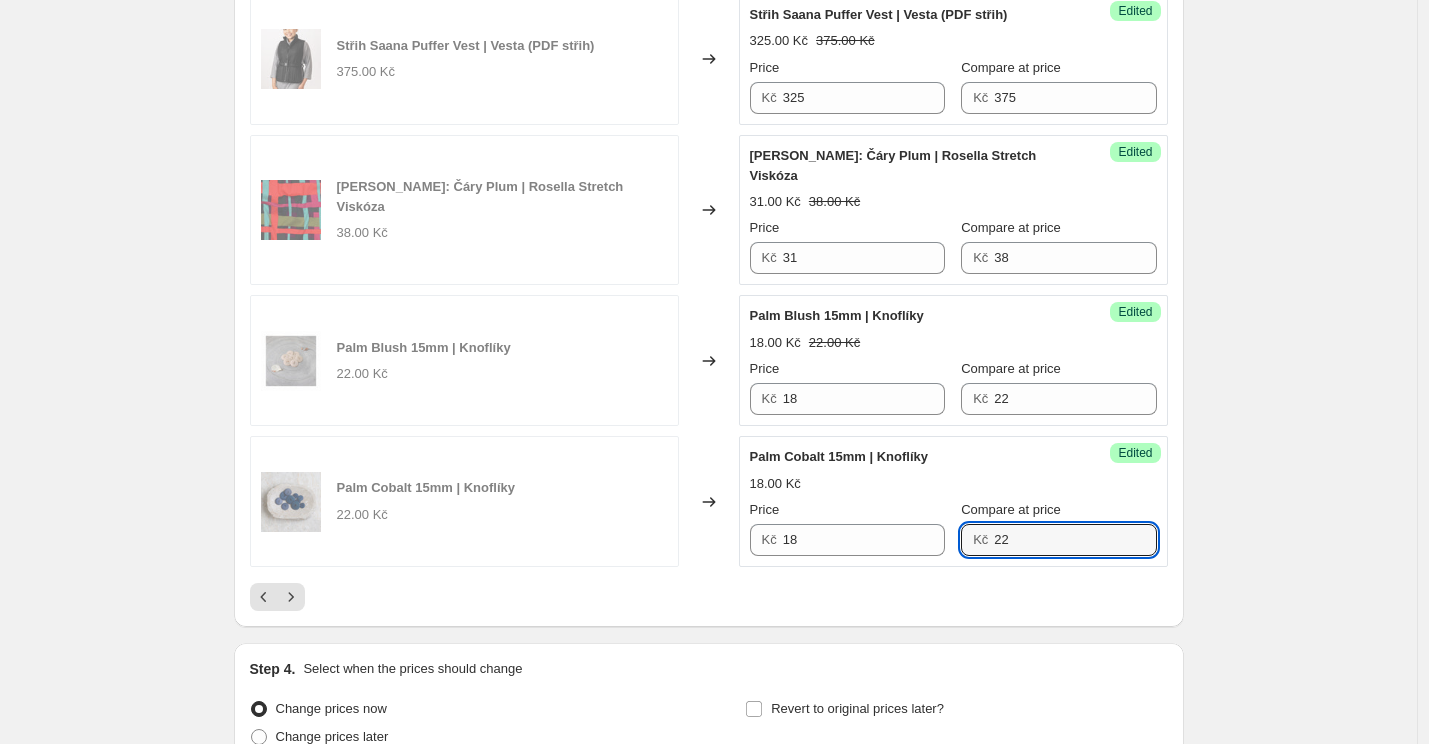 type on "22" 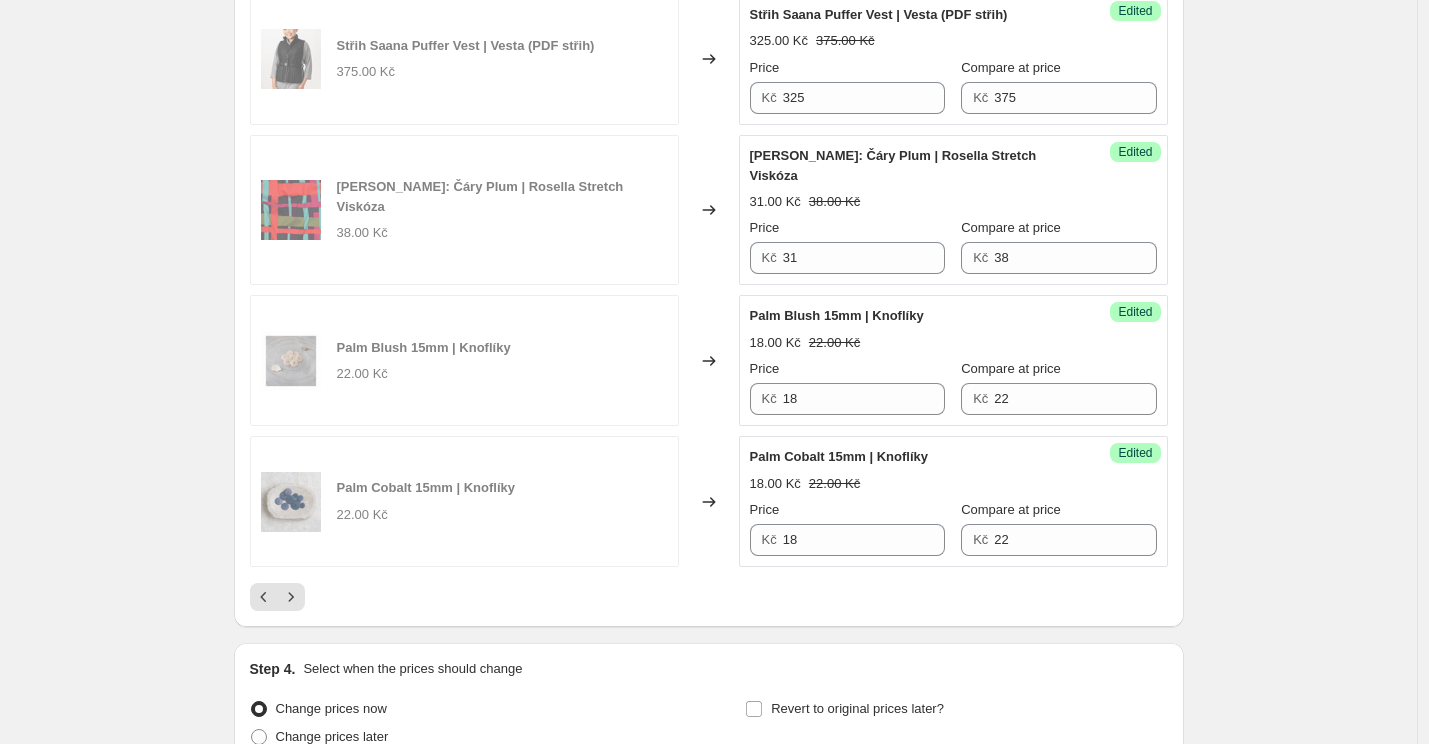 scroll, scrollTop: 3090, scrollLeft: 0, axis: vertical 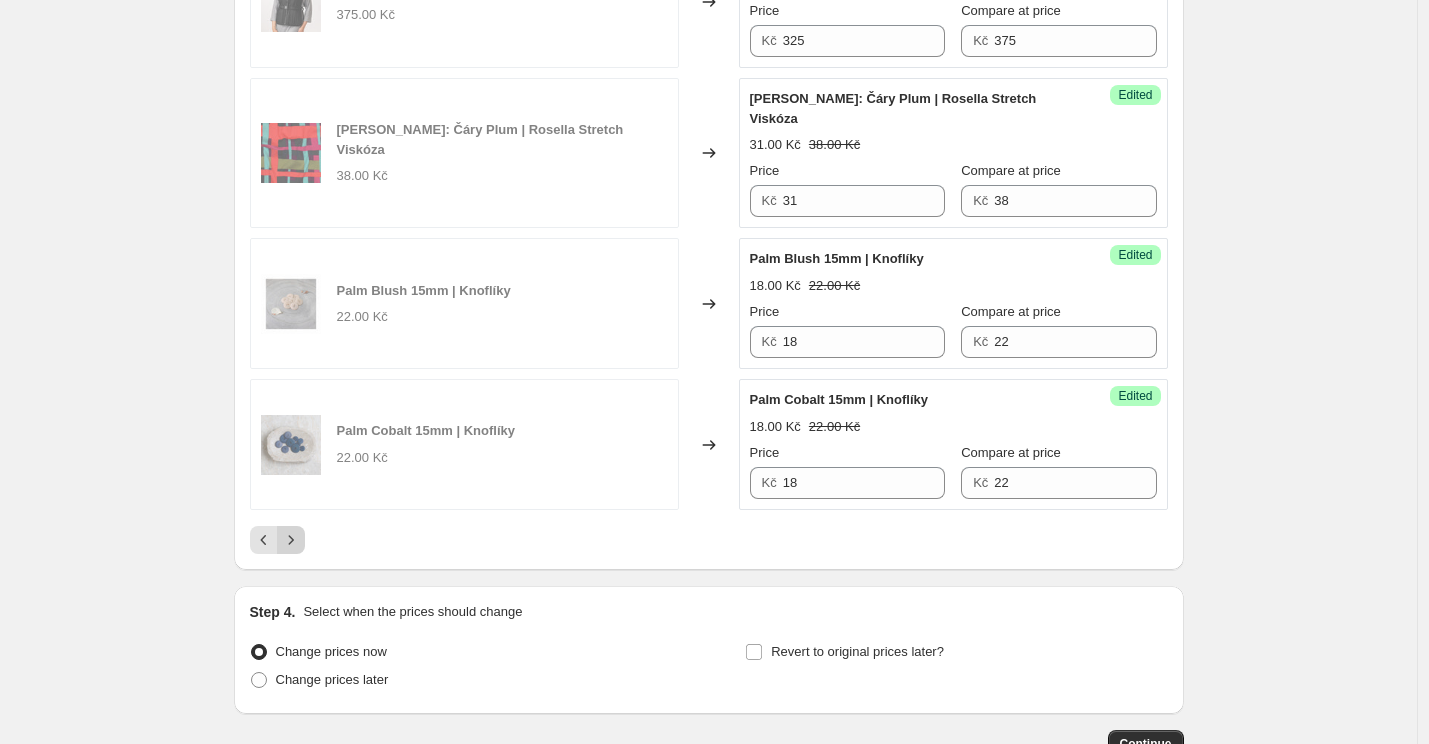 click 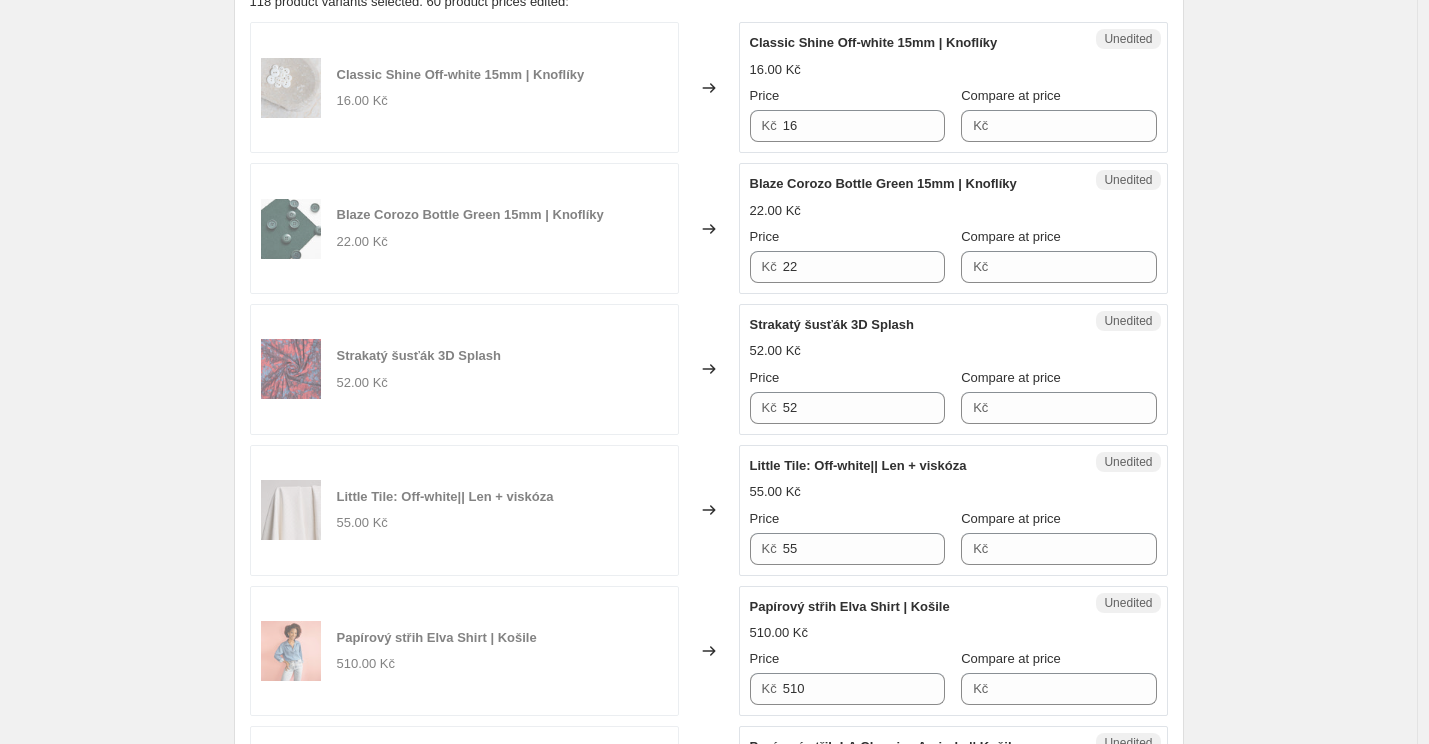 scroll, scrollTop: 713, scrollLeft: 0, axis: vertical 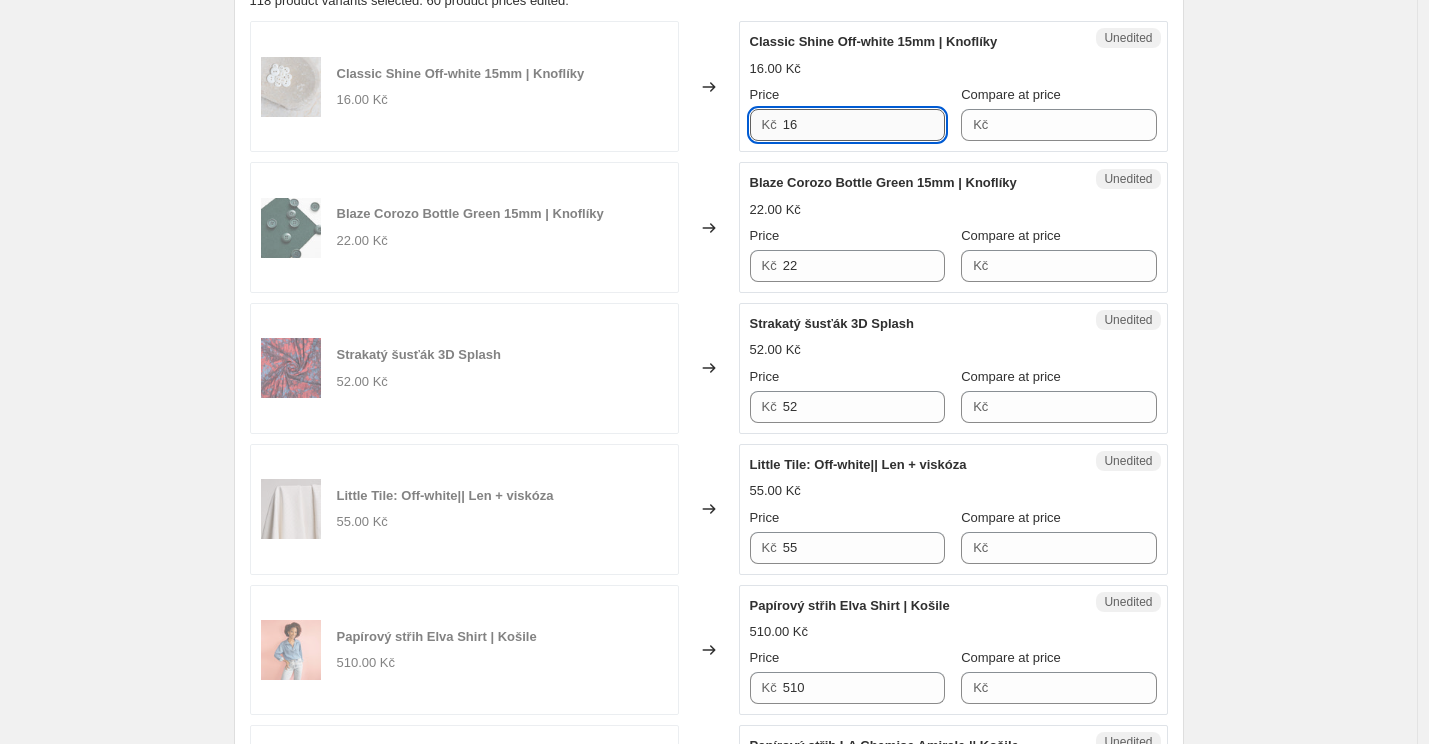 drag, startPoint x: 808, startPoint y: 126, endPoint x: 793, endPoint y: 126, distance: 15 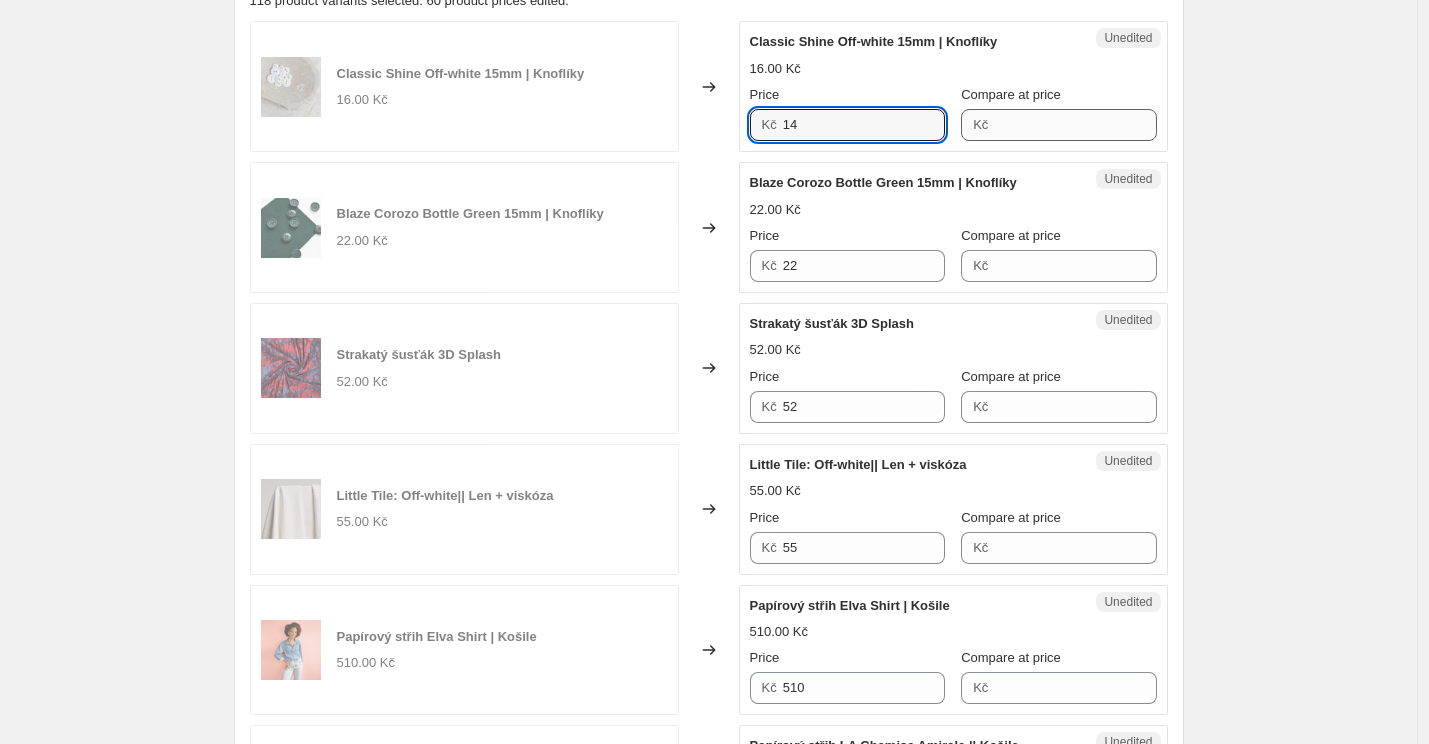 type on "14" 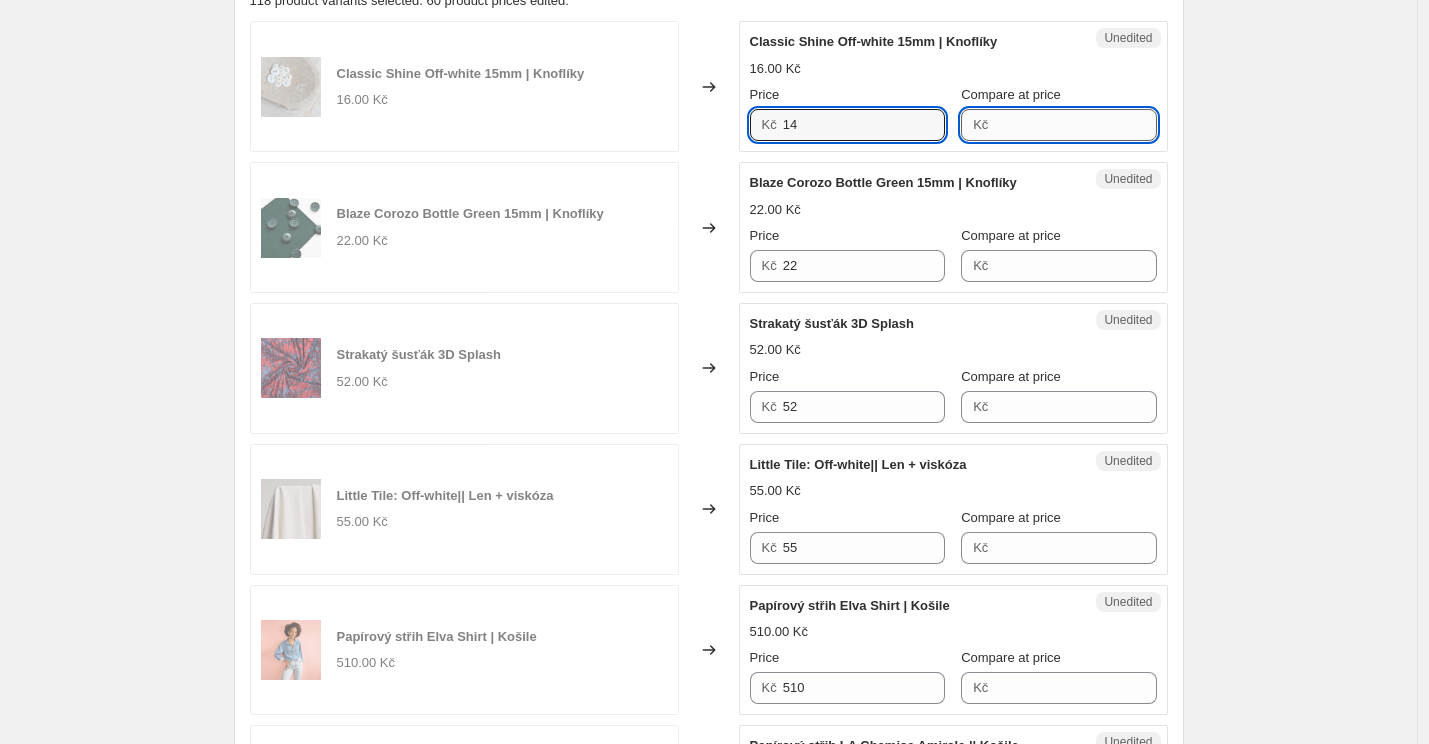 click on "Compare at price" at bounding box center (1075, 125) 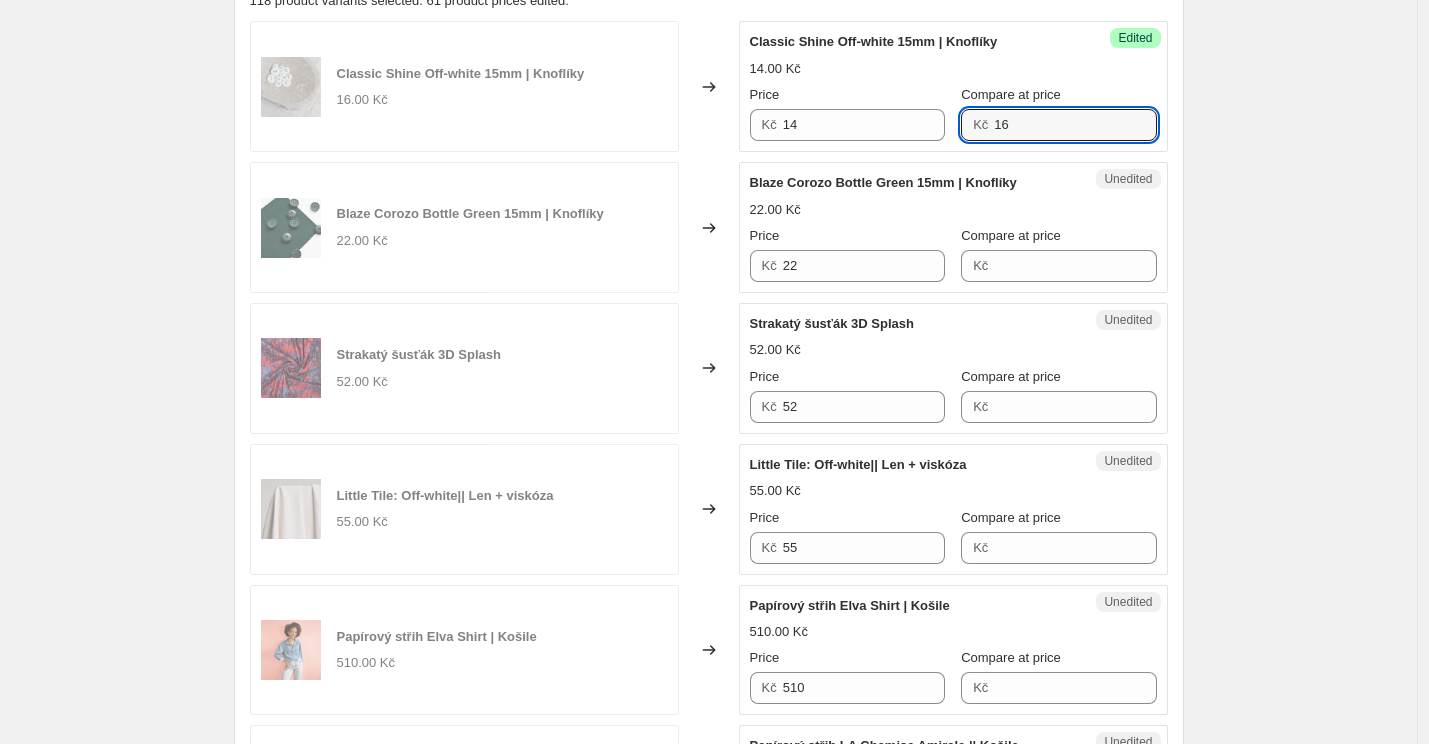 type on "16" 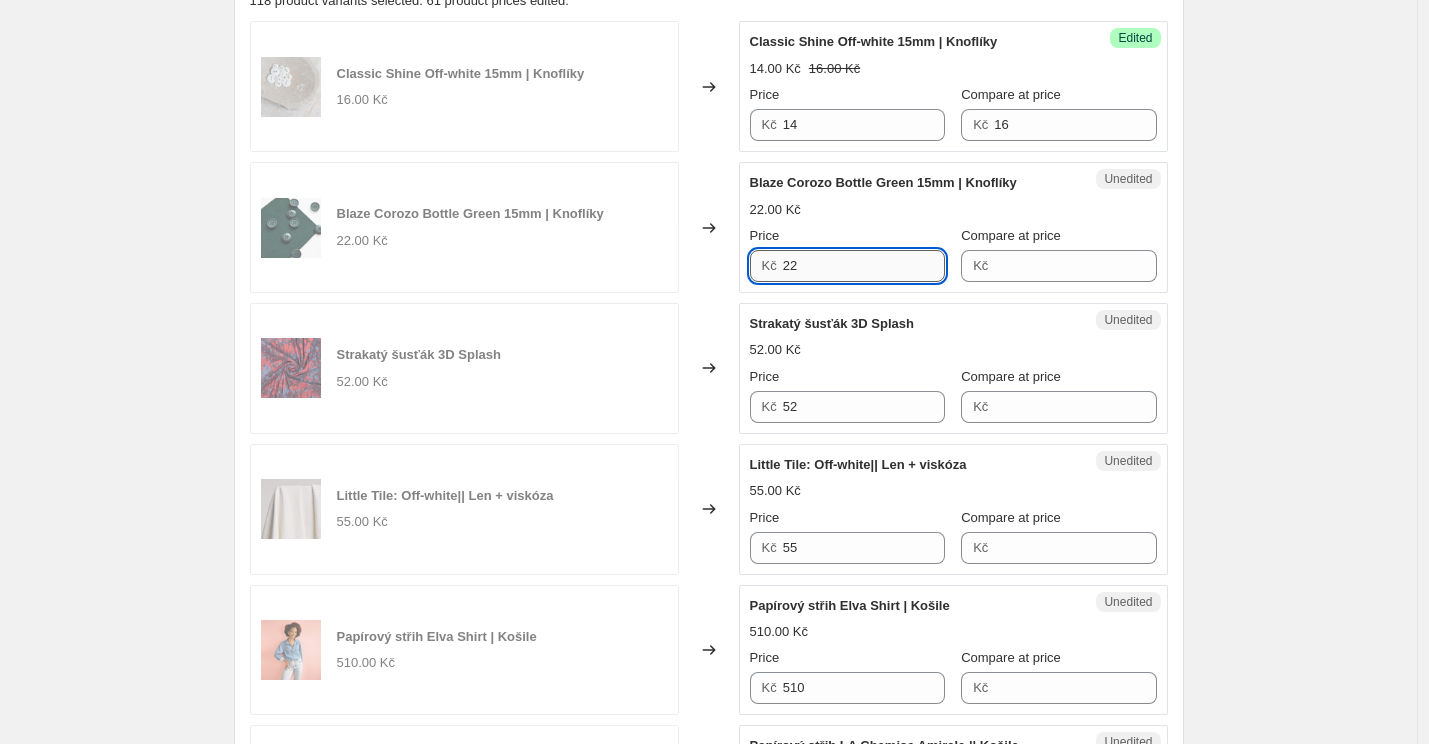 click on "22" at bounding box center [864, 266] 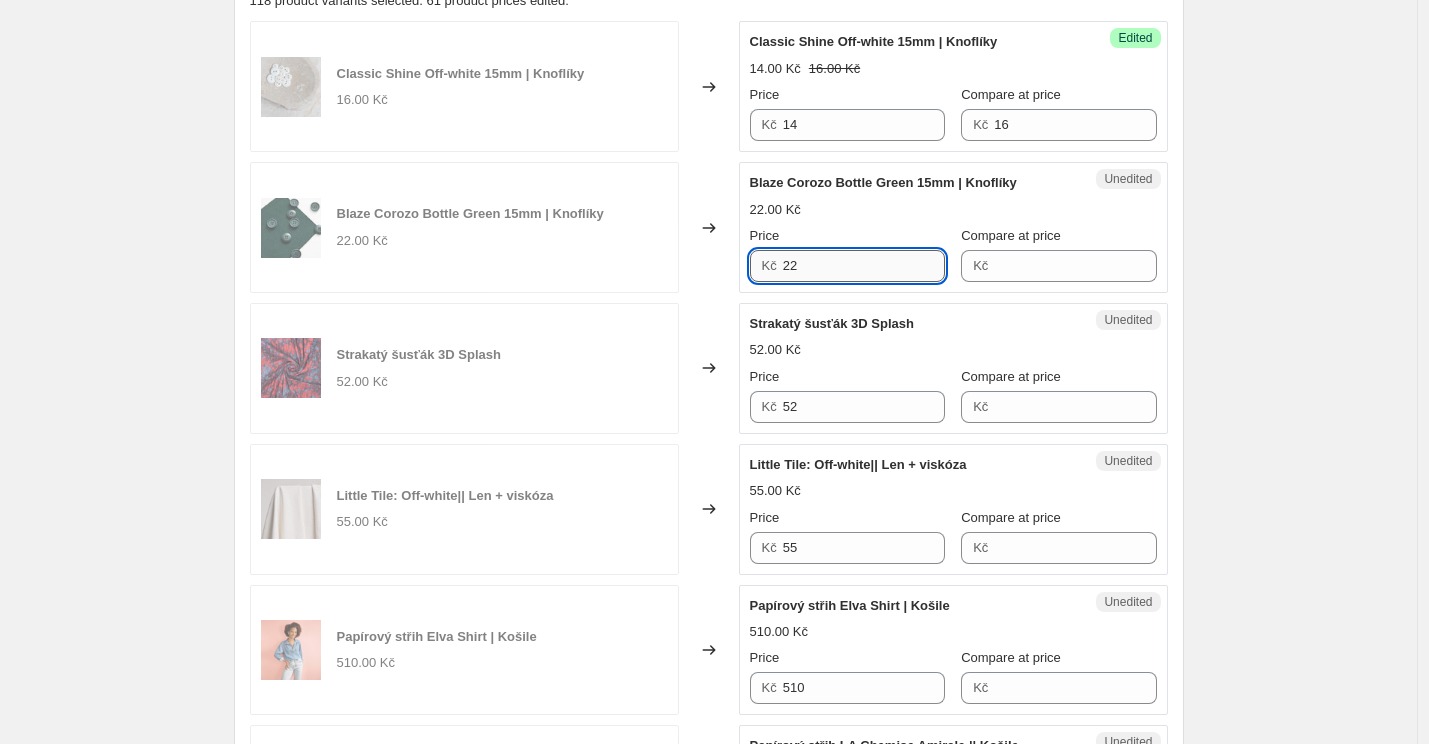 type on "2" 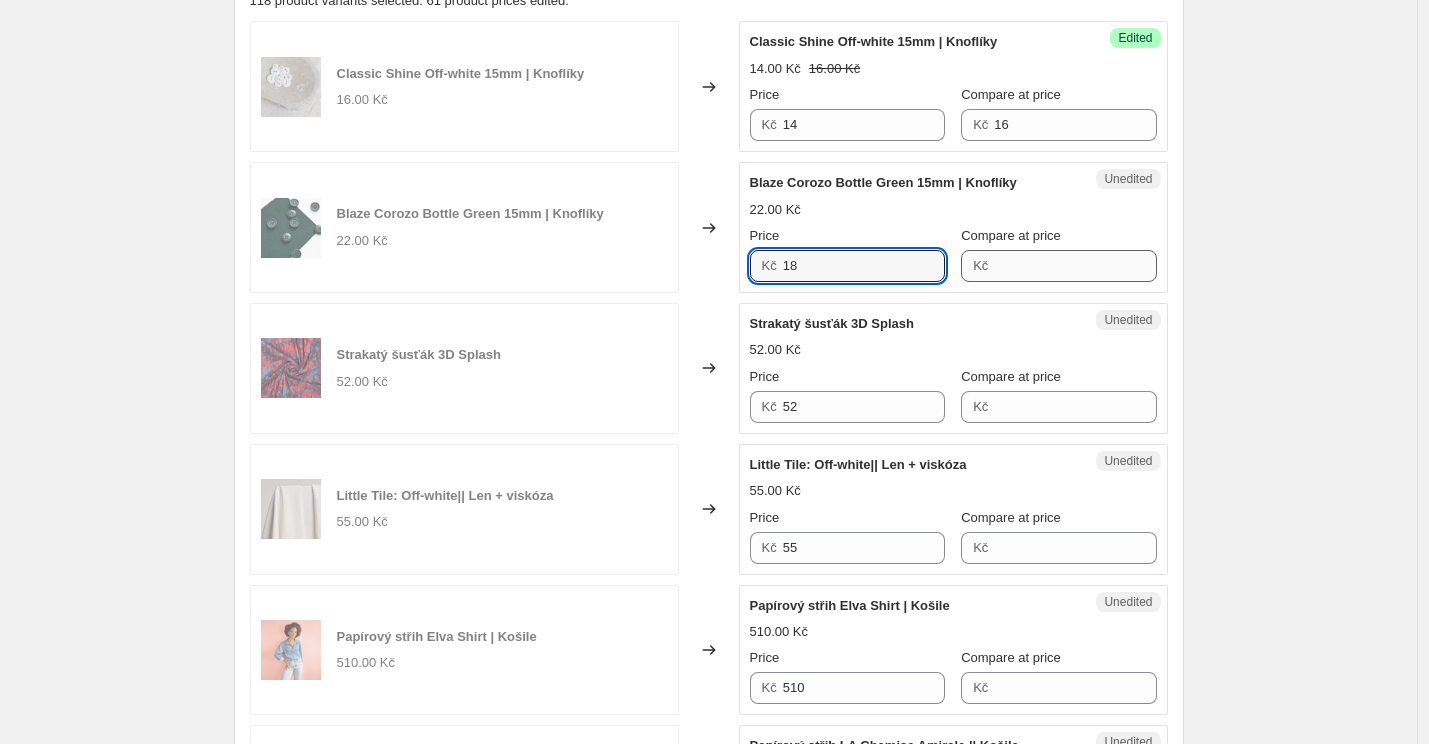 type on "18" 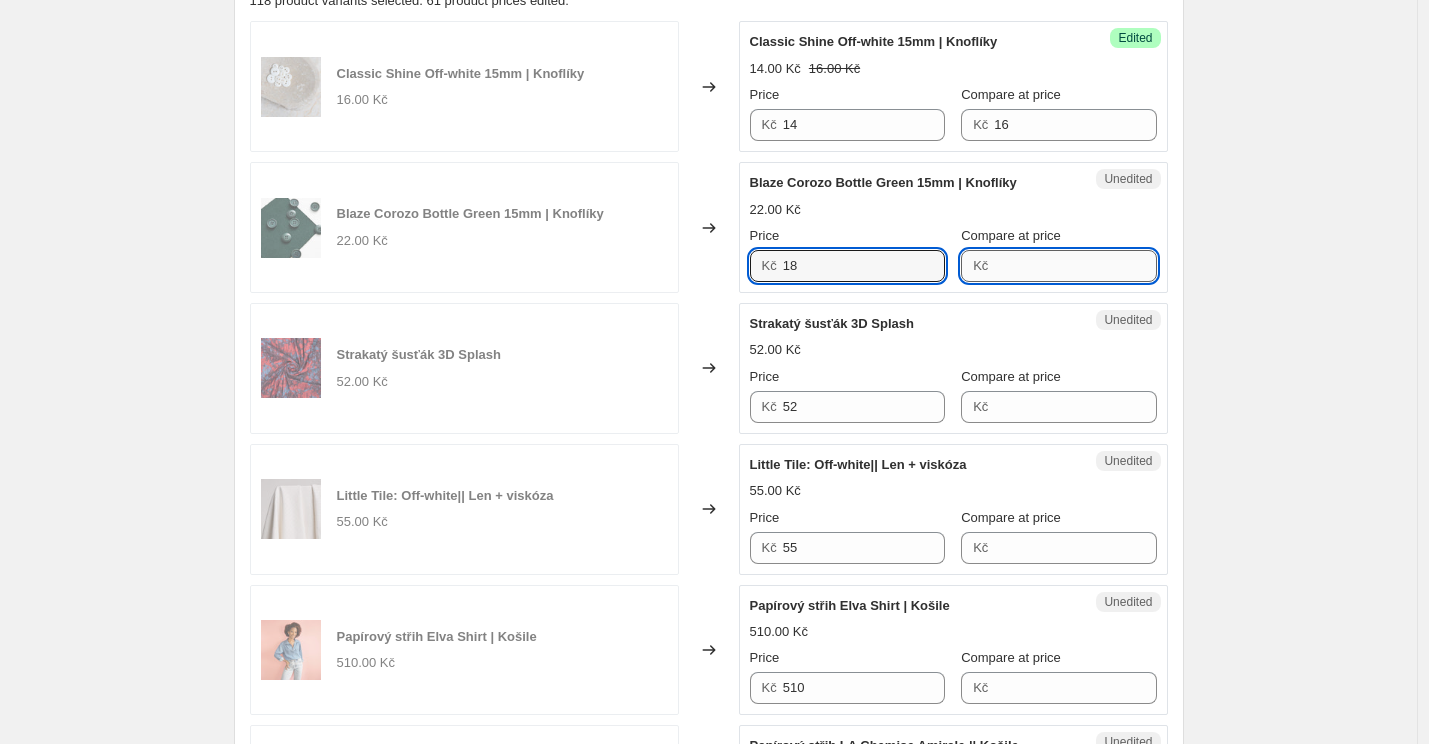 click on "Compare at price" at bounding box center (1075, 266) 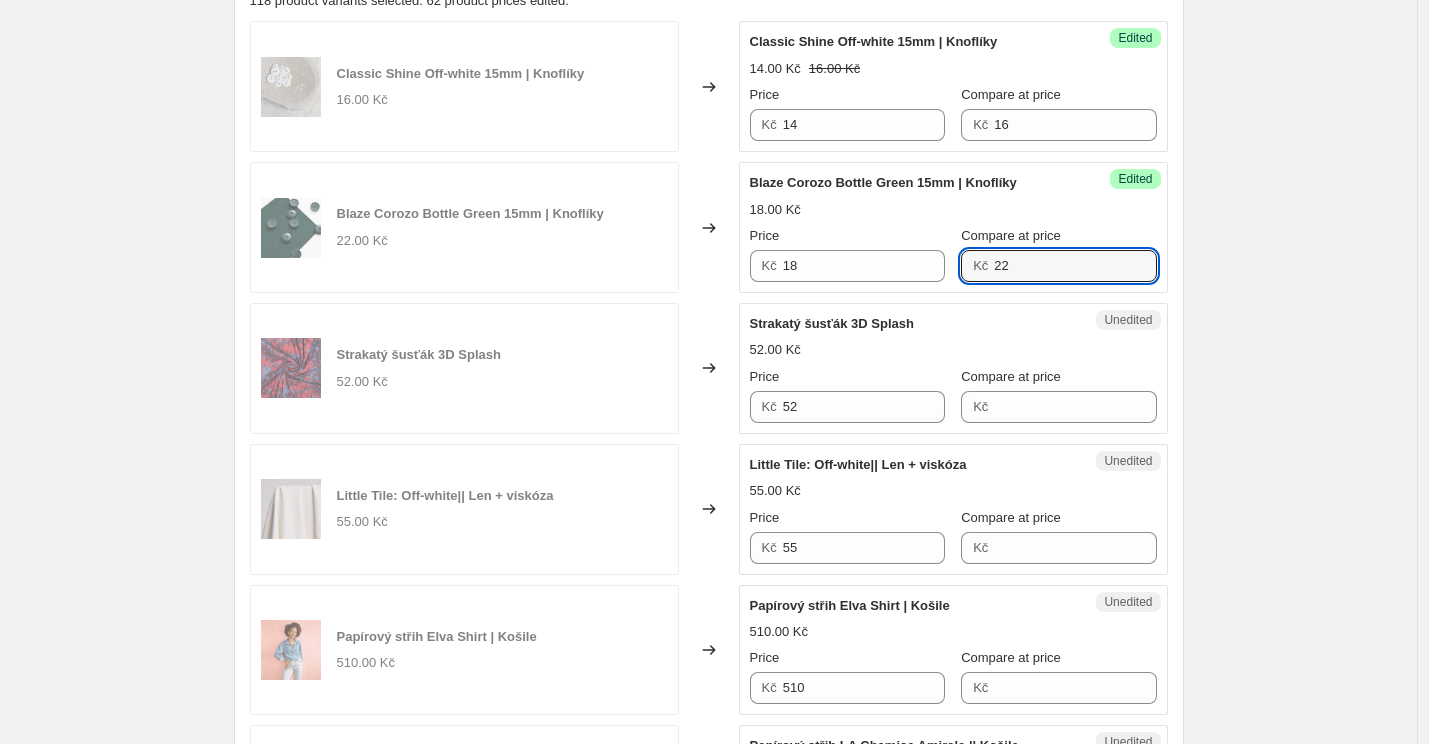 type on "22" 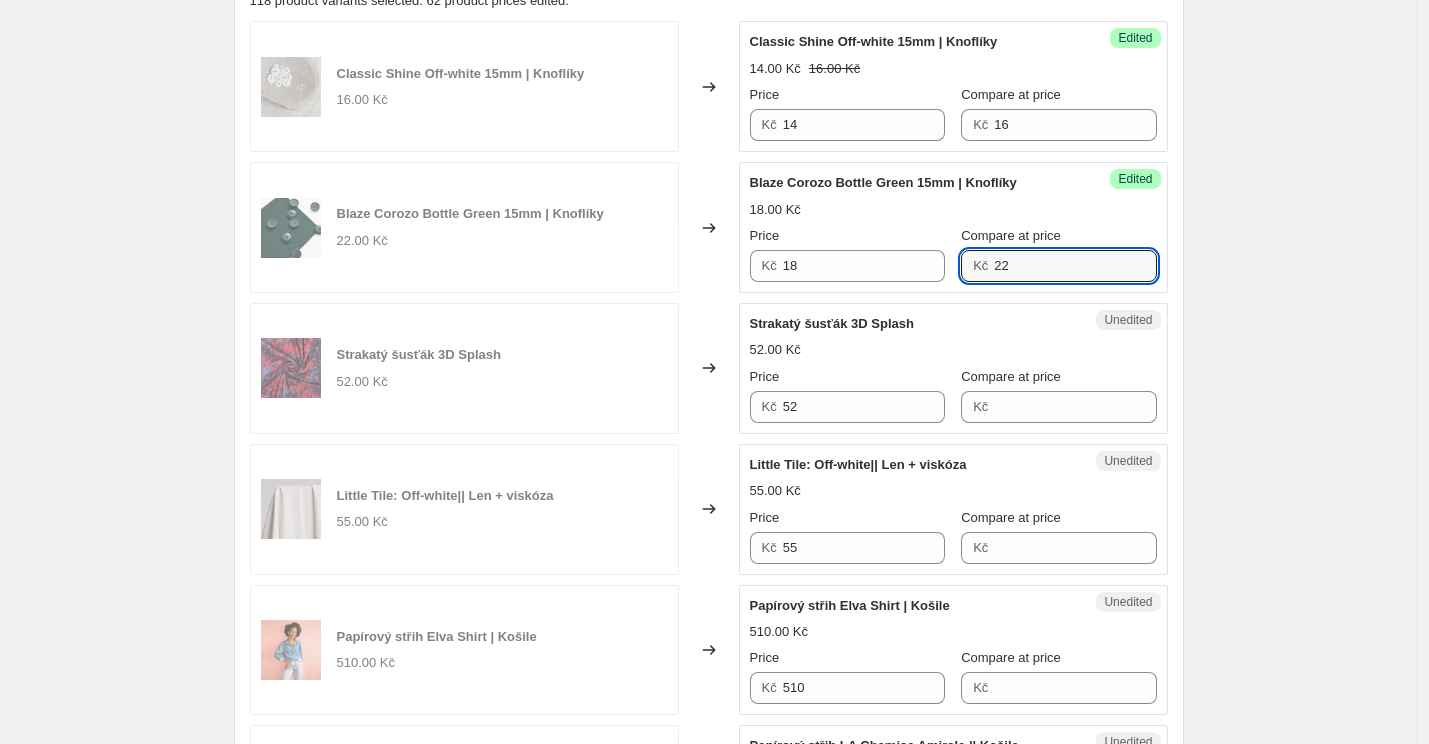 click on "Unedited Strakatý šusťák 3D Splash 52.00 Kč Price Kč 52 Compare at price Kč" at bounding box center [953, 368] 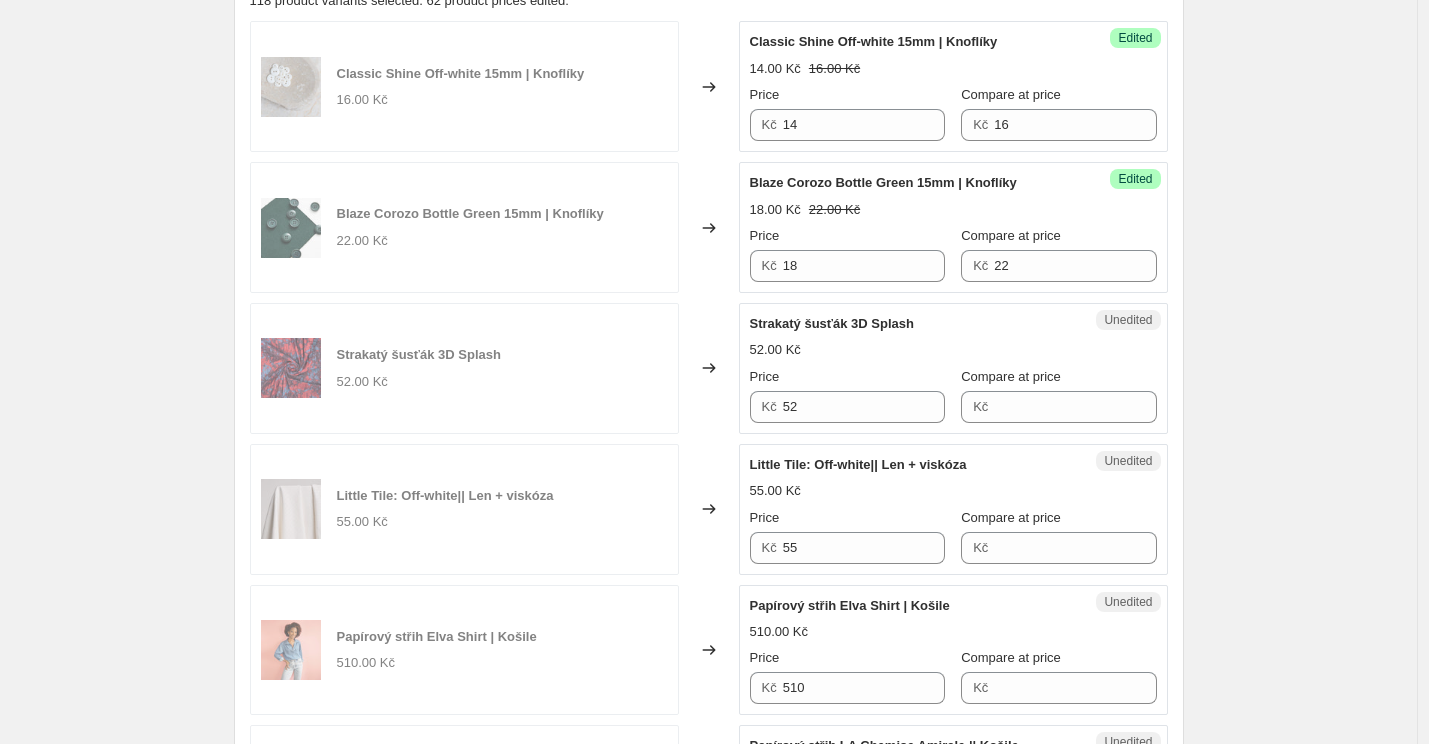 click on "Strakatý šusťák 3D Splash 52.00 Kč Price Kč 52 Compare at price Kč" at bounding box center [953, 368] 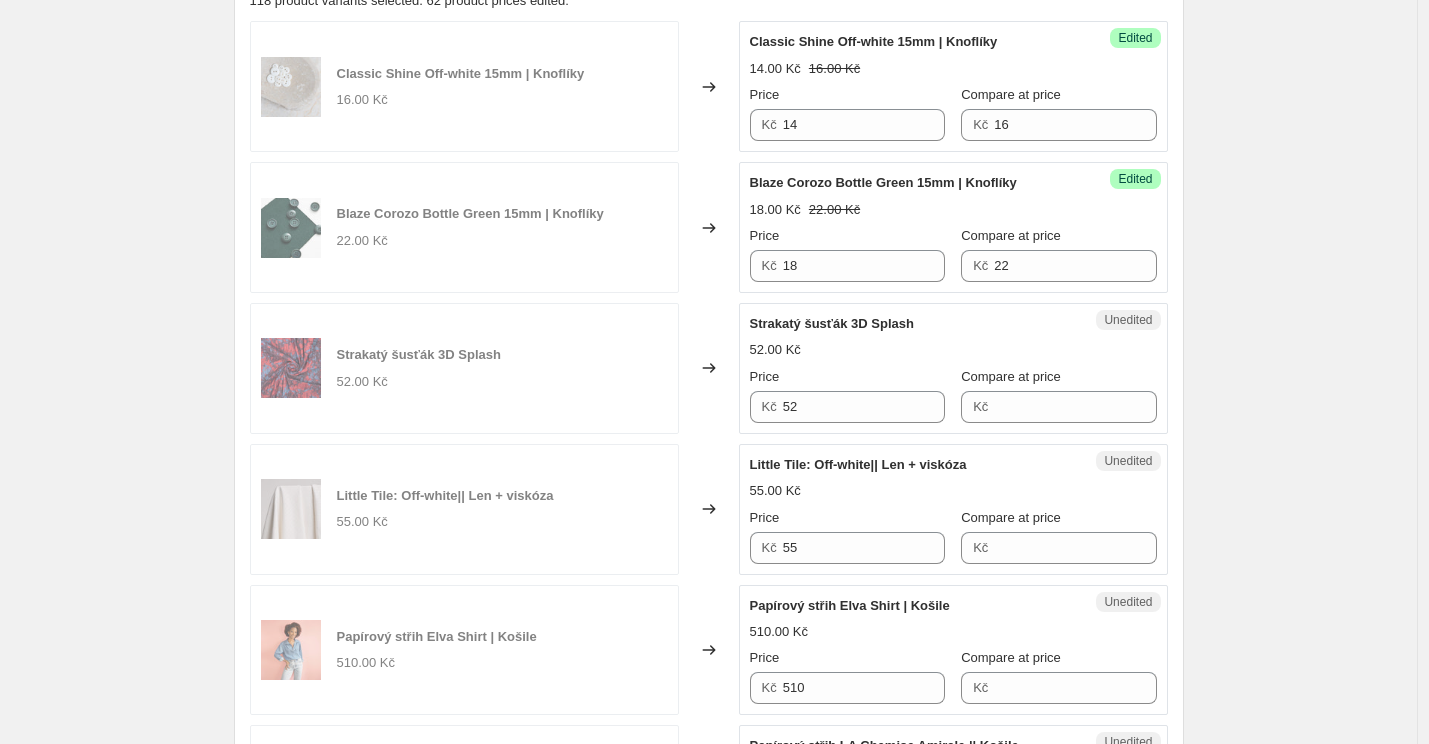 click on "Strakatý šusťák 3D Splash 52.00 Kč Price Kč 52 Compare at price Kč" at bounding box center (953, 368) 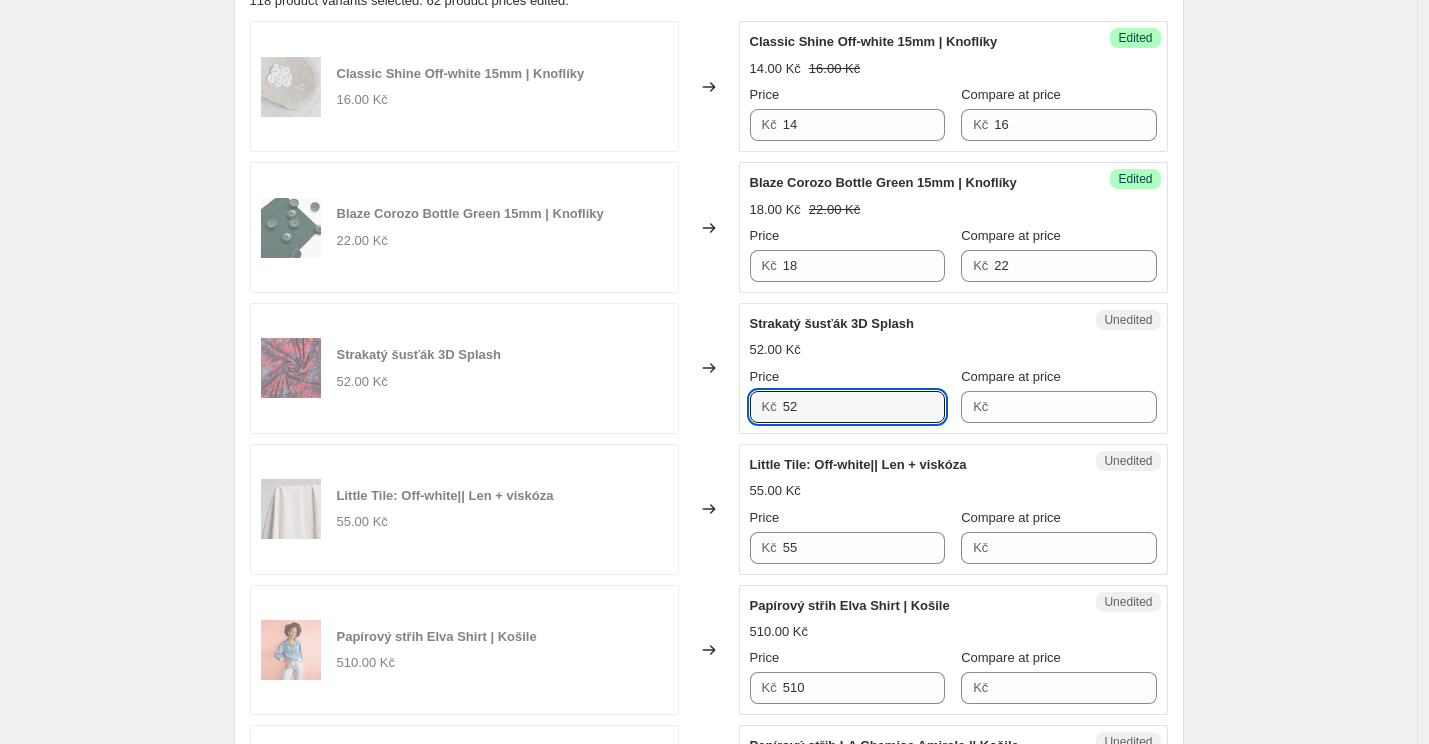drag, startPoint x: 811, startPoint y: 403, endPoint x: 781, endPoint y: 403, distance: 30 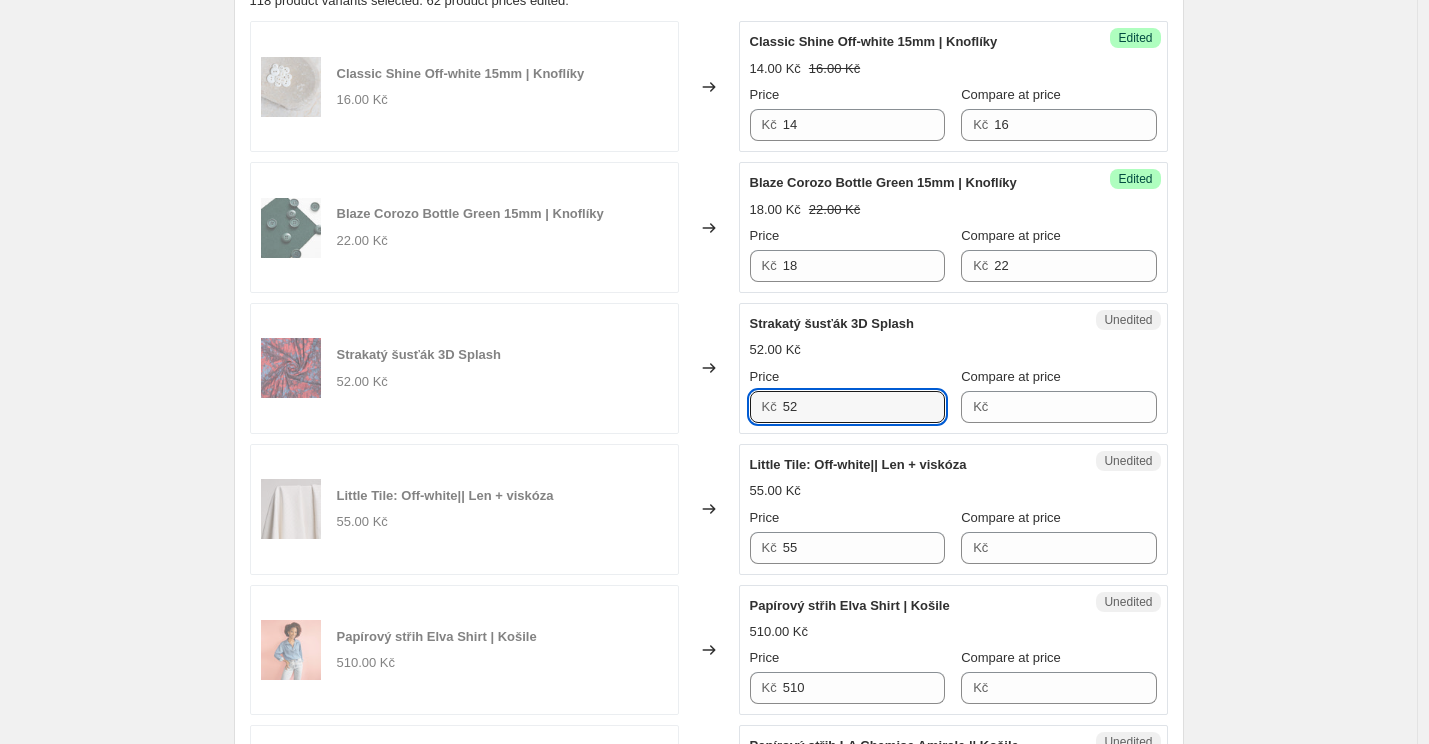click on "Kč 52" at bounding box center (847, 407) 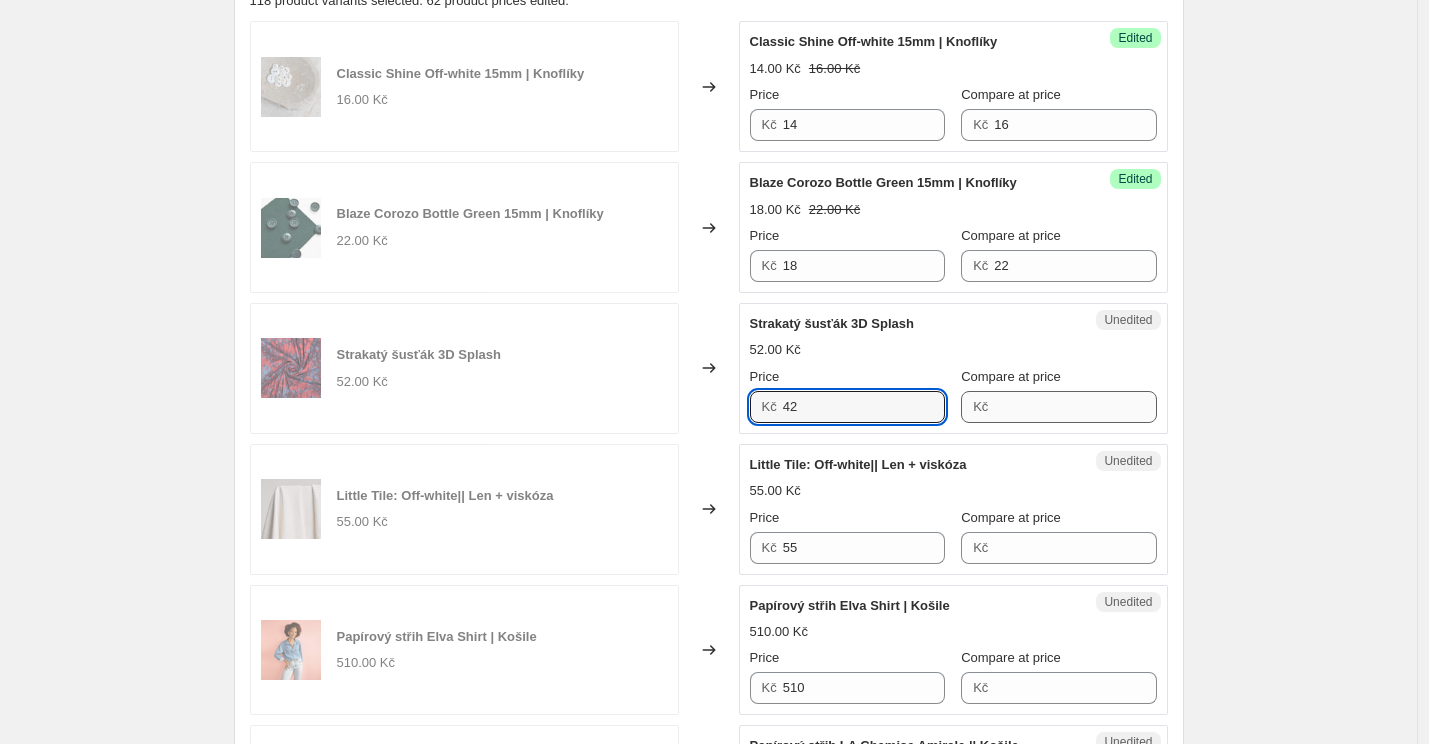 type on "42" 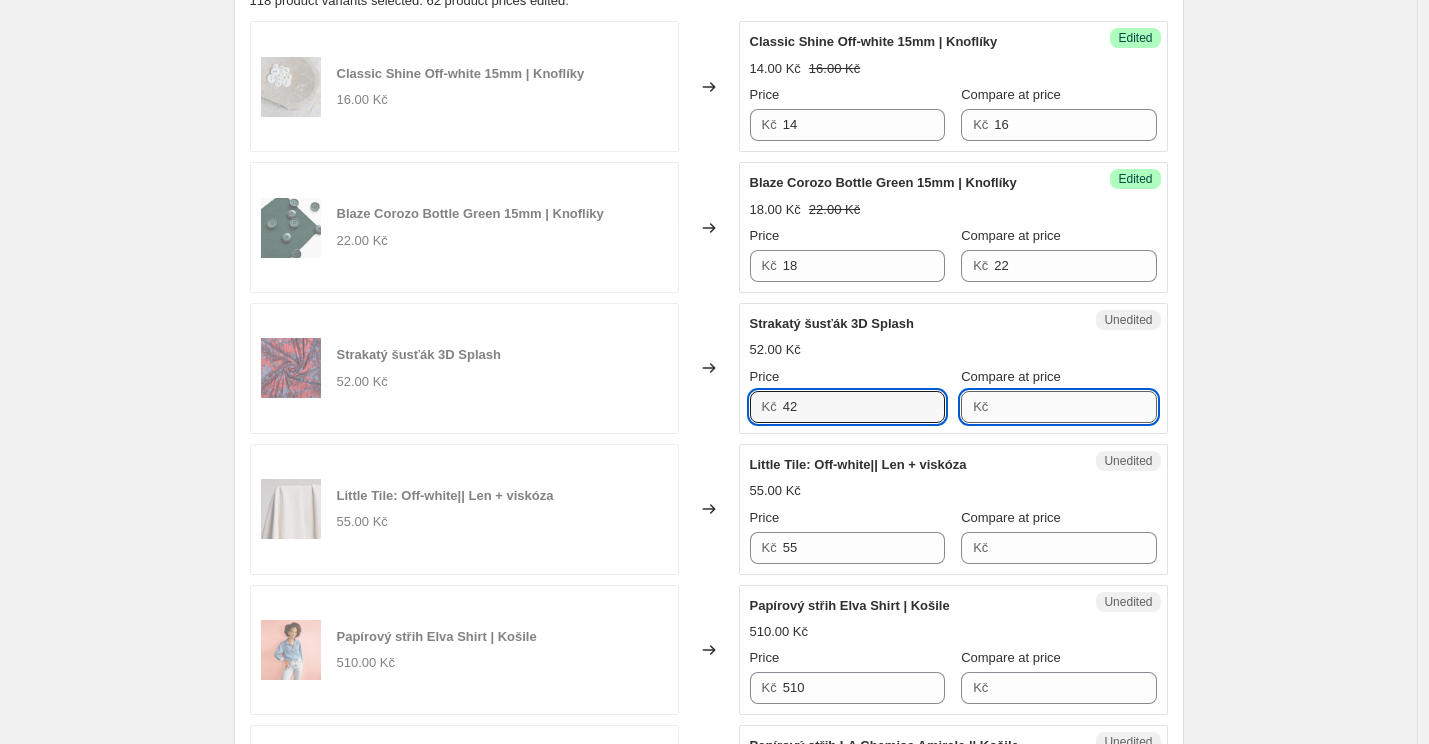 click on "Compare at price" at bounding box center (1075, 407) 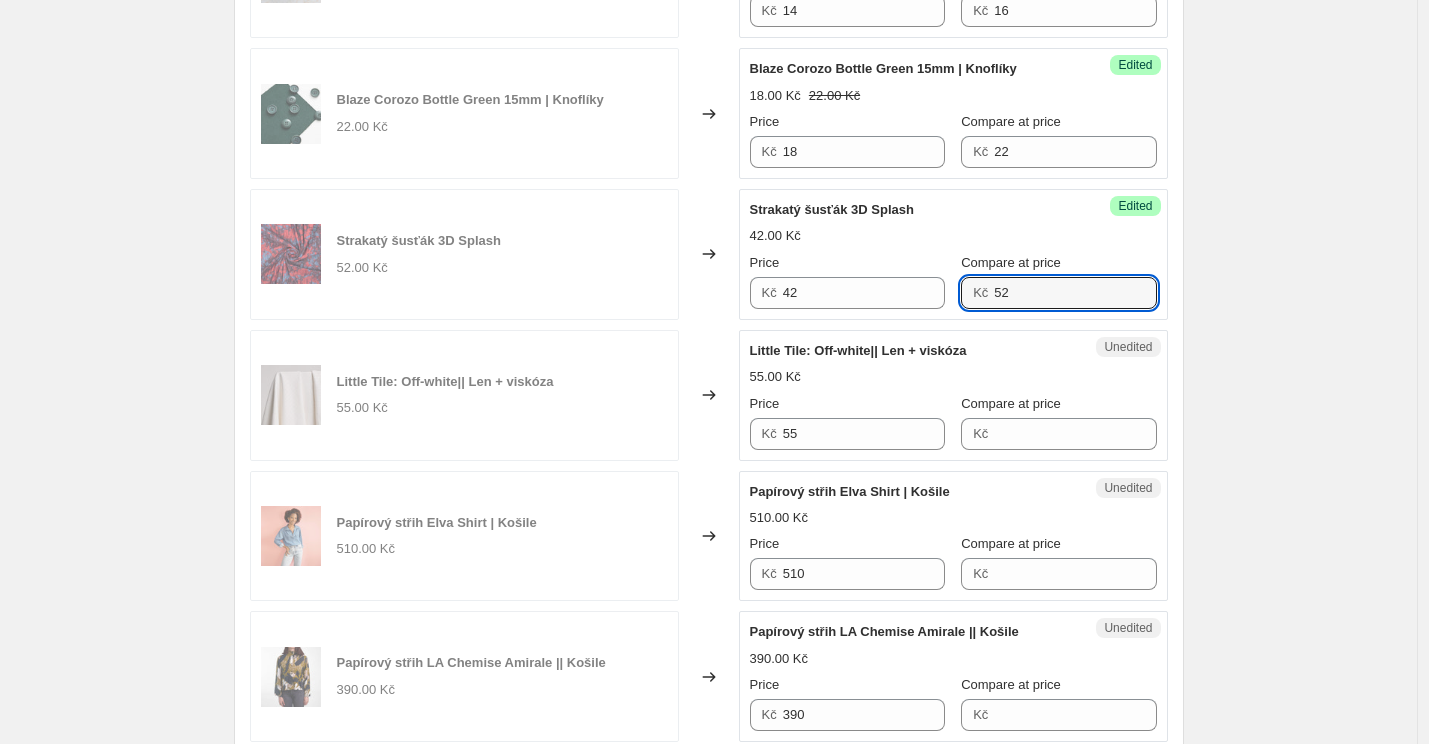 type on "52" 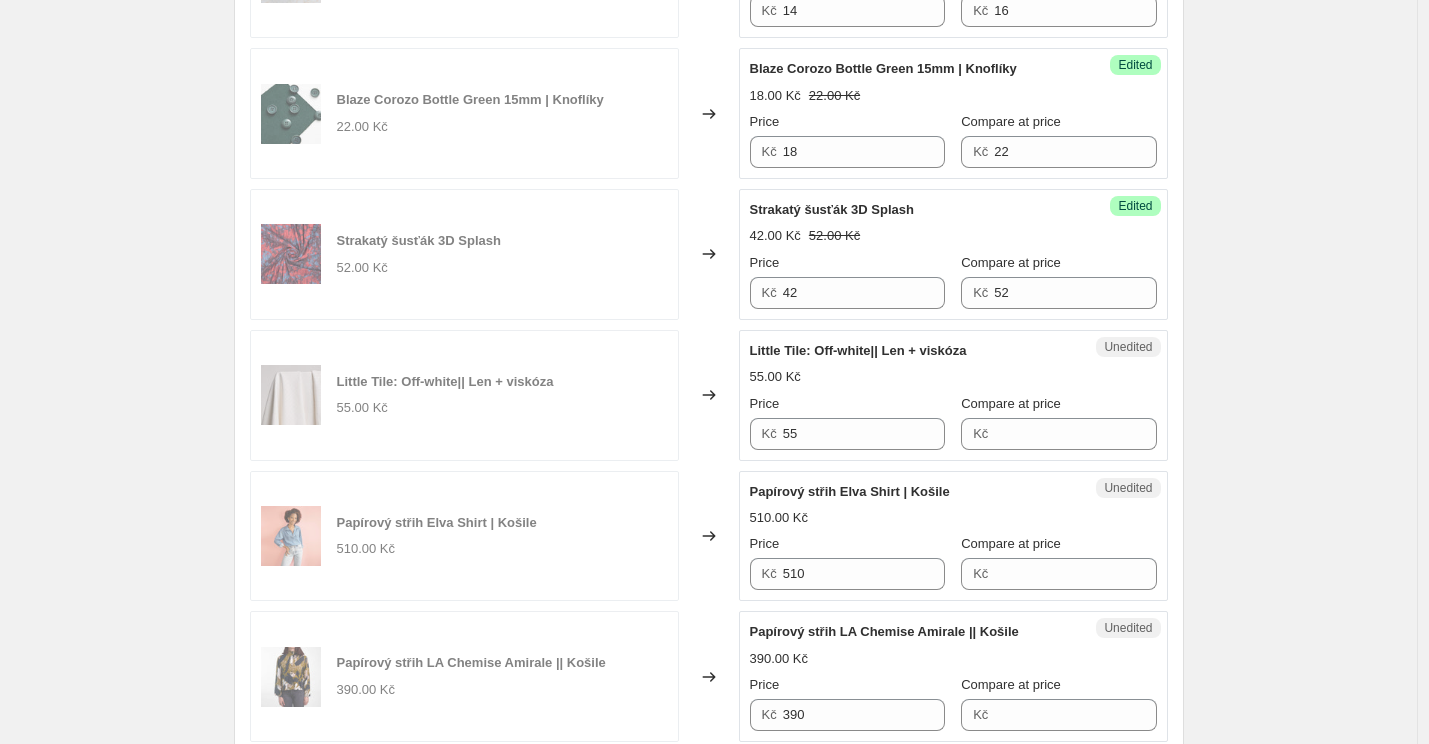 click on "Little Tile: Off-white|| Len + viskóza" at bounding box center [858, 350] 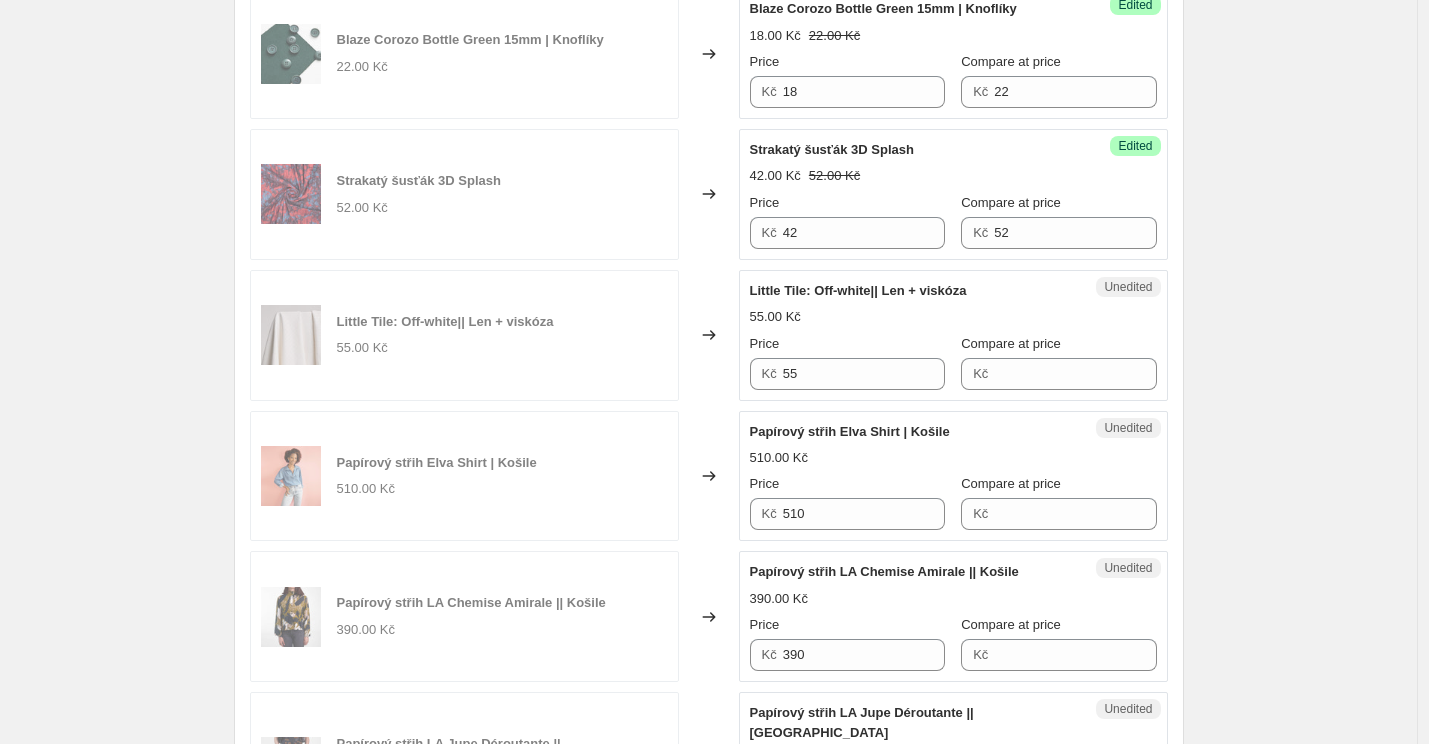 scroll, scrollTop: 890, scrollLeft: 0, axis: vertical 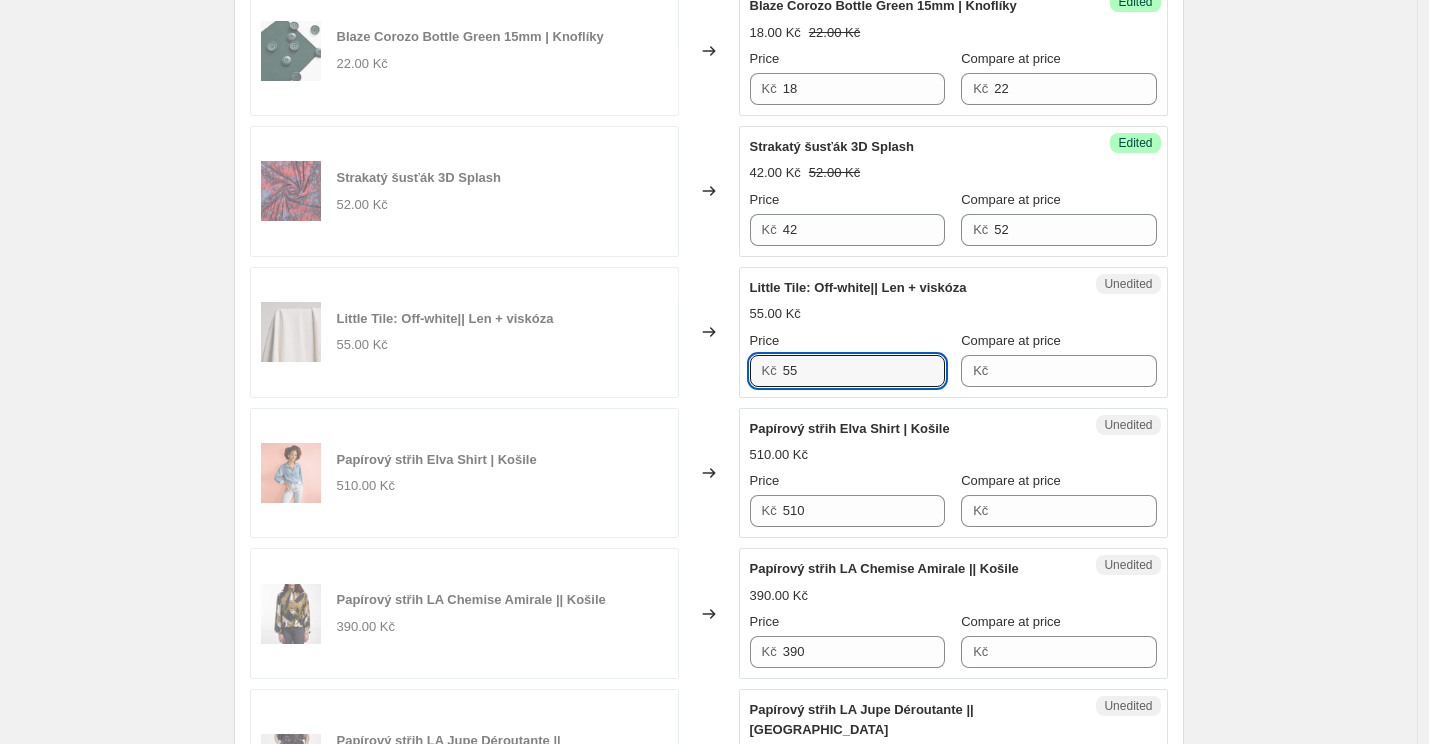 drag, startPoint x: 810, startPoint y: 372, endPoint x: 748, endPoint y: 372, distance: 62 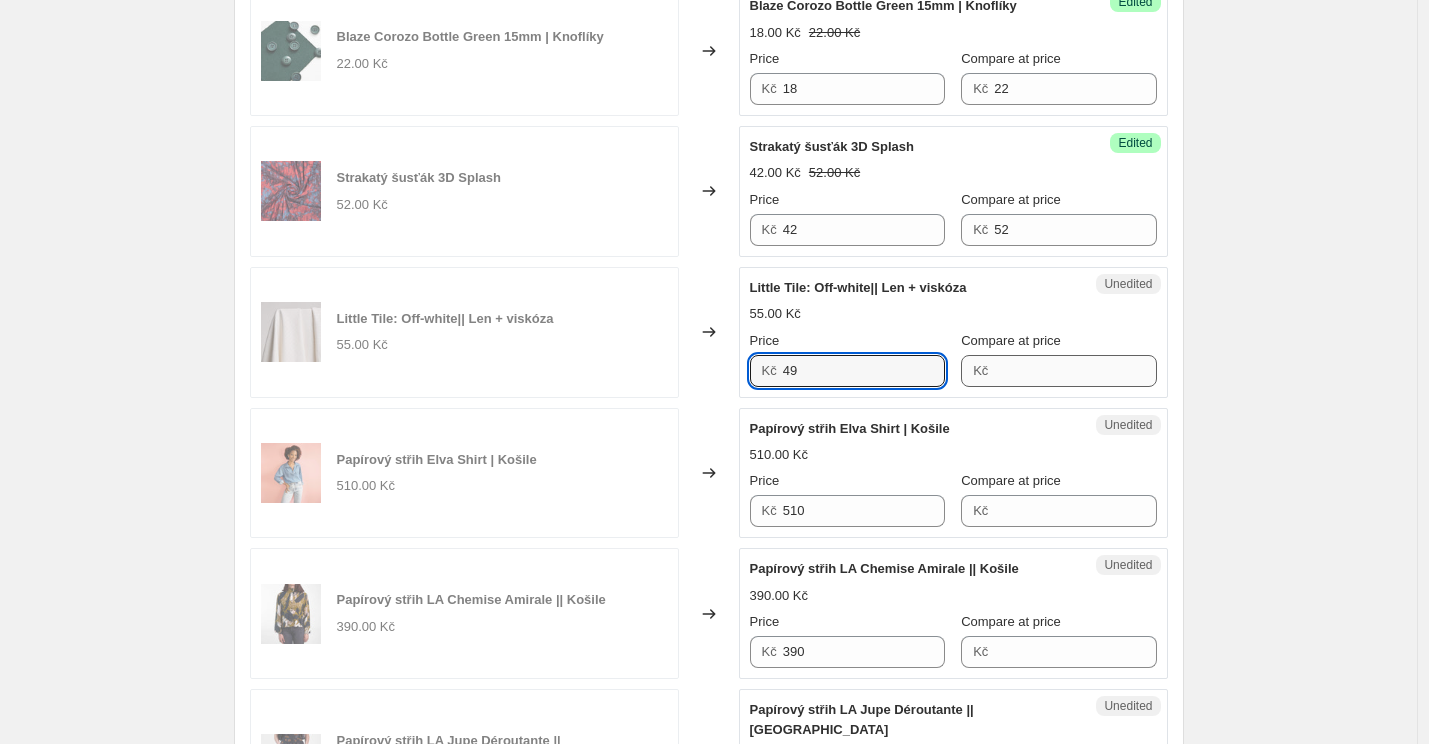 type on "49" 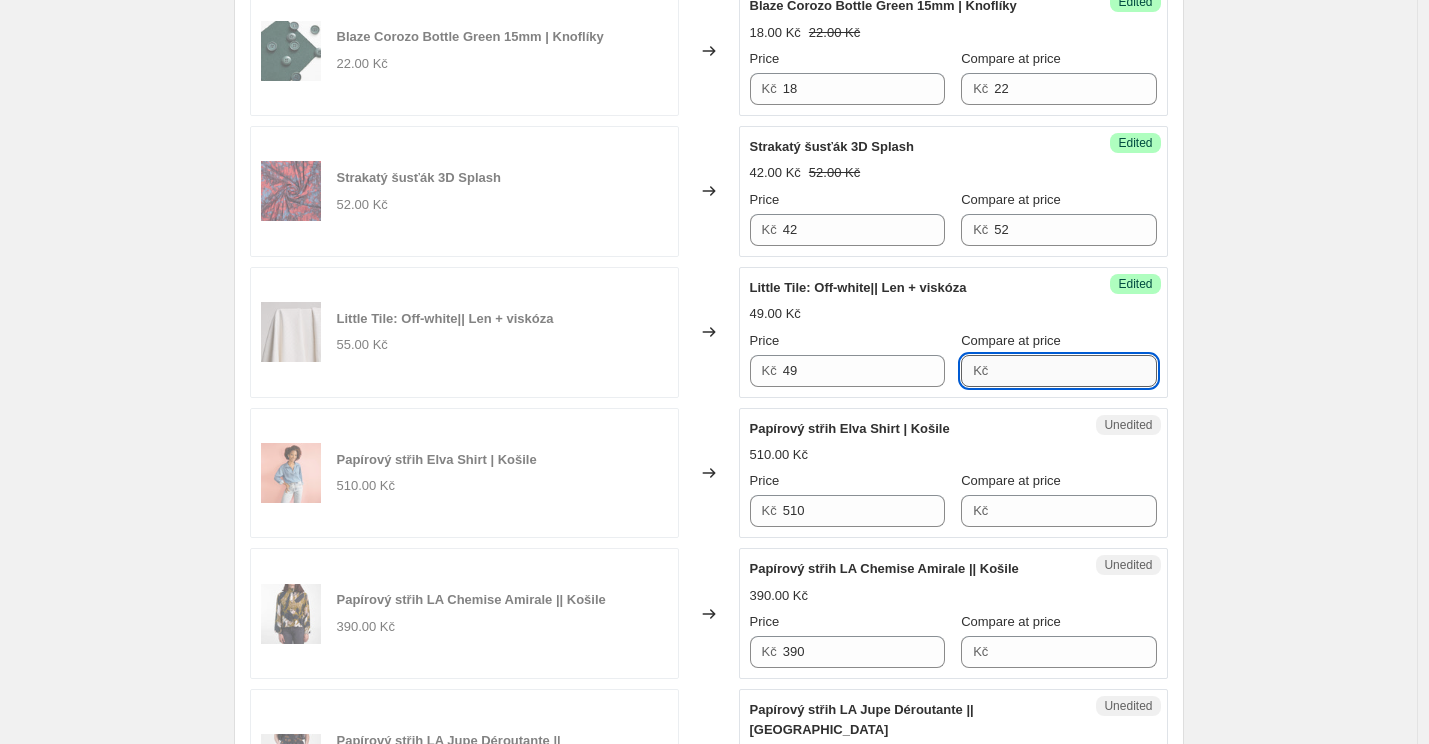 click on "Compare at price" at bounding box center [1075, 371] 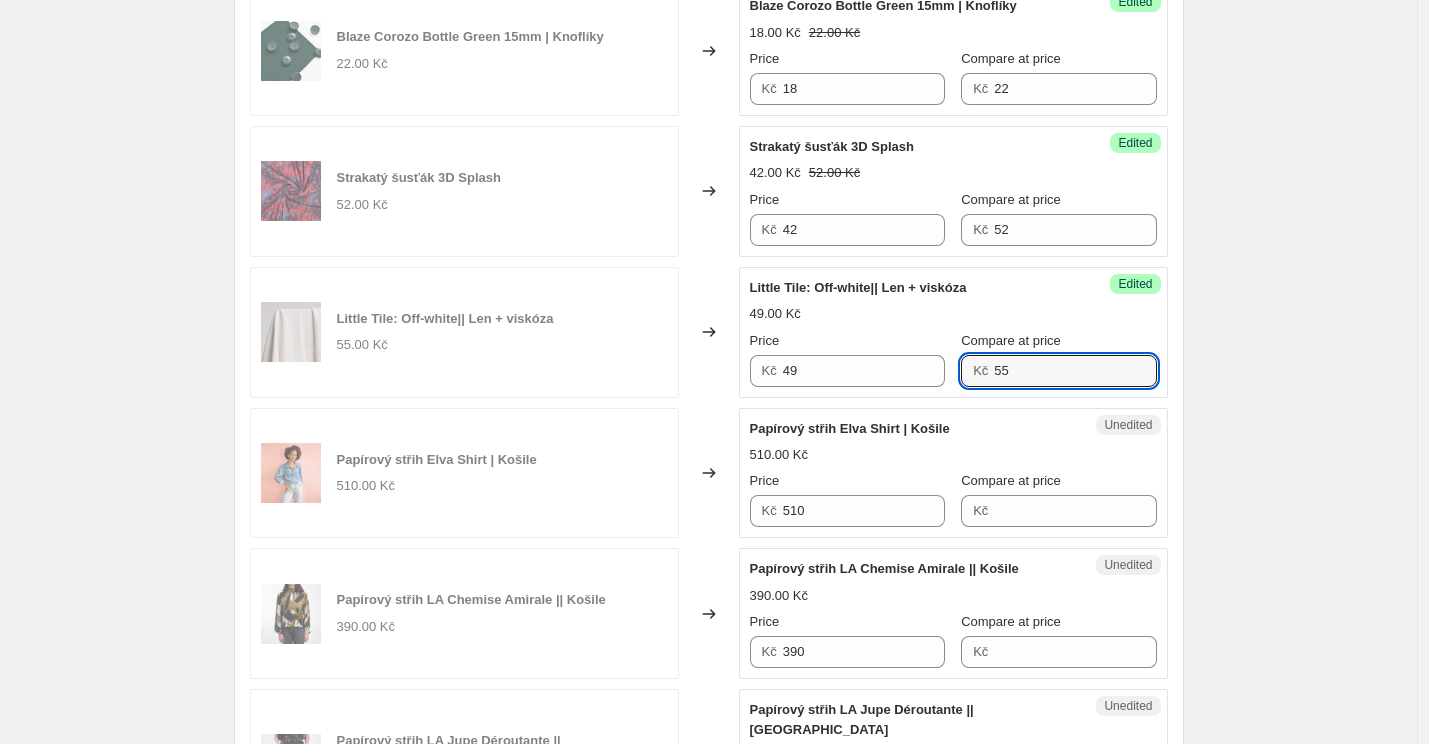 type on "55" 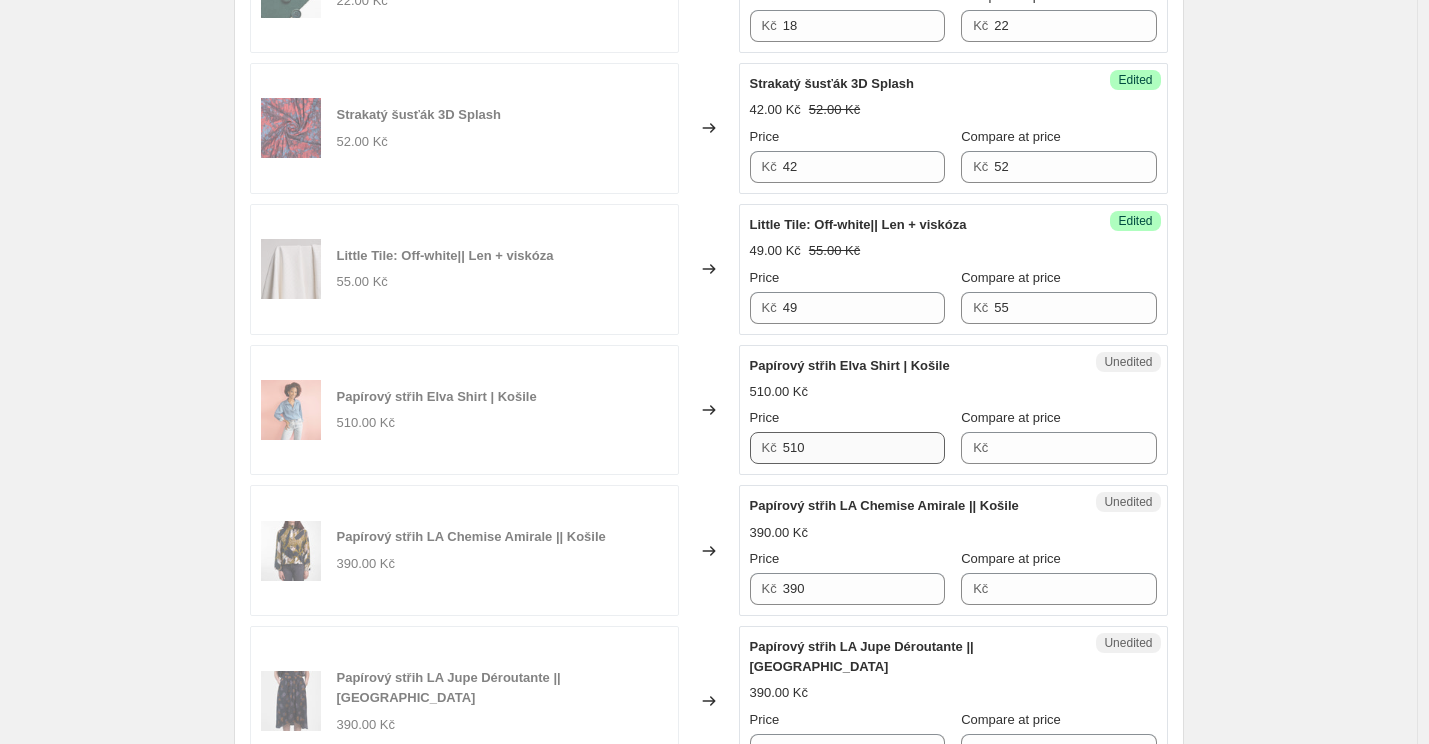 scroll, scrollTop: 958, scrollLeft: 0, axis: vertical 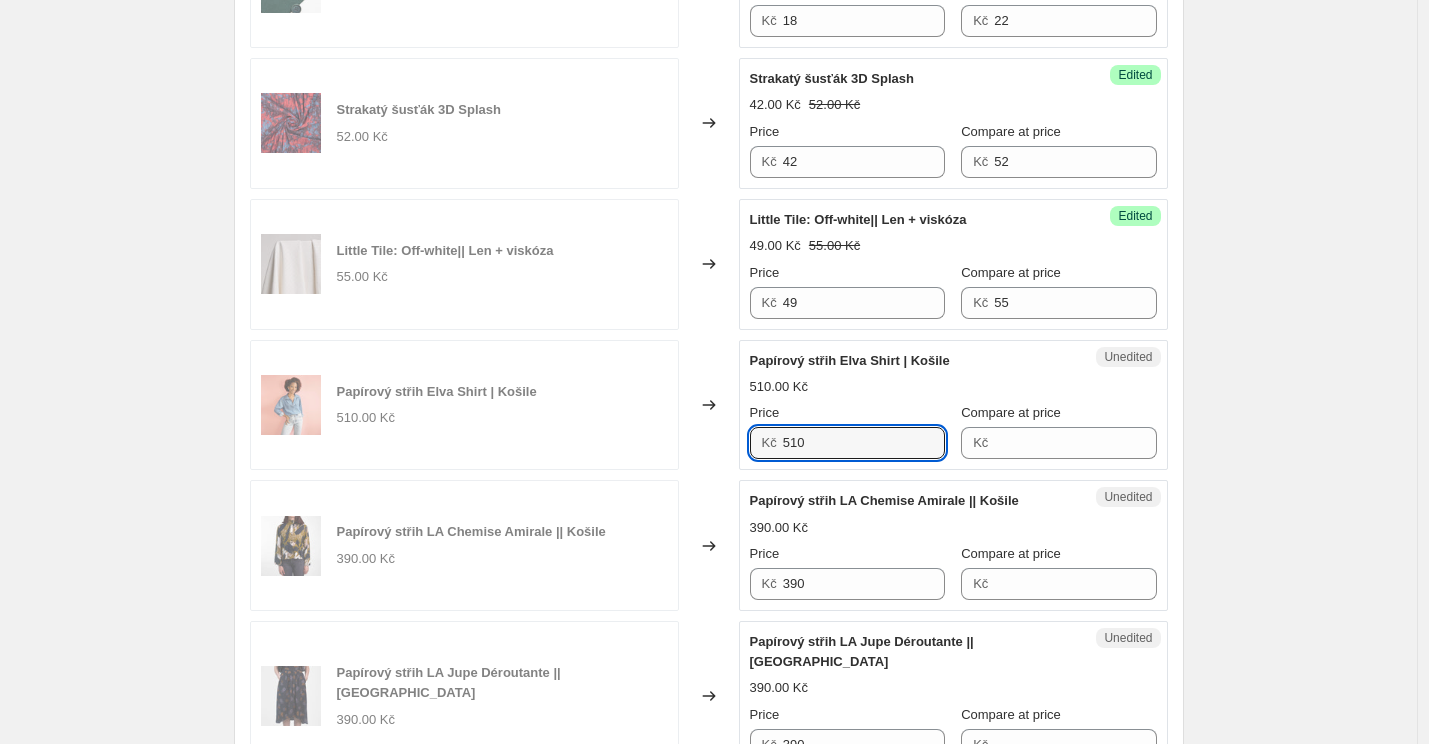 drag, startPoint x: 803, startPoint y: 442, endPoint x: 768, endPoint y: 442, distance: 35 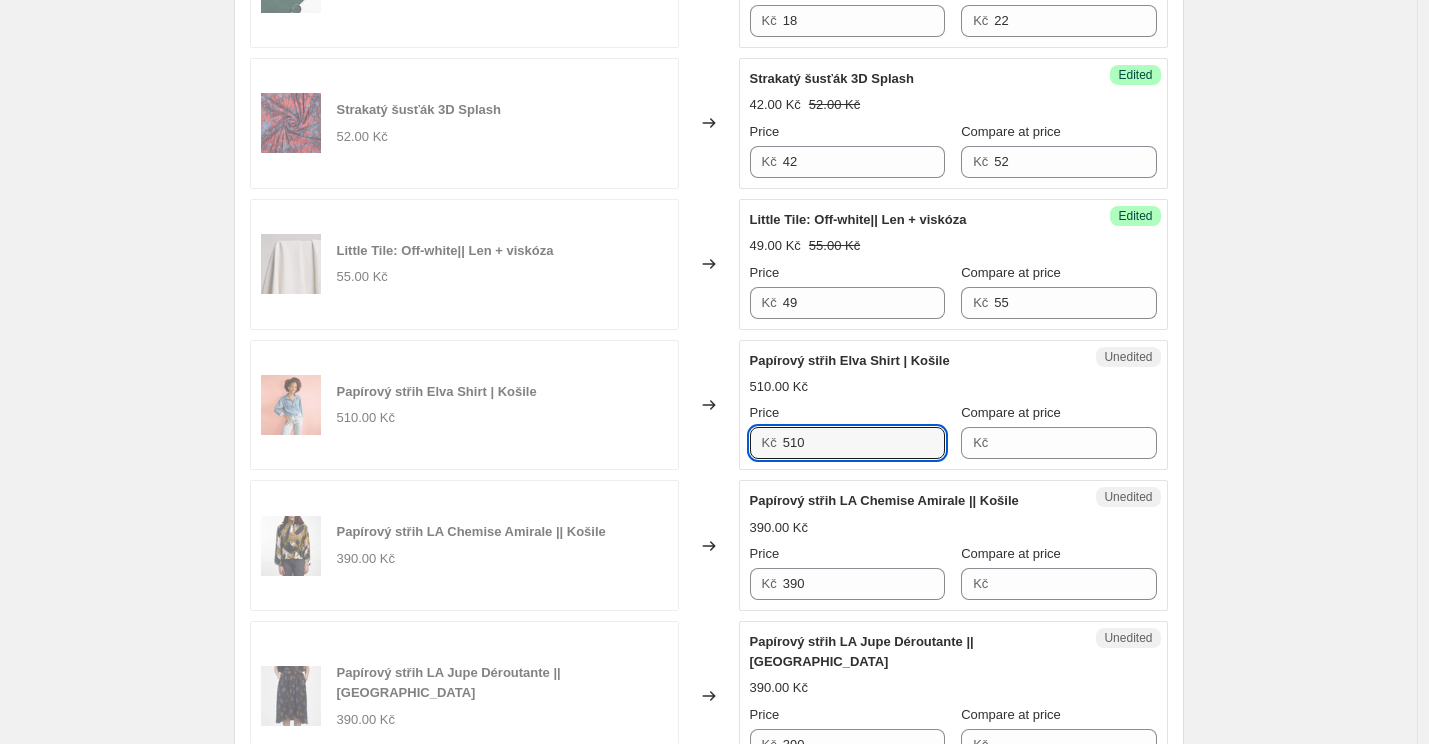 click on "Kč 510" at bounding box center (847, 443) 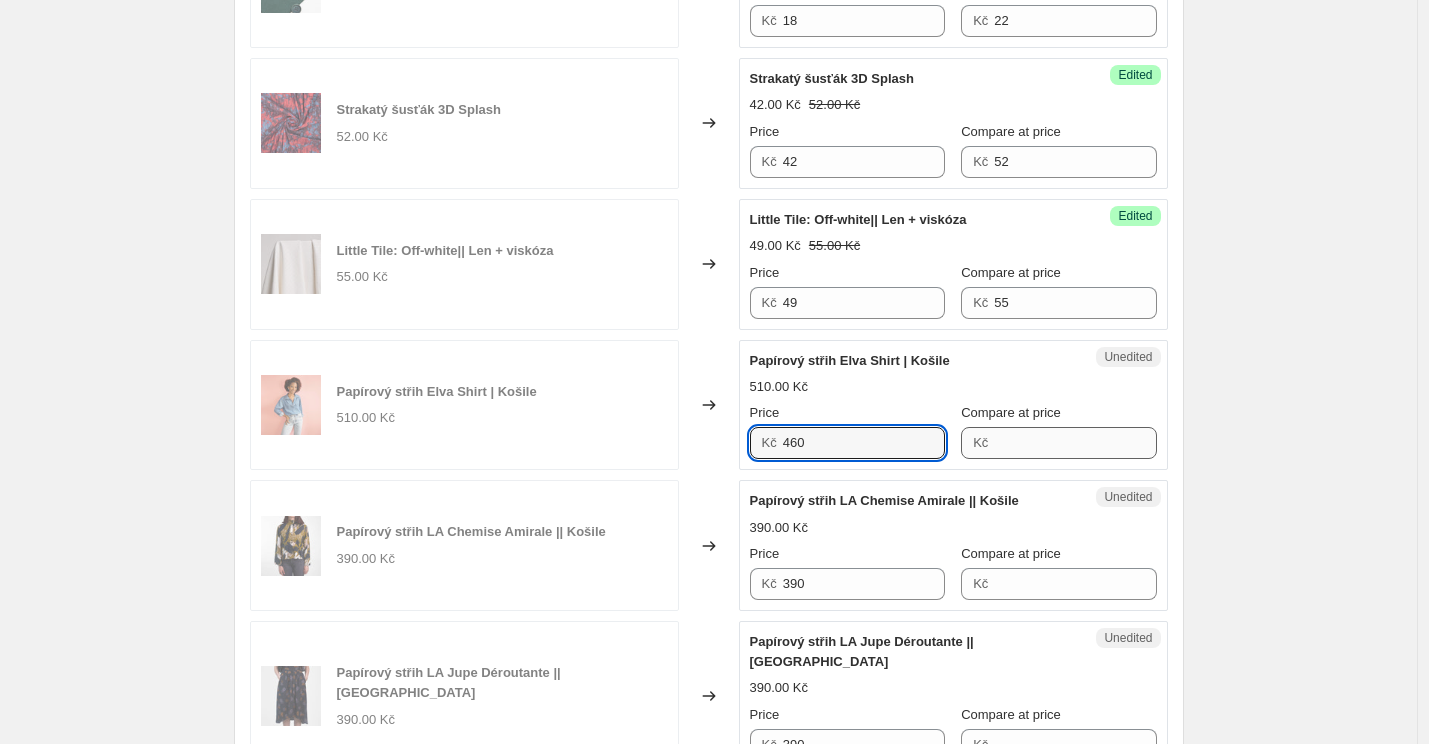 type on "460" 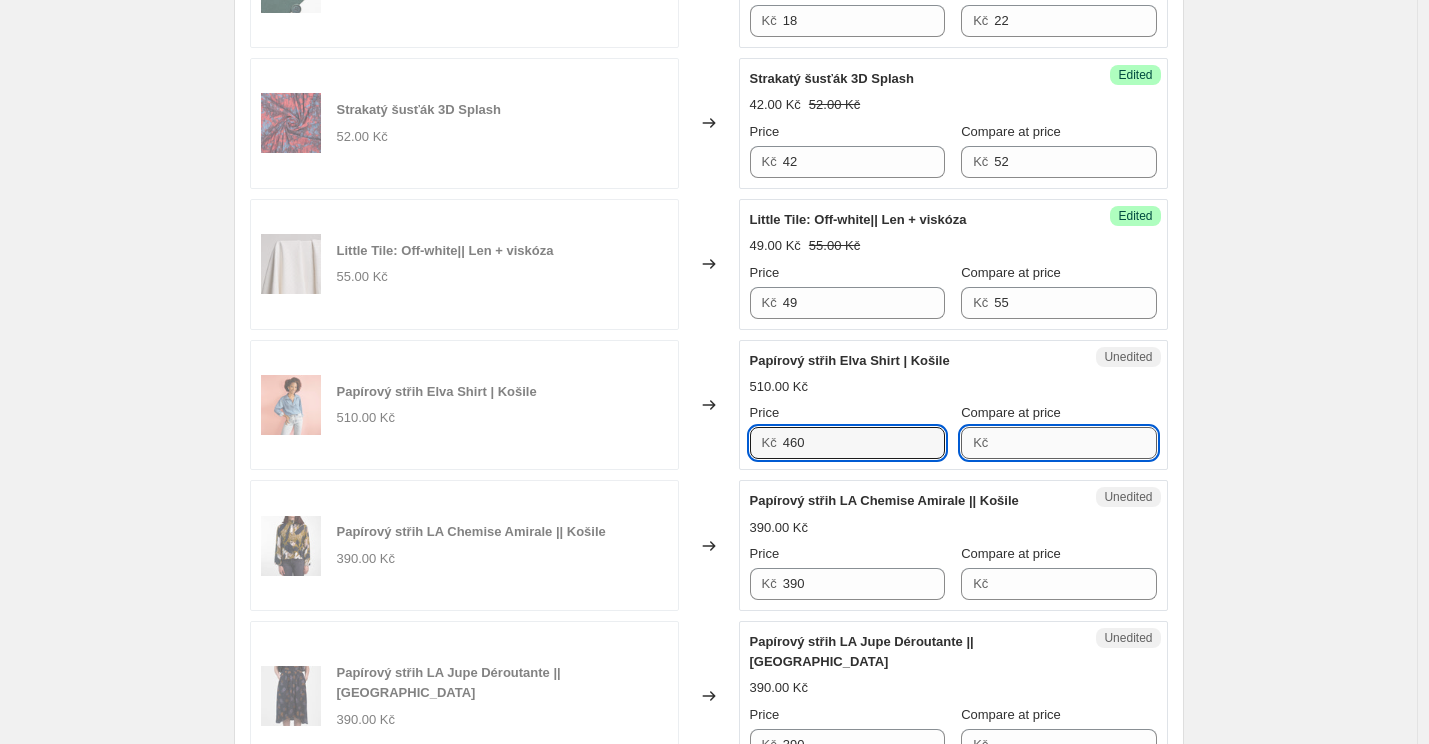 click on "Compare at price" at bounding box center (1075, 443) 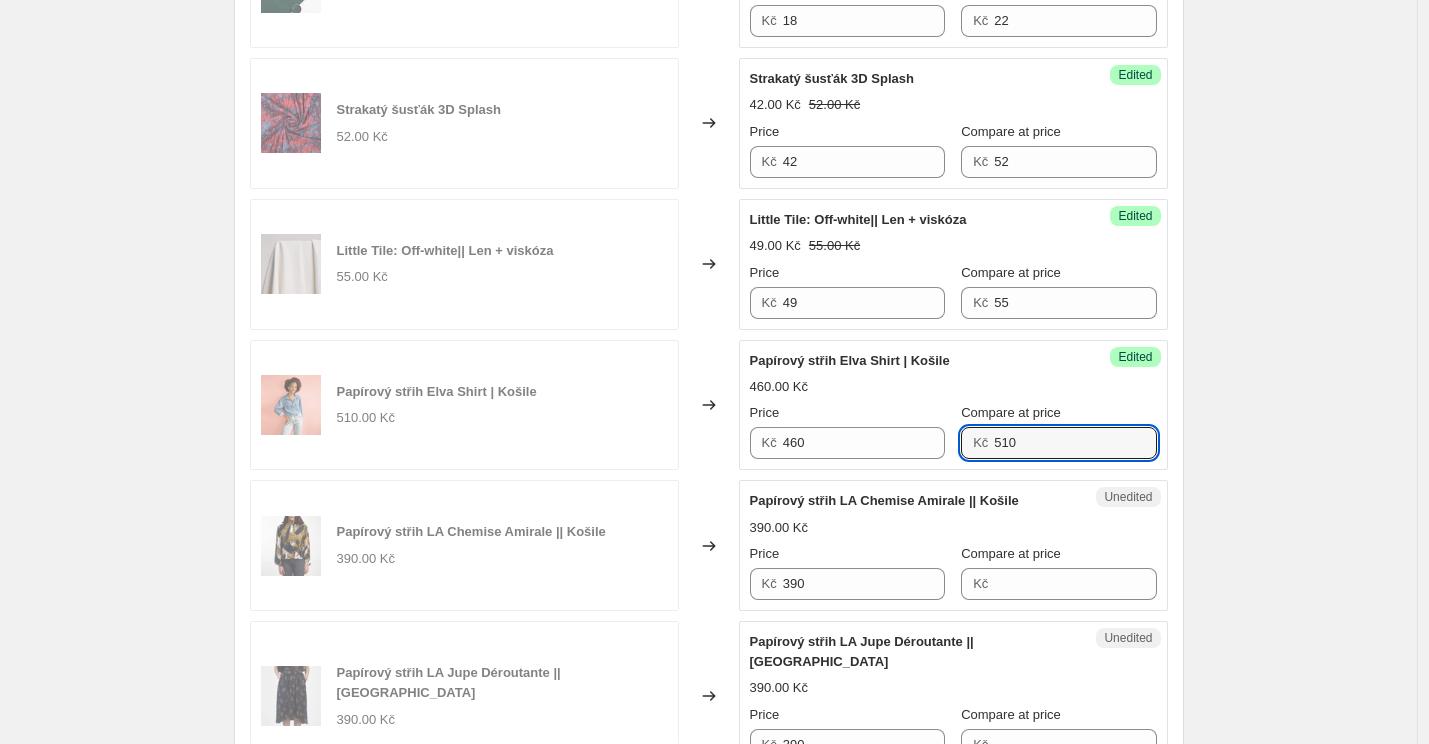 type on "510" 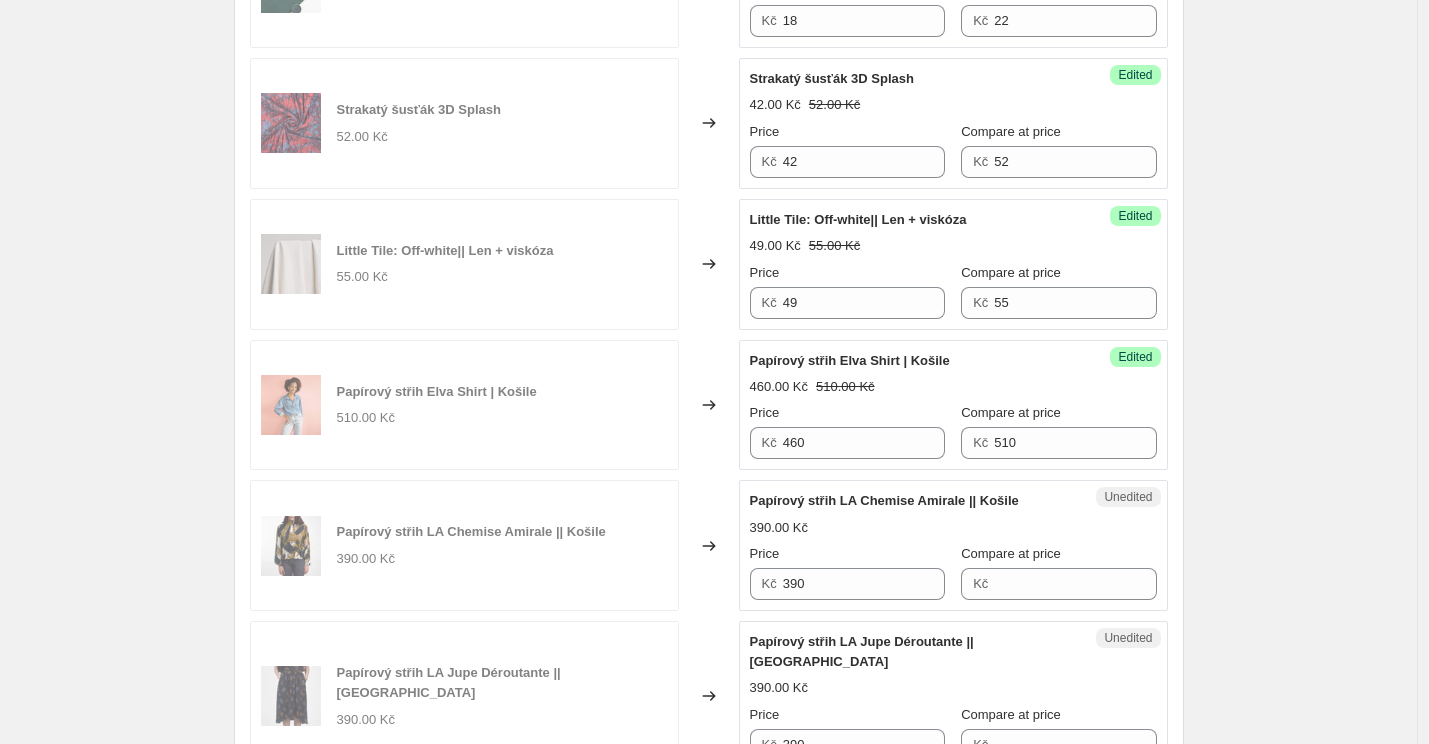 click on "Classic Shine Off-white 15mm | Knoflíky 16.00 Kč Changed to Success Edited Classic Shine Off-white 15mm | Knoflíky 14.00 Kč 16.00 Kč Price Kč 14 Compare at price Kč 16 Blaze Corozo Bottle Green 15mm | Knoflíky 22.00 Kč Changed to Success Edited Blaze Corozo Bottle Green 15mm | Knoflíky 18.00 Kč 22.00 Kč Price Kč 18 Compare at price Kč 22 Strakatý šusťák 3D Splash 52.00 Kč Changed to Success Edited Strakatý šusťák 3D Splash 42.00 Kč 52.00 Kč Price Kč 42 Compare at price Kč 52 Little Tile: Off-white|| Len + viskóza 55.00 Kč Changed to Success Edited Little Tile: Off-white|| Len + viskóza 49.00 Kč 55.00 Kč Price Kč 49 Compare at price Kč 55 Papírový střih Elva Shirt | Košile 510.00 Kč Changed to Success Edited Papírový střih Elva Shirt | Košile 460.00 Kč 510.00 Kč Price Kč 460 Compare at price Kč 510 Papírový střih LA Chemise Amirale || Košile 390.00 Kč Changed to Unedited Papírový střih LA Chemise Amirale || Košile 390.00 Kč Price Kč 390 Compare at price" at bounding box center (709, 1219) 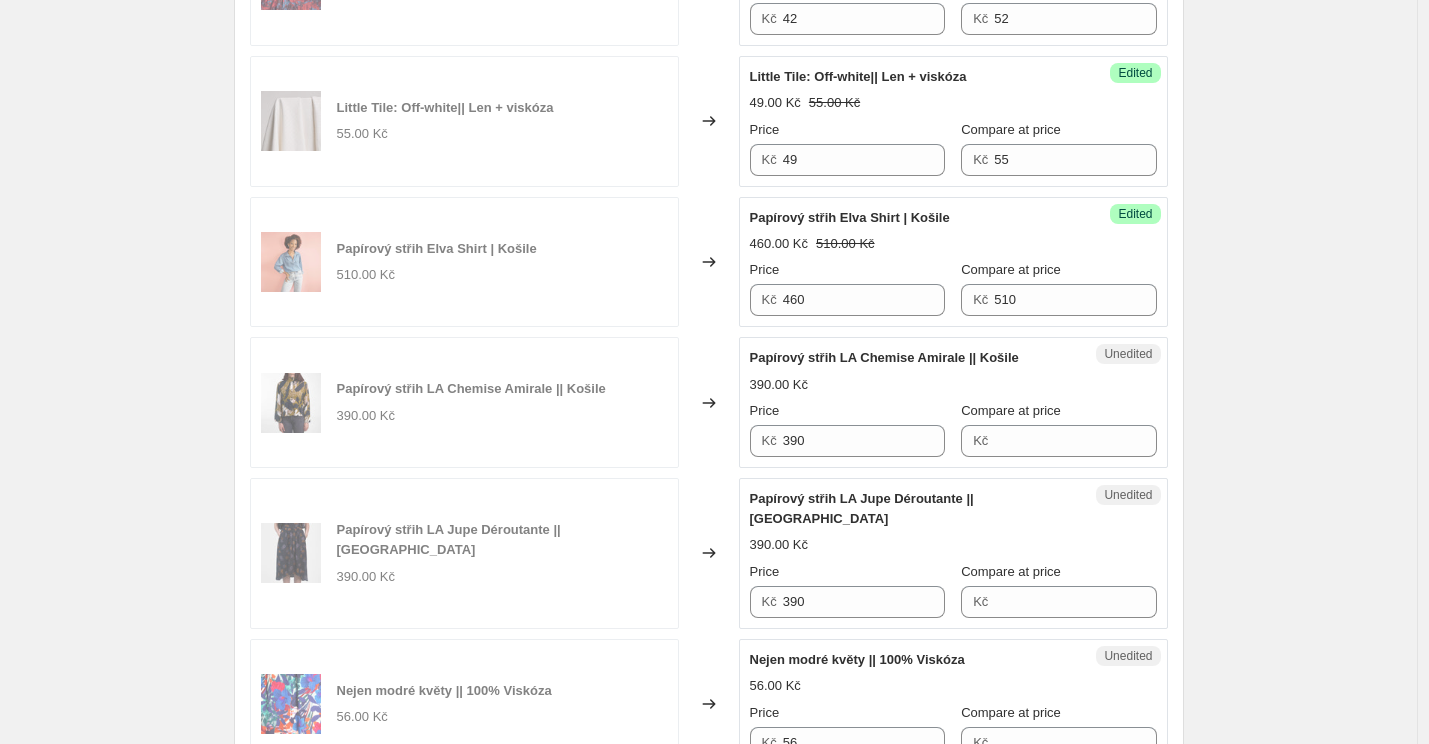 scroll, scrollTop: 1106, scrollLeft: 0, axis: vertical 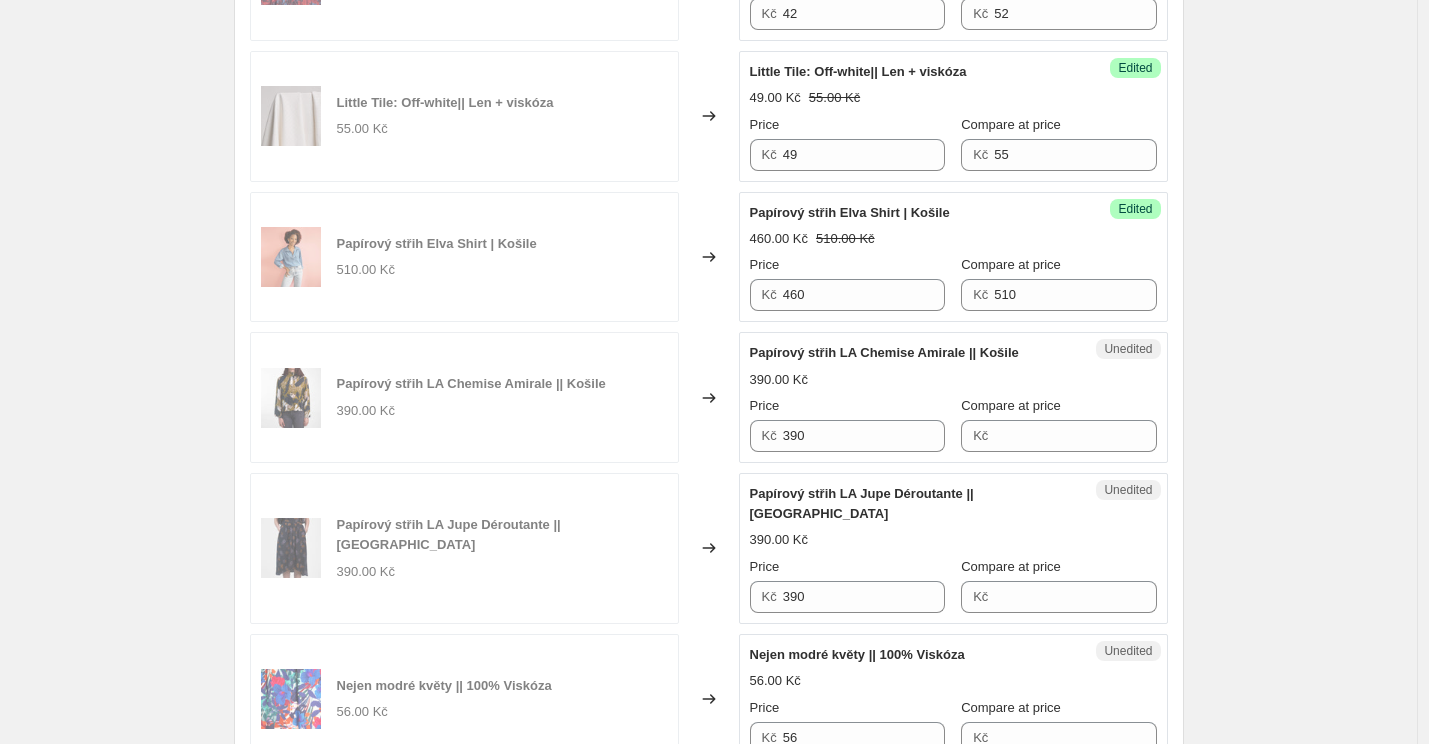 click on "Classic Shine Off-white 15mm | Knoflíky 16.00 Kč Changed to Success Edited Classic Shine Off-white 15mm | Knoflíky 14.00 Kč 16.00 Kč Price Kč 14 Compare at price Kč 16 Blaze Corozo Bottle Green 15mm | Knoflíky 22.00 Kč Changed to Success Edited Blaze Corozo Bottle Green 15mm | Knoflíky 18.00 Kč 22.00 Kč Price Kč 18 Compare at price Kč 22 Strakatý šusťák 3D Splash 52.00 Kč Changed to Success Edited Strakatý šusťák 3D Splash 42.00 Kč 52.00 Kč Price Kč 42 Compare at price Kč 52 Little Tile: Off-white|| Len + viskóza 55.00 Kč Changed to Success Edited Little Tile: Off-white|| Len + viskóza 49.00 Kč 55.00 Kč Price Kč 49 Compare at price Kč 55 Papírový střih Elva Shirt | Košile 510.00 Kč Changed to Success Edited Papírový střih Elva Shirt | Košile 460.00 Kč 510.00 Kč Price Kč 460 Compare at price Kč 510 Papírový střih LA Chemise Amirale || Košile 390.00 Kč Changed to Unedited Papírový střih LA Chemise Amirale || Košile 390.00 Kč Price Kč 390 Compare at price" at bounding box center [709, 1071] 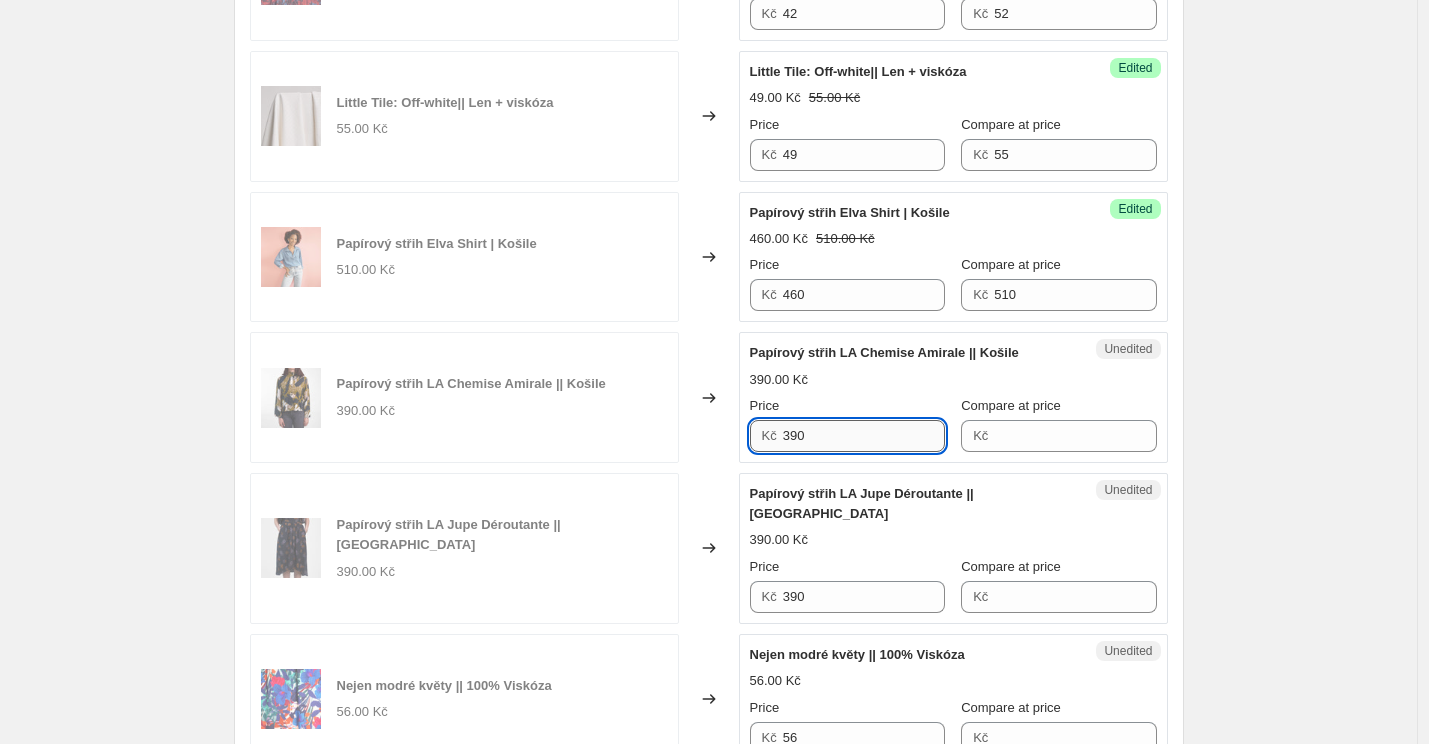 click on "390" at bounding box center [864, 436] 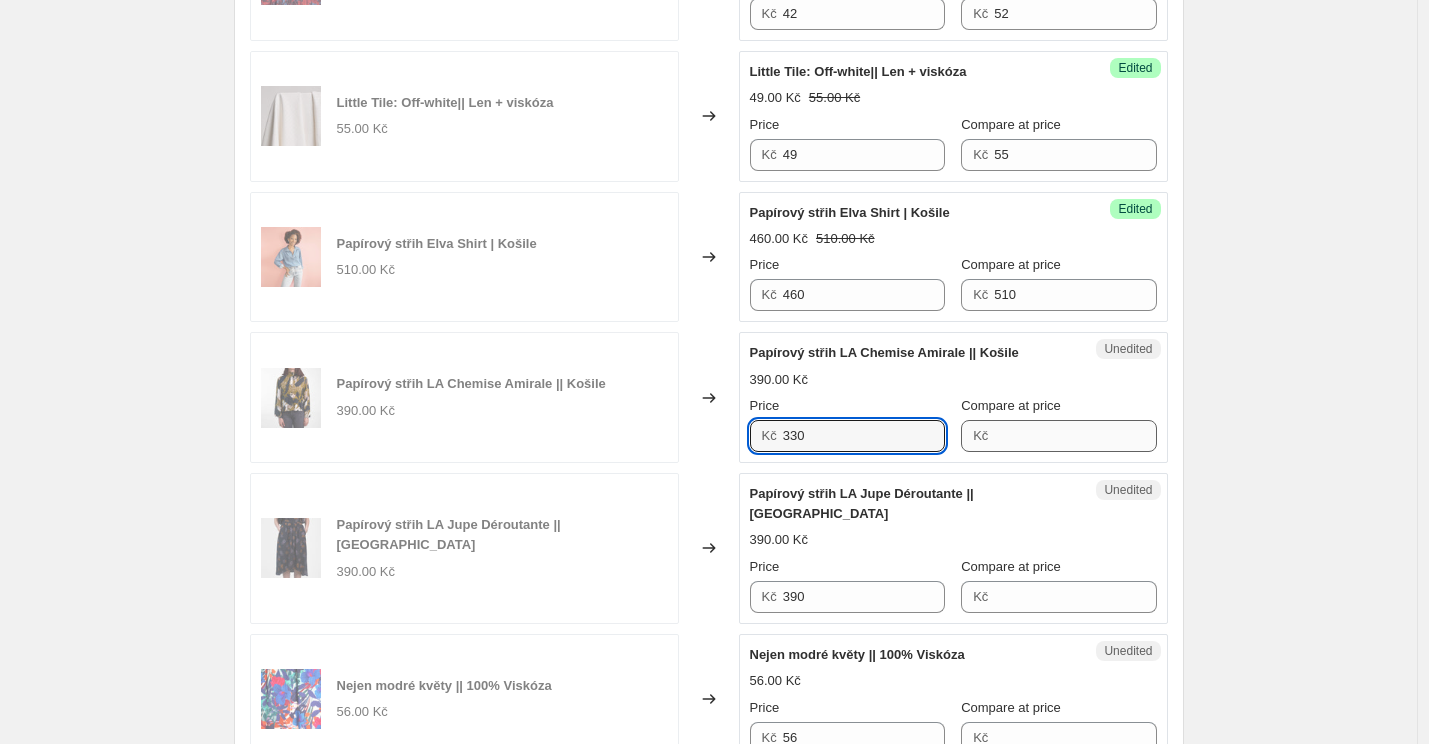type on "330" 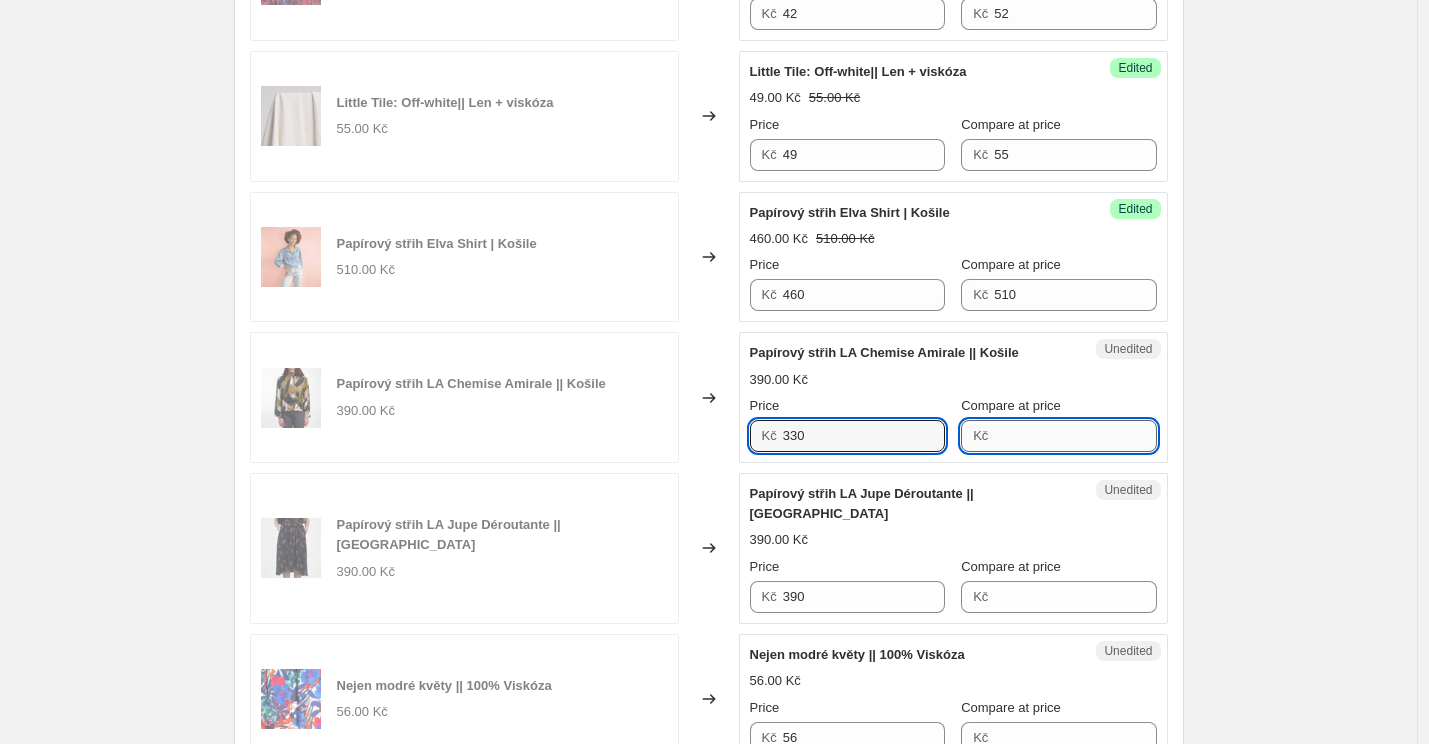 click on "Compare at price" at bounding box center [1075, 436] 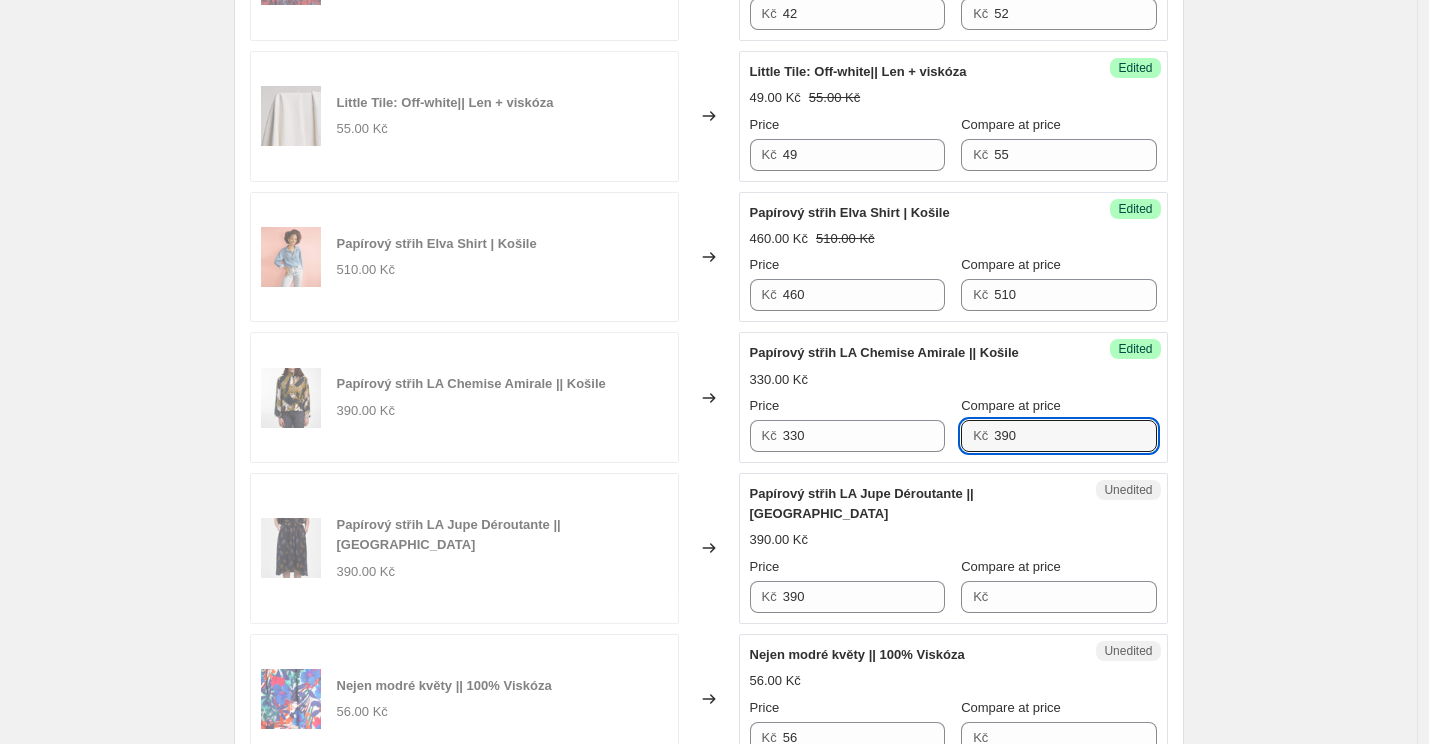 type on "390" 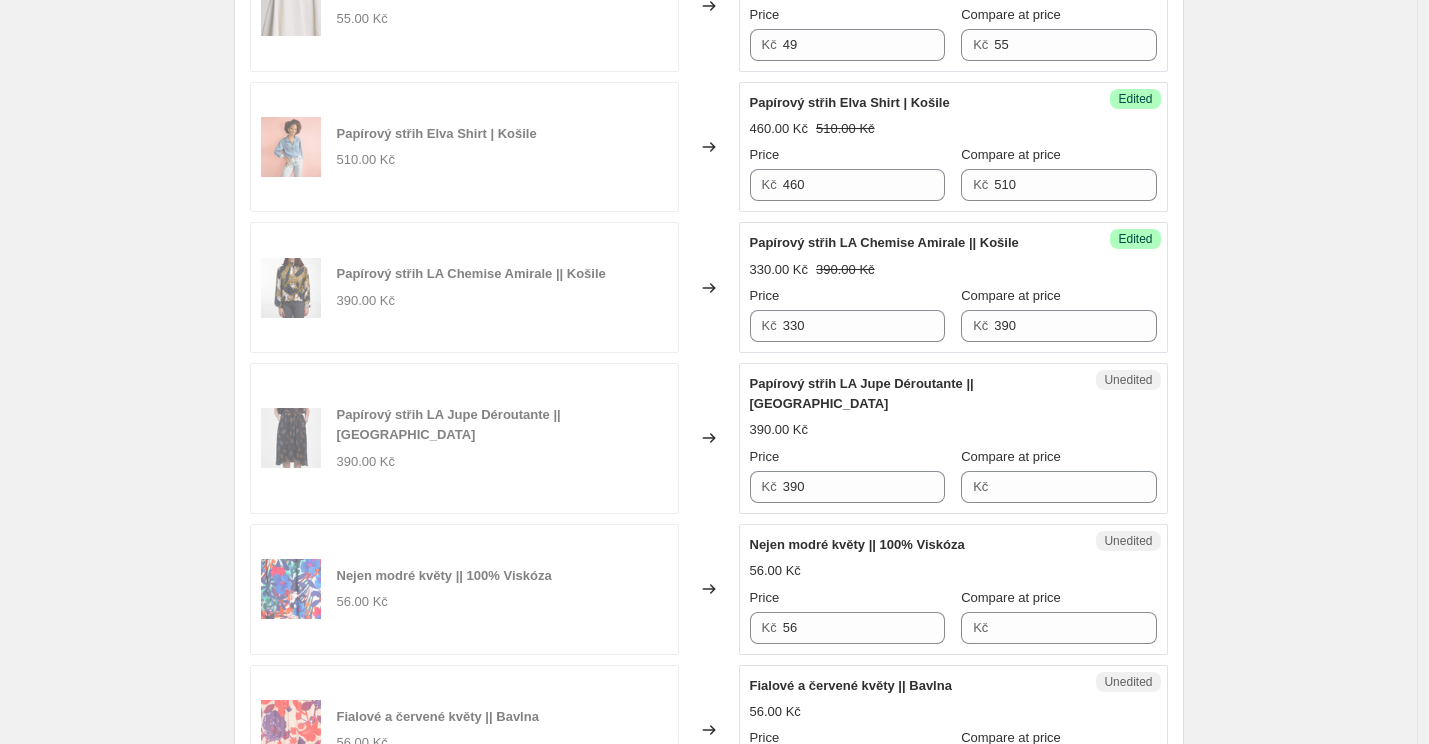 scroll, scrollTop: 1222, scrollLeft: 0, axis: vertical 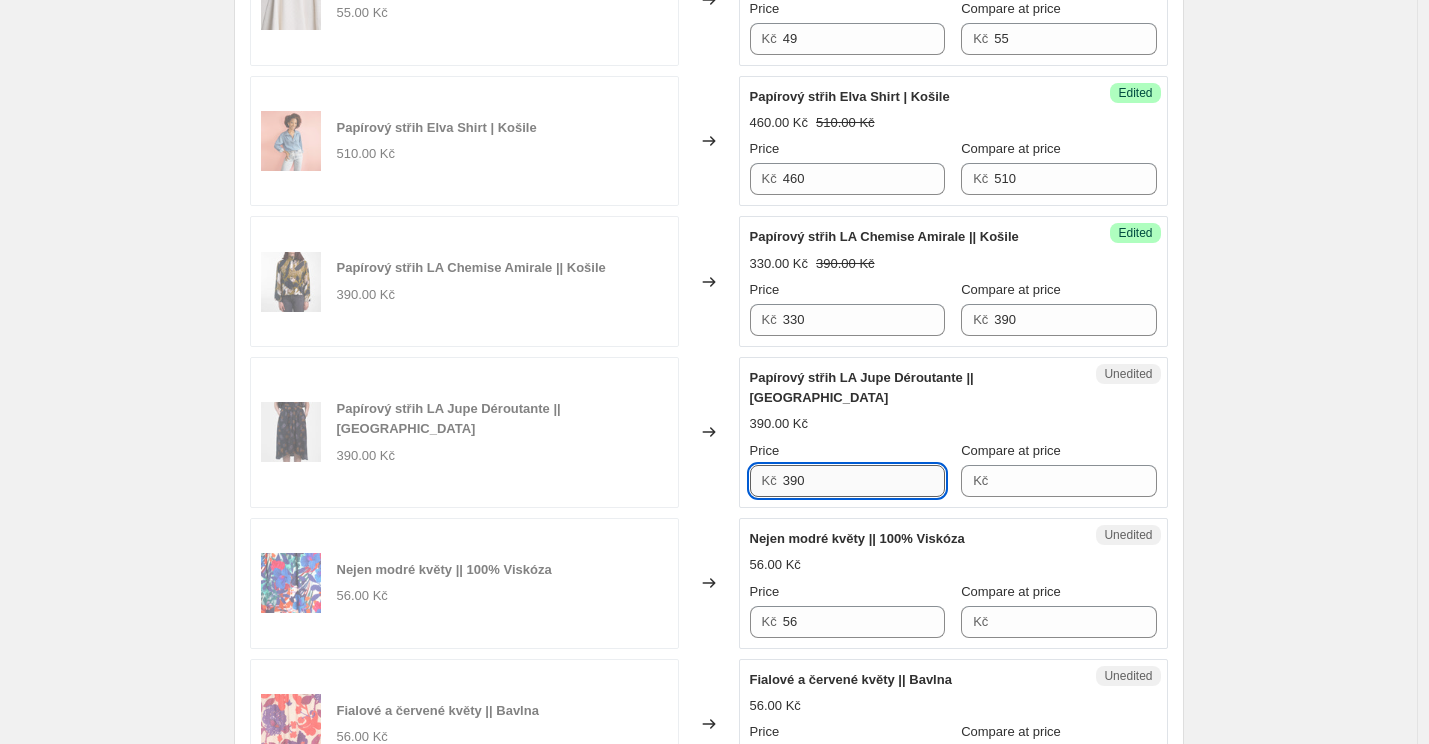 click on "390" at bounding box center [864, 481] 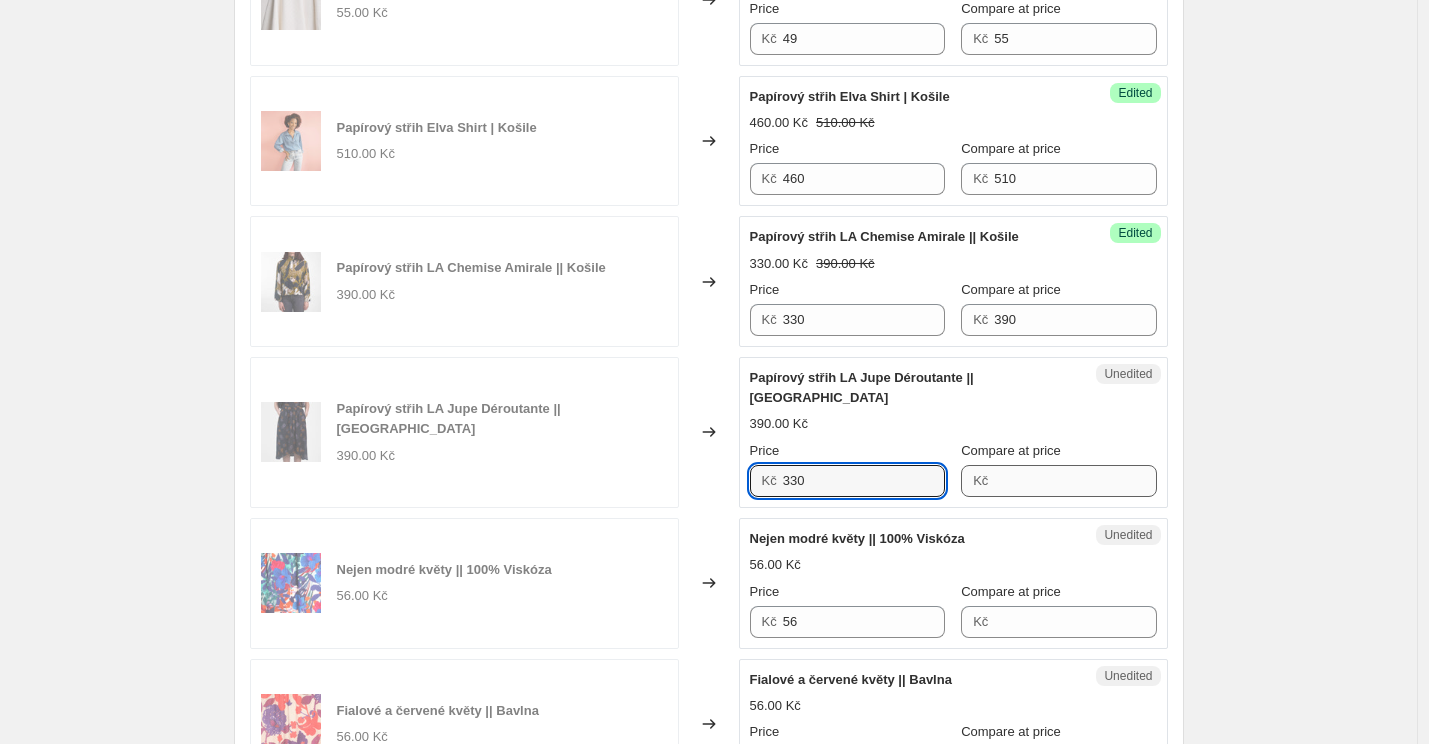 type on "330" 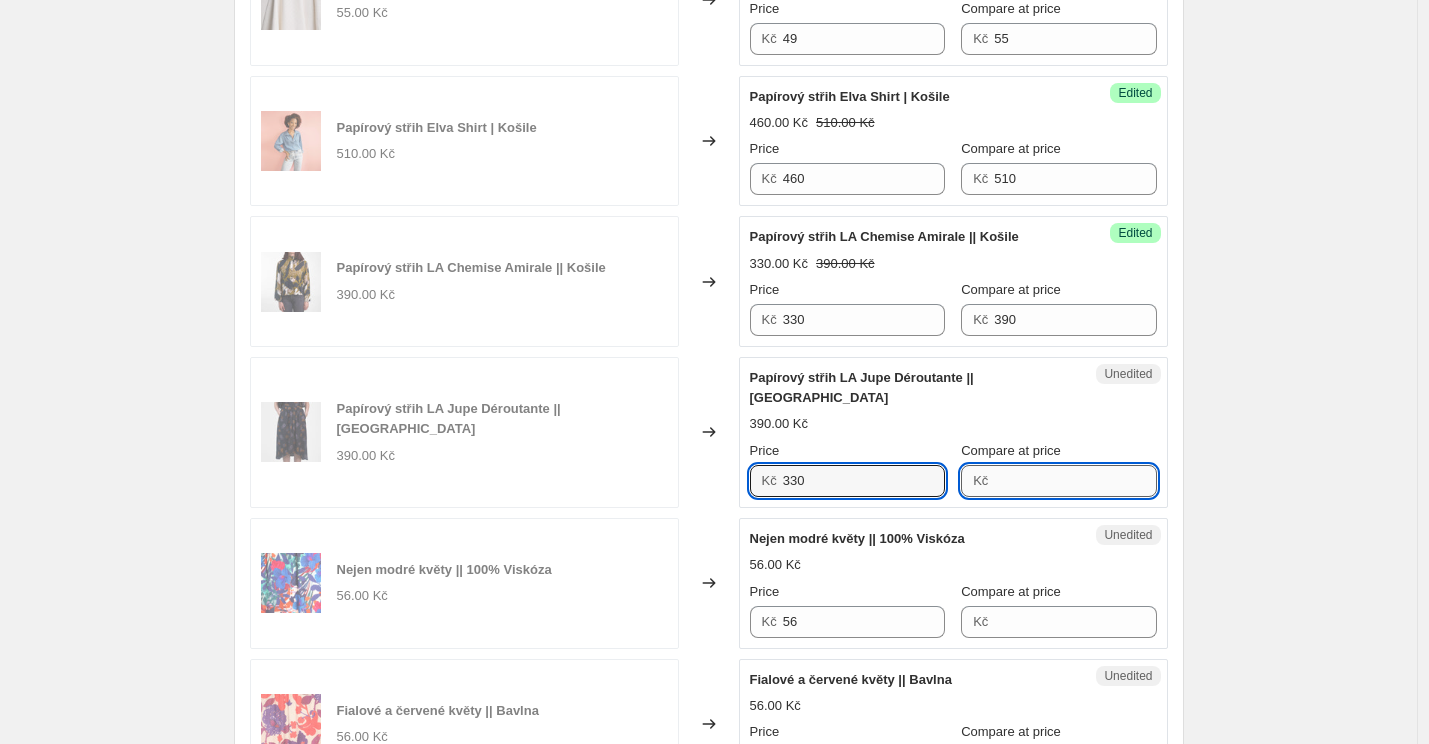 click on "Compare at price" at bounding box center (1075, 481) 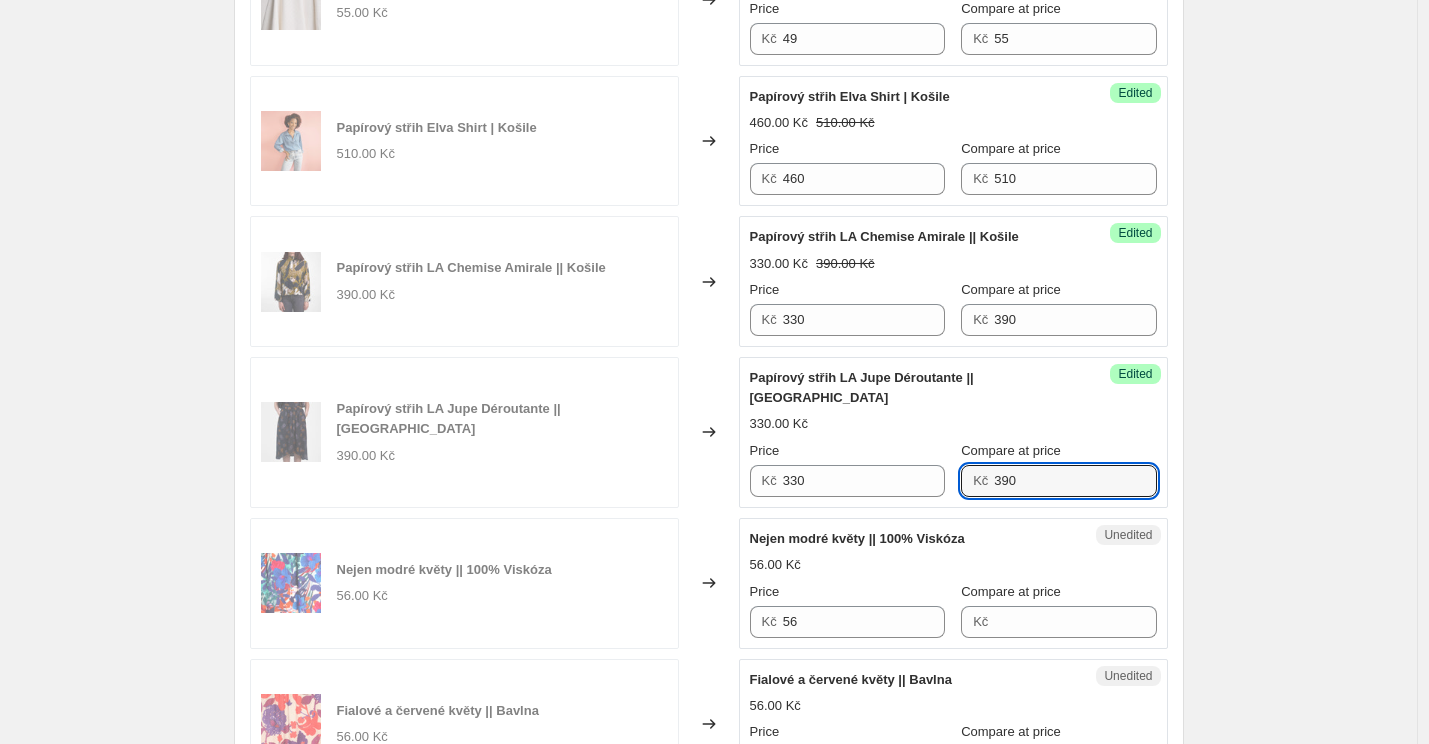 type on "390" 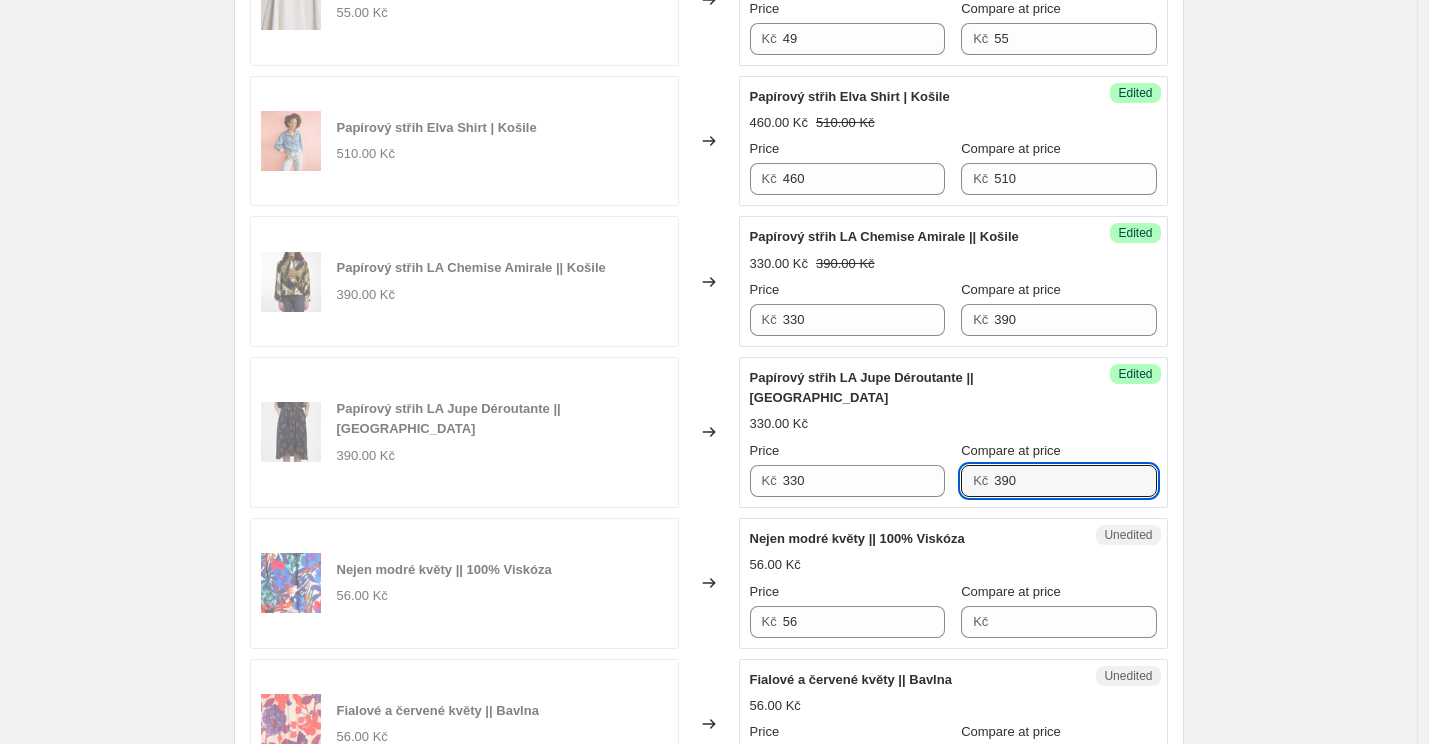 click on "Nejen modré květy || 100% Viskóza" at bounding box center [857, 538] 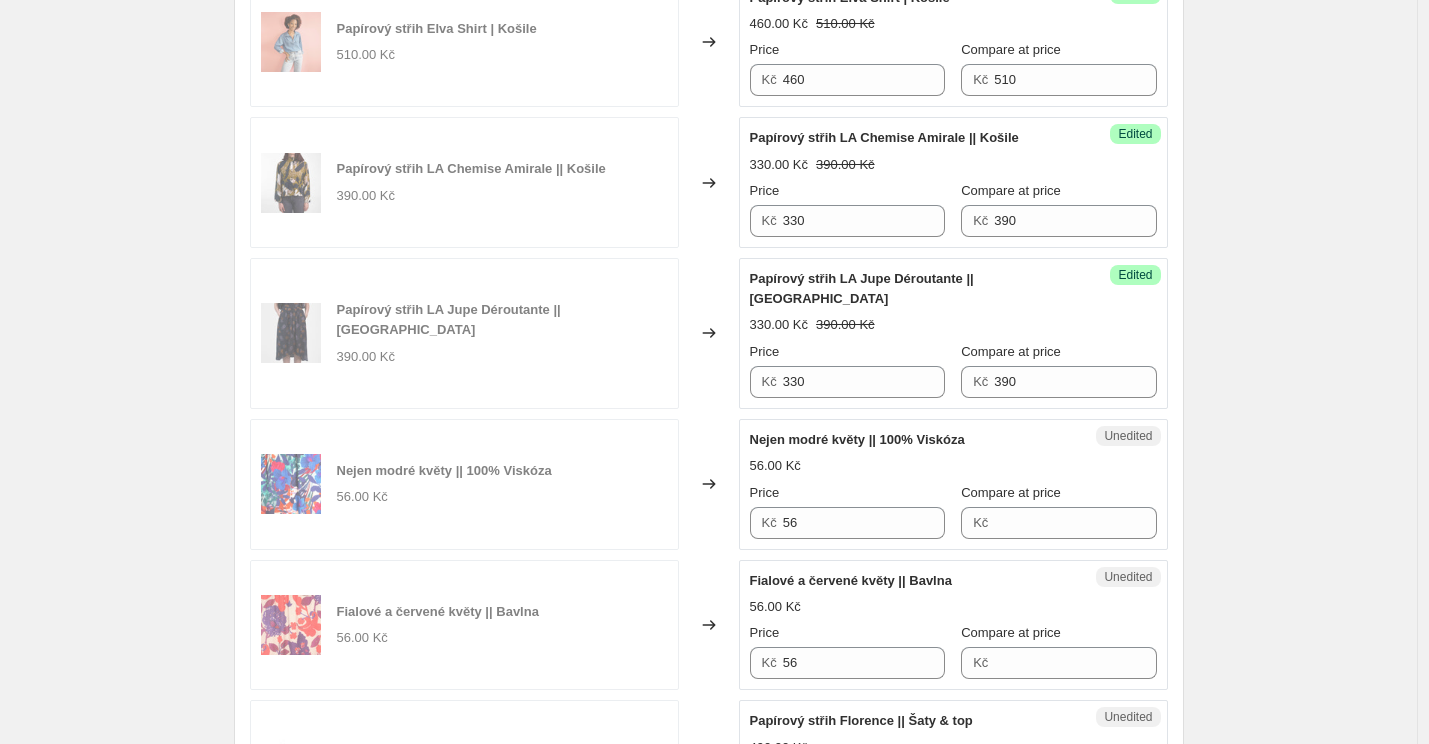 scroll, scrollTop: 1327, scrollLeft: 0, axis: vertical 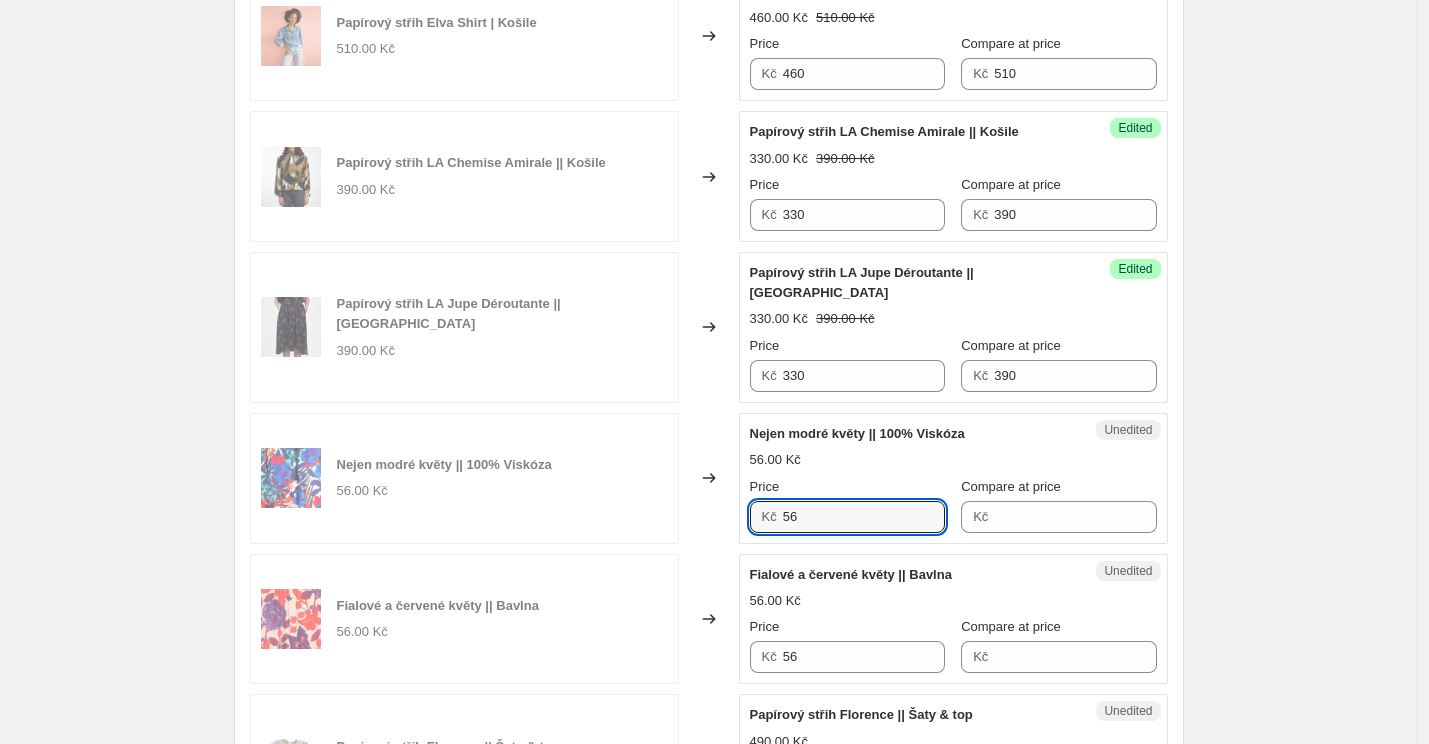 drag, startPoint x: 807, startPoint y: 494, endPoint x: 786, endPoint y: 494, distance: 21 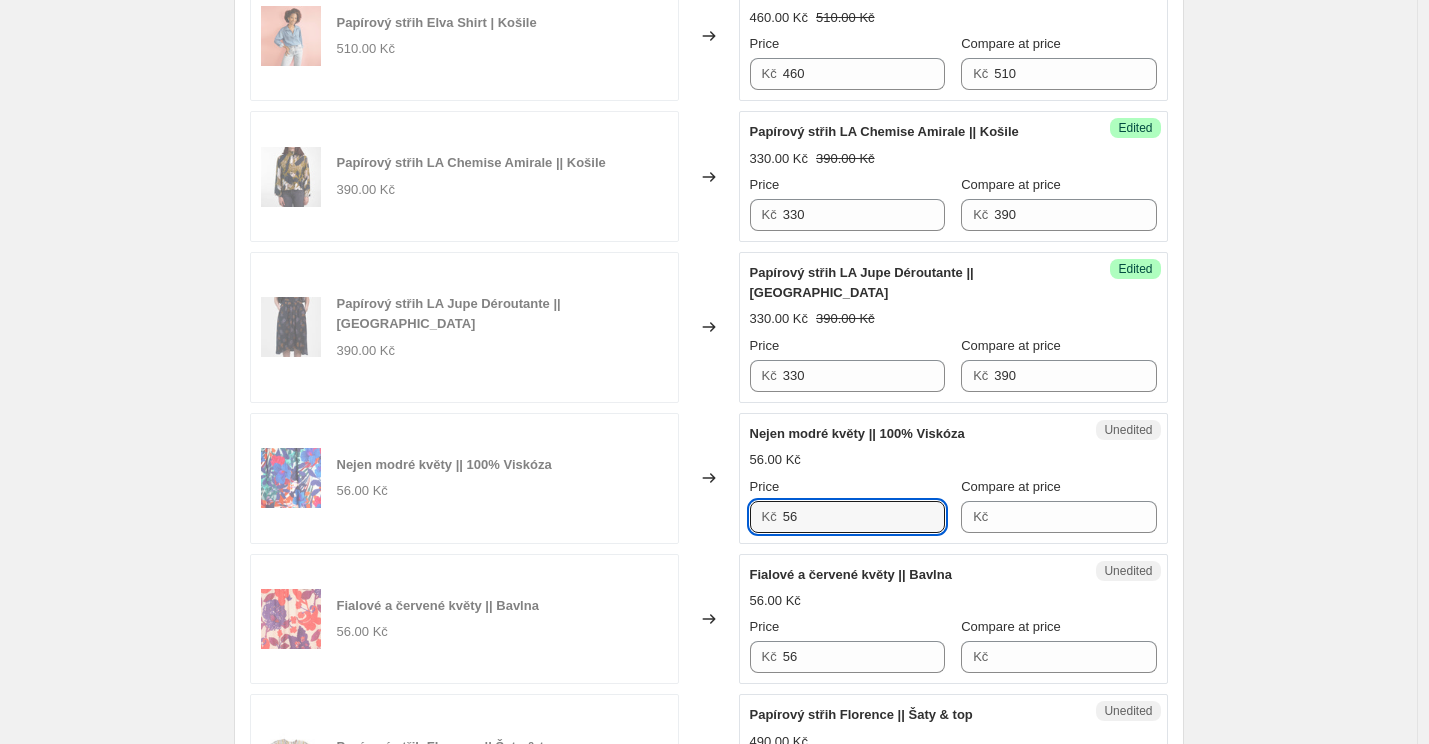 click on "Kč 56" at bounding box center (847, 517) 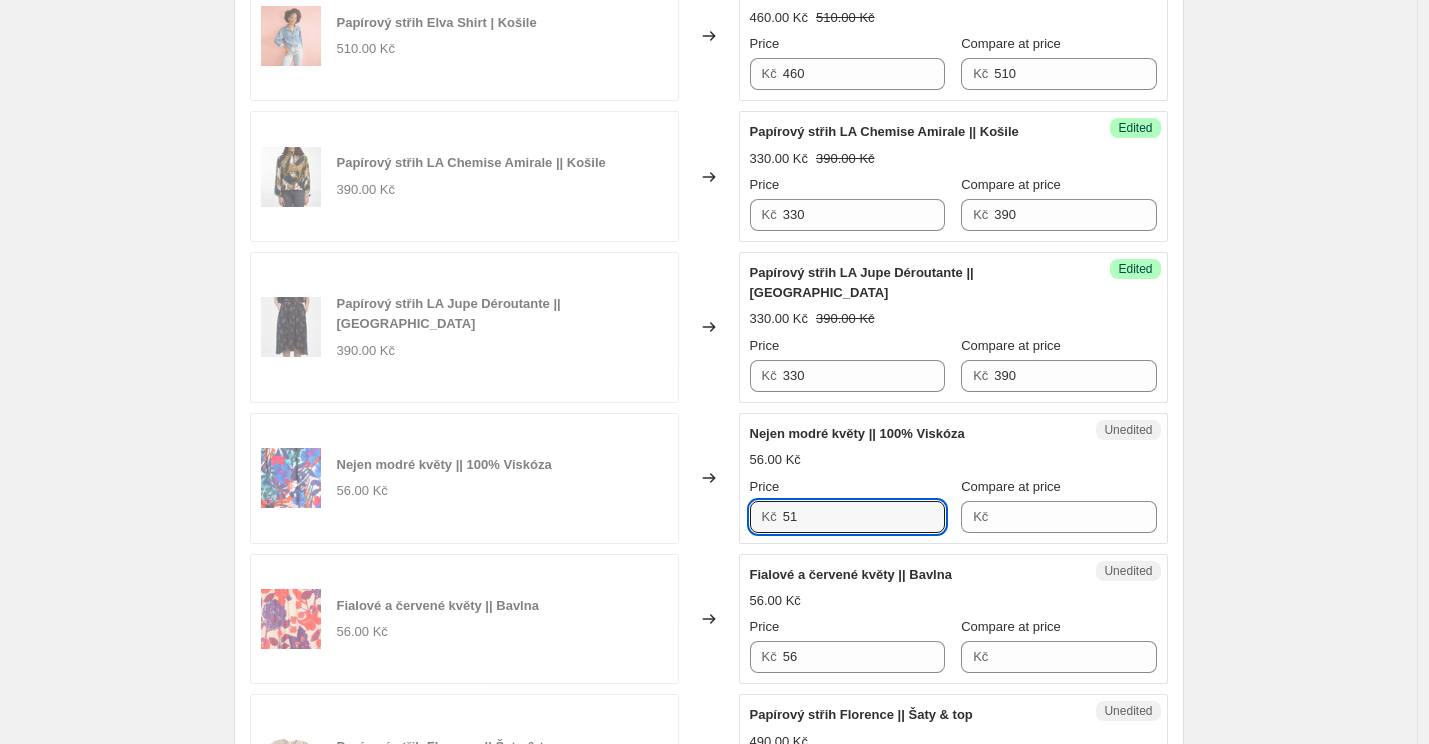 type on "5" 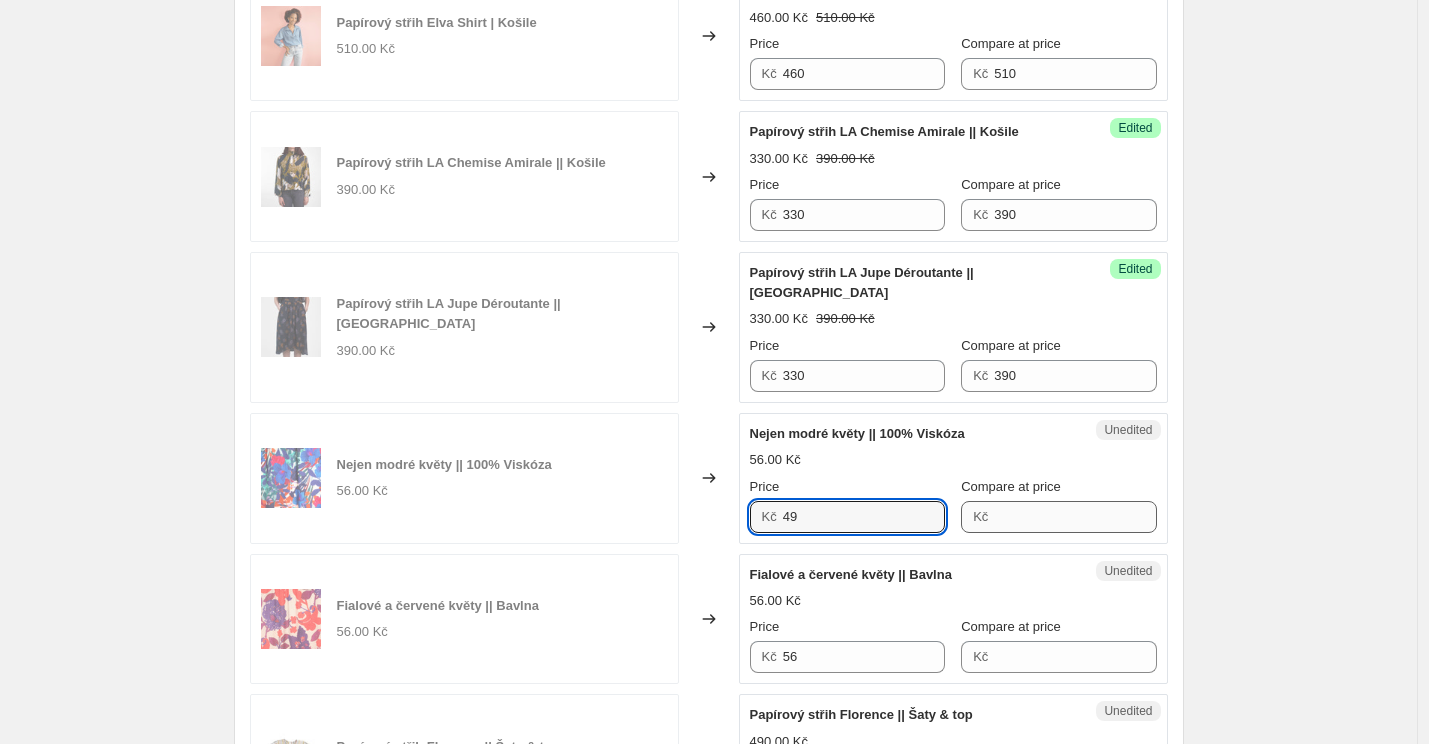 type on "49" 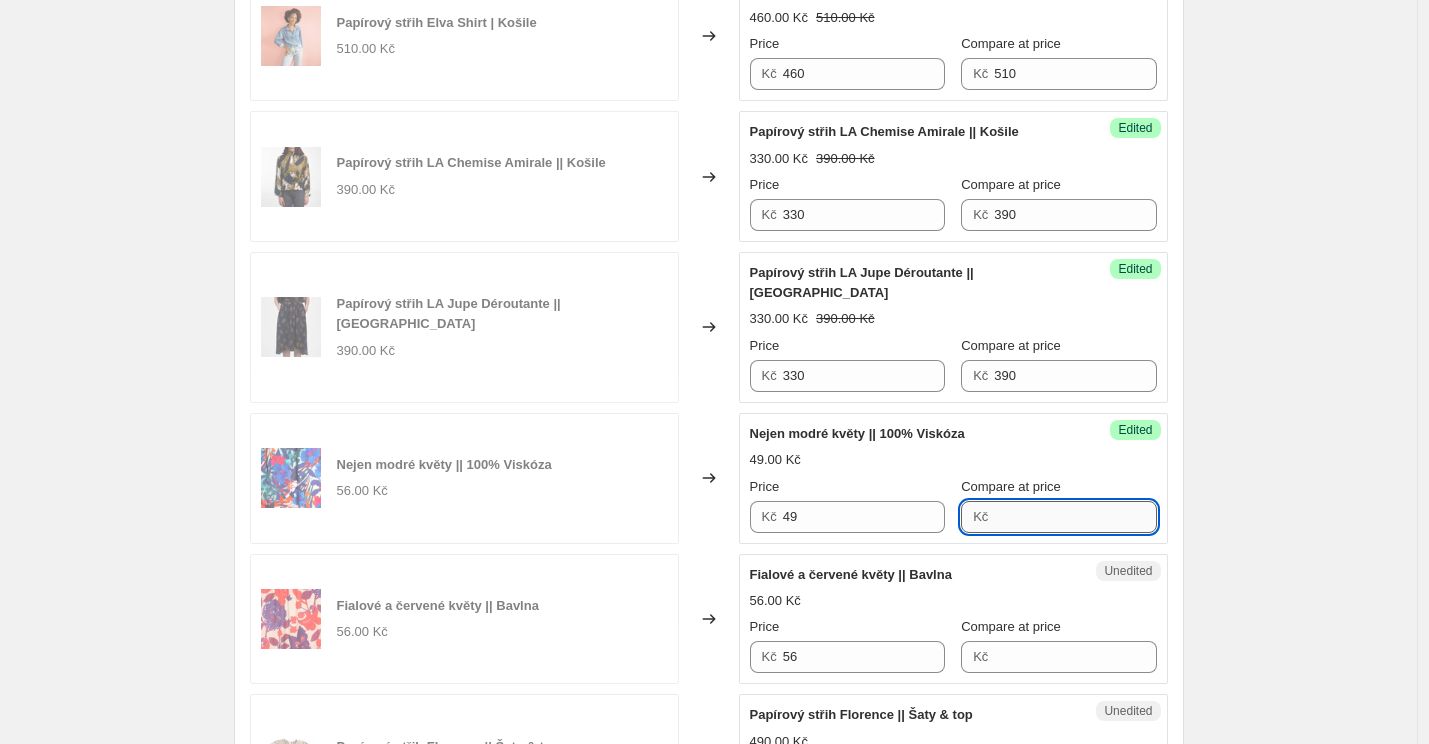 click on "Compare at price" at bounding box center (1075, 517) 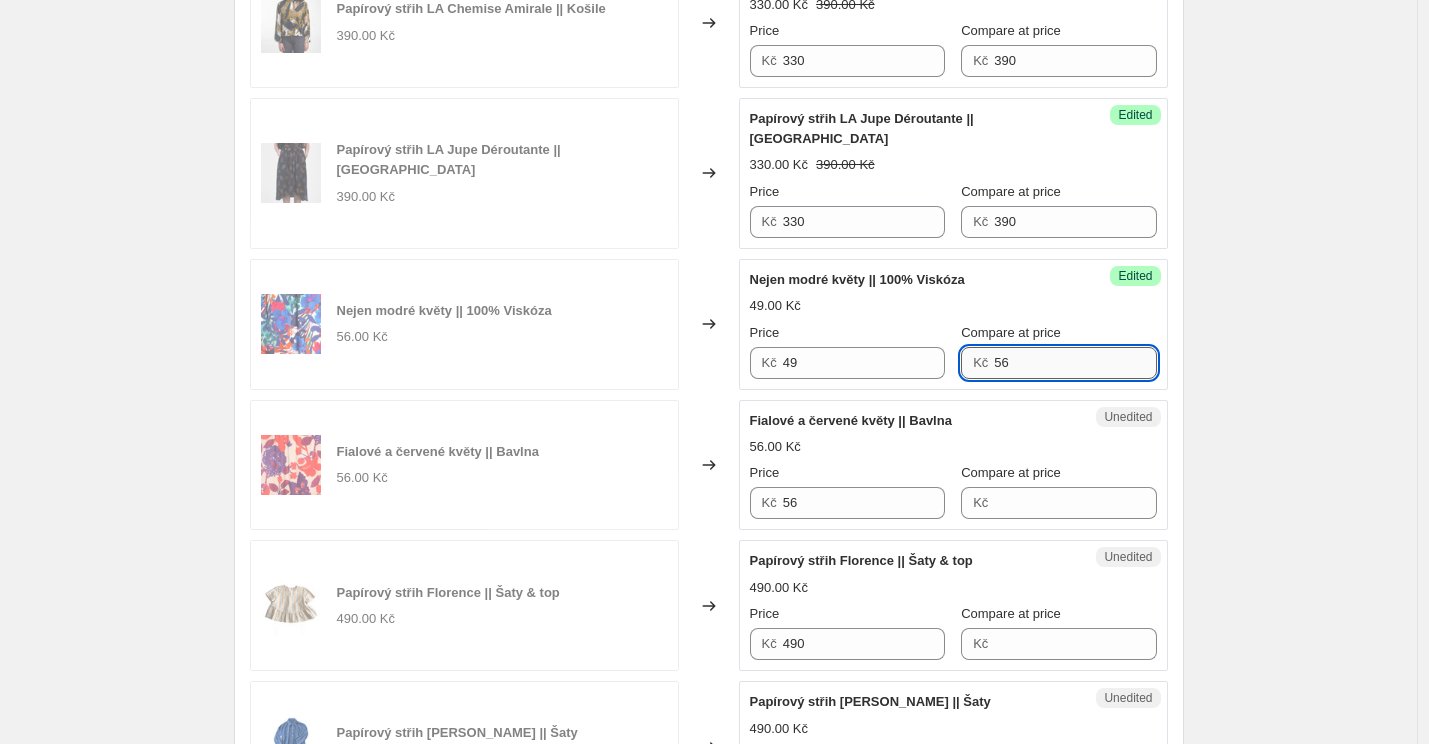 scroll, scrollTop: 1495, scrollLeft: 0, axis: vertical 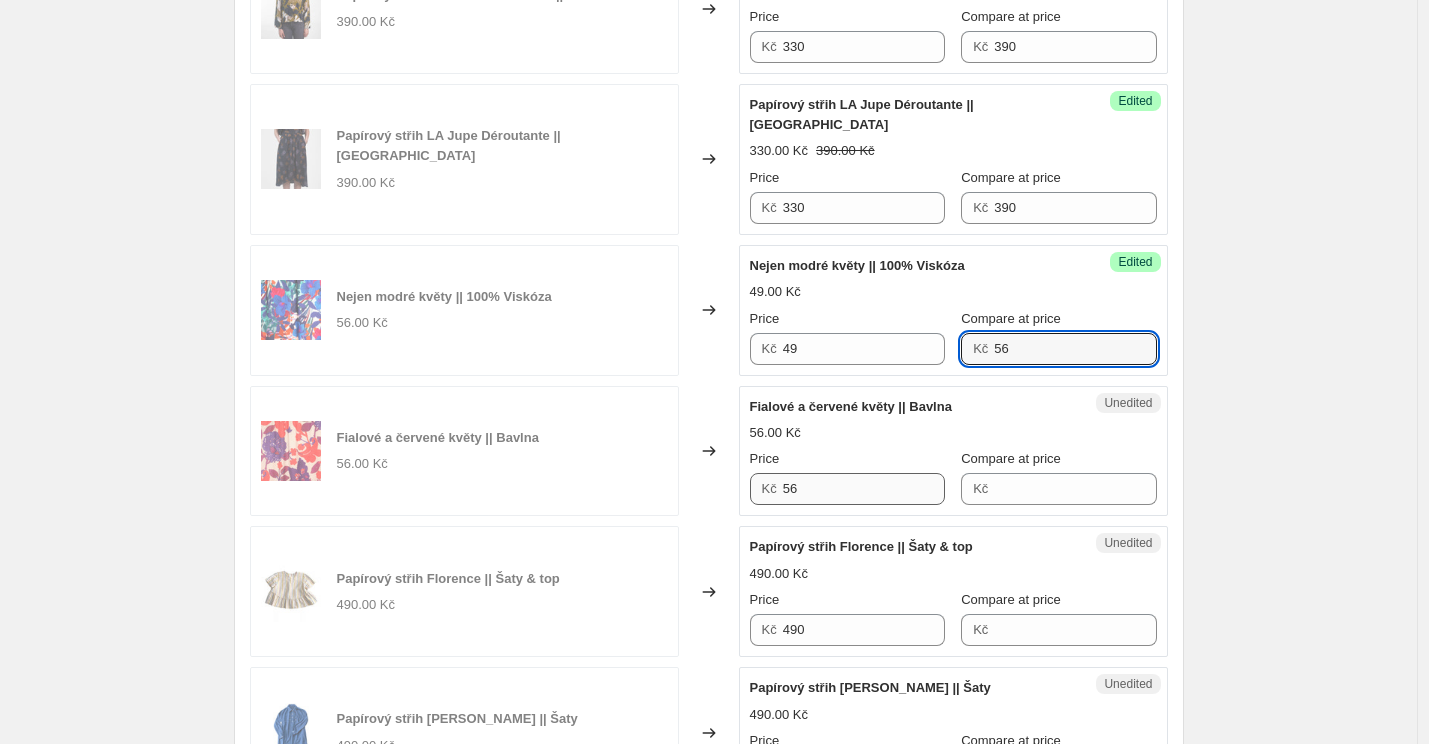 type on "56" 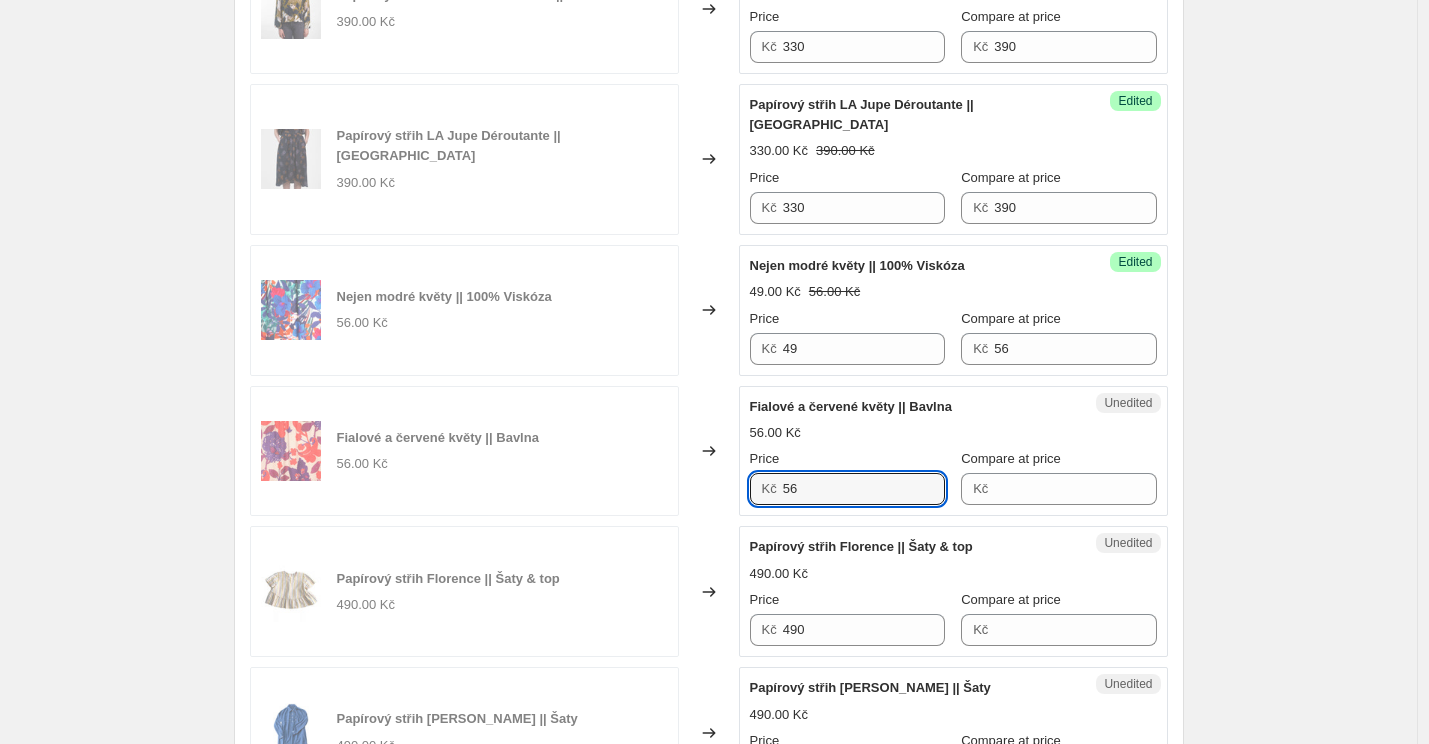 drag, startPoint x: 821, startPoint y: 475, endPoint x: 723, endPoint y: 474, distance: 98.005104 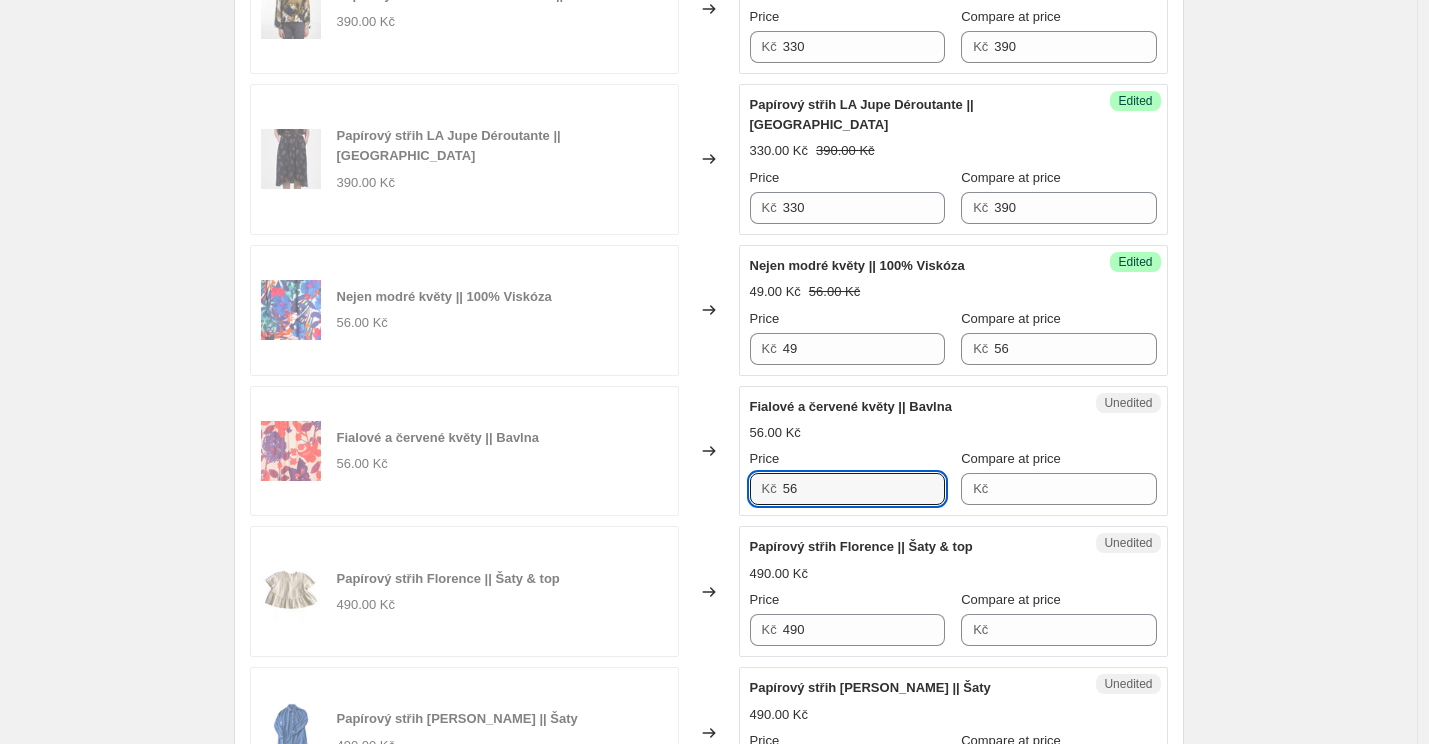 click on "Fialové a červené květy || Bavlna 56.00 Kč Changed to Unedited Fialové a červené květy || Bavlna 56.00 Kč Price Kč 56 Compare at price Kč" at bounding box center [709, 451] 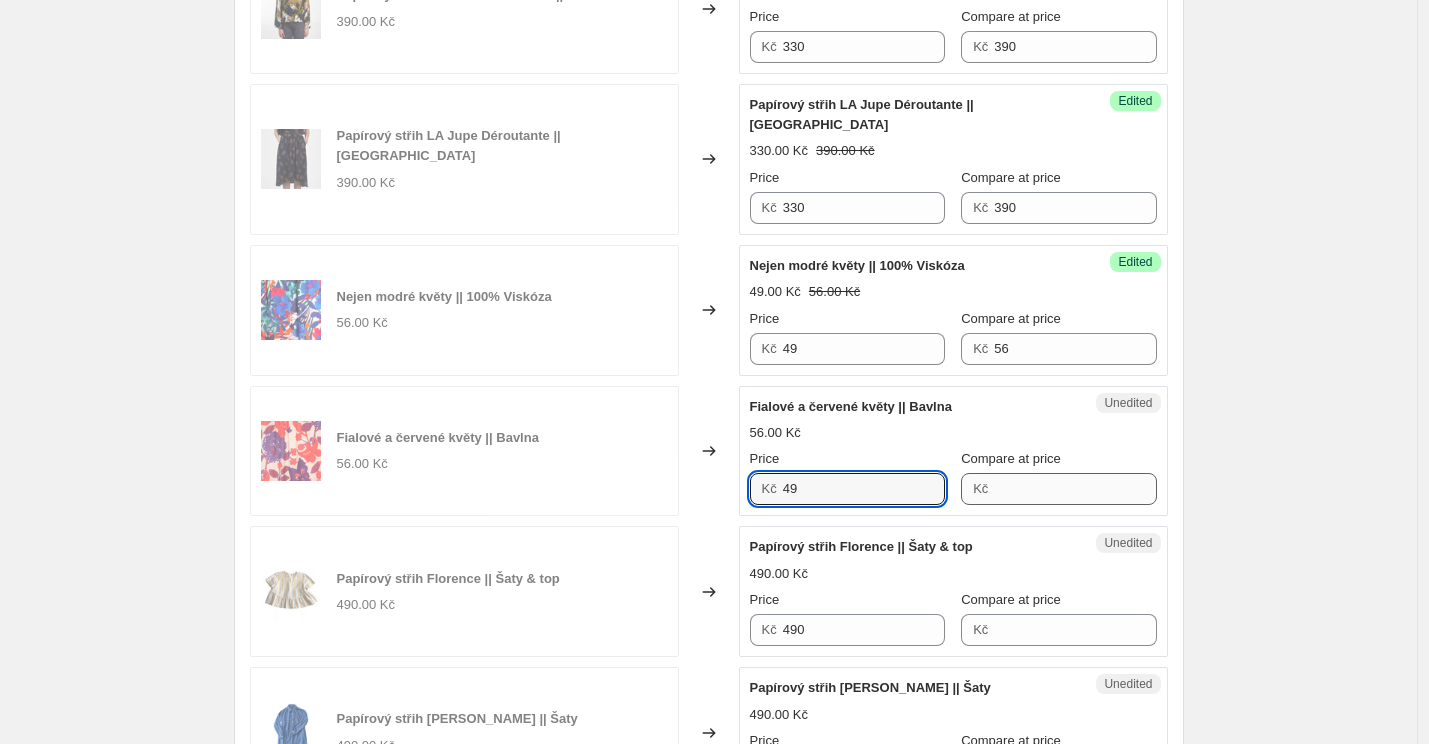 type on "49" 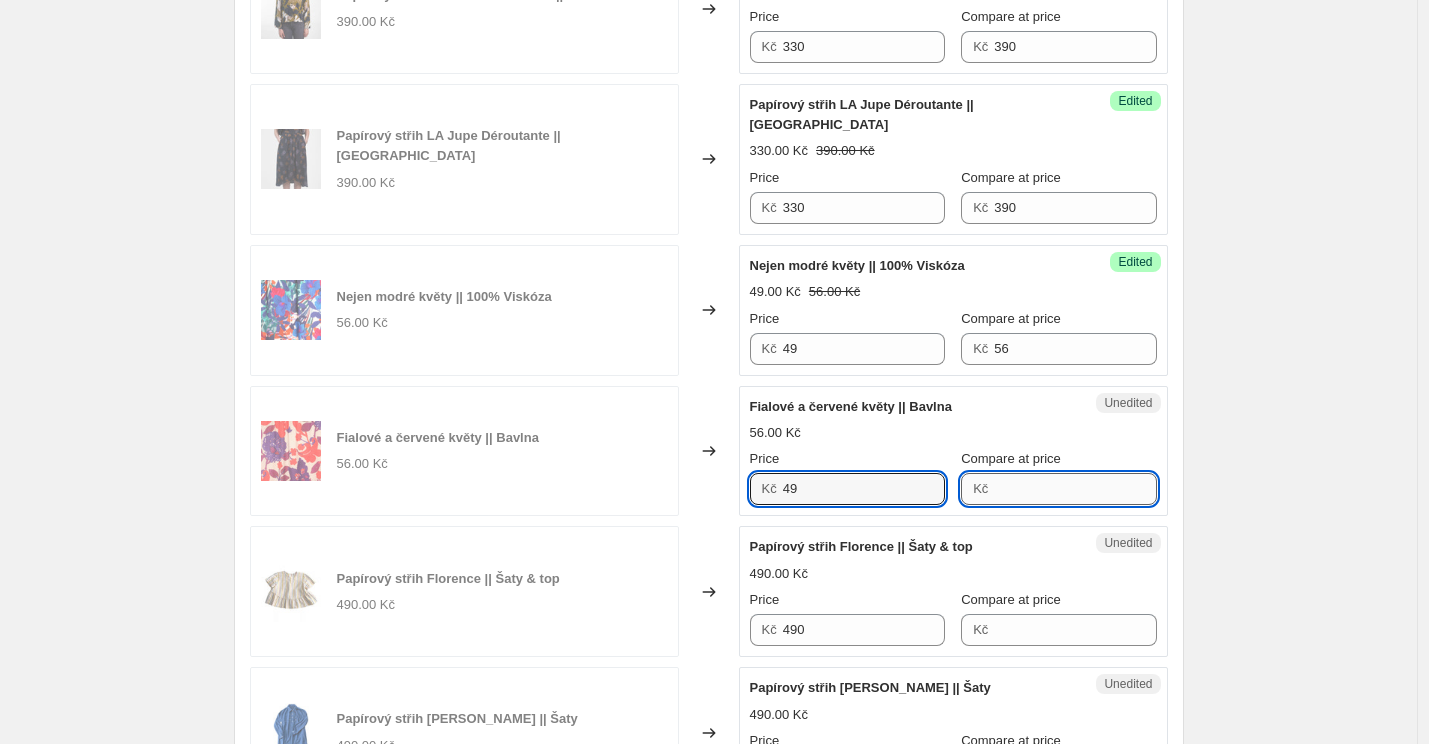 click on "Compare at price" at bounding box center (1075, 489) 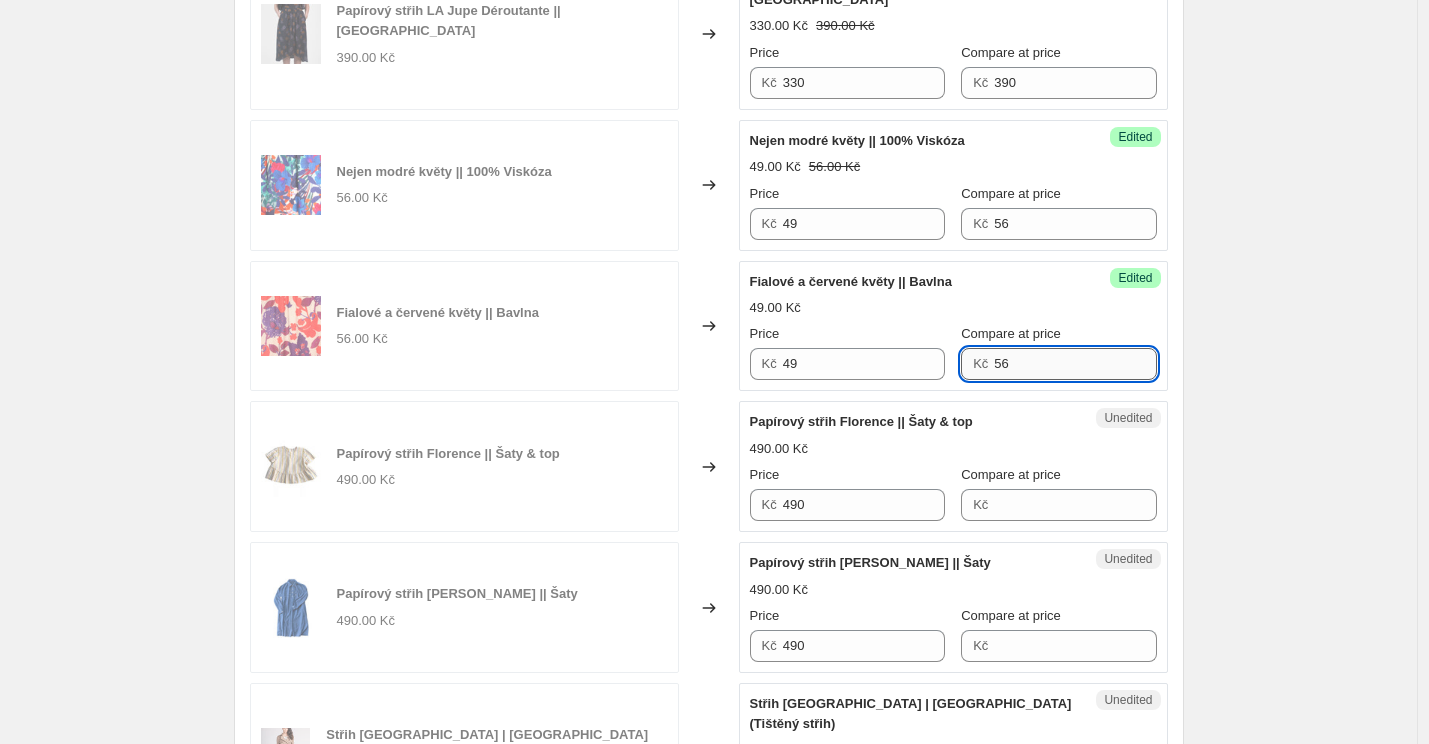 scroll, scrollTop: 1625, scrollLeft: 0, axis: vertical 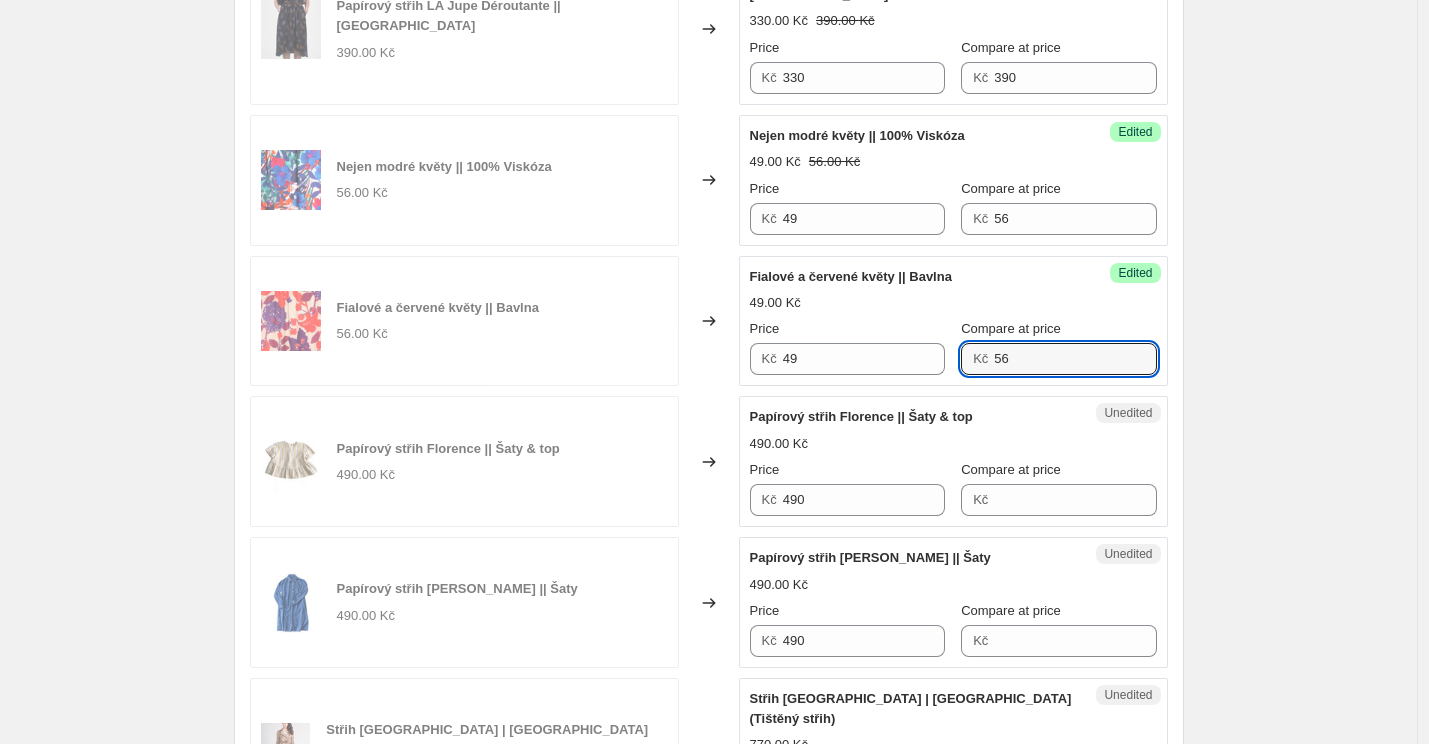 type on "56" 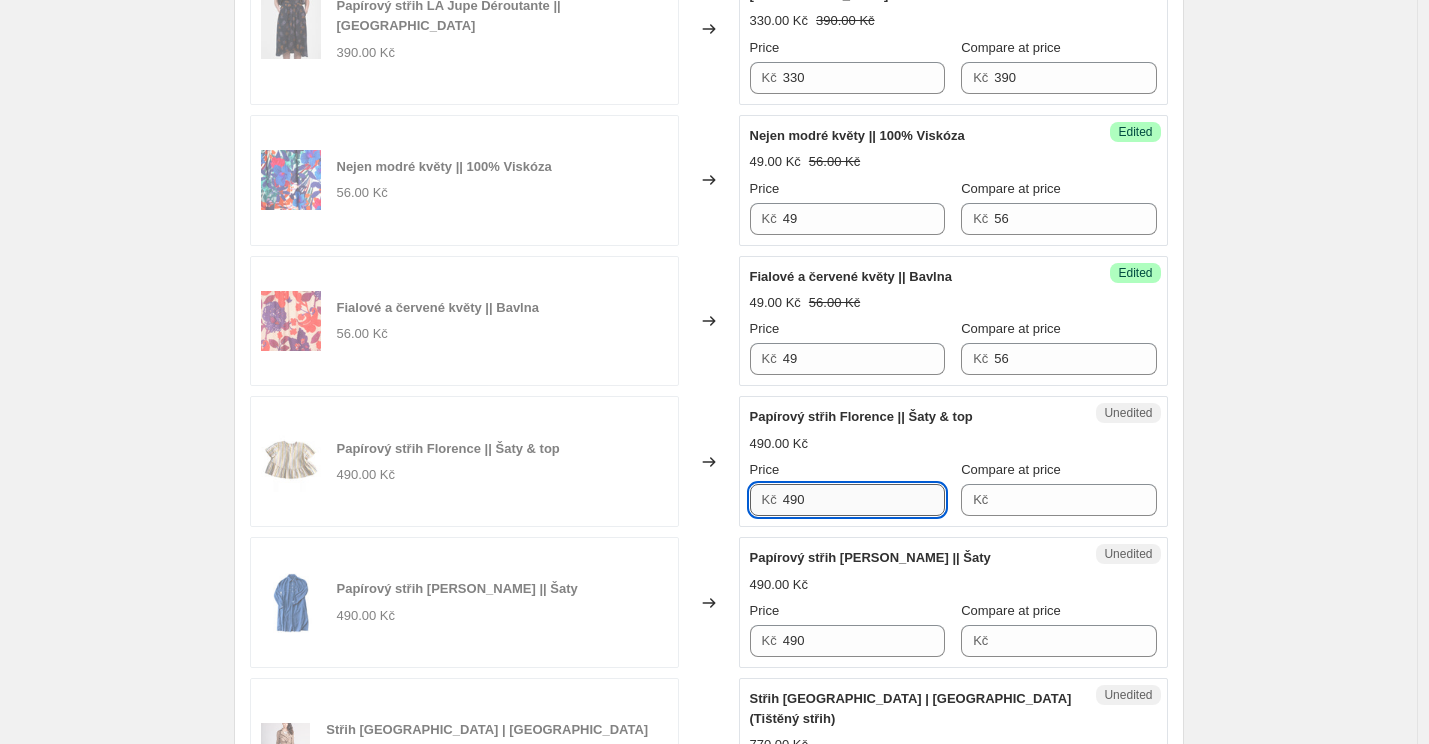 click on "490" at bounding box center (864, 500) 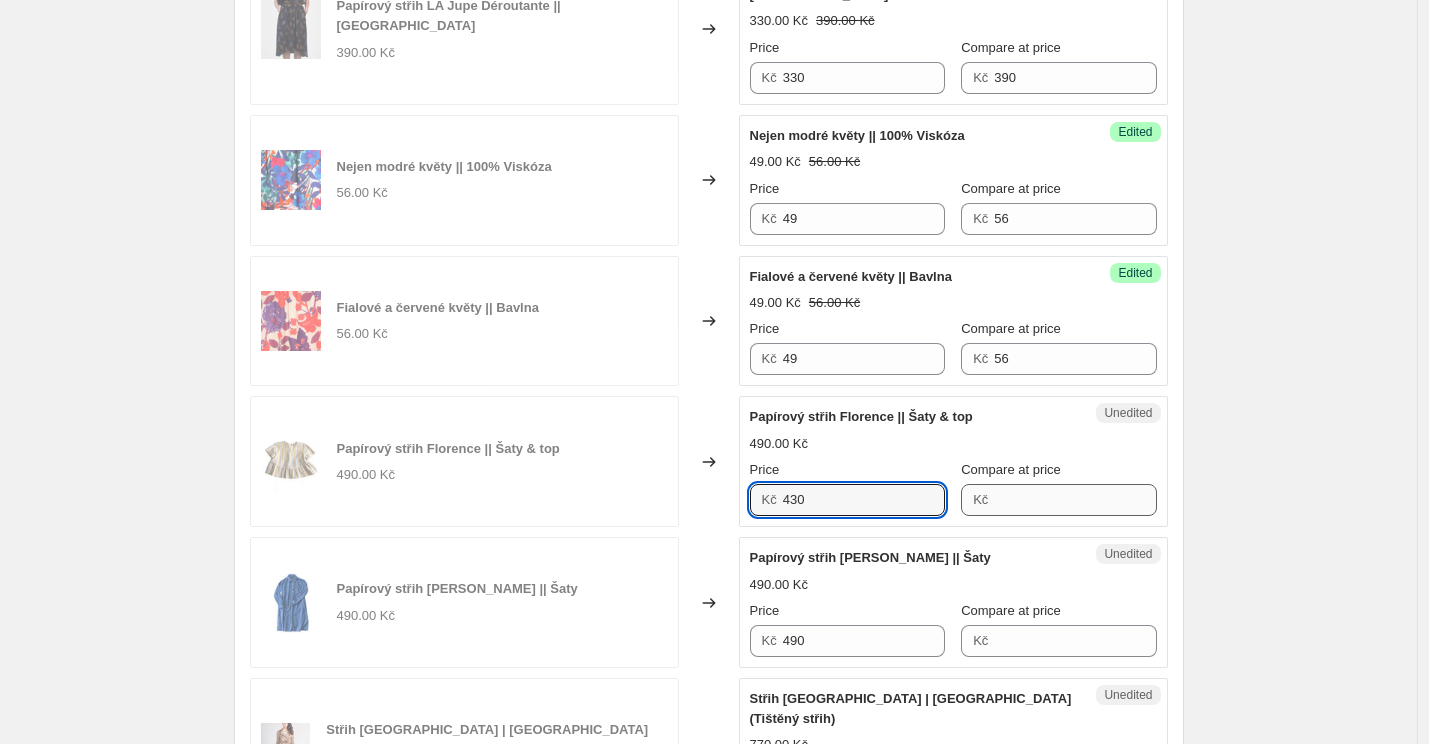 type on "430" 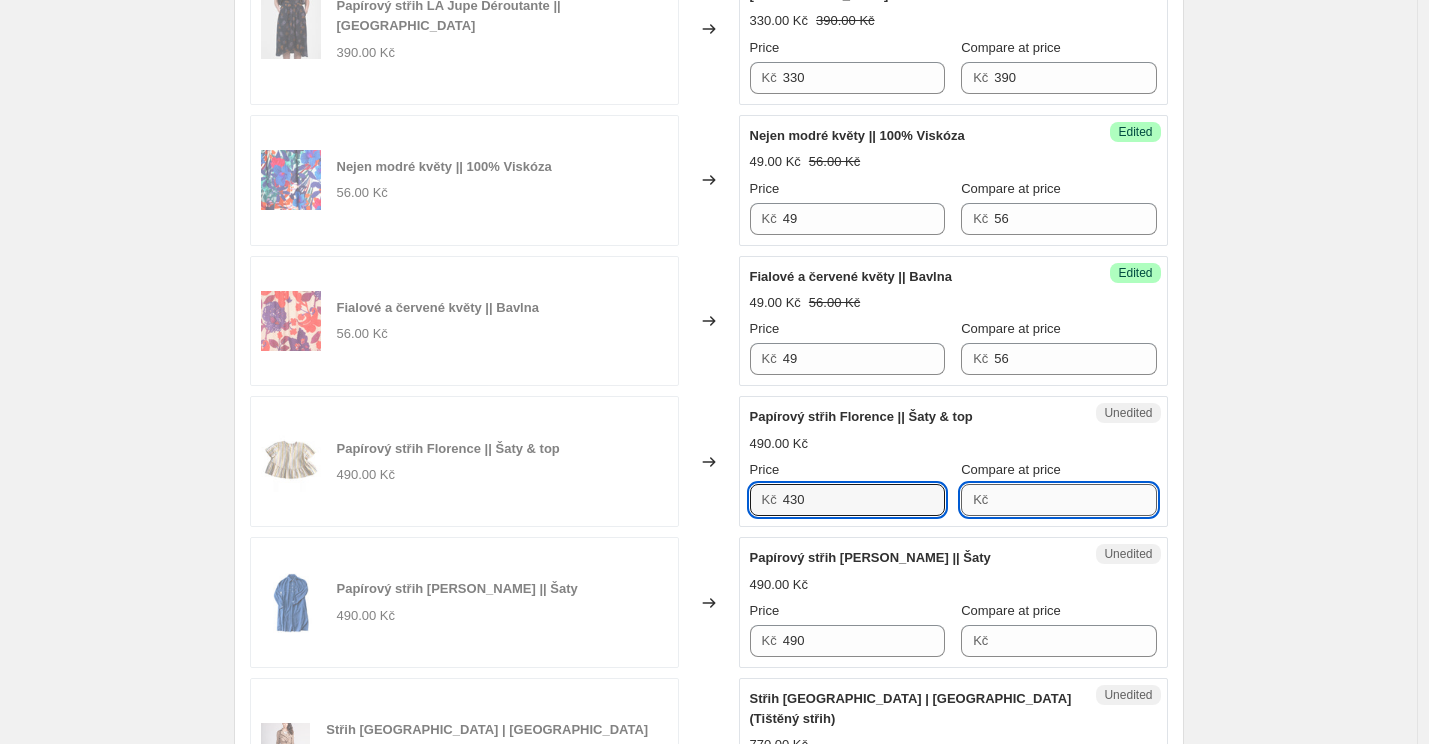 click on "Compare at price" at bounding box center (1075, 500) 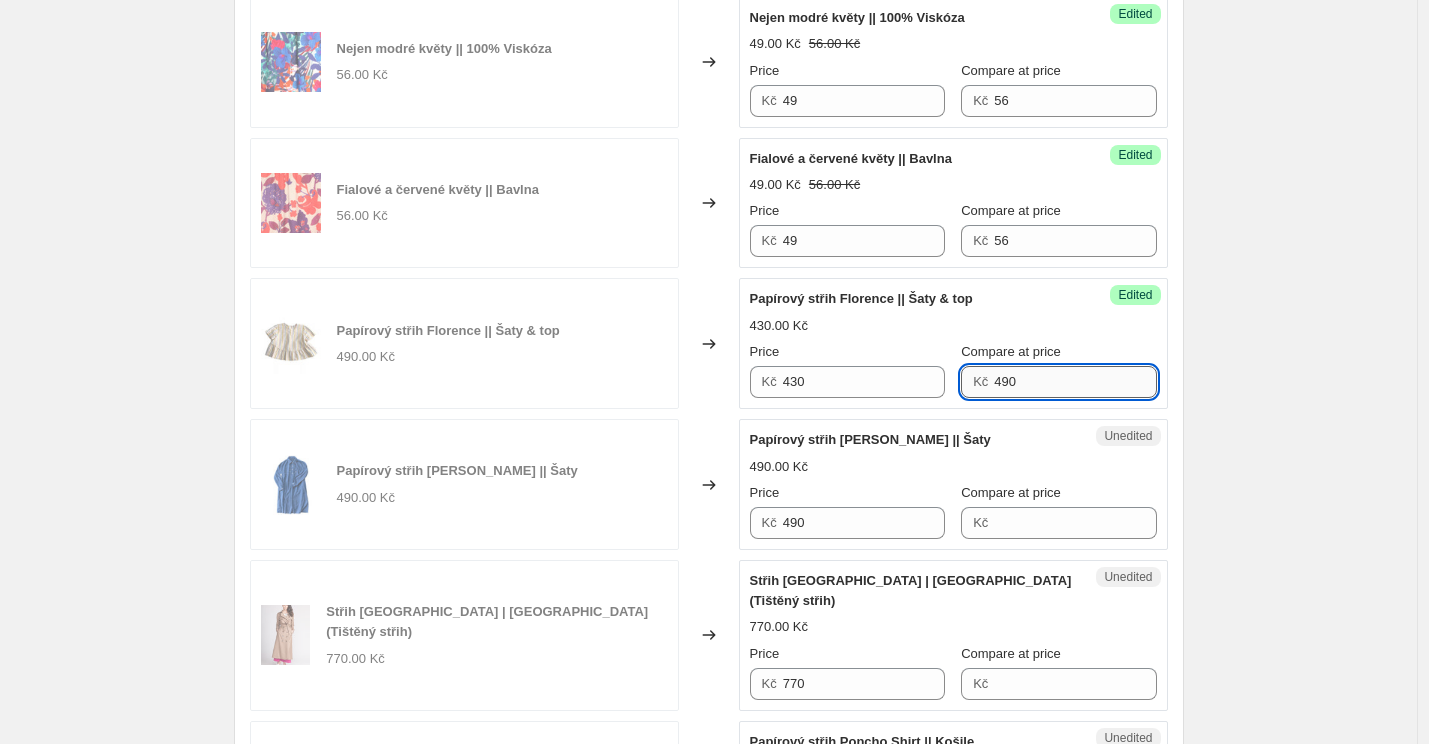 scroll, scrollTop: 1746, scrollLeft: 0, axis: vertical 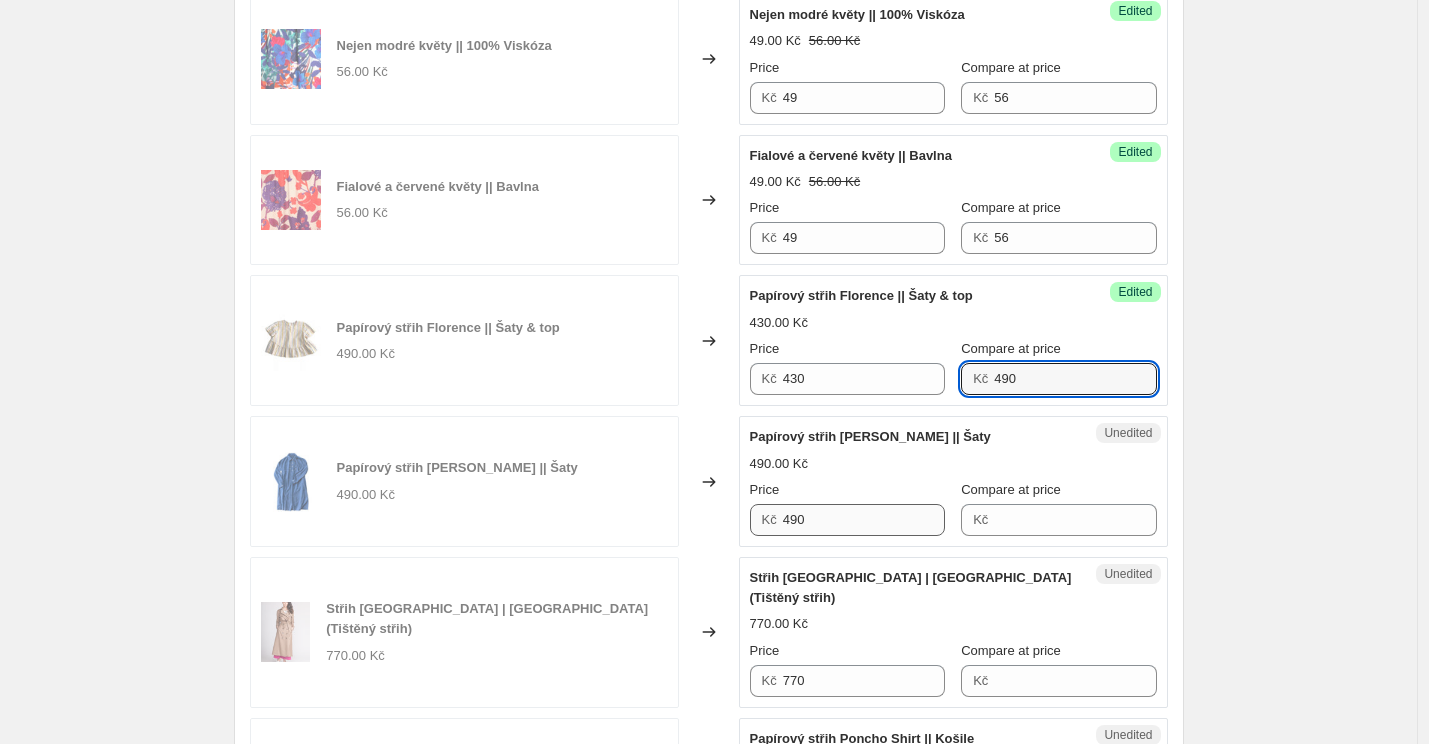 type on "490" 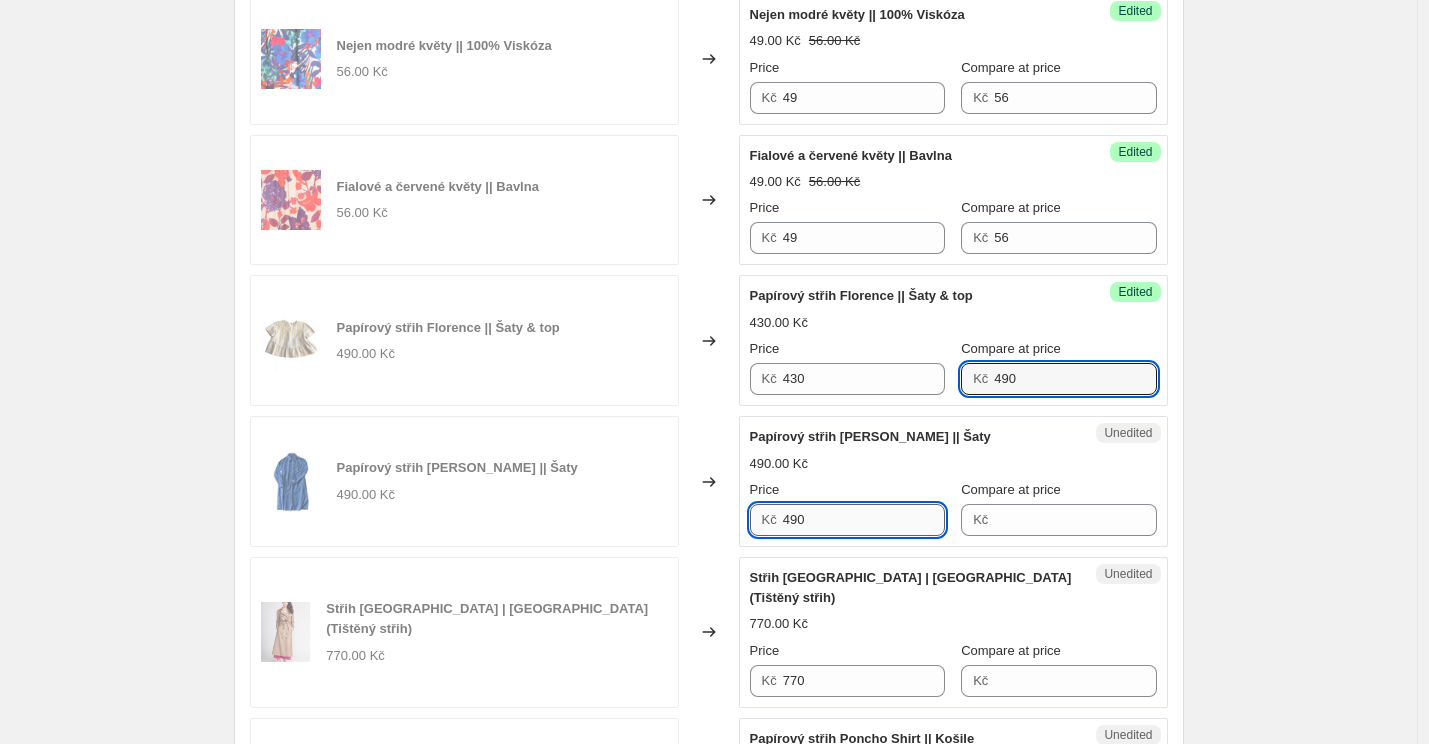 click on "490" at bounding box center [864, 520] 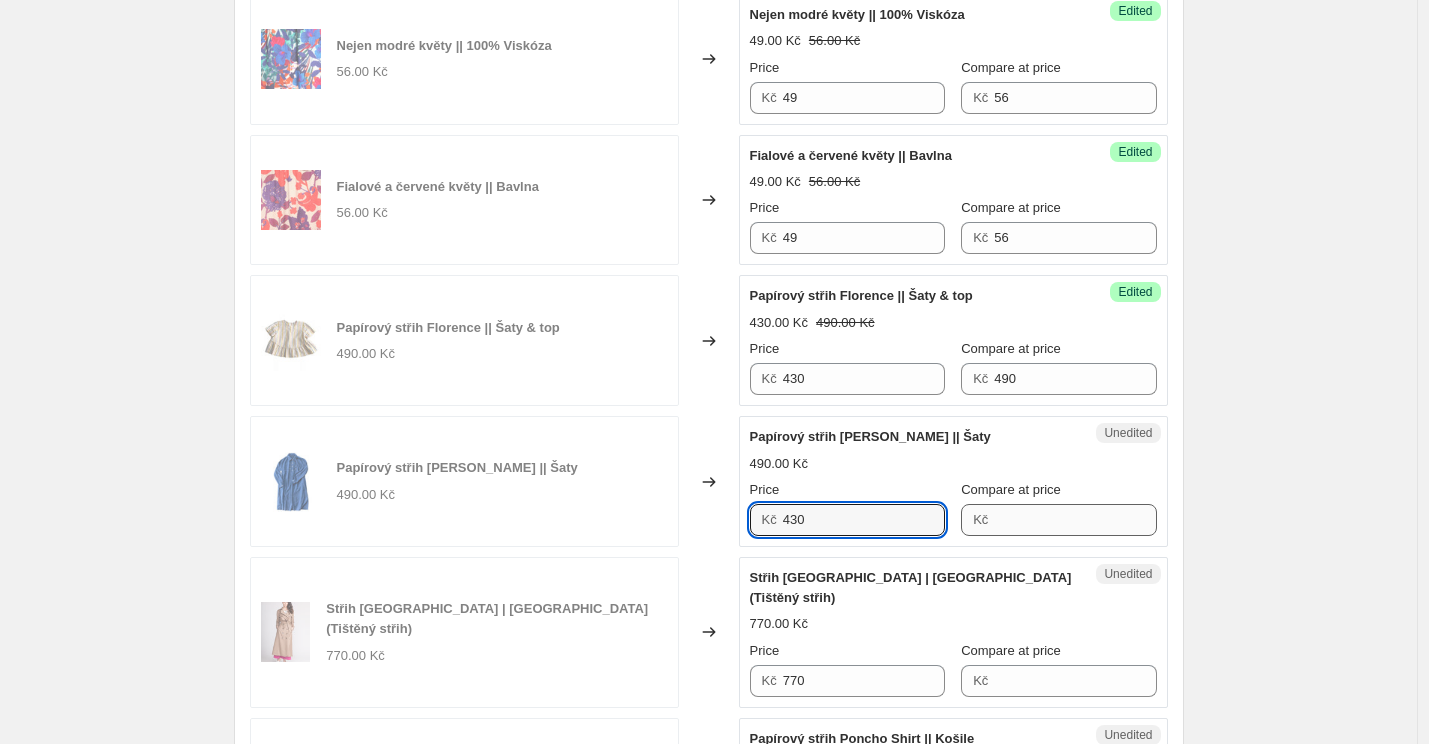 type on "430" 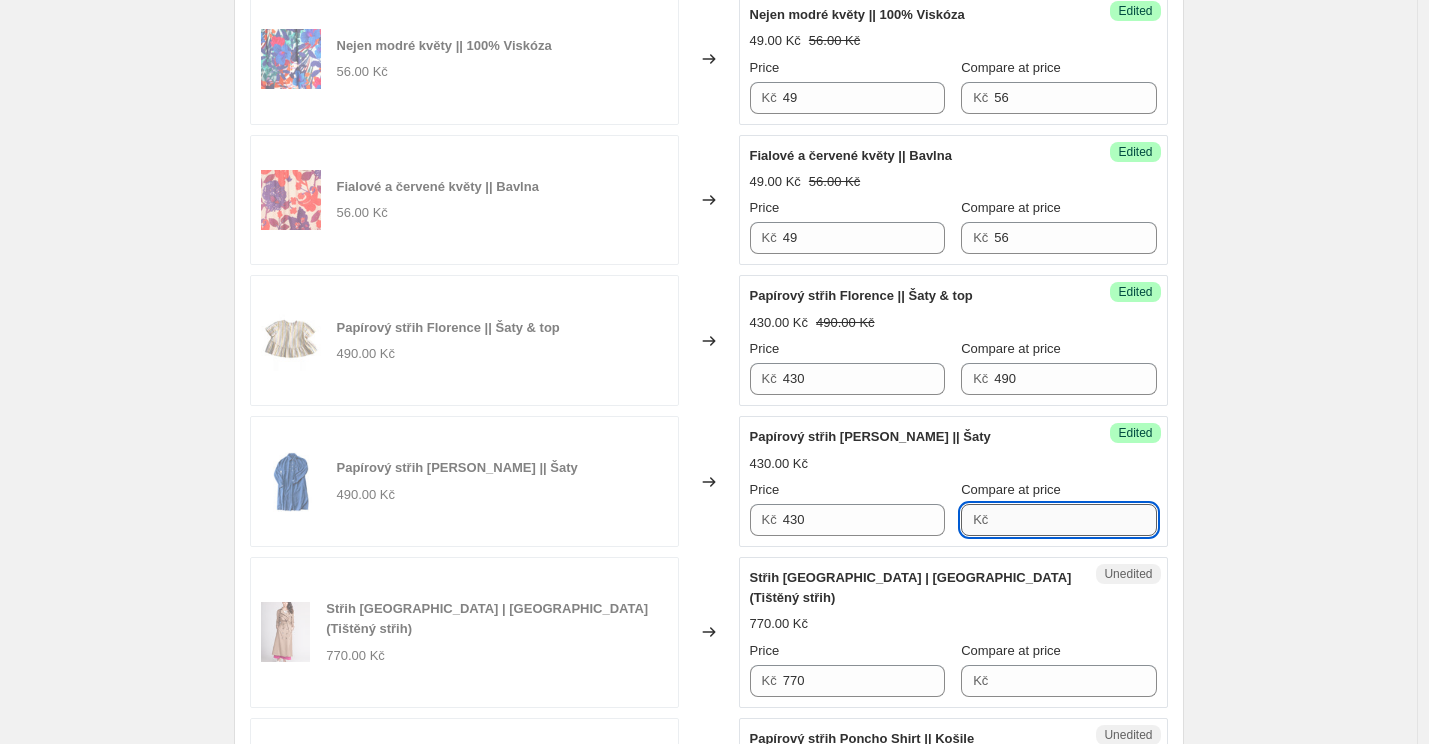 click on "Compare at price" at bounding box center (1075, 520) 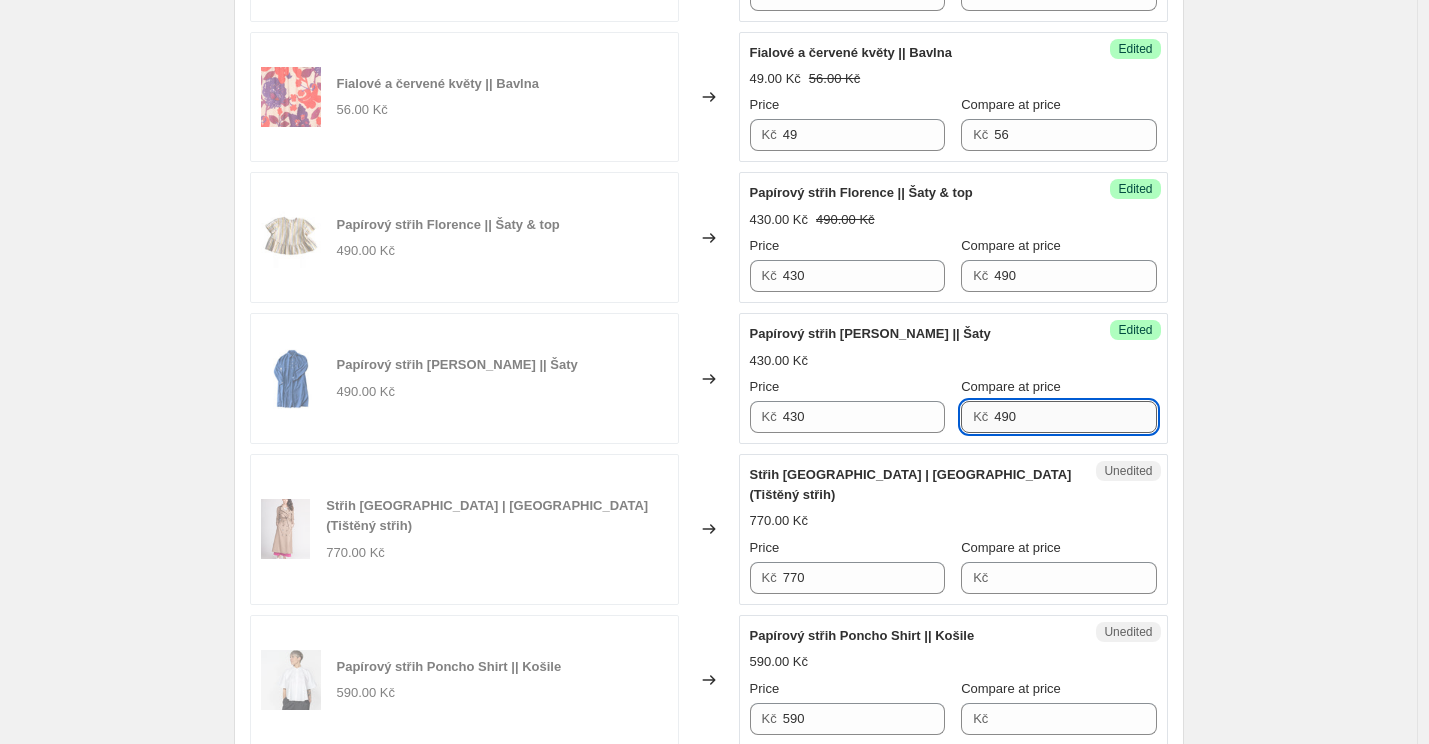 scroll, scrollTop: 1893, scrollLeft: 0, axis: vertical 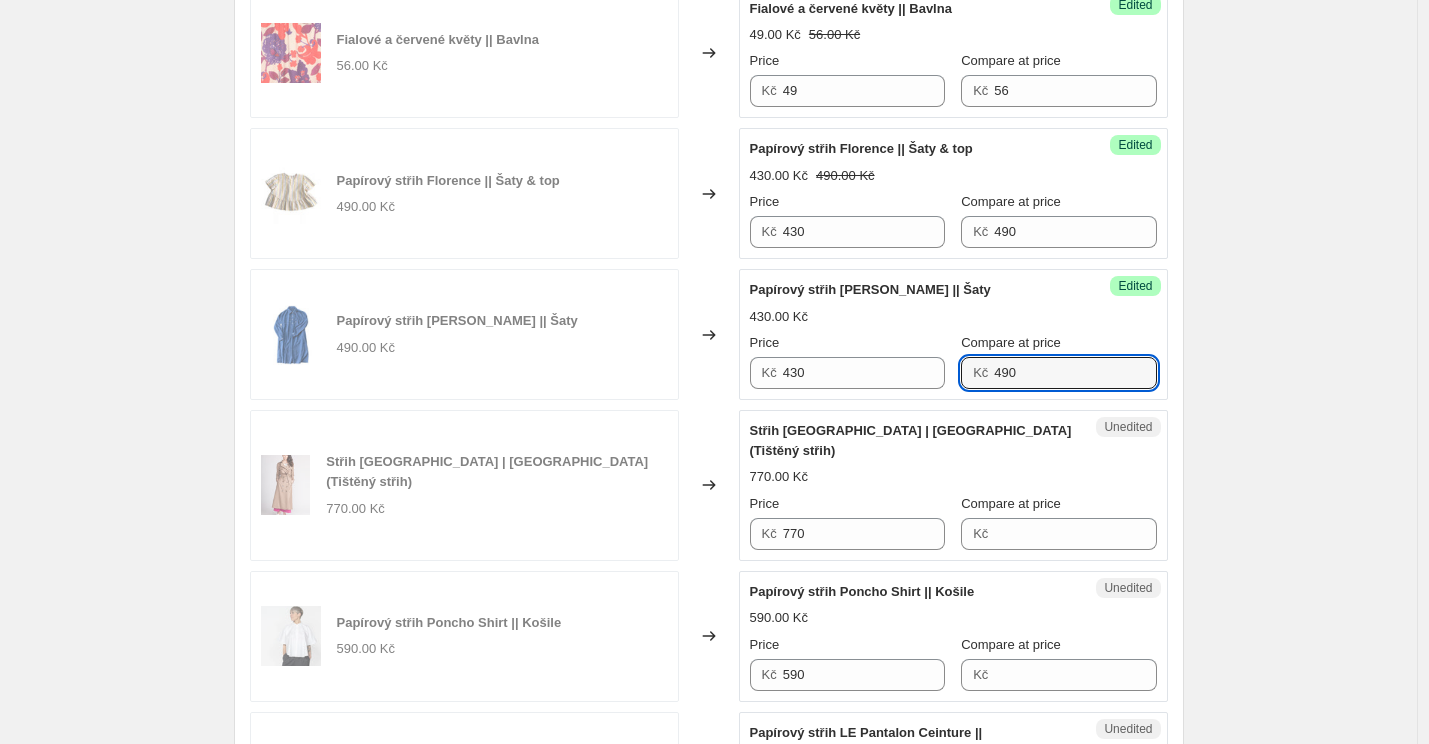 type on "490" 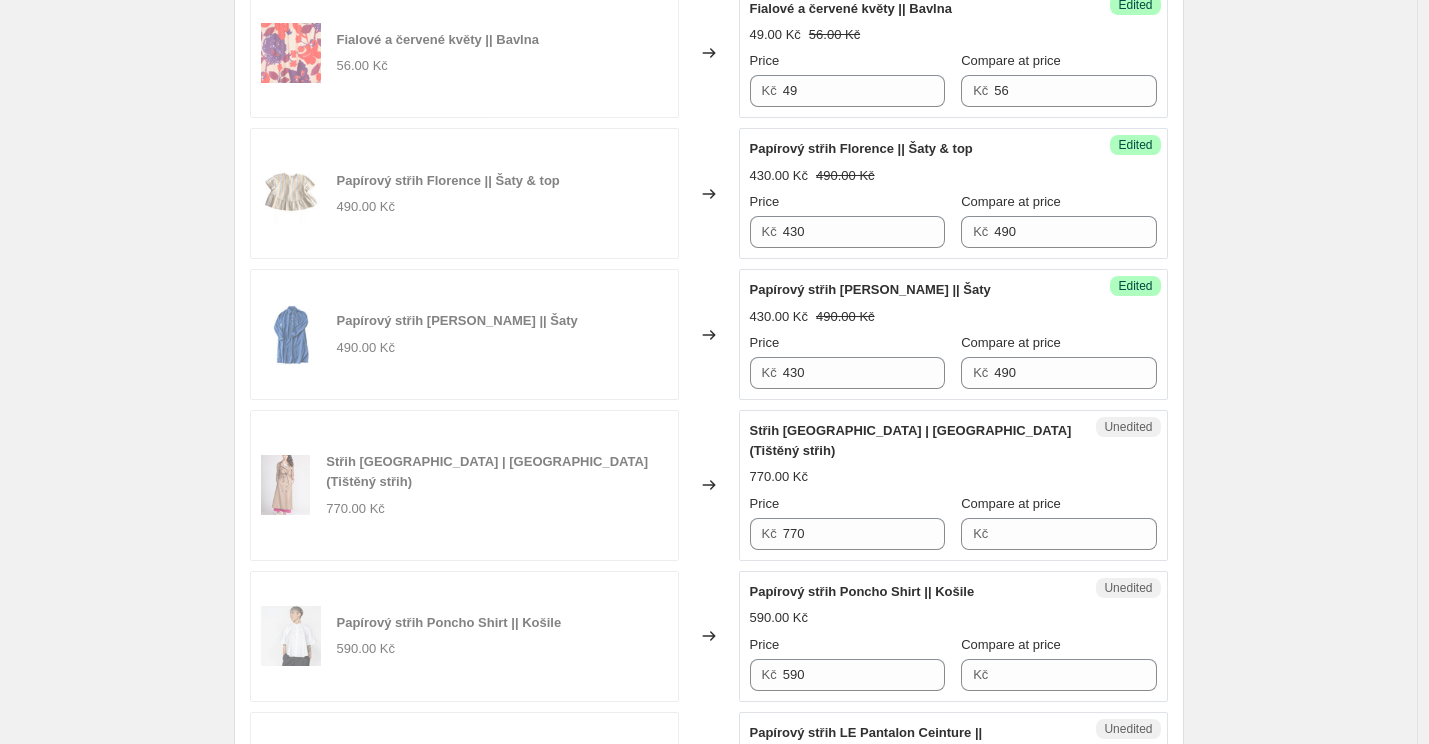 click on "Střih [GEOGRAPHIC_DATA] | [GEOGRAPHIC_DATA] (Tištěný střih)" at bounding box center (911, 440) 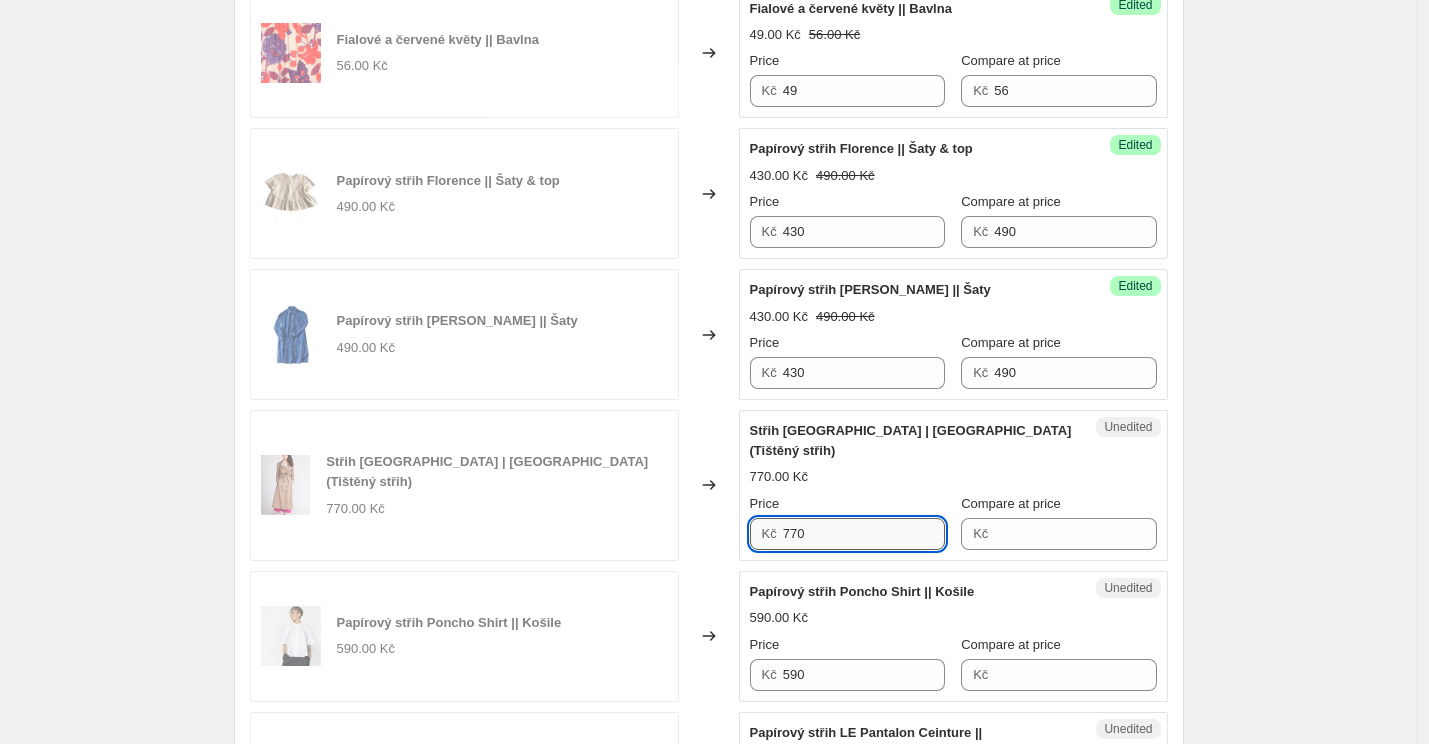 click on "770" at bounding box center (864, 534) 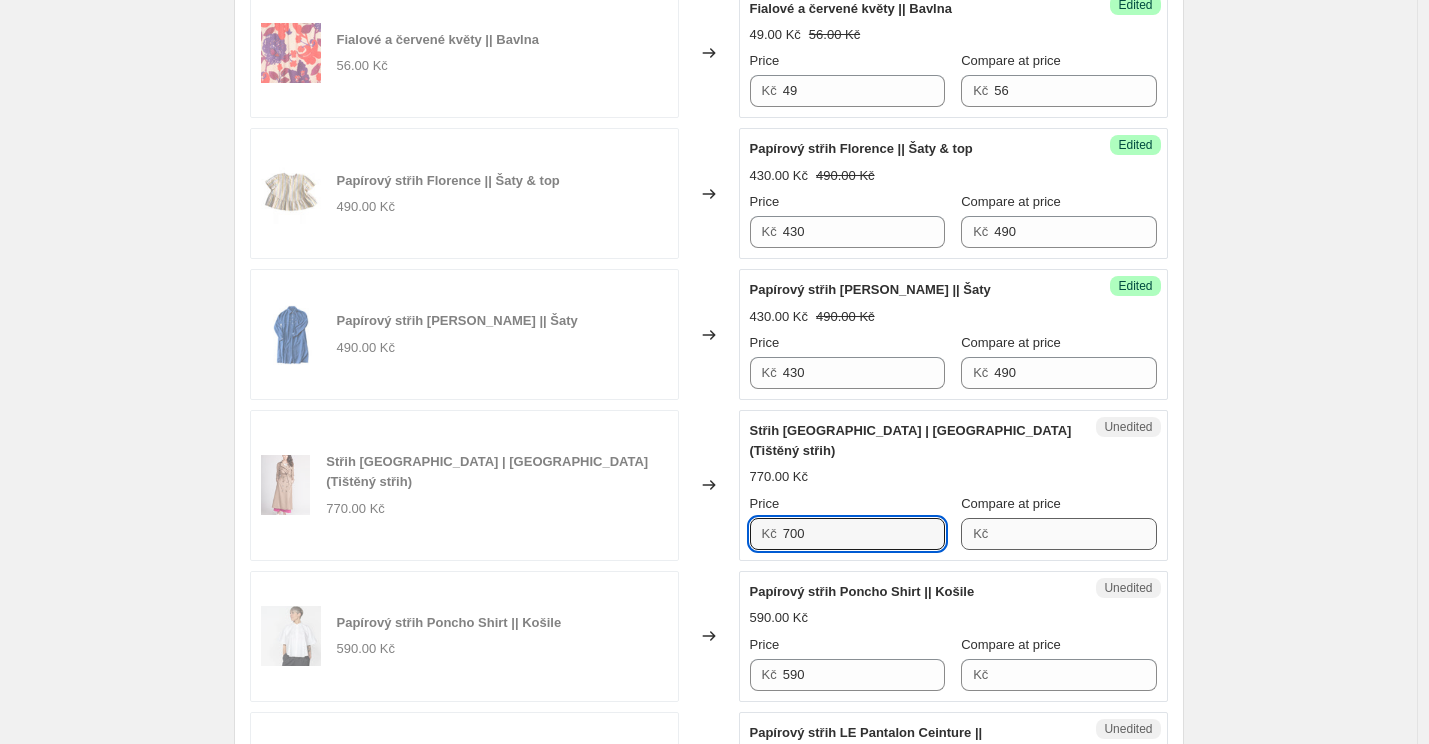 type on "700" 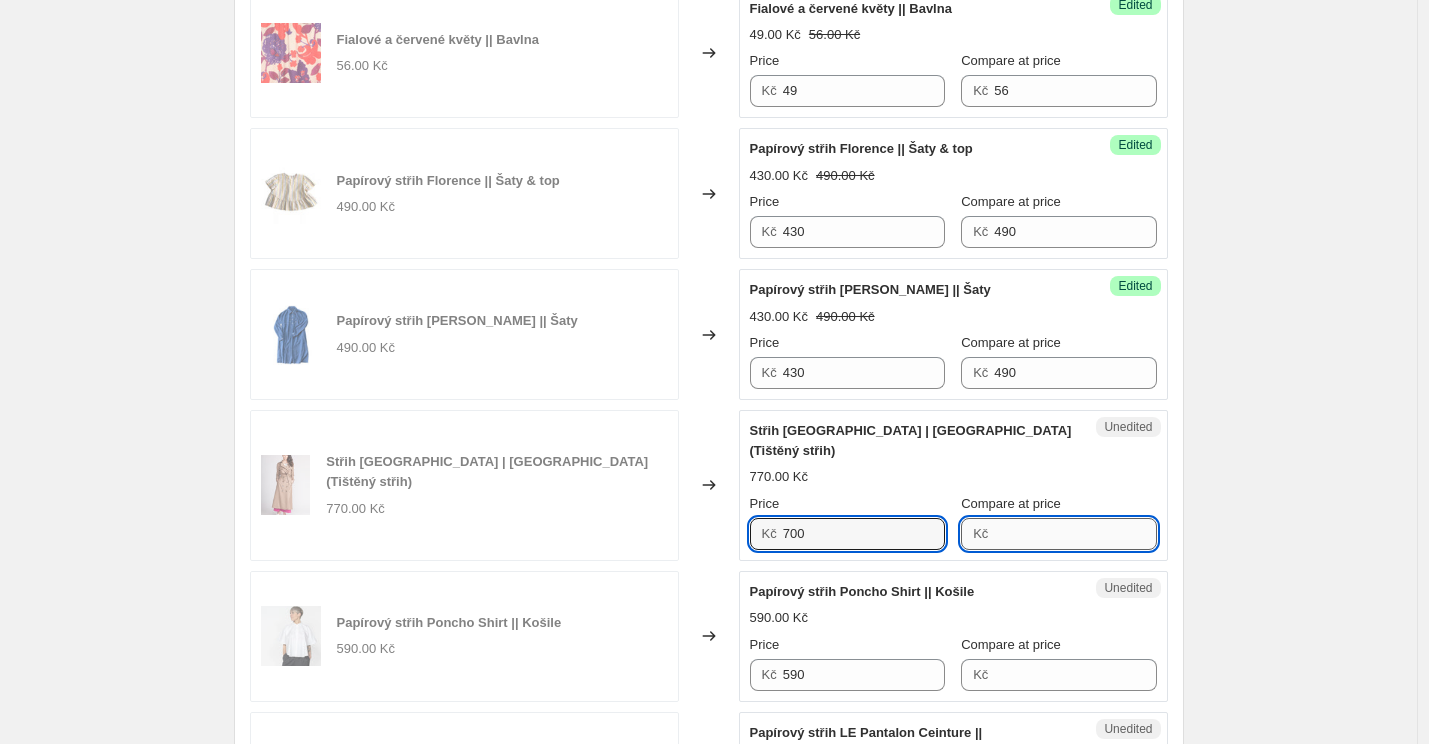 click on "Compare at price" at bounding box center (1075, 534) 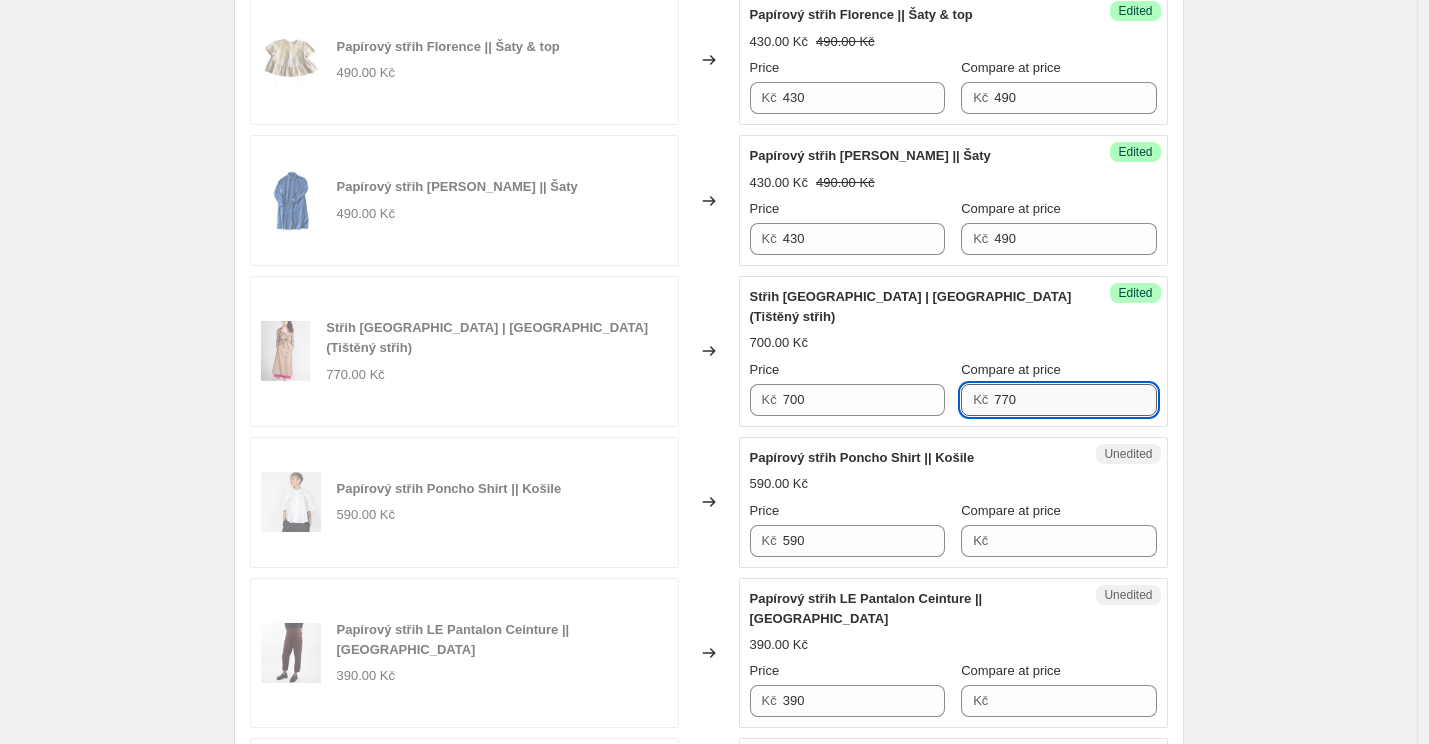 scroll, scrollTop: 2040, scrollLeft: 0, axis: vertical 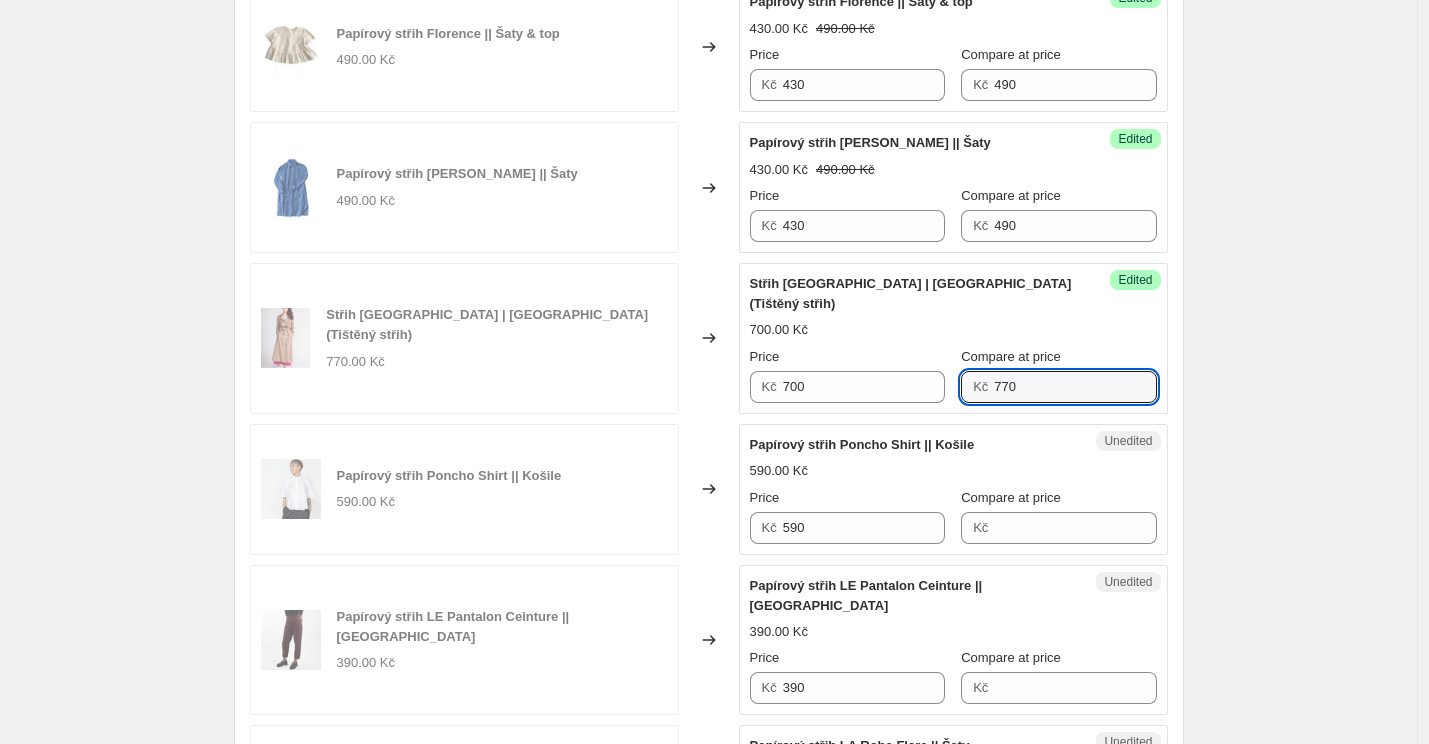 type on "770" 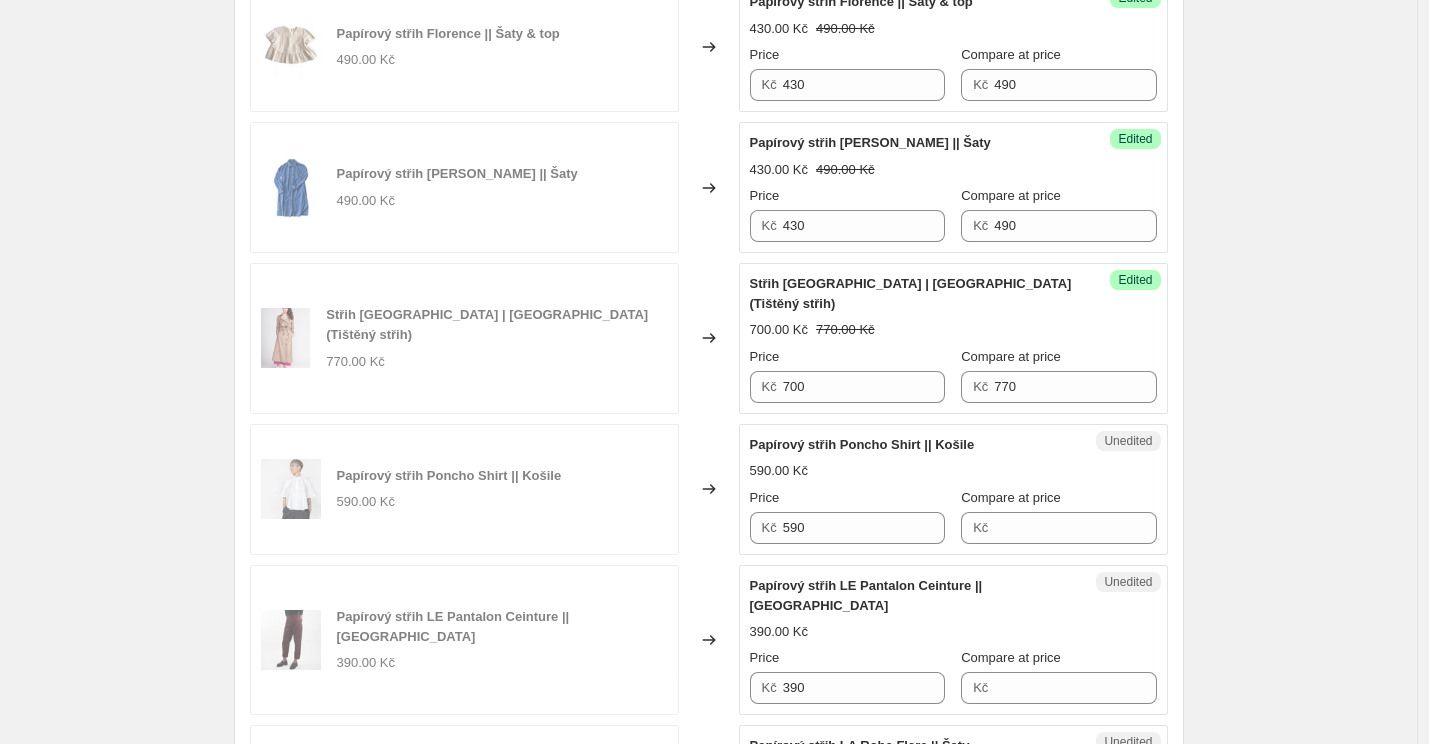 click on "Papírový střih Poncho Shirt || Košile" at bounding box center [862, 444] 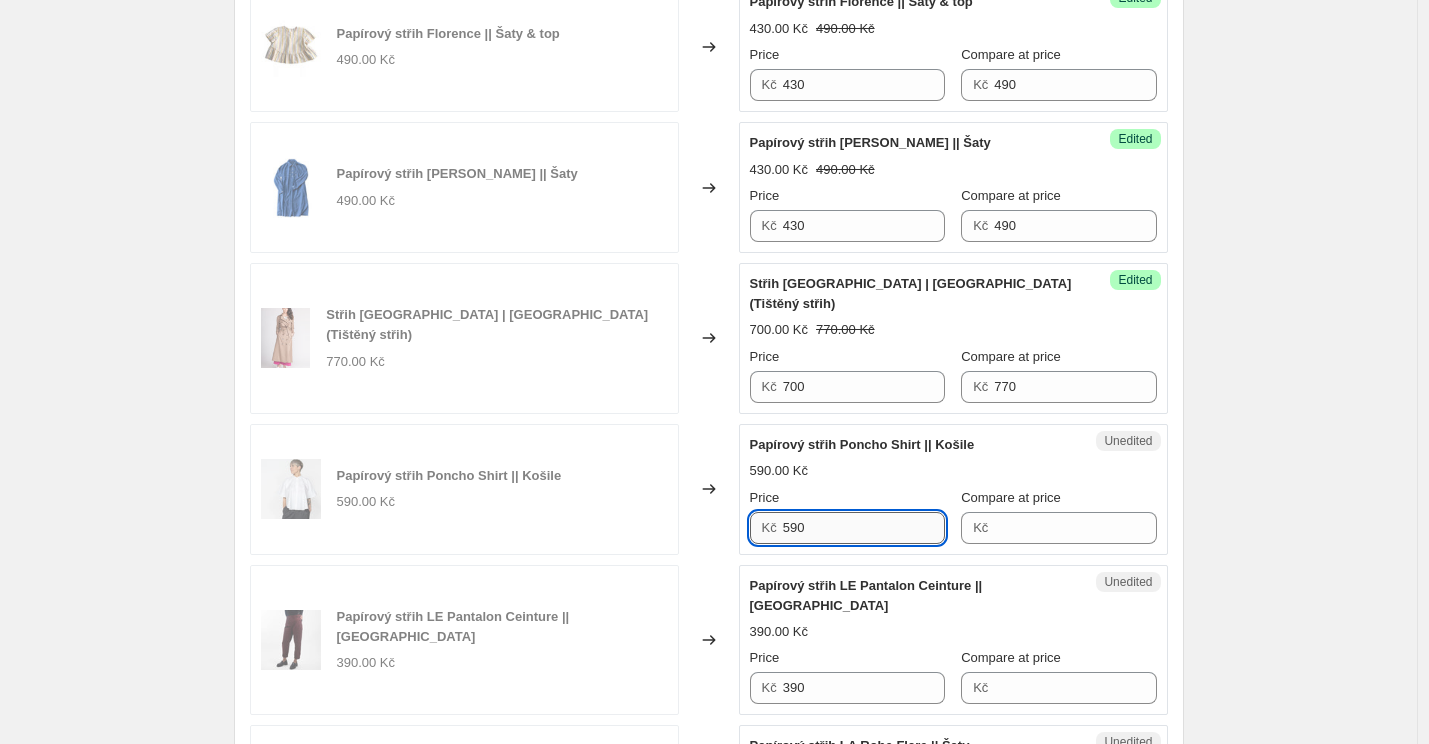 click on "590" at bounding box center [864, 528] 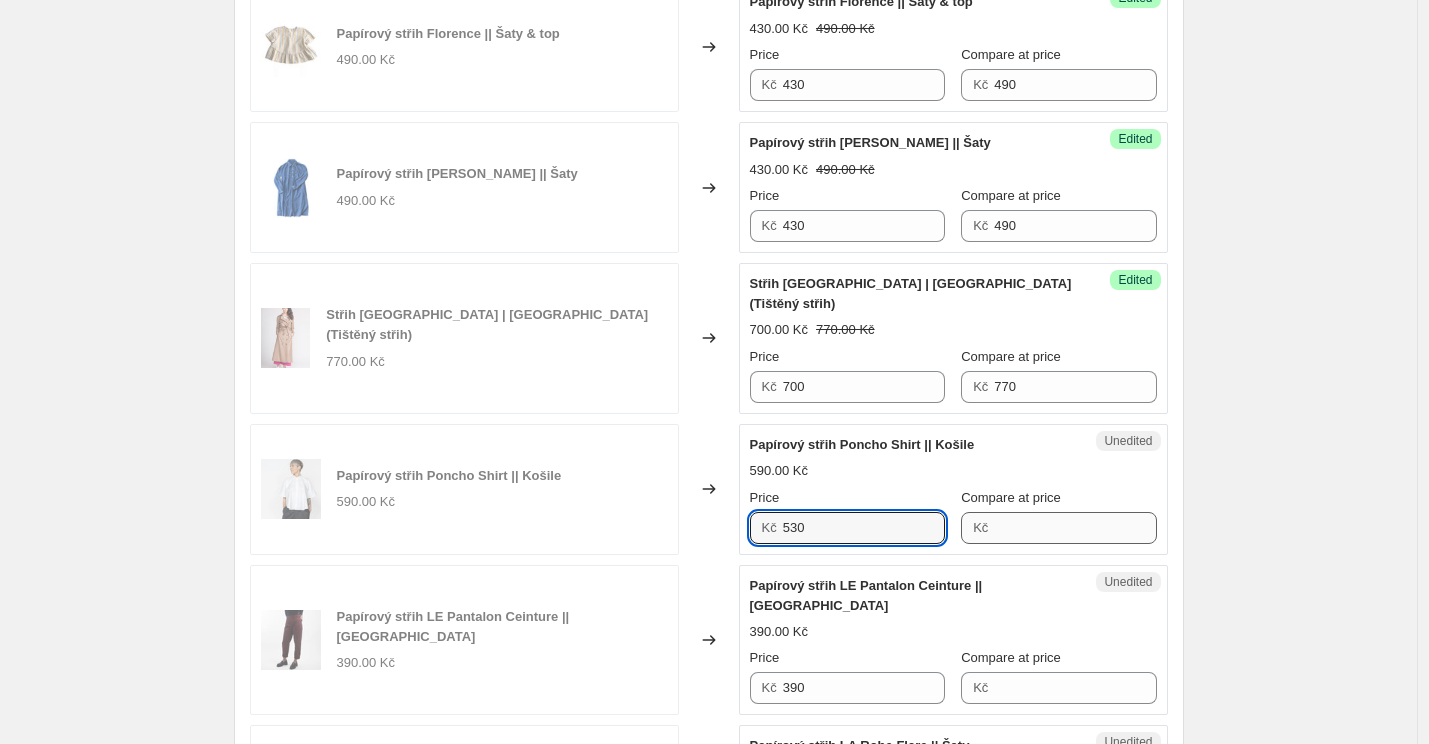 type on "530" 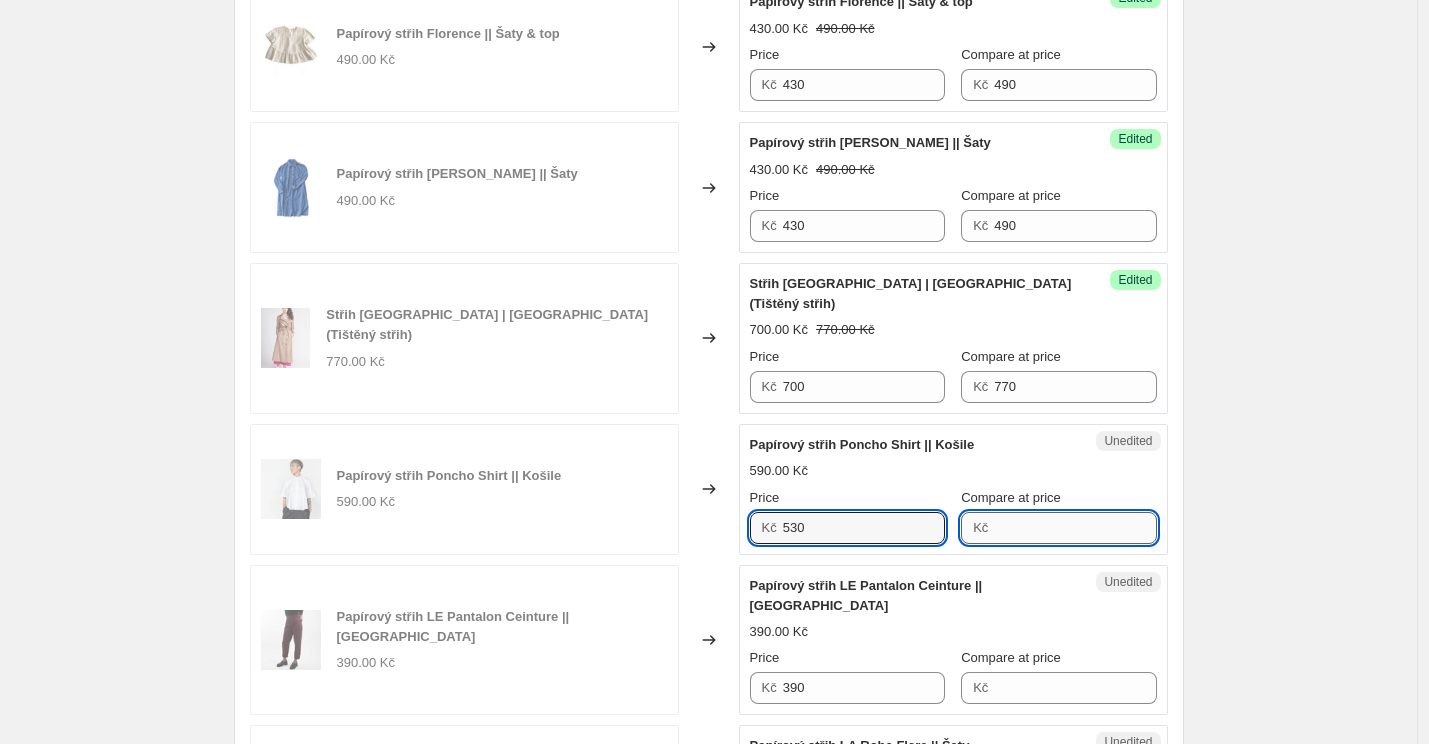 click on "Compare at price" at bounding box center [1075, 528] 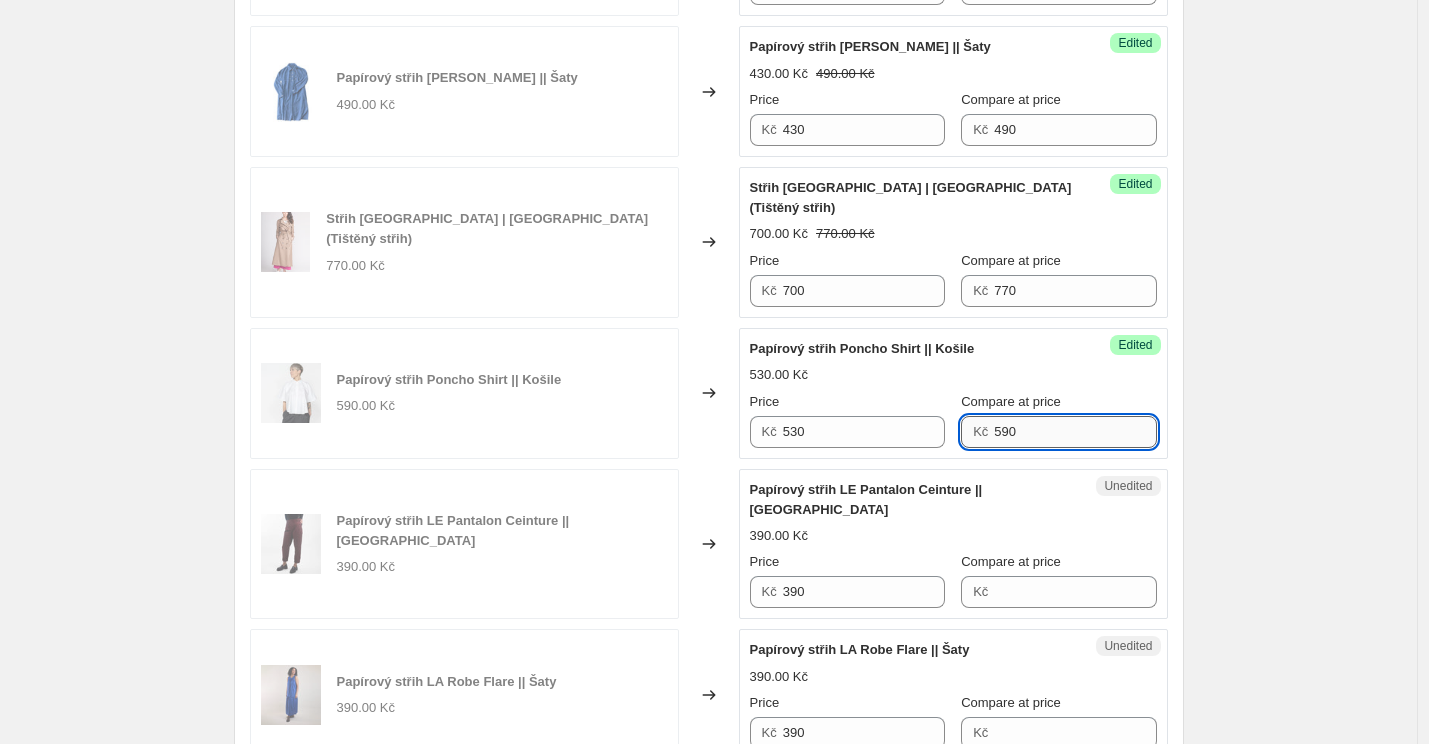 scroll, scrollTop: 2141, scrollLeft: 0, axis: vertical 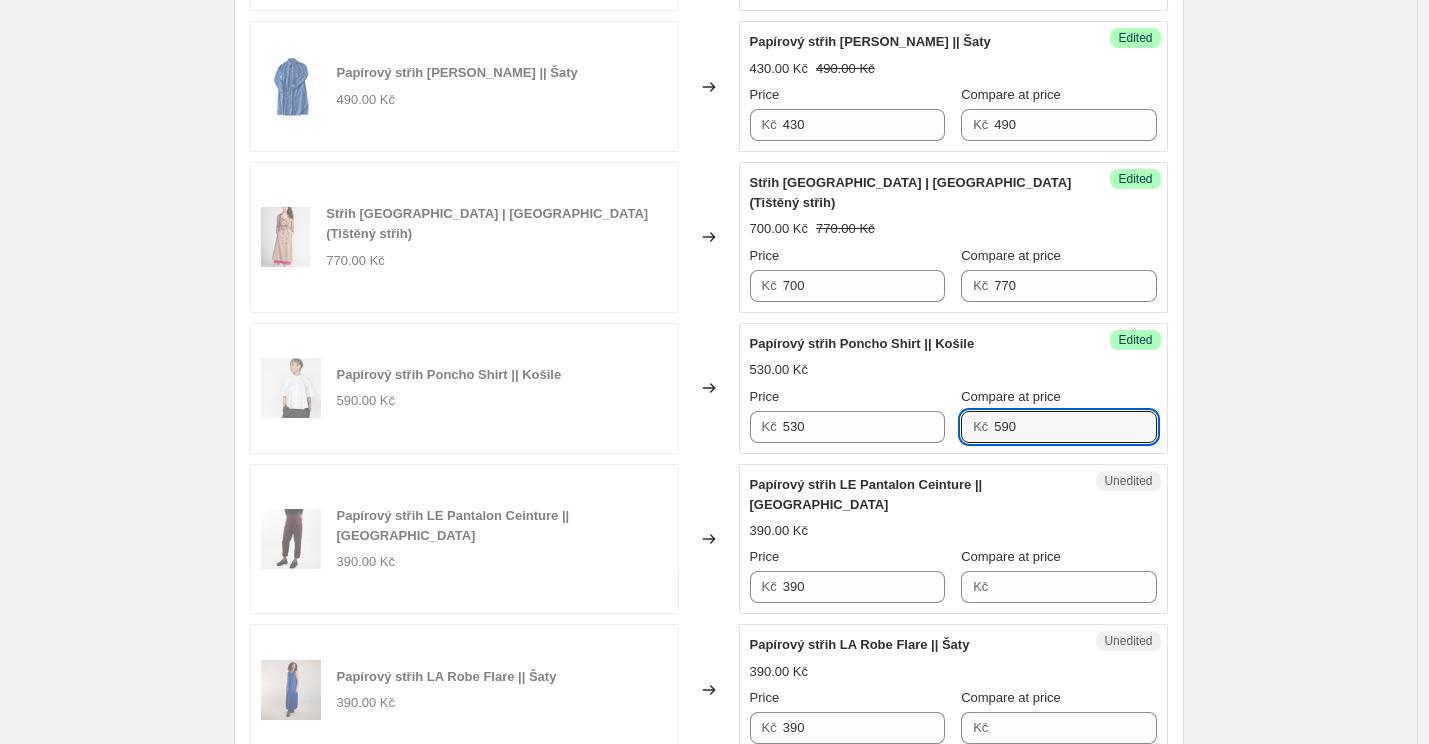 type on "590" 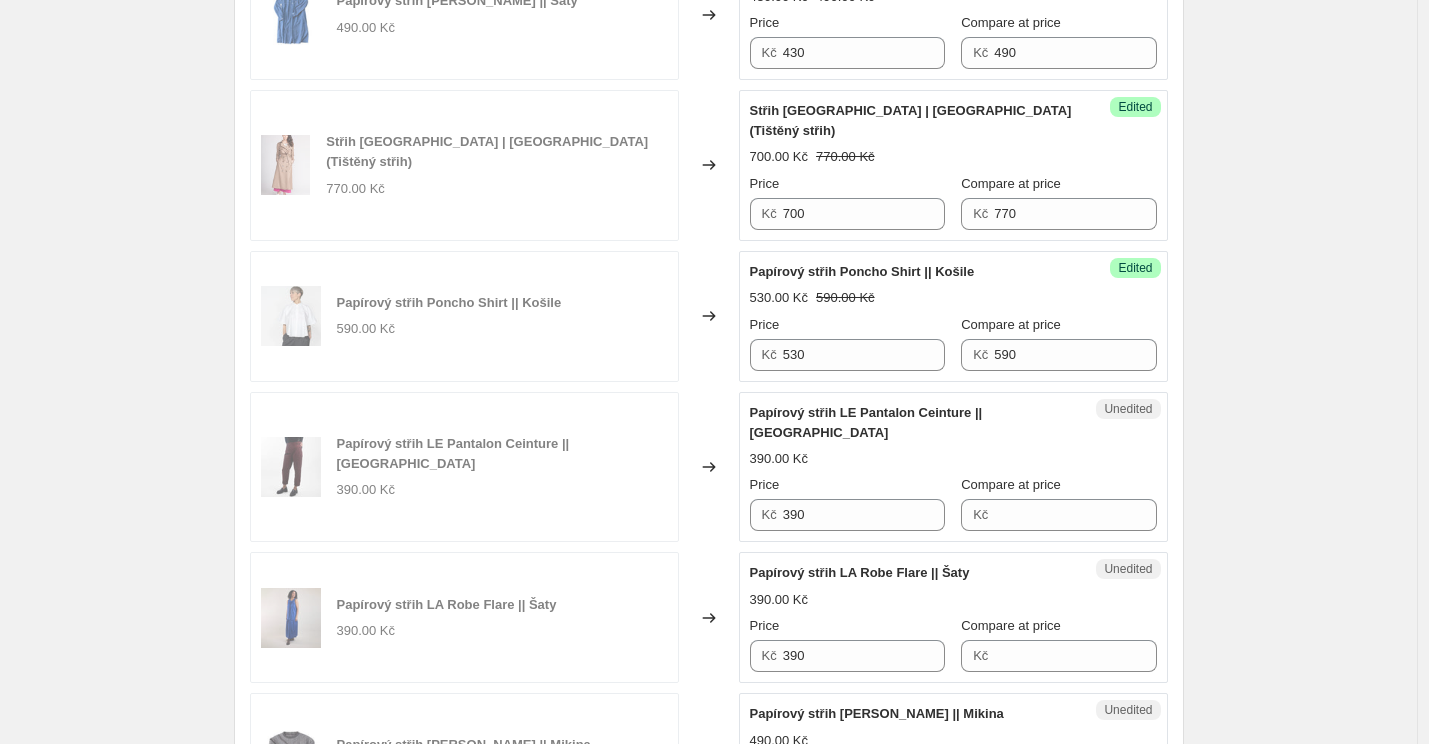 scroll, scrollTop: 2214, scrollLeft: 0, axis: vertical 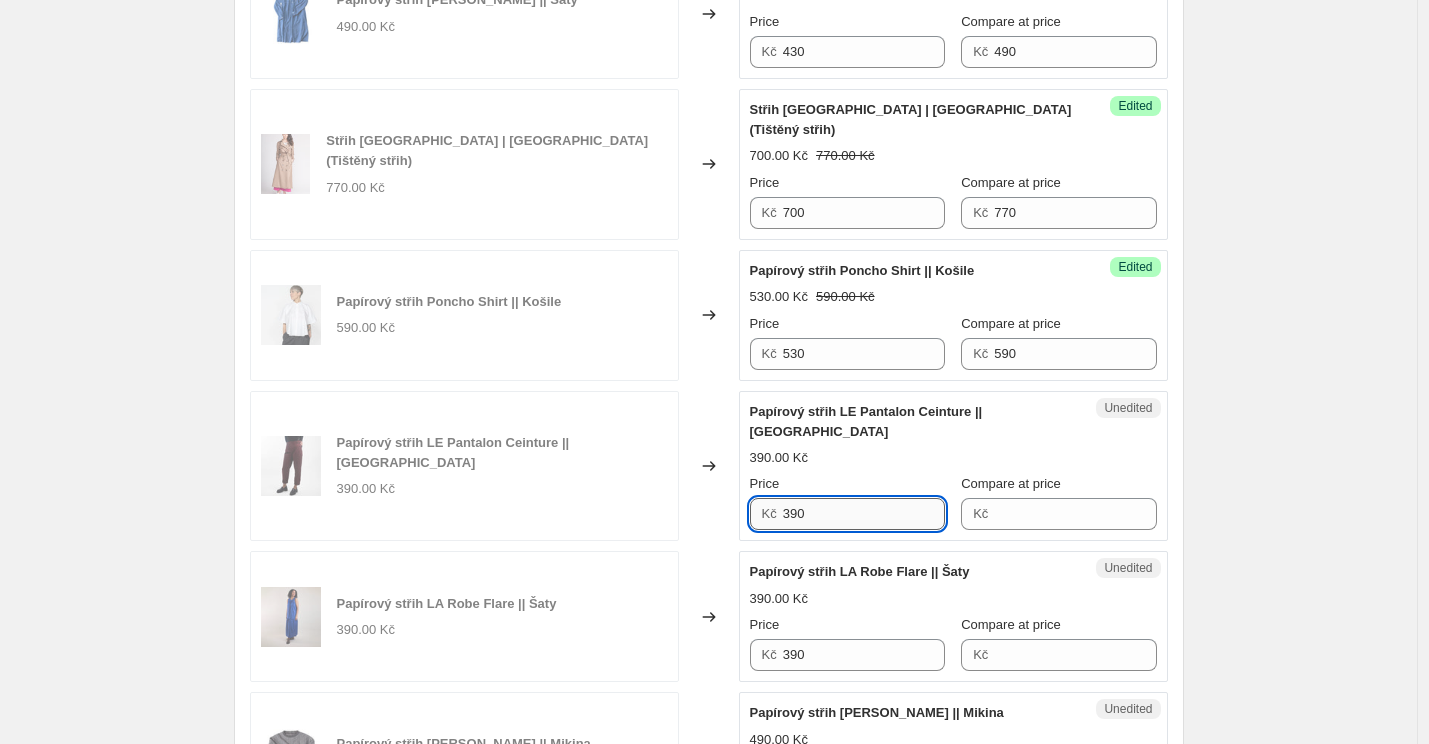 click on "390" at bounding box center (864, 514) 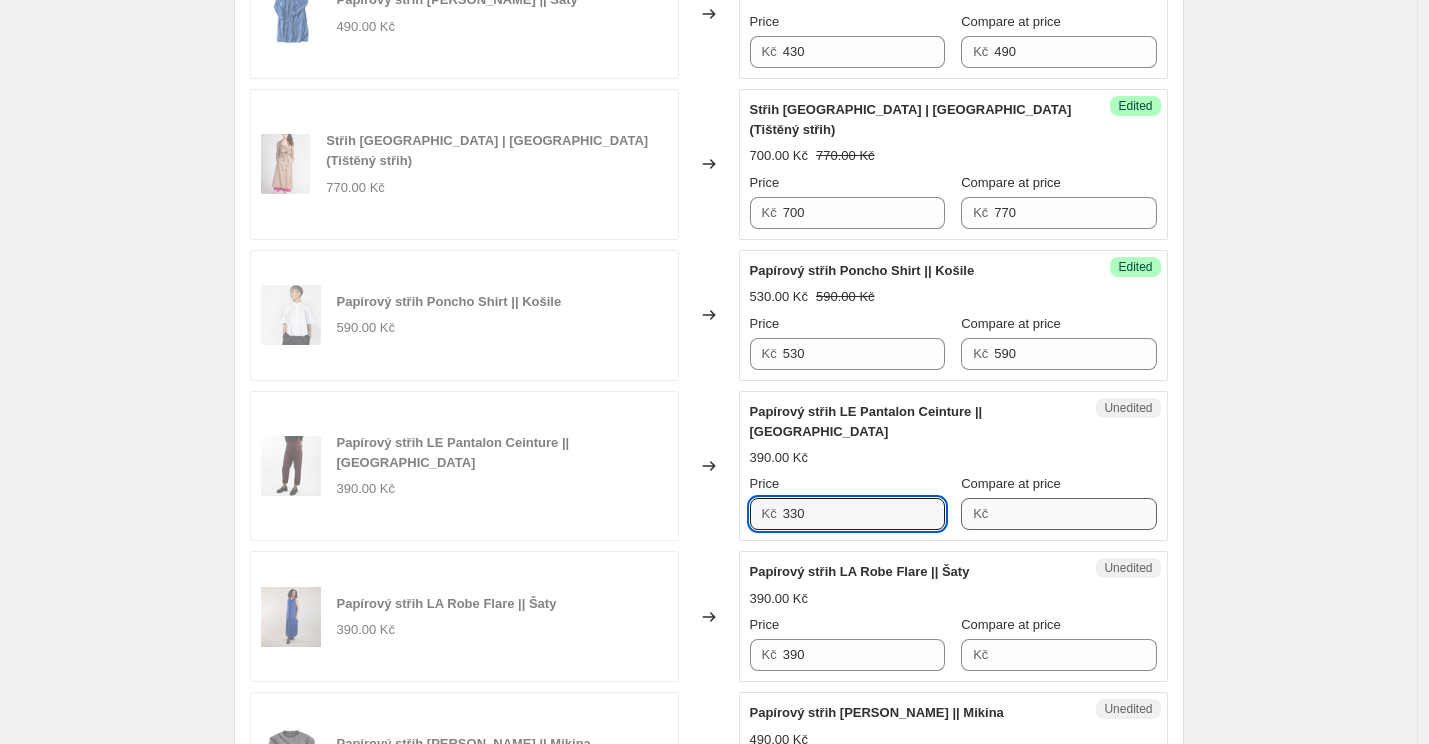 type on "330" 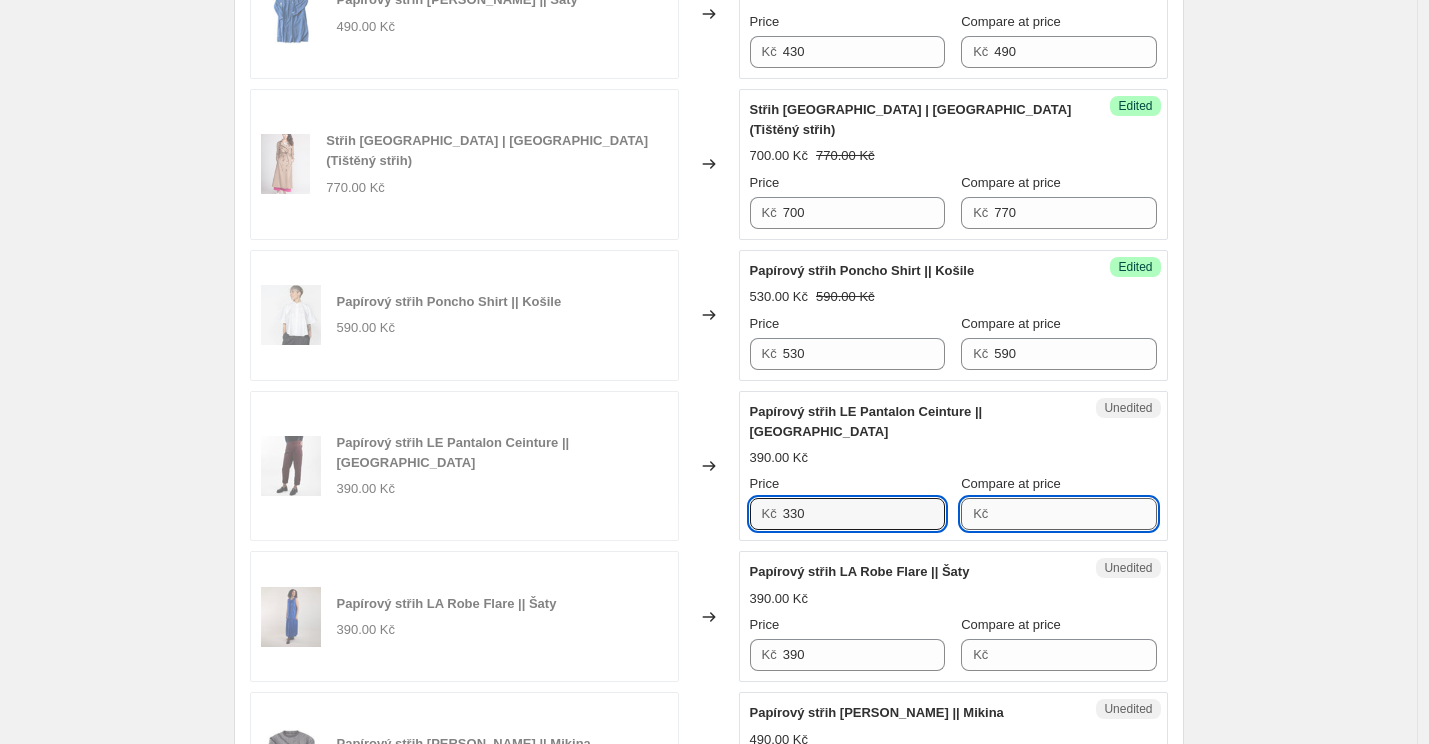 click on "Compare at price" at bounding box center [1075, 514] 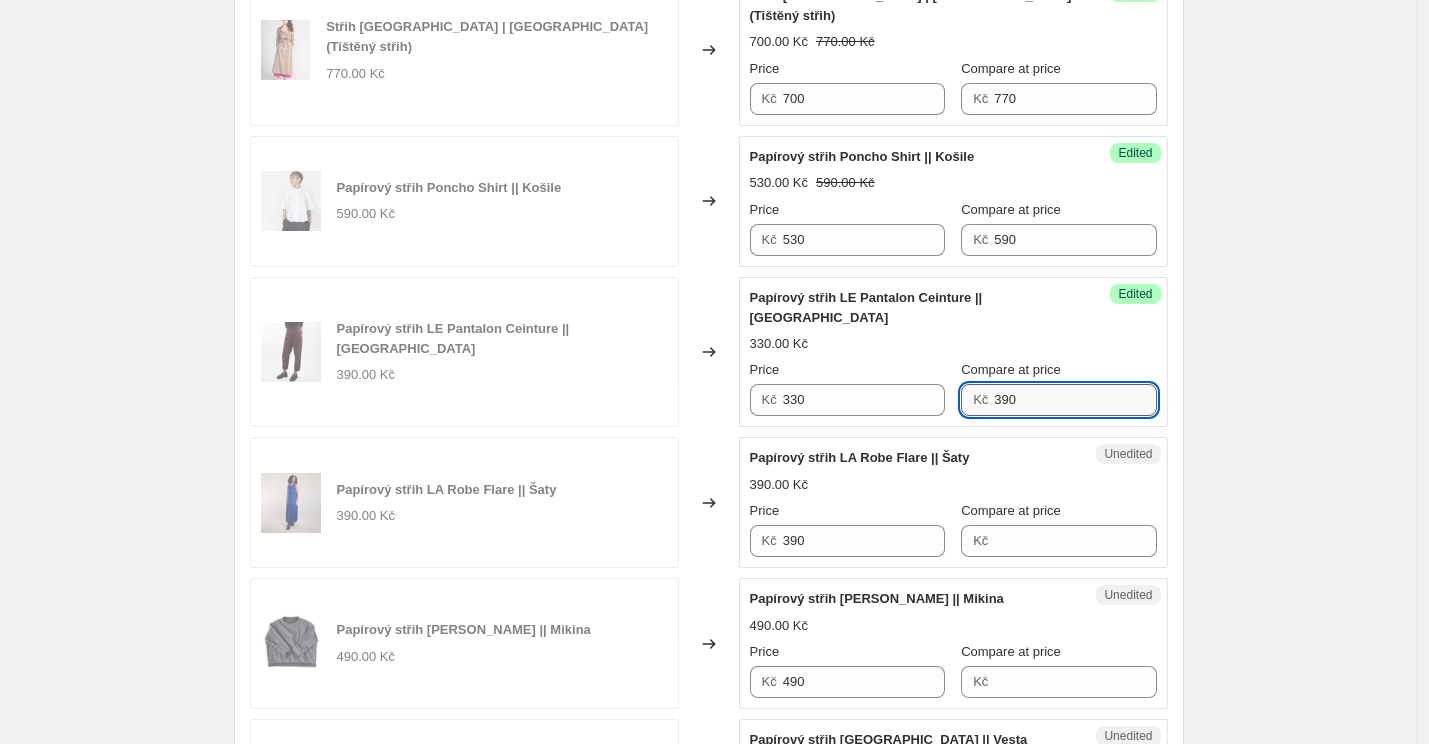 scroll, scrollTop: 2330, scrollLeft: 0, axis: vertical 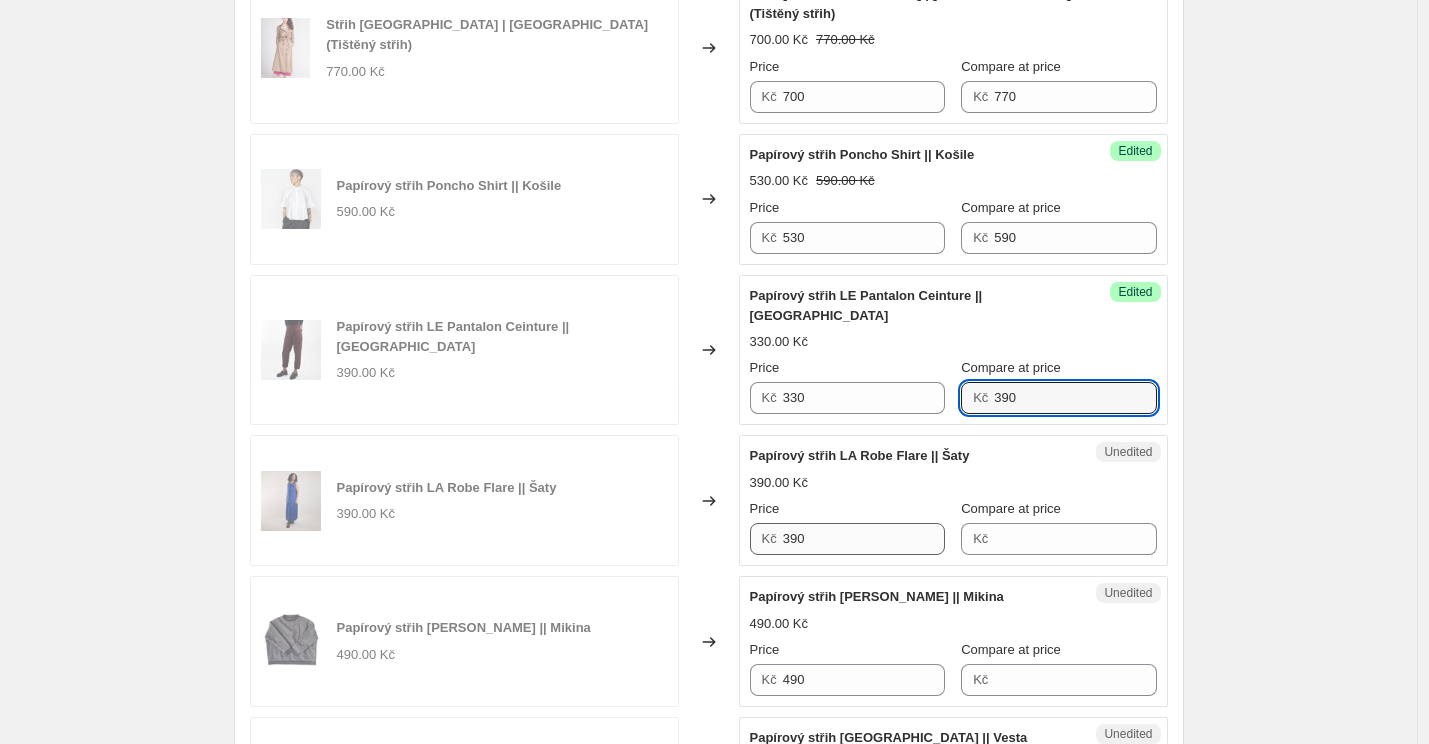type on "390" 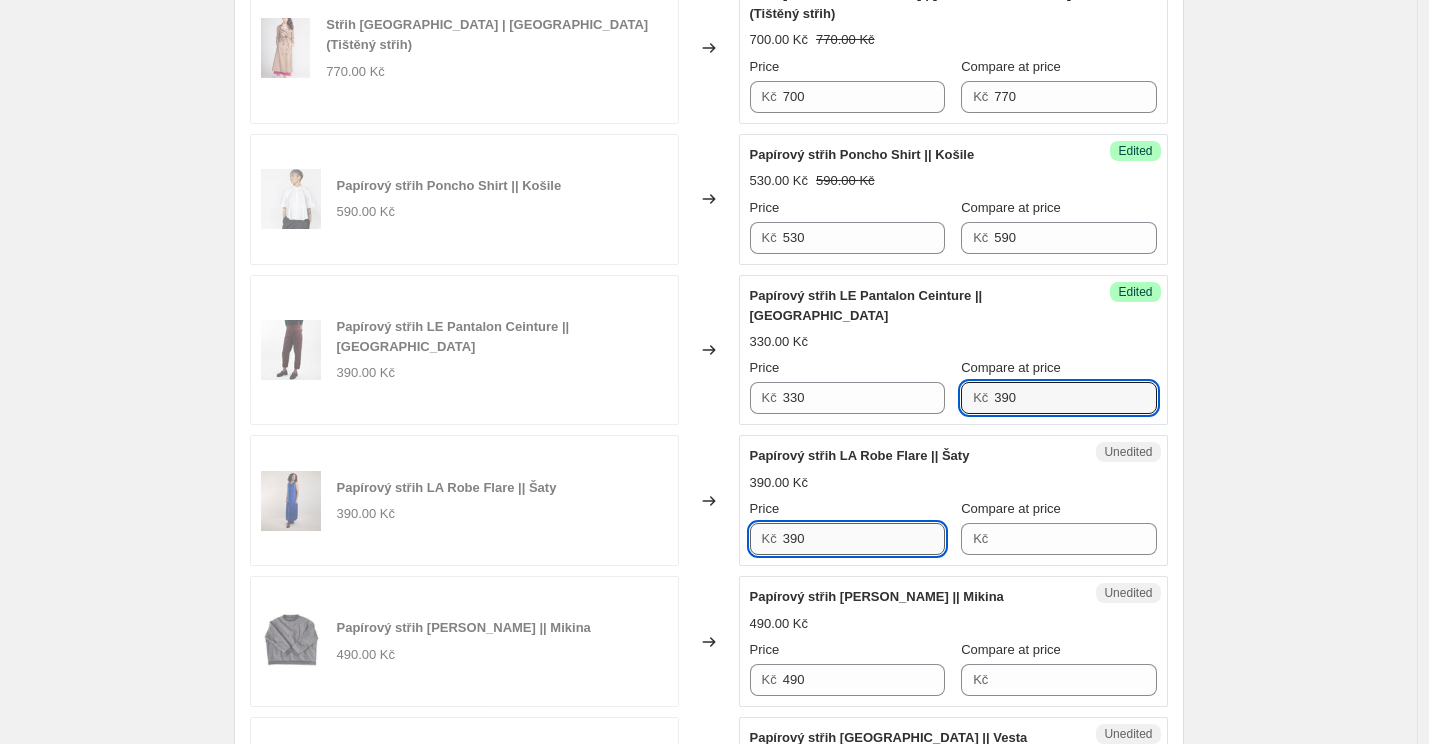 click on "390" at bounding box center [864, 539] 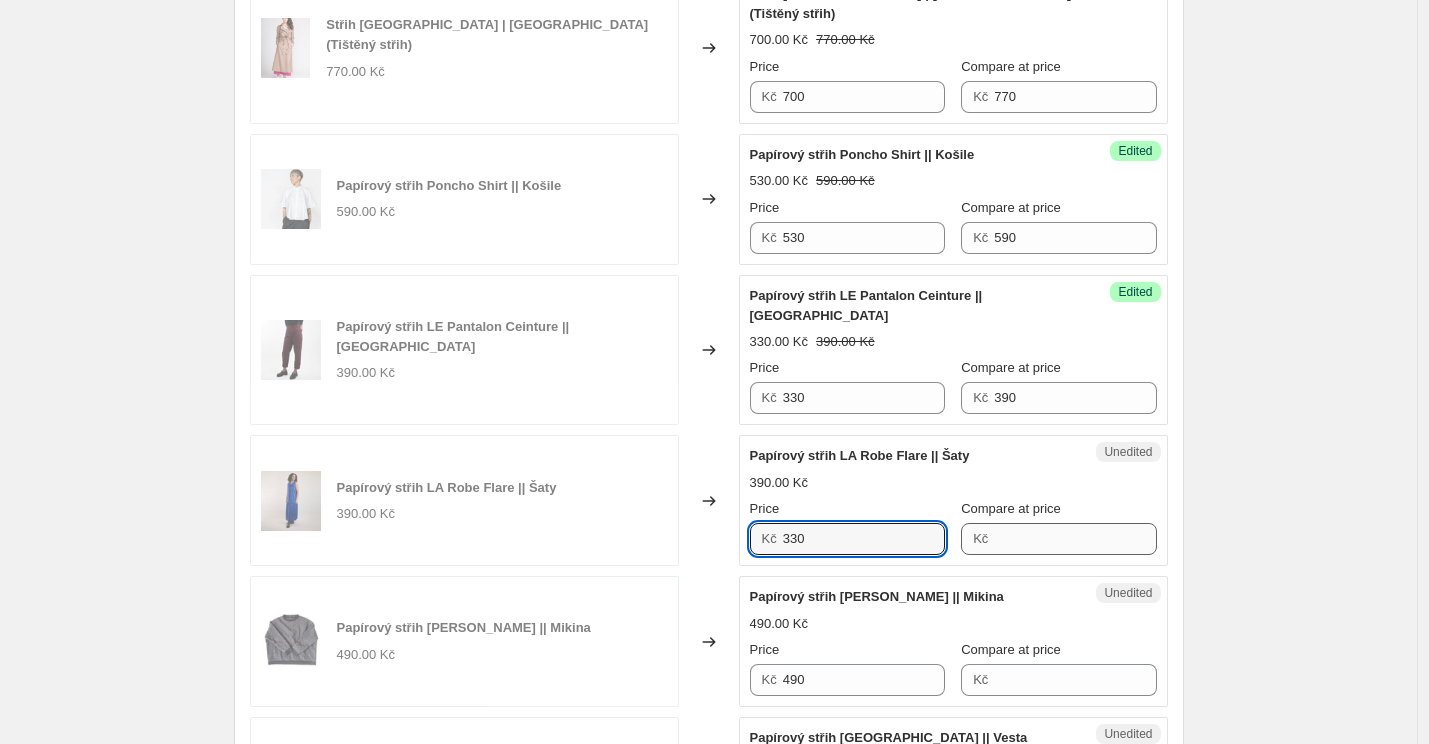 type on "330" 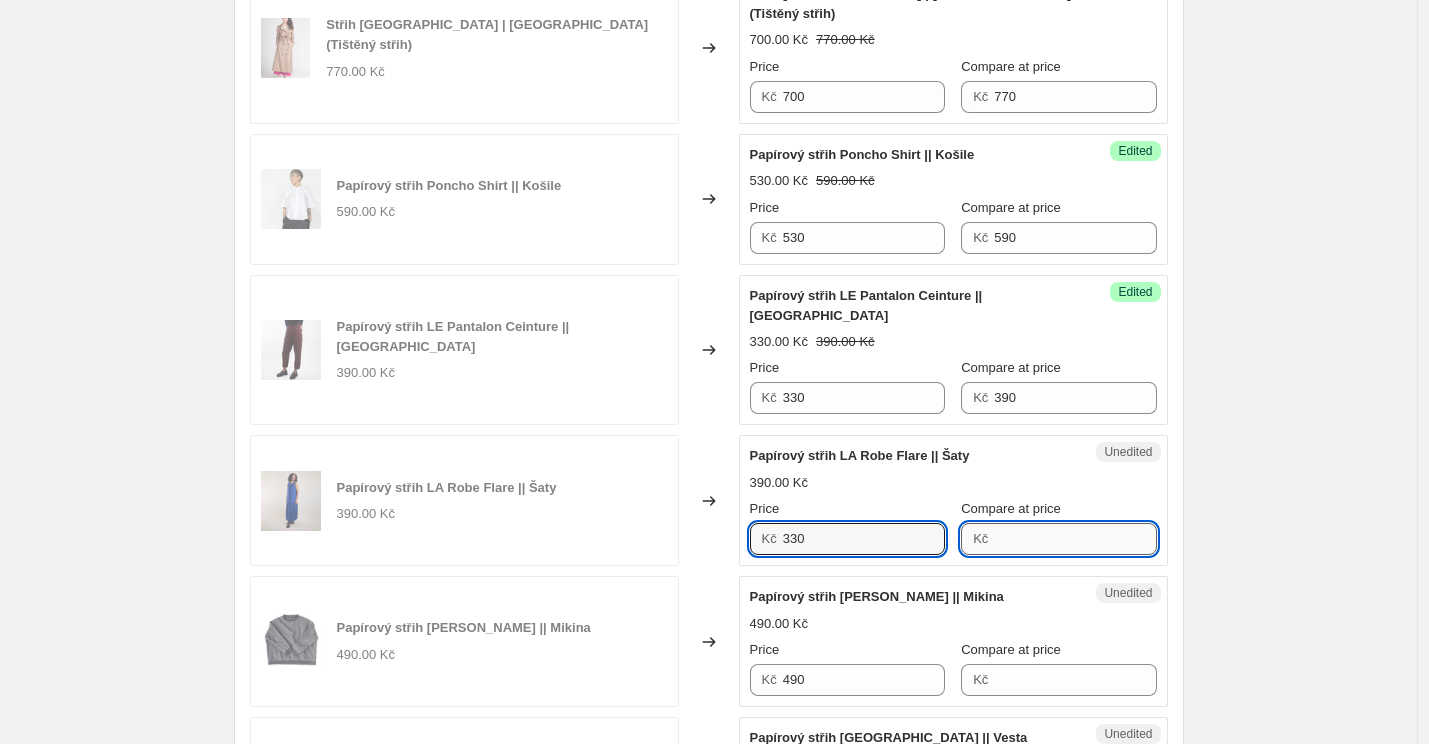 click on "Compare at price" at bounding box center [1075, 539] 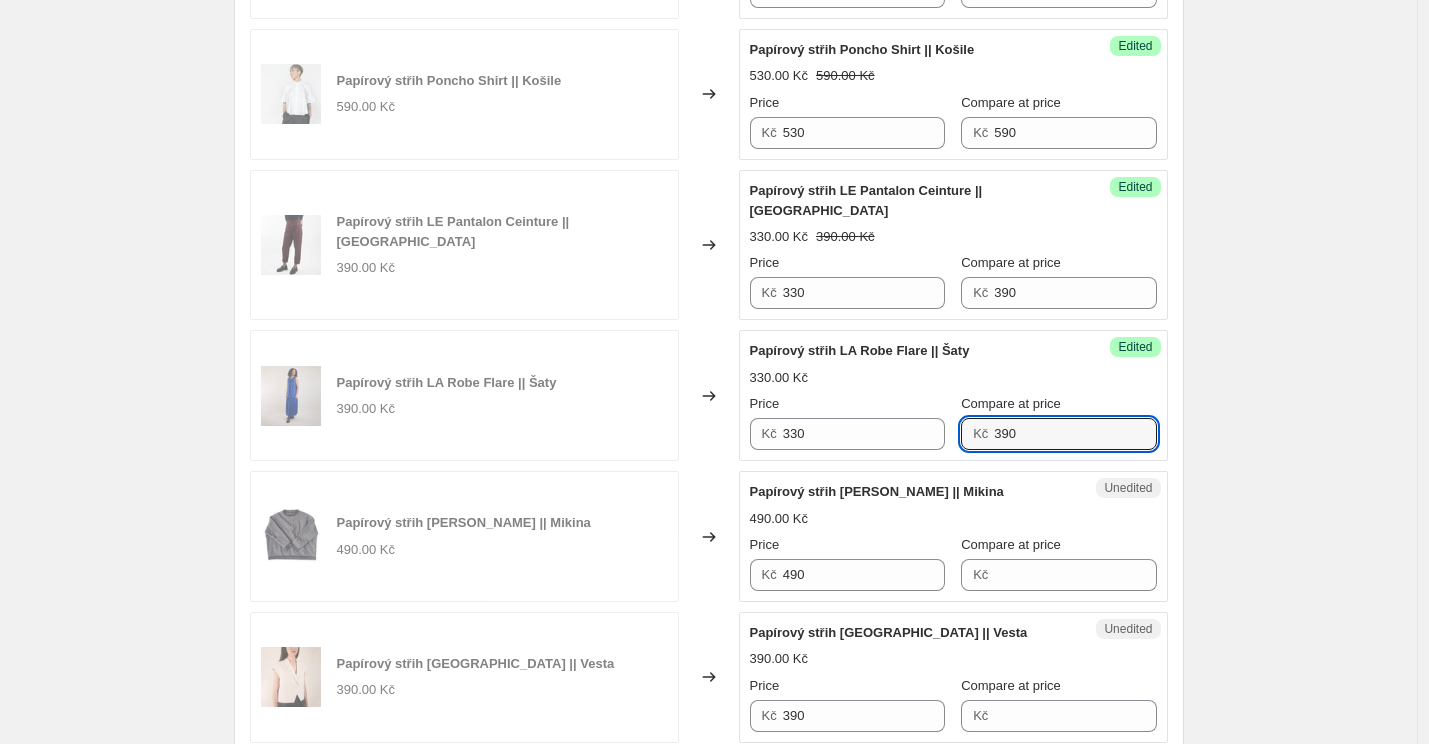 type on "390" 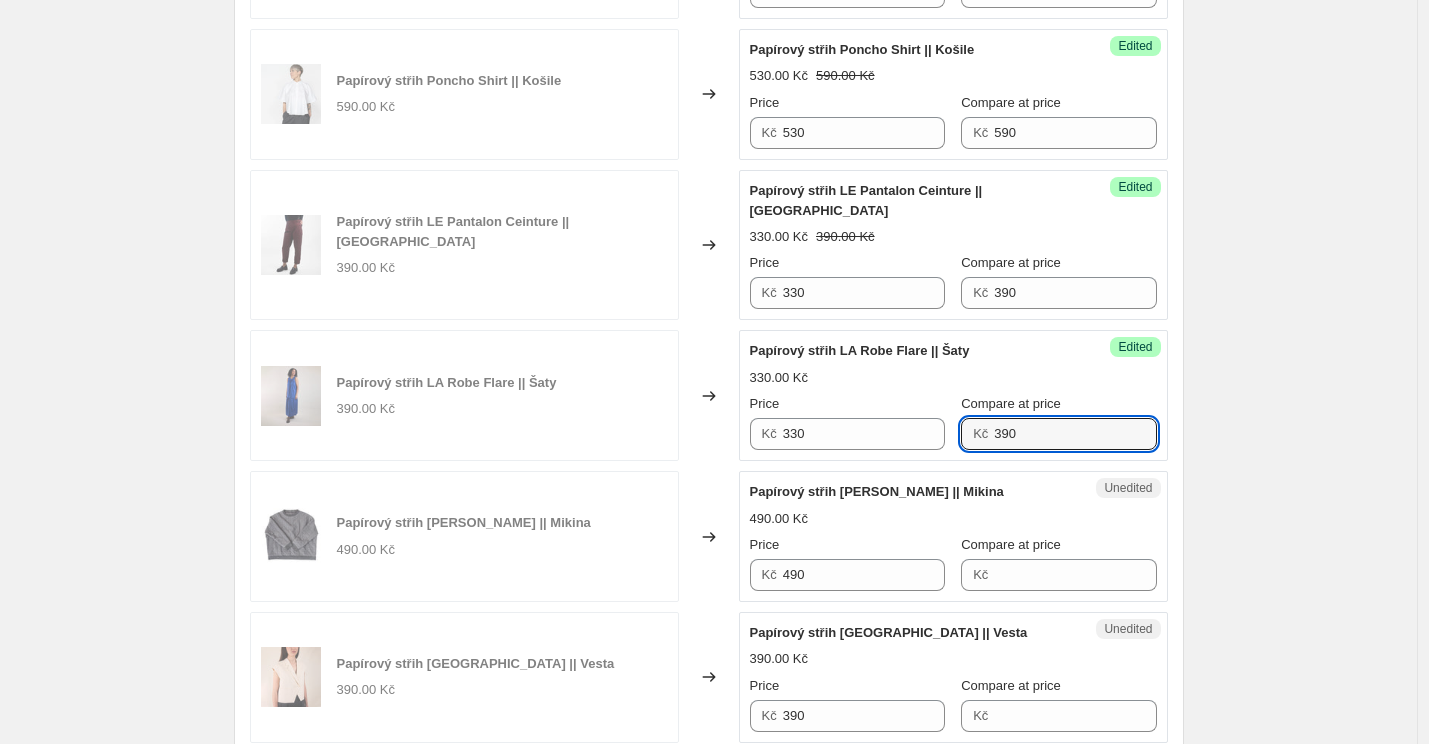 click on "Papírový střih [PERSON_NAME] || Mikina 490.00 Kč Price Kč 490 Compare at price Kč" at bounding box center [953, 536] 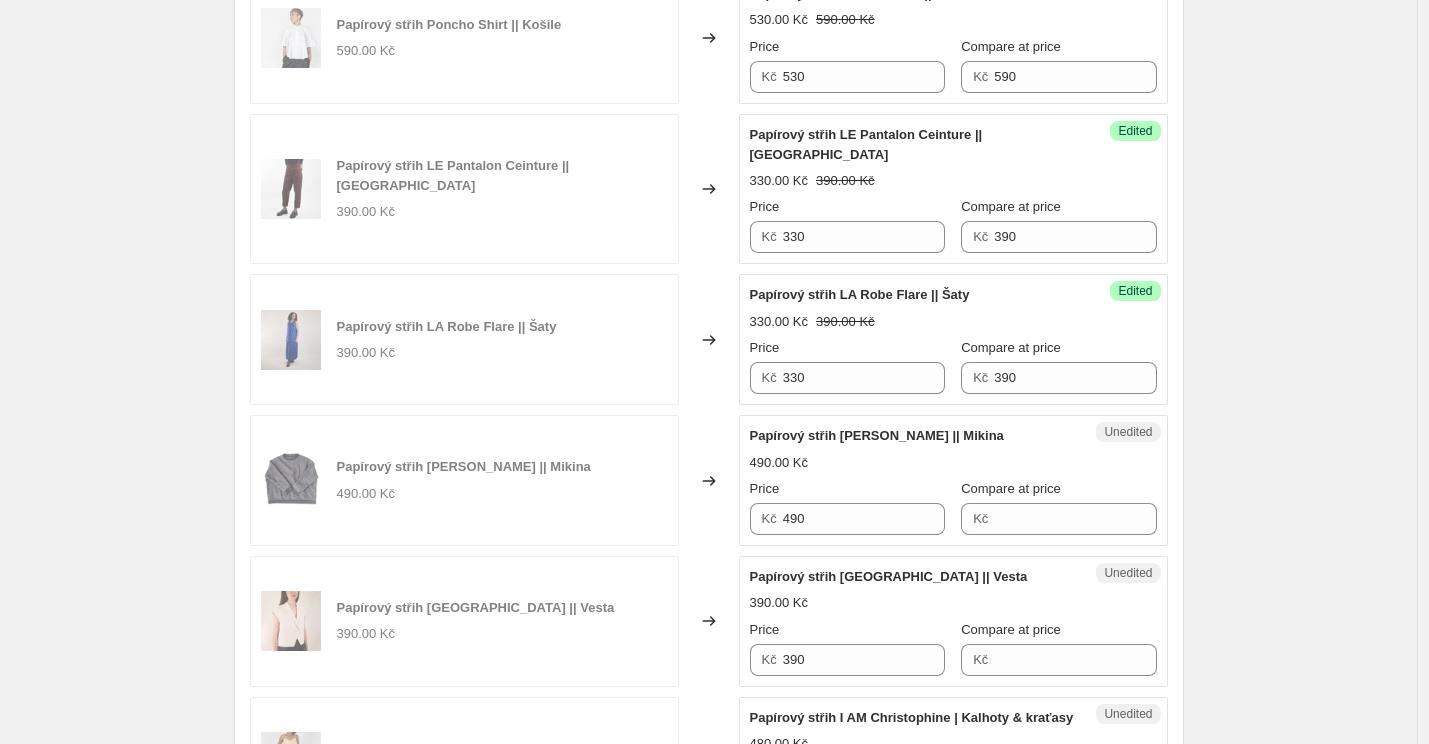 scroll, scrollTop: 2492, scrollLeft: 0, axis: vertical 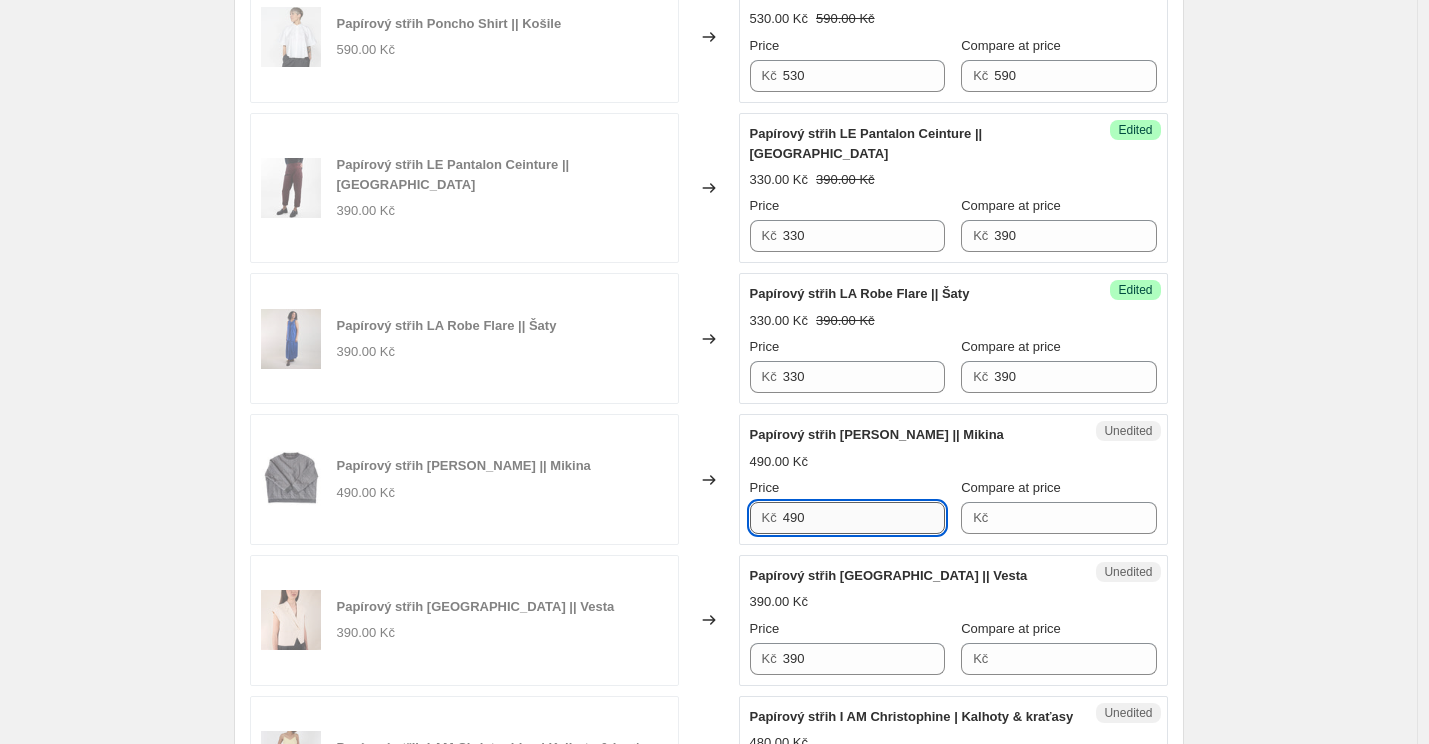 click on "490" at bounding box center [864, 518] 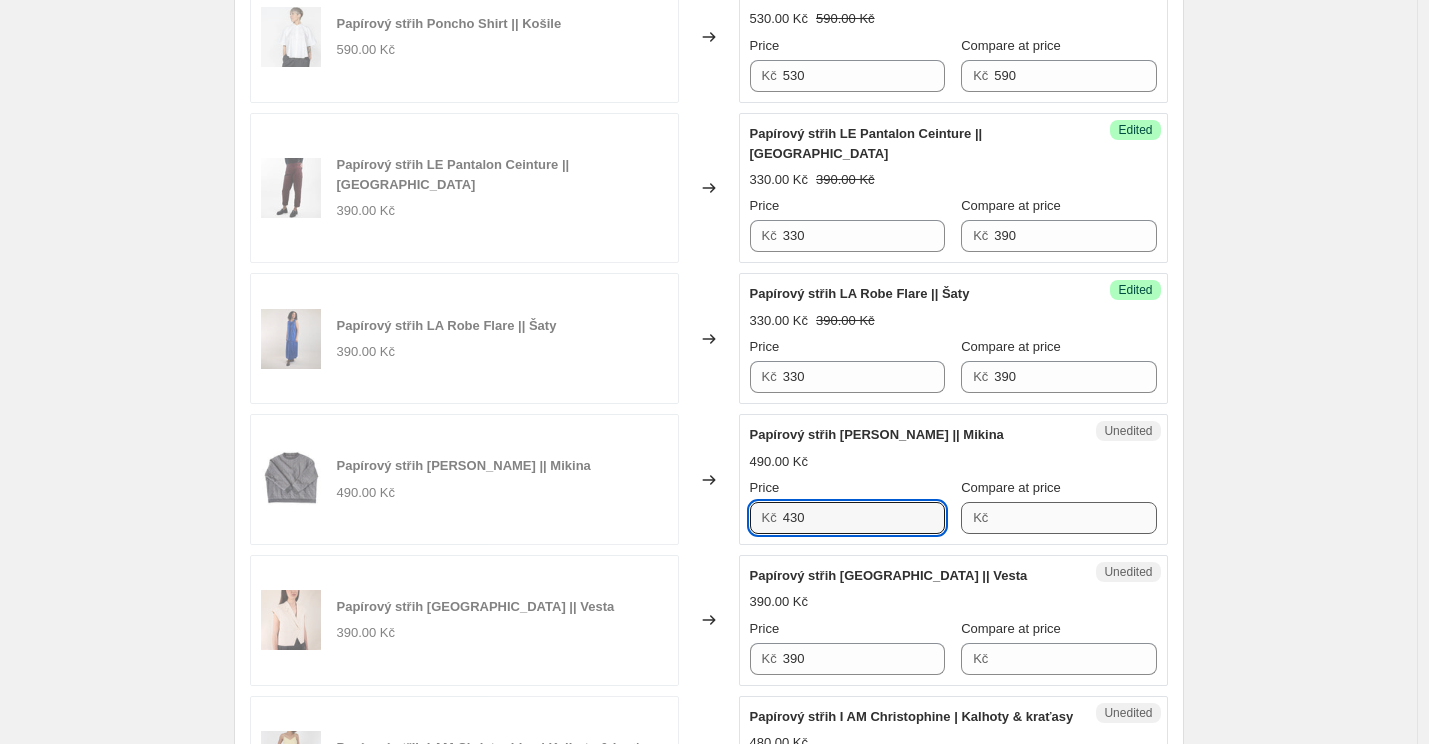 type on "430" 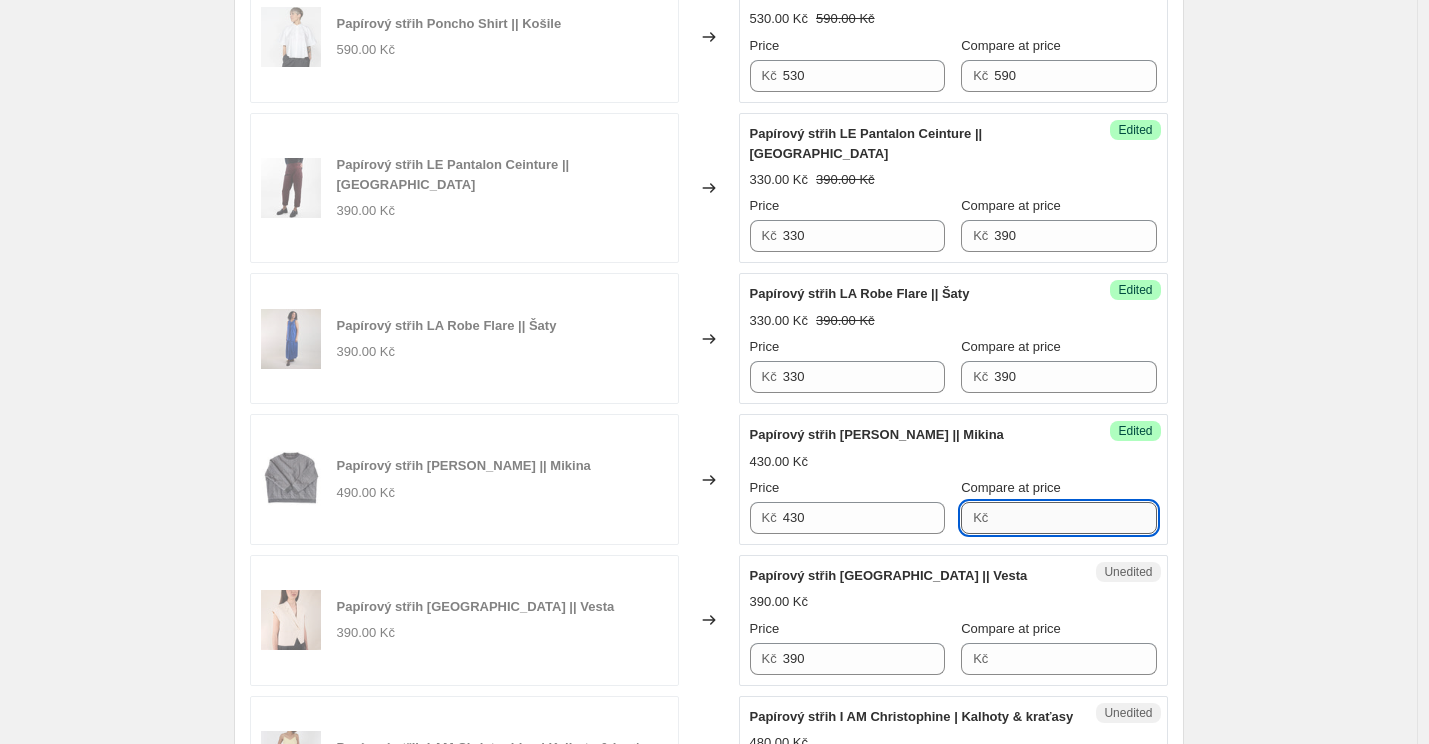 click on "Compare at price" at bounding box center (1075, 518) 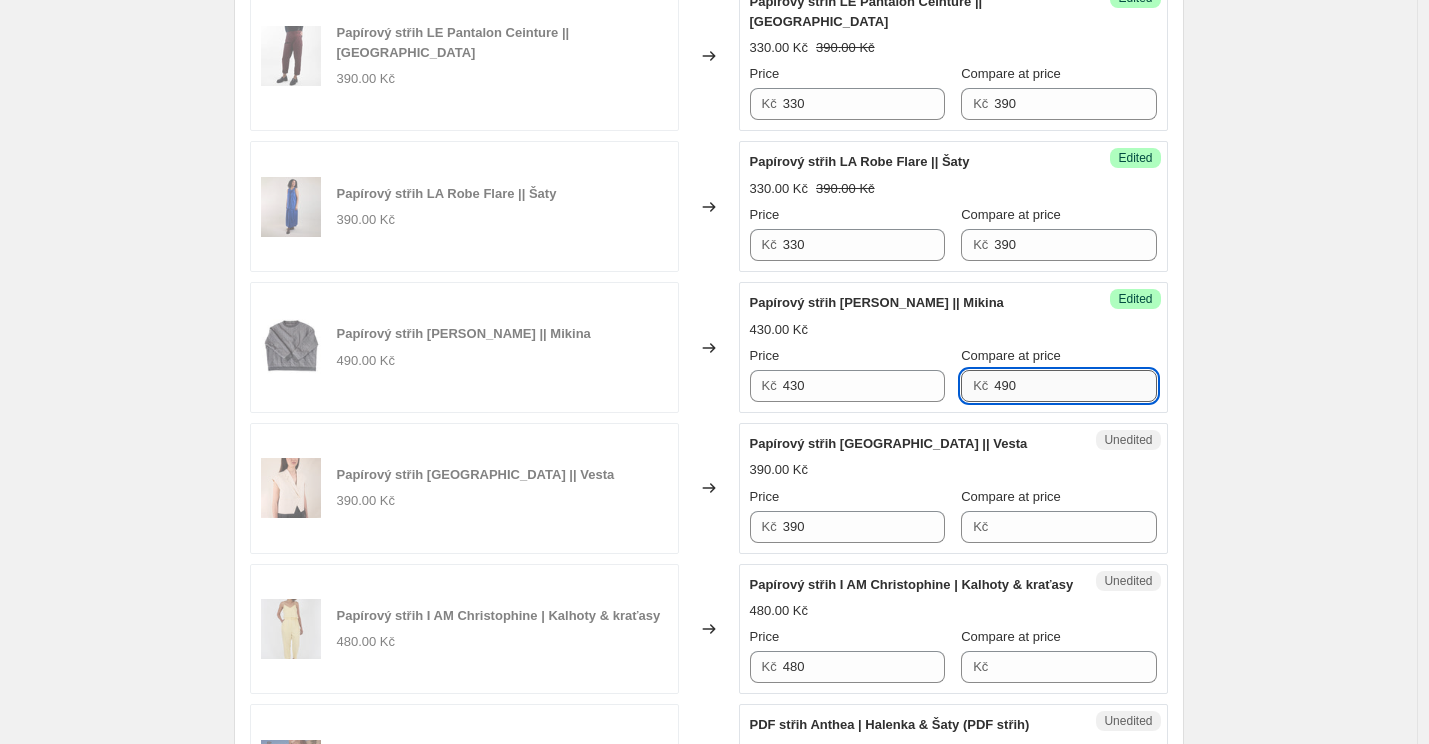 scroll, scrollTop: 2634, scrollLeft: 0, axis: vertical 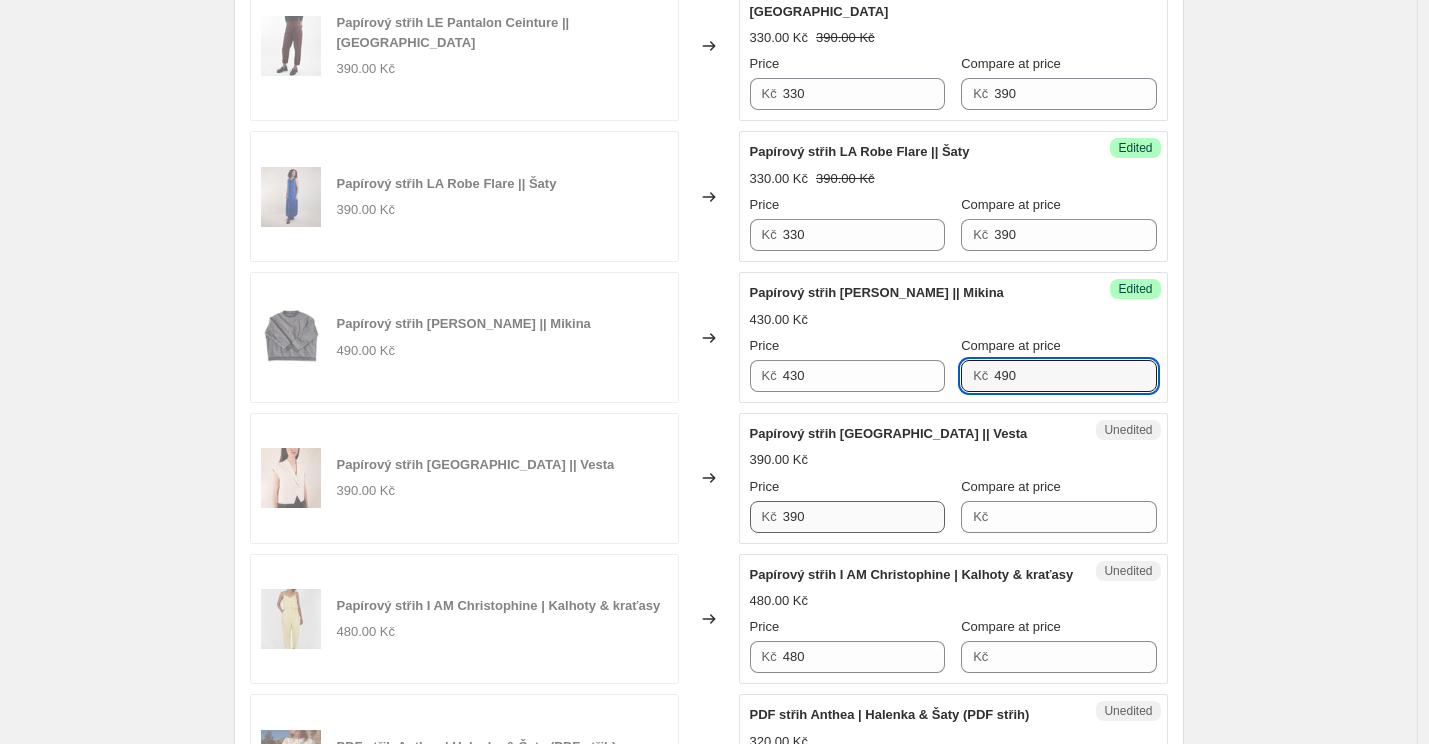 type on "490" 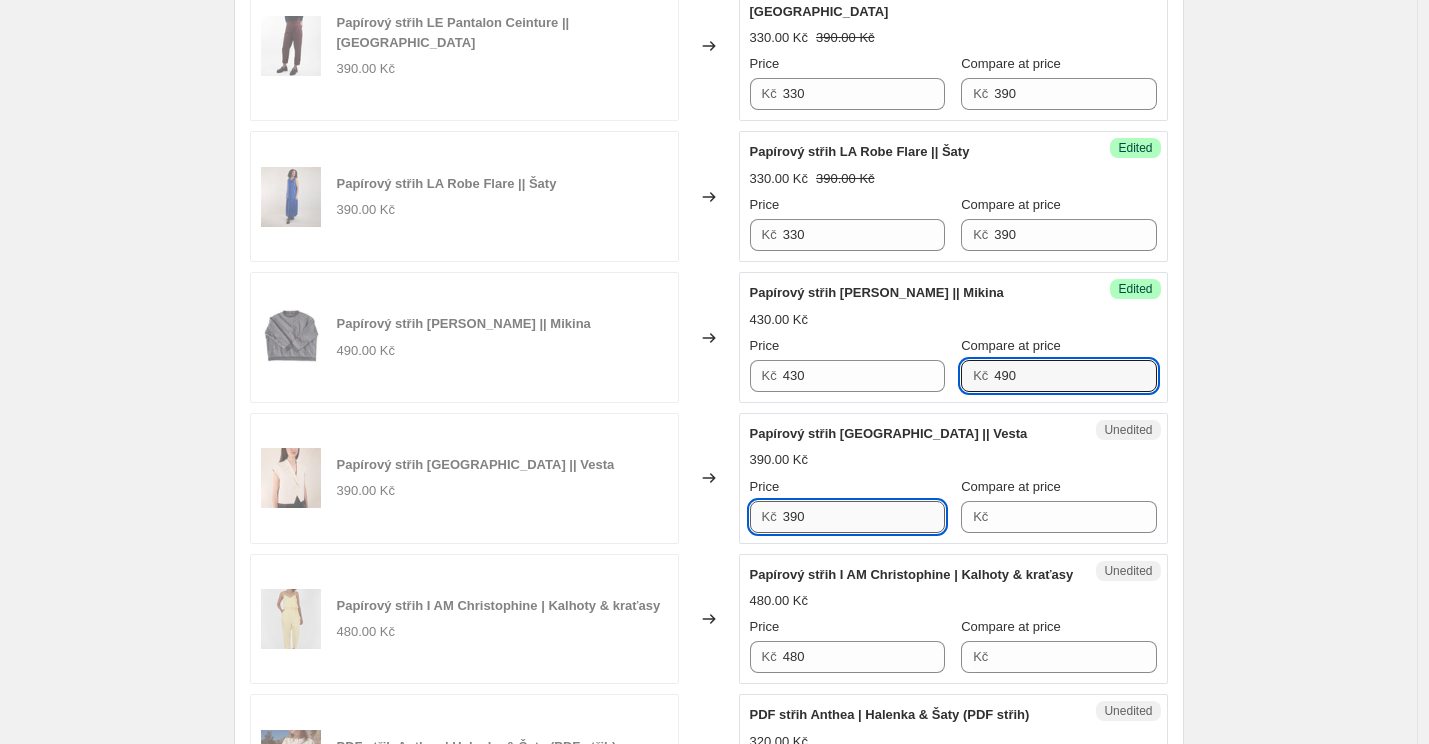 click on "390" at bounding box center [864, 517] 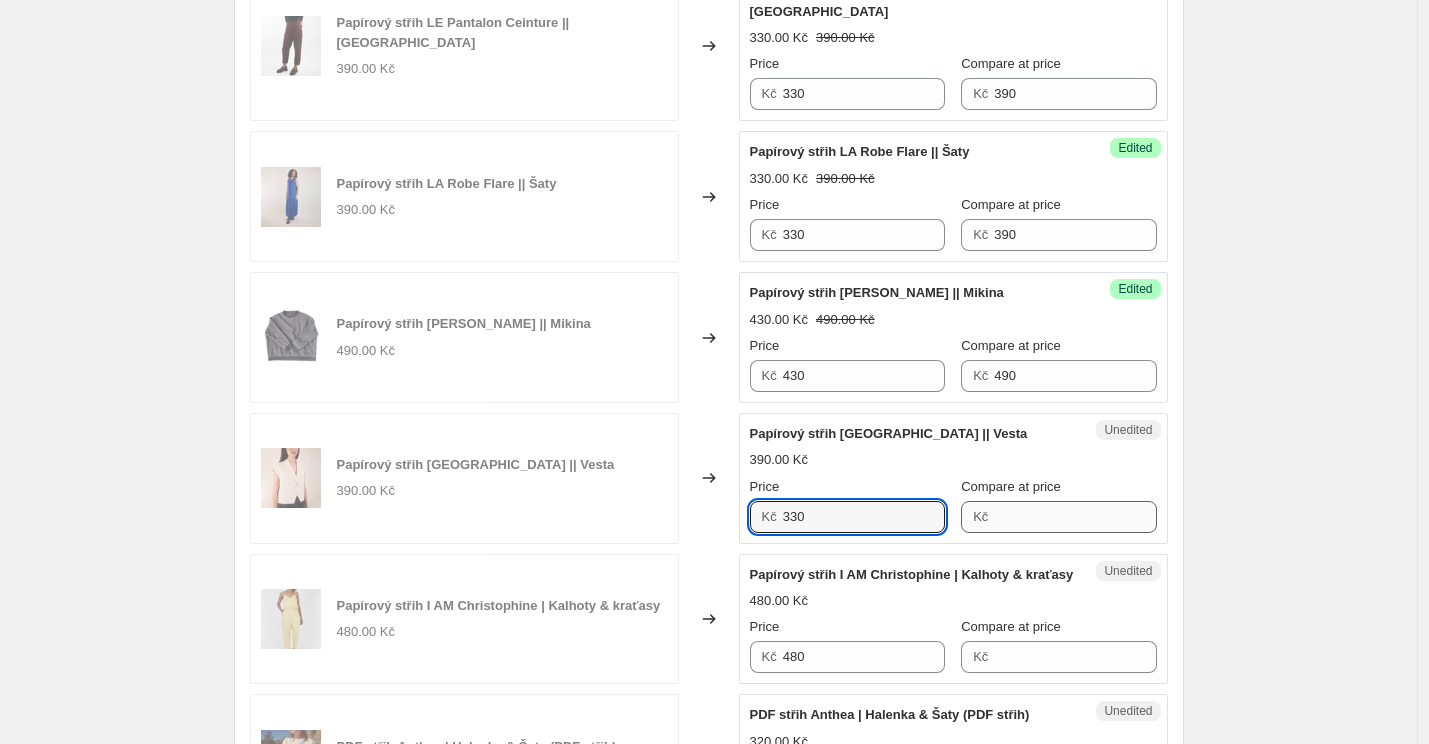 type on "330" 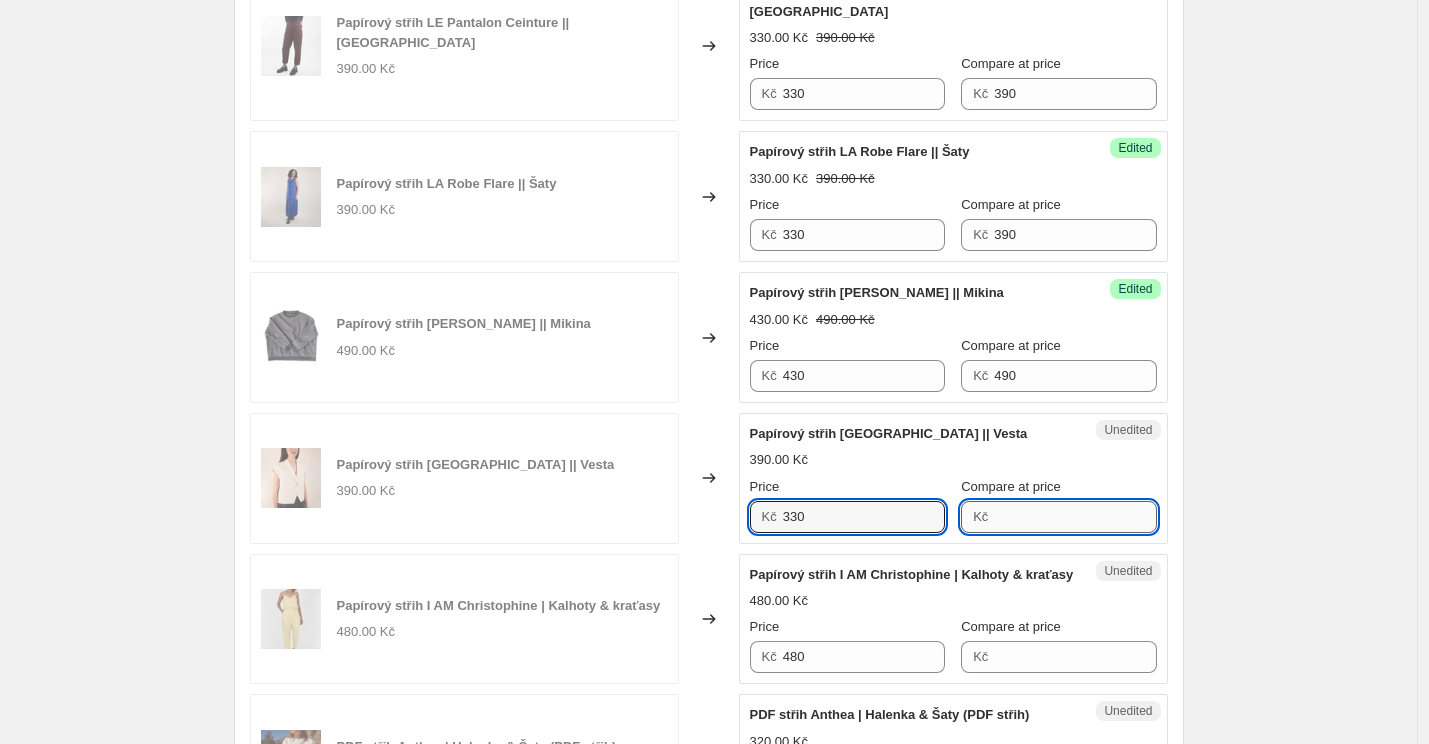 click on "Compare at price" at bounding box center (1075, 517) 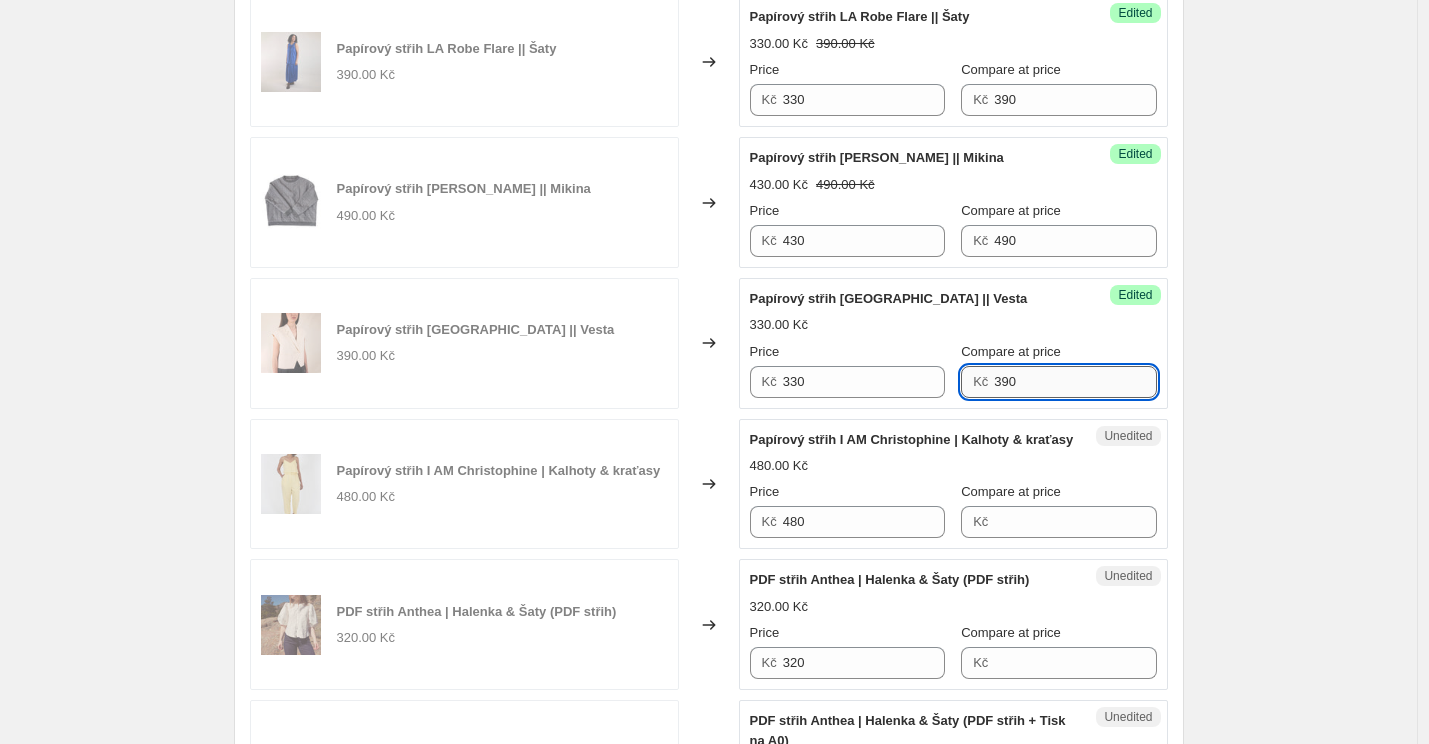 scroll, scrollTop: 2773, scrollLeft: 0, axis: vertical 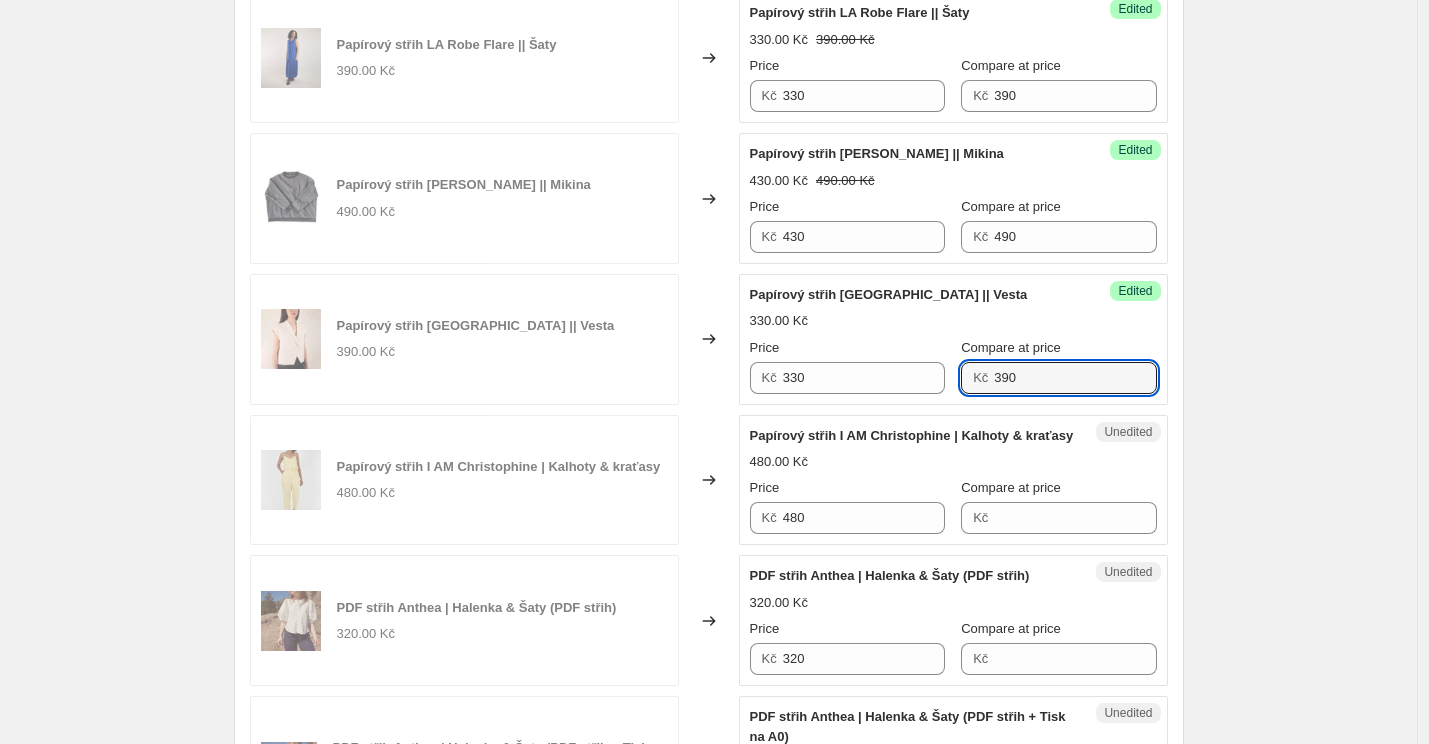 type on "390" 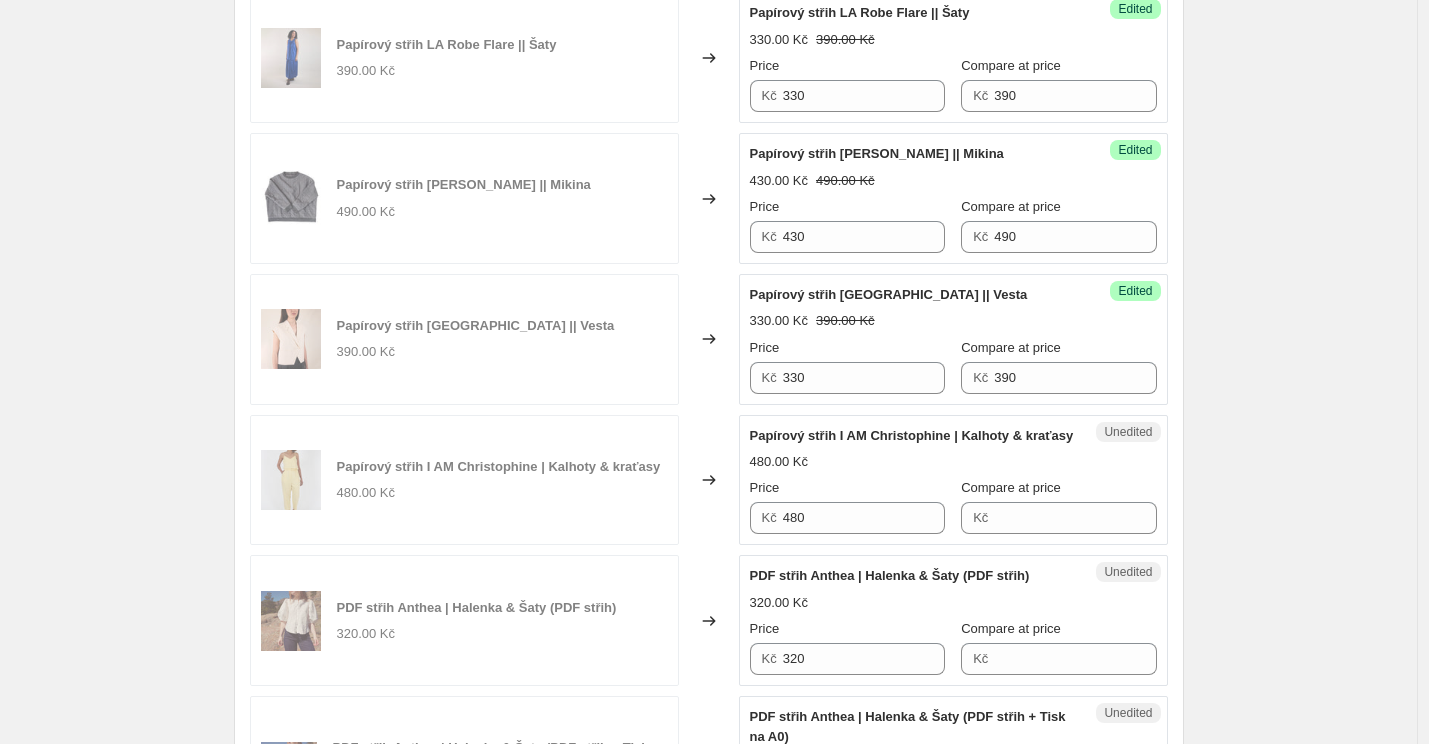 click on "Papírový střih I AM Christophine | Kalhoty & kraťasy 480.00 Kč Price Kč 480 Compare at price Kč" at bounding box center [953, 480] 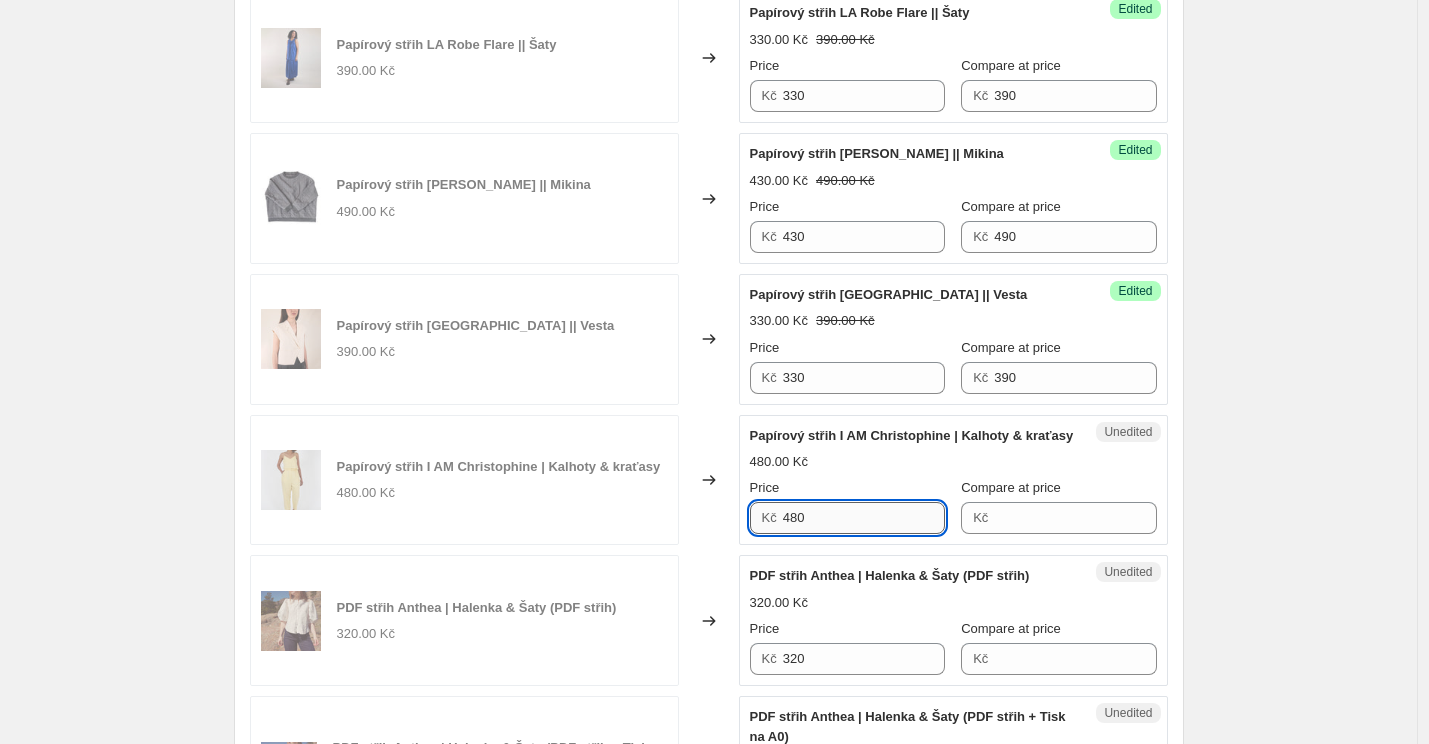 click on "480" at bounding box center [864, 518] 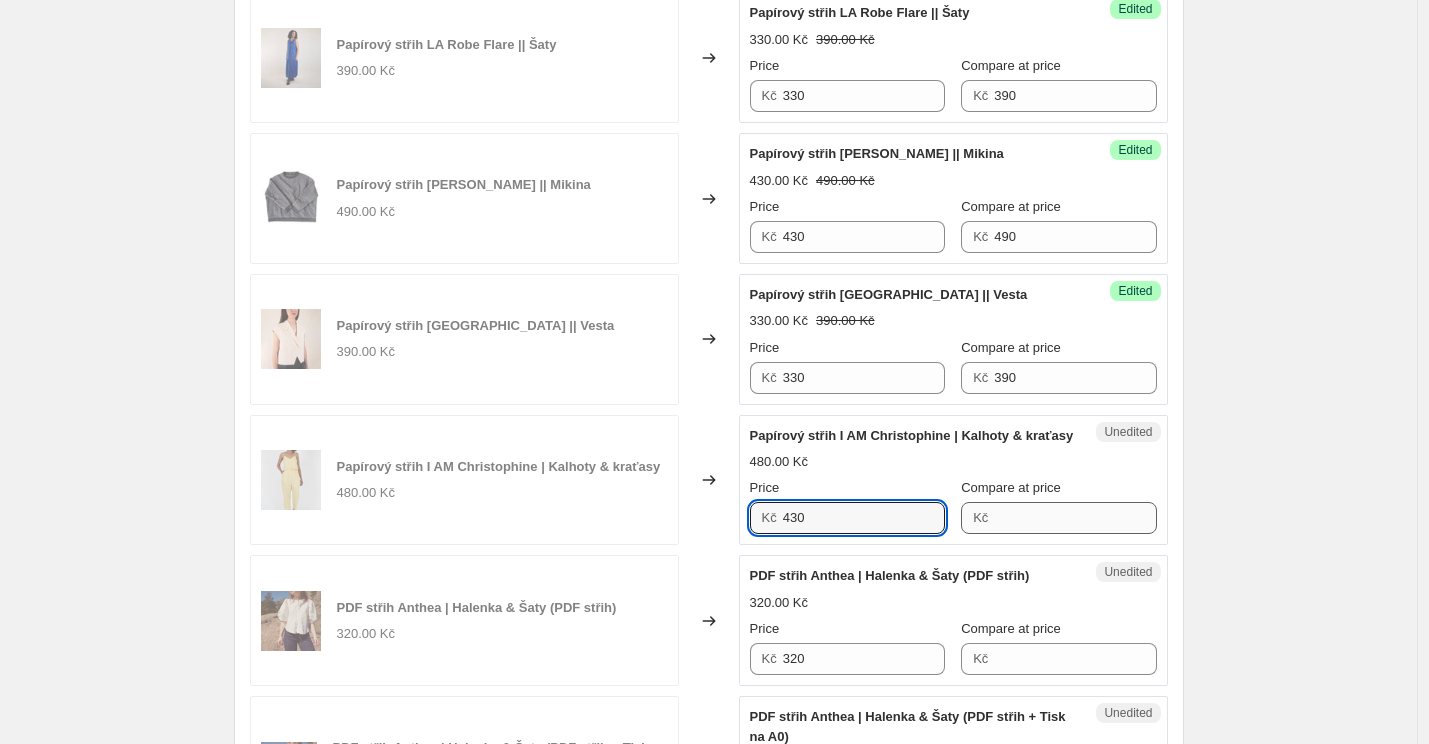 type on "430" 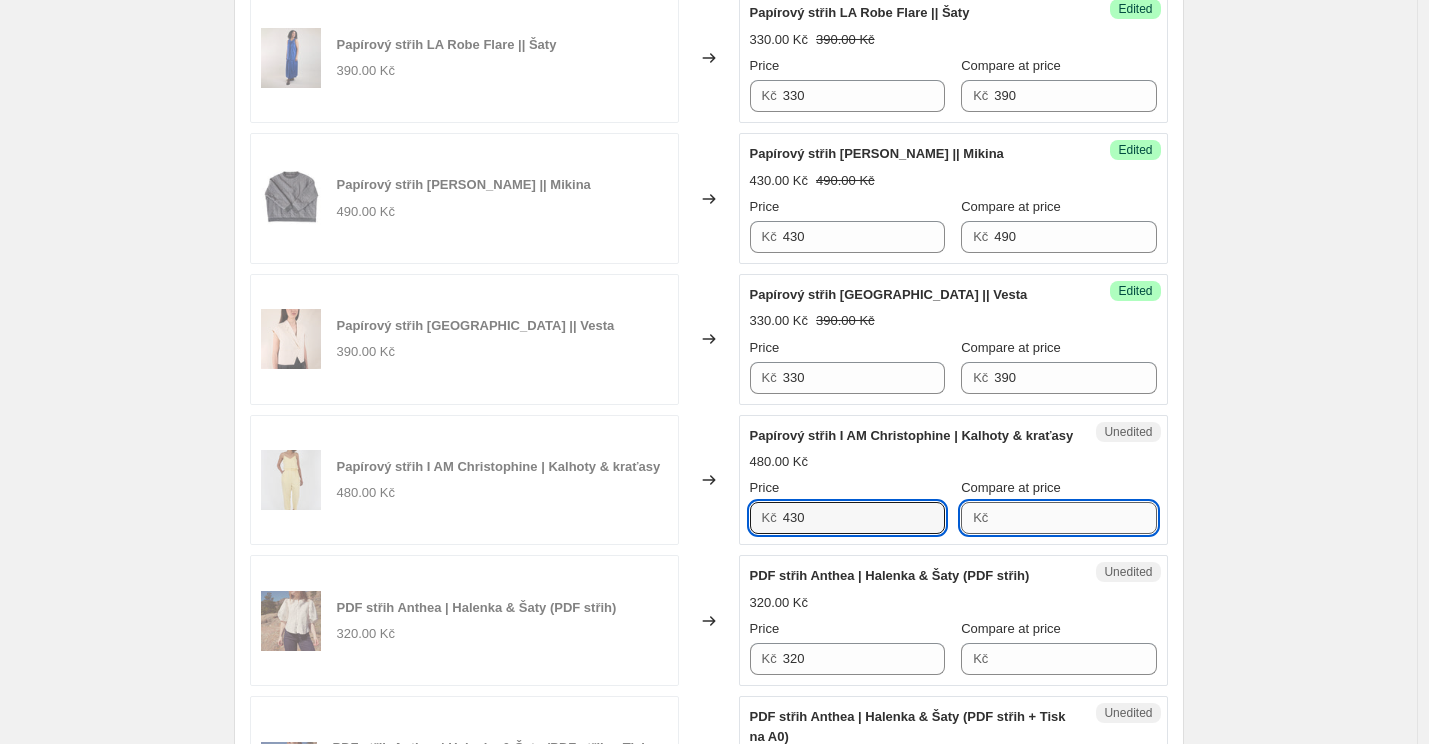 click on "Compare at price" at bounding box center (1075, 518) 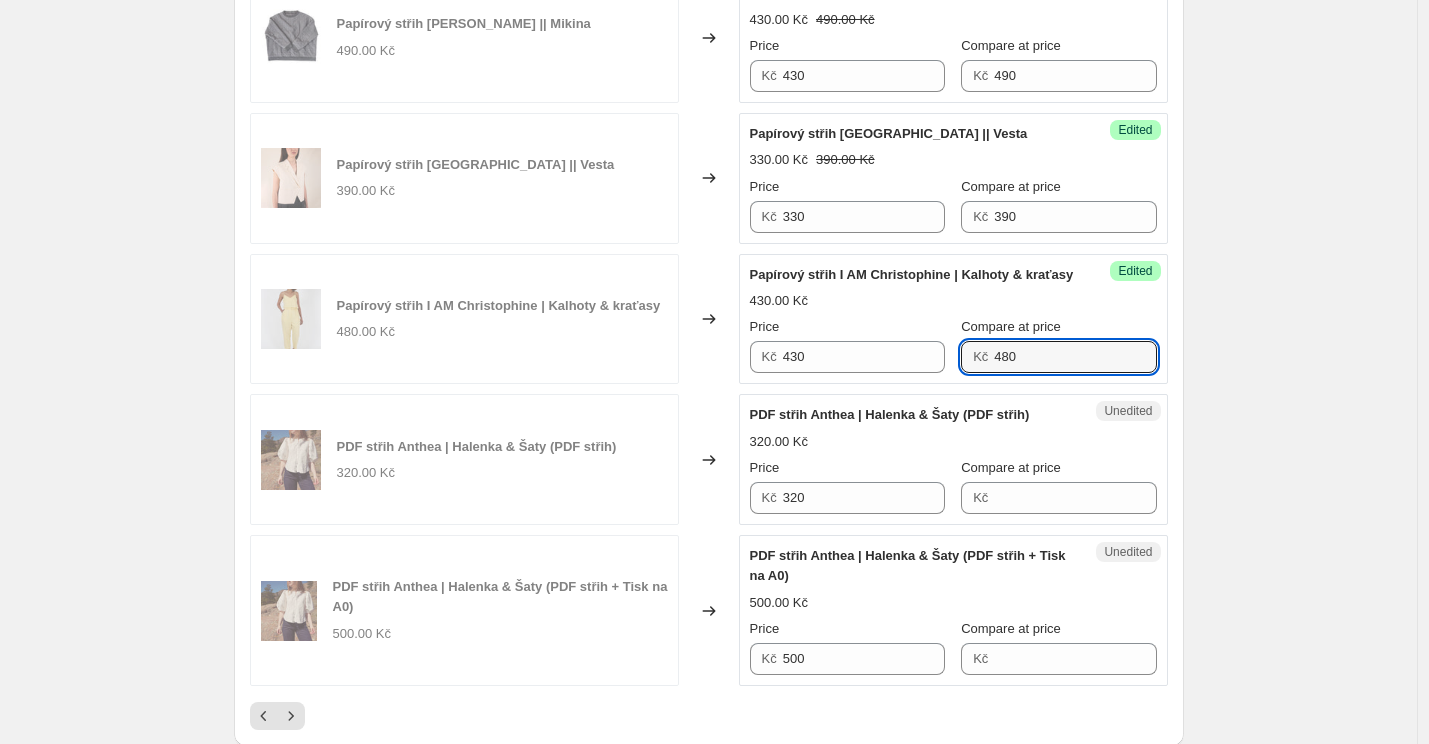type on "480" 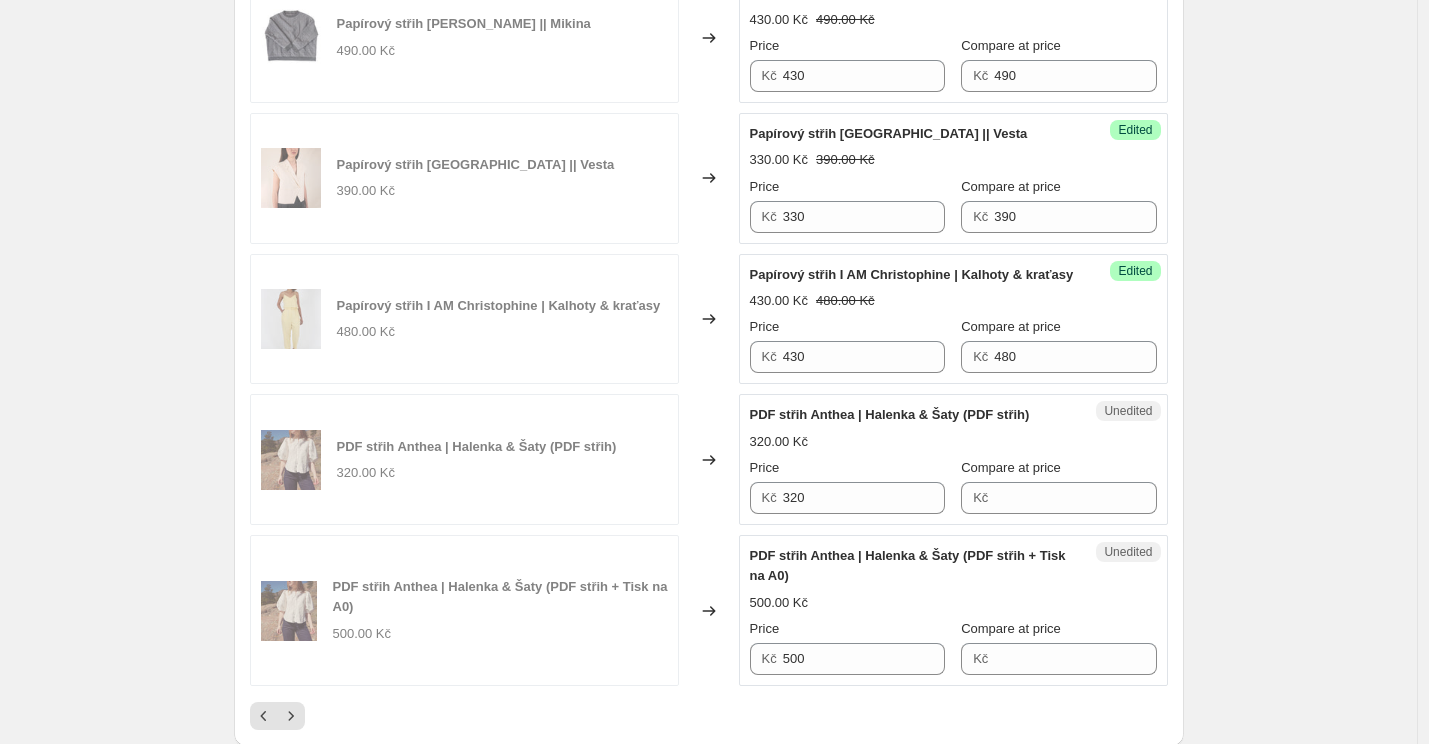 click on "PDF střih Anthea | Halenka & Šaty (PDF střih)" at bounding box center [890, 414] 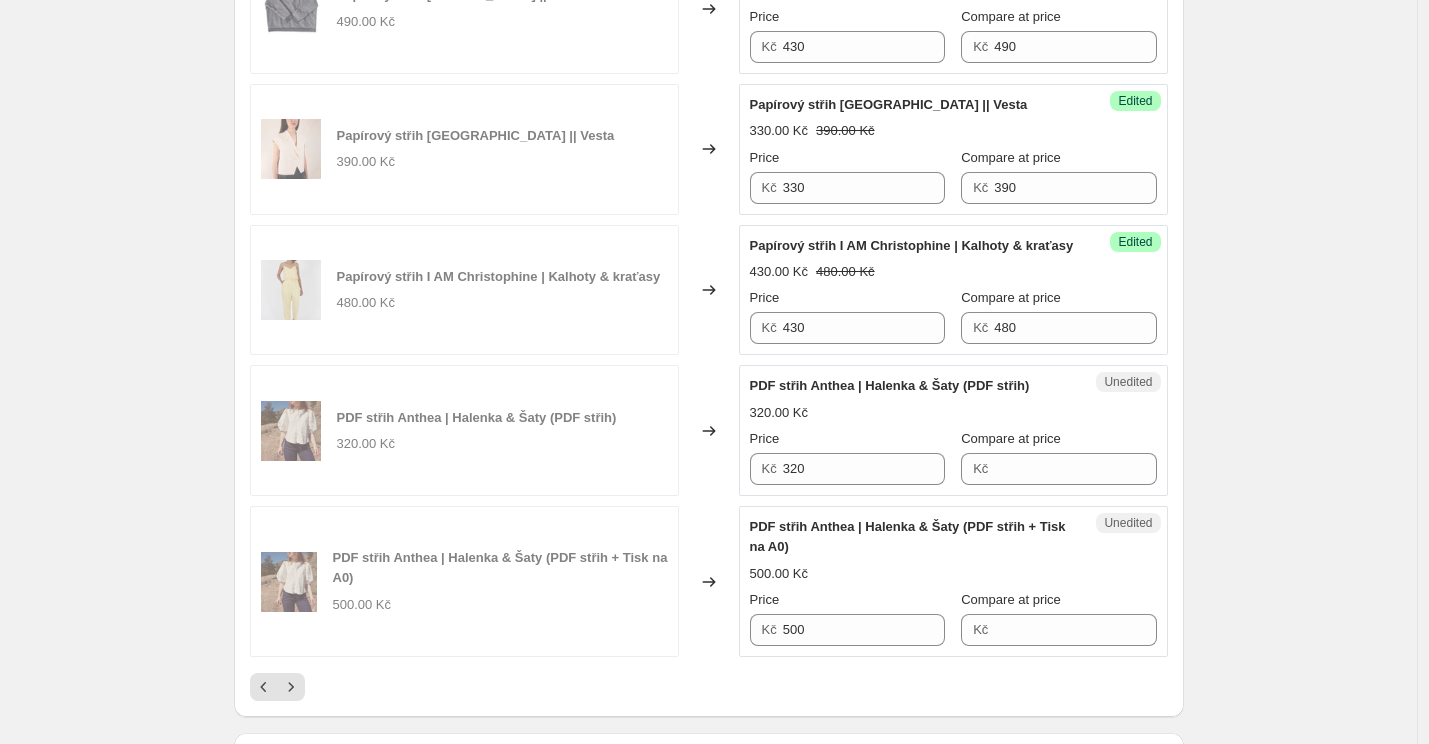 scroll, scrollTop: 2974, scrollLeft: 0, axis: vertical 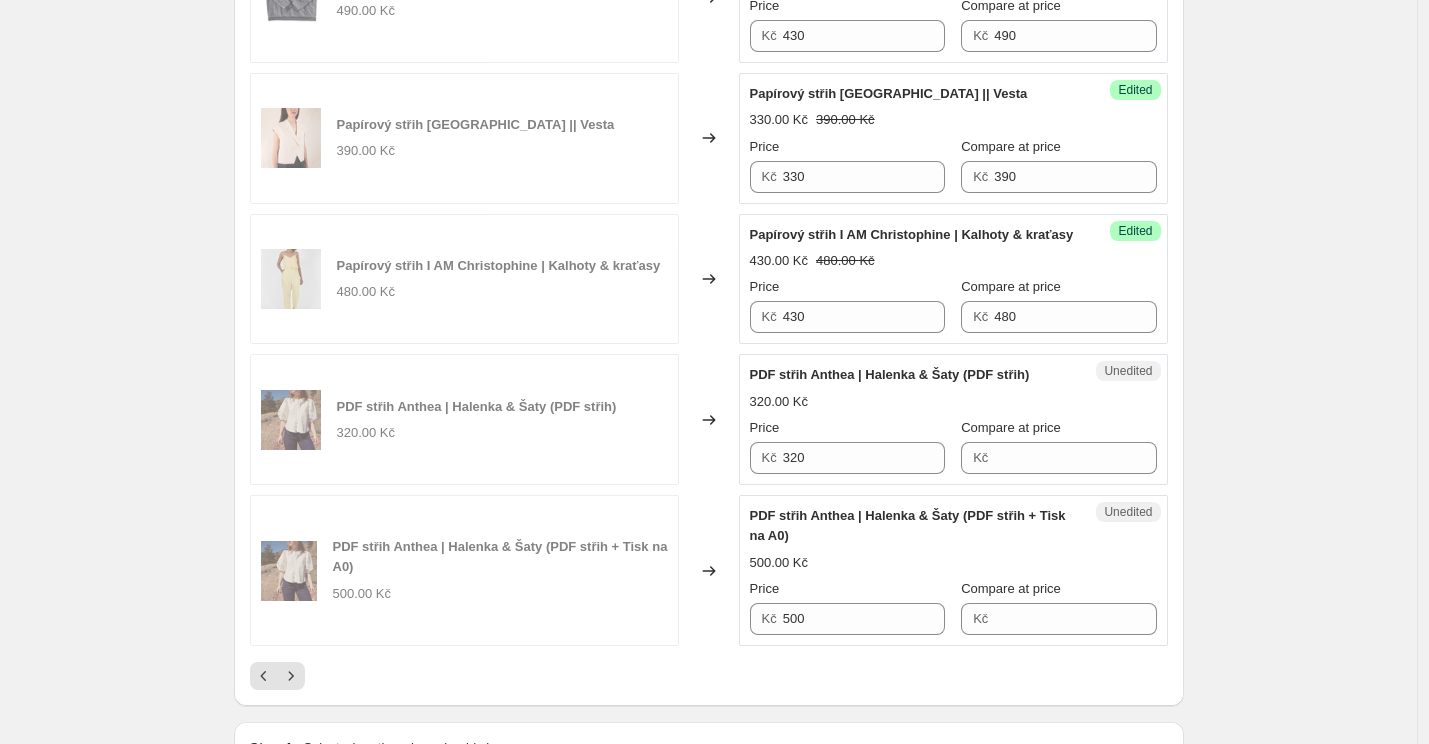click on "320.00 Kč" at bounding box center [953, 402] 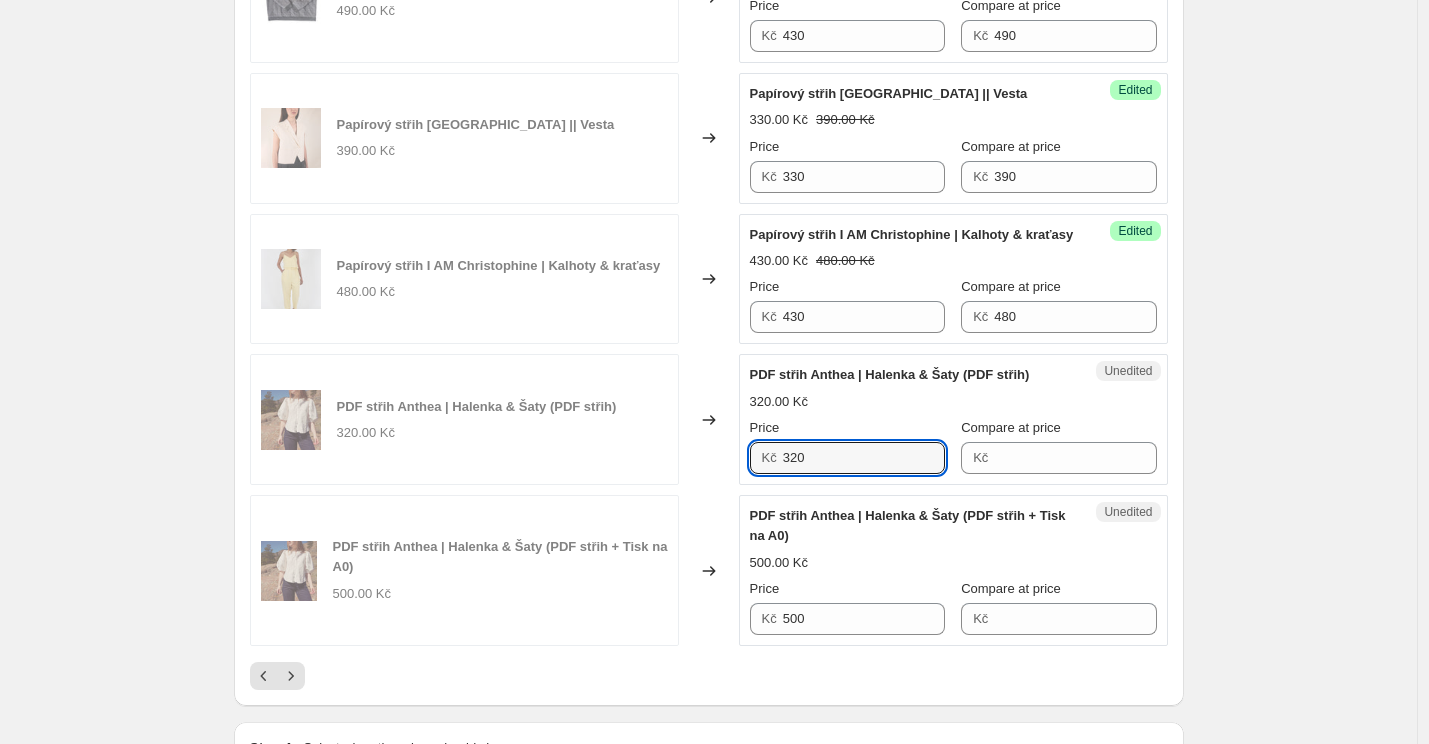 drag, startPoint x: 804, startPoint y: 420, endPoint x: 773, endPoint y: 420, distance: 31 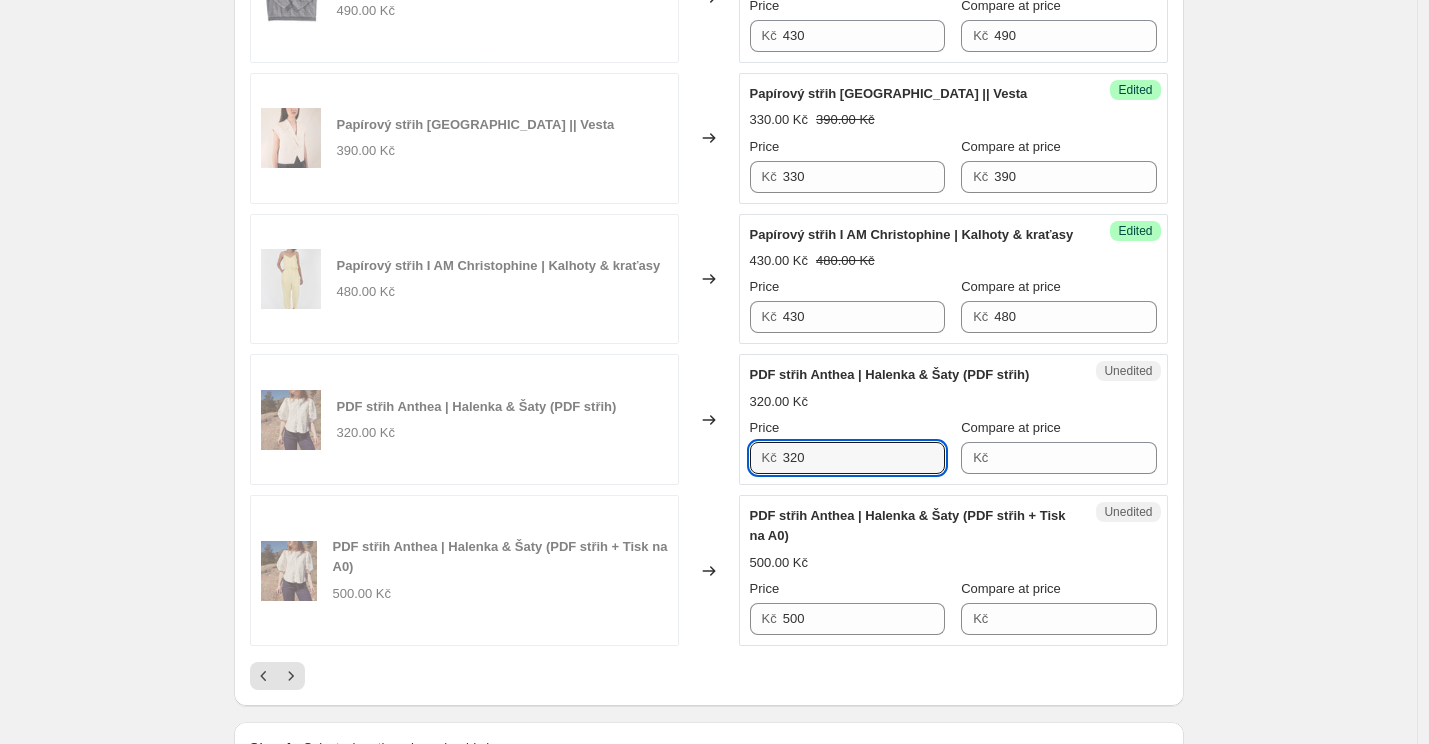 click on "Kč 320" at bounding box center (847, 458) 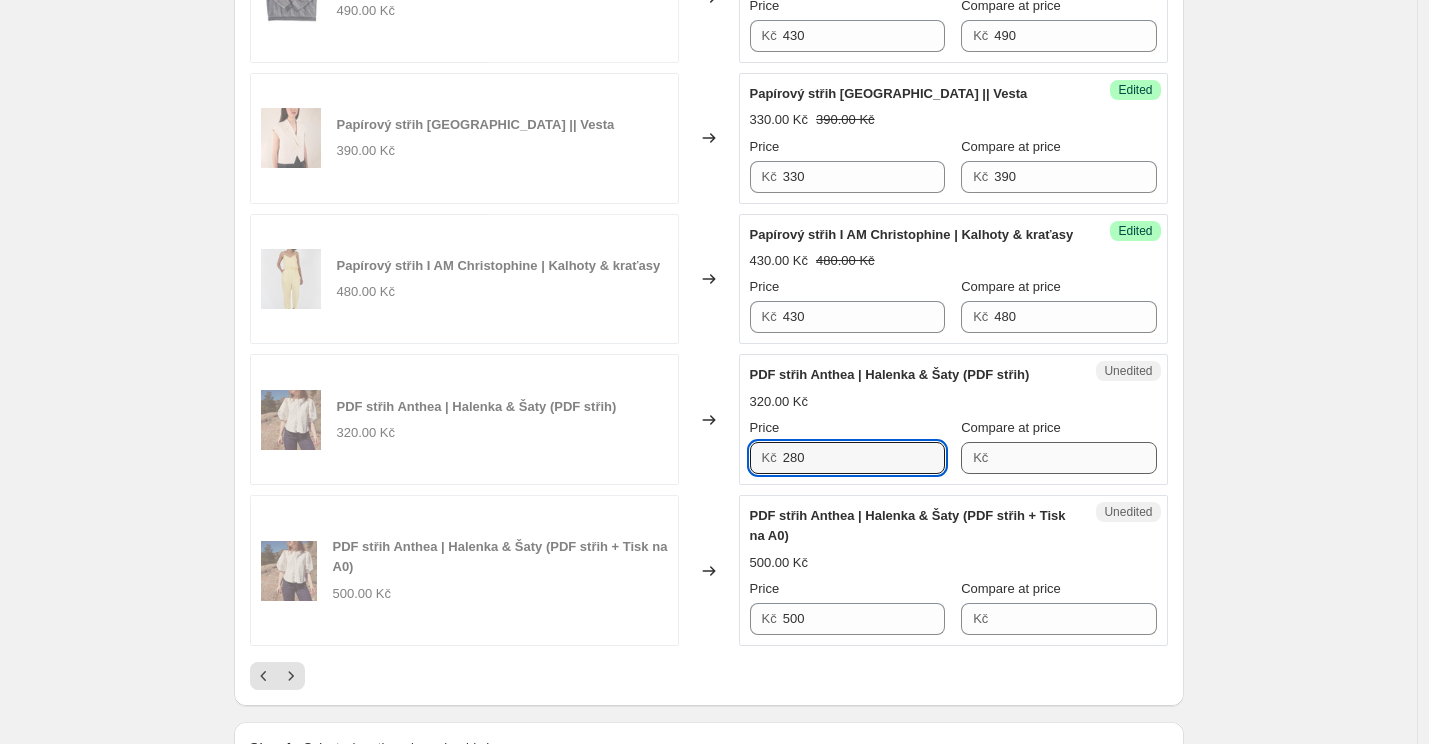 type on "280" 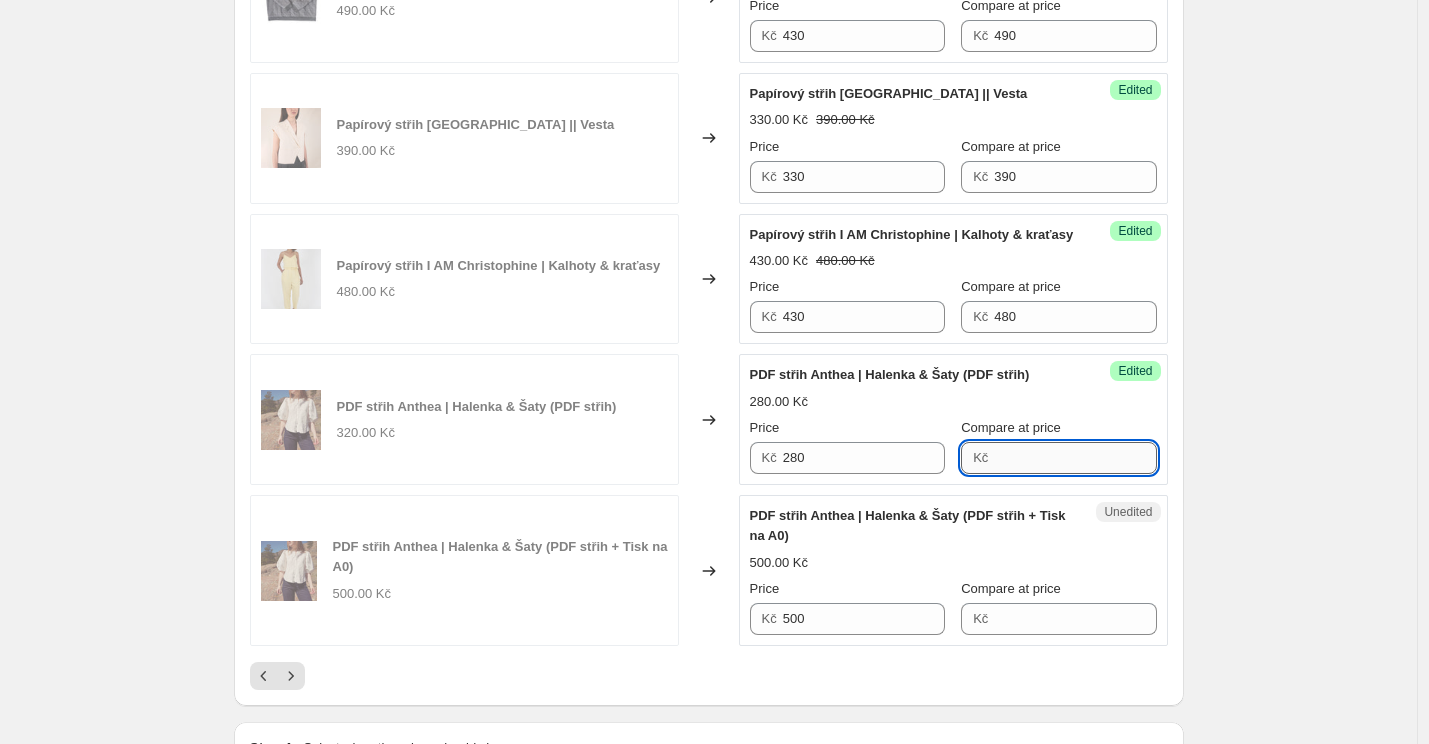 click on "Compare at price" at bounding box center (1075, 458) 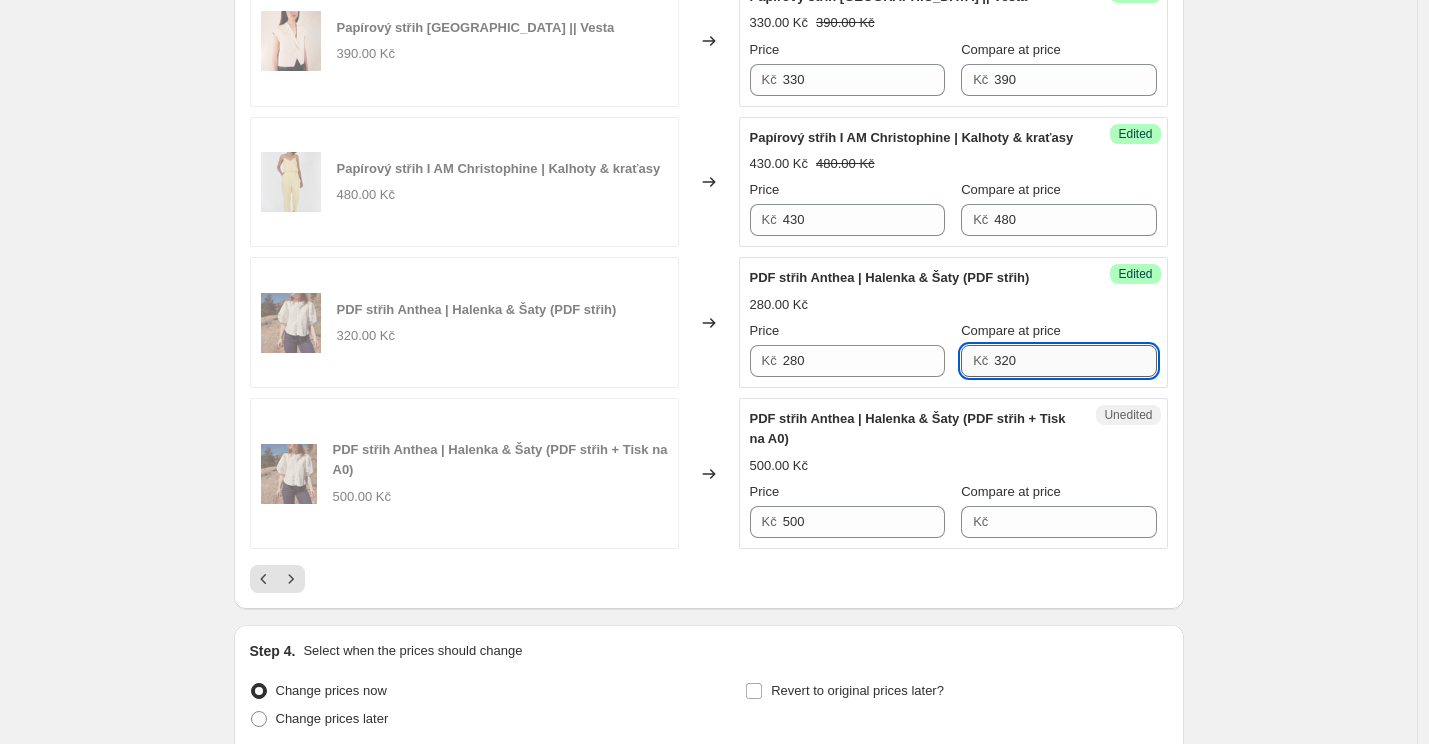 scroll, scrollTop: 3072, scrollLeft: 0, axis: vertical 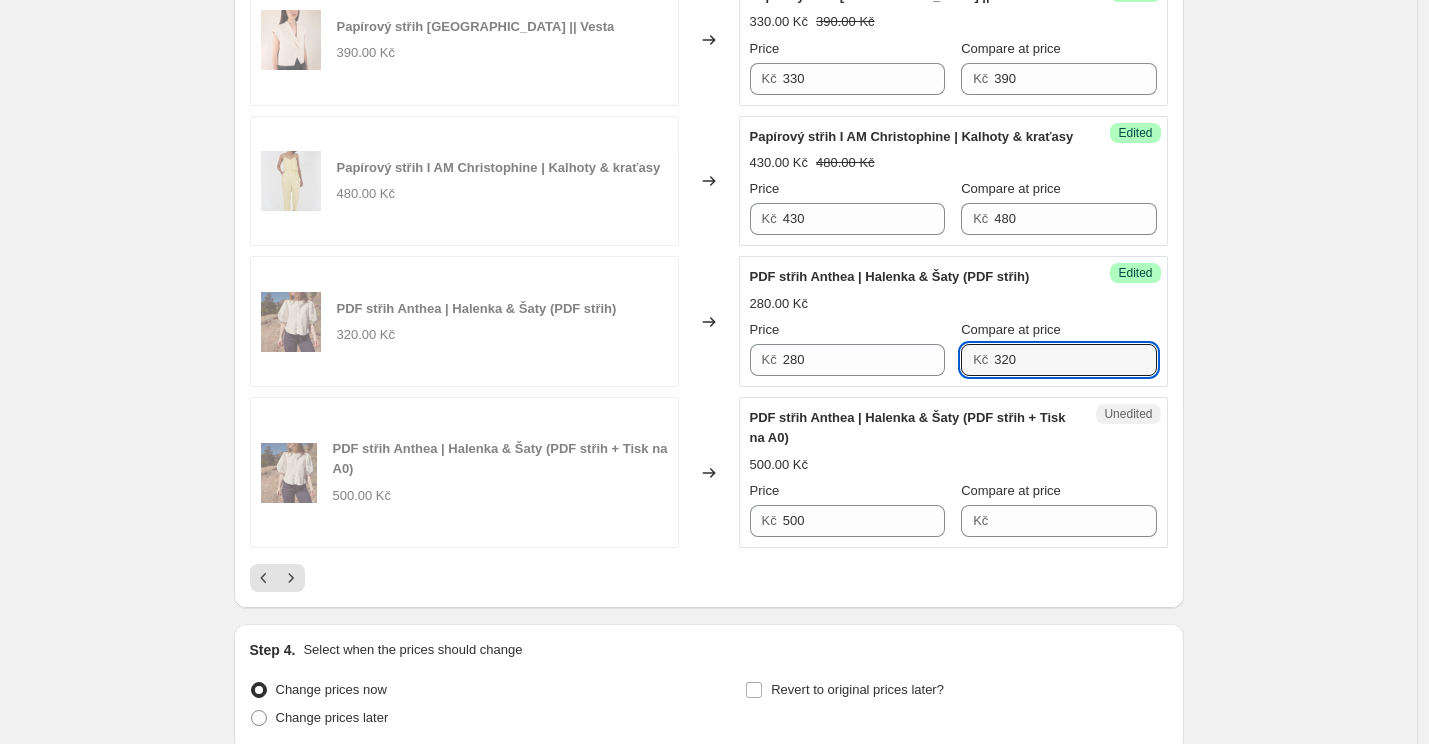 type on "320" 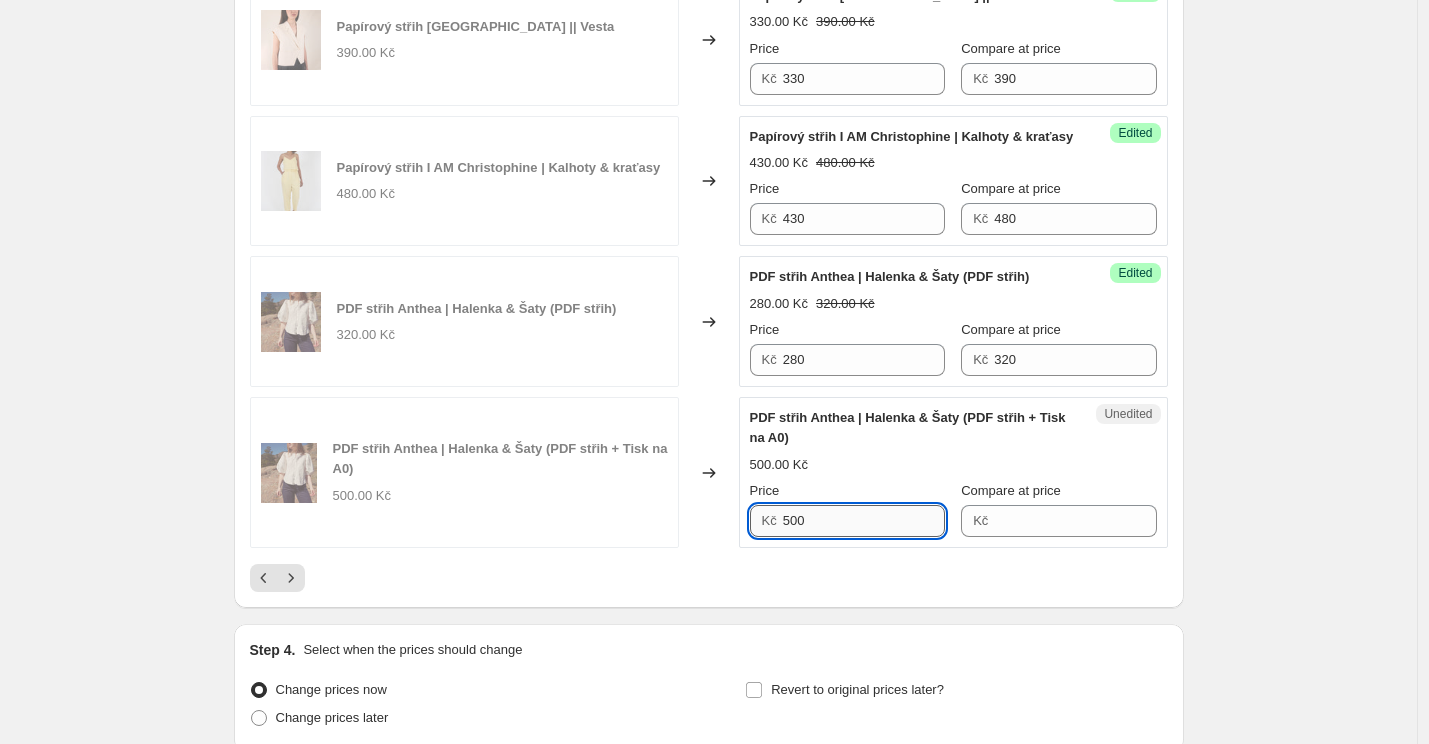 drag, startPoint x: 805, startPoint y: 485, endPoint x: 790, endPoint y: 485, distance: 15 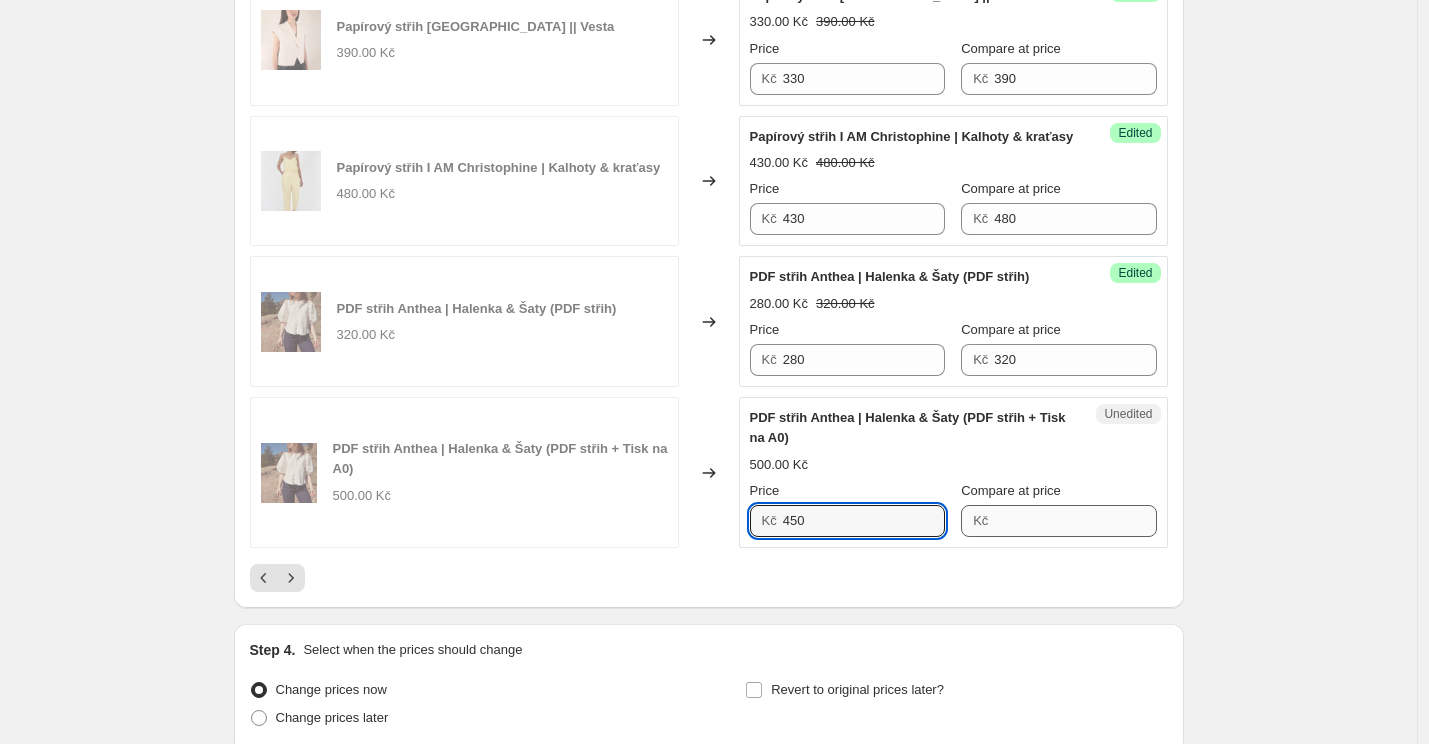 type on "450" 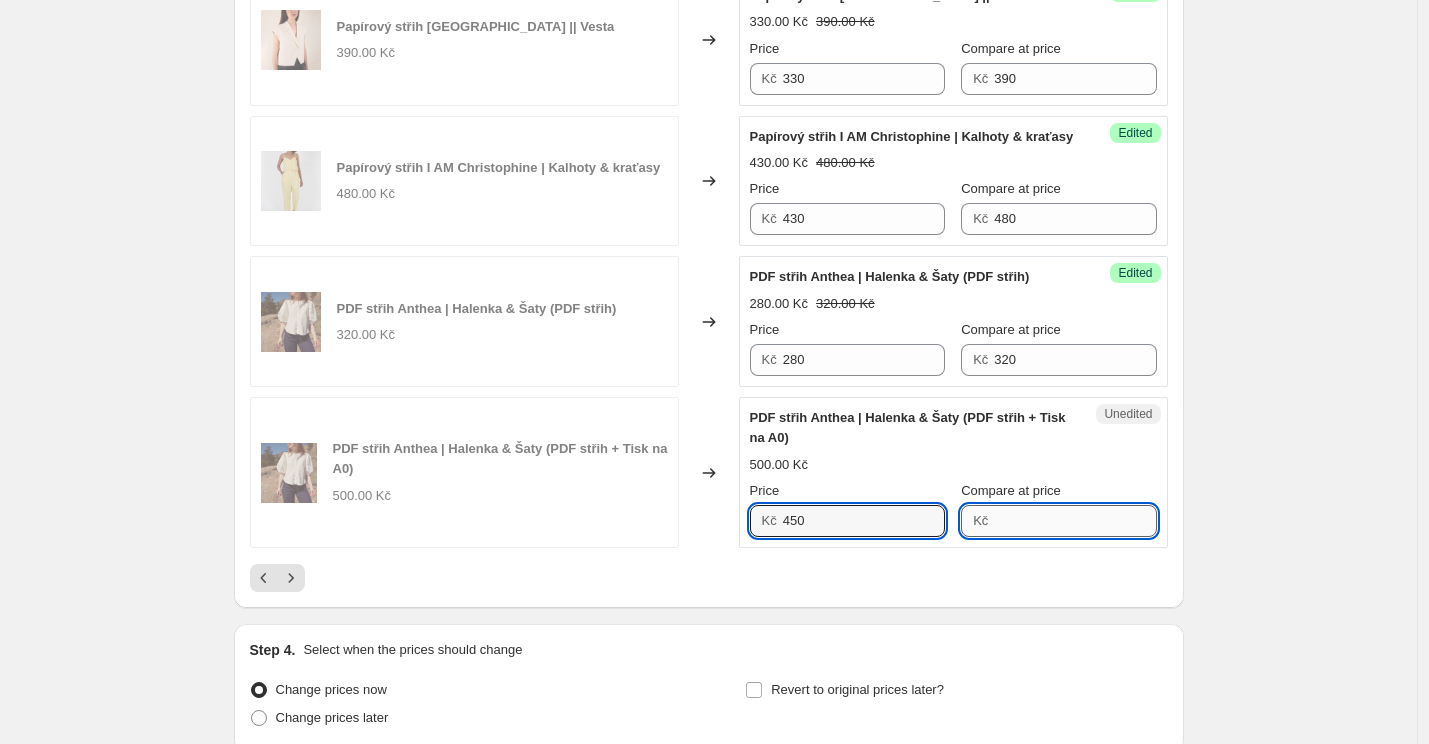 click on "Compare at price" at bounding box center [1075, 521] 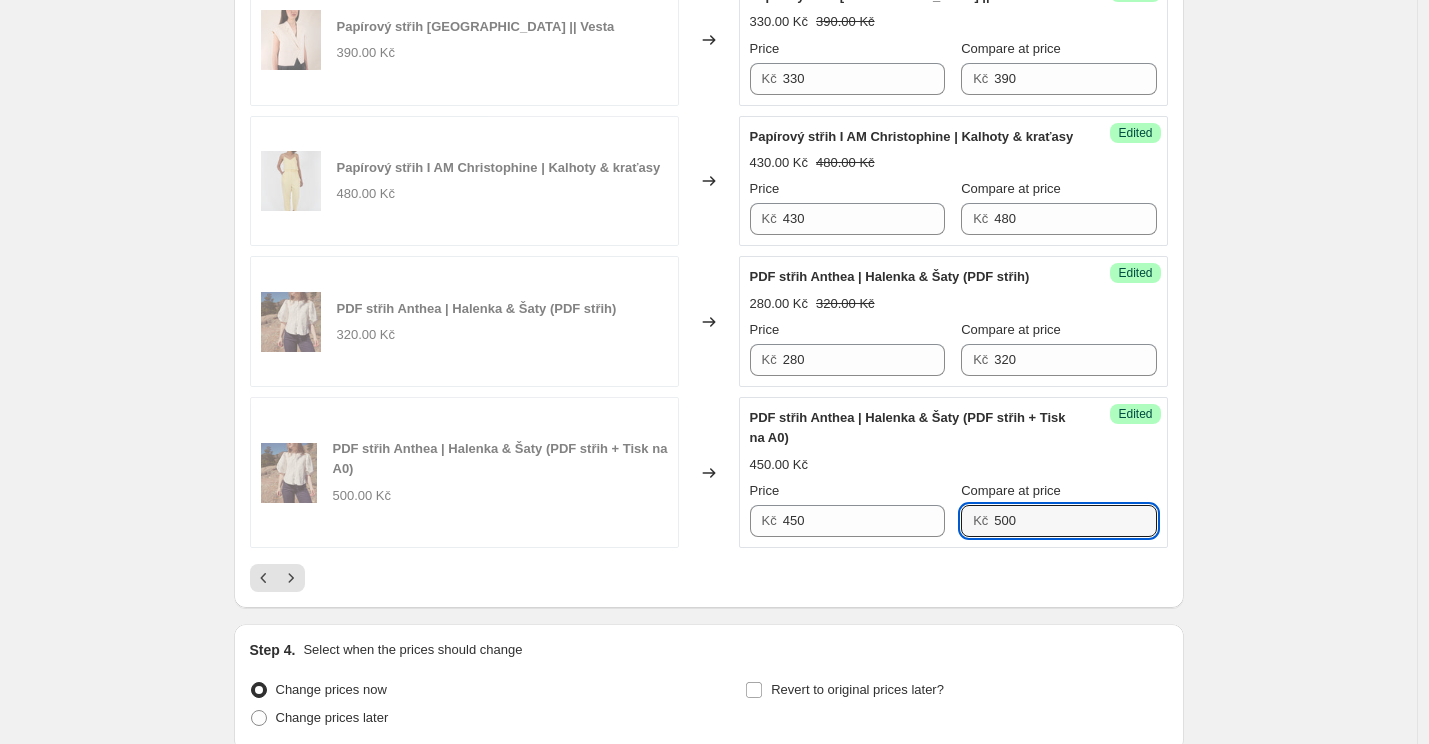 type on "500" 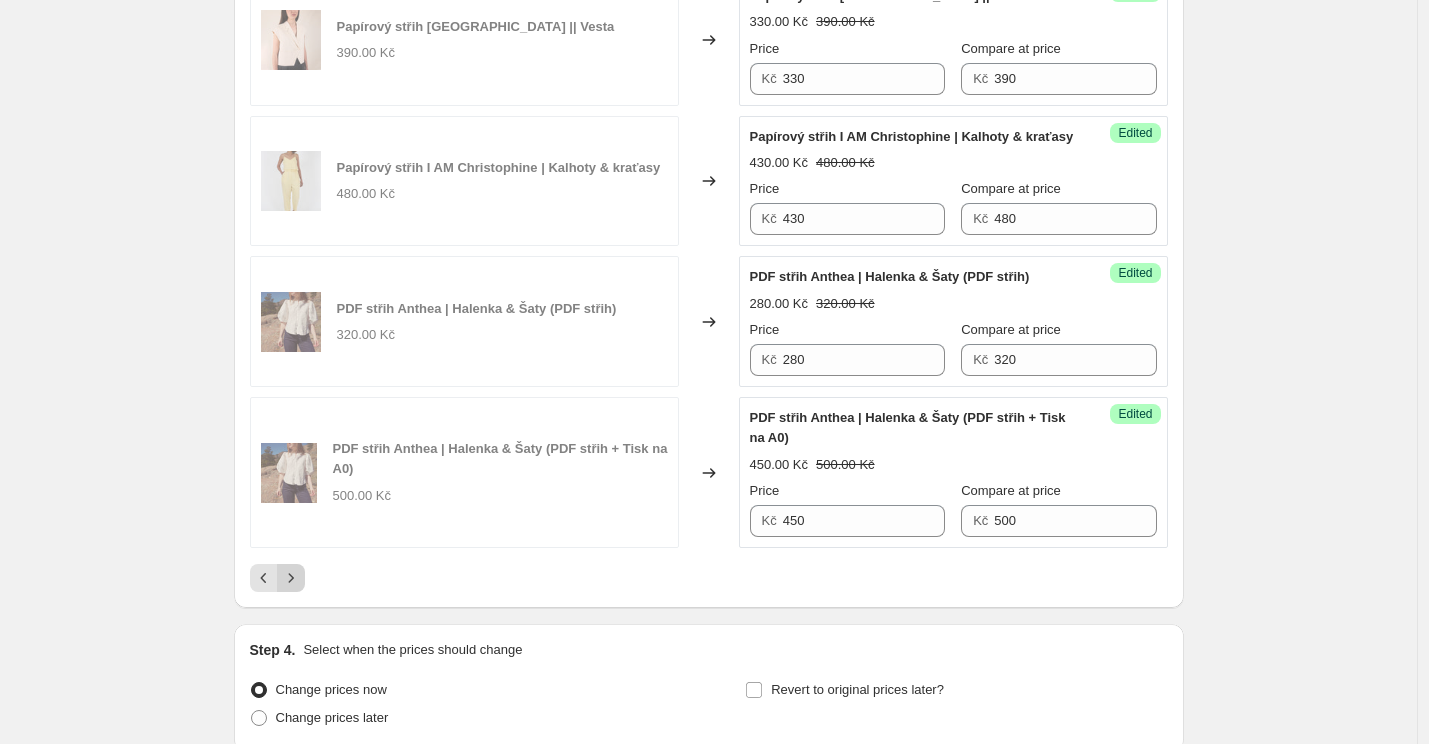 click 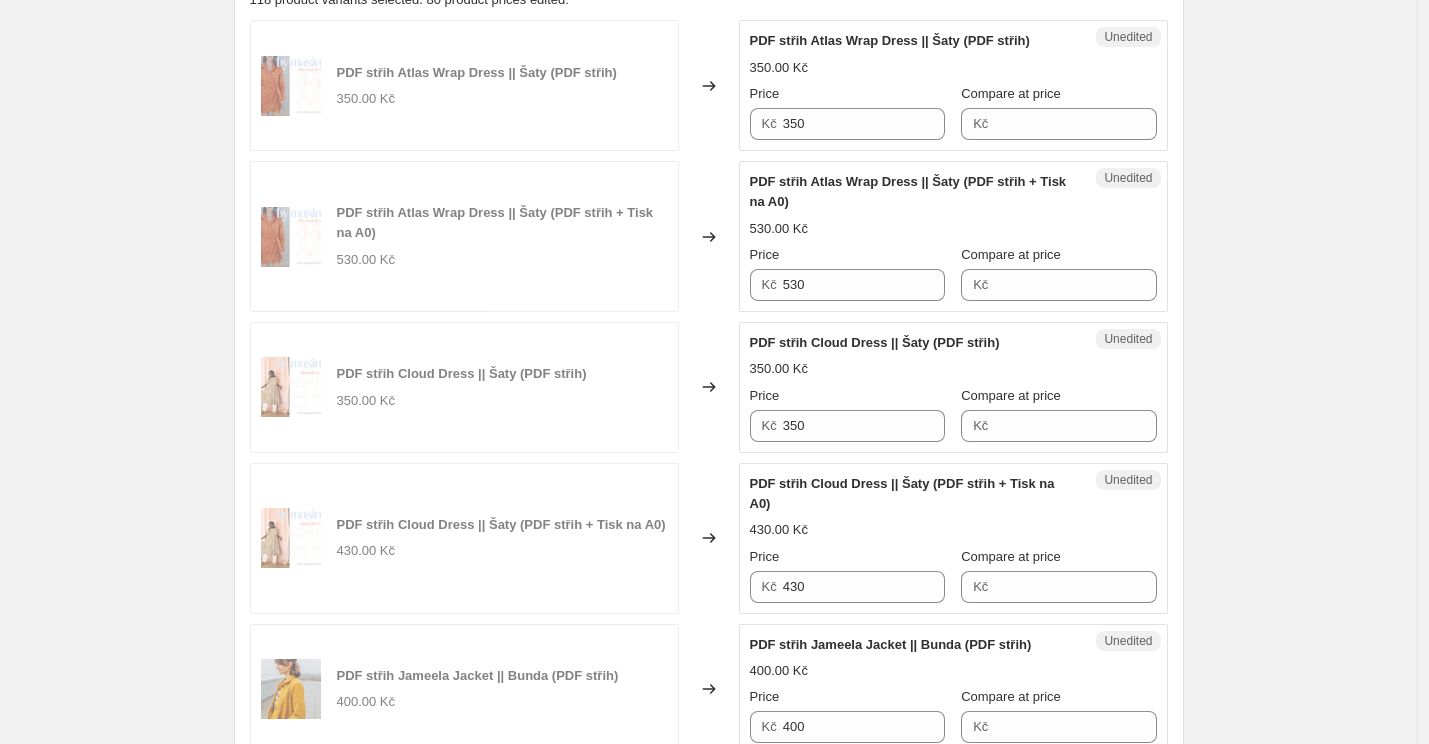 scroll, scrollTop: 715, scrollLeft: 0, axis: vertical 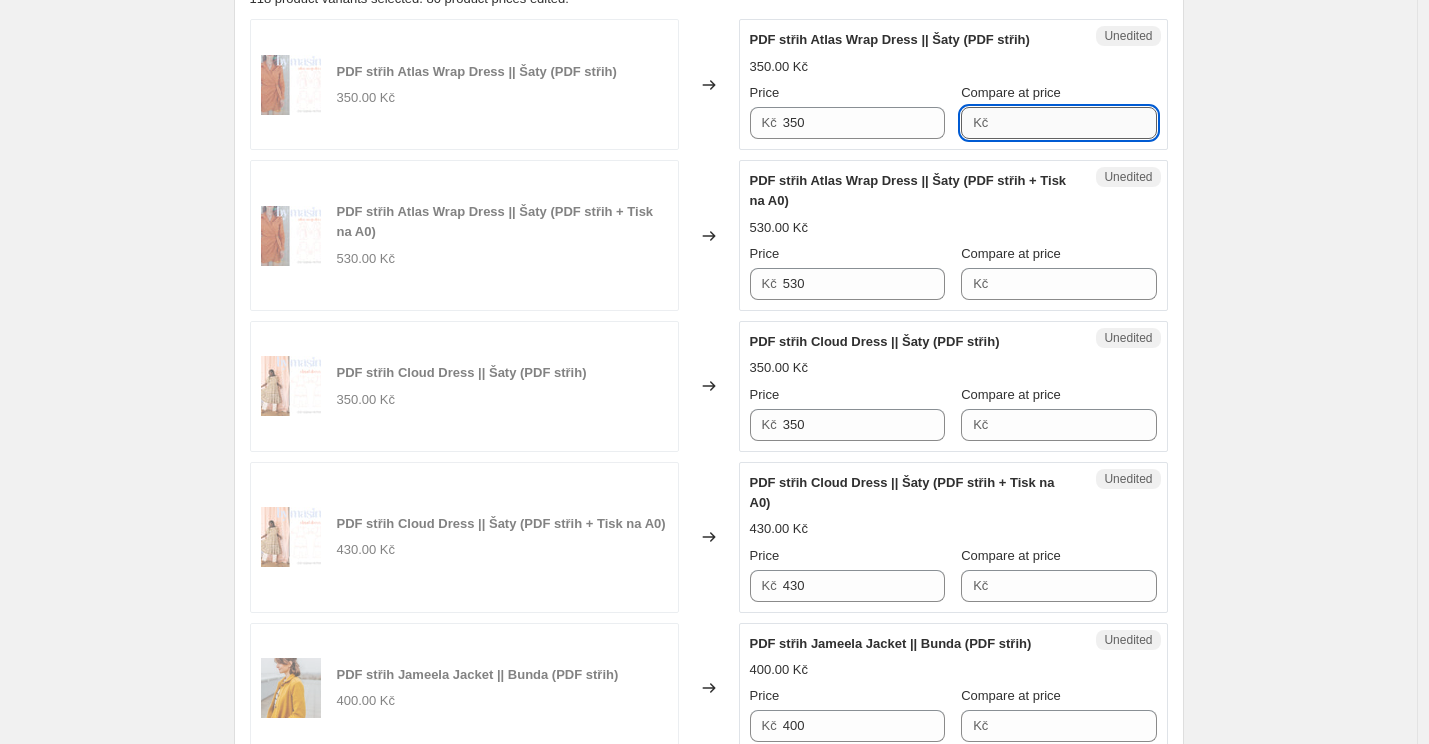 click on "Compare at price" at bounding box center (1075, 123) 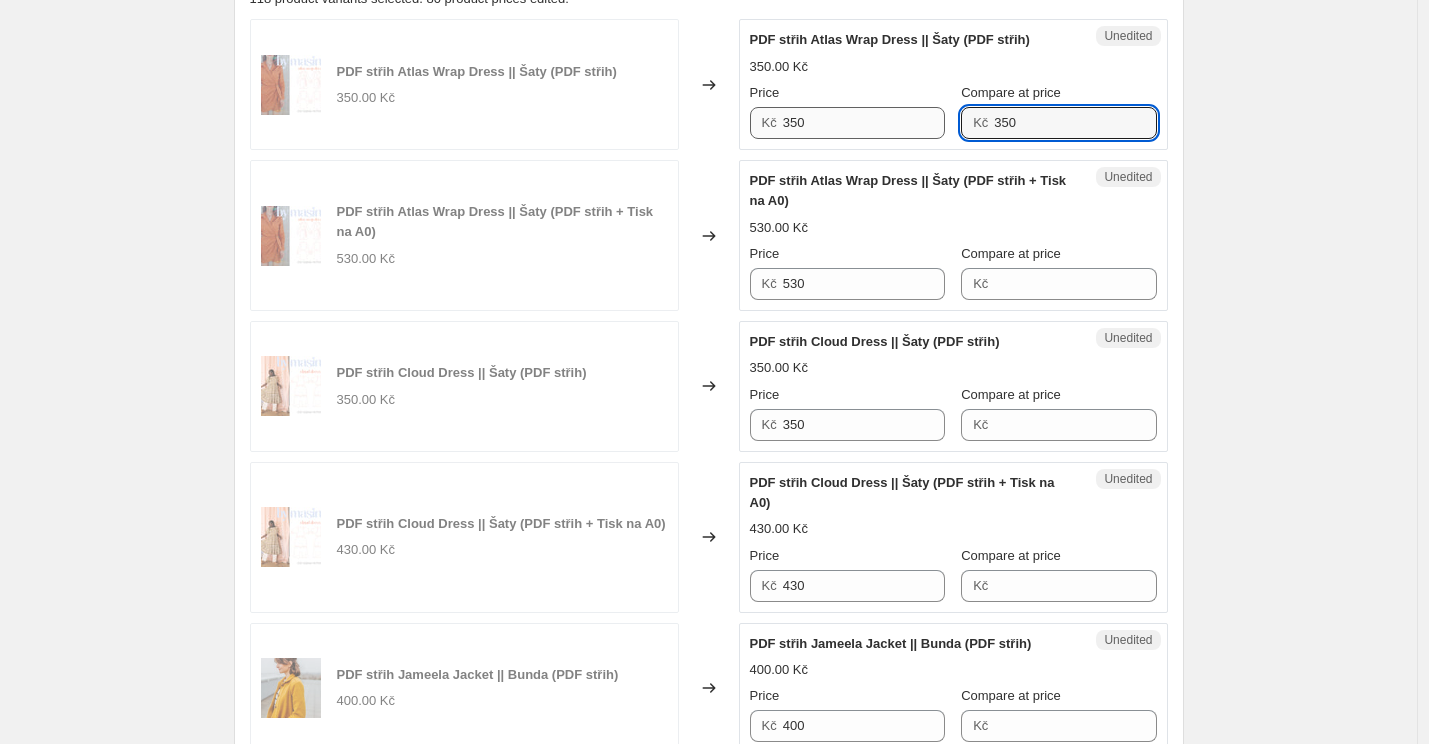 type on "350" 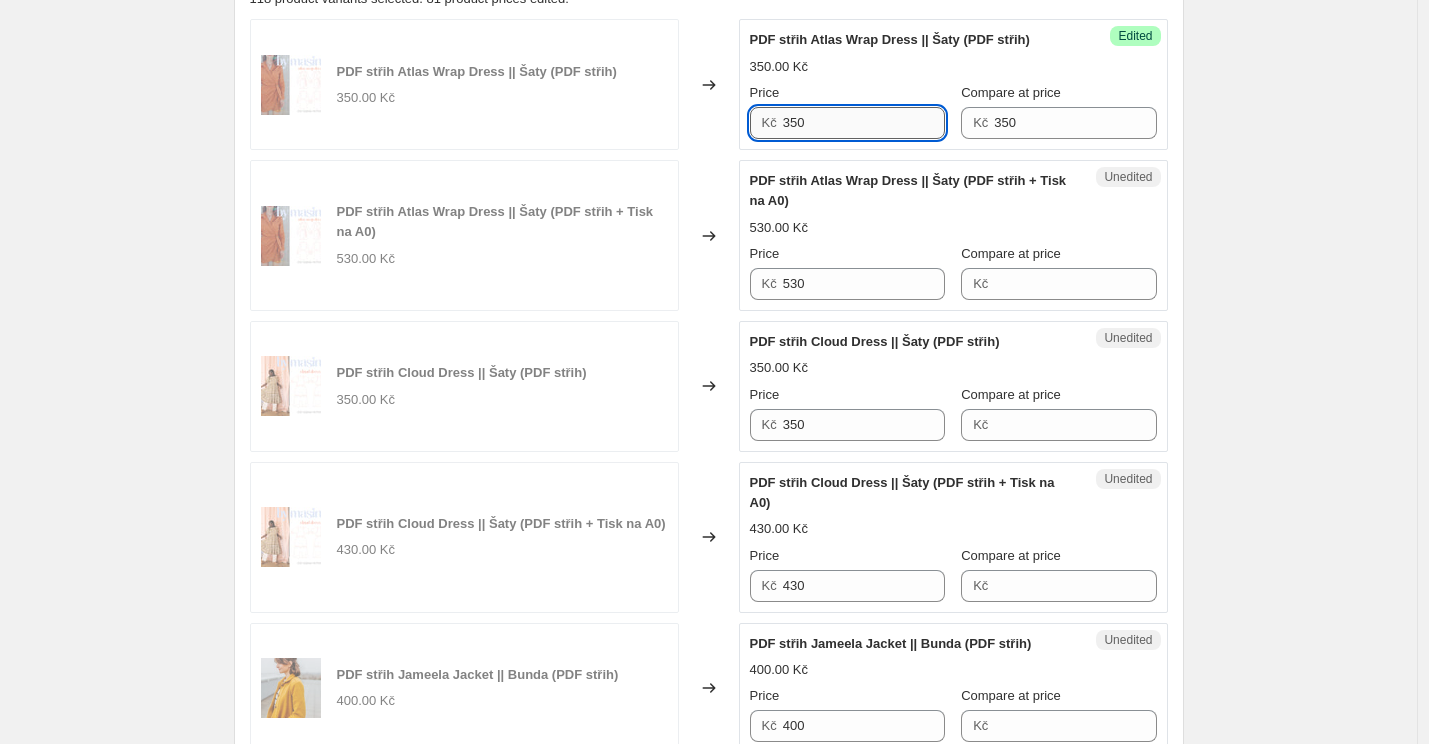 click on "350" at bounding box center (864, 123) 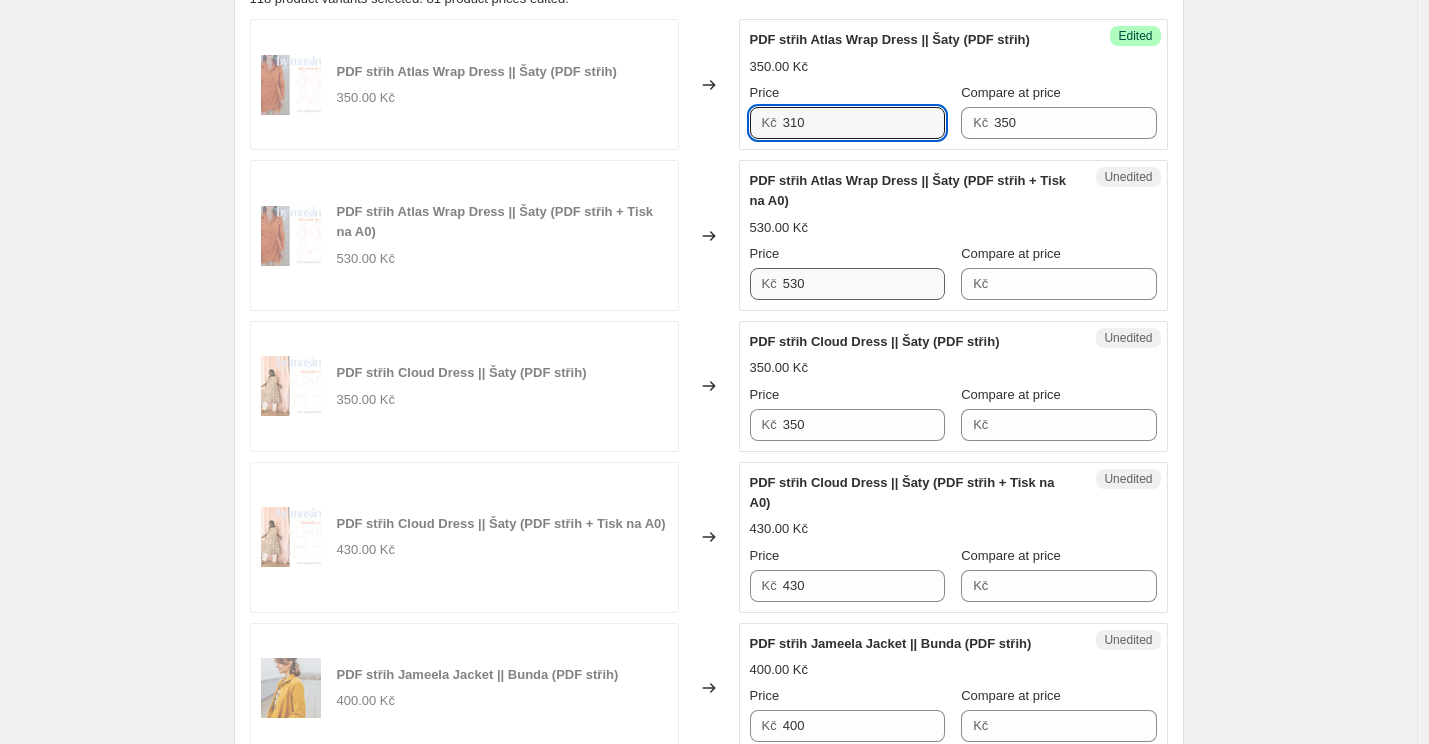 type on "310" 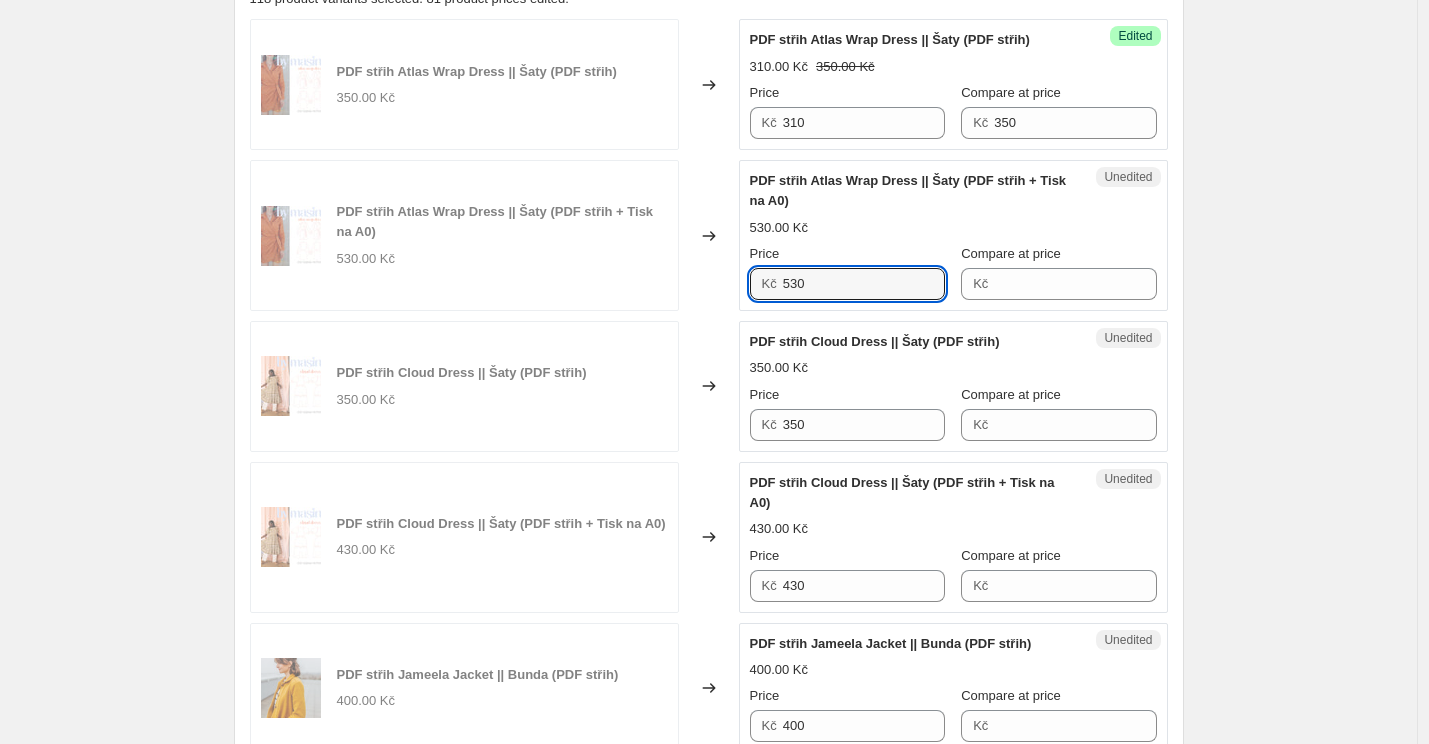 drag, startPoint x: 806, startPoint y: 284, endPoint x: 780, endPoint y: 284, distance: 26 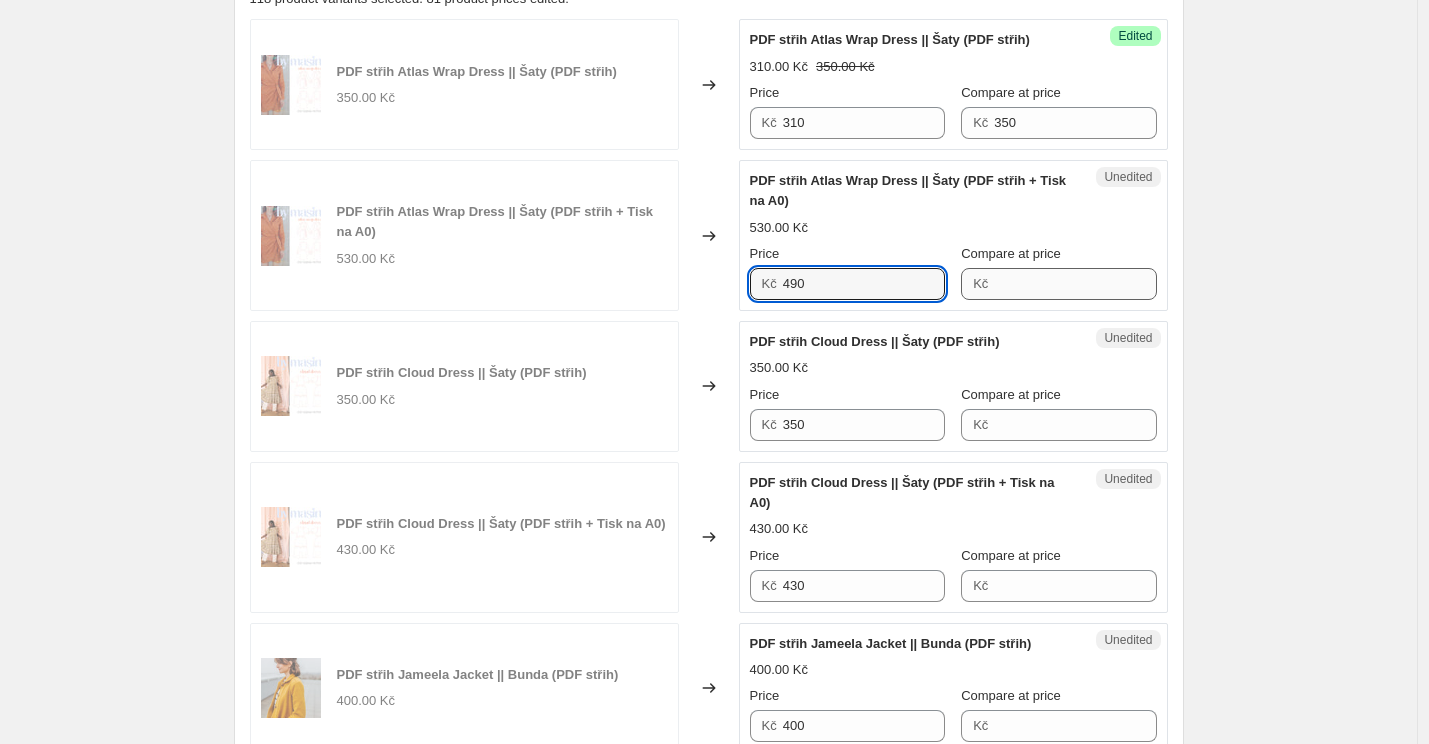 type on "490" 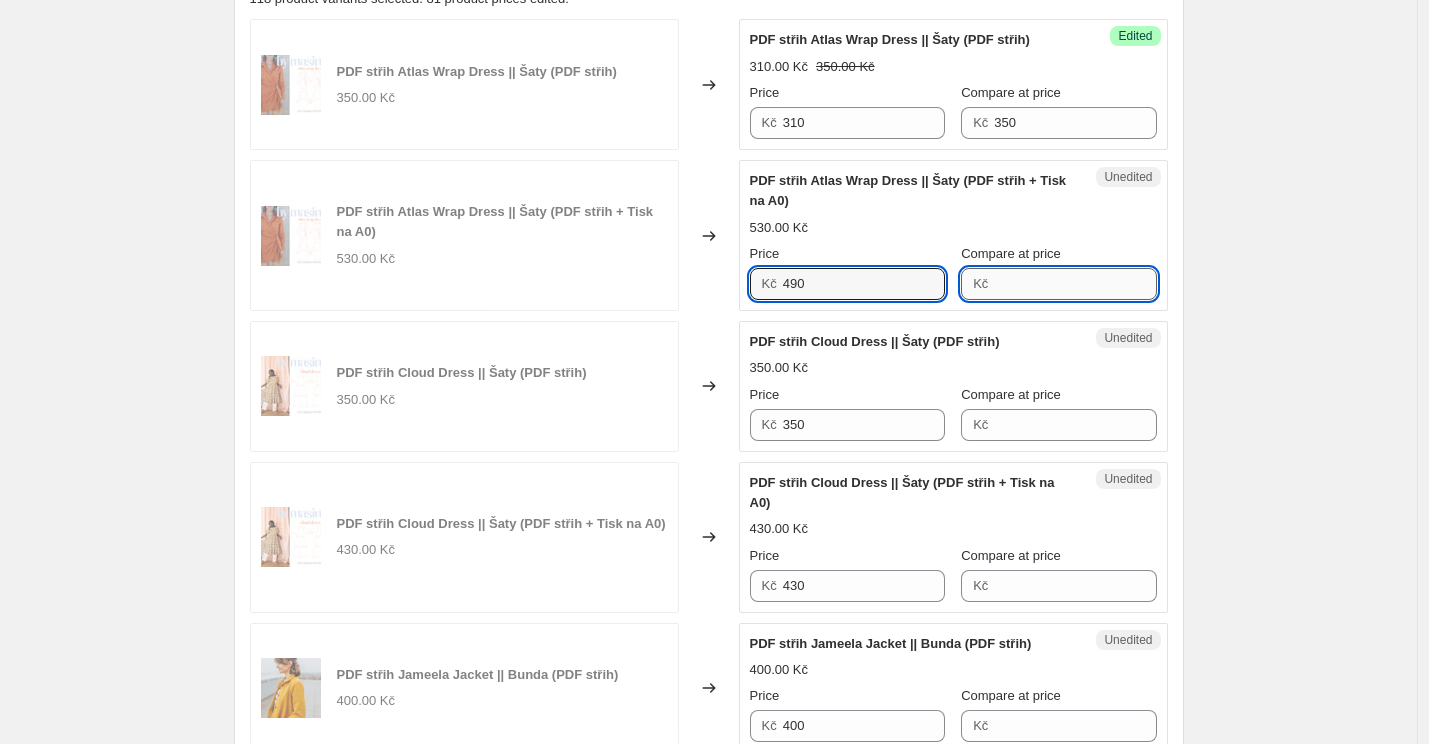 click on "Compare at price" at bounding box center (1075, 284) 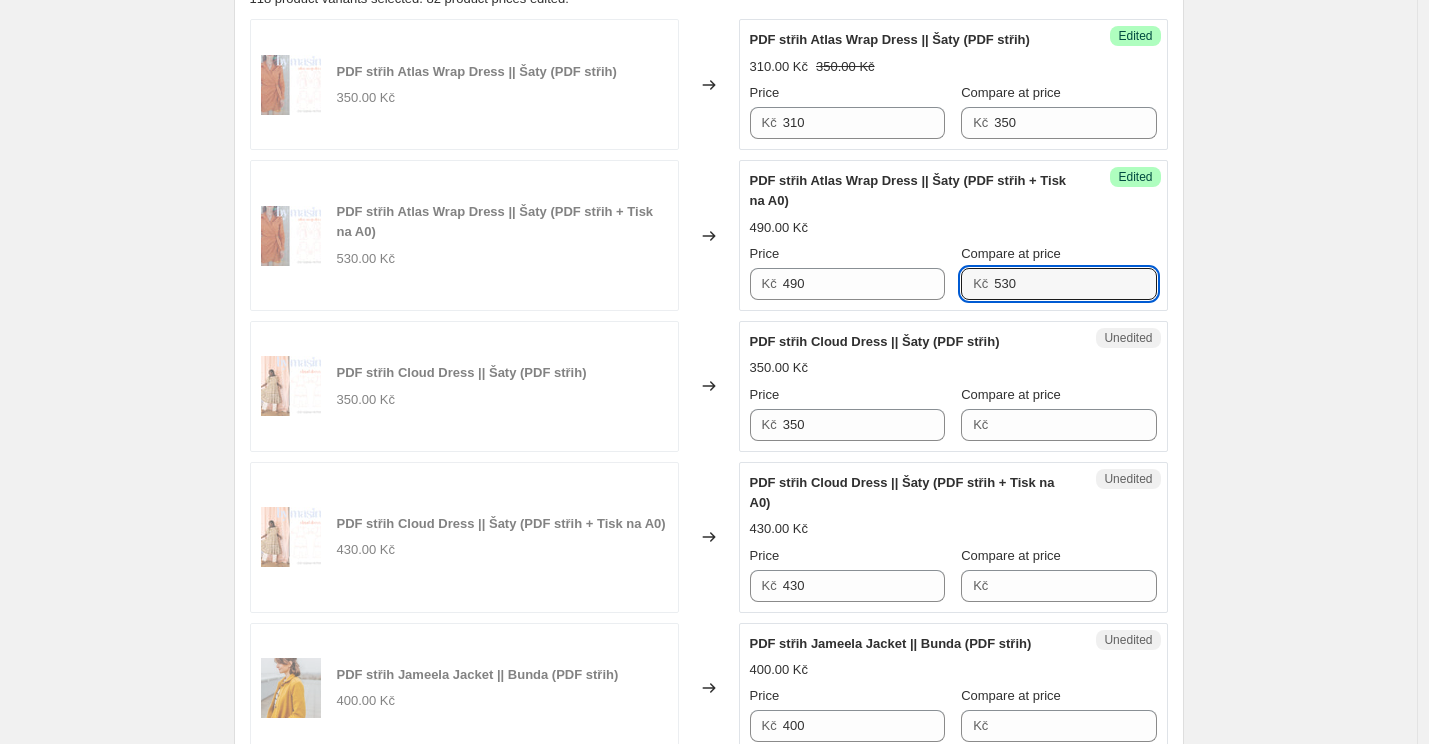 type on "530" 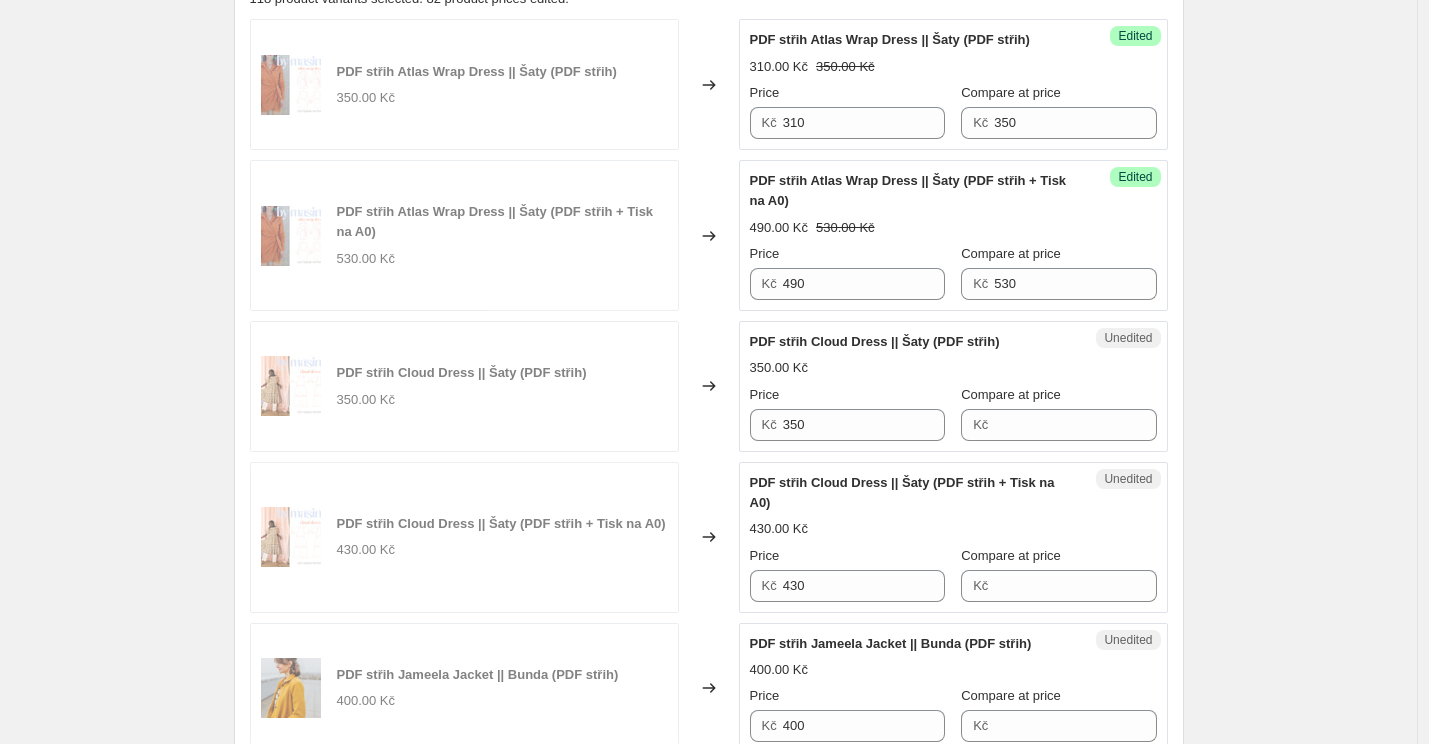 click on "PDF střih Atlas Wrap Dress || Šaty (PDF střih) 350.00 Kč Changed to Success Edited PDF střih Atlas Wrap Dress || Šaty (PDF střih) 310.00 Kč 350.00 Kč Price Kč 310 Compare at price Kč 350 PDF střih Atlas Wrap Dress || Šaty (PDF střih + Tisk na A0) 530.00 Kč Changed to Success Edited PDF střih Atlas Wrap Dress || Šaty (PDF střih + Tisk na A0) 490.00 Kč 530.00 Kč Price Kč 490 Compare at price Kč 530 PDF střih Cloud Dress || Šaty (PDF střih) 350.00 Kč Changed to Unedited PDF střih Cloud Dress || Šaty (PDF střih) 350.00 Kč Price Kč 350 Compare at price Kč PDF střih Cloud Dress || Šaty (PDF střih + Tisk na A0) 430.00 Kč Changed to Unedited PDF střih Cloud Dress || Šaty (PDF střih + Tisk na A0) 430.00 Kč Price Kč 430 Compare at price Kč PDF střih Jameela Jacket || Bunda (PDF střih) 400.00 Kč Changed to Unedited PDF střih Jameela Jacket || Bunda (PDF střih) 400.00 Kč Price Kč 400 Compare at price Kč PDF střih Jameela Jacket || Bunda (PDF střih + Tisk na A0) Unedited" at bounding box center [709, 1512] 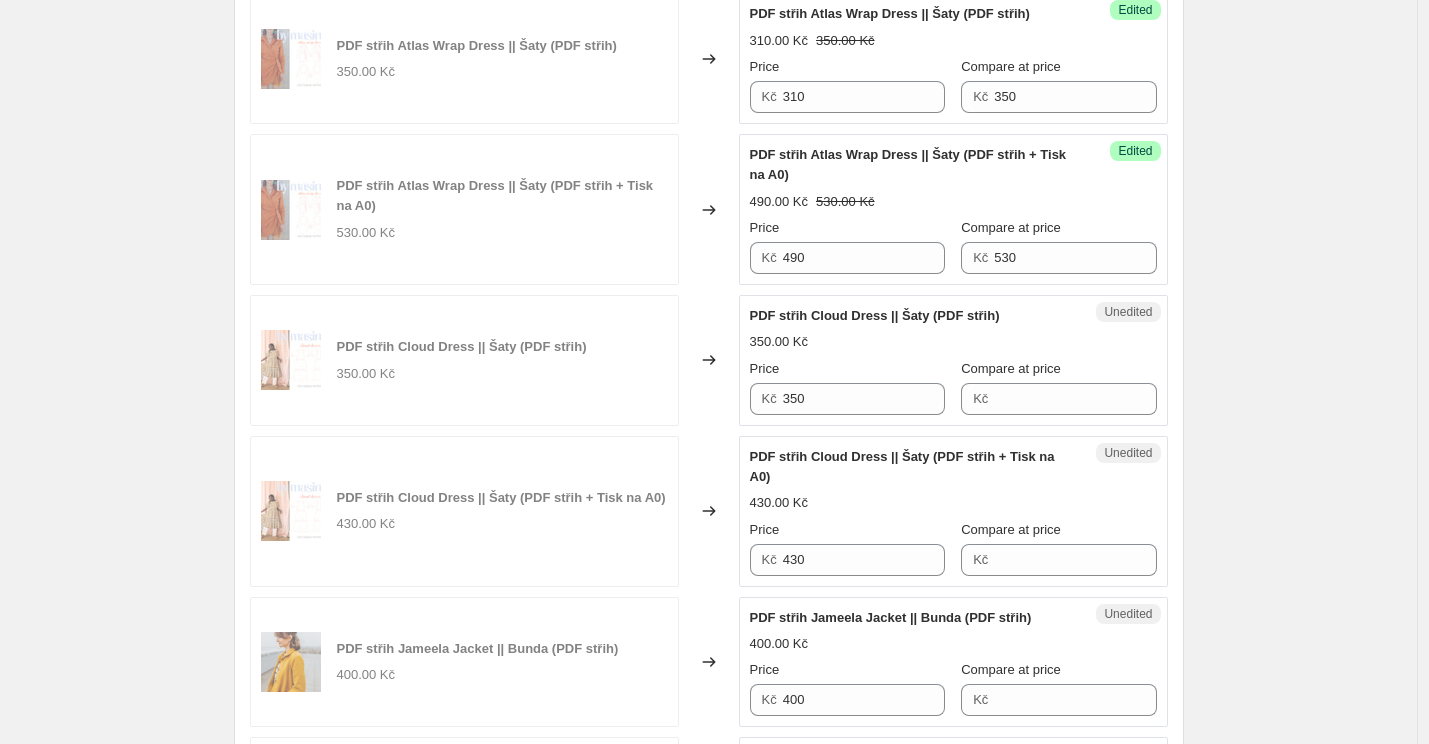 scroll, scrollTop: 806, scrollLeft: 0, axis: vertical 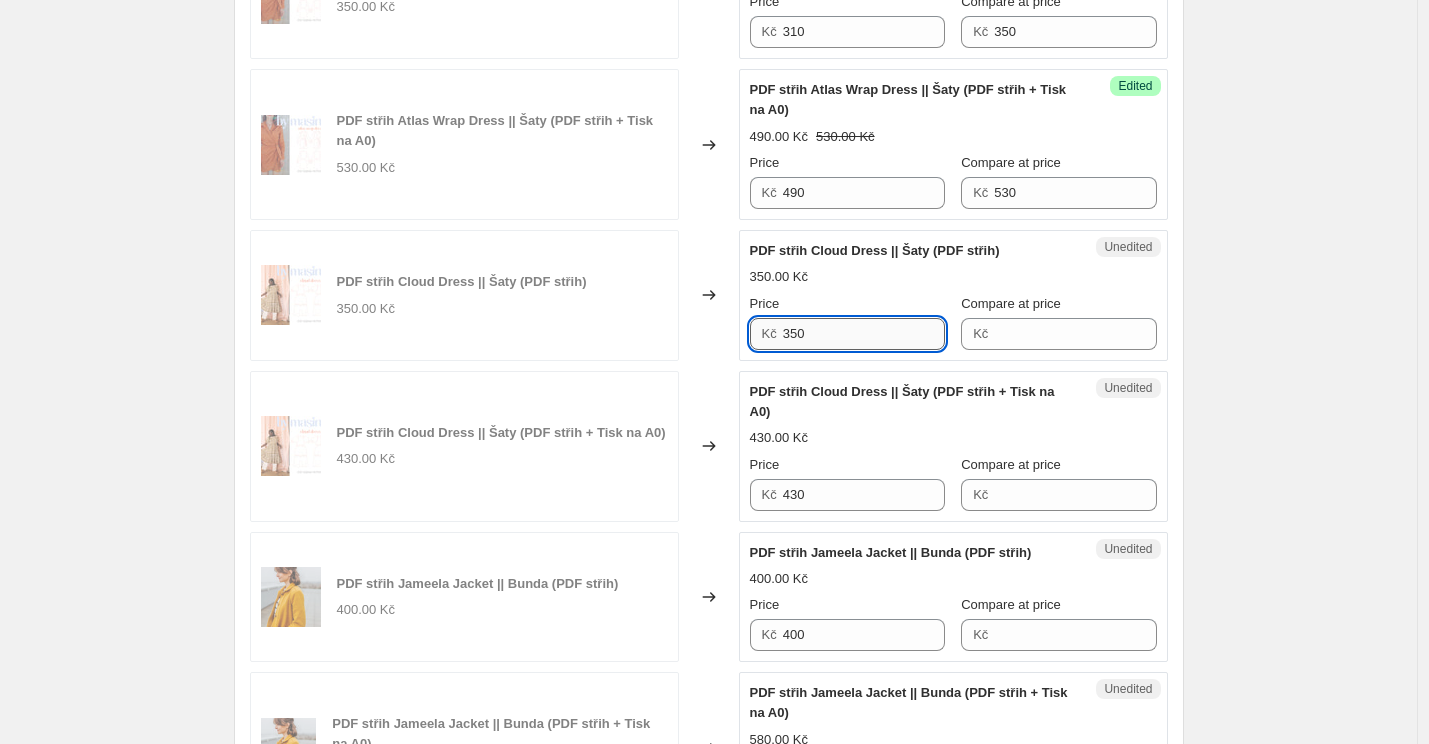 click on "350" at bounding box center (864, 334) 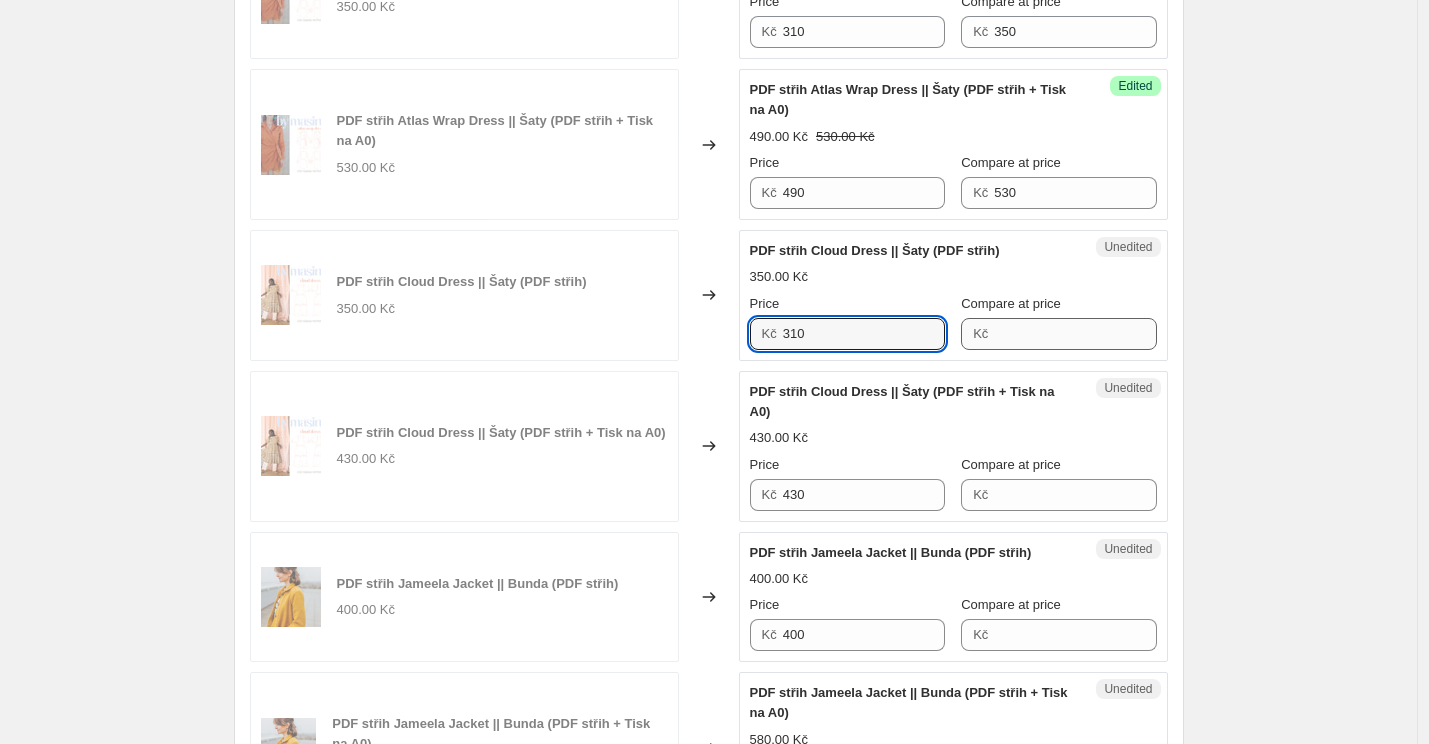 type on "310" 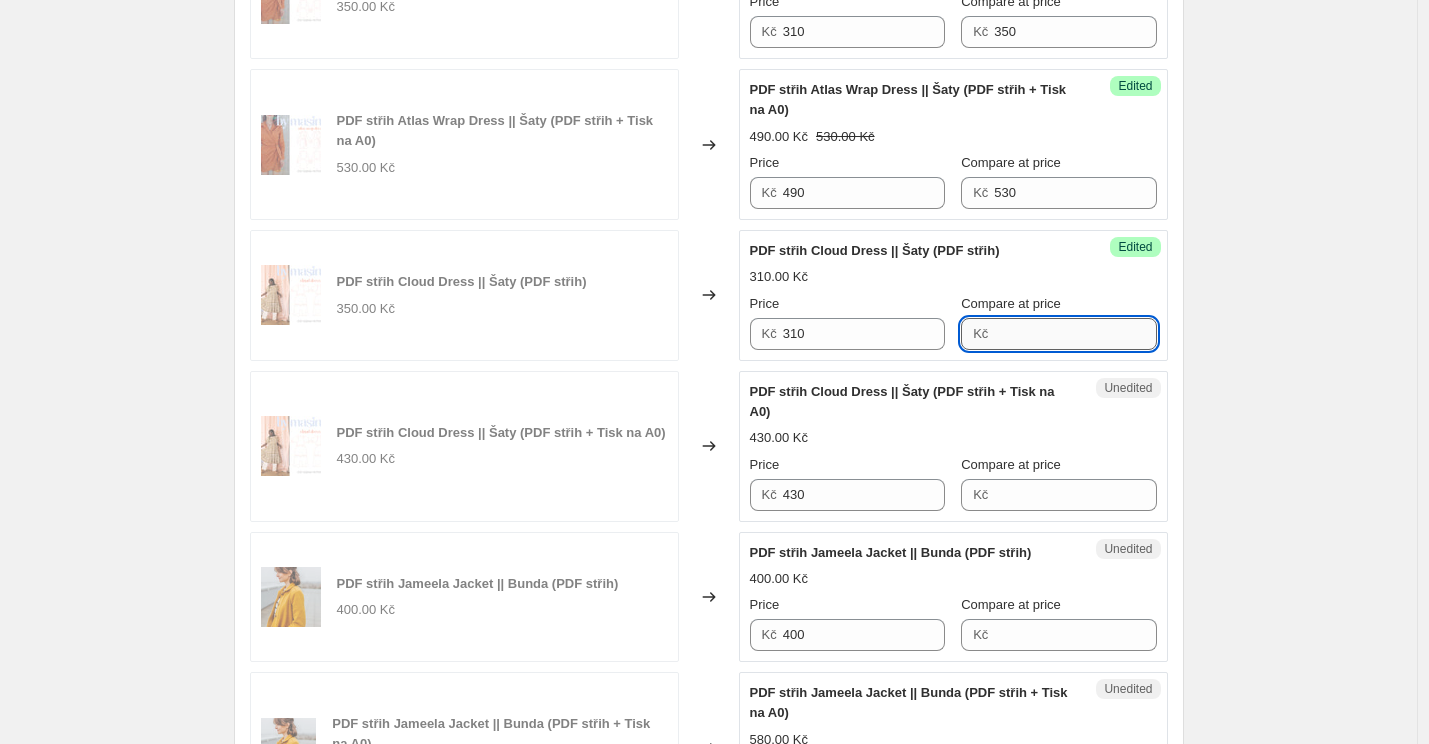 click on "Compare at price" at bounding box center [1075, 334] 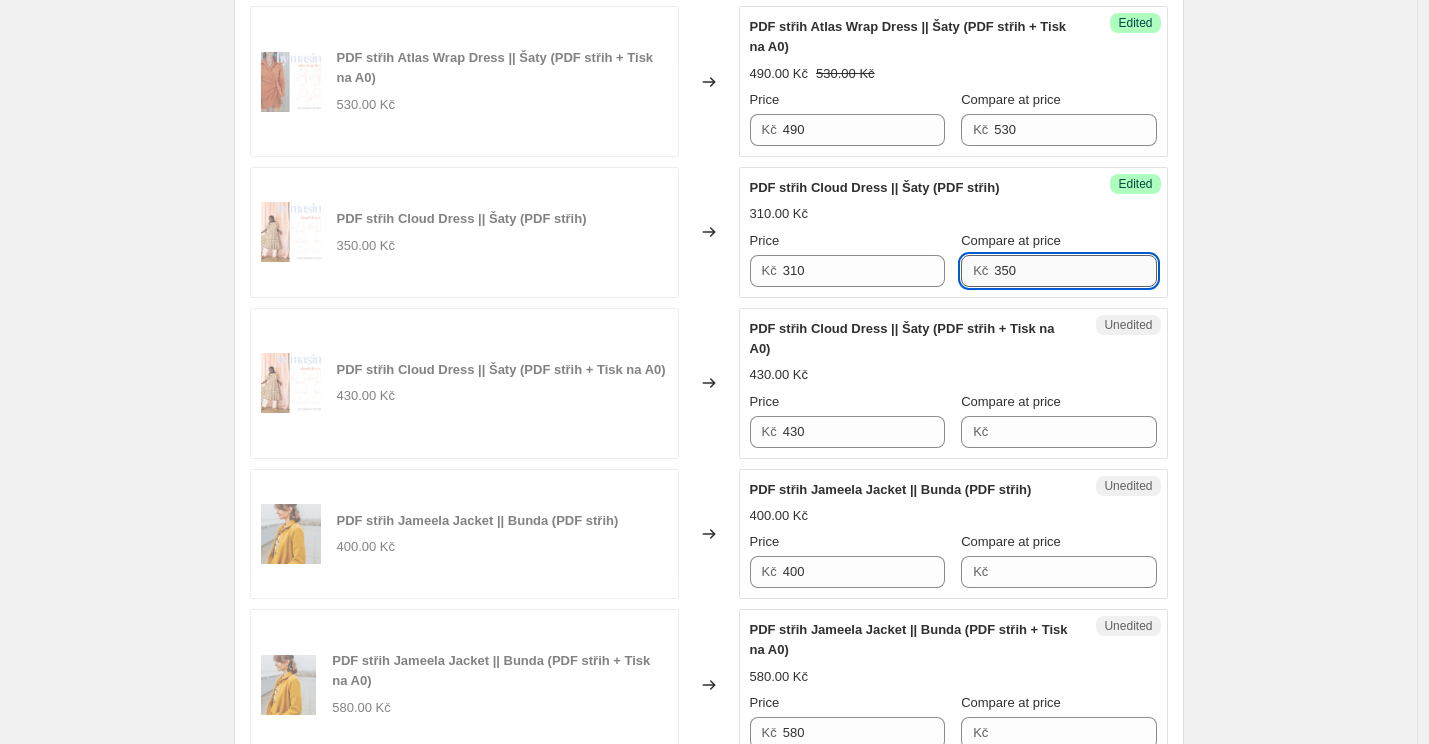 scroll, scrollTop: 871, scrollLeft: 0, axis: vertical 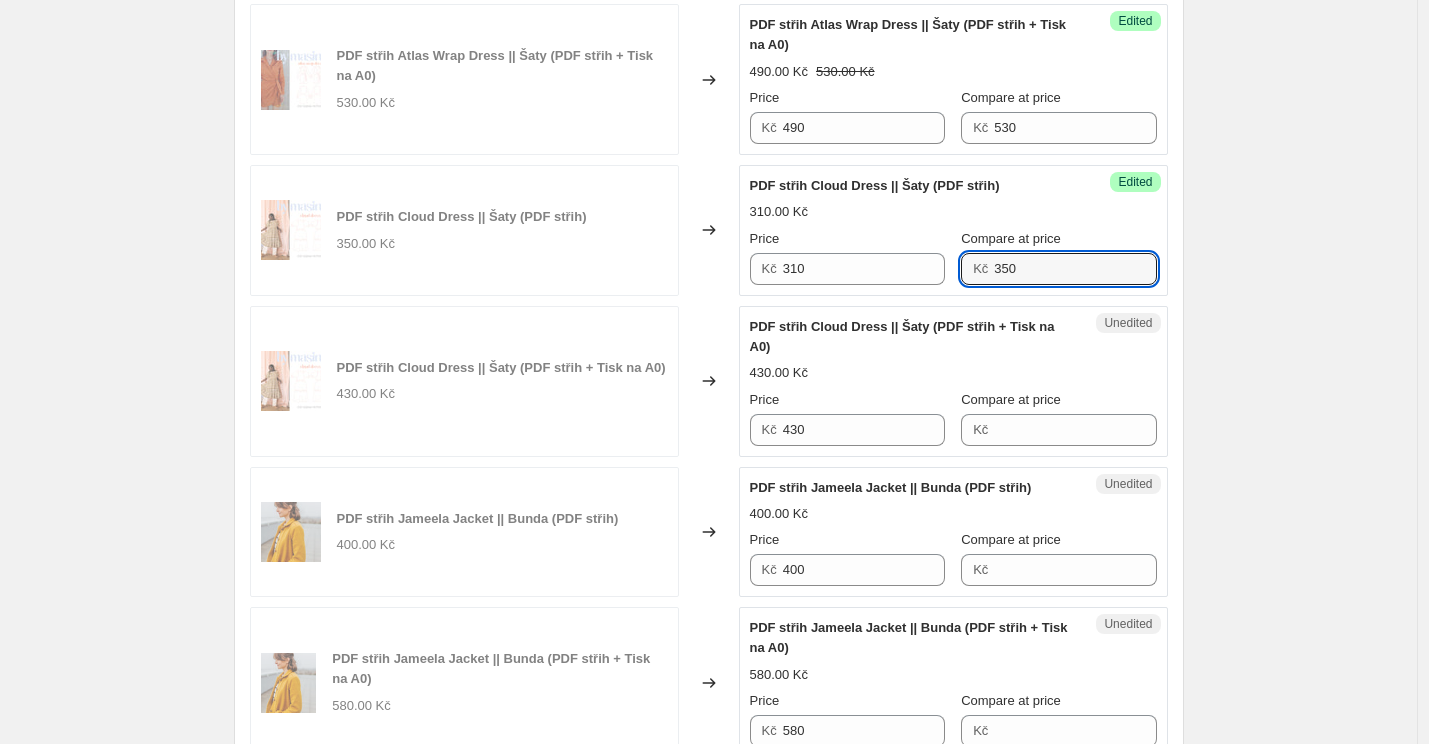 type on "350" 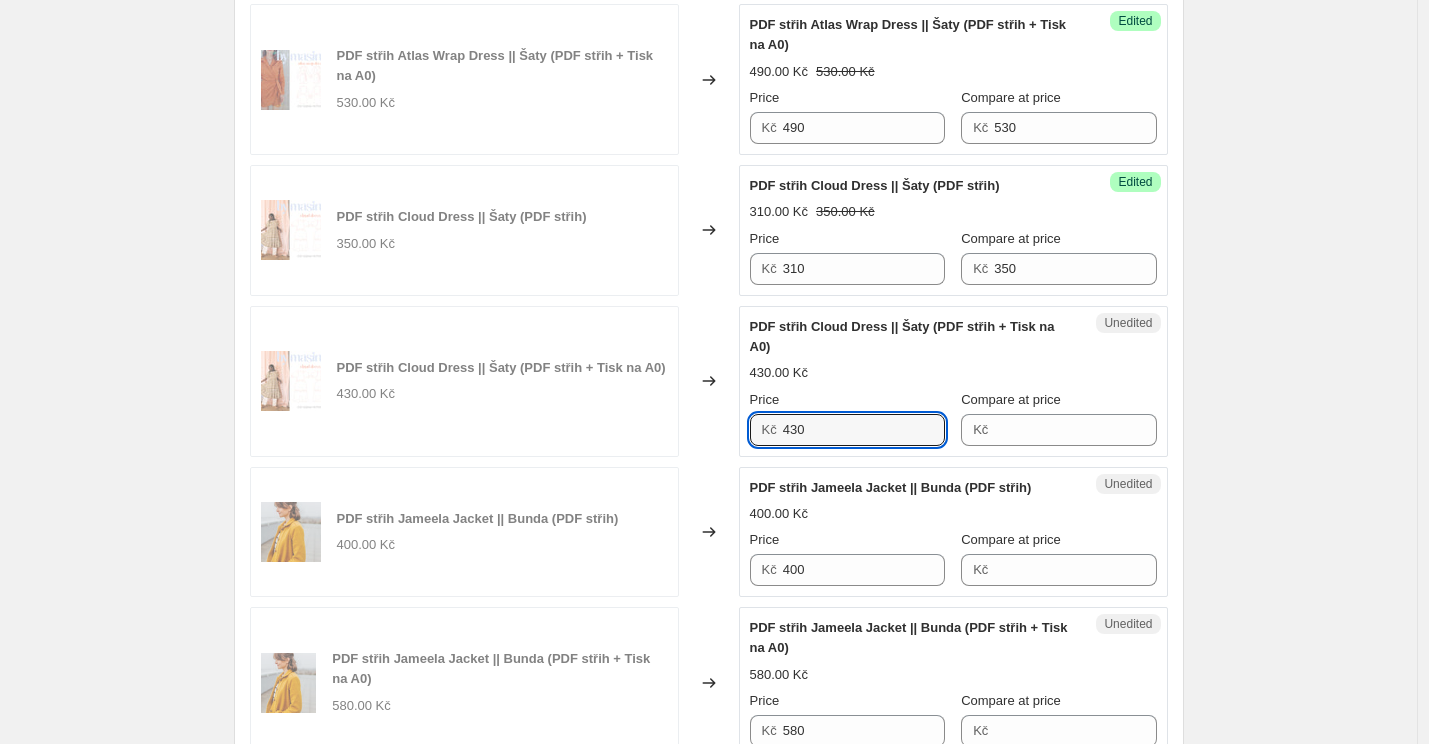 drag, startPoint x: 805, startPoint y: 431, endPoint x: 779, endPoint y: 431, distance: 26 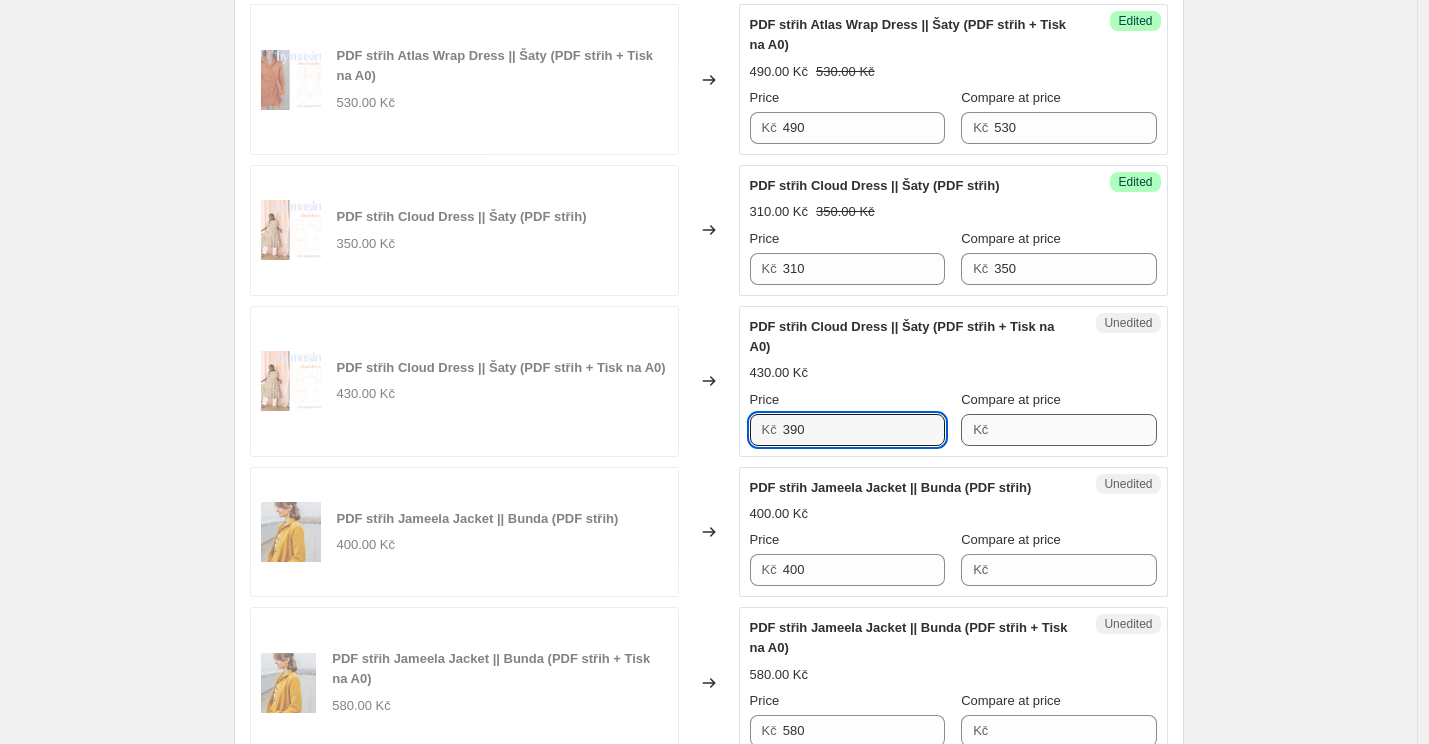 type on "390" 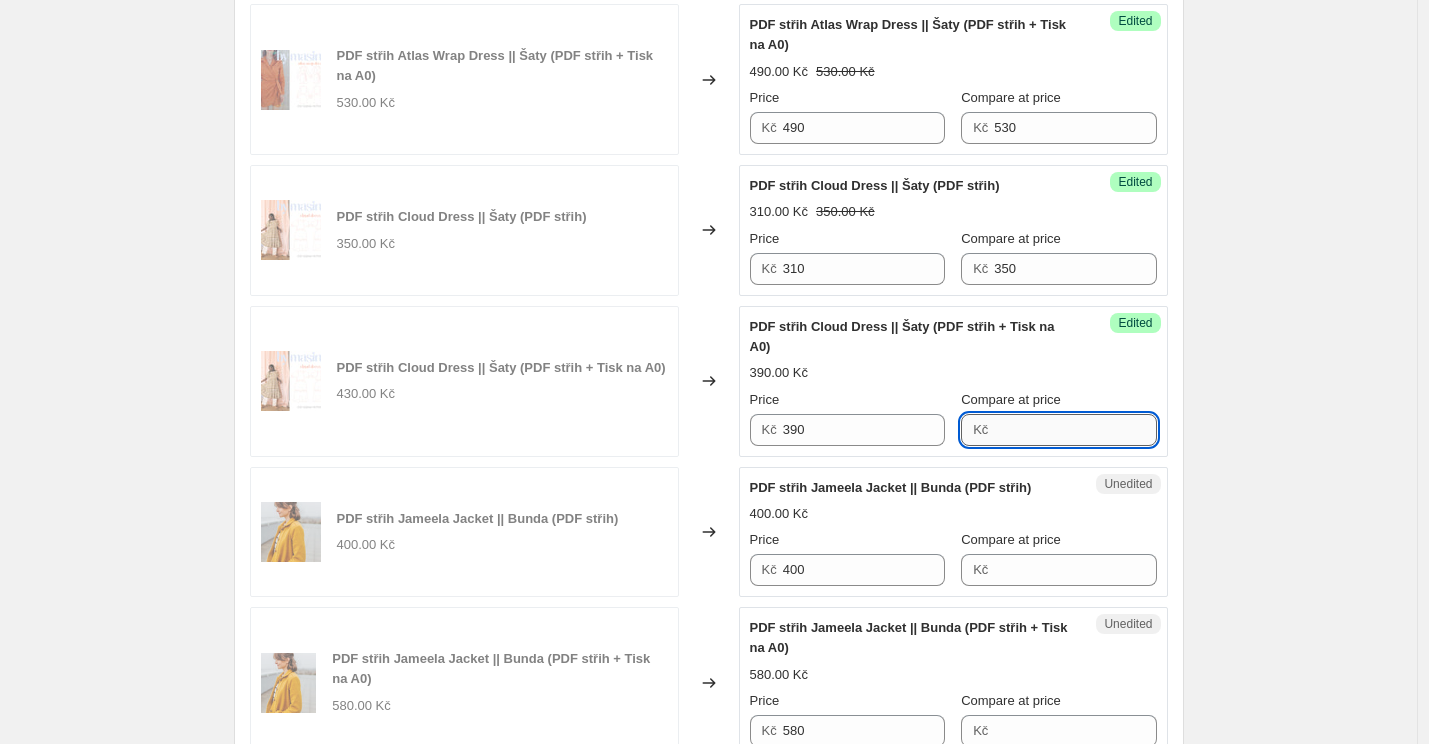 click on "Compare at price" at bounding box center [1075, 430] 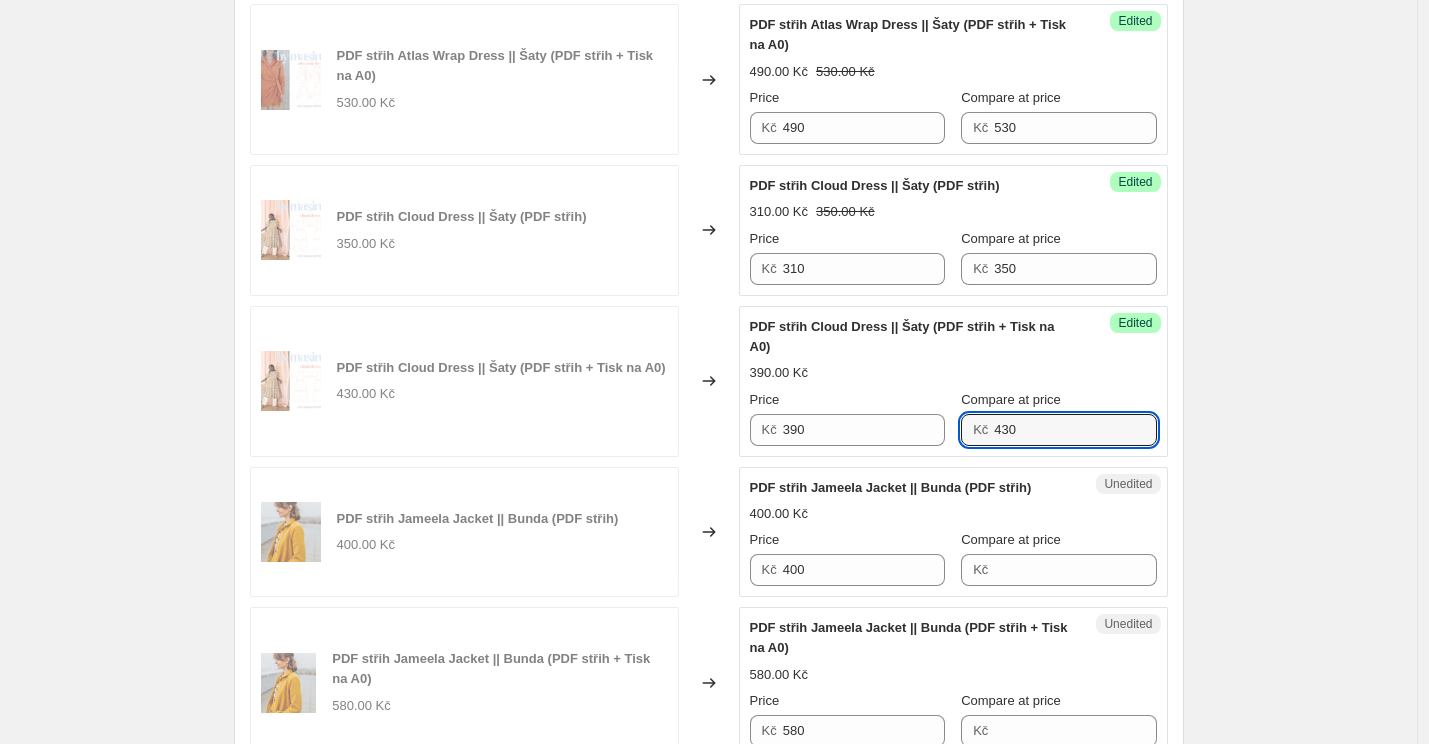 type on "430" 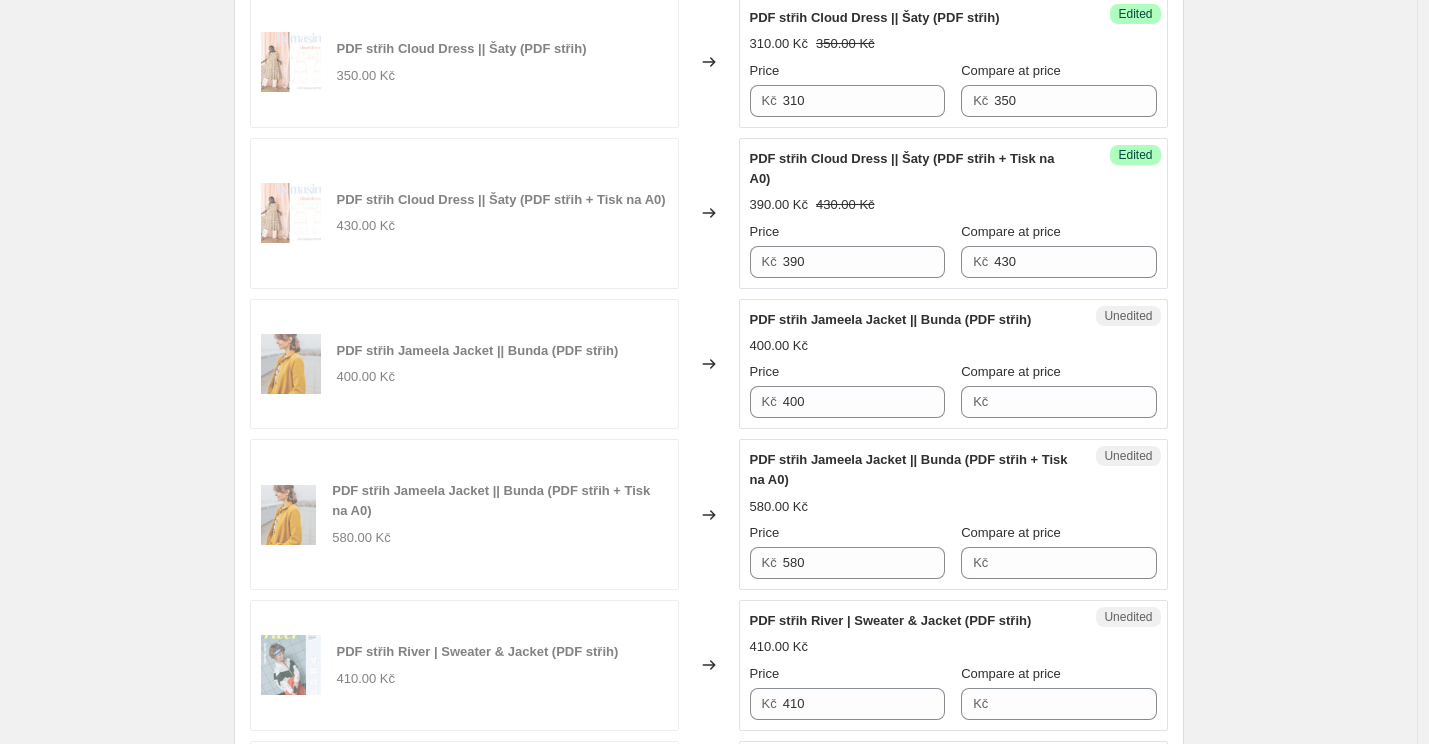 scroll, scrollTop: 1046, scrollLeft: 0, axis: vertical 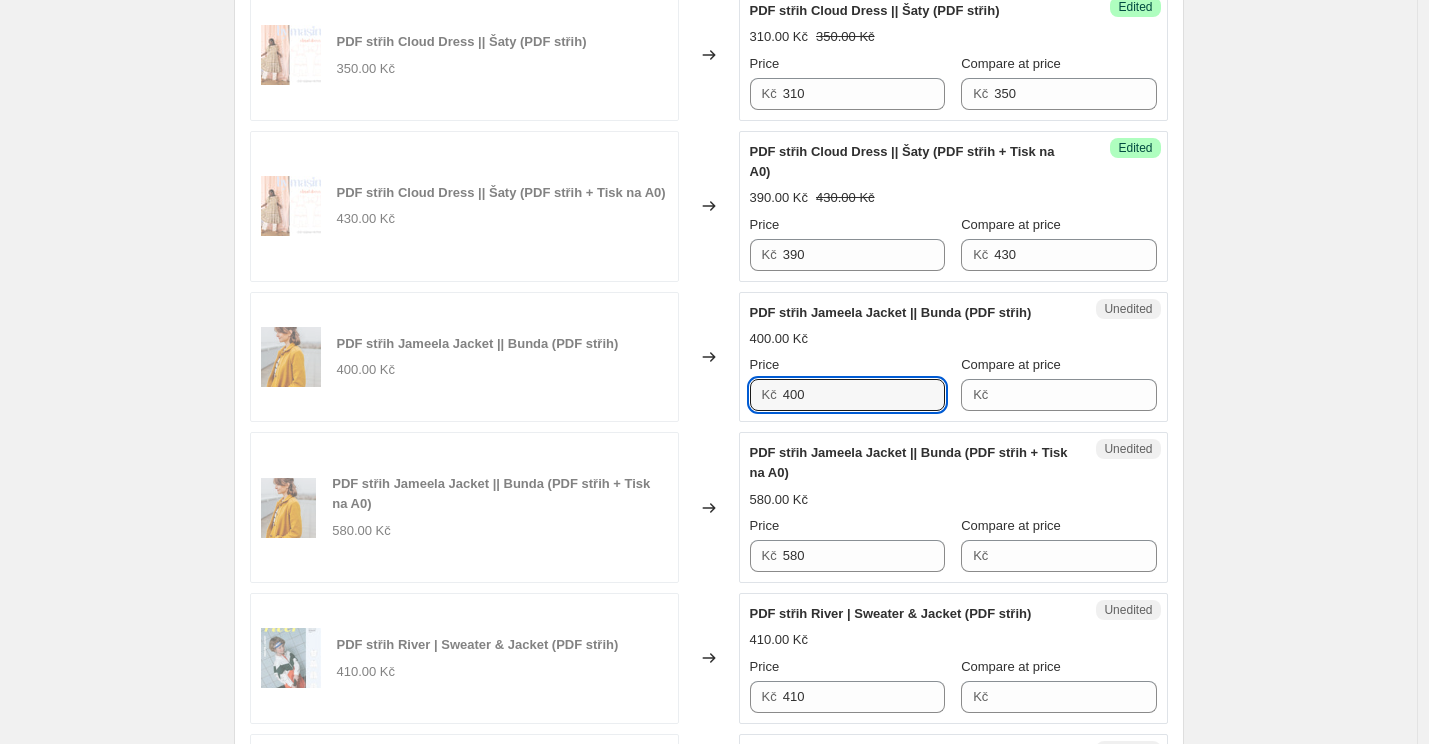 drag, startPoint x: 804, startPoint y: 392, endPoint x: 782, endPoint y: 392, distance: 22 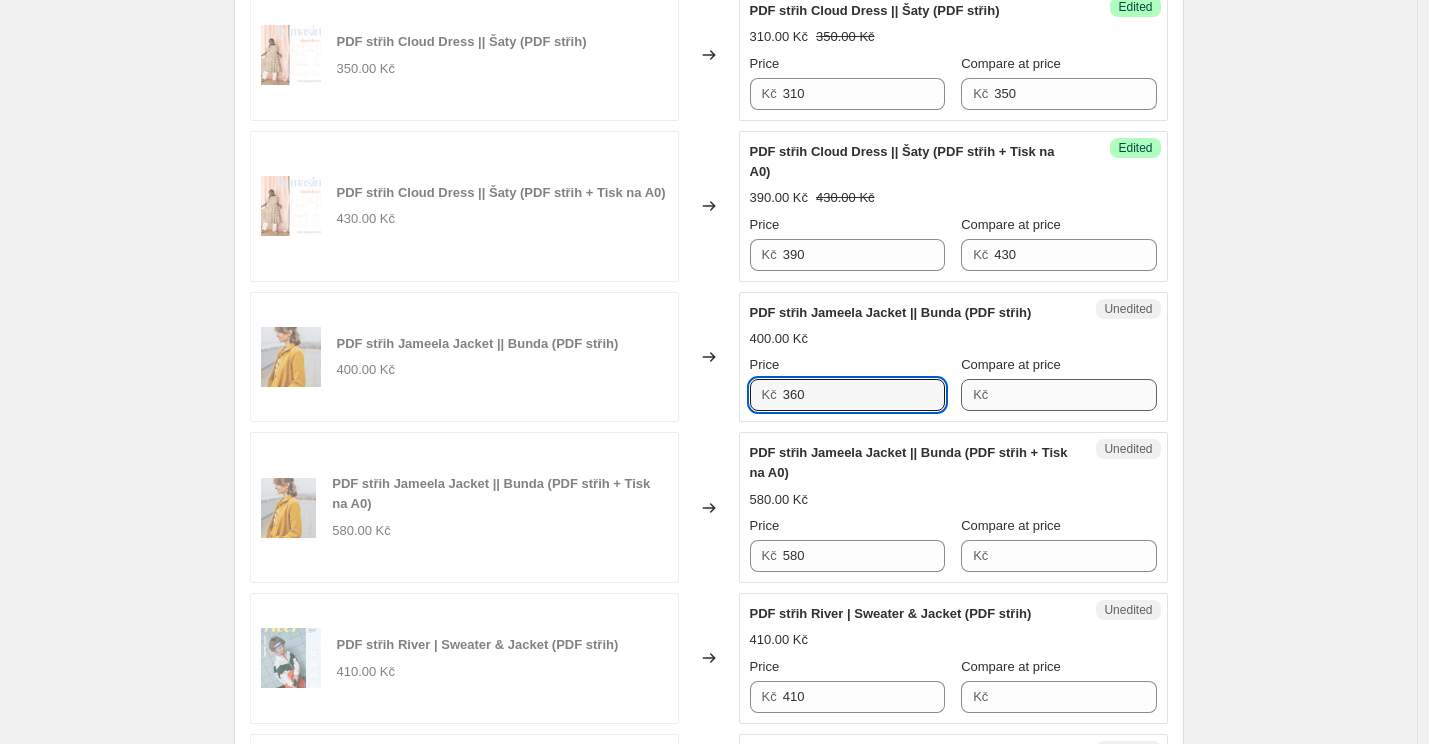 type on "360" 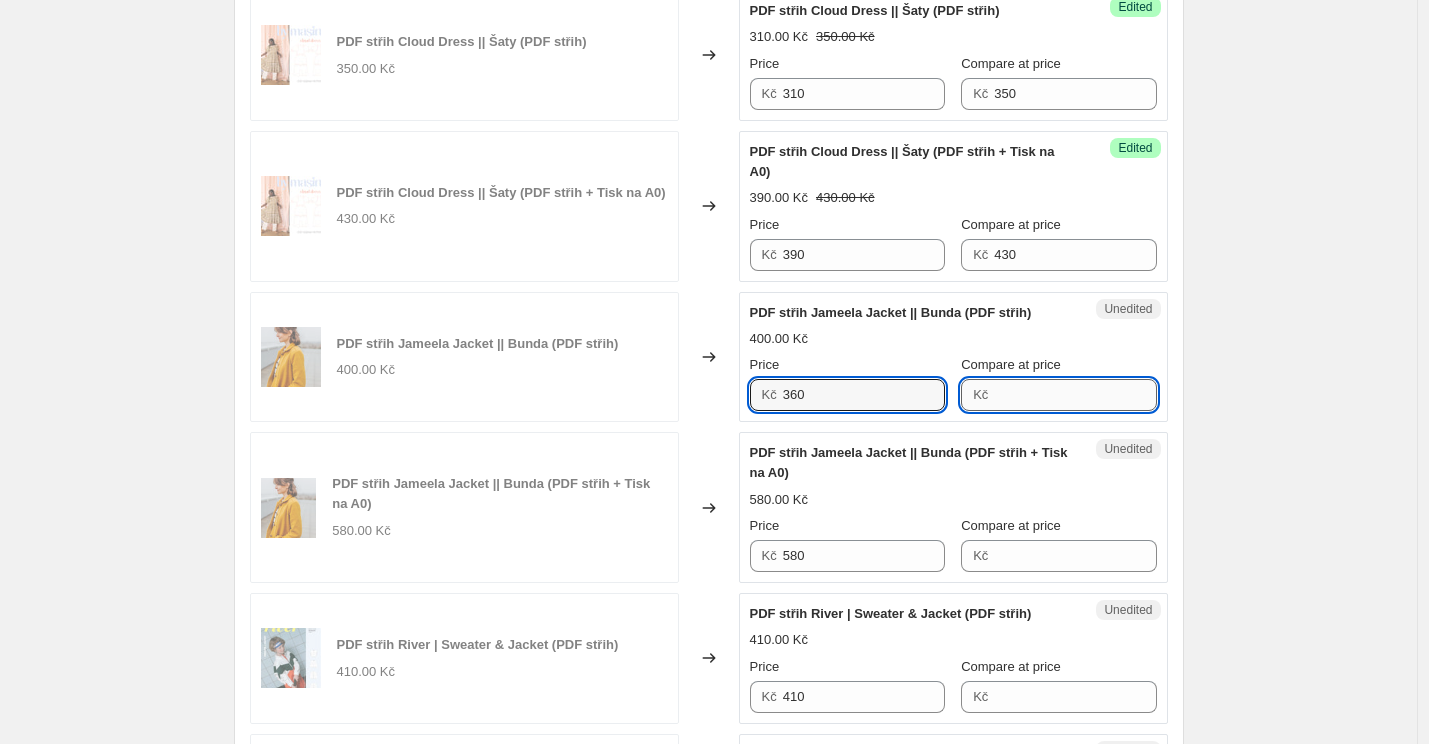 click on "Compare at price" at bounding box center (1075, 395) 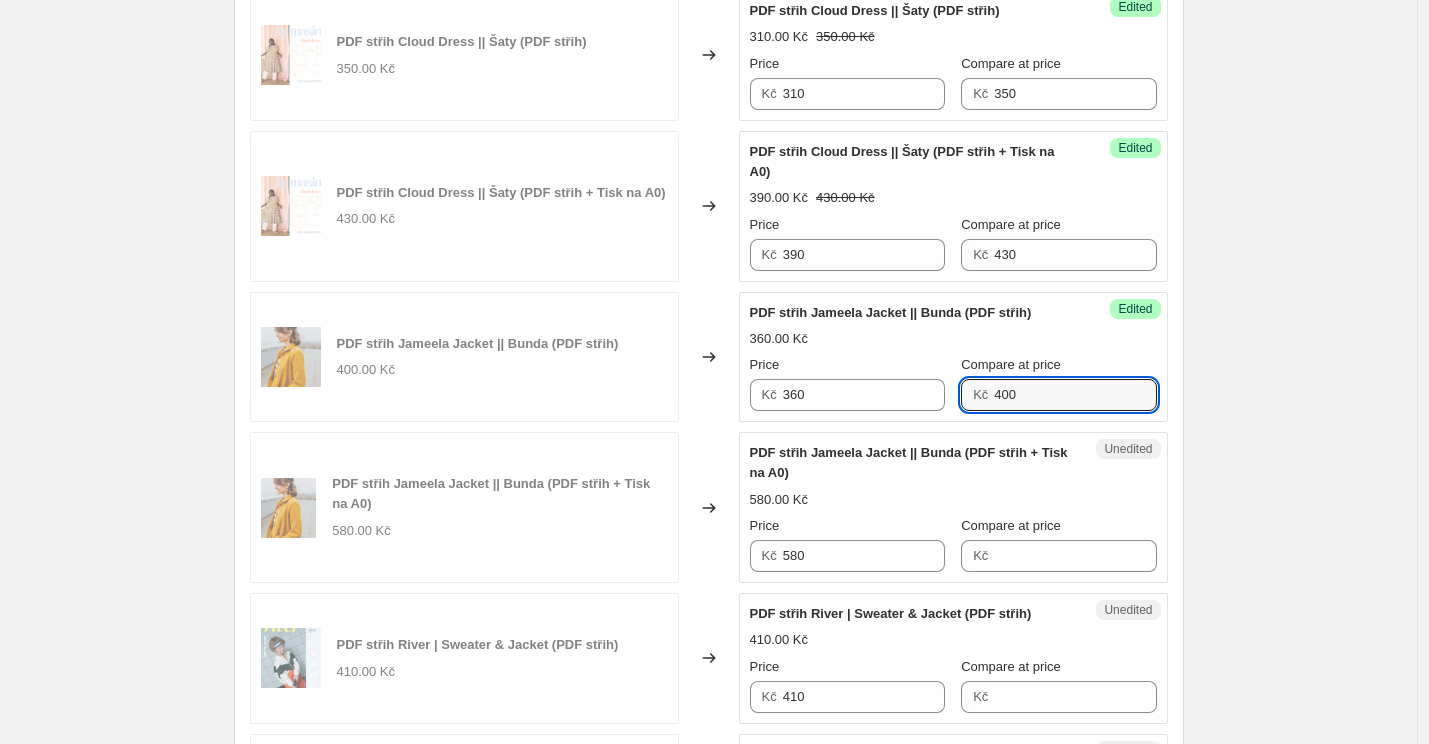 type on "400" 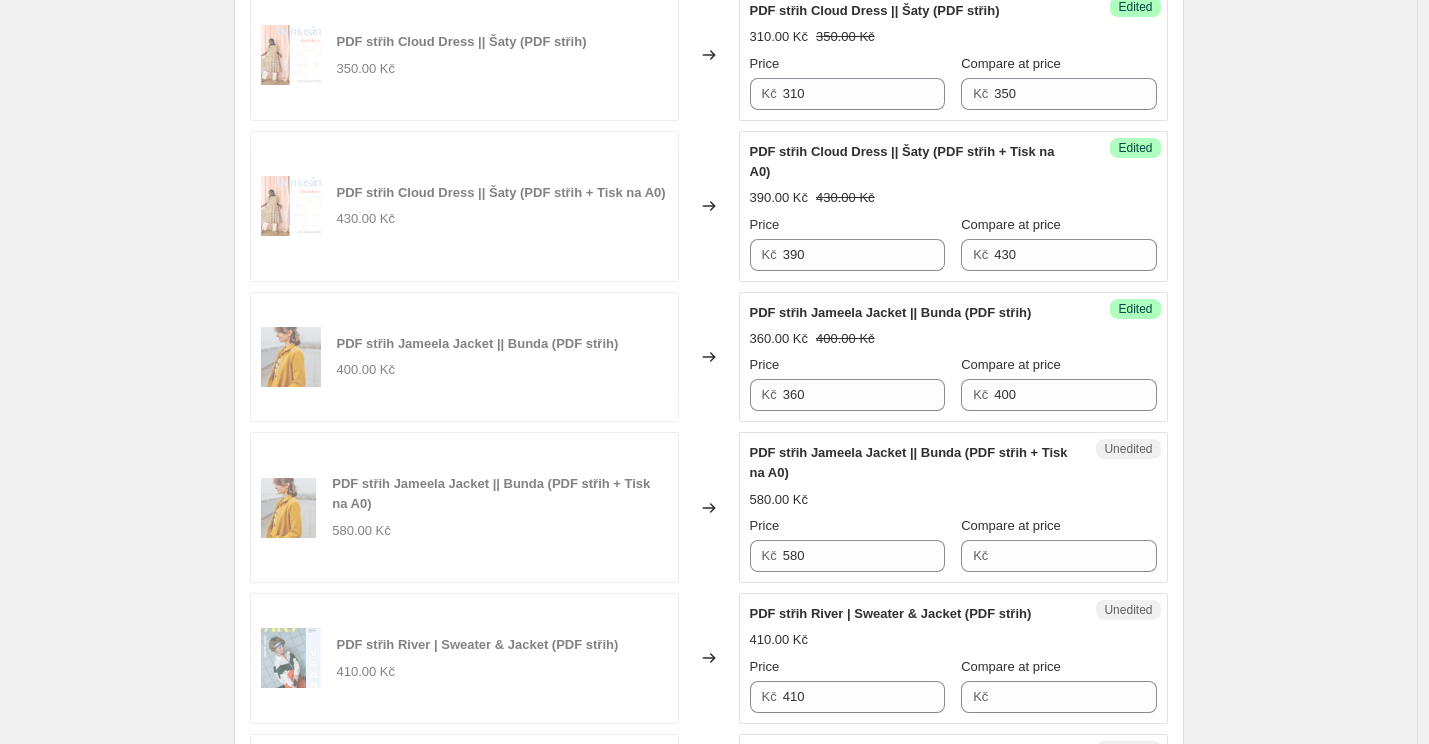 click on "PDF střih Jameela Jacket || Bunda (PDF střih + Tisk na A0)" at bounding box center [913, 463] 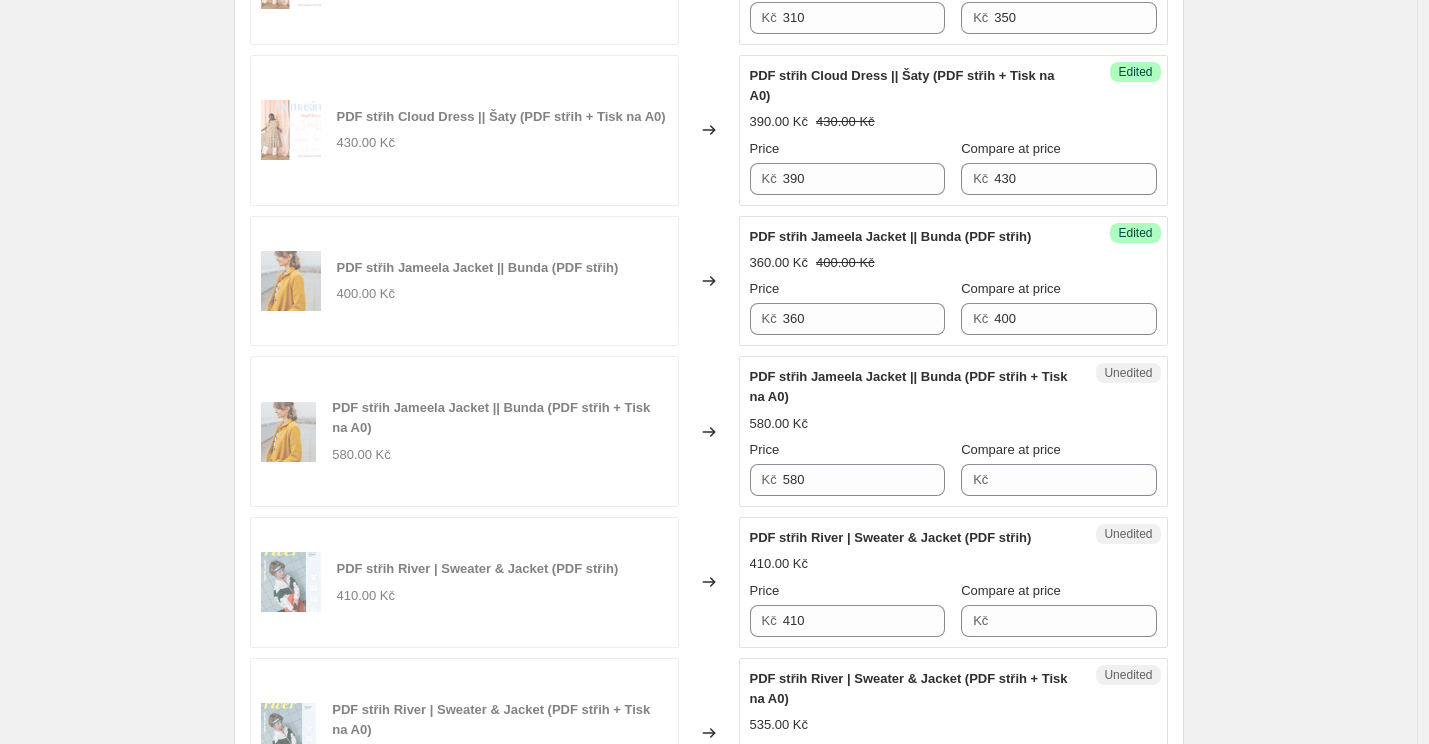 scroll, scrollTop: 1123, scrollLeft: 0, axis: vertical 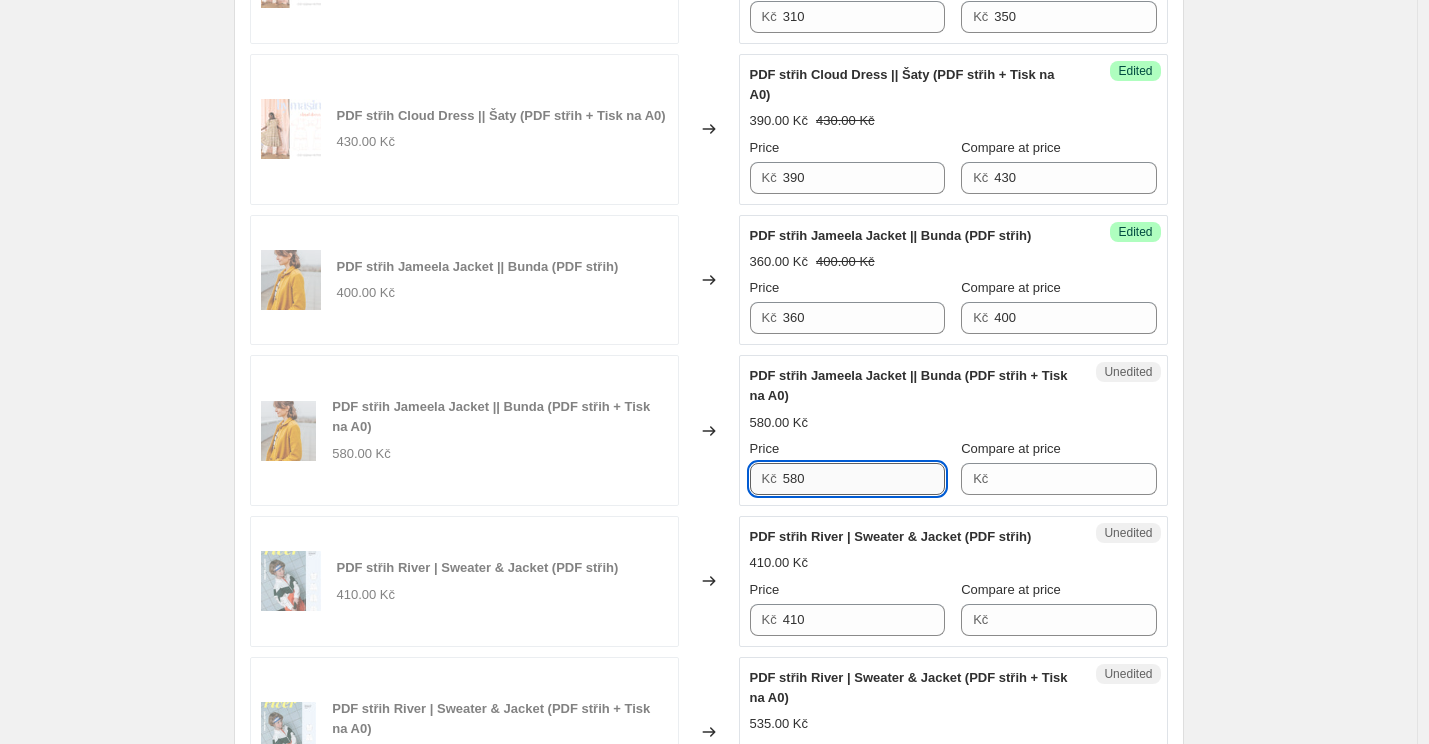 click on "580" at bounding box center [864, 479] 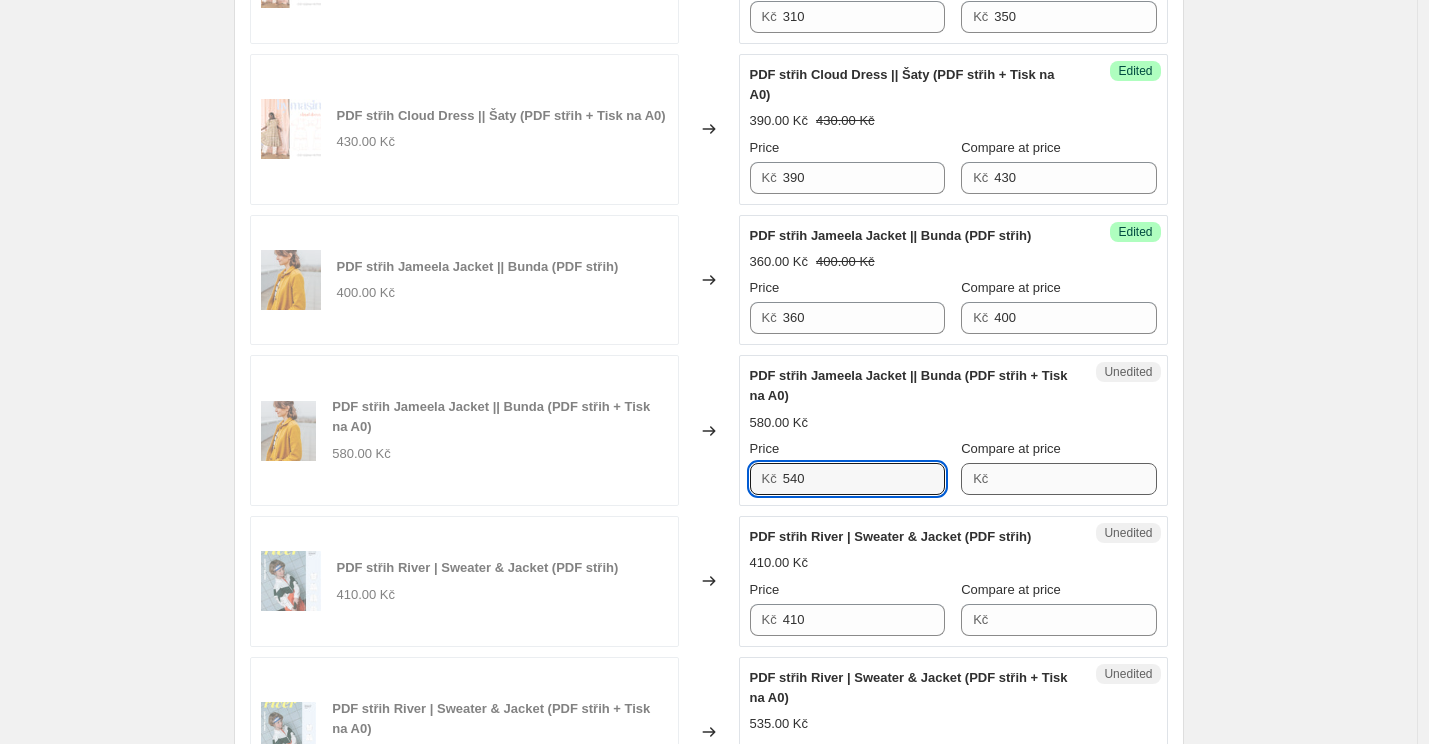 type on "540" 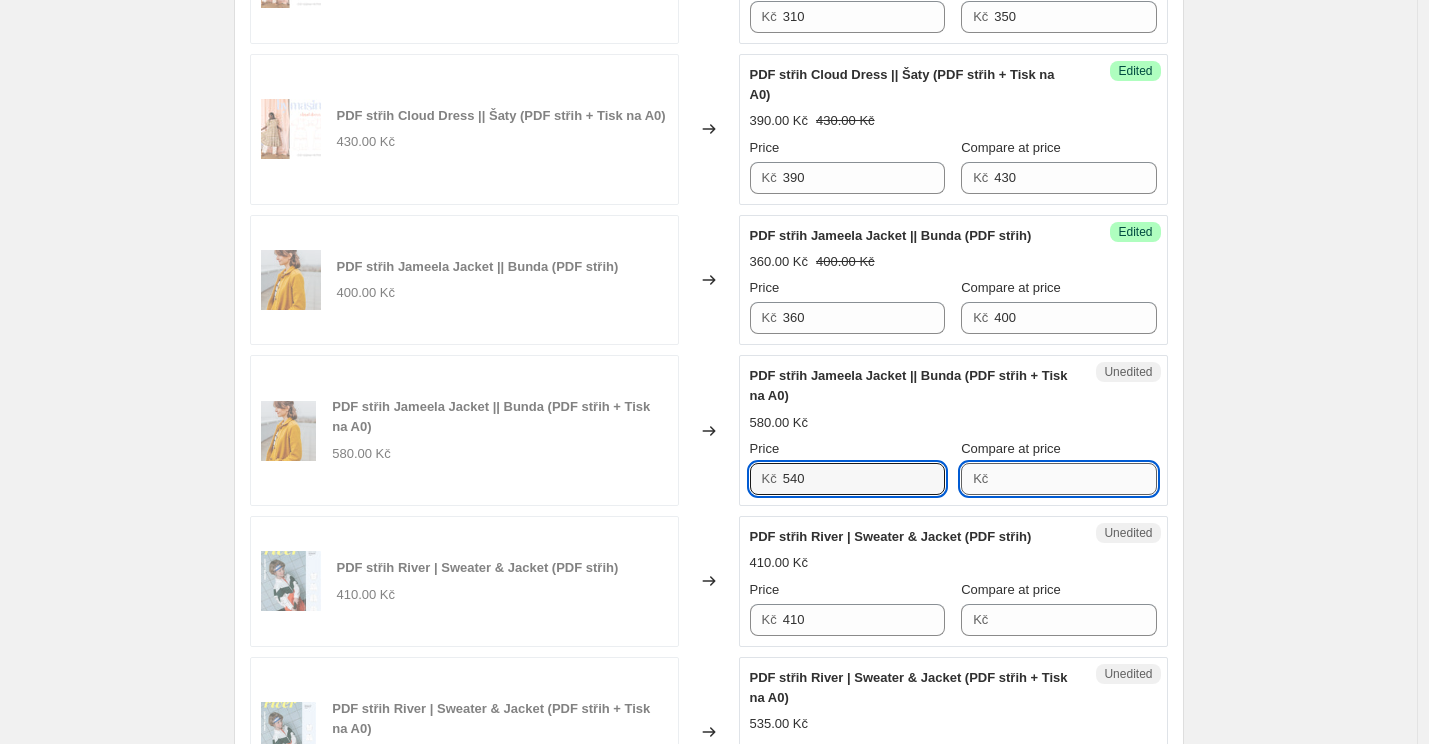 click on "Compare at price" at bounding box center [1075, 479] 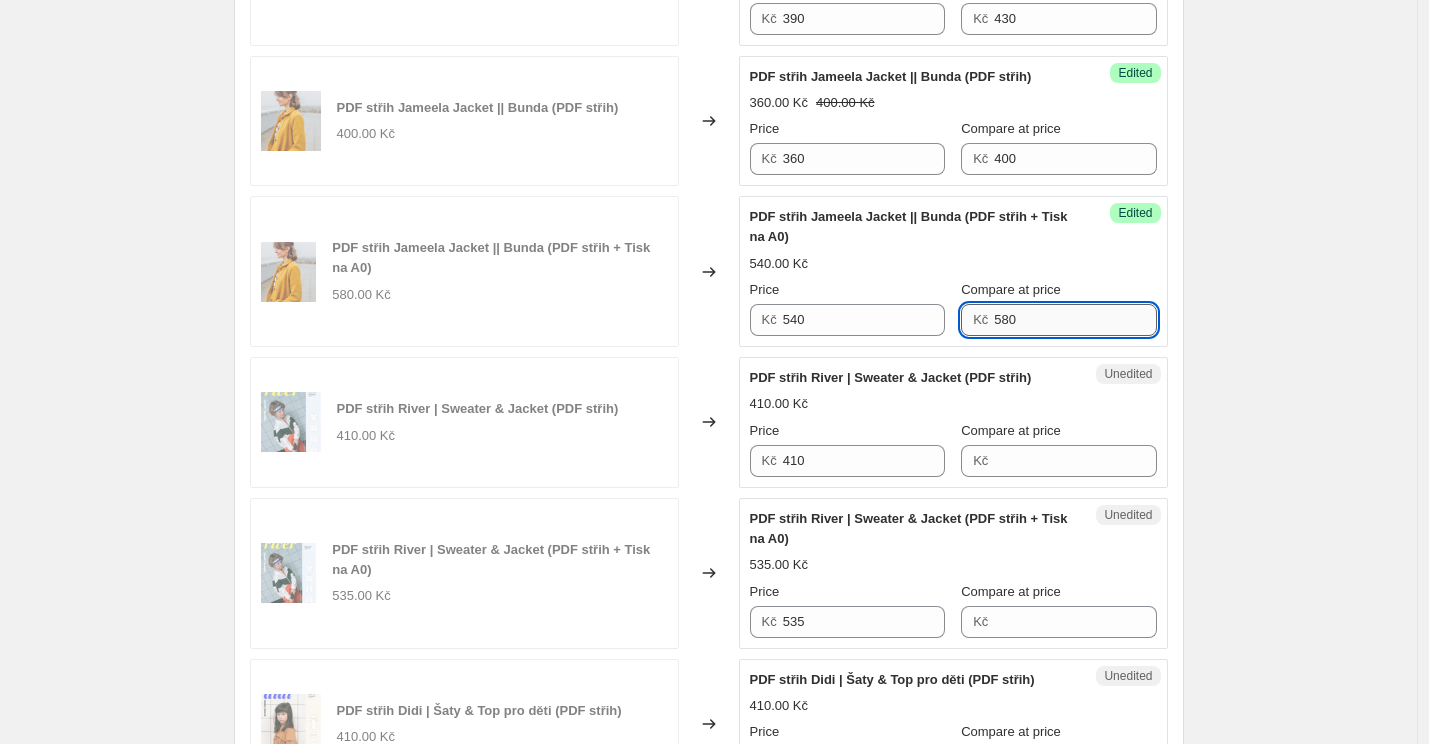 scroll, scrollTop: 1303, scrollLeft: 0, axis: vertical 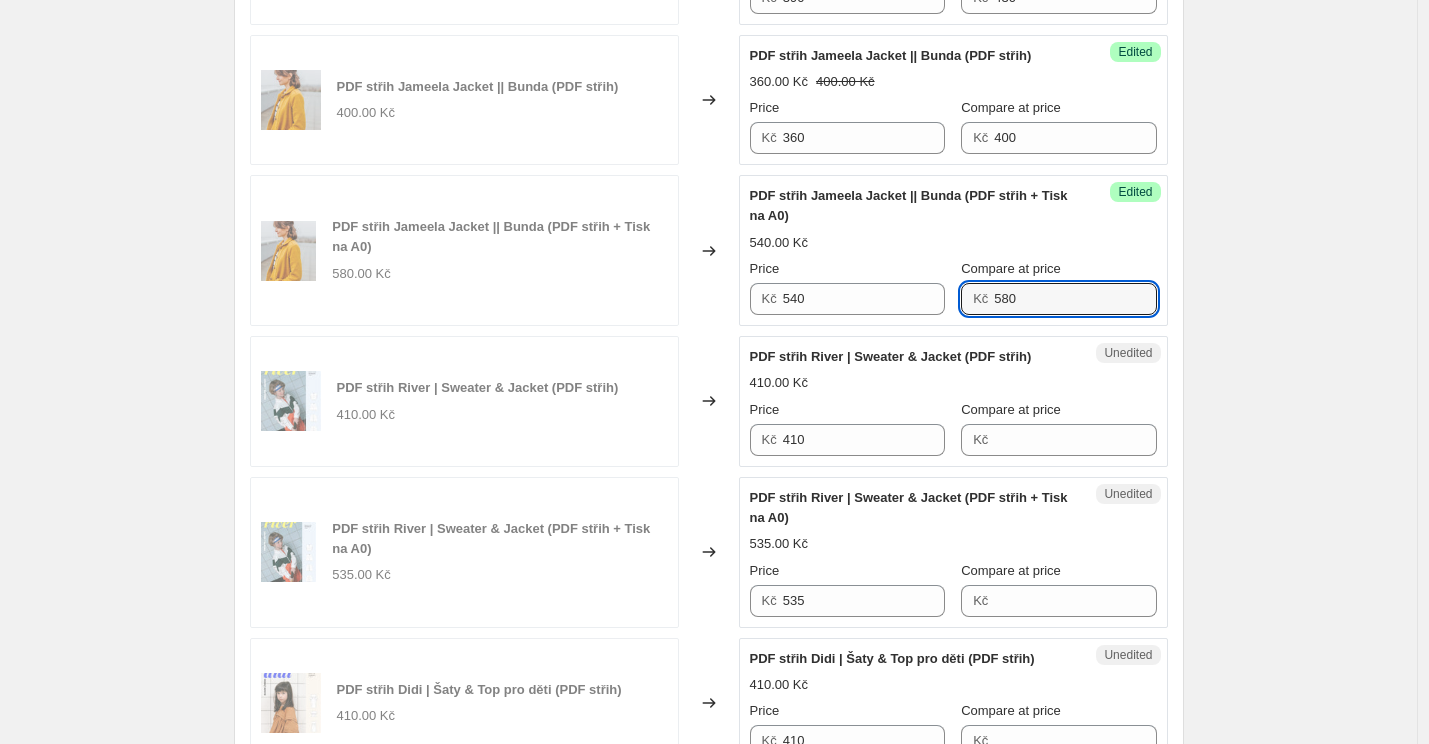 type on "580" 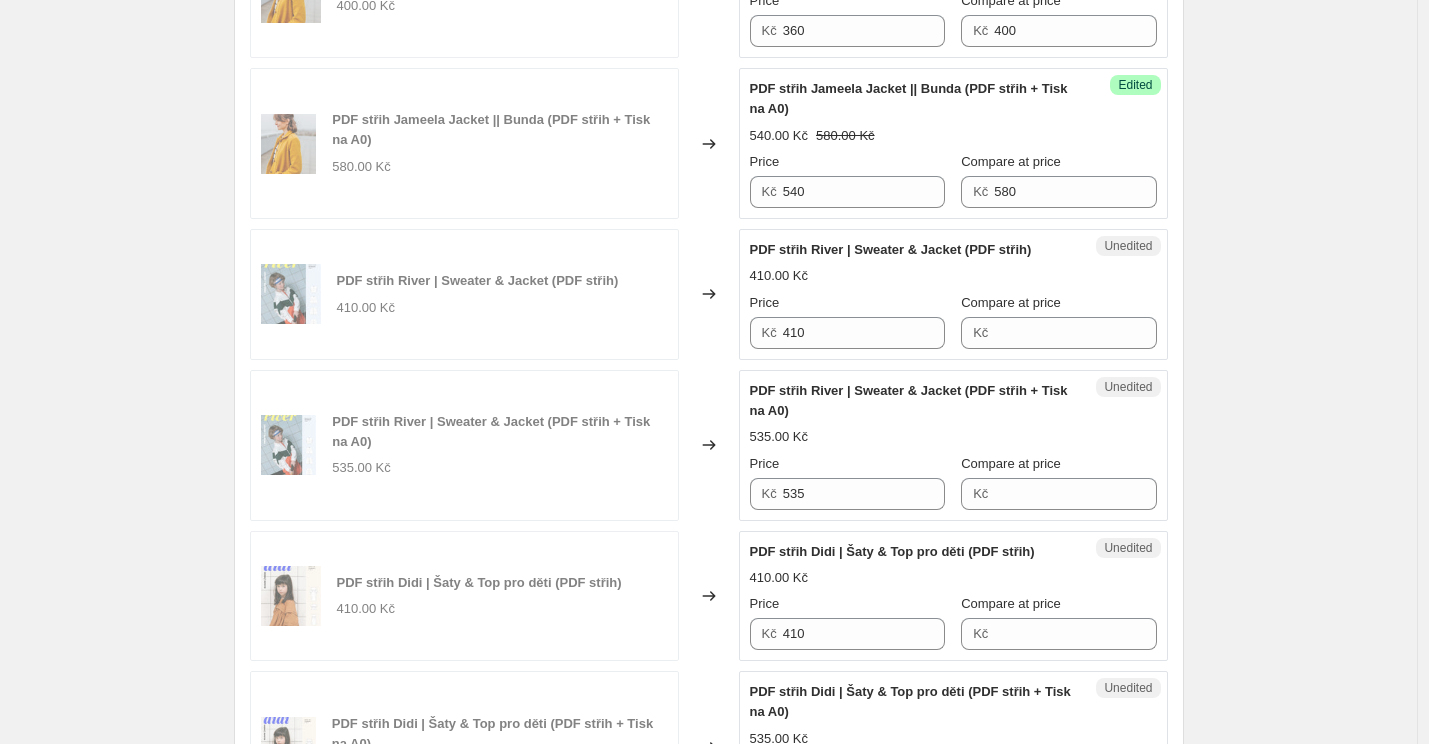 scroll, scrollTop: 1413, scrollLeft: 0, axis: vertical 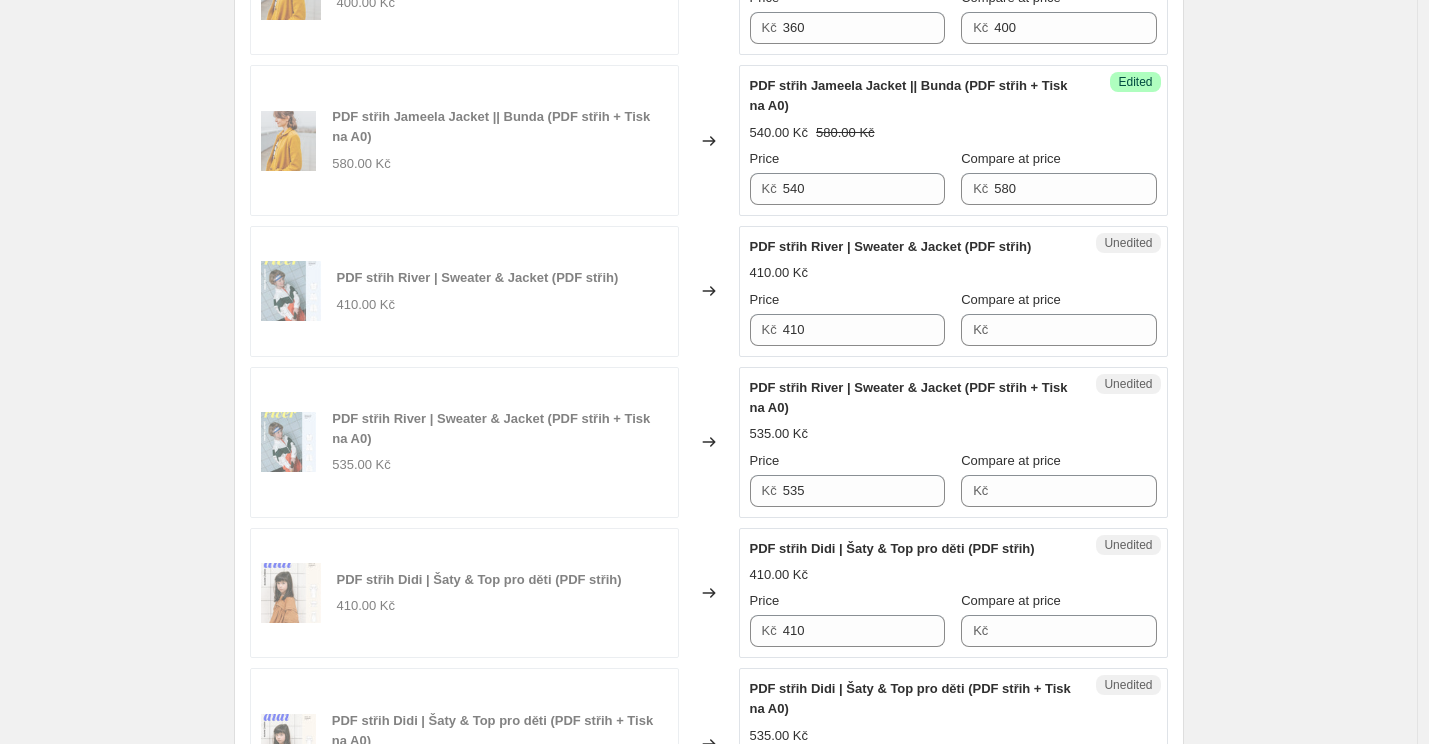 click on "PDF střih Atlas Wrap Dress || Šaty (PDF střih) 350.00 Kč Changed to Success Edited PDF střih Atlas Wrap Dress || Šaty (PDF střih) 310.00 Kč 350.00 Kč Price Kč 310 Compare at price Kč 350 PDF střih Atlas Wrap Dress || Šaty (PDF střih + Tisk na A0) 530.00 Kč Changed to Success Edited PDF střih Atlas Wrap Dress || Šaty (PDF střih + Tisk na A0) 490.00 Kč 530.00 Kč Price Kč 490 Compare at price Kč 530 PDF střih Cloud Dress || Šaty (PDF střih) 350.00 Kč Changed to Success Edited PDF střih Cloud Dress || Šaty (PDF střih) 310.00 Kč 350.00 Kč Price Kč 310 Compare at price Kč 350 PDF střih Cloud Dress || Šaty (PDF střih + Tisk na A0) 430.00 Kč Changed to Success Edited PDF střih Cloud Dress || Šaty (PDF střih + Tisk na A0) 390.00 Kč 430.00 Kč Price Kč 390 Compare at price Kč 430 PDF střih Jameela Jacket || Bunda (PDF střih) 400.00 Kč Changed to Success Edited PDF střih [PERSON_NAME] || Bunda (PDF střih) 360.00 Kč 400.00 Kč Price Kč 360 Compare at price Kč 400 Edited" at bounding box center [709, 814] 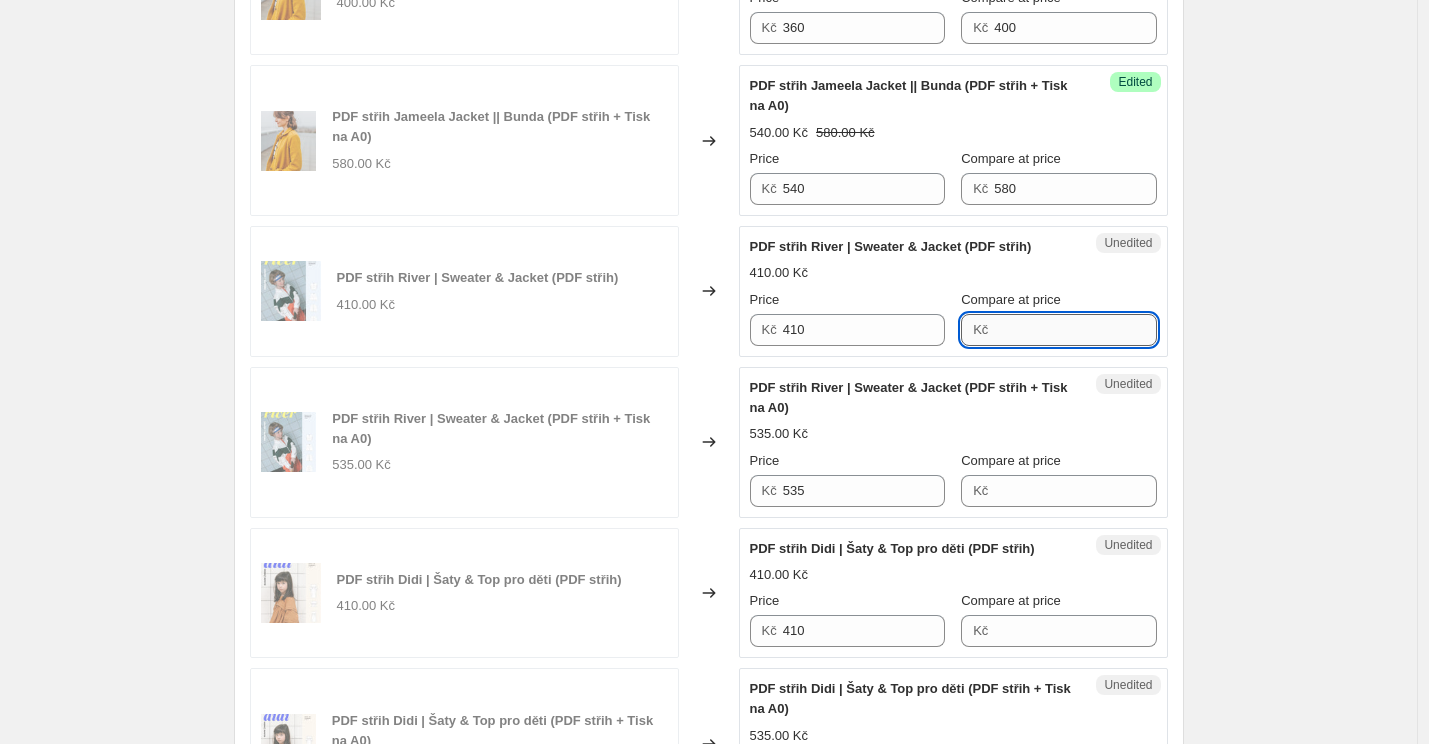 click on "Compare at price" at bounding box center [1075, 330] 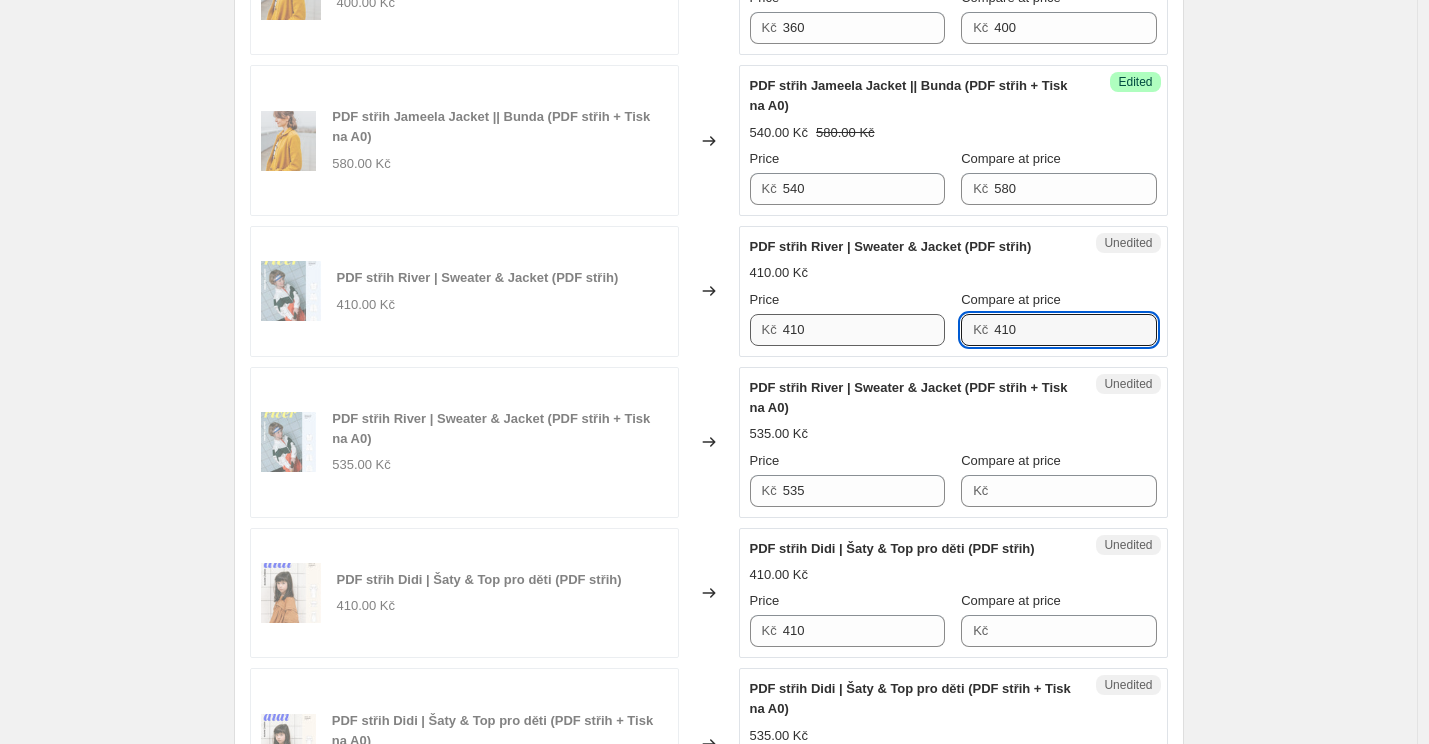type on "410" 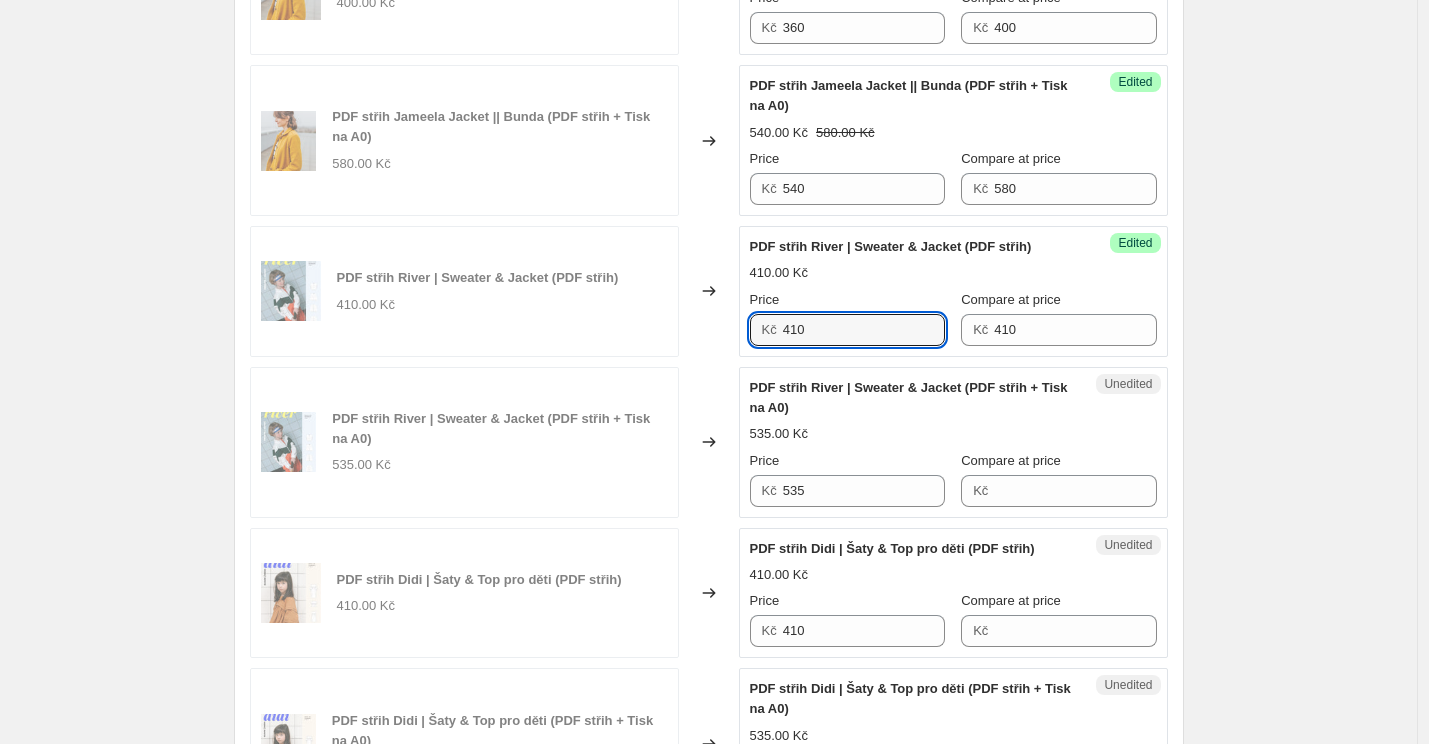 drag, startPoint x: 813, startPoint y: 331, endPoint x: 762, endPoint y: 331, distance: 51 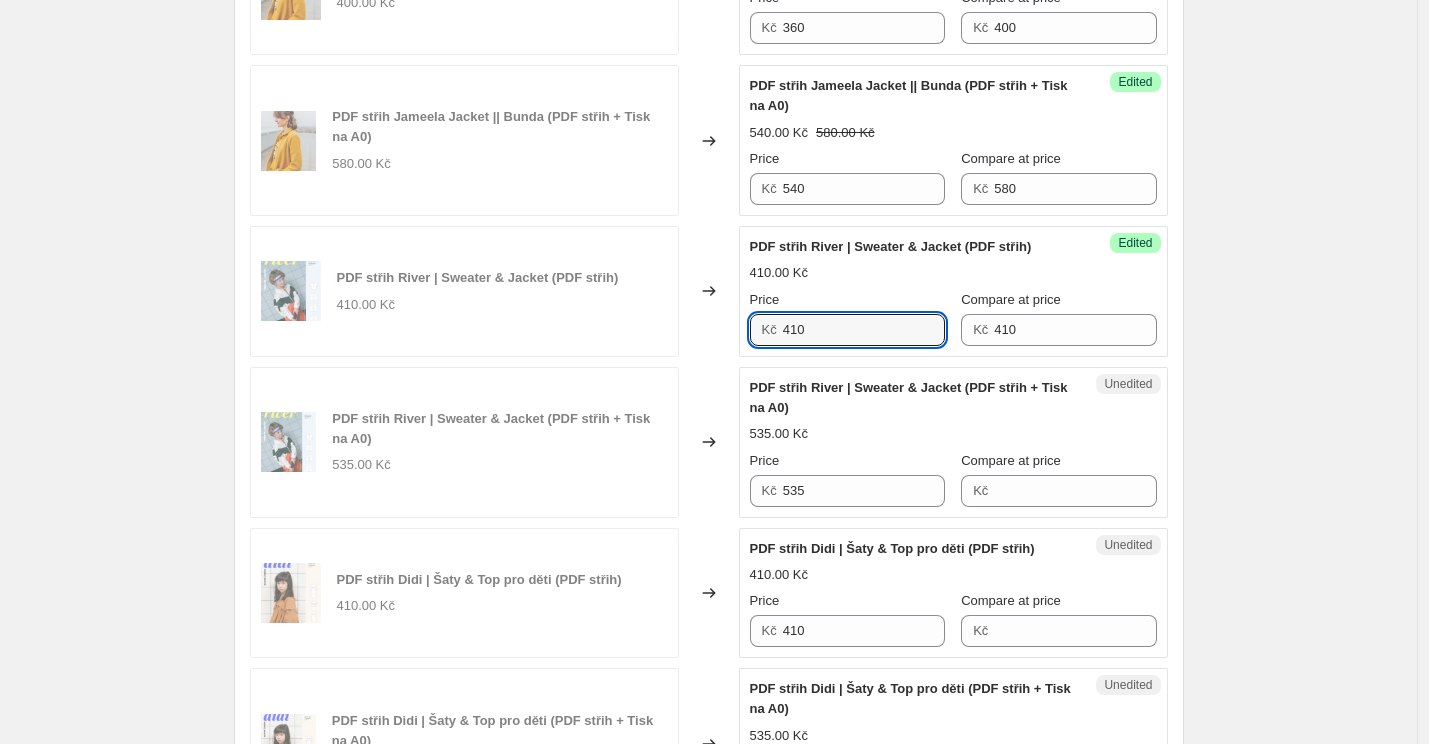 click on "Kč 410" at bounding box center (847, 330) 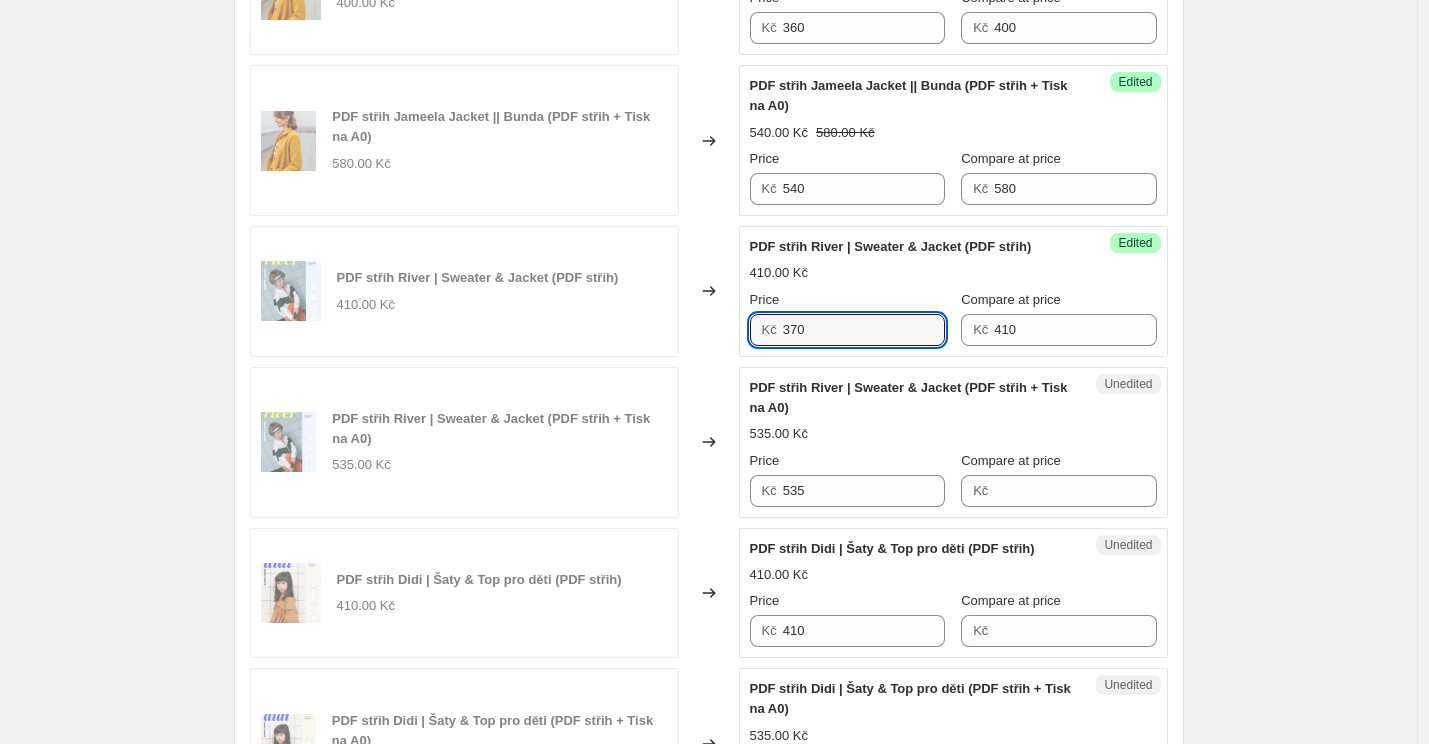 type on "370" 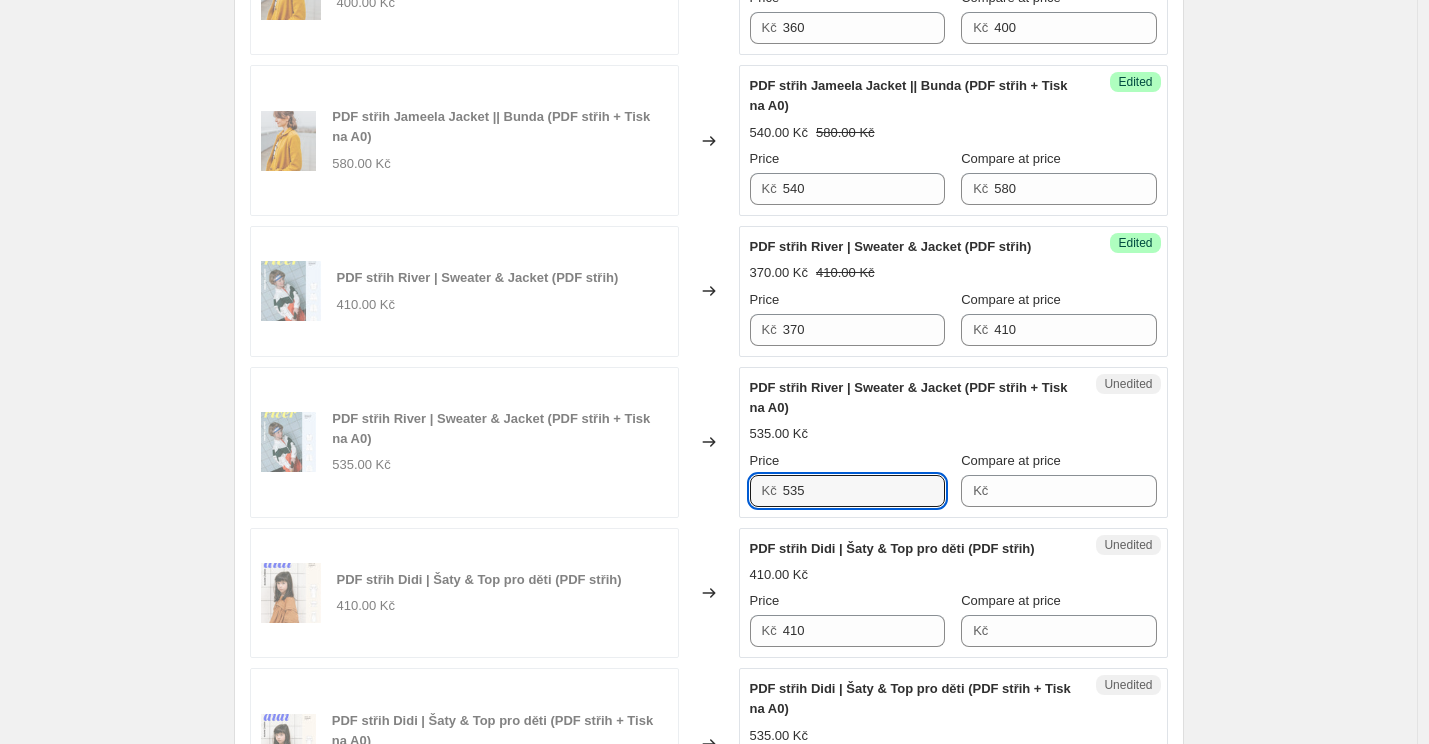 drag, startPoint x: 816, startPoint y: 490, endPoint x: 761, endPoint y: 485, distance: 55.226807 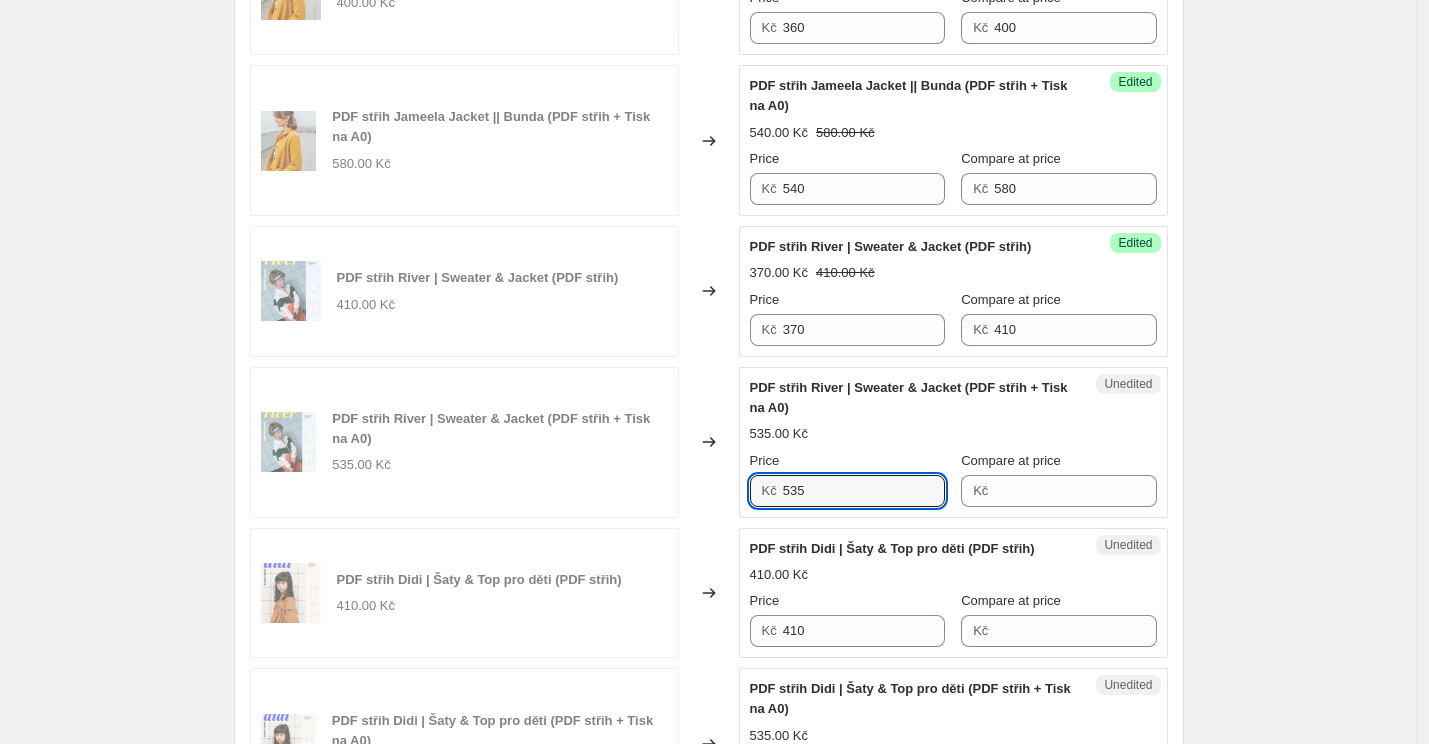 click on "Kč 535" at bounding box center [847, 491] 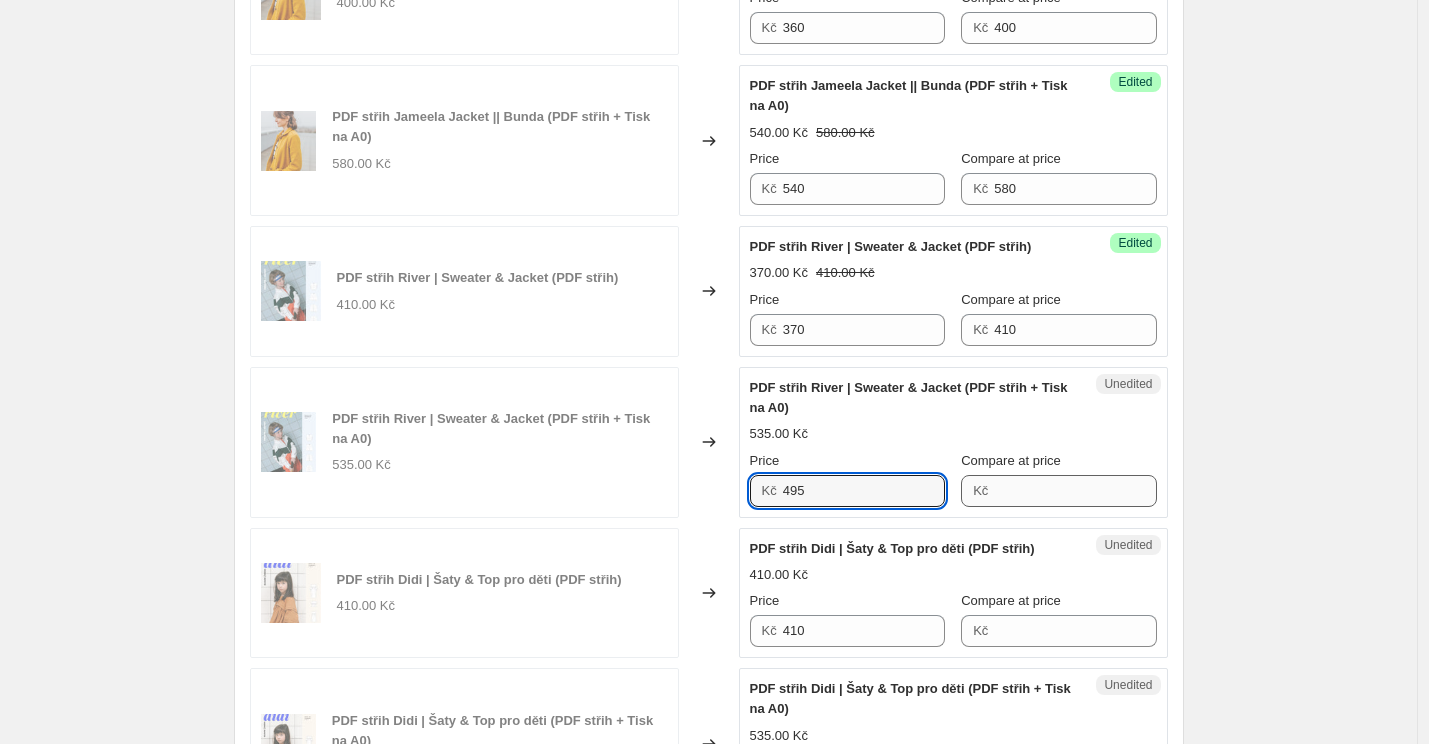 type on "495" 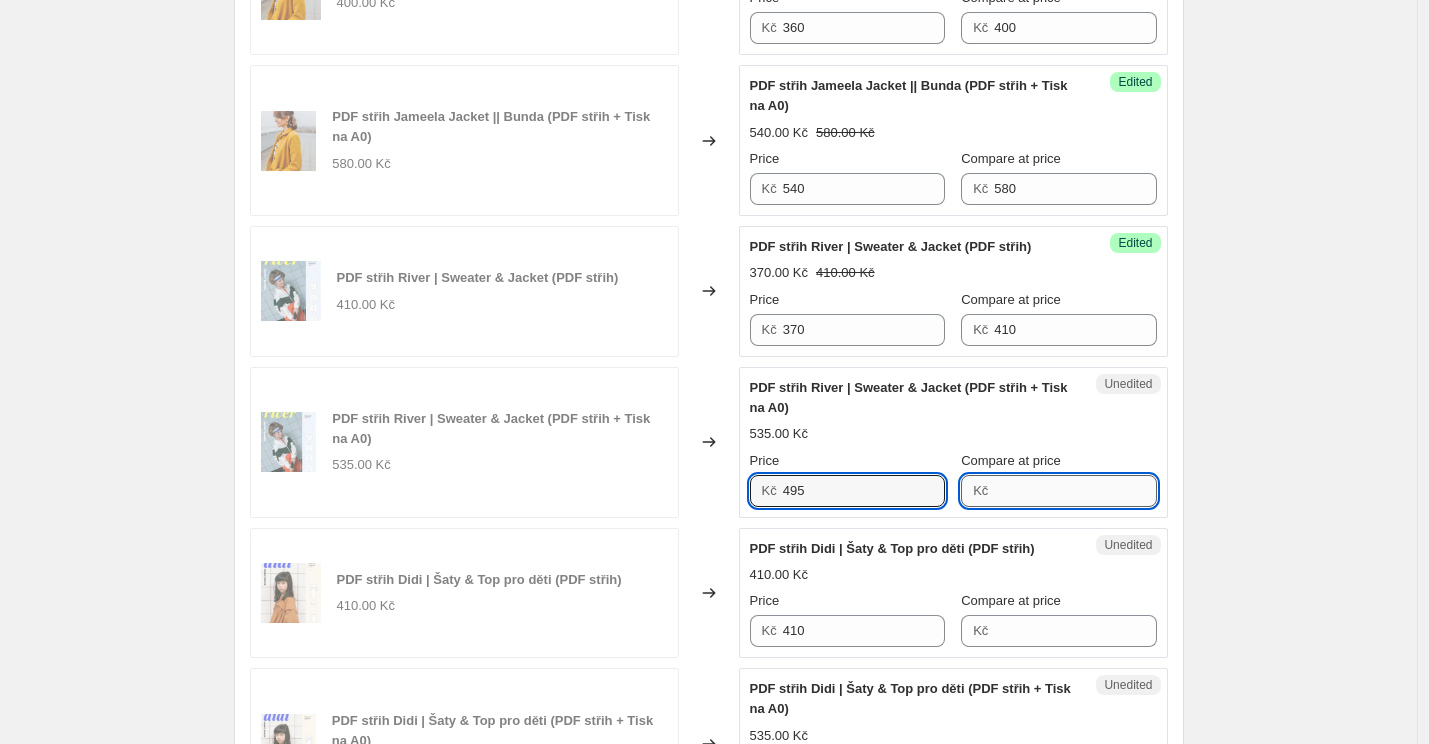 click on "Compare at price" at bounding box center [1075, 491] 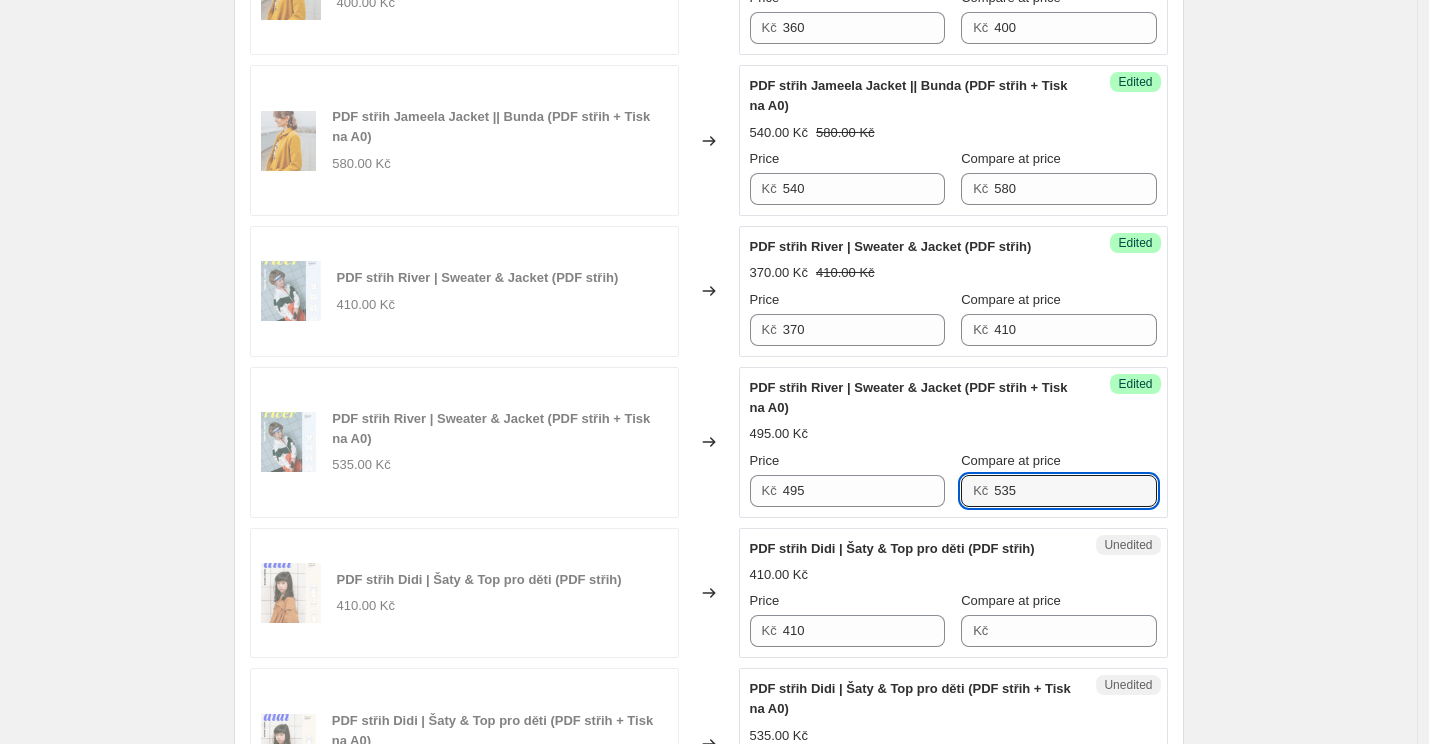 type on "535" 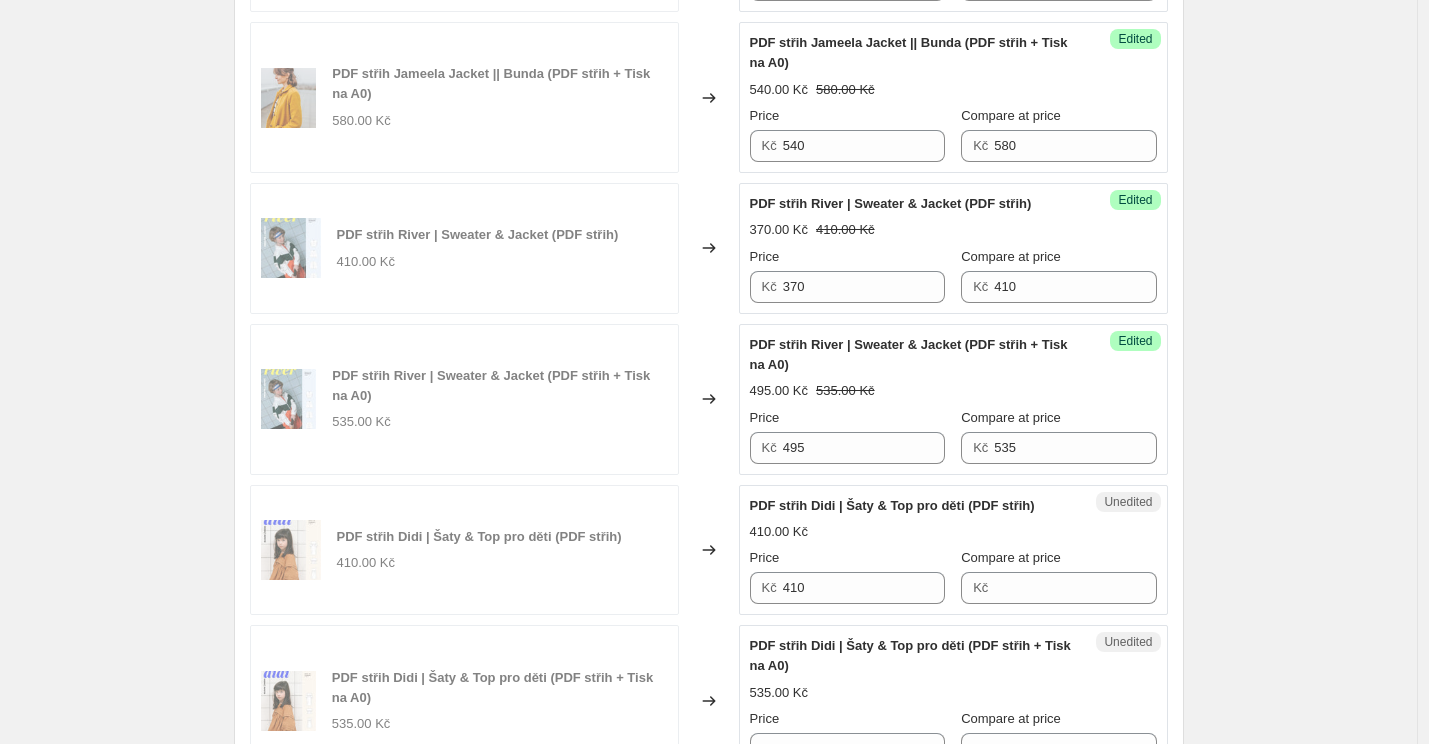 scroll, scrollTop: 1458, scrollLeft: 0, axis: vertical 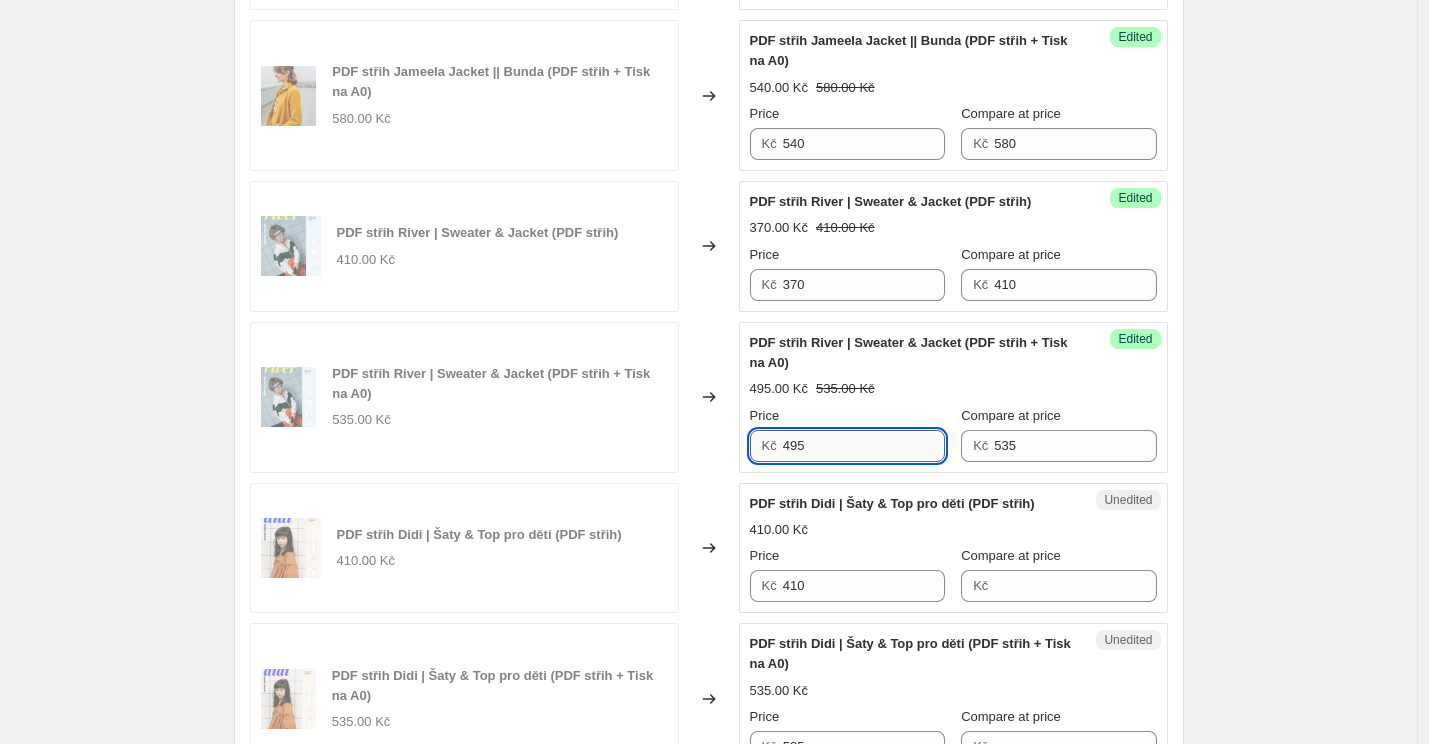 click on "495" at bounding box center (864, 446) 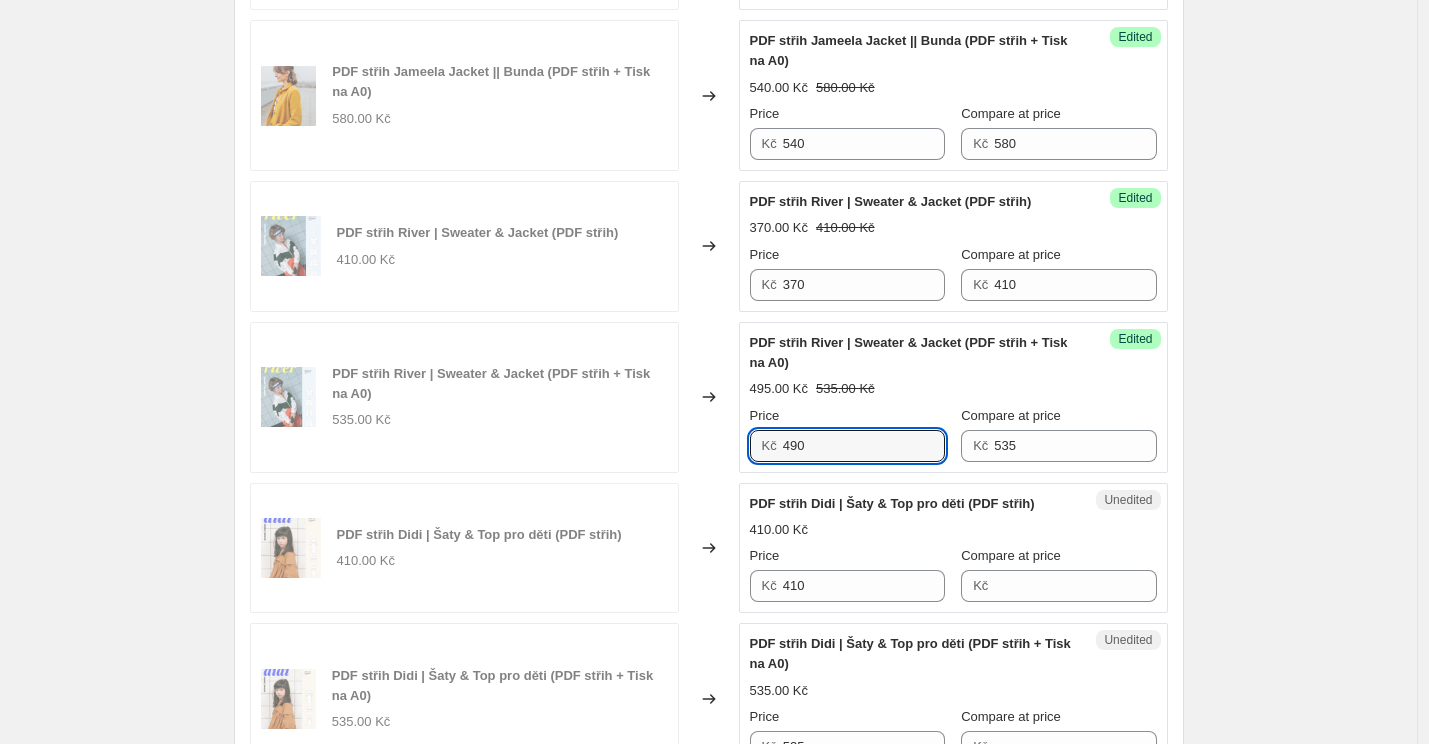 type on "490" 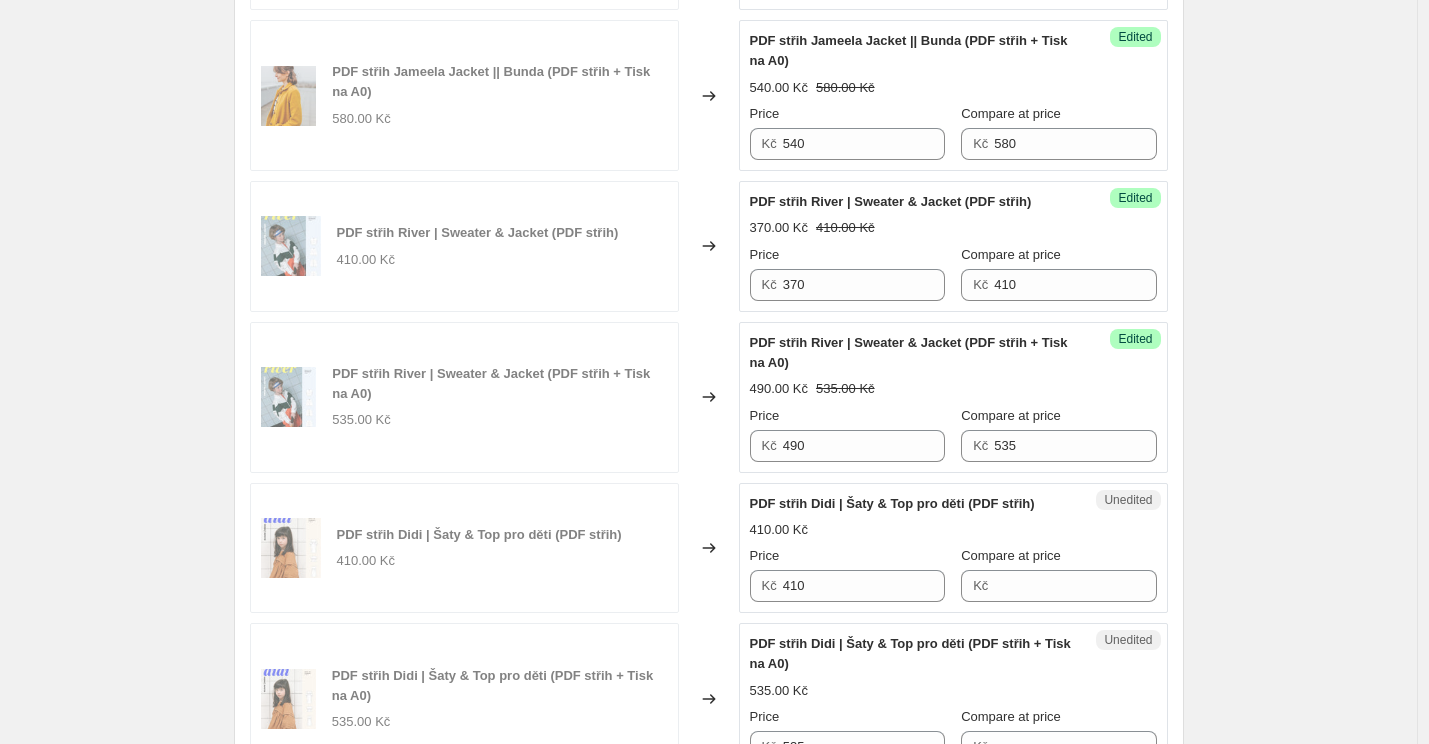 click on "PDF střih Didi | Šaty & Top pro děti (PDF střih)" at bounding box center [892, 503] 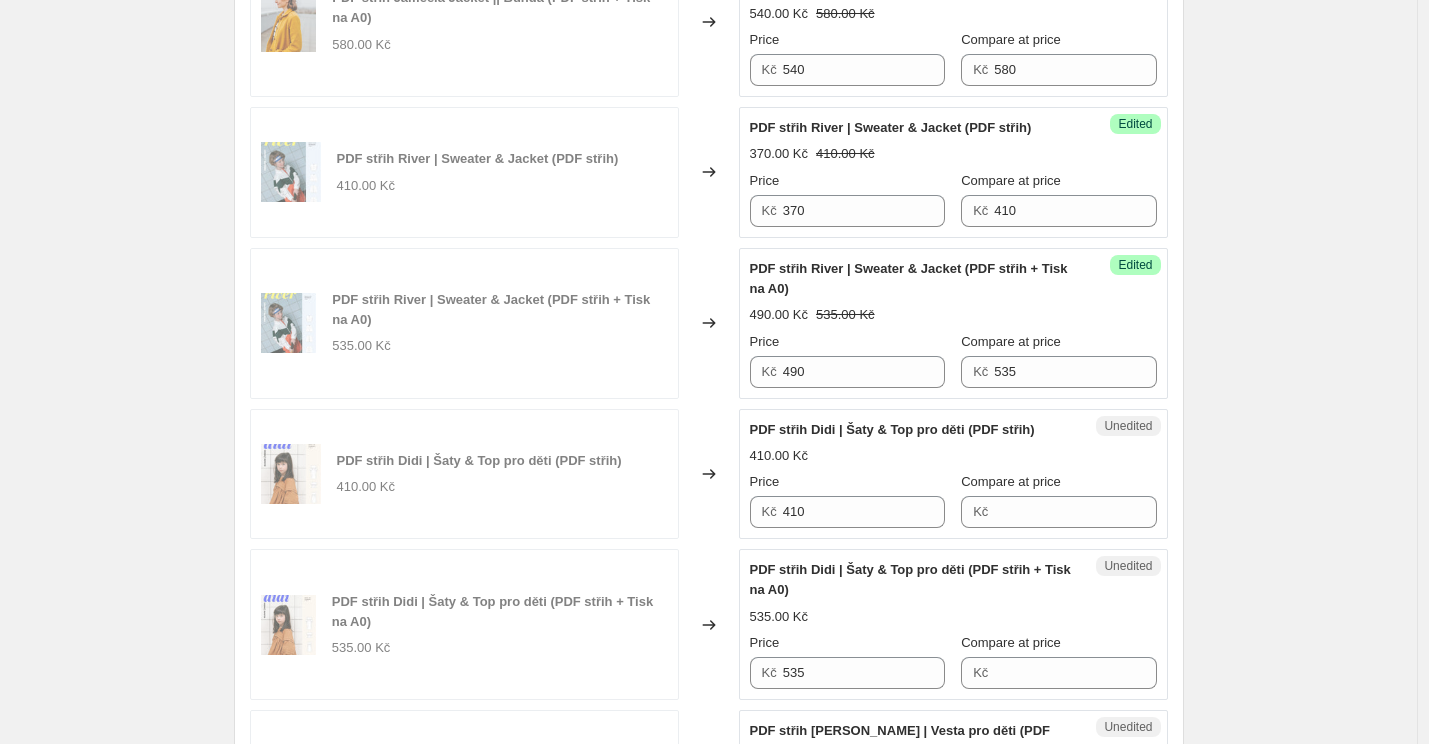 scroll, scrollTop: 1536, scrollLeft: 0, axis: vertical 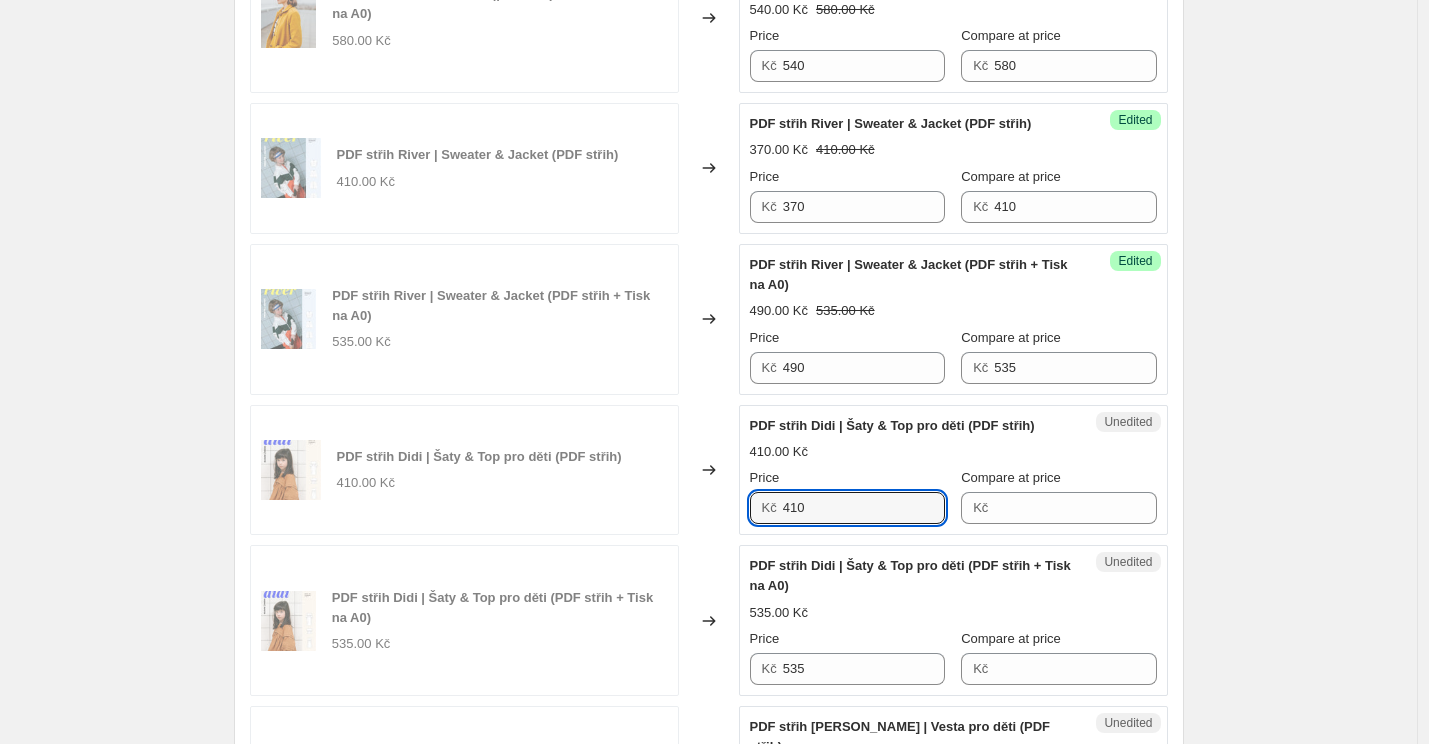 drag, startPoint x: 824, startPoint y: 510, endPoint x: 672, endPoint y: 506, distance: 152.05263 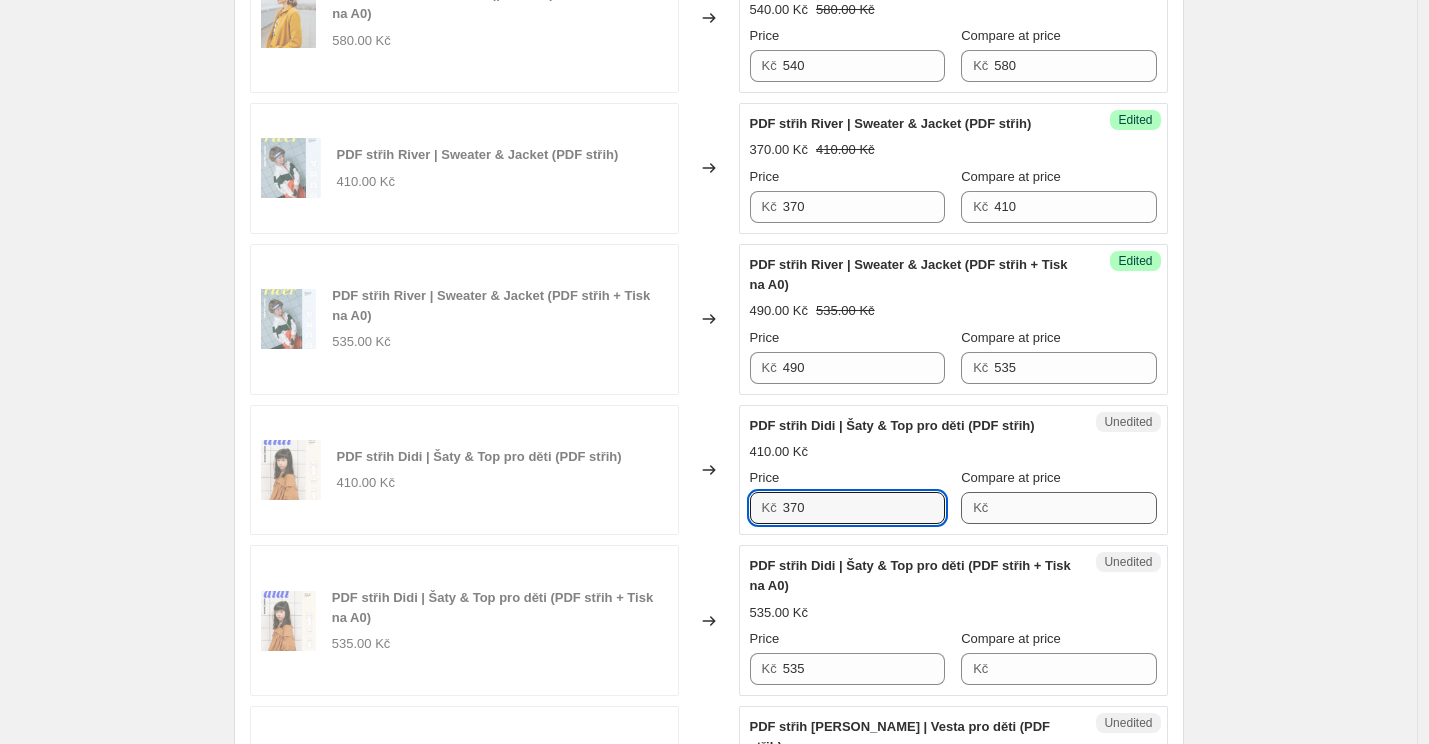 type on "370" 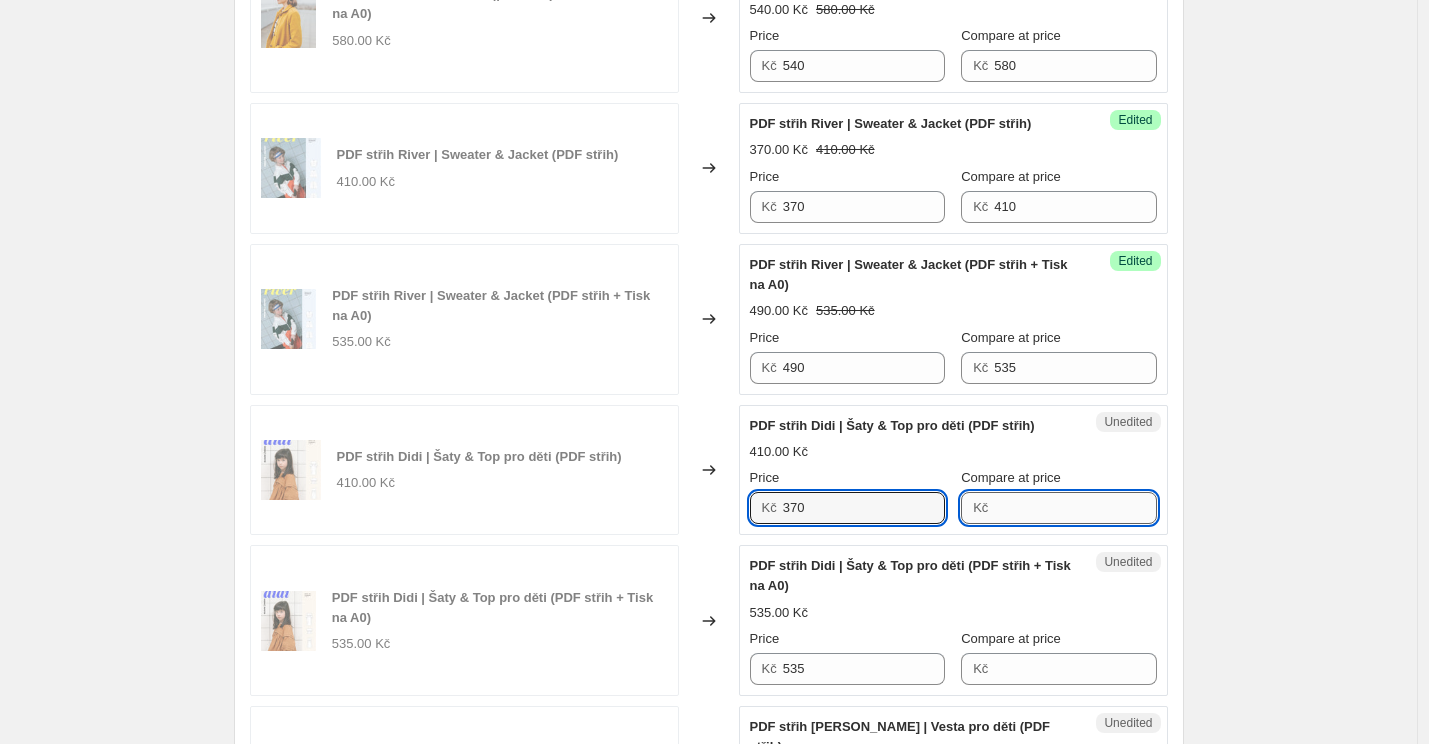 click on "Compare at price" at bounding box center [1075, 508] 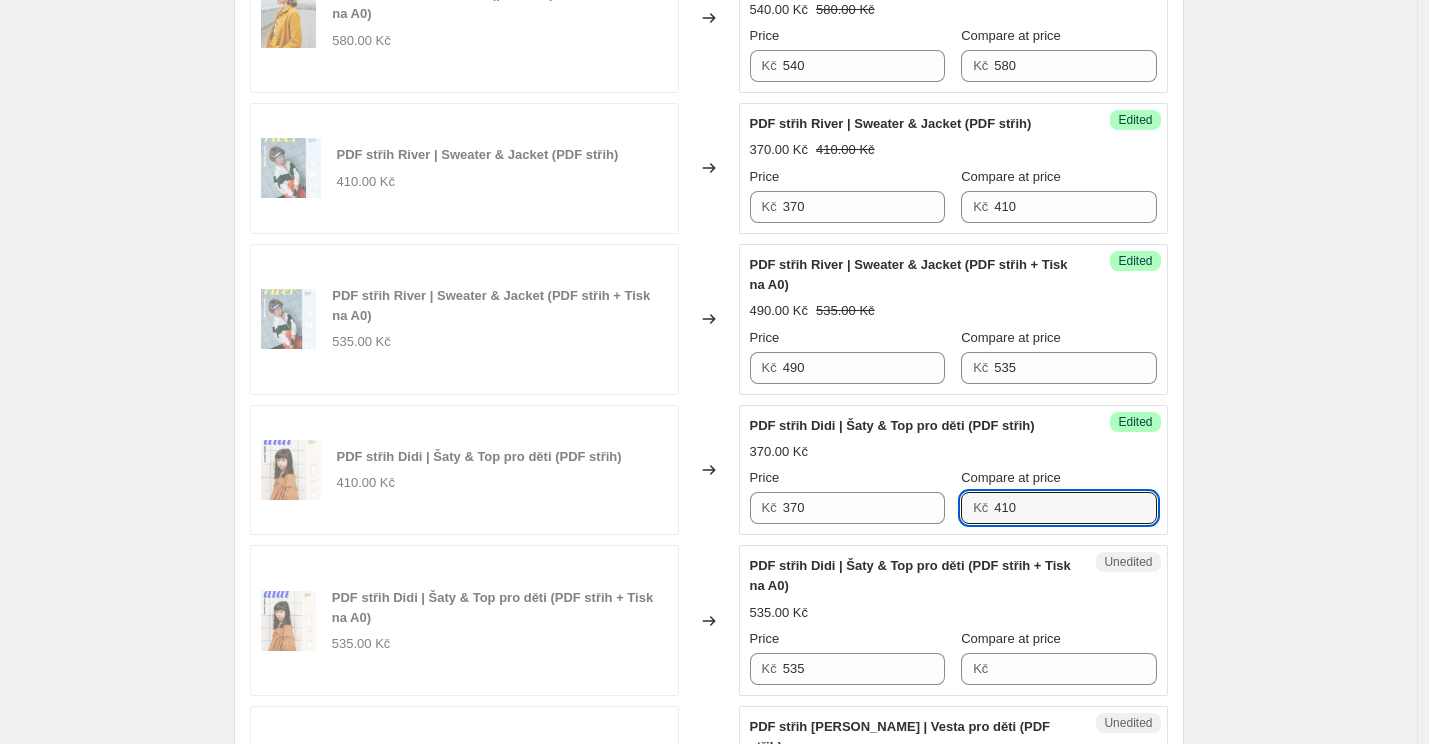 type on "410" 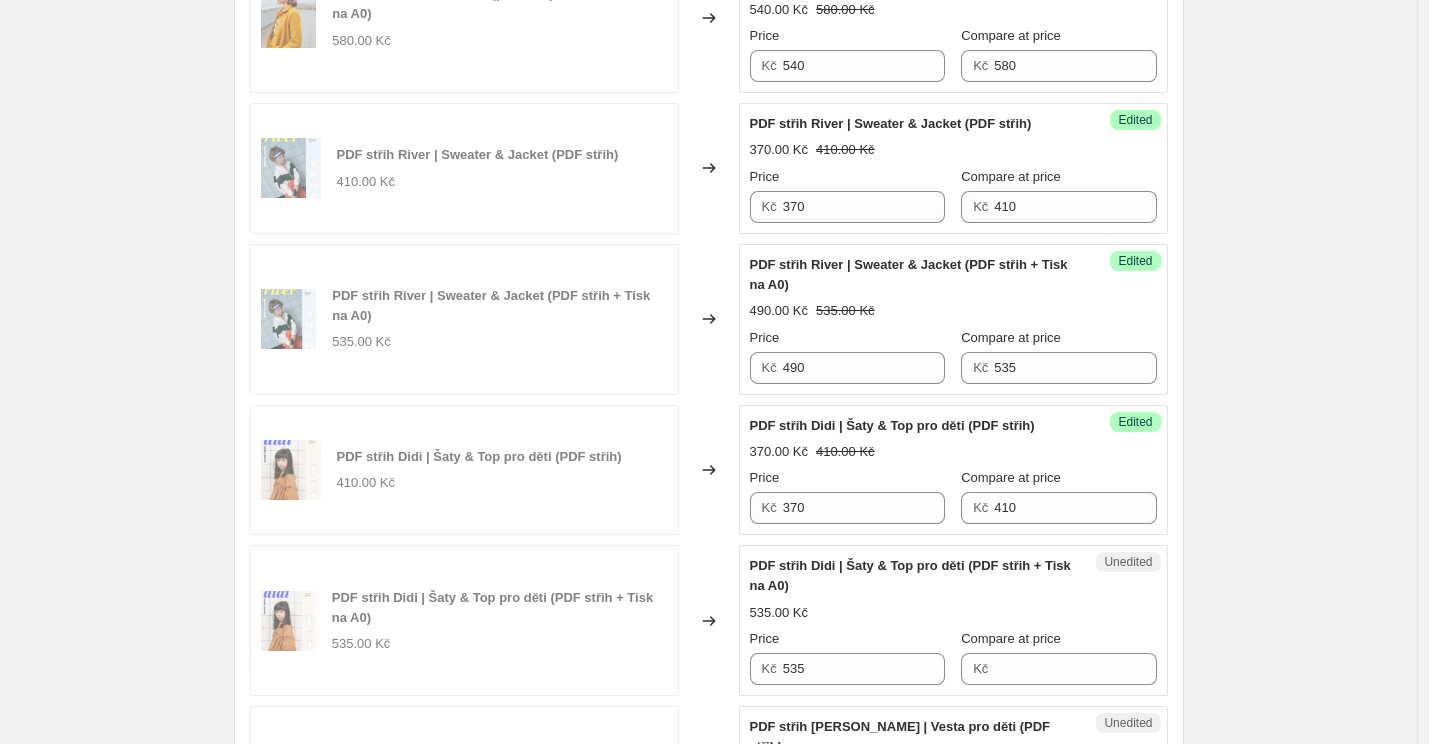 click on "PDF střih Didi | Šaty & Top pro děti (PDF střih + Tisk na A0)" at bounding box center [910, 575] 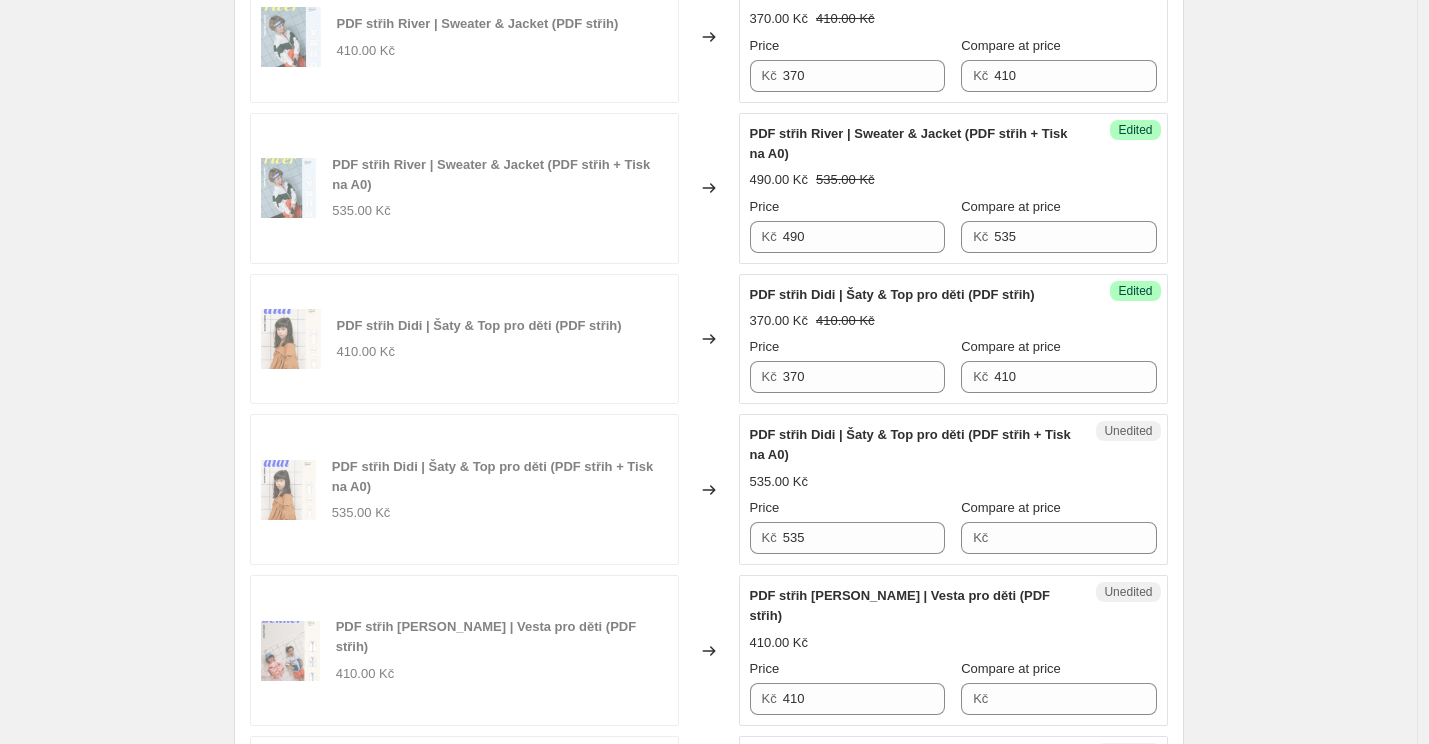 scroll, scrollTop: 1668, scrollLeft: 0, axis: vertical 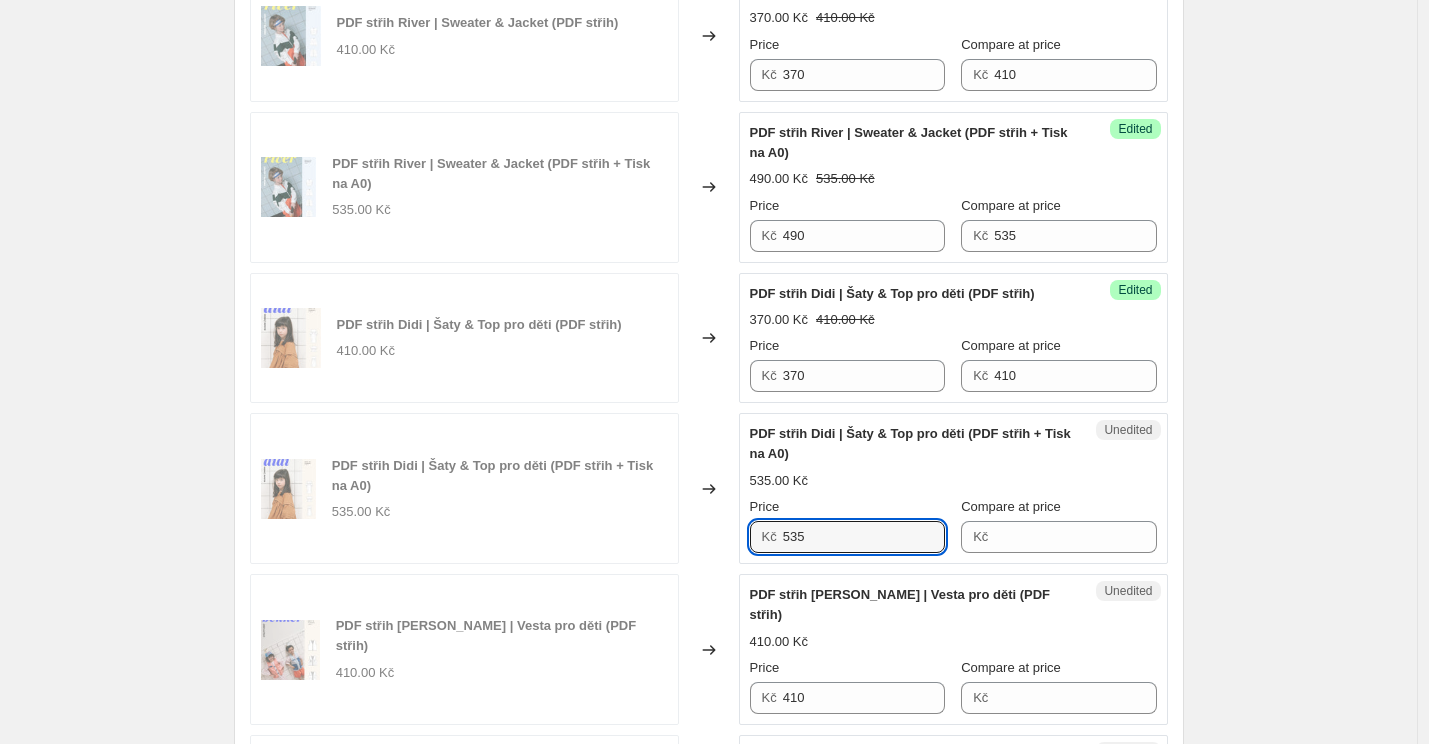 drag, startPoint x: 829, startPoint y: 539, endPoint x: 633, endPoint y: 531, distance: 196.1632 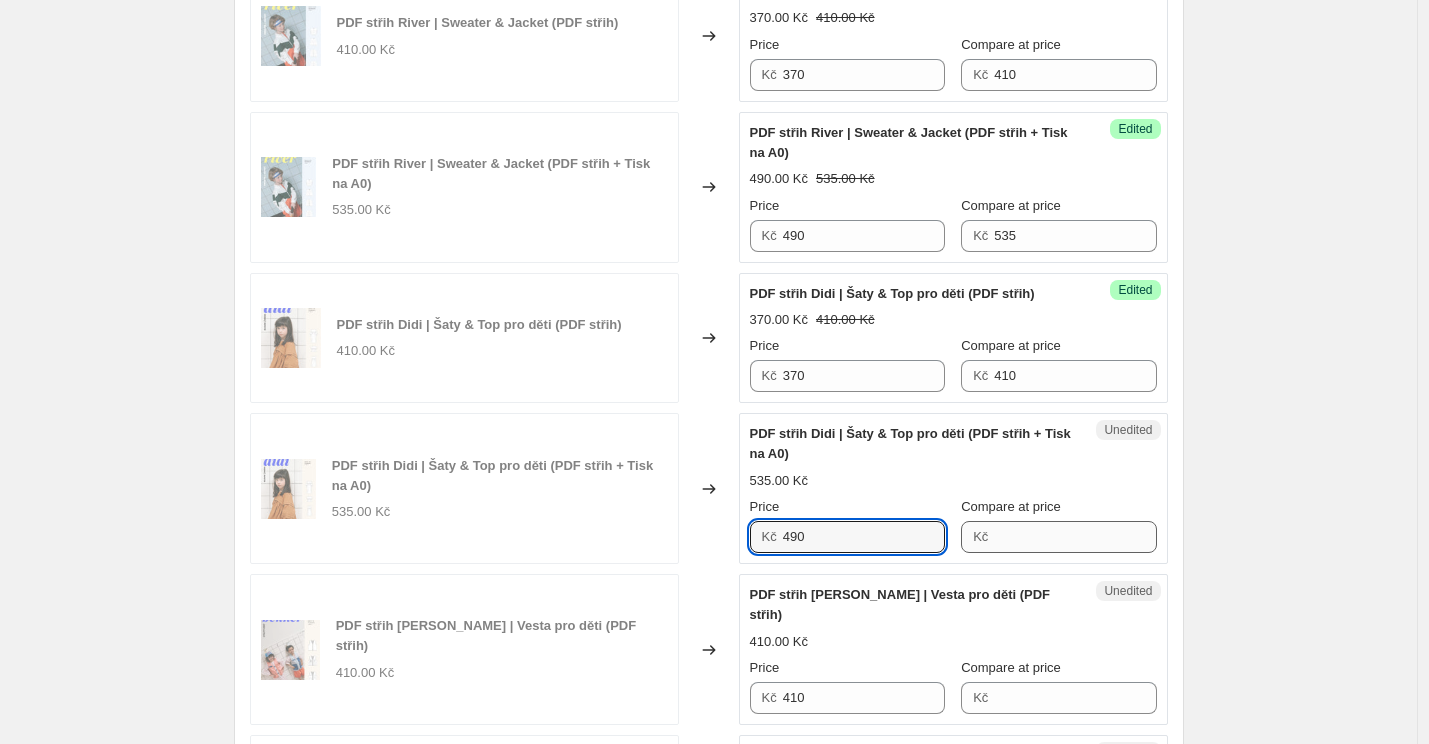 type on "490" 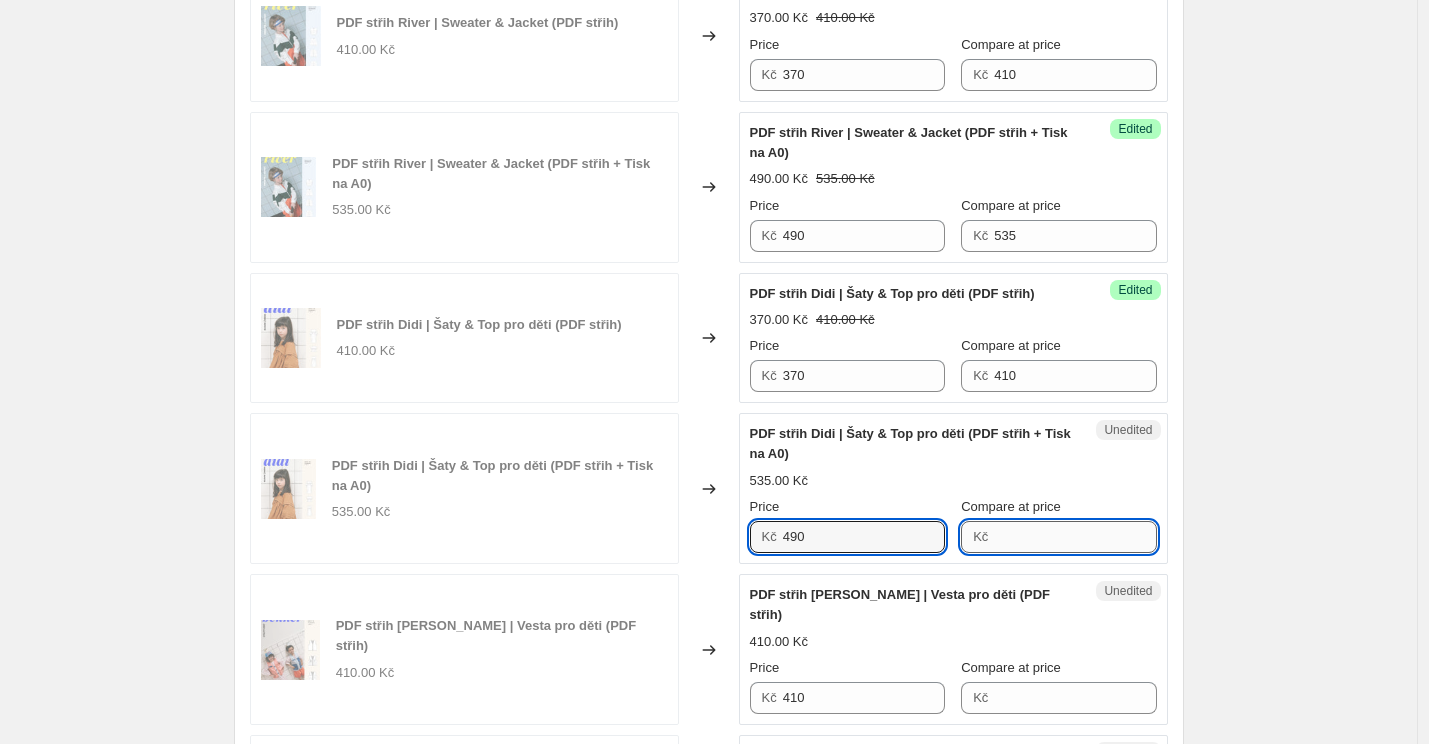 click on "Compare at price" at bounding box center (1075, 537) 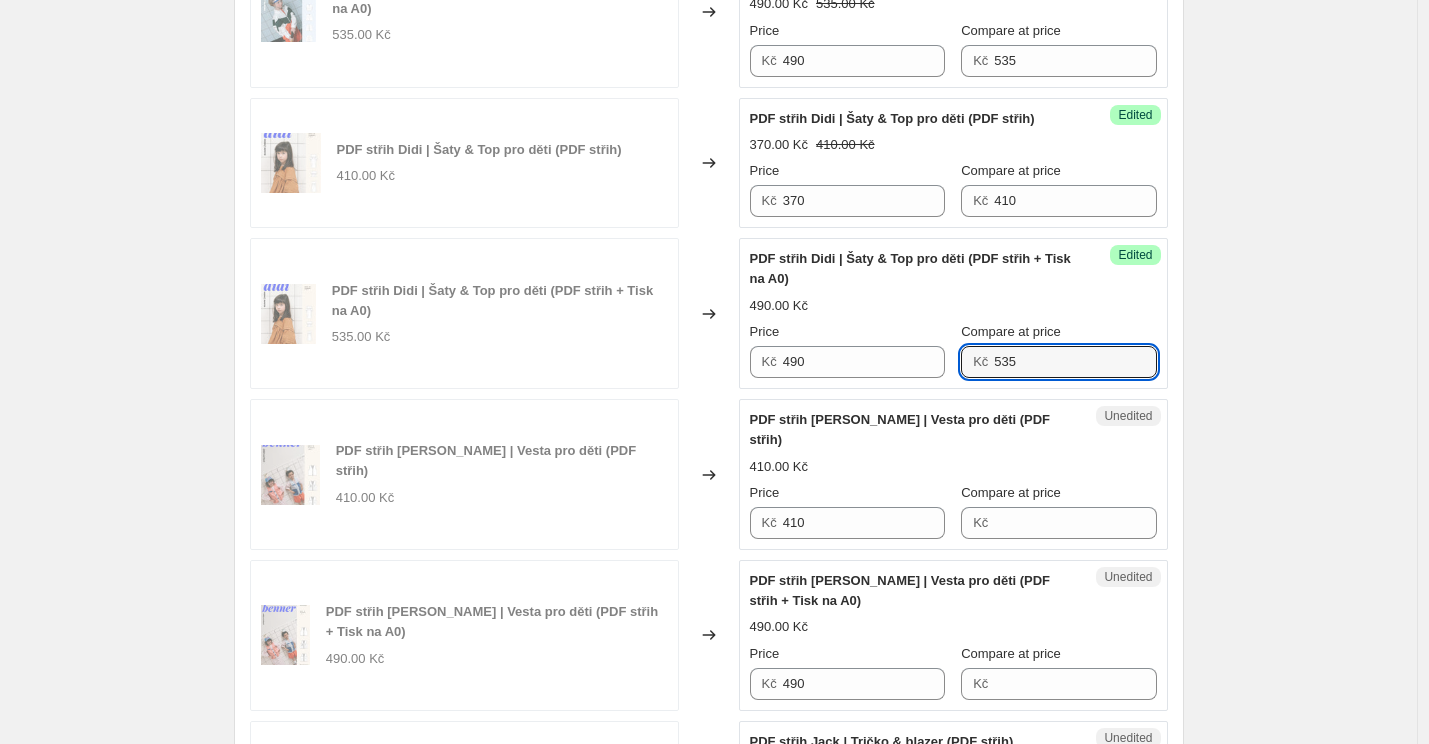 type on "535" 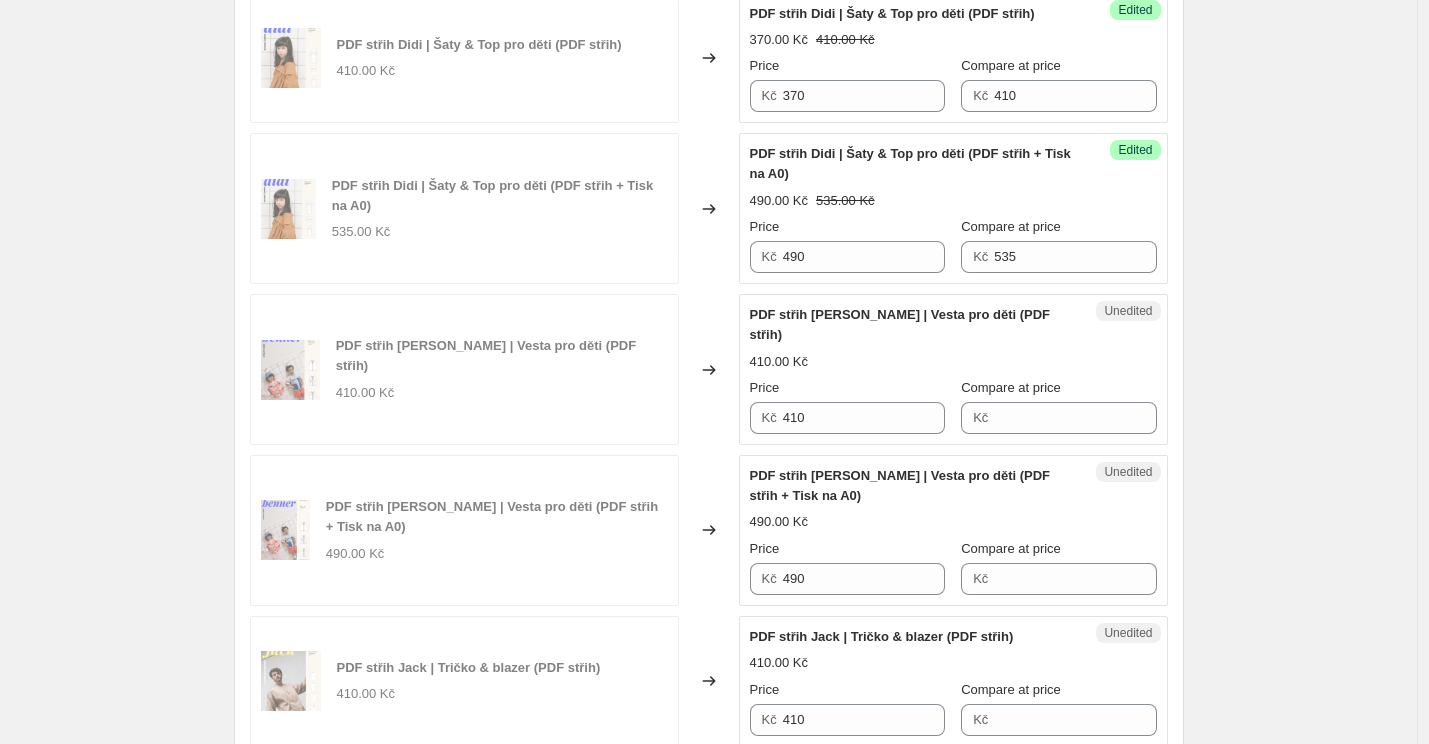 scroll, scrollTop: 1961, scrollLeft: 0, axis: vertical 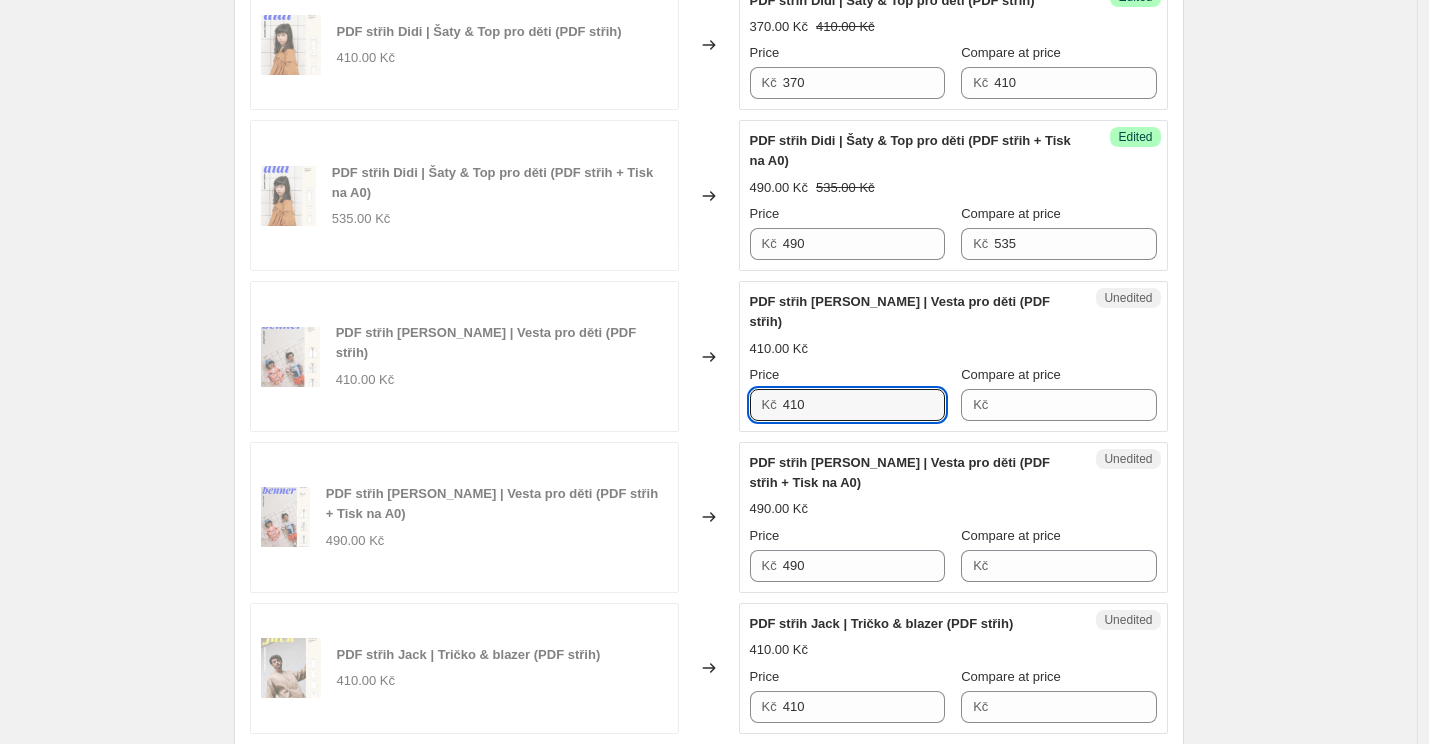 drag, startPoint x: 802, startPoint y: 383, endPoint x: 758, endPoint y: 383, distance: 44 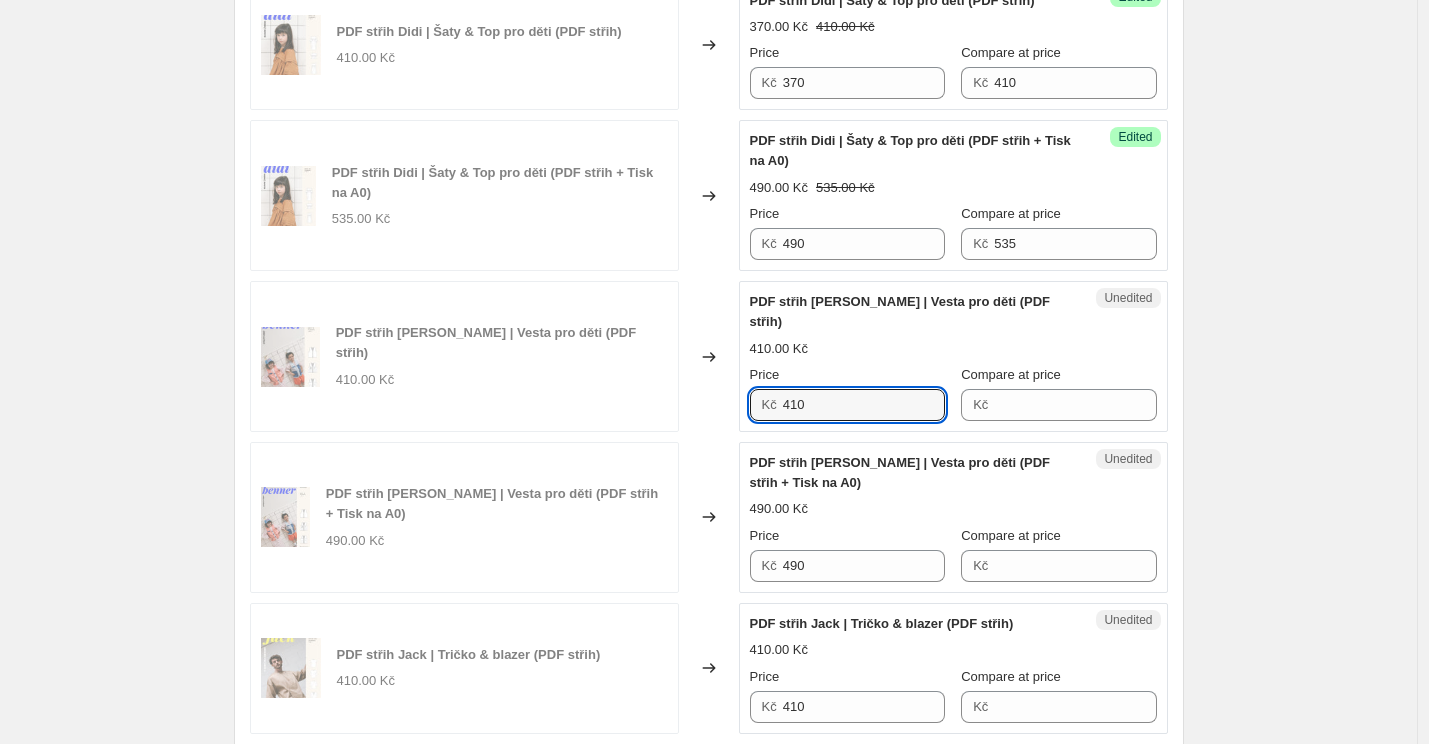click on "Kč 410" at bounding box center [847, 405] 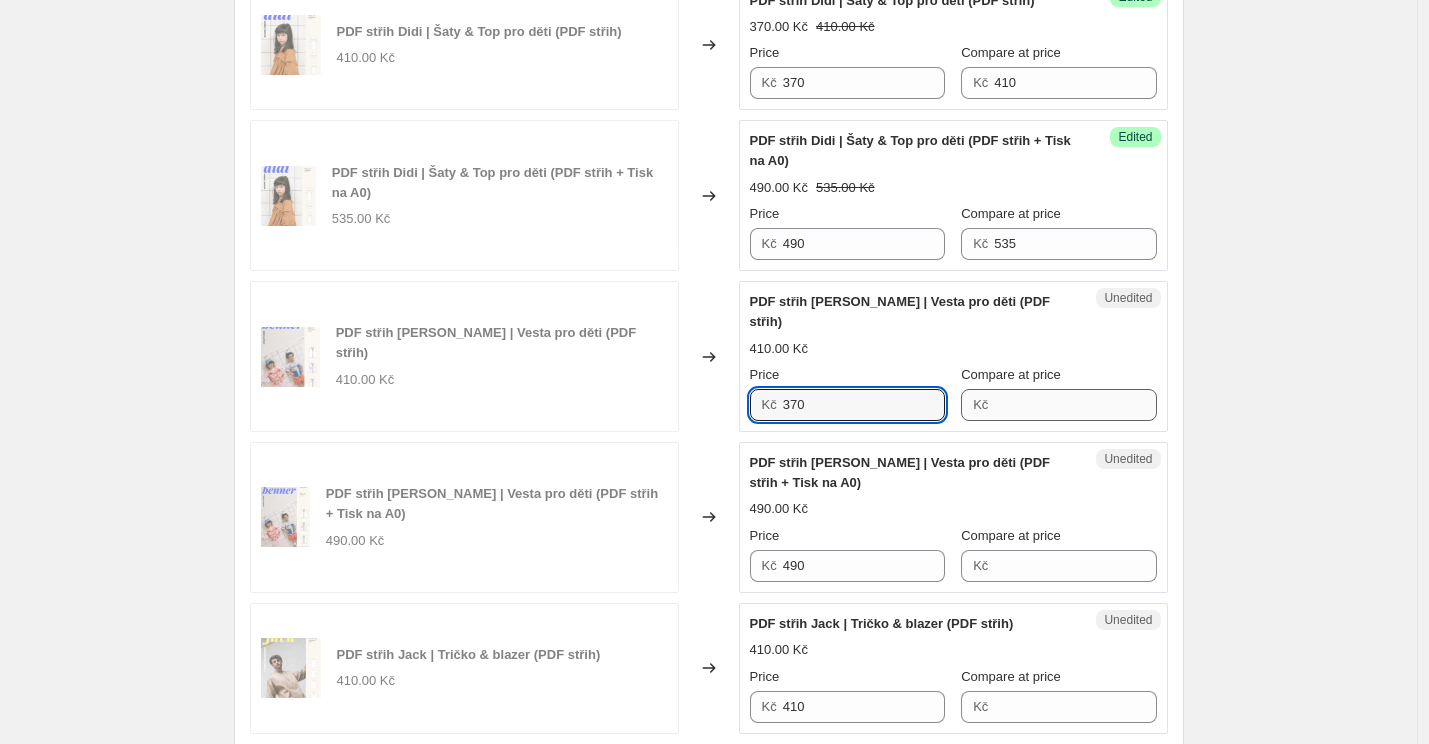 type on "370" 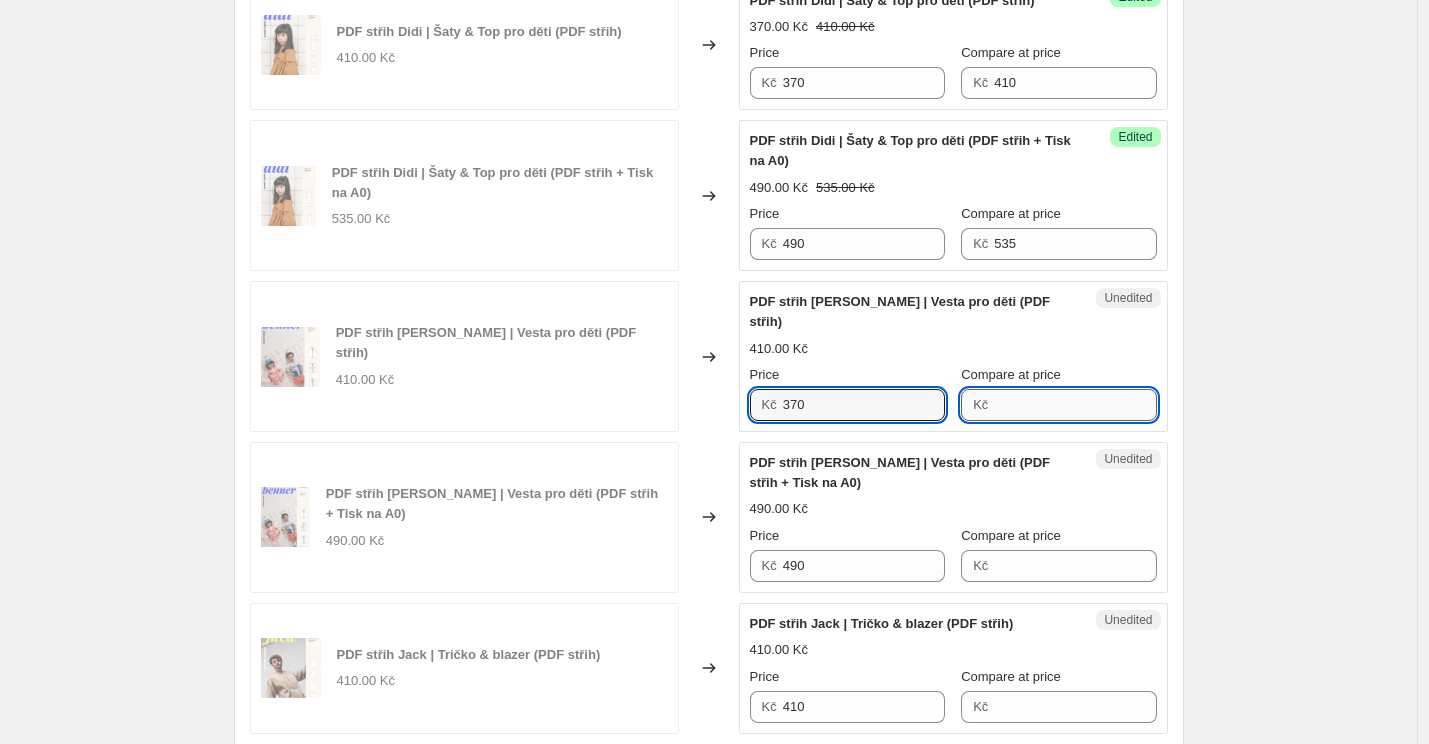 click on "Compare at price" at bounding box center (1075, 405) 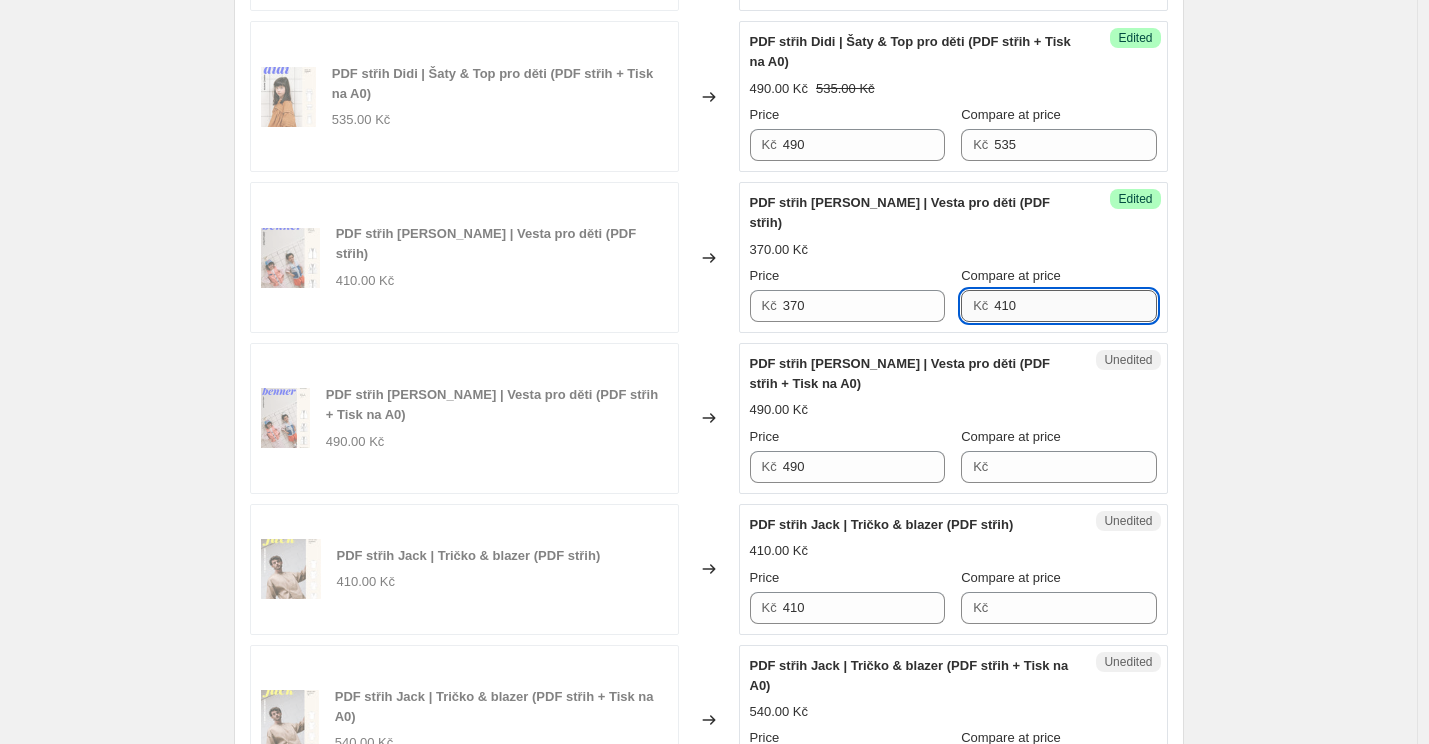 scroll, scrollTop: 2121, scrollLeft: 0, axis: vertical 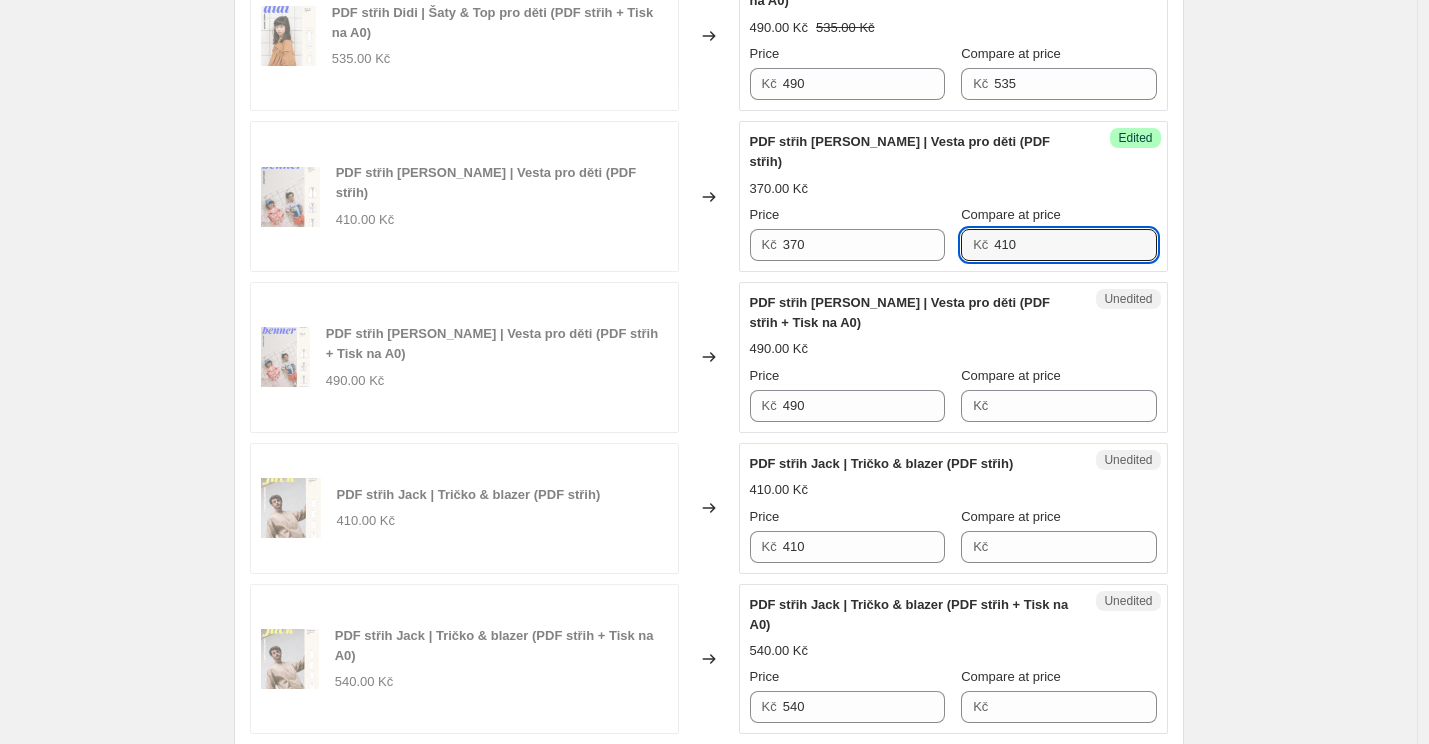 type on "410" 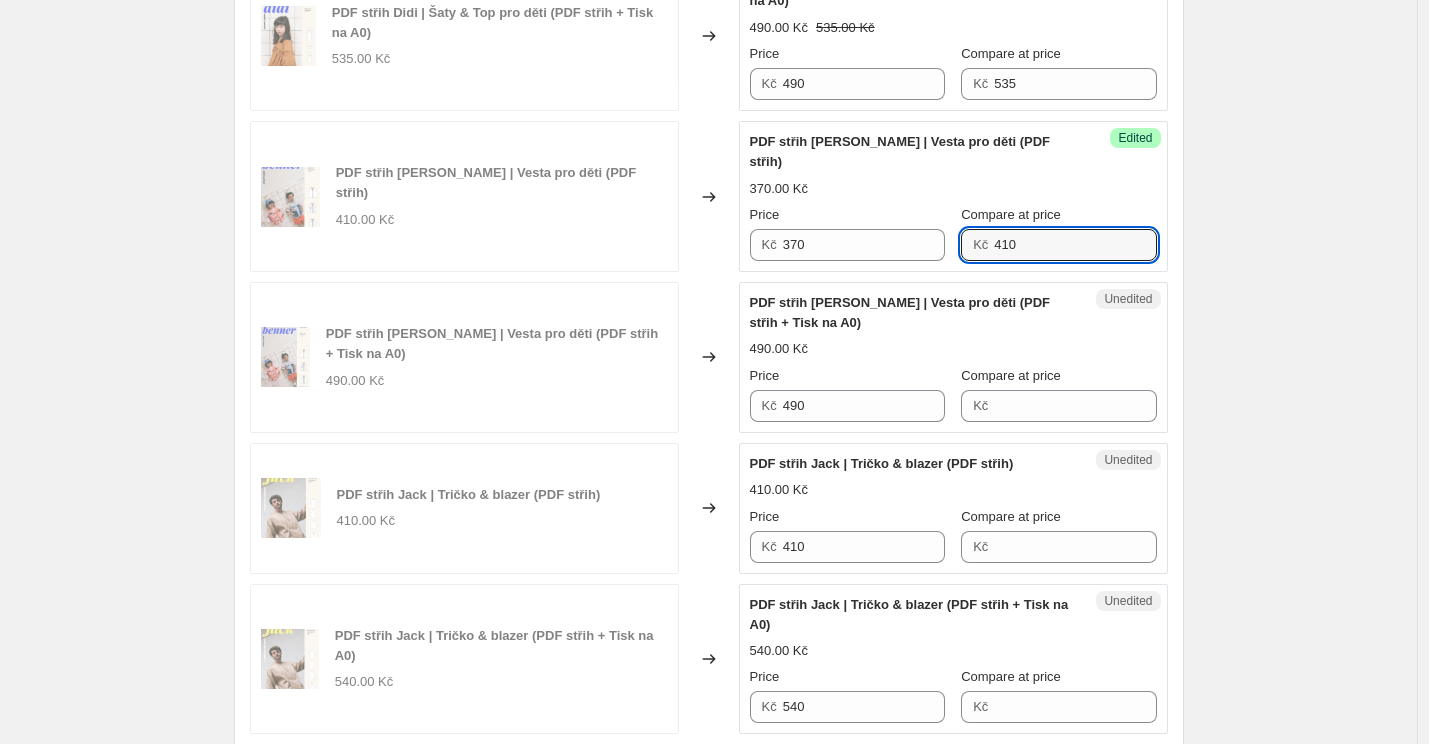 click on "PDF střih [PERSON_NAME] | Vesta pro děti (PDF střih + Tisk na A0)" at bounding box center [913, 313] 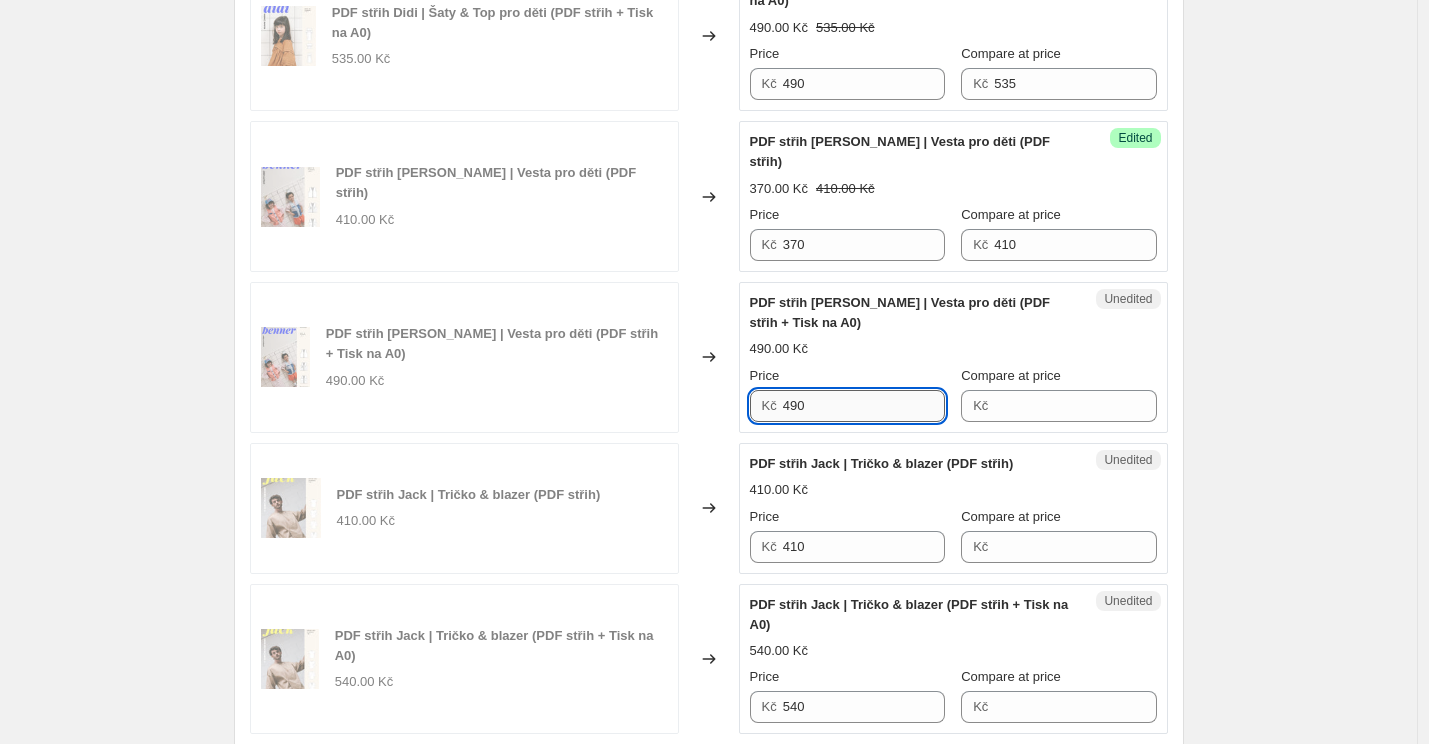 click on "490" at bounding box center [864, 406] 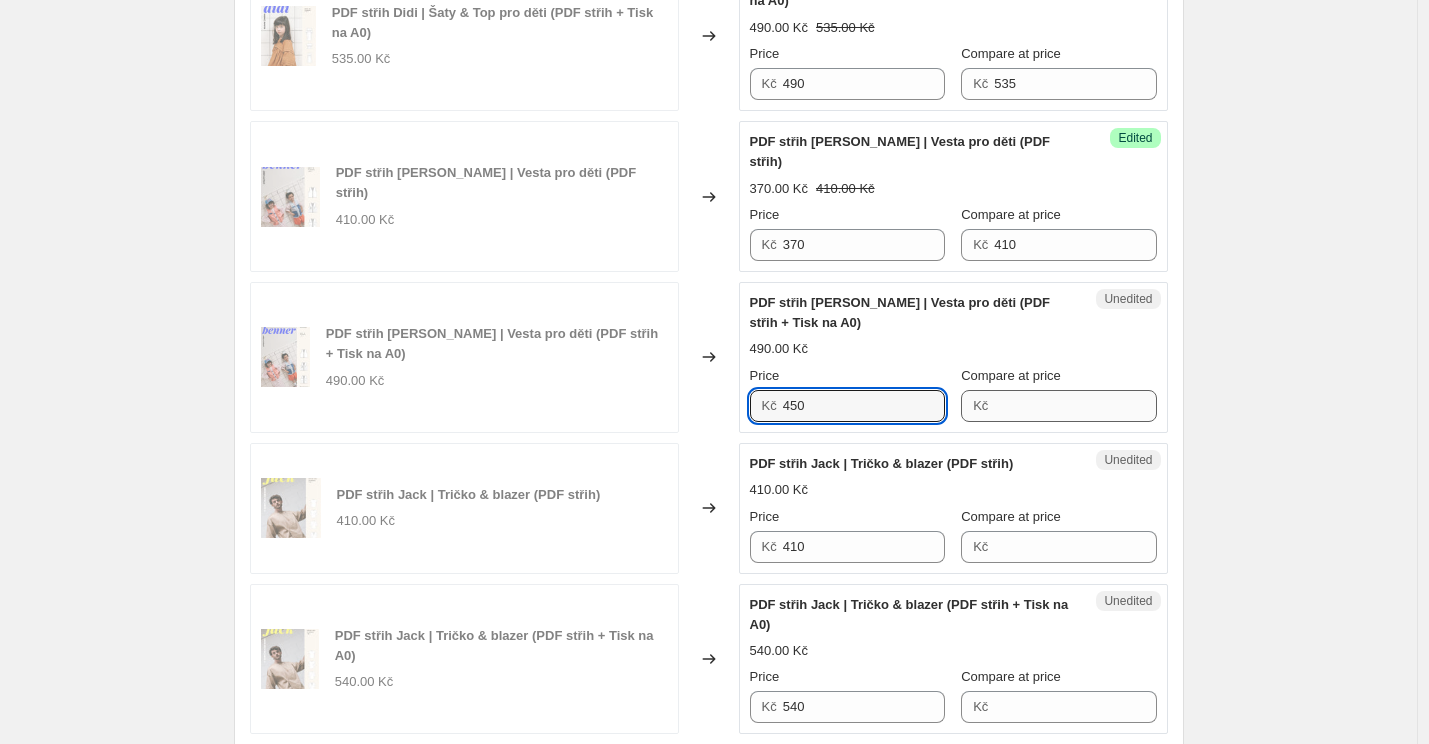 type on "450" 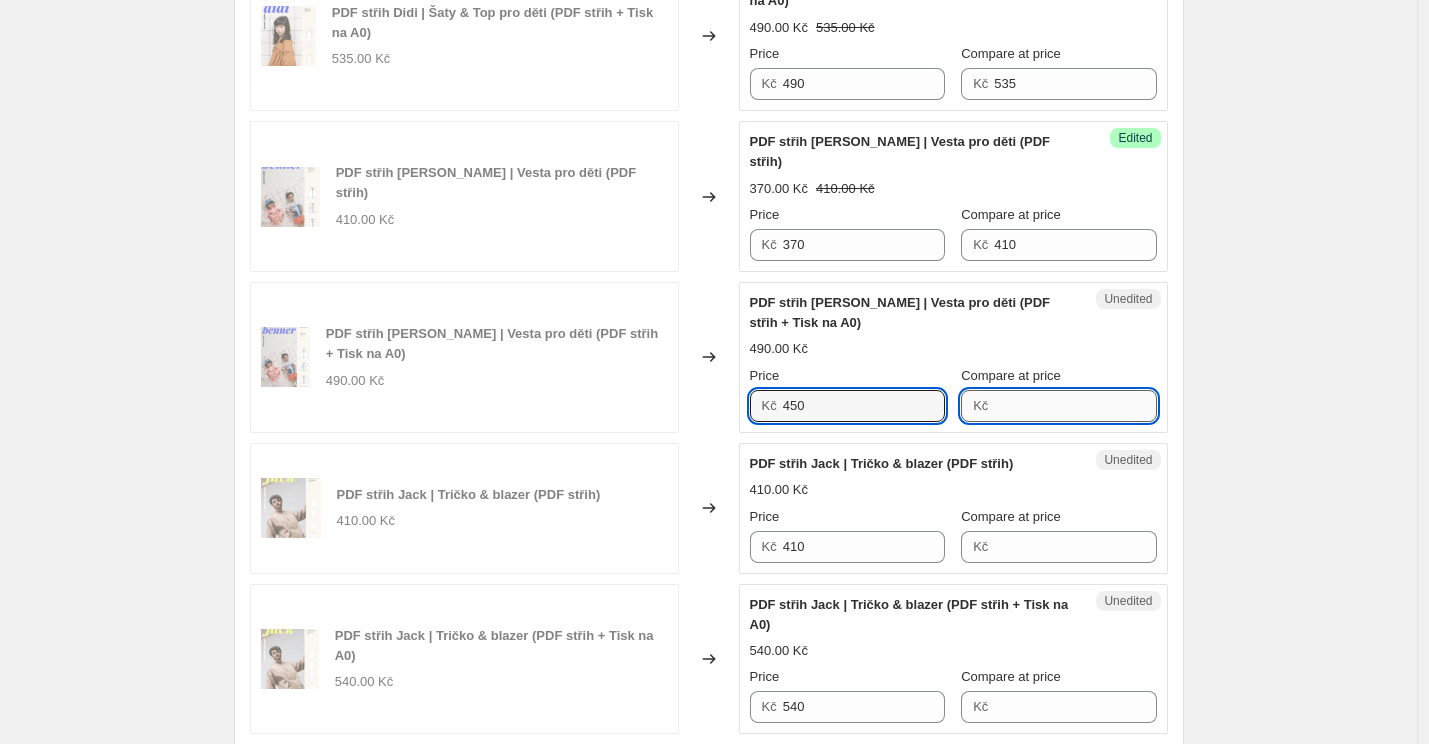 click on "Compare at price" at bounding box center [1075, 406] 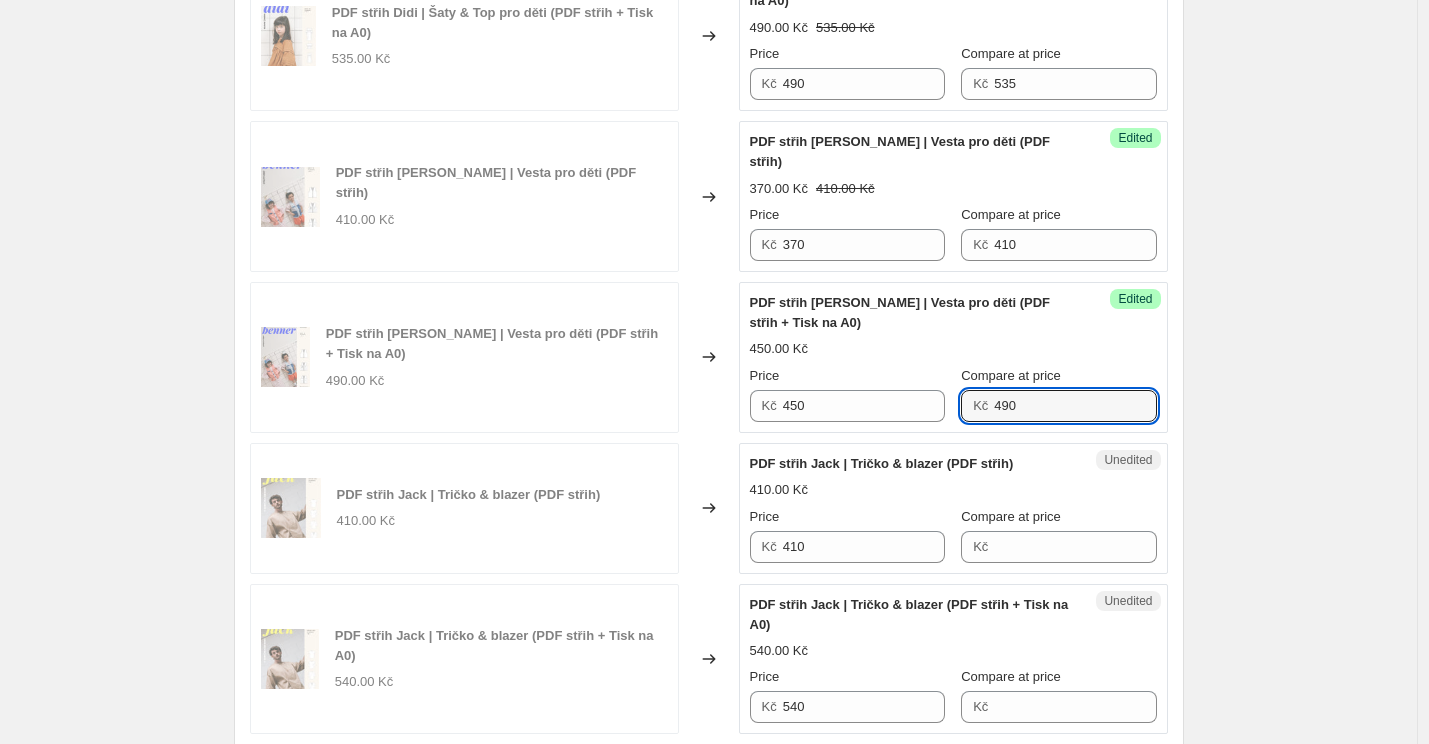 type on "490" 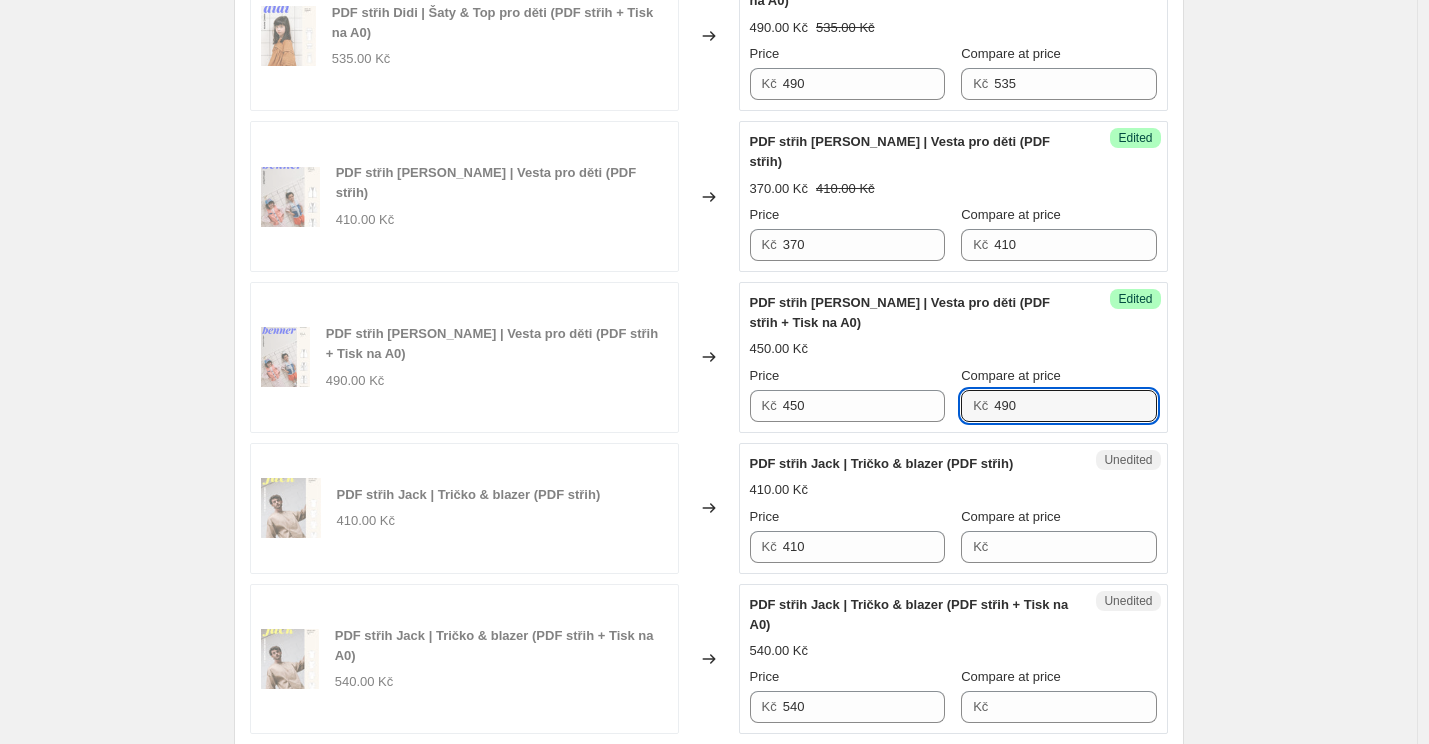 click on "Unedited PDF střih Jack | Tričko & blazer (PDF střih) 410.00 Kč Price Kč 410 Compare at price Kč" at bounding box center (953, 508) 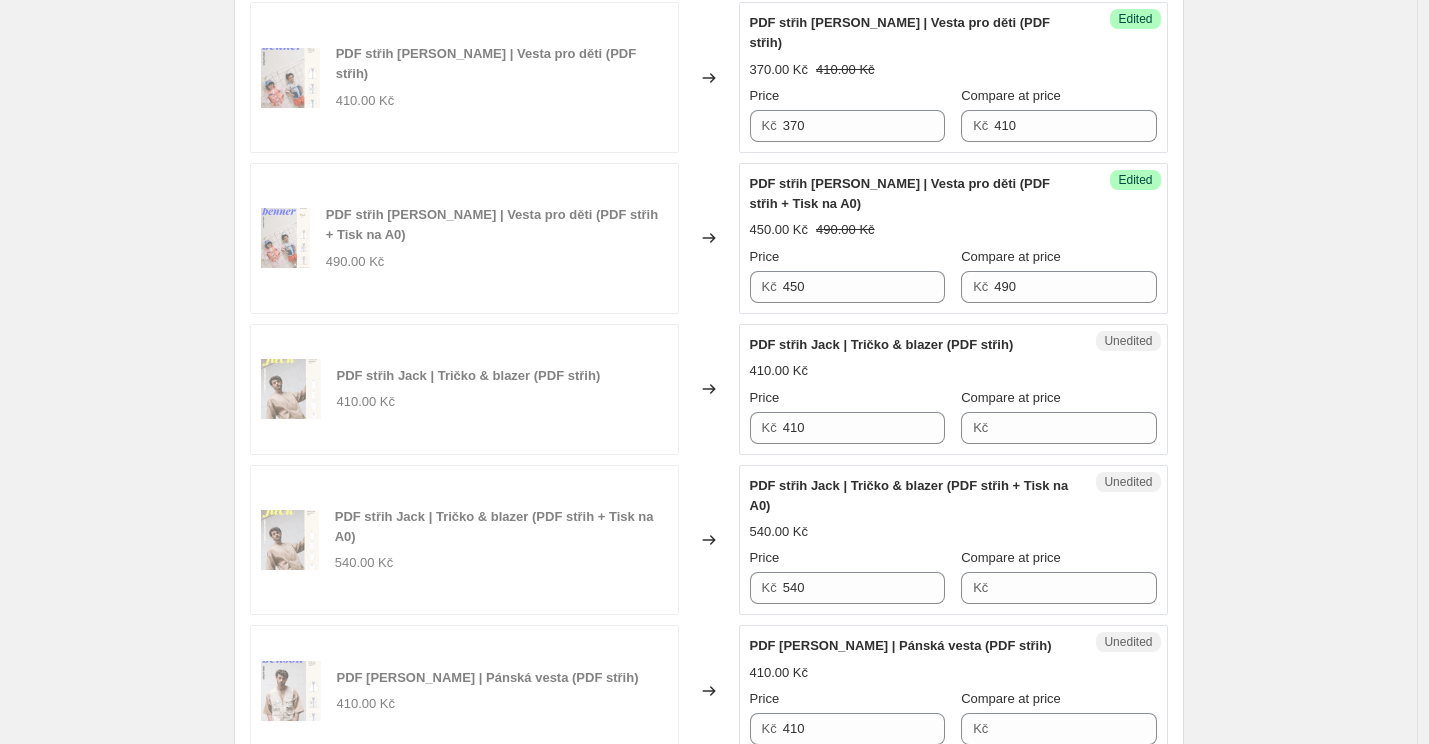 scroll, scrollTop: 2241, scrollLeft: 0, axis: vertical 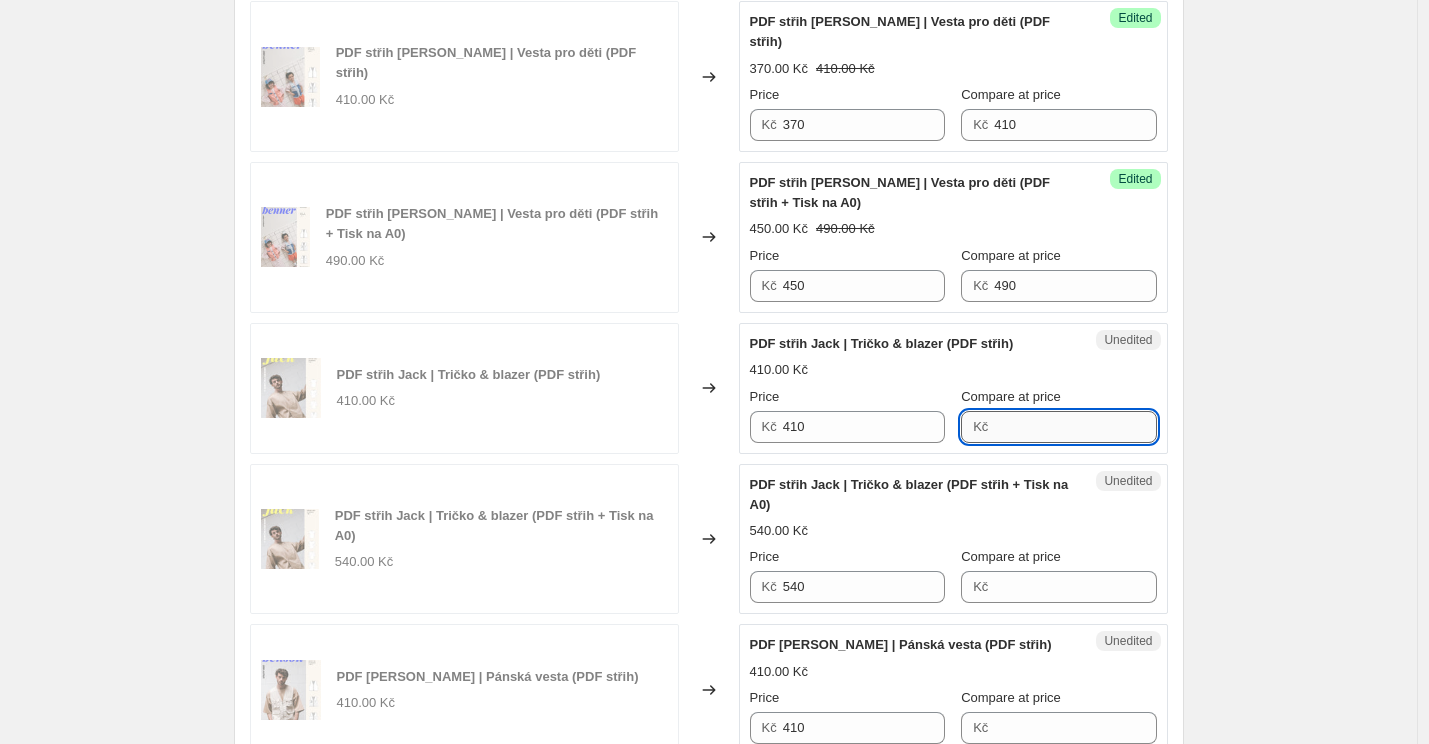 click on "Compare at price" at bounding box center [1075, 427] 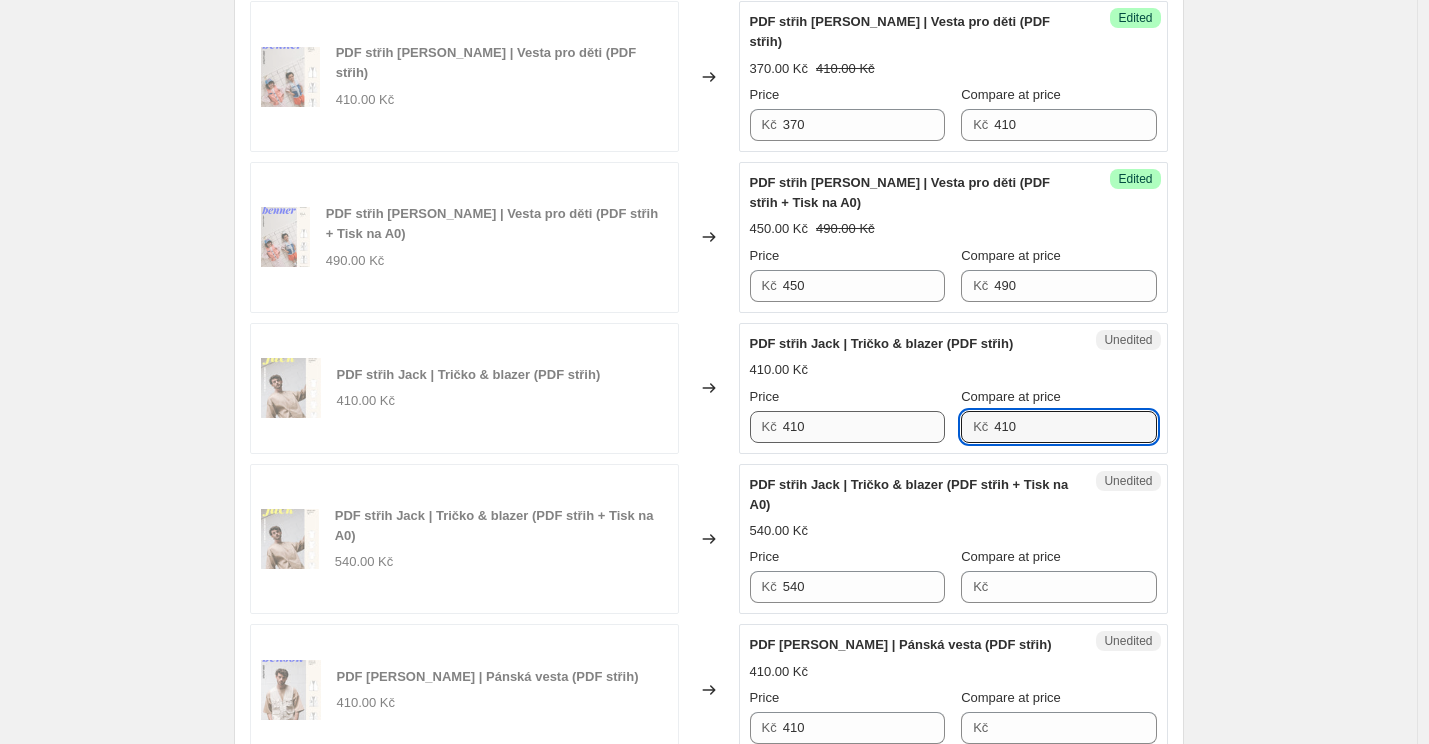 type 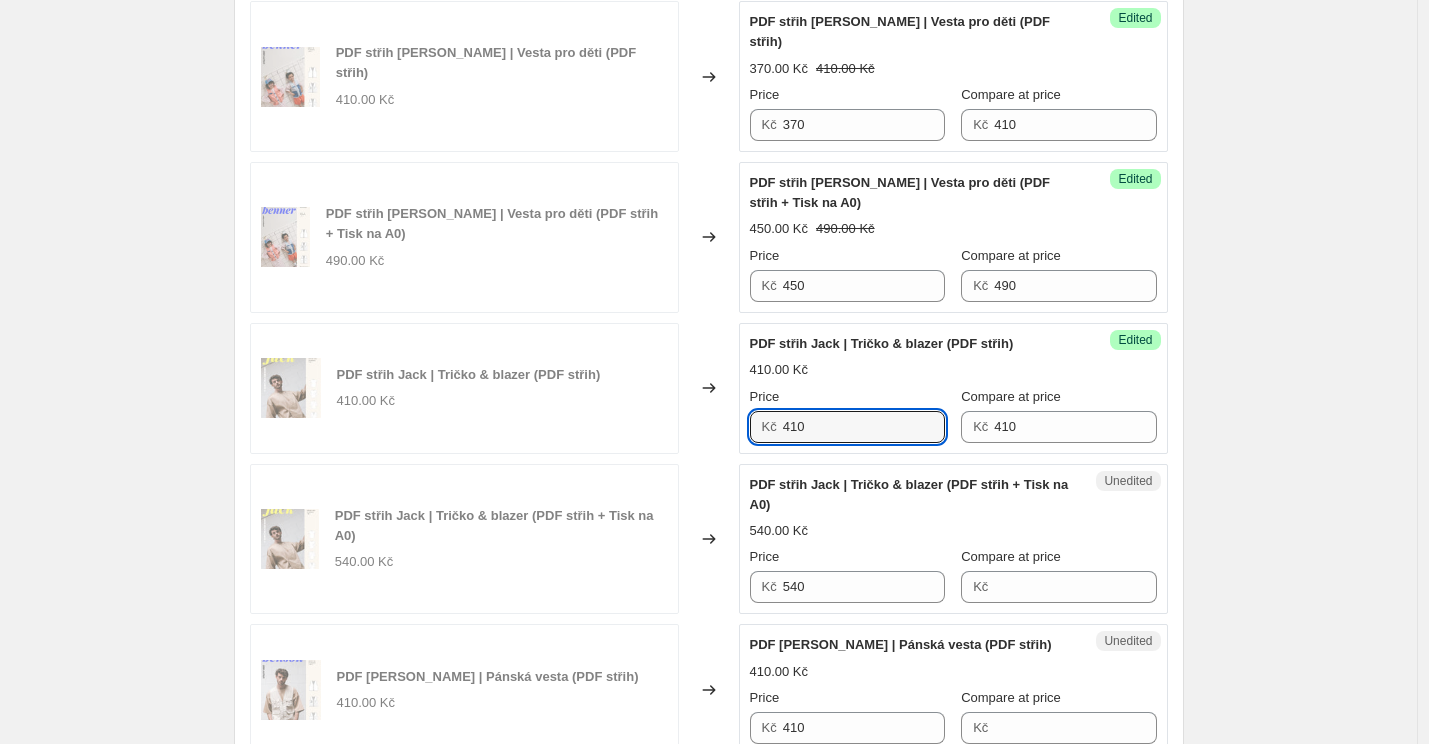 drag, startPoint x: 805, startPoint y: 408, endPoint x: 742, endPoint y: 408, distance: 63 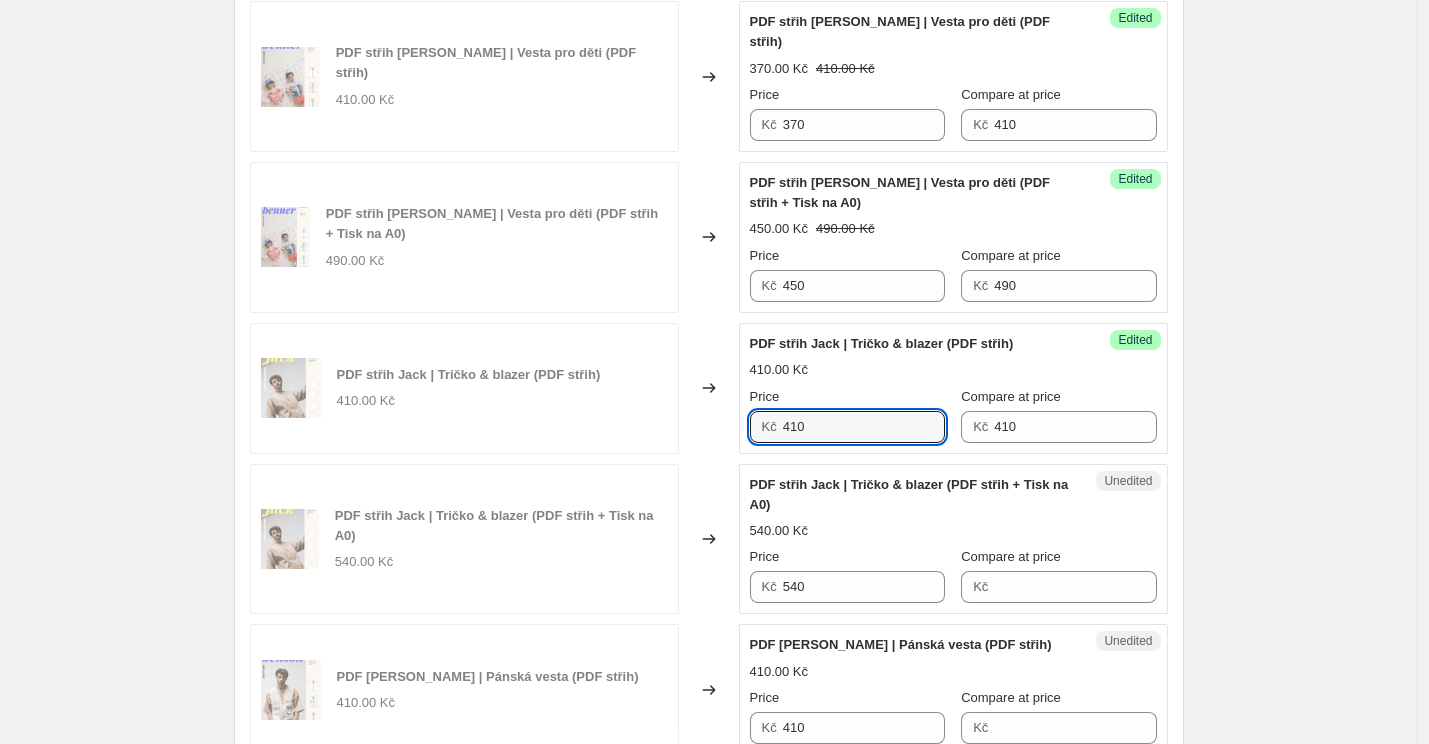 click on "PDF střih Jack | Tričko & blazer (PDF střih) 410.00 Kč Changed to Success Edited PDF střih Jack | Tričko & blazer (PDF střih) 410.00 Kč Price Kč 410 Compare at price Kč 410" at bounding box center (709, 388) 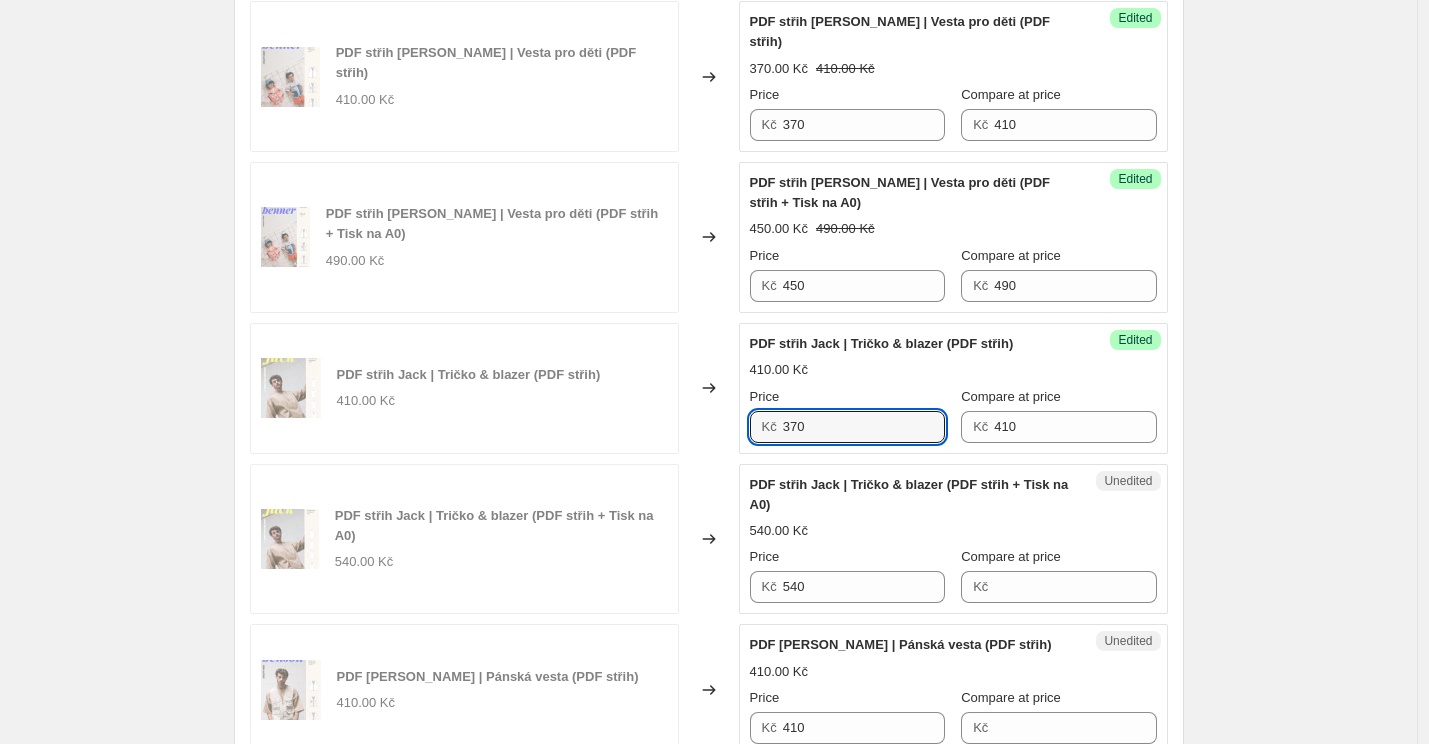click on "540.00 Kč" at bounding box center (779, 531) 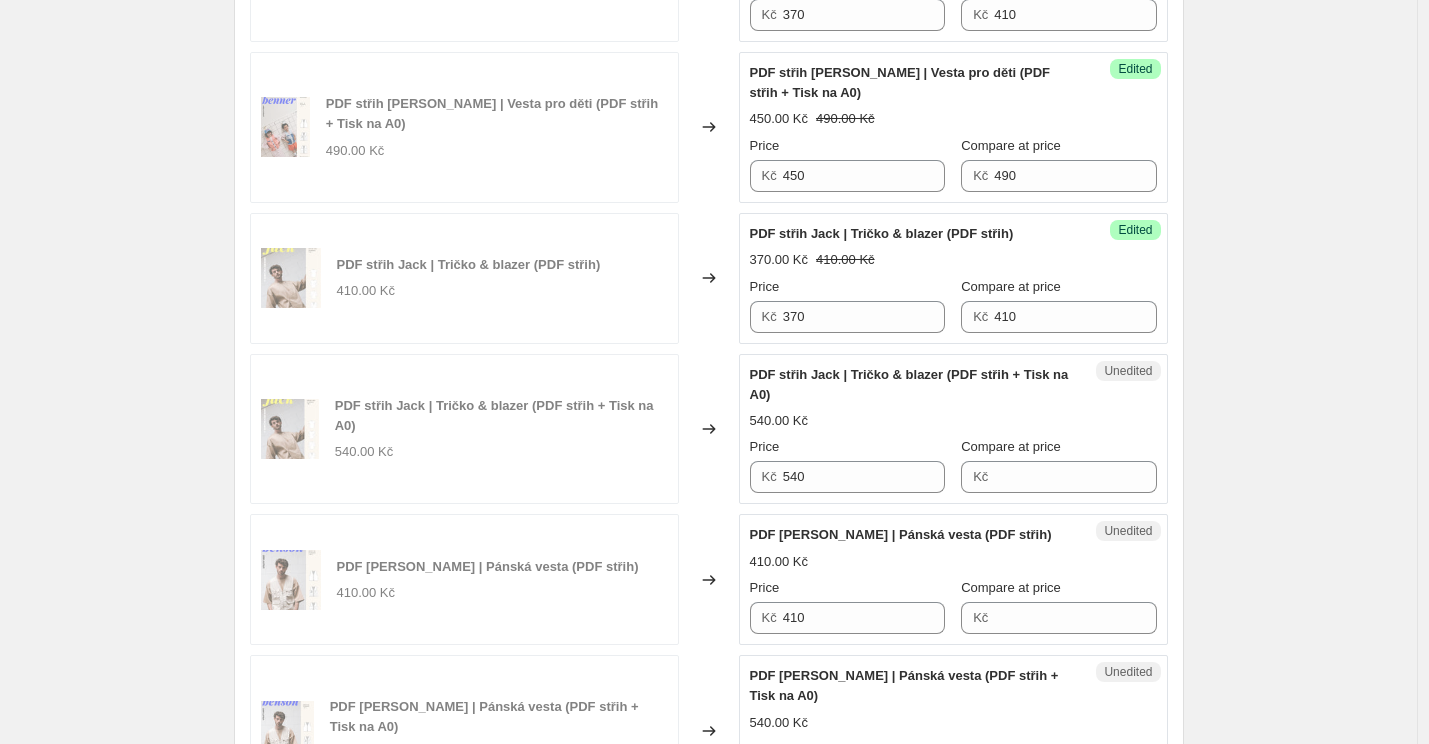 scroll, scrollTop: 2352, scrollLeft: 0, axis: vertical 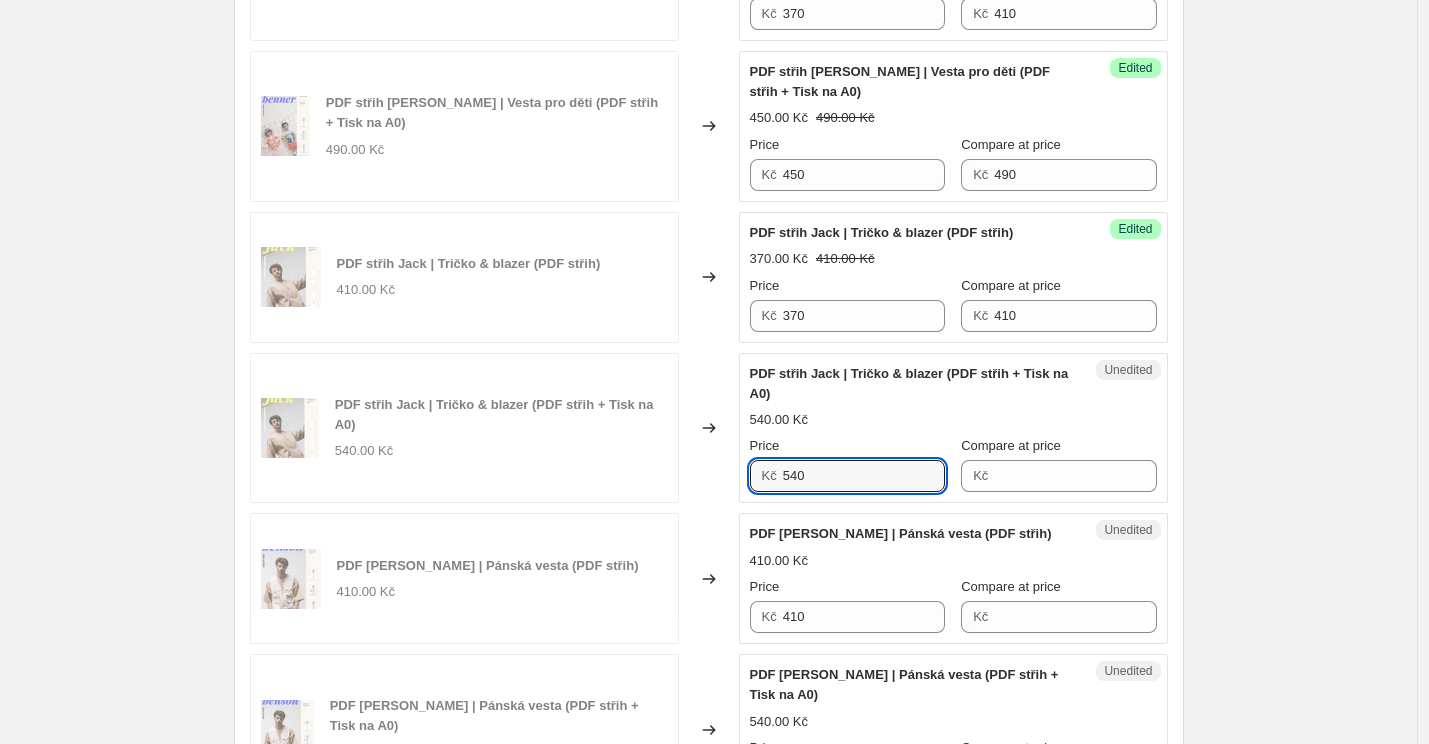 drag, startPoint x: 804, startPoint y: 456, endPoint x: 786, endPoint y: 456, distance: 18 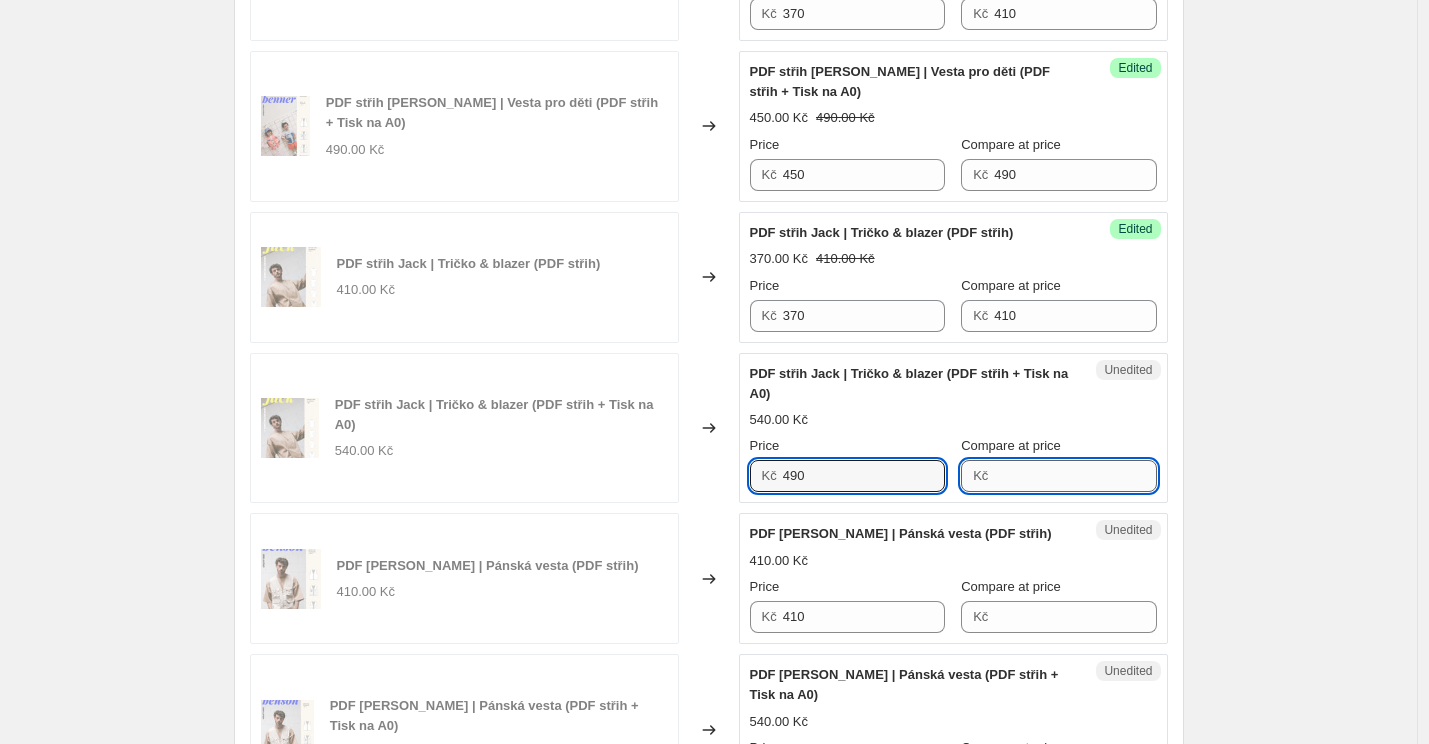 click on "Compare at price" at bounding box center (1075, 476) 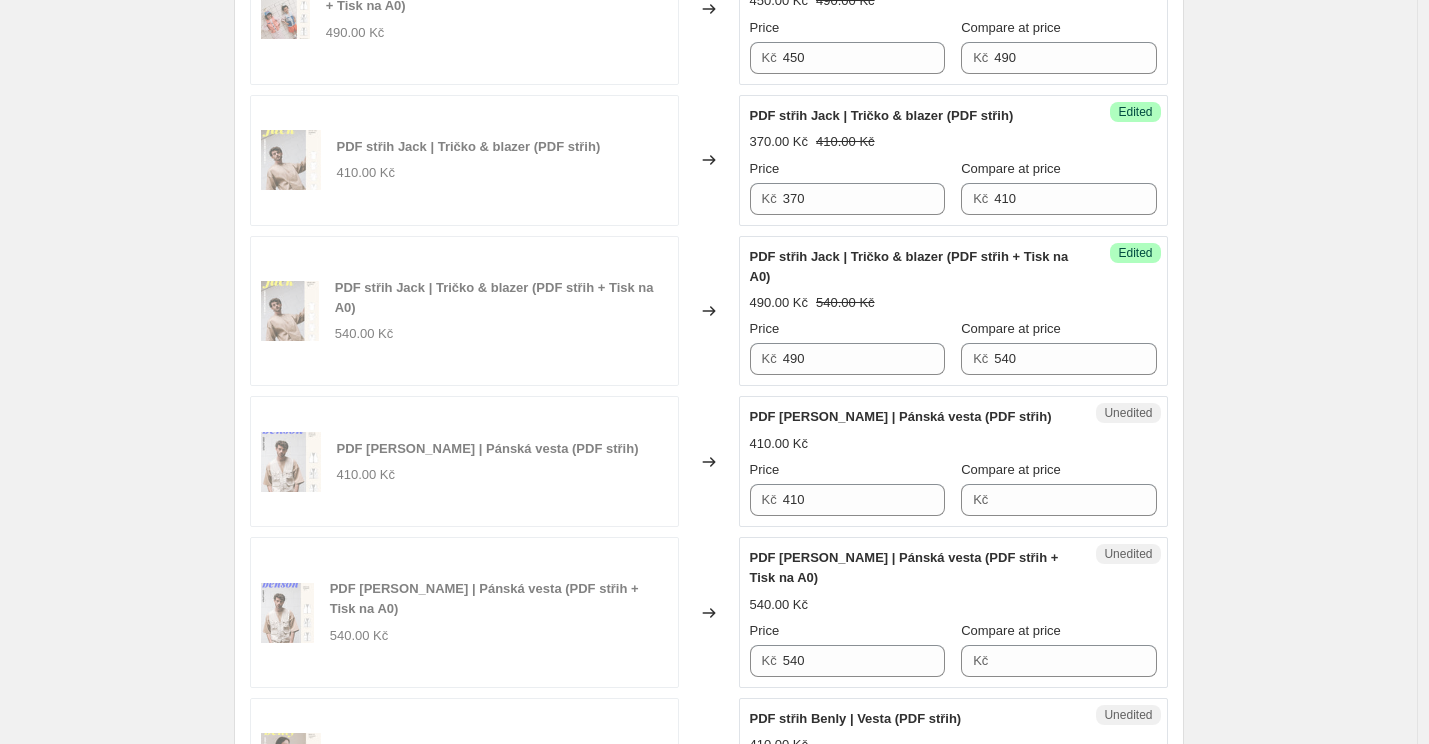 click on "Unedited PDF [PERSON_NAME] | Pánská vesta (PDF střih) 410.00 Kč Price Kč 410 Compare at price Kč" at bounding box center (953, 461) 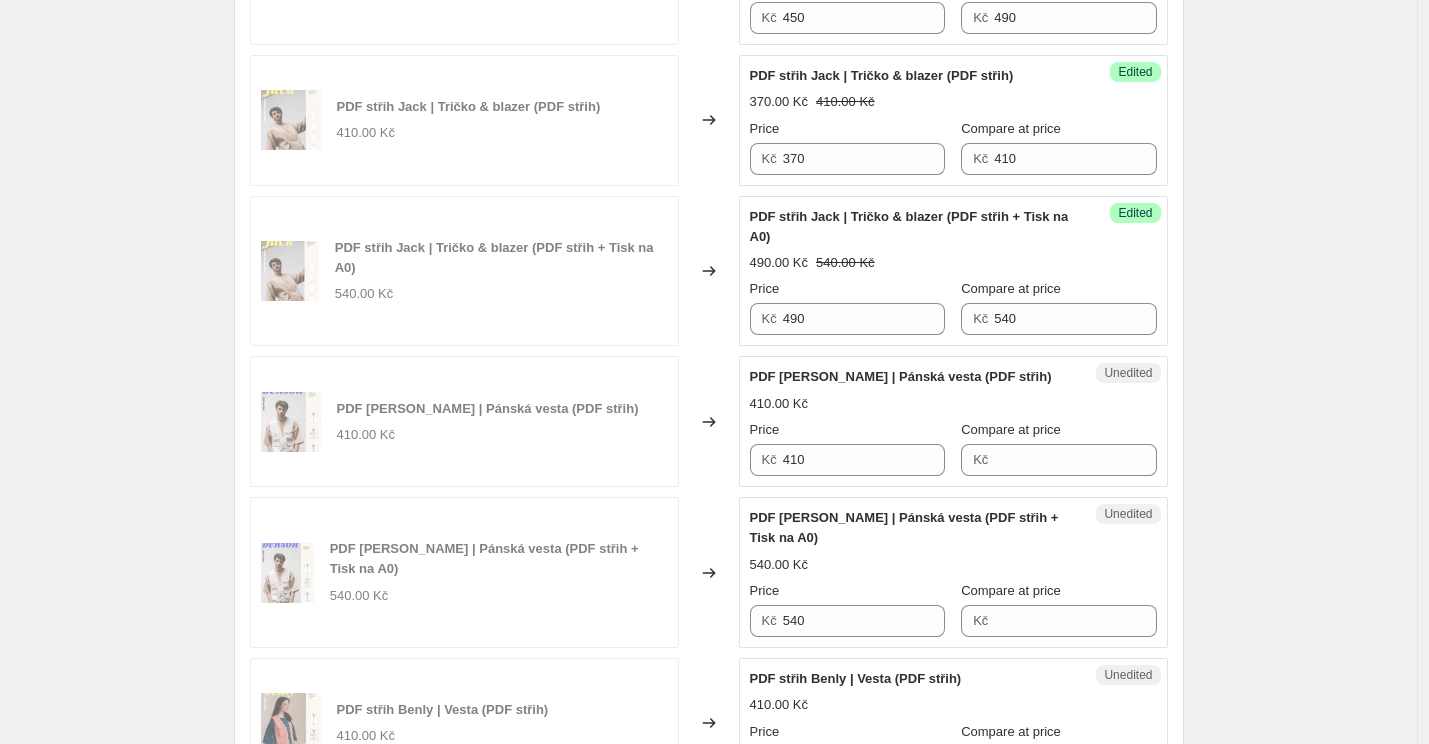 scroll, scrollTop: 2539, scrollLeft: 0, axis: vertical 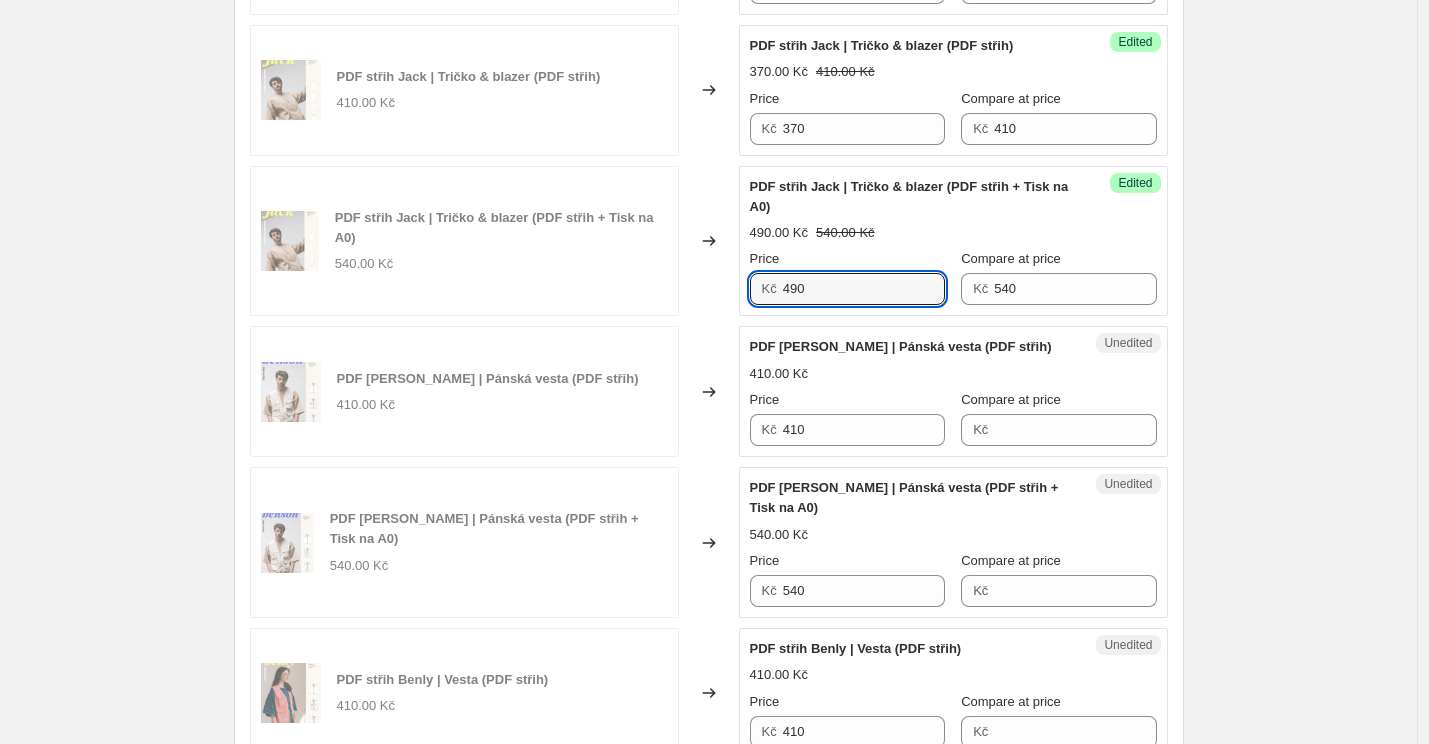 drag, startPoint x: 805, startPoint y: 274, endPoint x: 774, endPoint y: 274, distance: 31 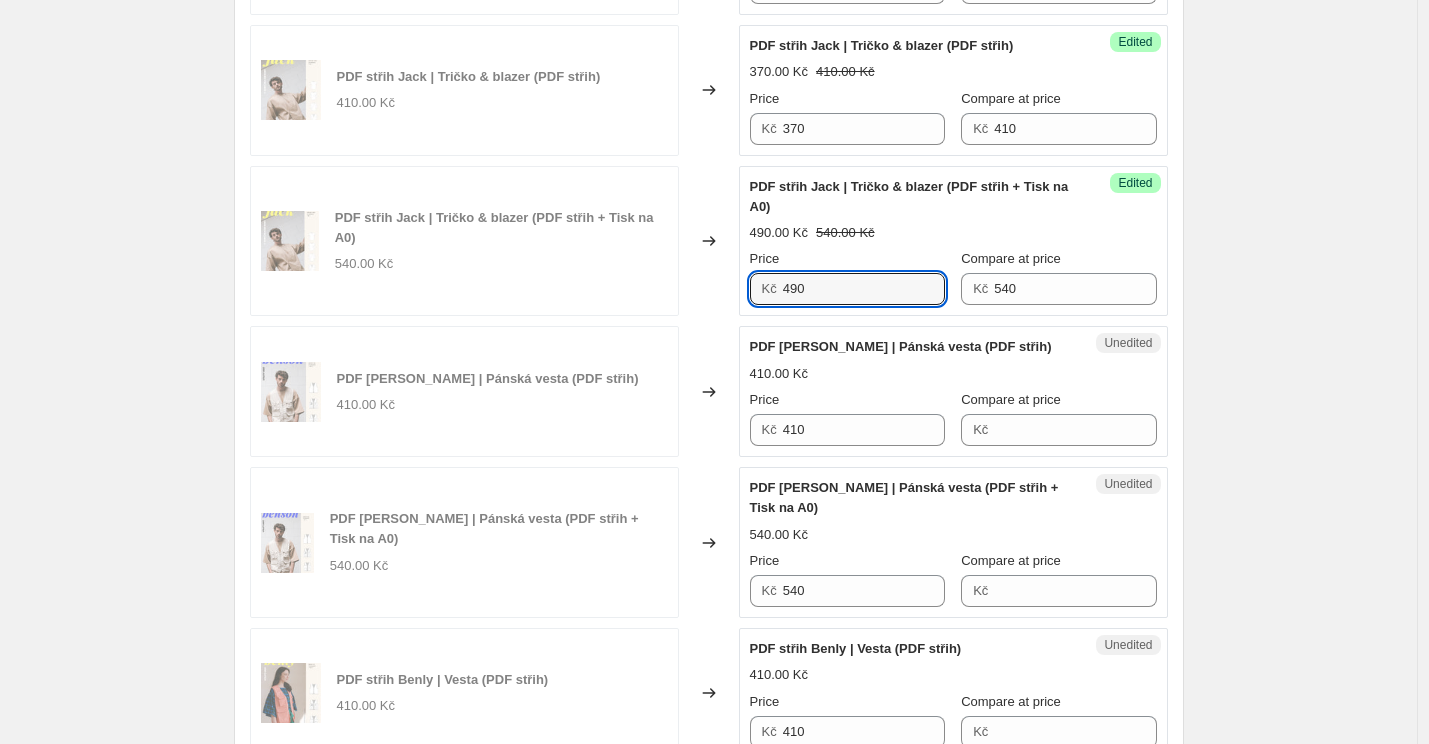 click on "Kč 490" at bounding box center [847, 289] 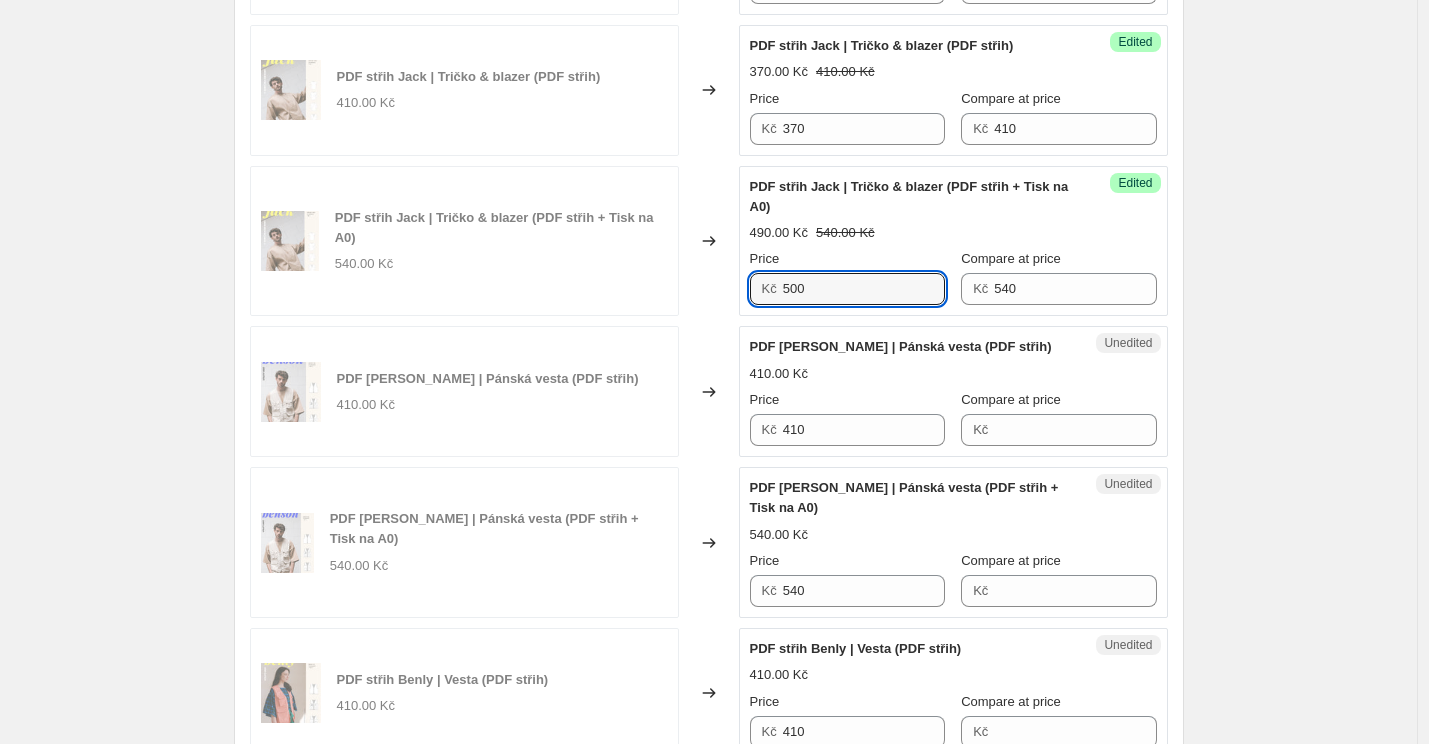 click on "PDF [PERSON_NAME] | Pánská vesta (PDF střih)" at bounding box center (901, 346) 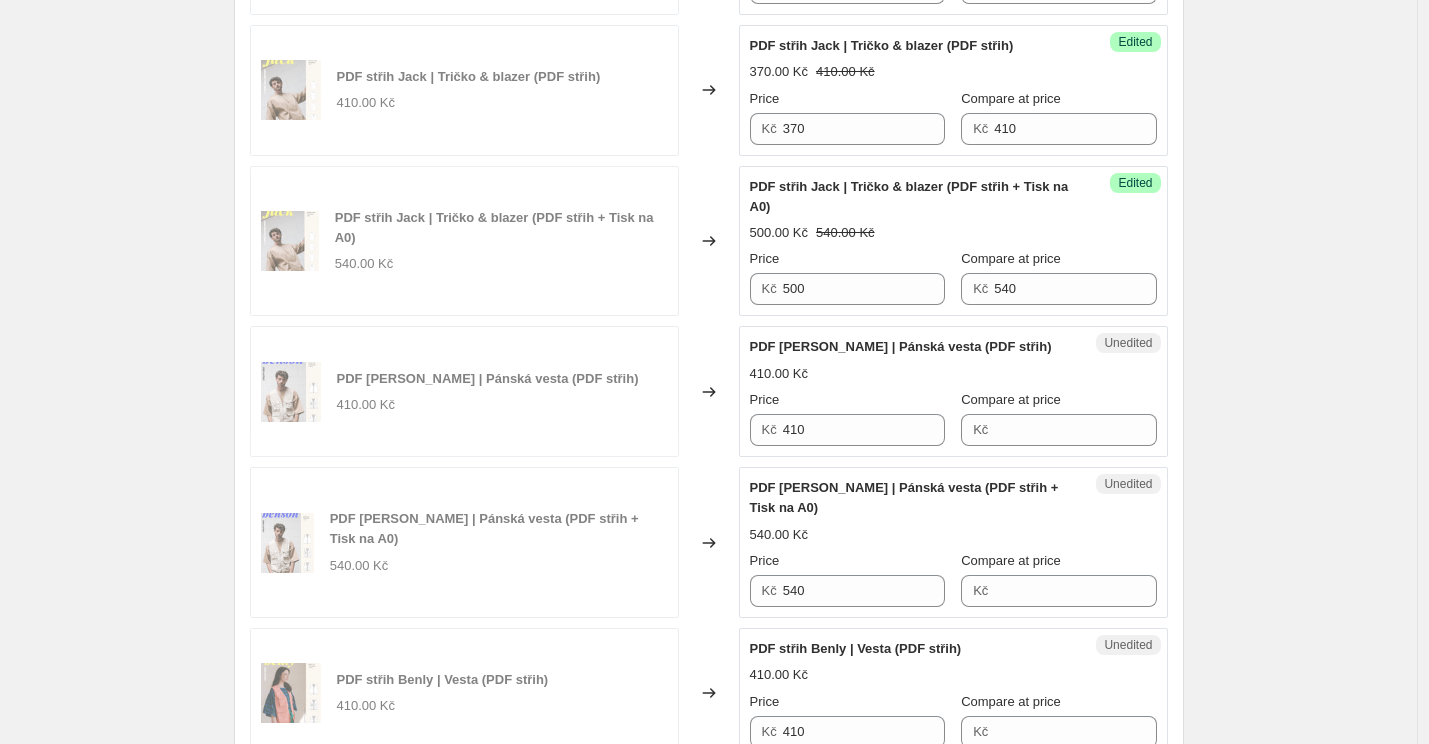 click on "PDF [PERSON_NAME] | Pánská vesta (PDF střih)" at bounding box center [901, 346] 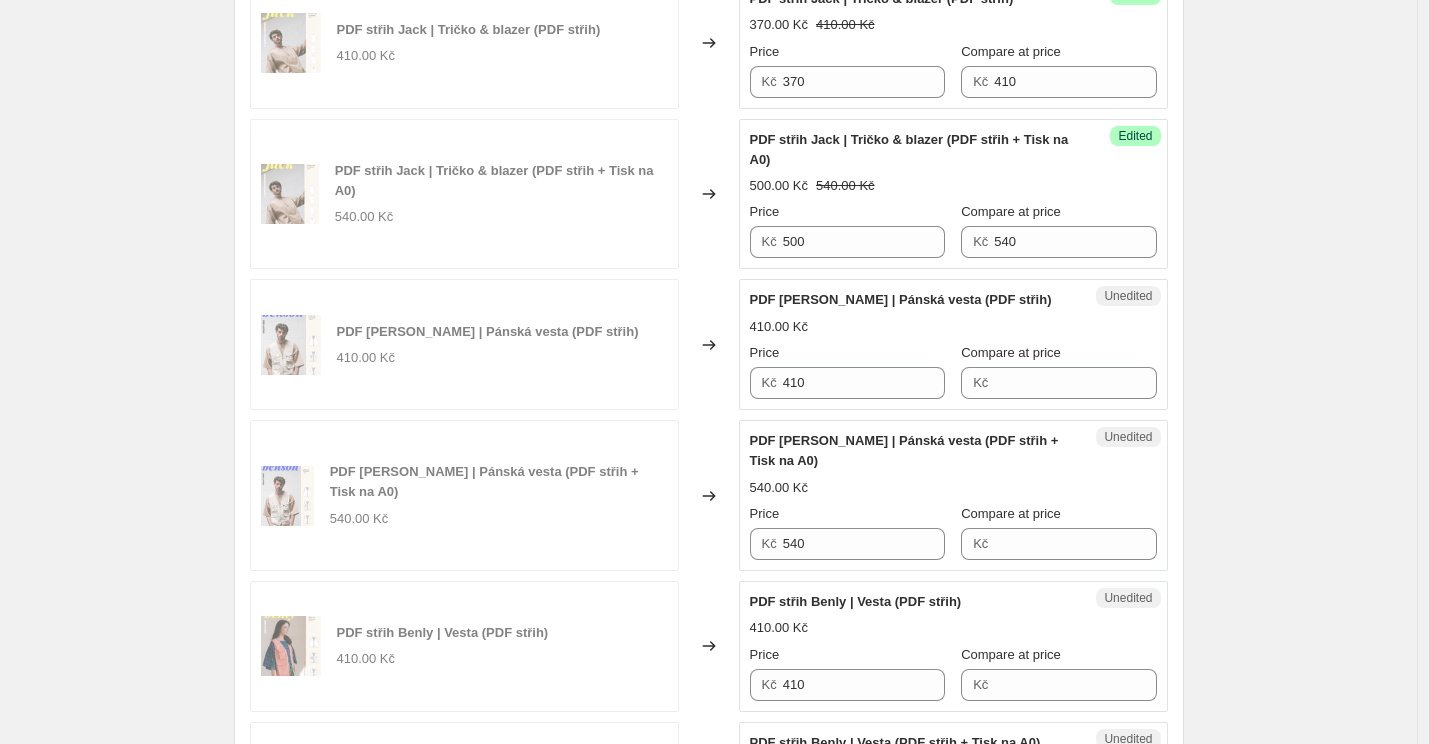 scroll, scrollTop: 2587, scrollLeft: 0, axis: vertical 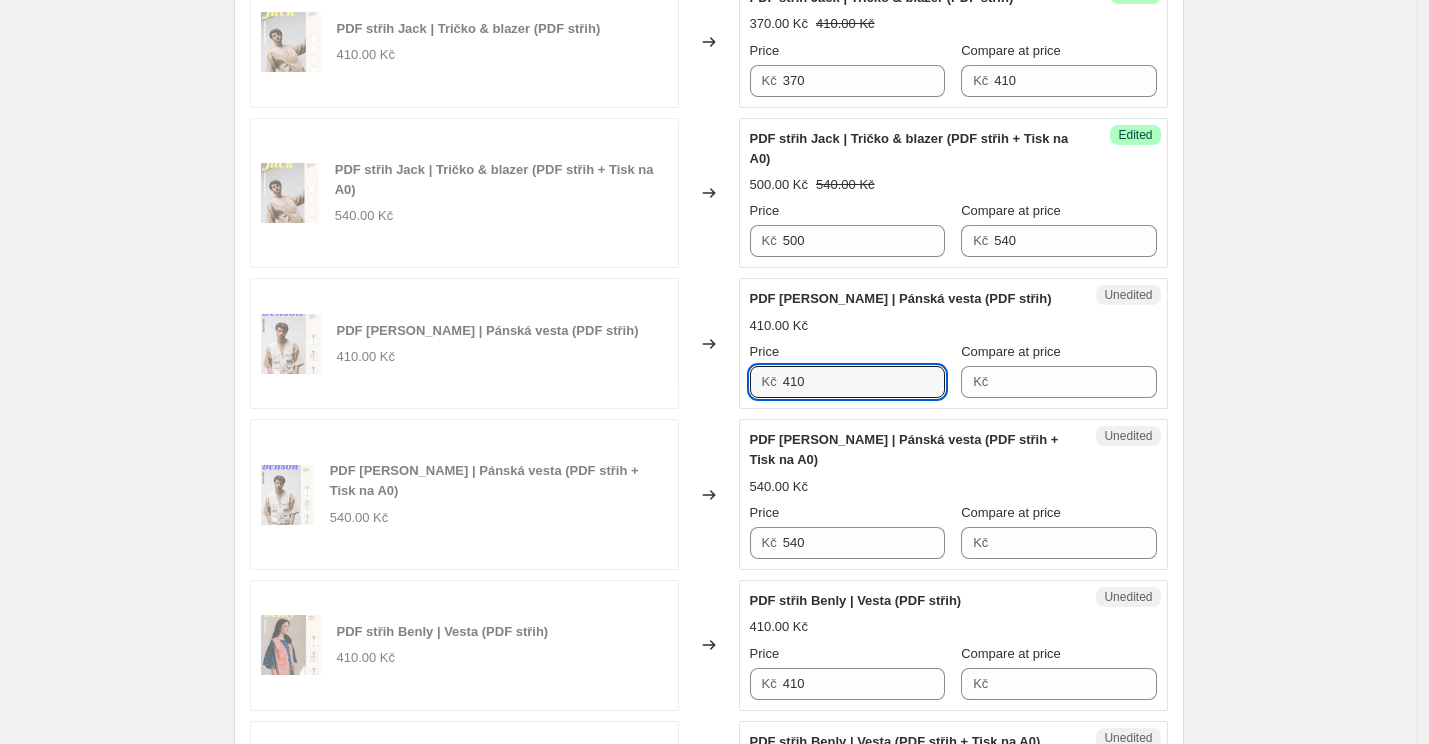 drag, startPoint x: 820, startPoint y: 365, endPoint x: 669, endPoint y: 352, distance: 151.55856 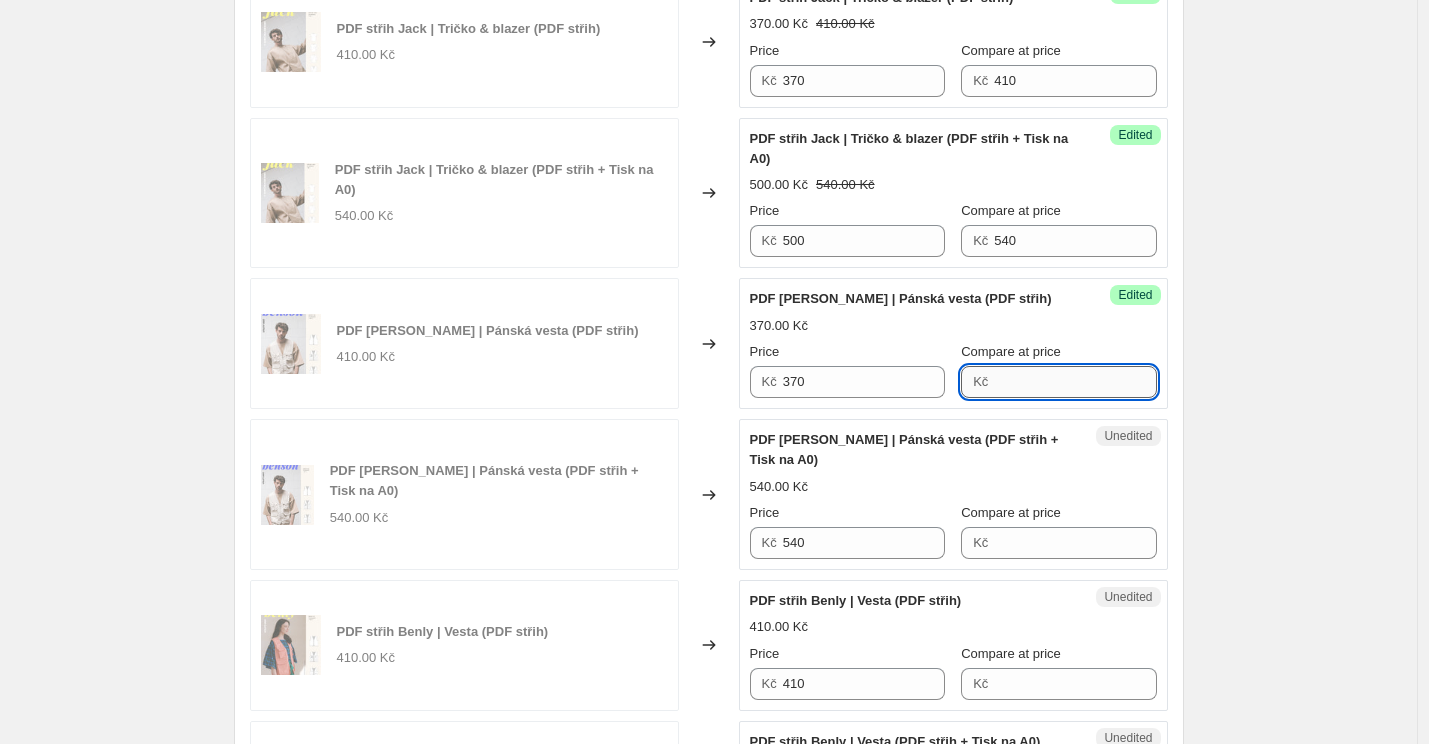click on "Compare at price" at bounding box center (1075, 382) 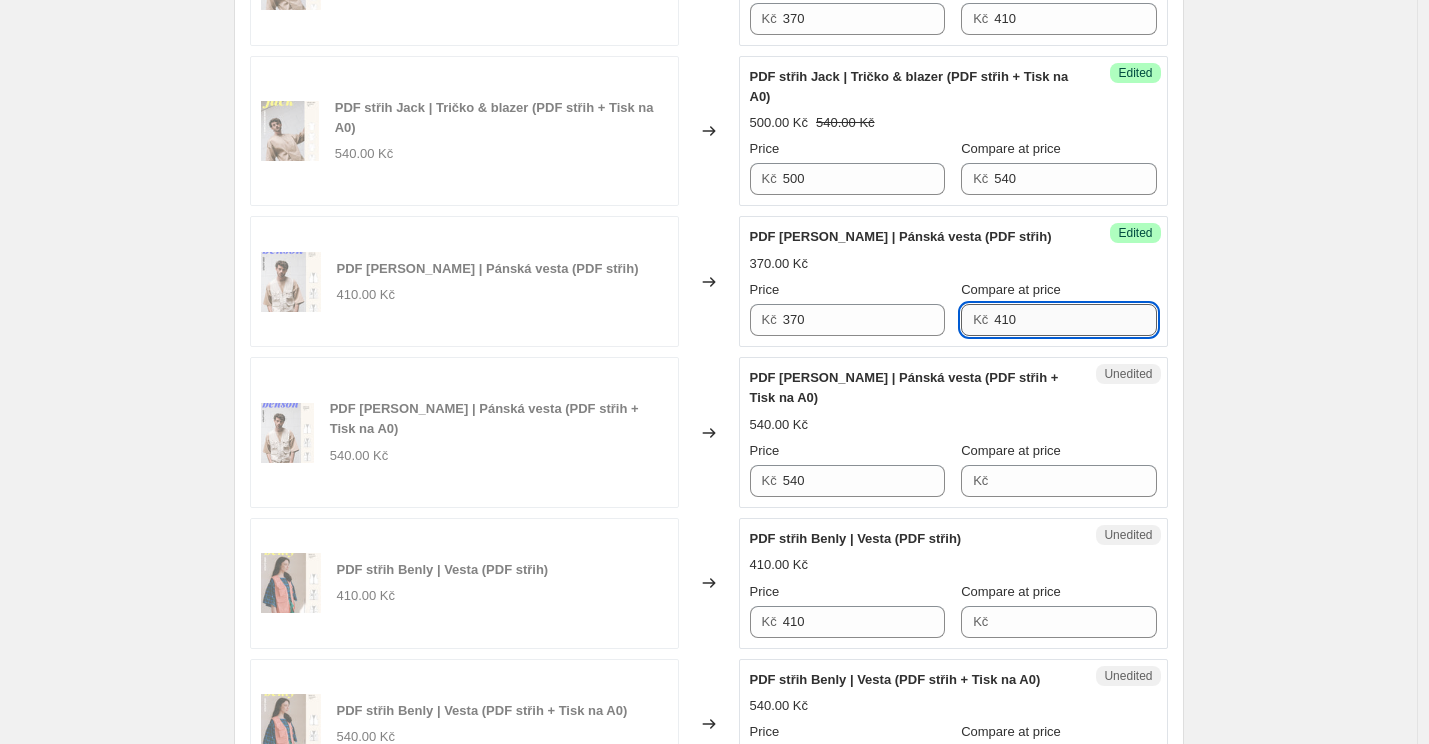scroll, scrollTop: 2670, scrollLeft: 0, axis: vertical 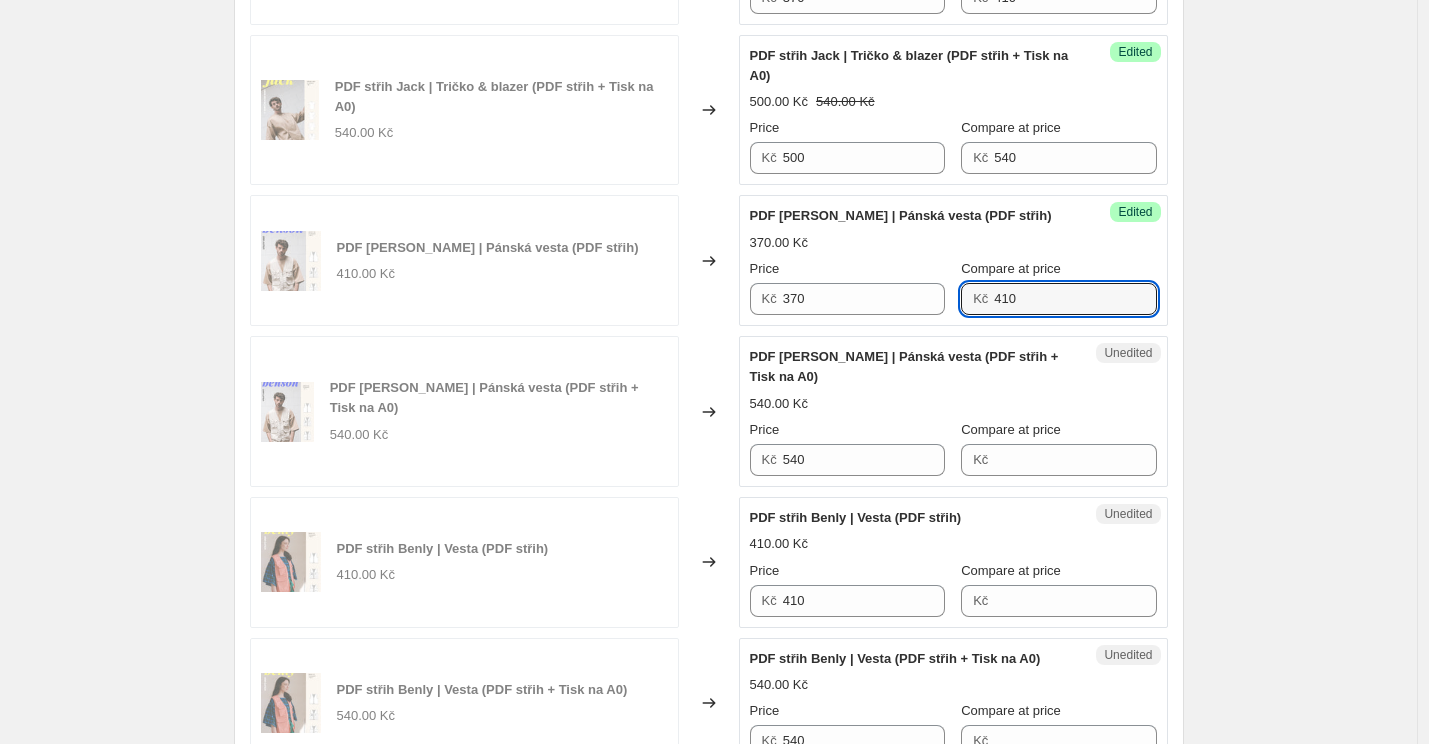 click on "PDF [PERSON_NAME] | Pánská vesta (PDF střih + Tisk na A0)" at bounding box center (913, 367) 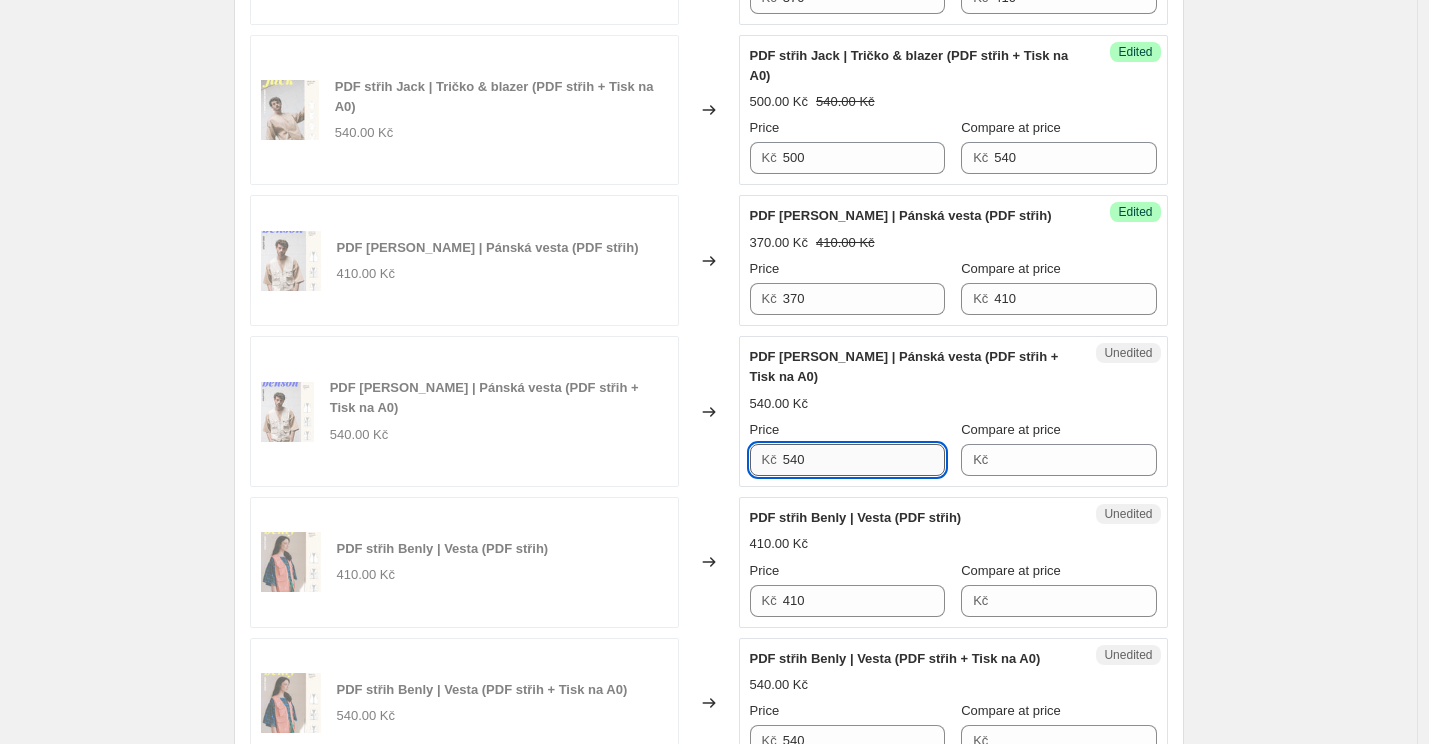 click on "540" at bounding box center [864, 460] 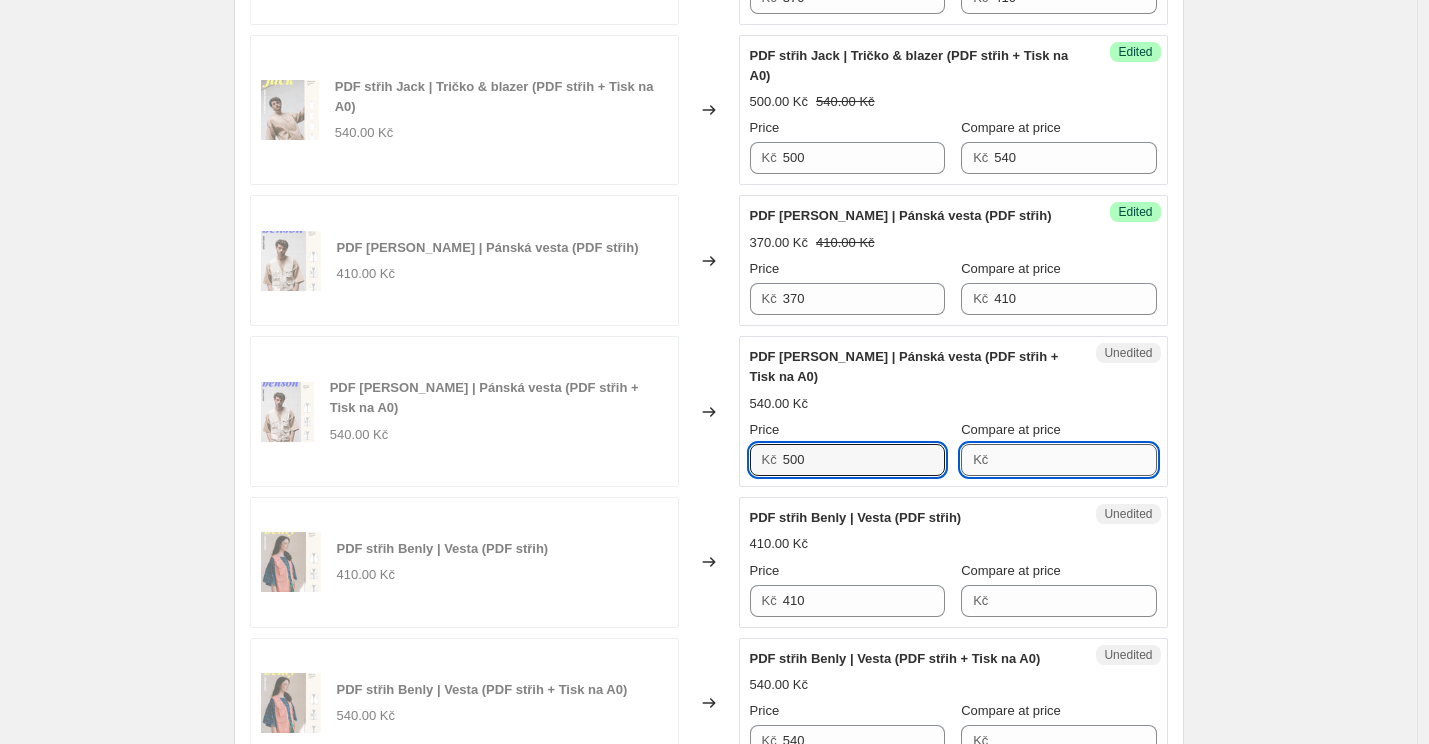 click on "Compare at price" at bounding box center (1075, 460) 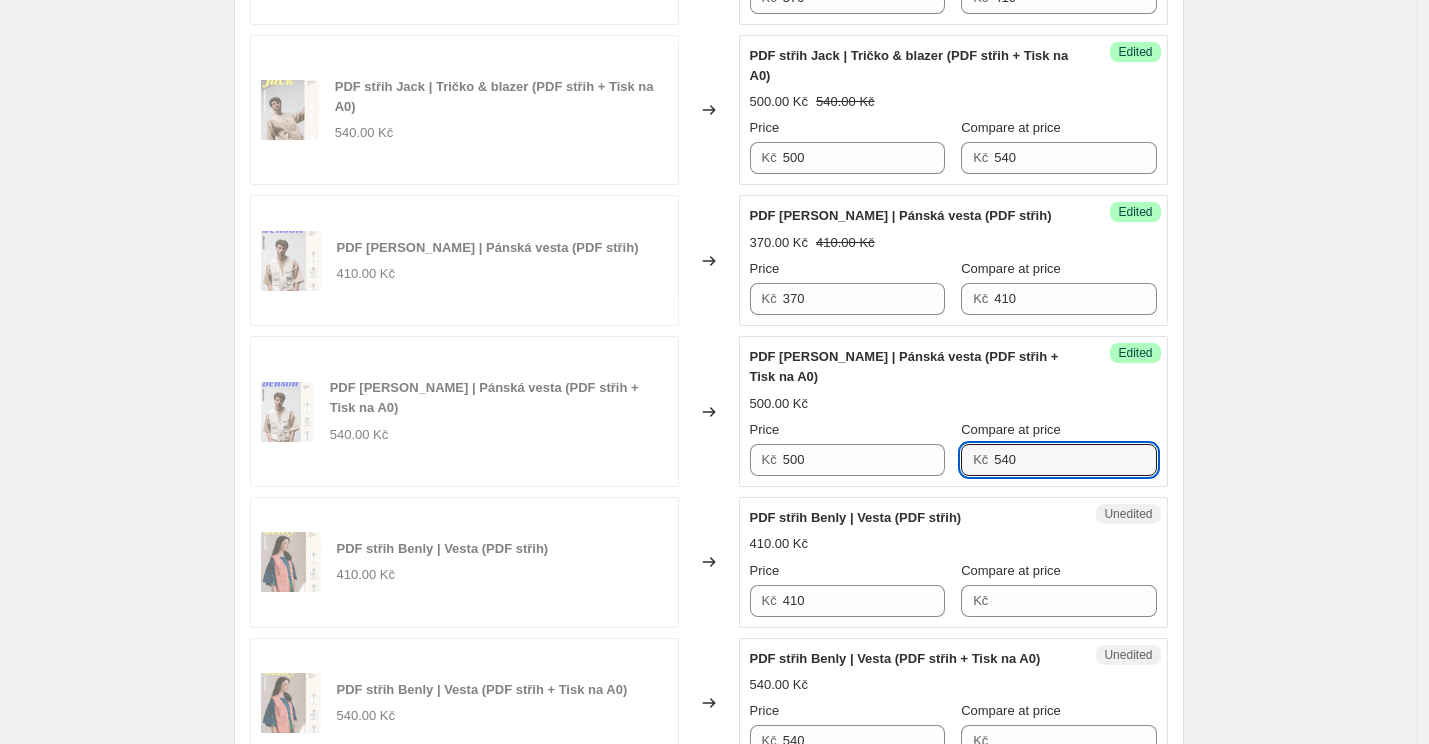 click on "410.00 Kč" at bounding box center (953, 544) 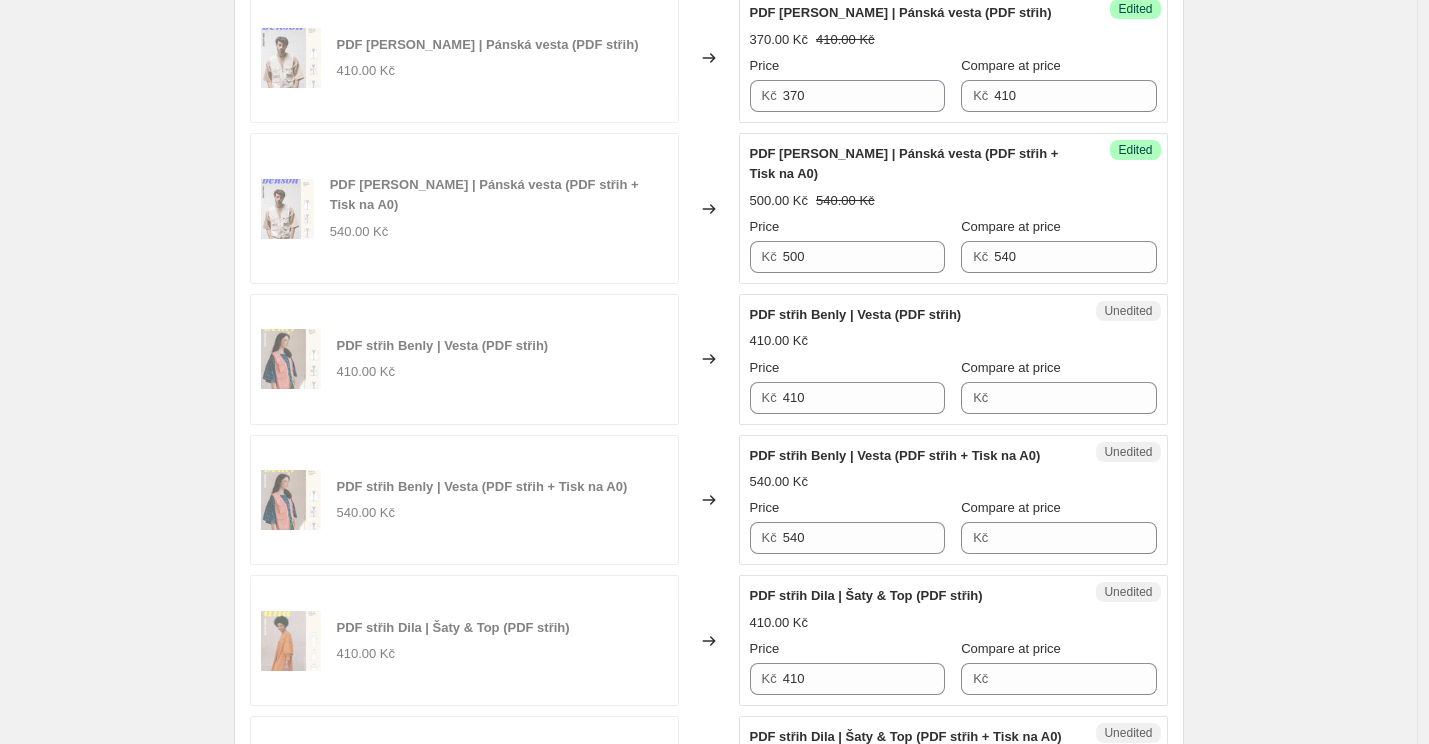 scroll, scrollTop: 2872, scrollLeft: 0, axis: vertical 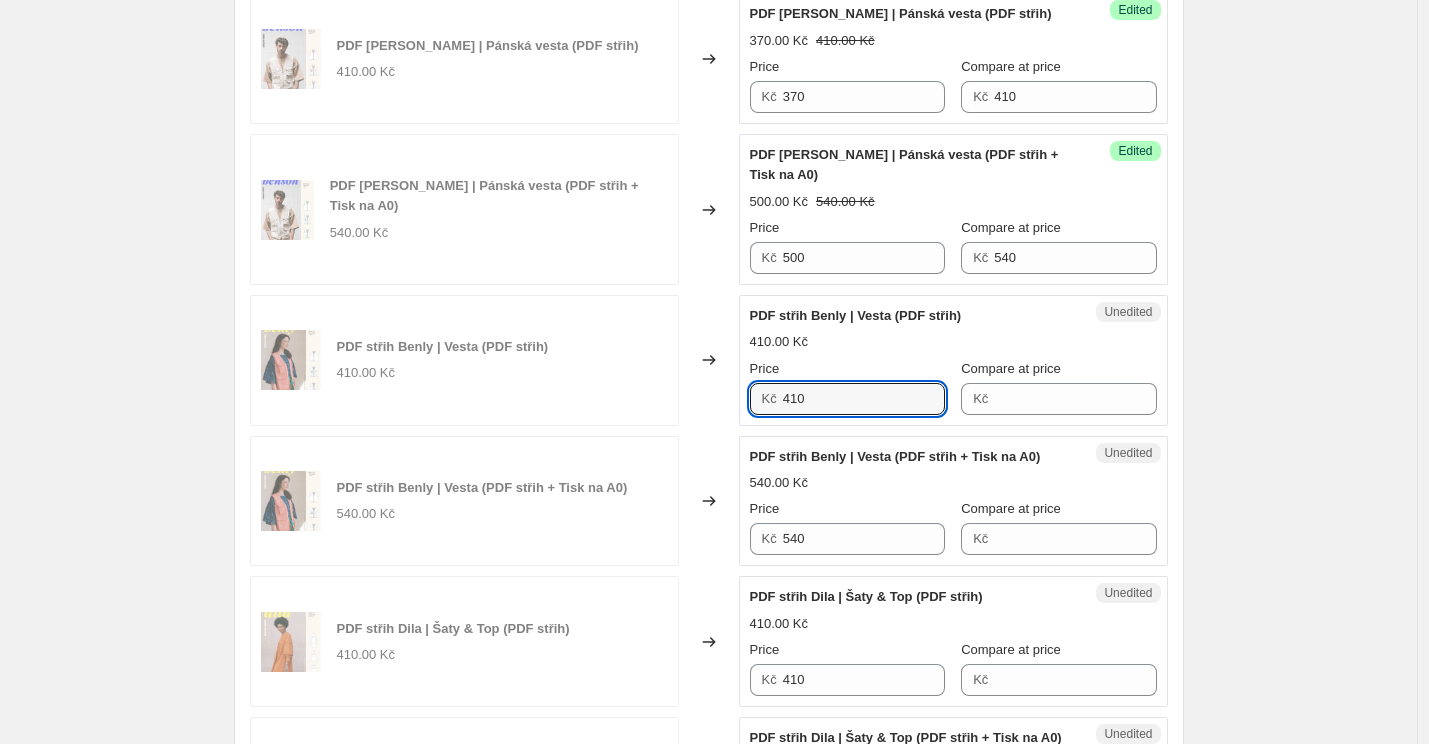 drag, startPoint x: 804, startPoint y: 381, endPoint x: 771, endPoint y: 381, distance: 33 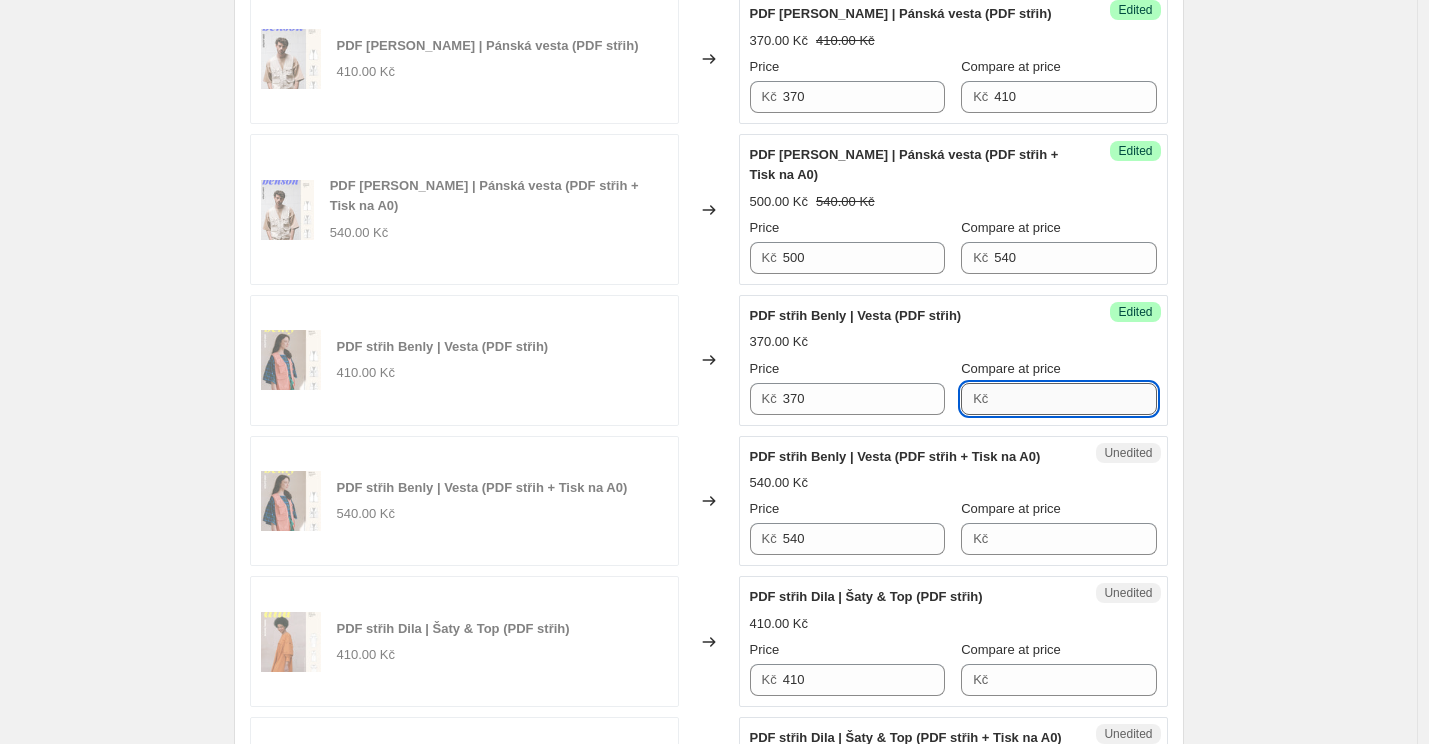click on "Compare at price" at bounding box center [1075, 399] 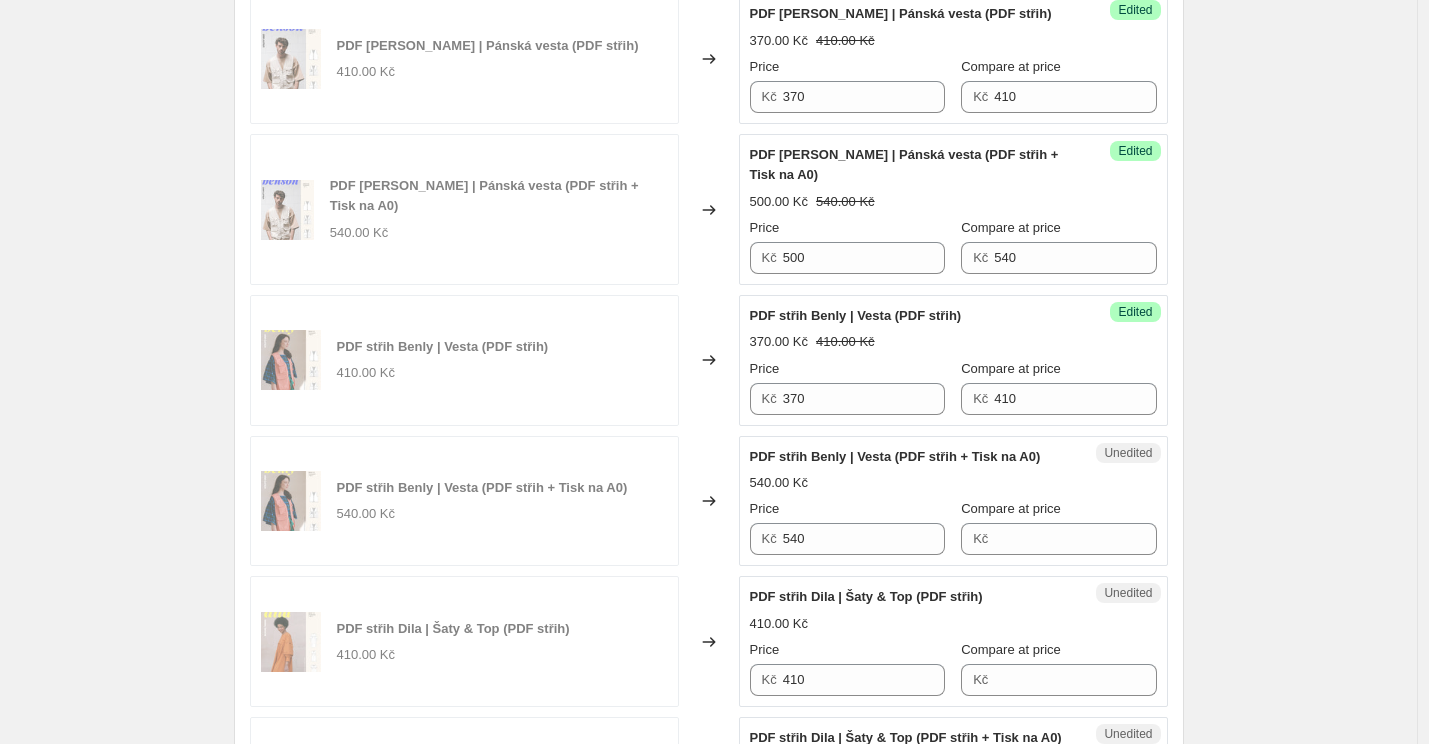 click on "PDF střih Benly | Vesta (PDF střih + Tisk na A0) 540.00 Kč Price Kč 540 Compare at price Kč" at bounding box center (953, 501) 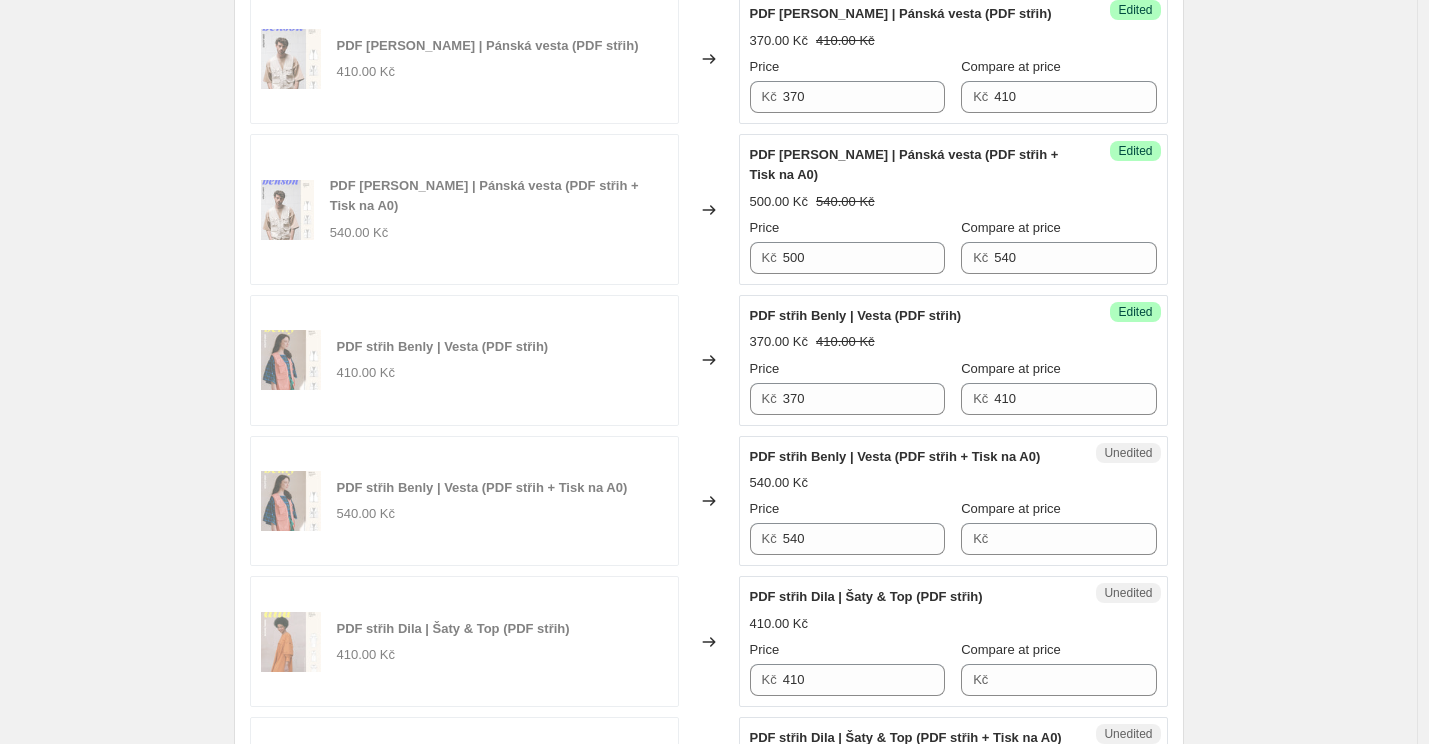 scroll, scrollTop: 2941, scrollLeft: 0, axis: vertical 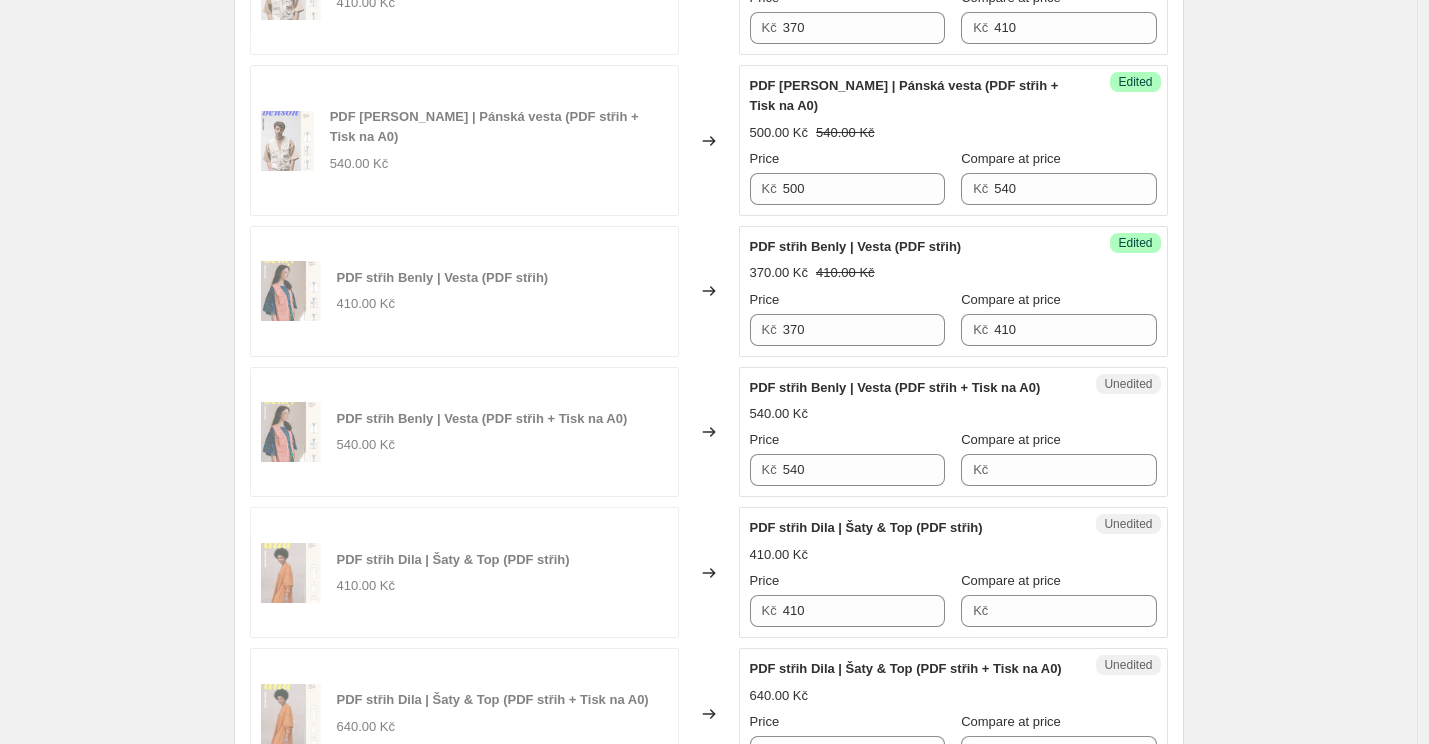 click on "540.00 Kč" at bounding box center [953, 414] 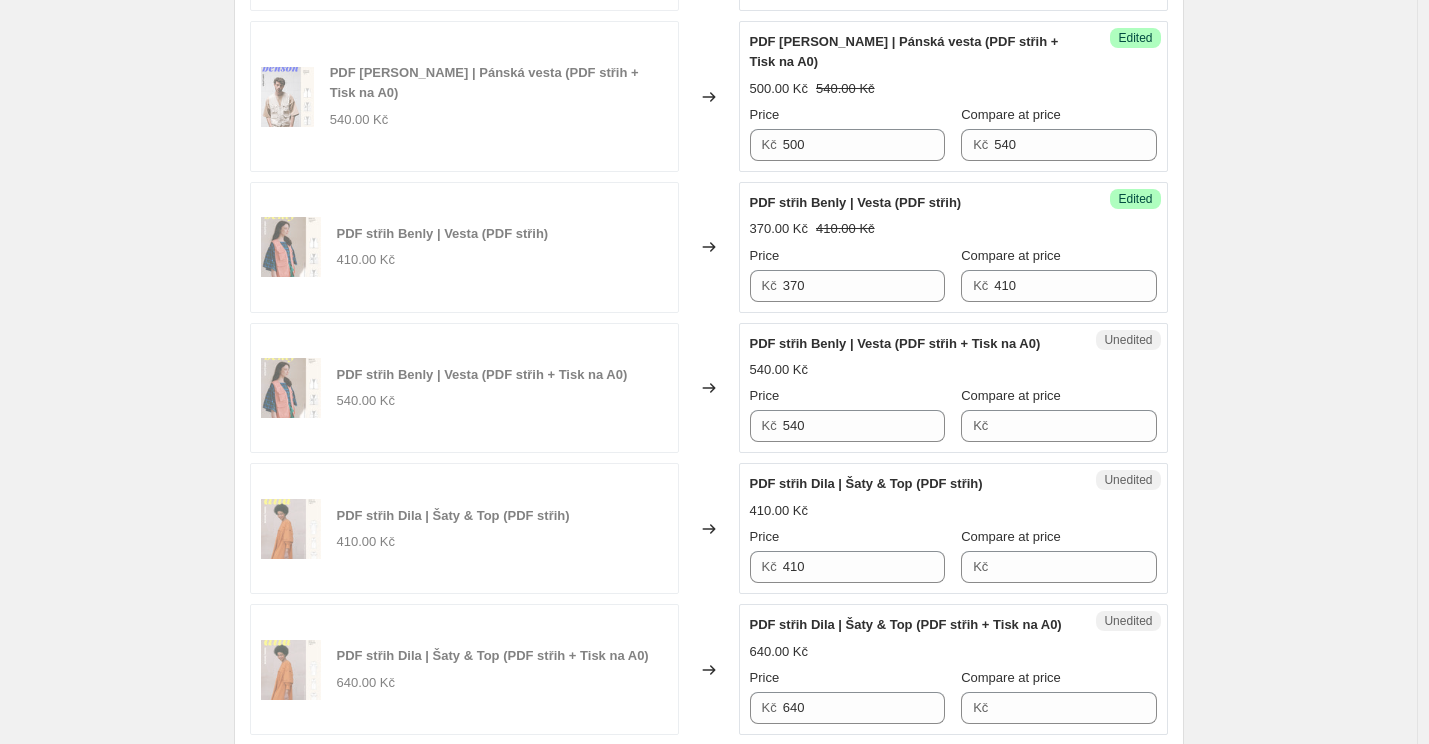 scroll, scrollTop: 2986, scrollLeft: 0, axis: vertical 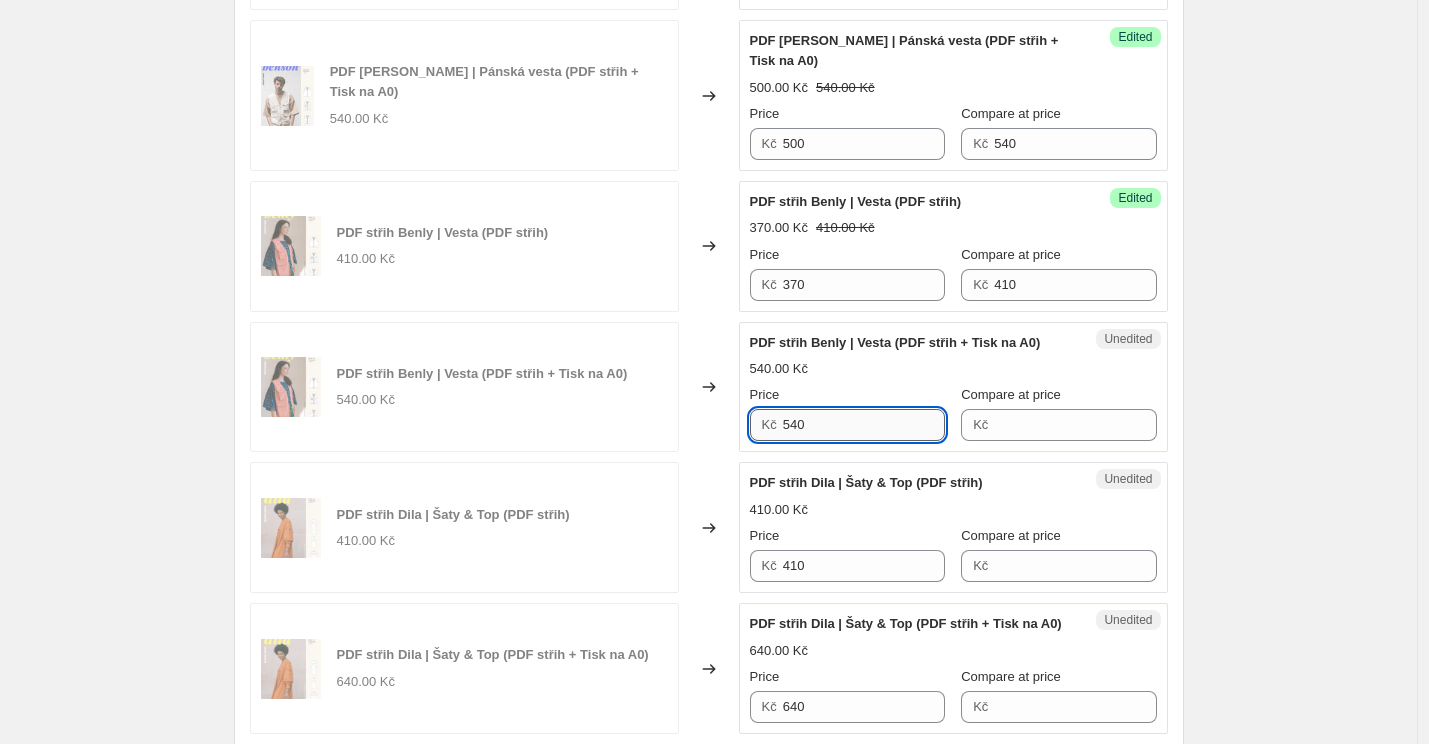 click on "540" at bounding box center (864, 425) 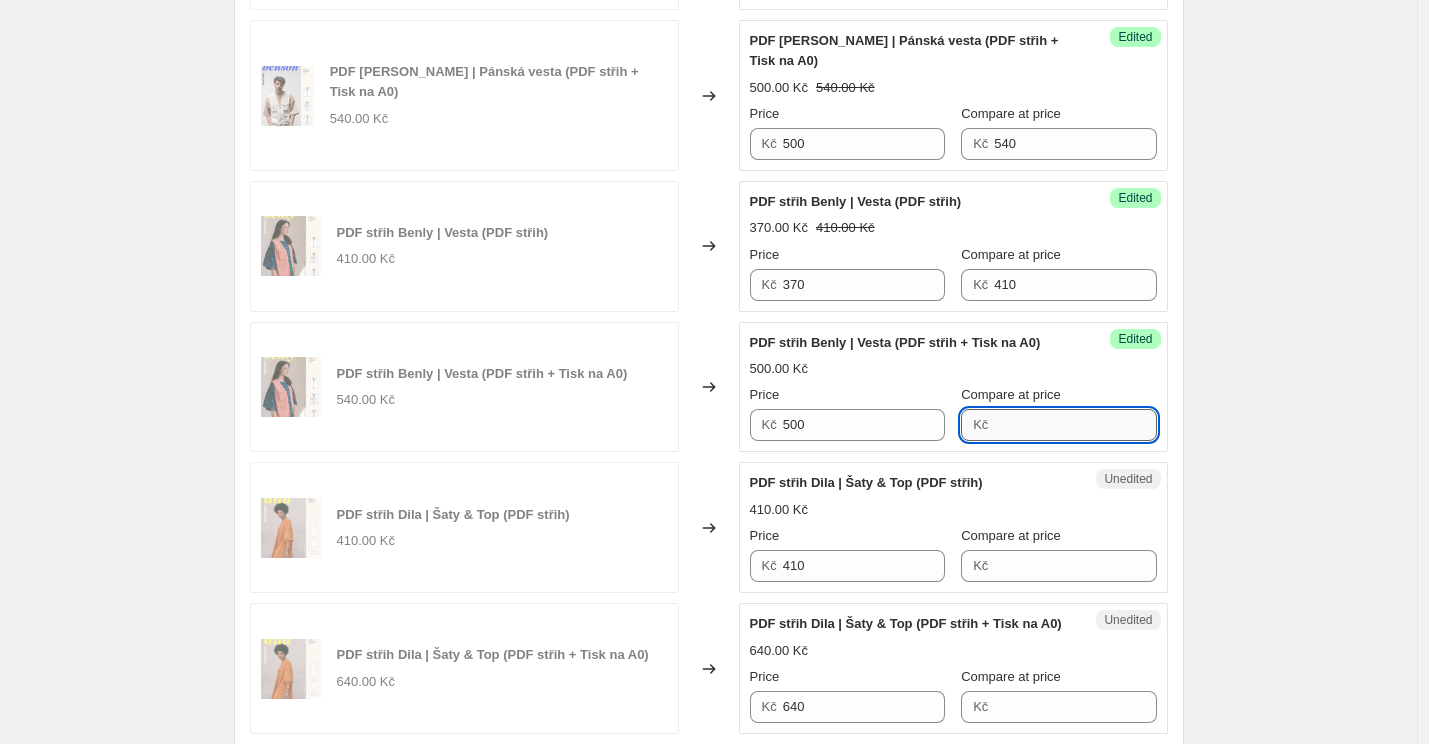 click on "Compare at price" at bounding box center [1075, 425] 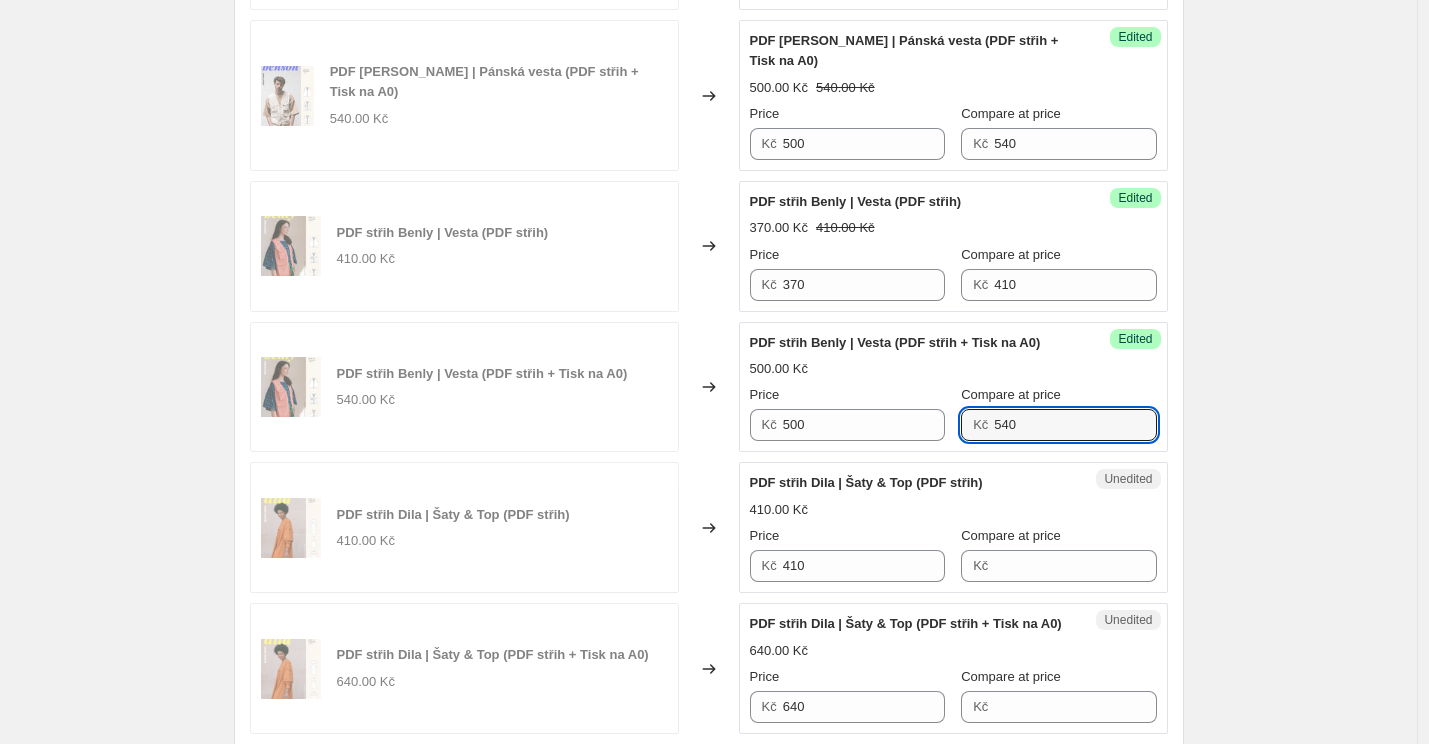 click on "PDF střih Dila | Šaty & Top (PDF střih) 410.00 Kč Price Kč 410 Compare at price Kč" at bounding box center [953, 527] 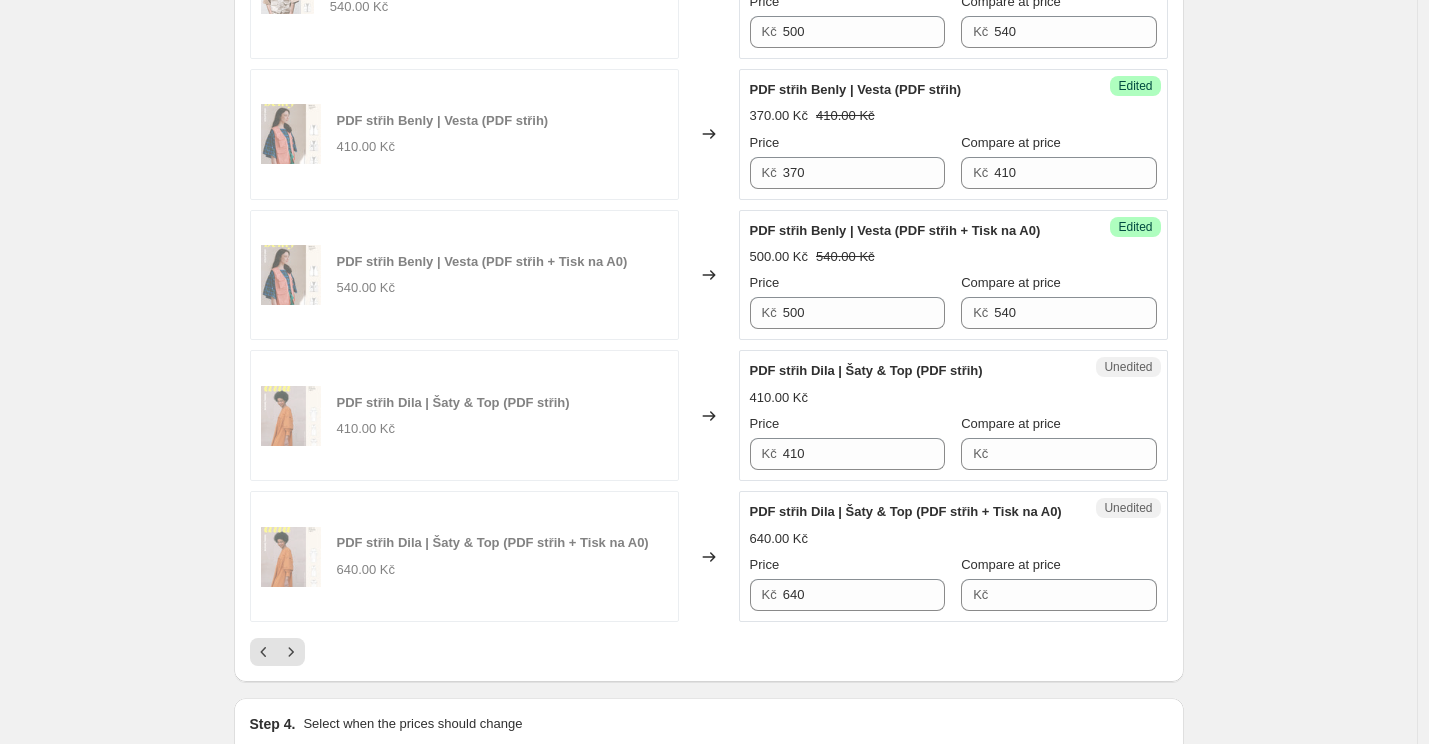 scroll, scrollTop: 3101, scrollLeft: 0, axis: vertical 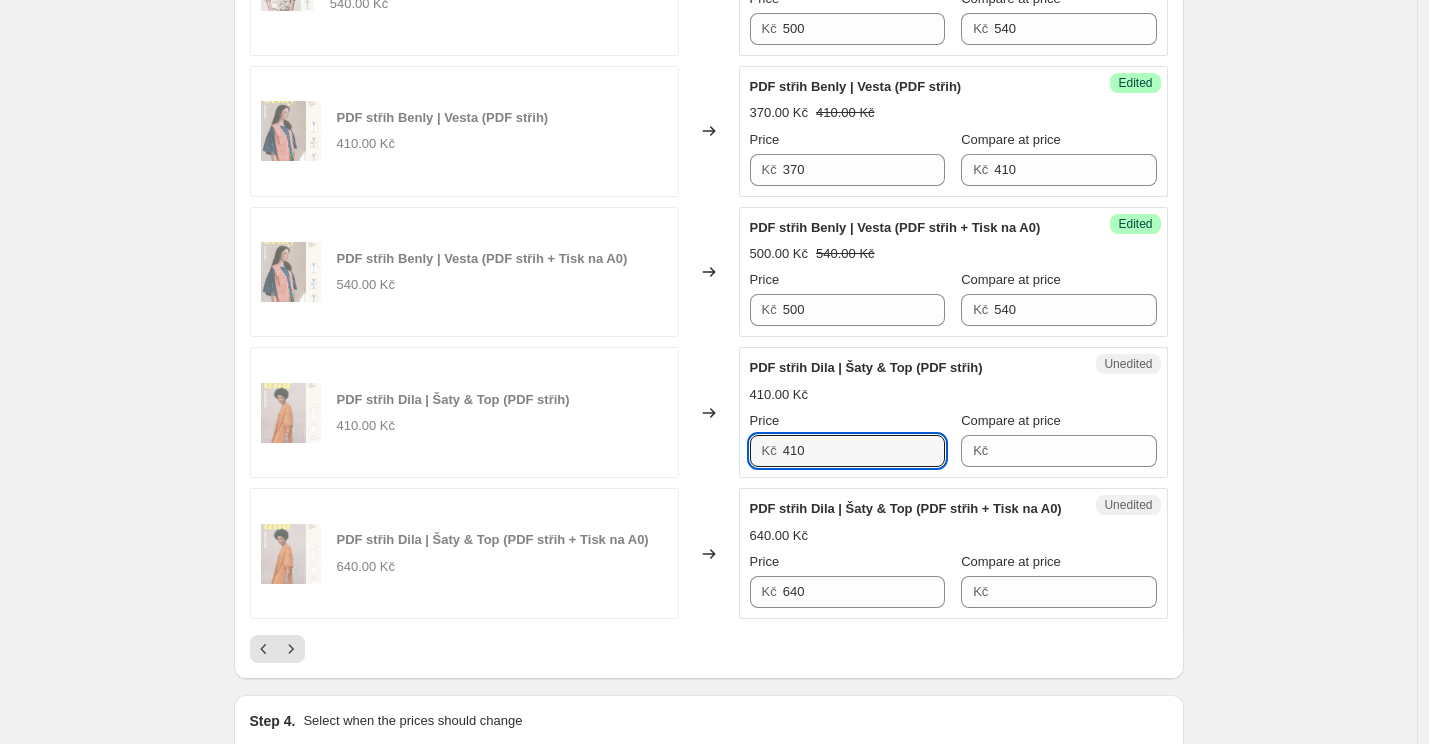 drag, startPoint x: 802, startPoint y: 432, endPoint x: 728, endPoint y: 432, distance: 74 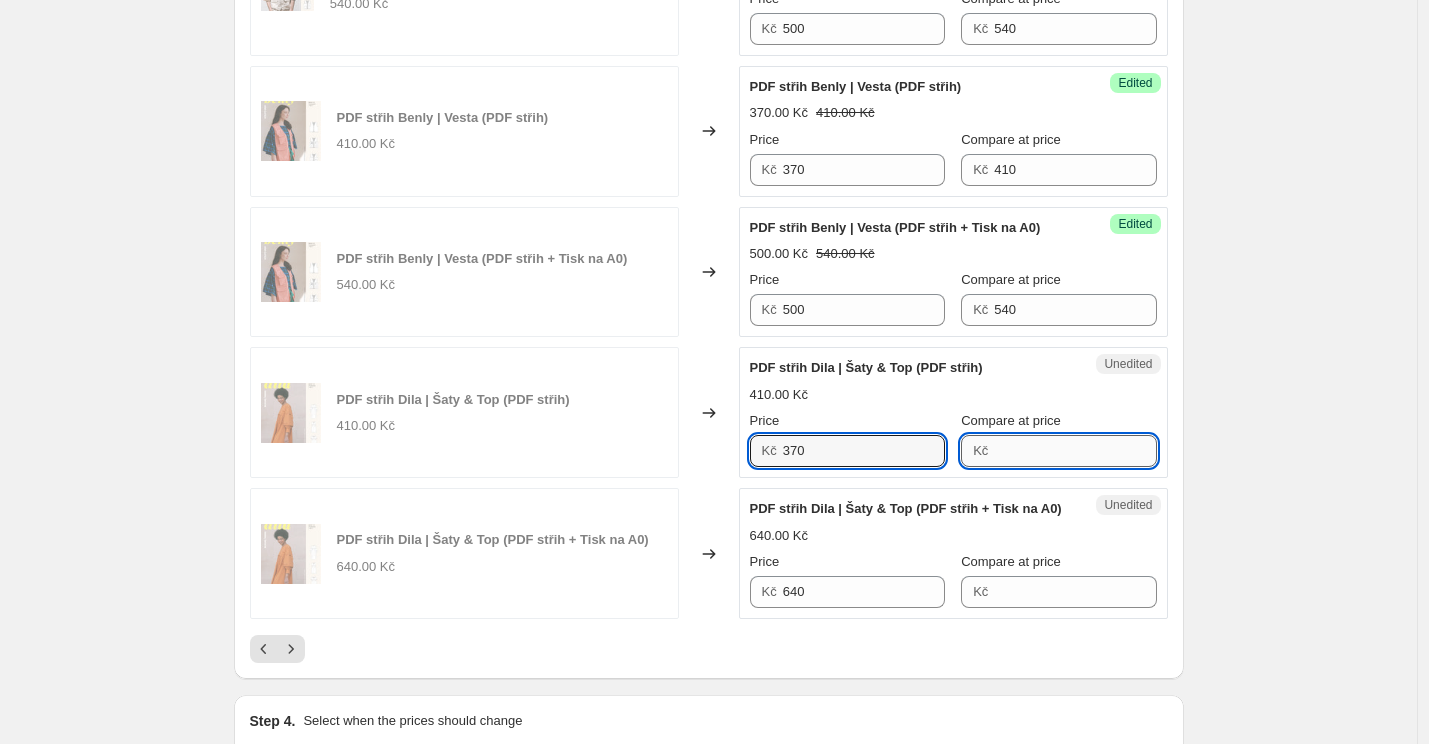 click on "Compare at price" at bounding box center (1075, 451) 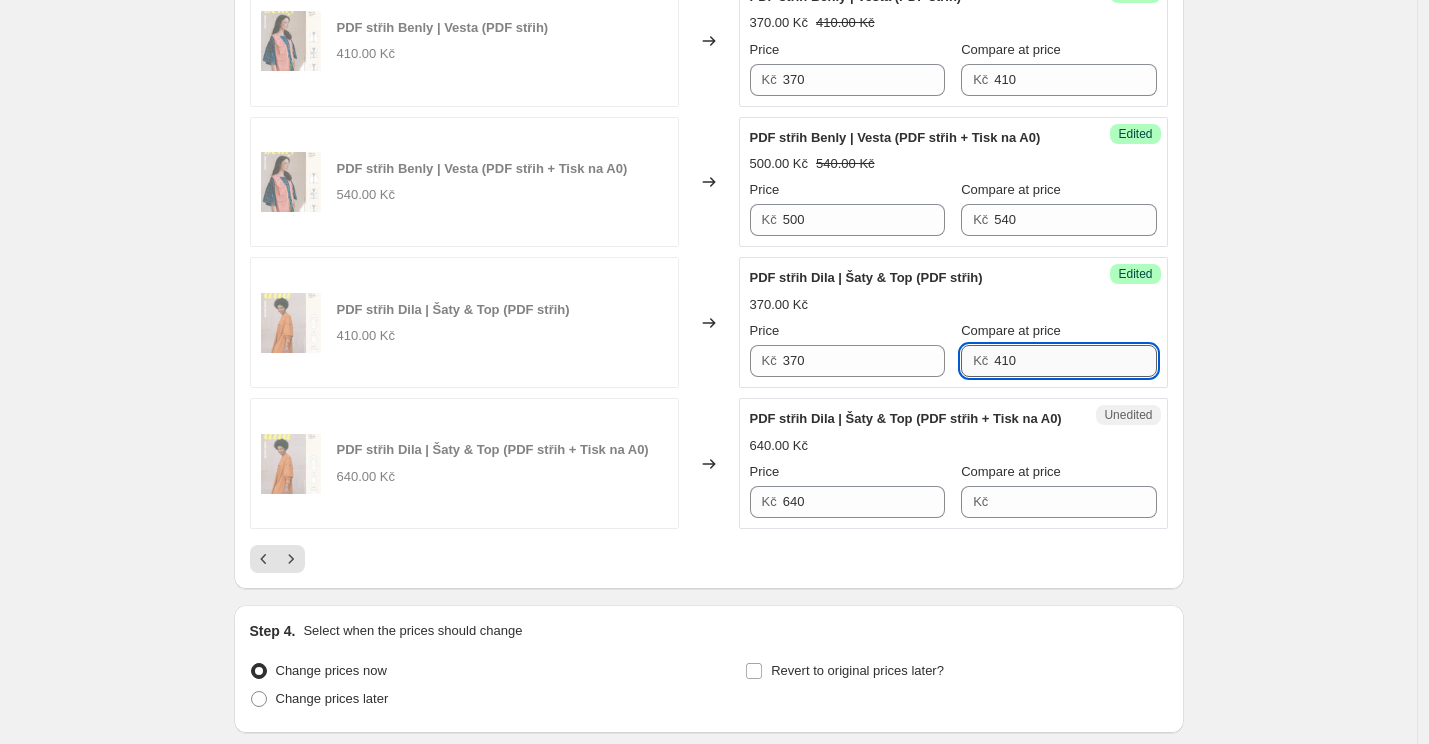 scroll, scrollTop: 3216, scrollLeft: 0, axis: vertical 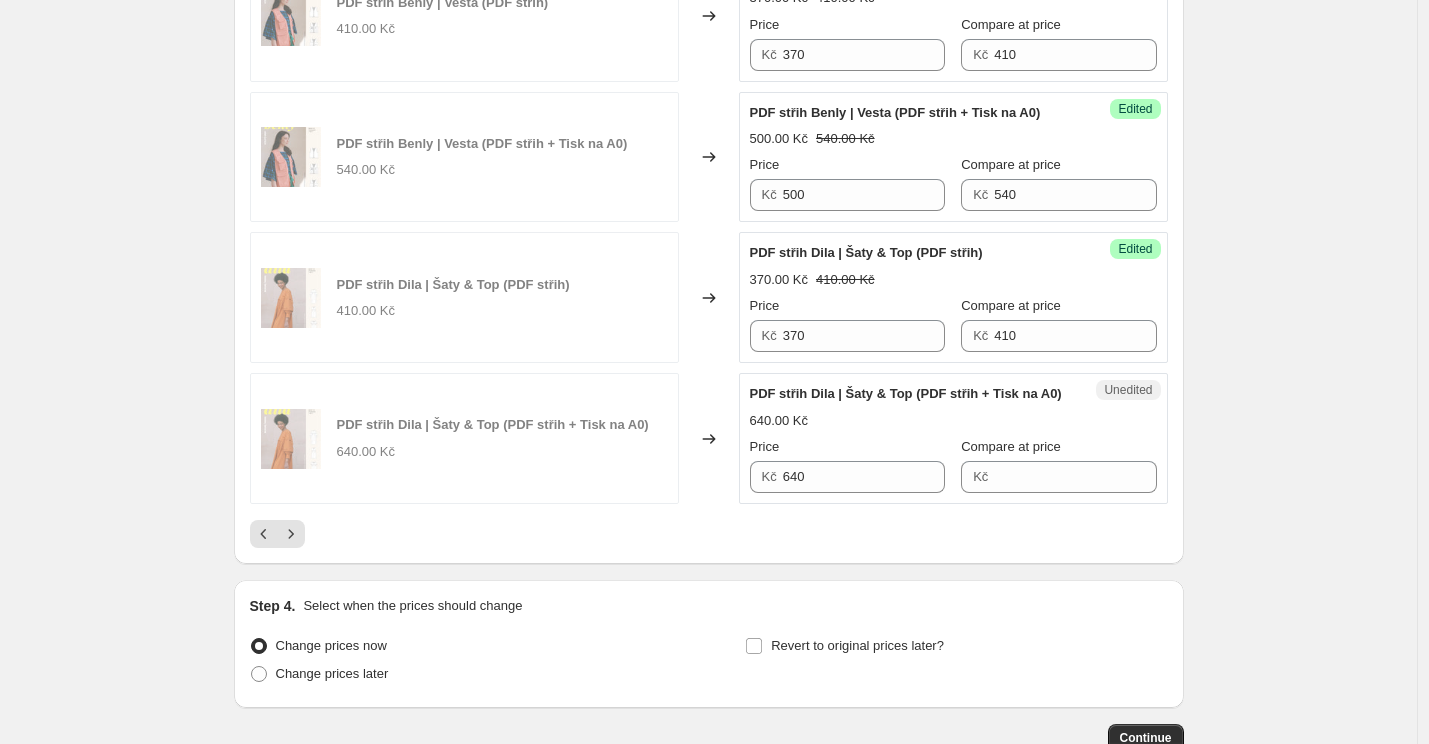 click at bounding box center [709, 534] 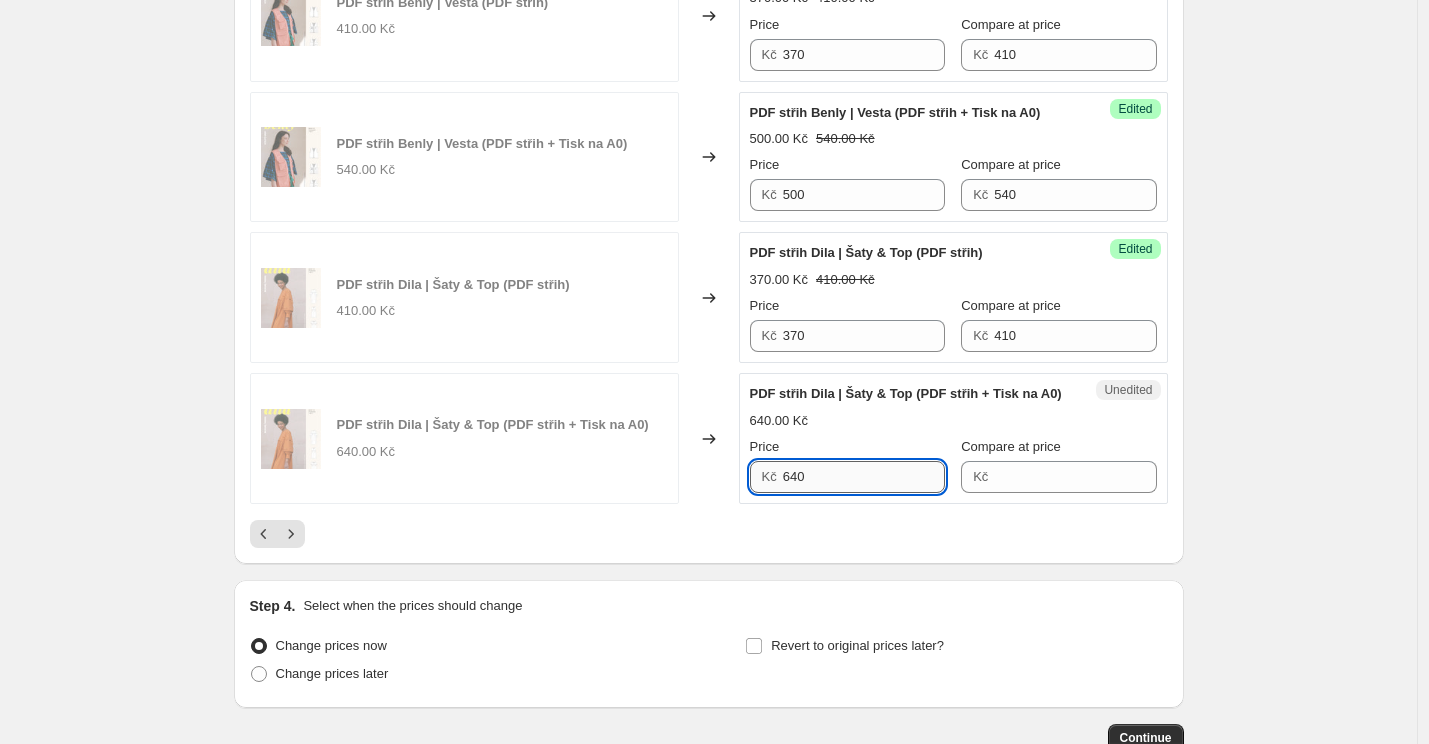 click on "640" at bounding box center [864, 477] 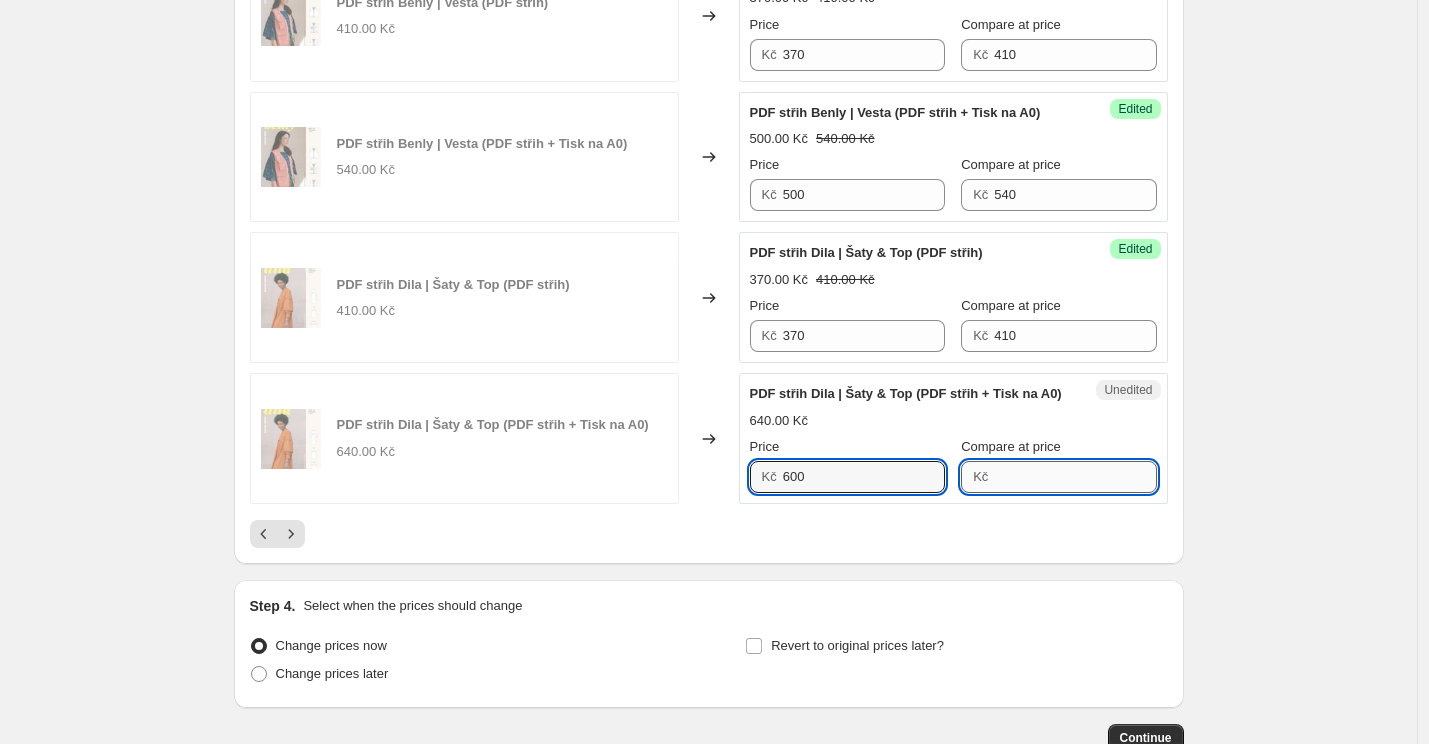 click on "Compare at price" at bounding box center [1075, 477] 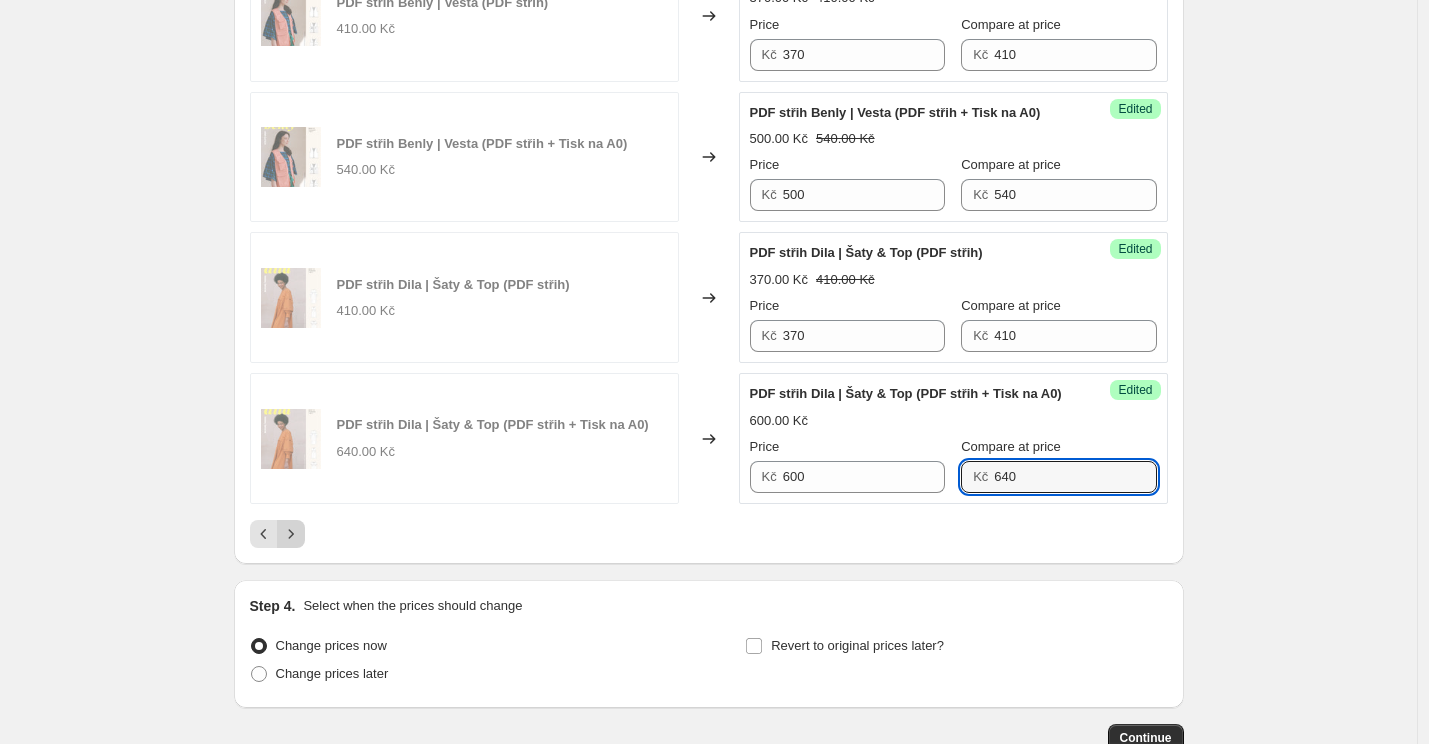 click 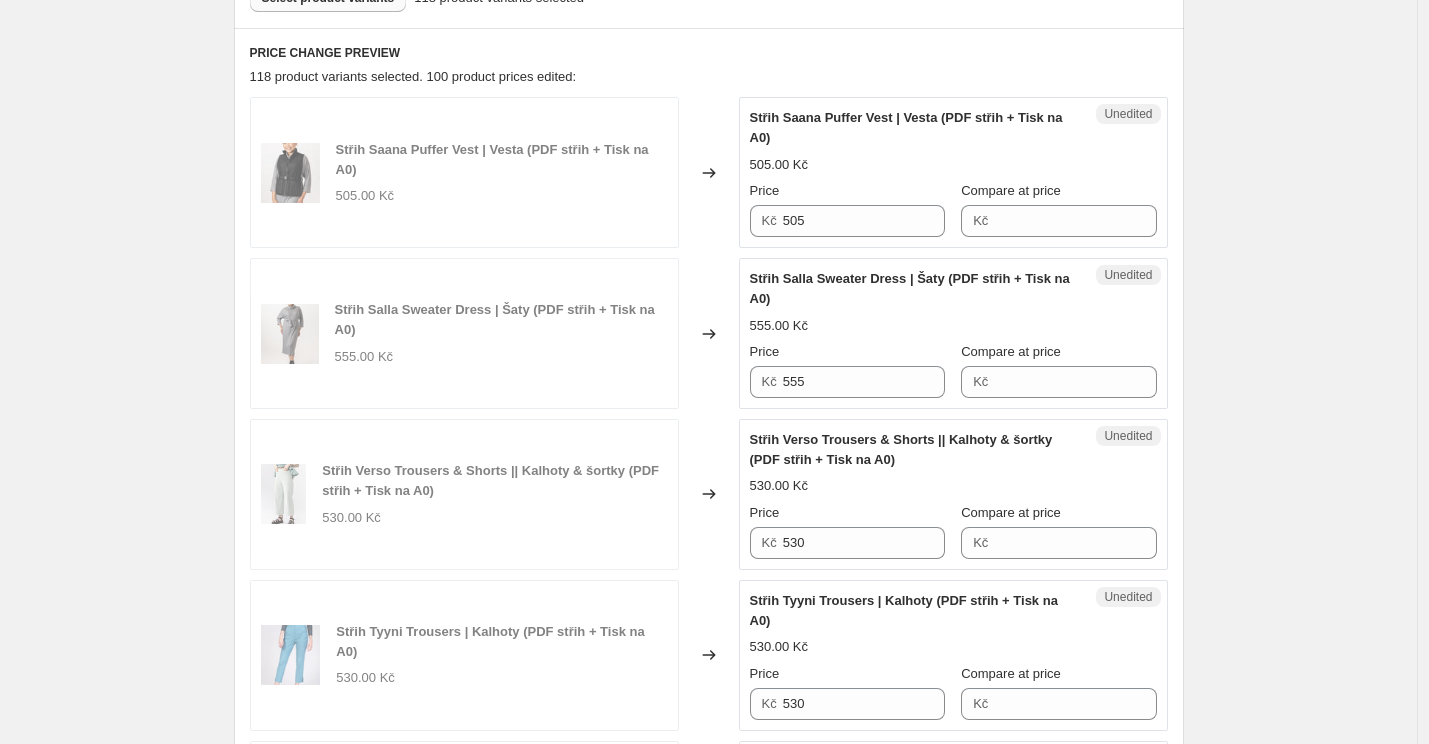 scroll, scrollTop: 636, scrollLeft: 0, axis: vertical 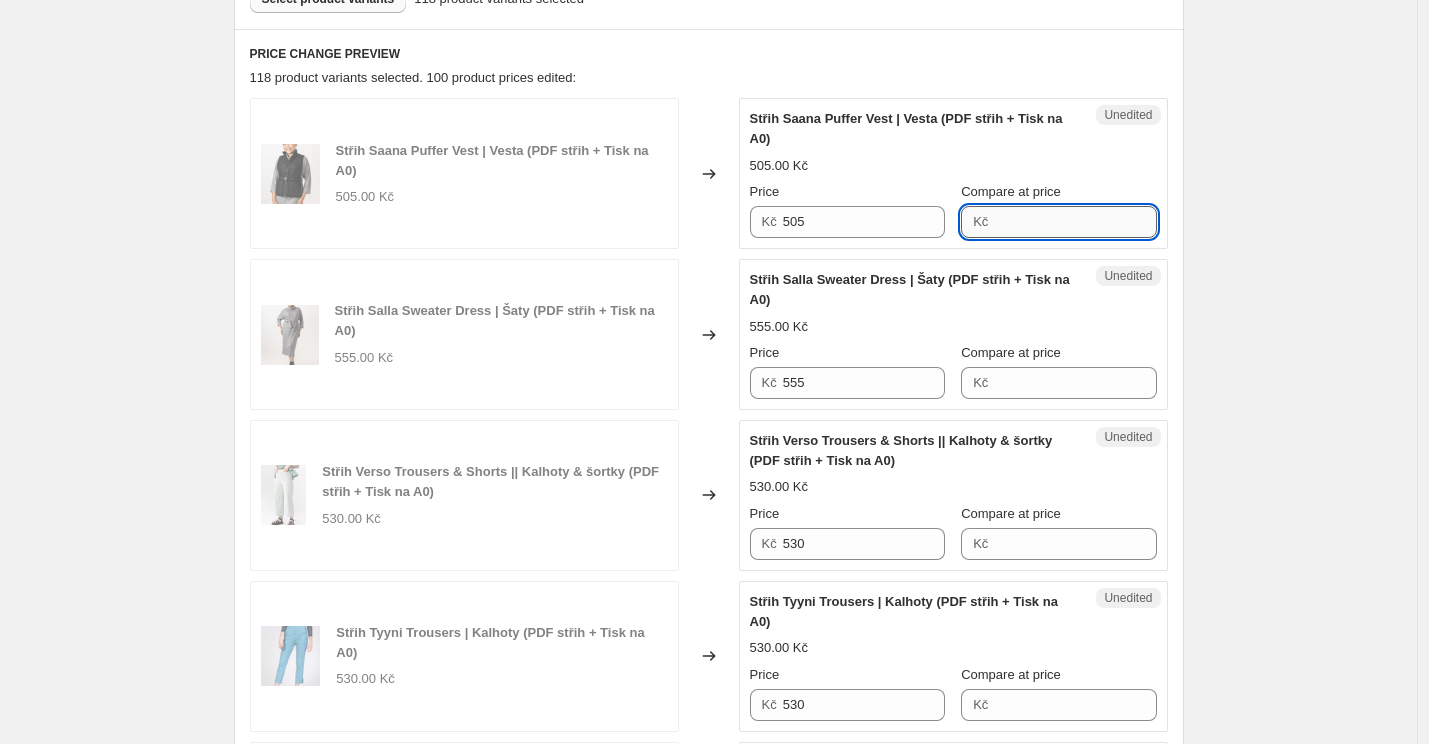 click on "Compare at price" at bounding box center [1075, 222] 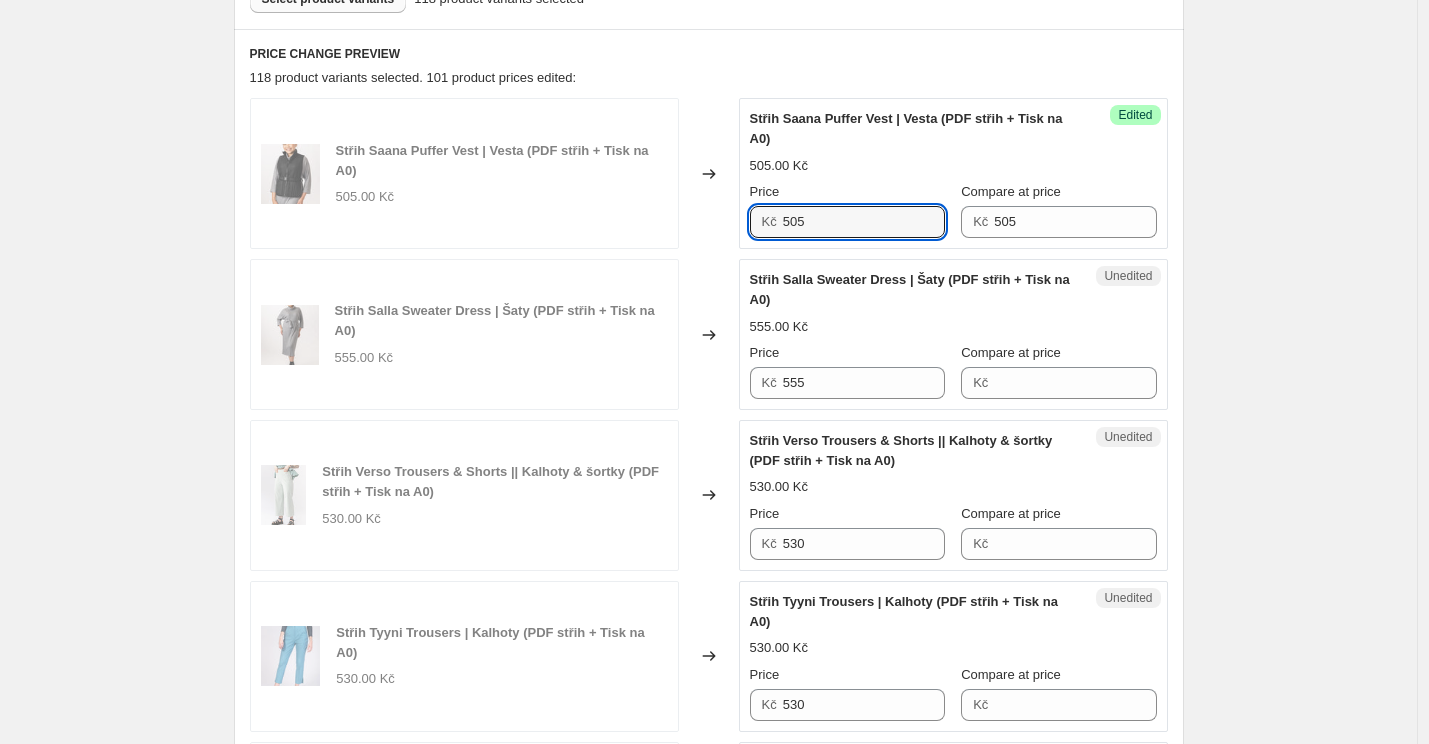 drag, startPoint x: 815, startPoint y: 222, endPoint x: 759, endPoint y: 222, distance: 56 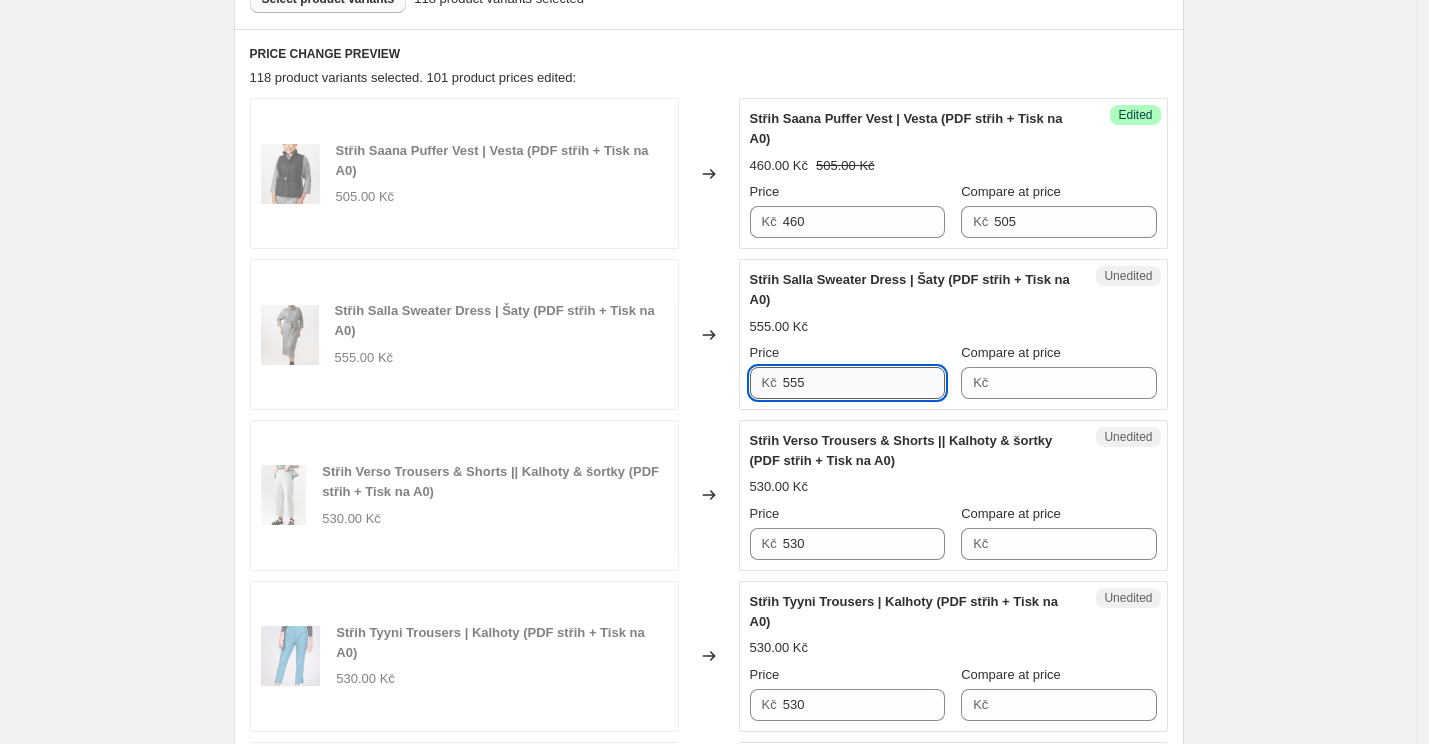 drag, startPoint x: 814, startPoint y: 383, endPoint x: 795, endPoint y: 381, distance: 19.104973 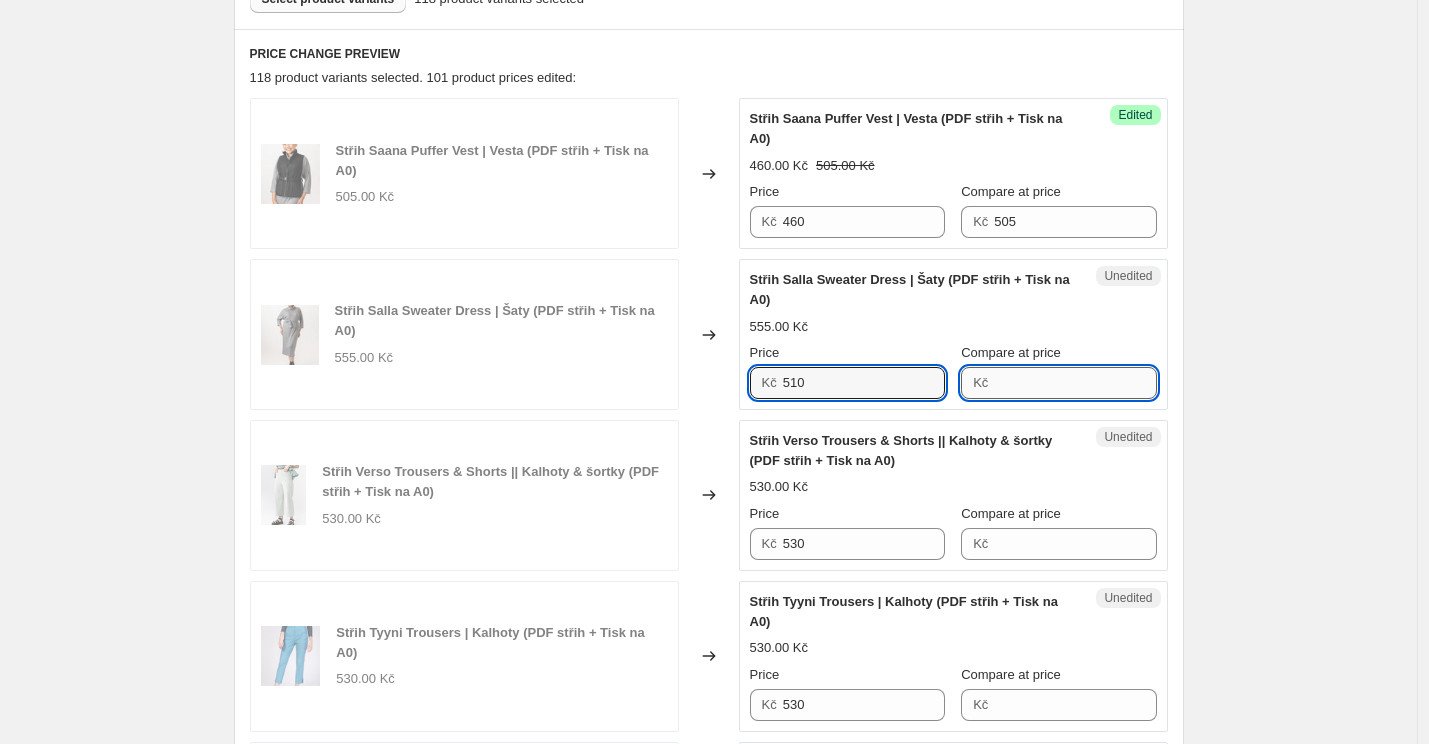 click on "Compare at price" at bounding box center [1075, 383] 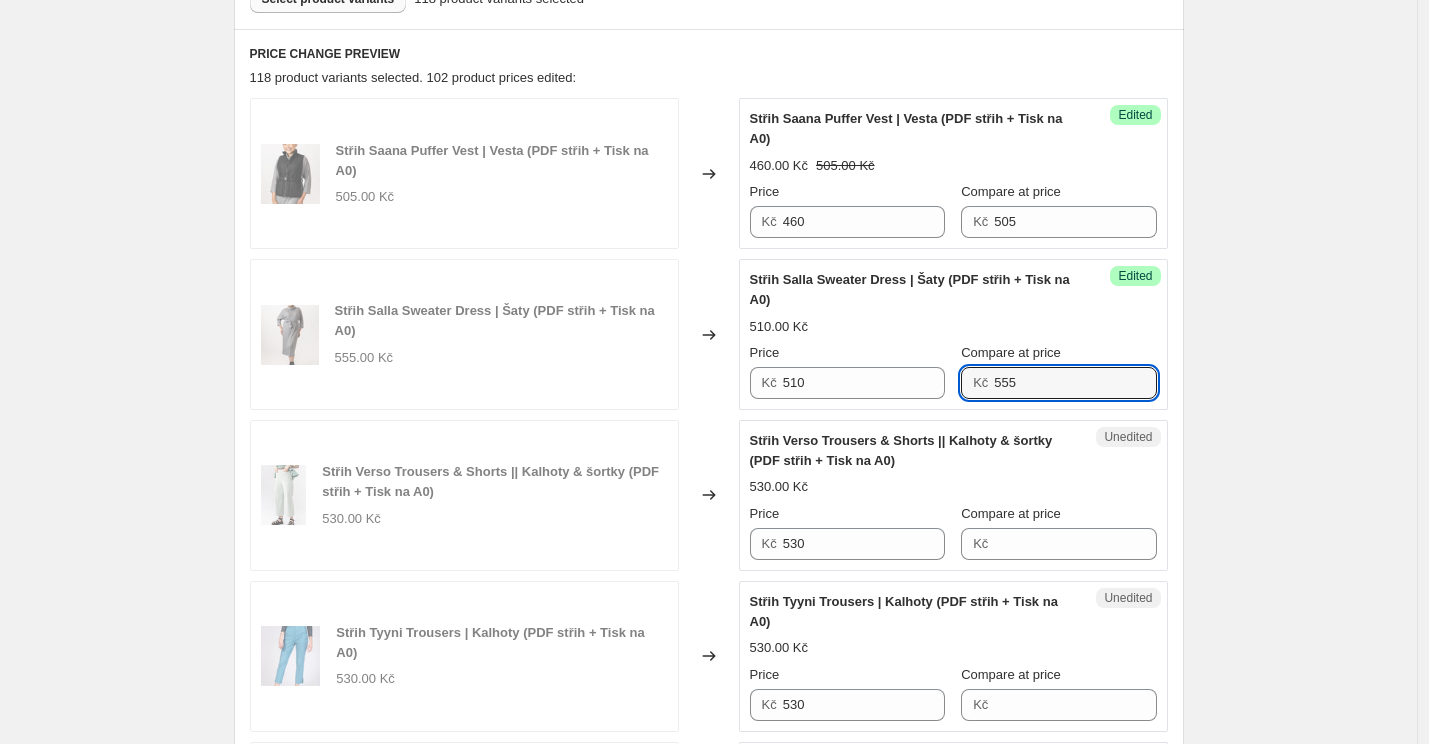 click on "Price" at bounding box center [847, 514] 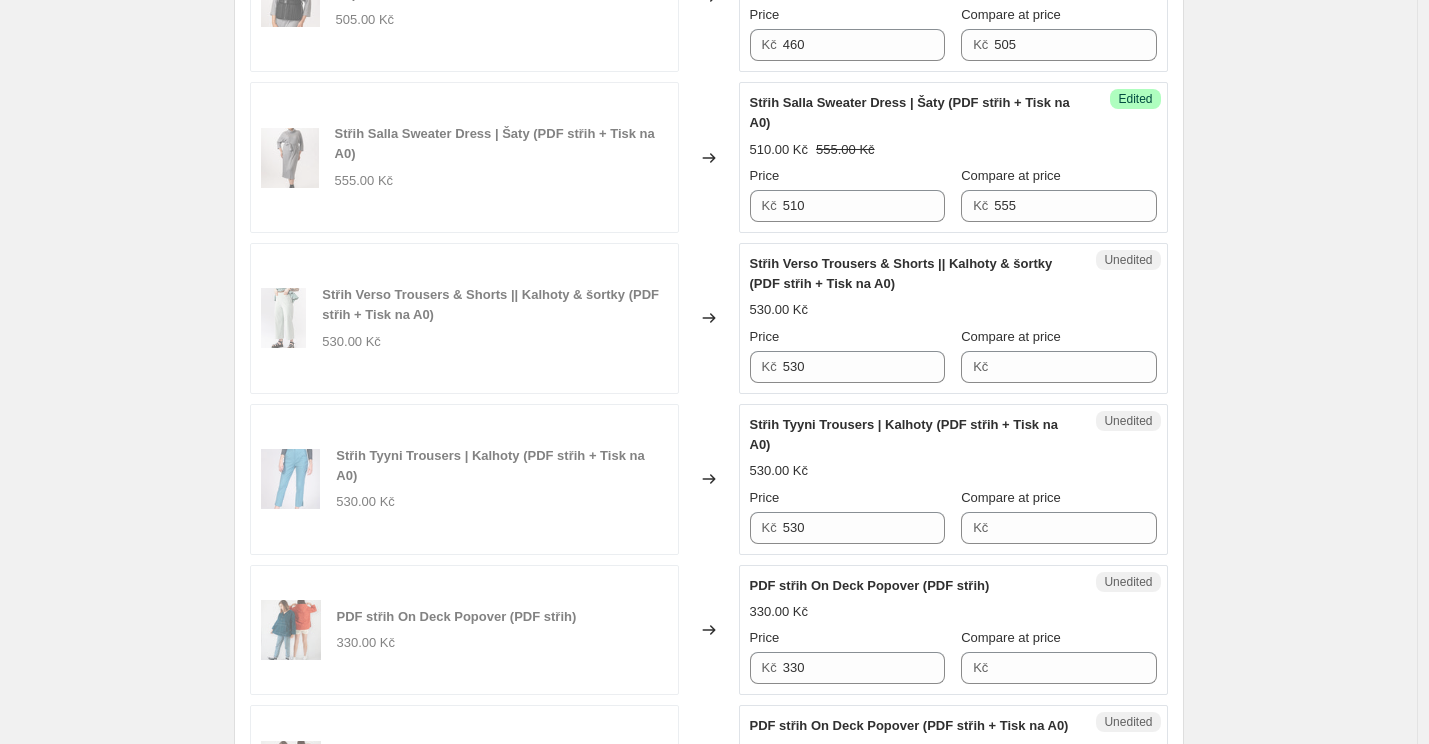 scroll, scrollTop: 821, scrollLeft: 0, axis: vertical 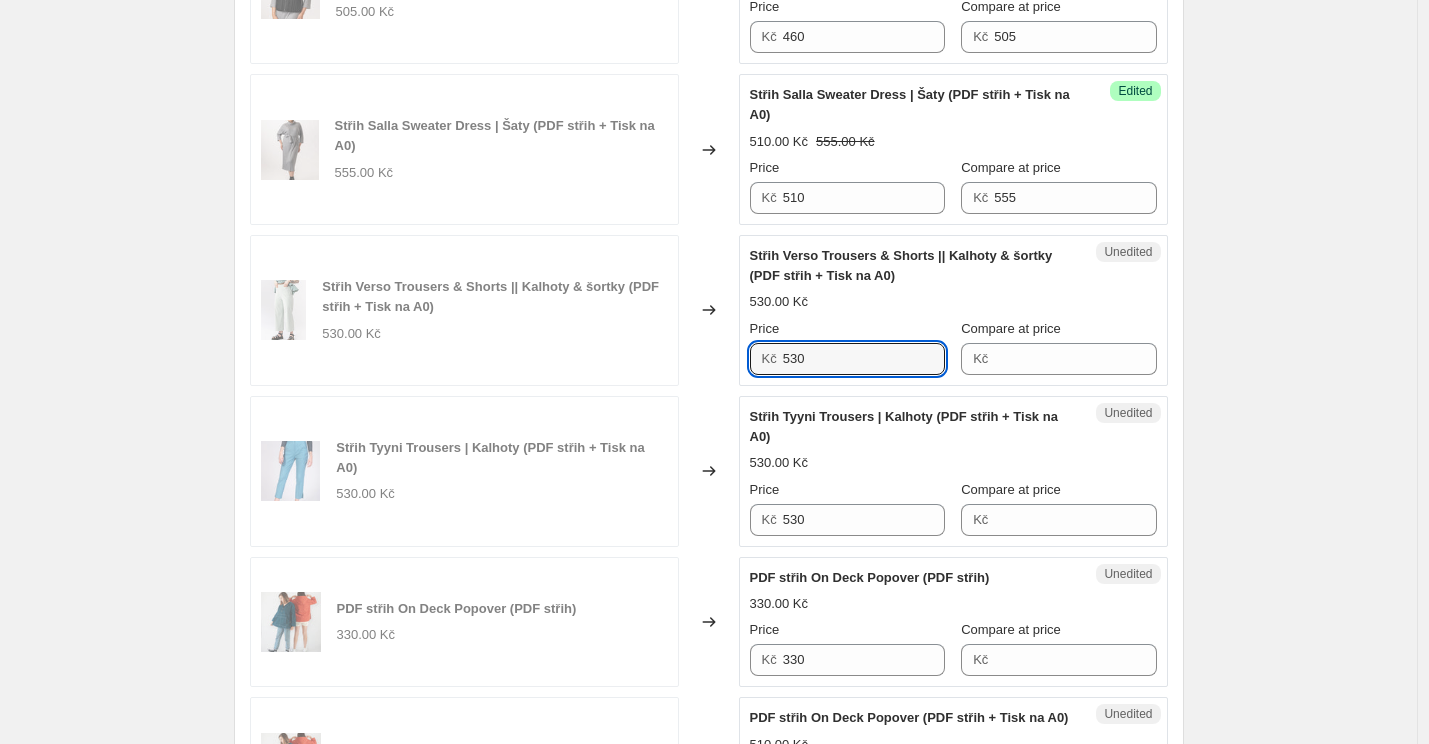 drag, startPoint x: 804, startPoint y: 358, endPoint x: 769, endPoint y: 358, distance: 35 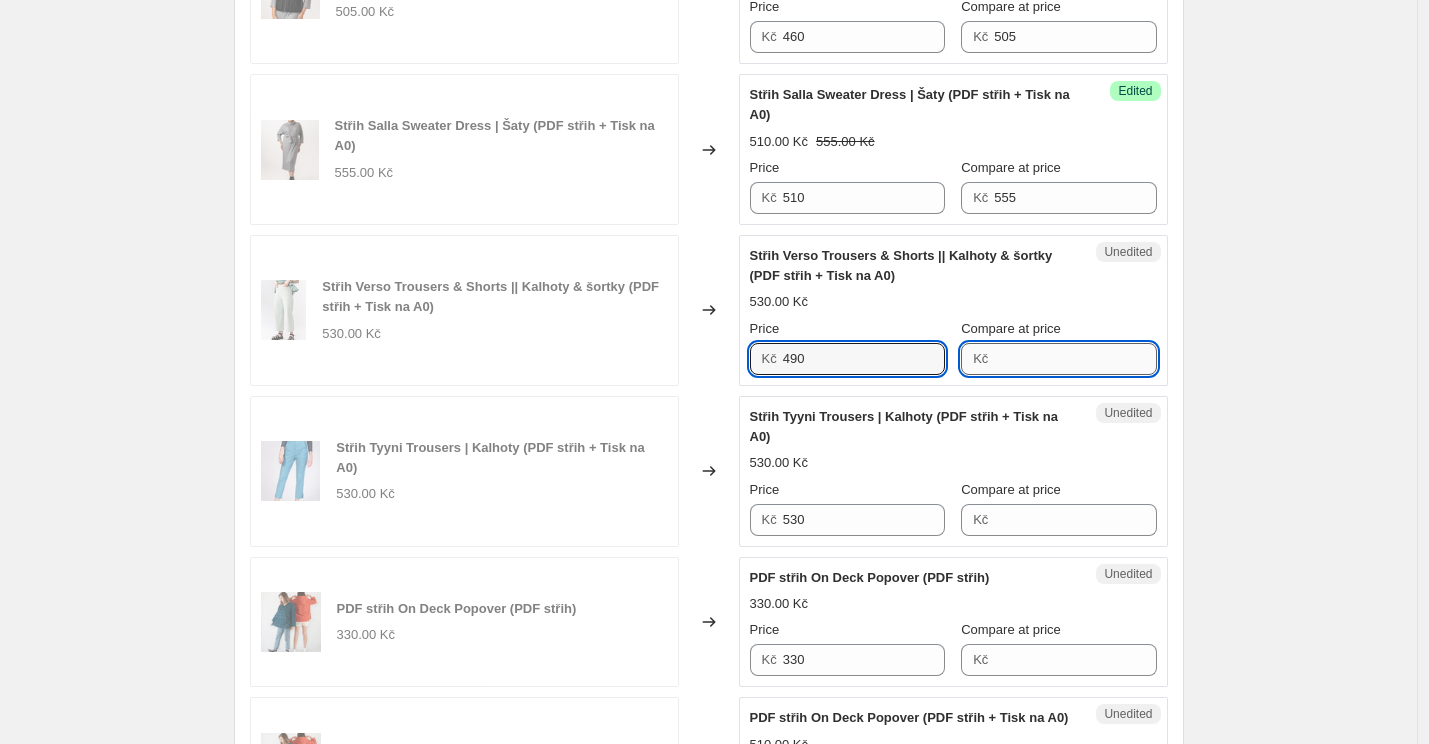 click on "Compare at price" at bounding box center (1075, 359) 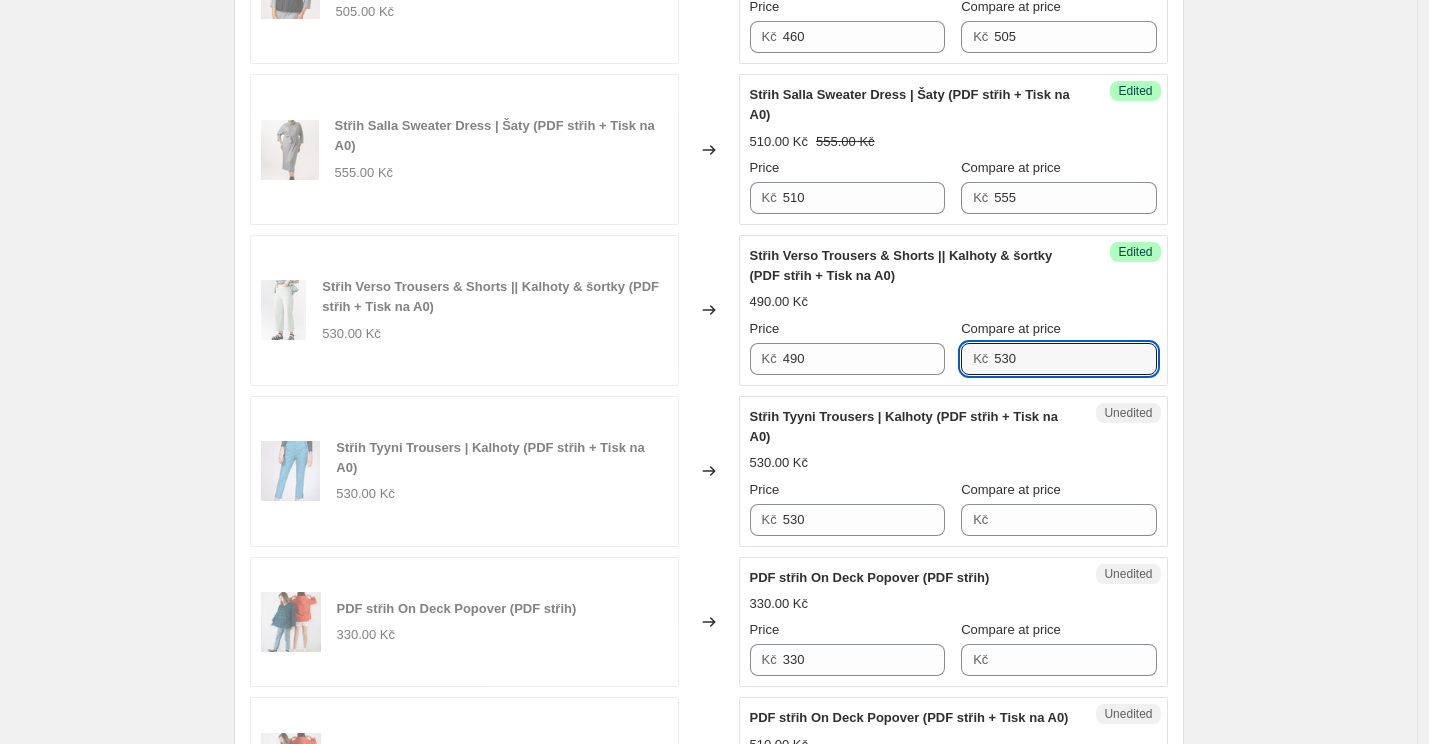 click on "Střih Tyyni Trousers | Kalhoty (PDF střih + Tisk na A0)" at bounding box center [913, 427] 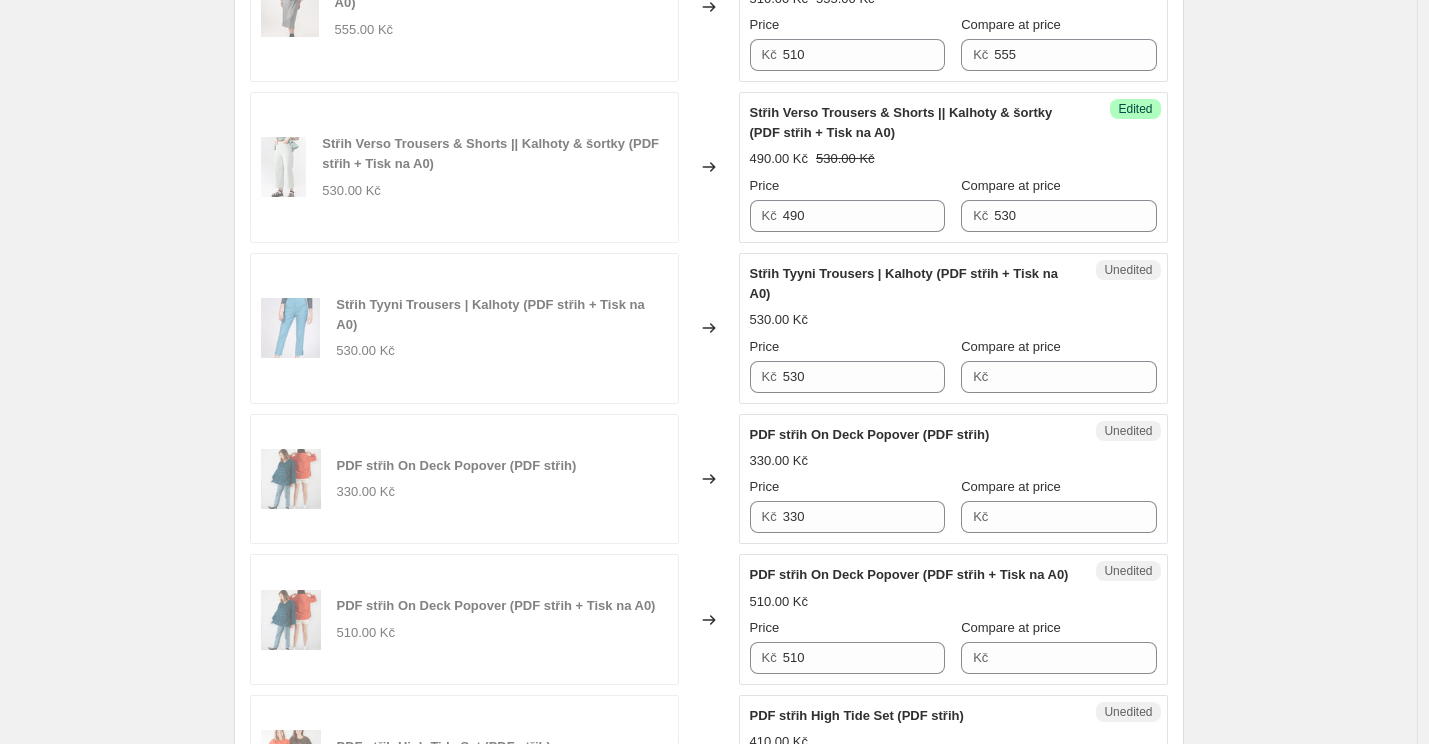 scroll, scrollTop: 977, scrollLeft: 0, axis: vertical 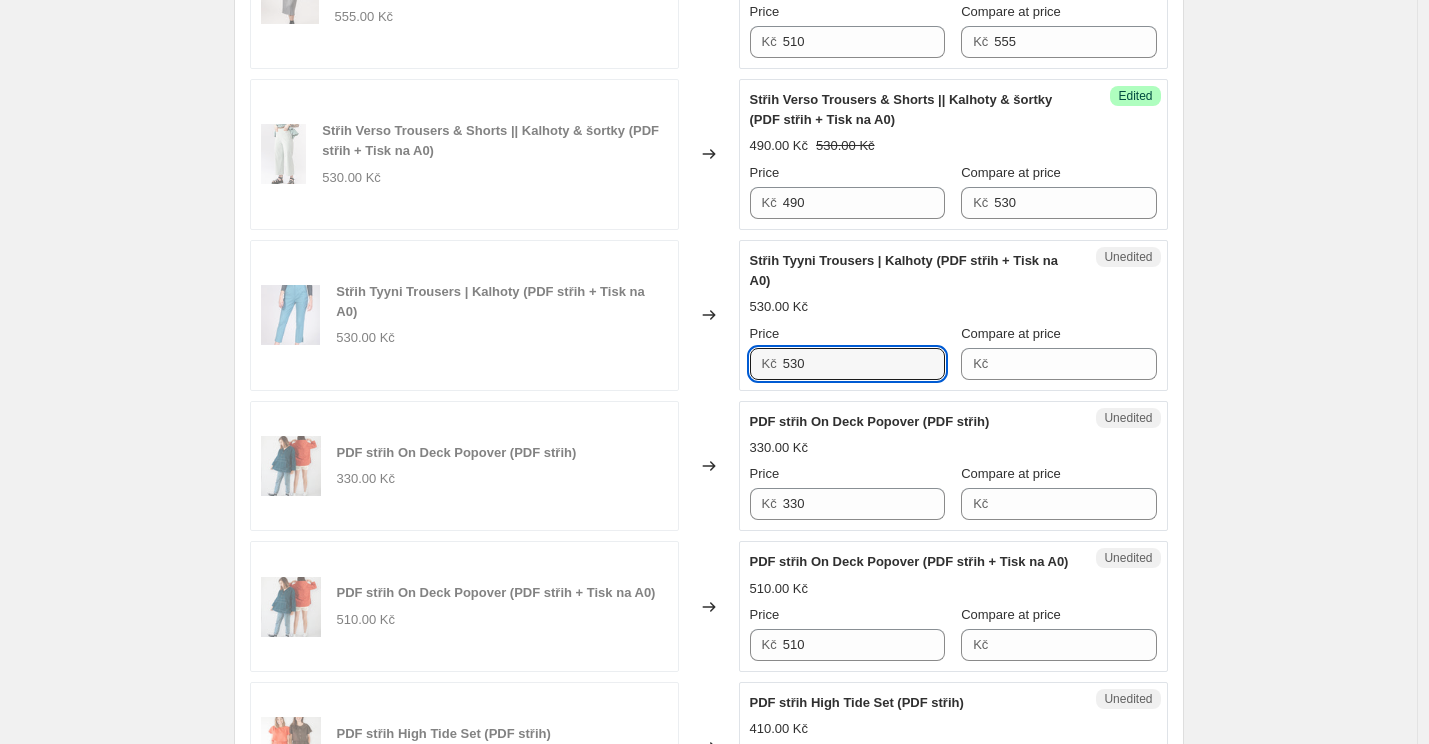 drag, startPoint x: 806, startPoint y: 362, endPoint x: 756, endPoint y: 362, distance: 50 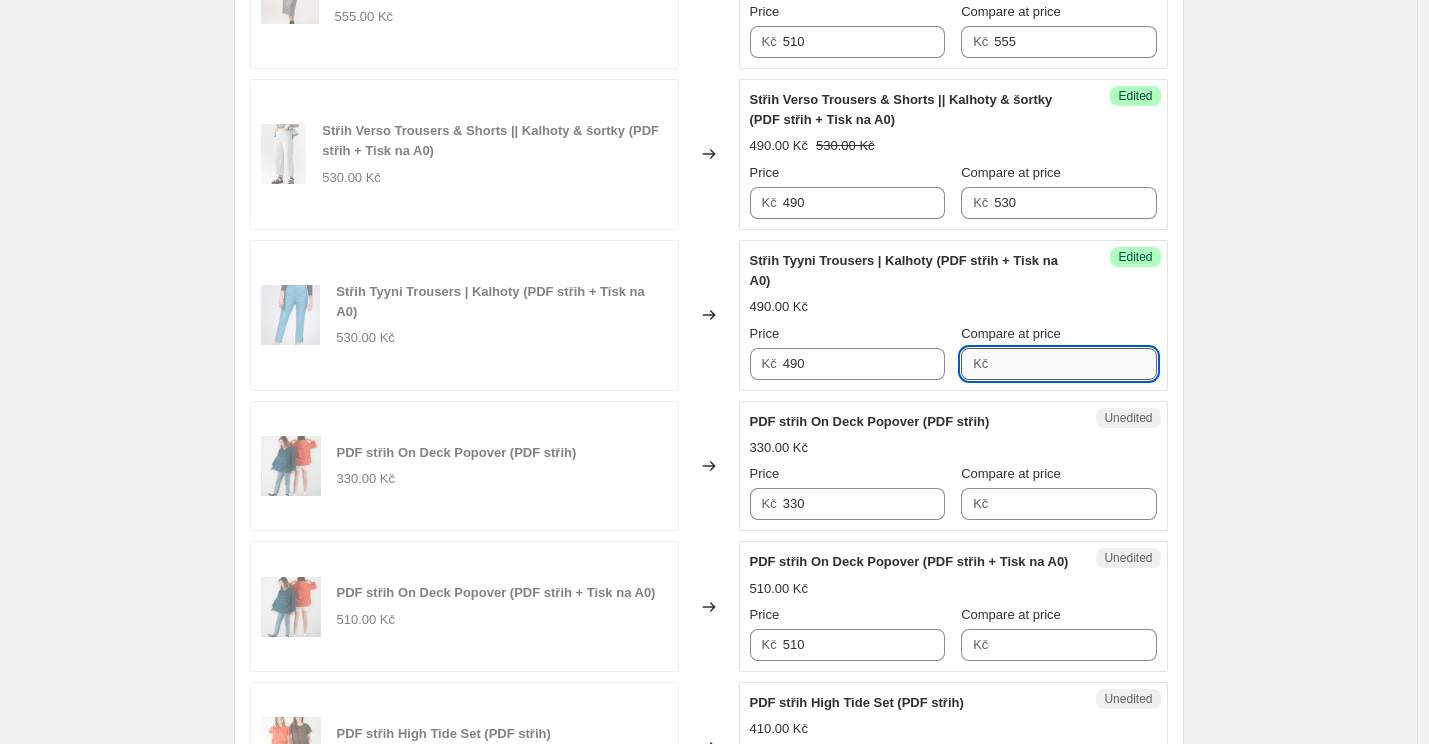 click on "Compare at price" at bounding box center (1075, 364) 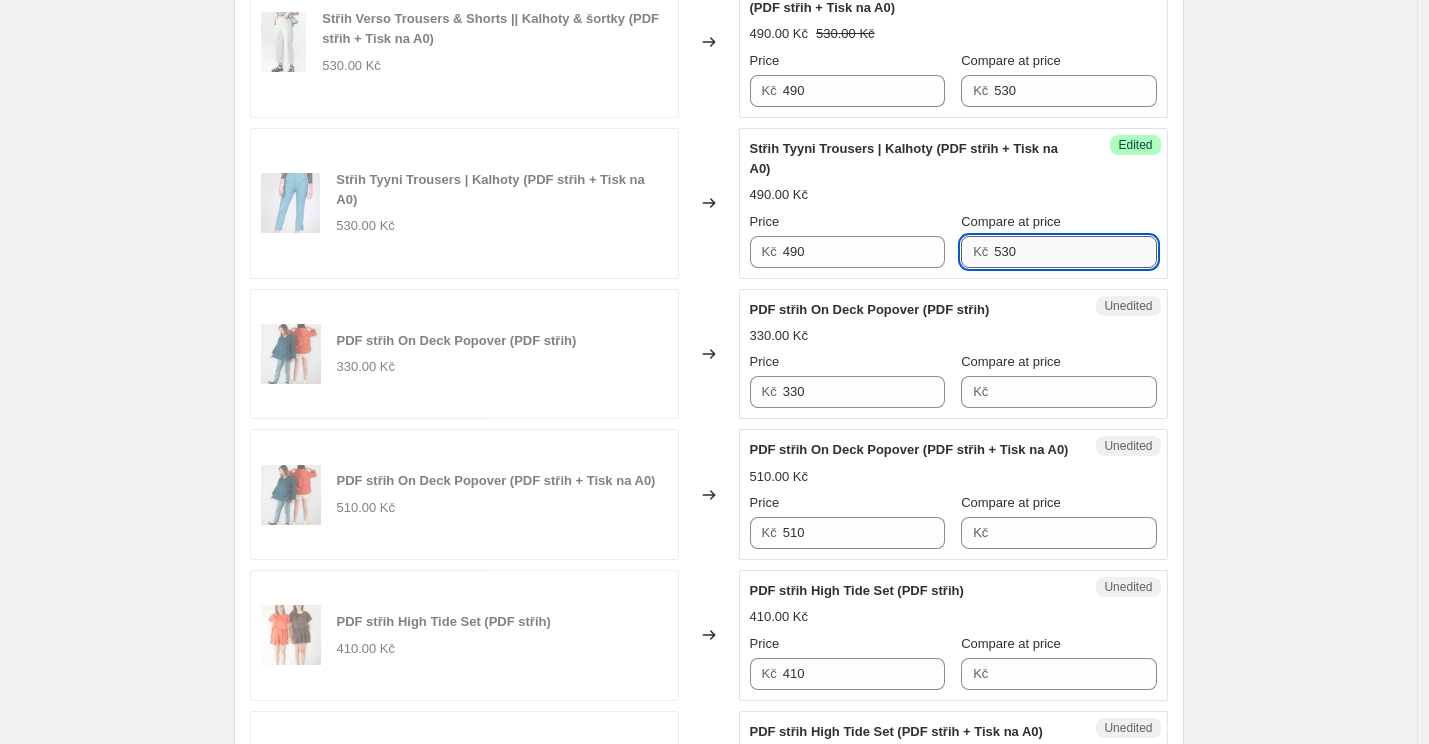 scroll, scrollTop: 1094, scrollLeft: 0, axis: vertical 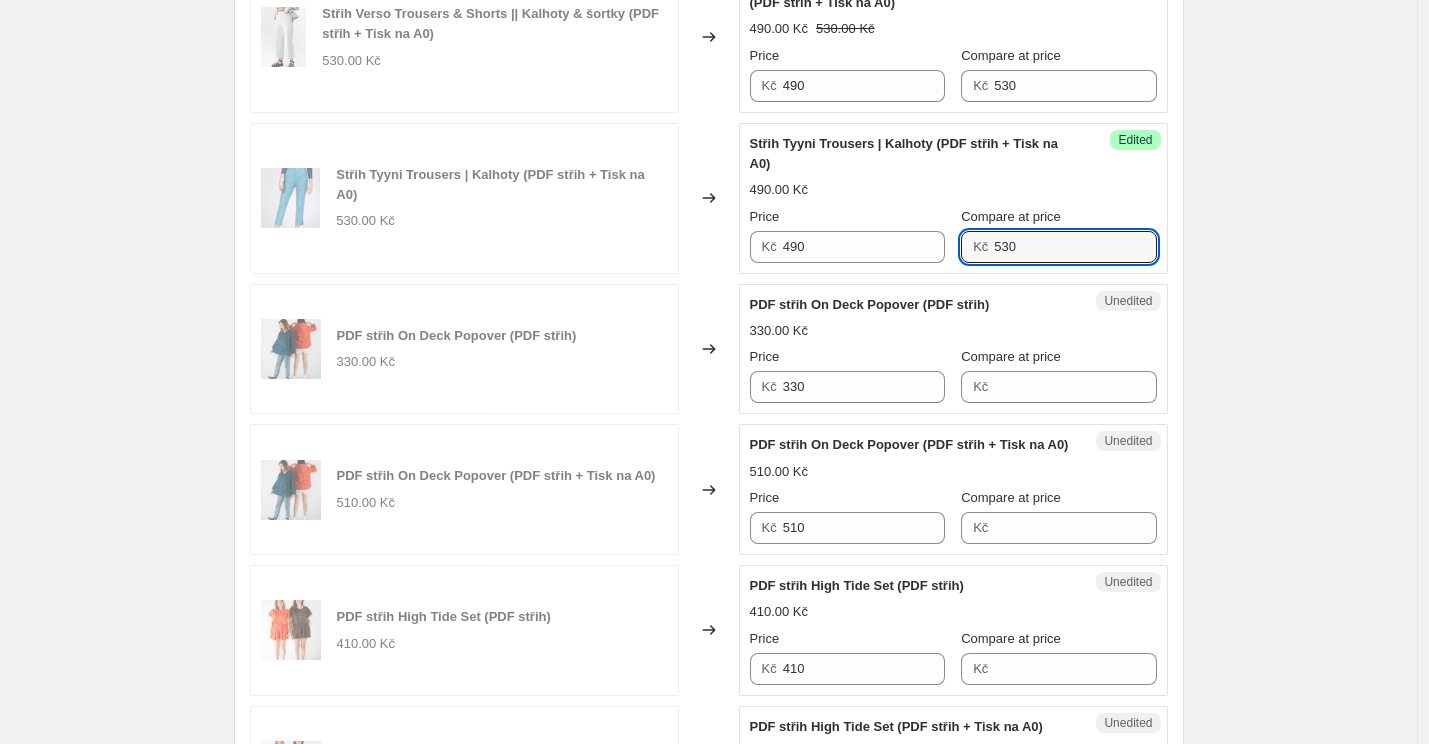 click on "PDF střih On Deck Popover (PDF střih) 330.00 Kč Price Kč 330 Compare at price Kč" at bounding box center [953, 349] 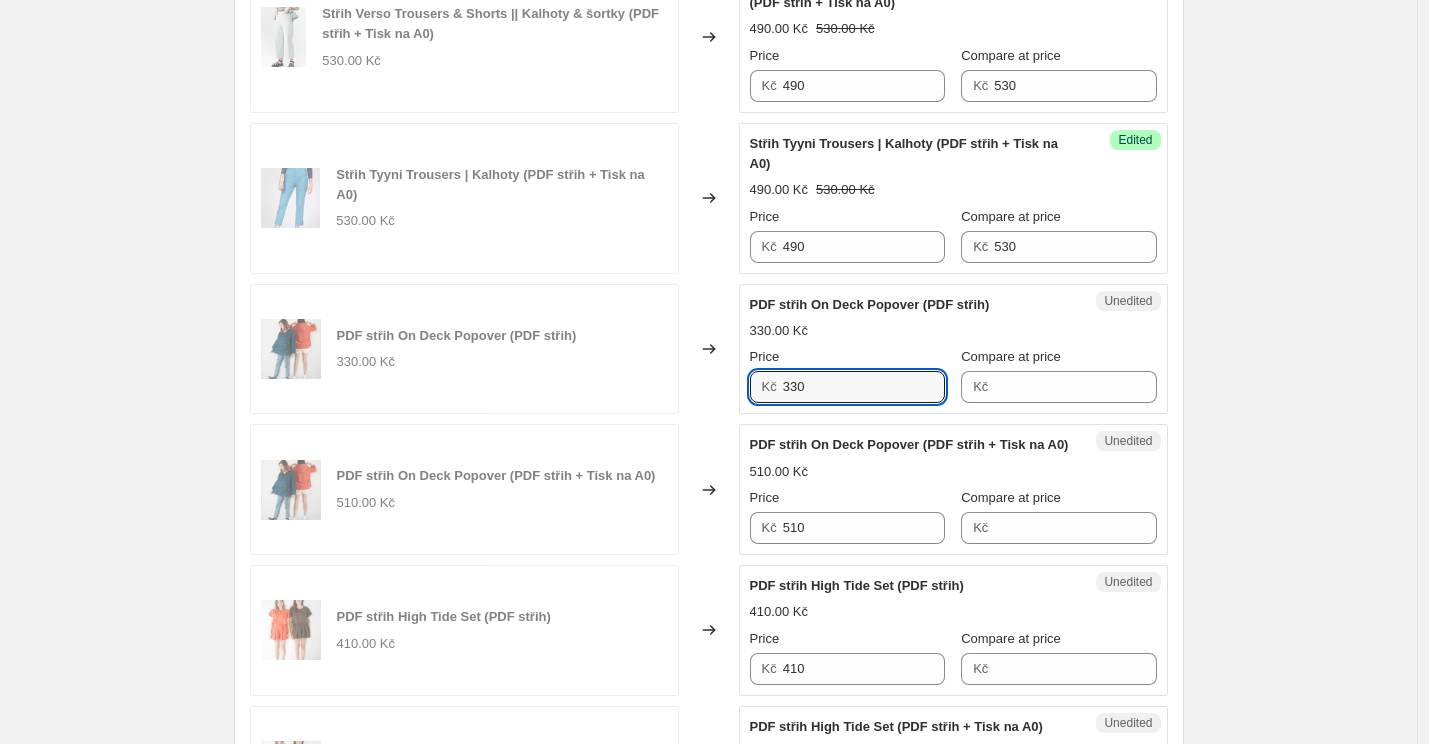 drag, startPoint x: 806, startPoint y: 389, endPoint x: 764, endPoint y: 389, distance: 42 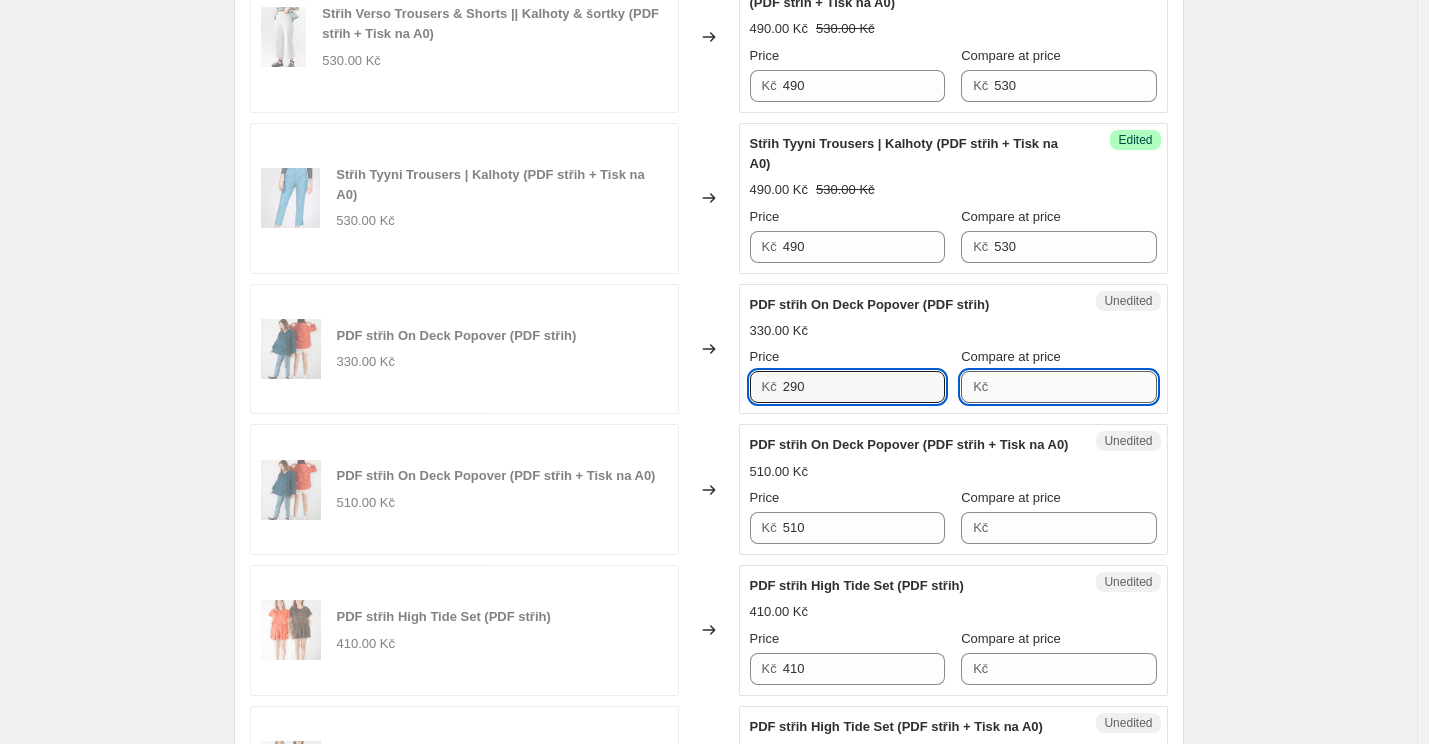 click on "Compare at price" at bounding box center [1075, 387] 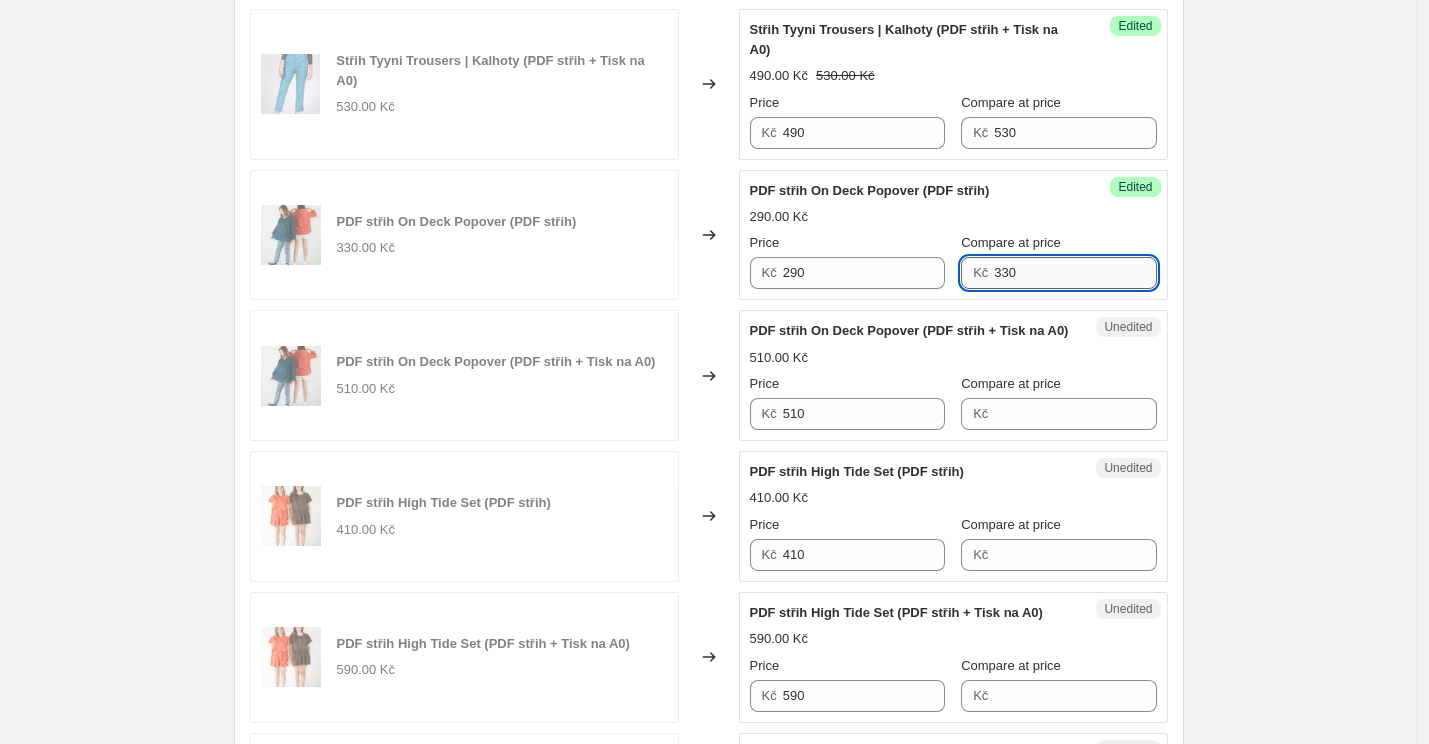 scroll, scrollTop: 1224, scrollLeft: 0, axis: vertical 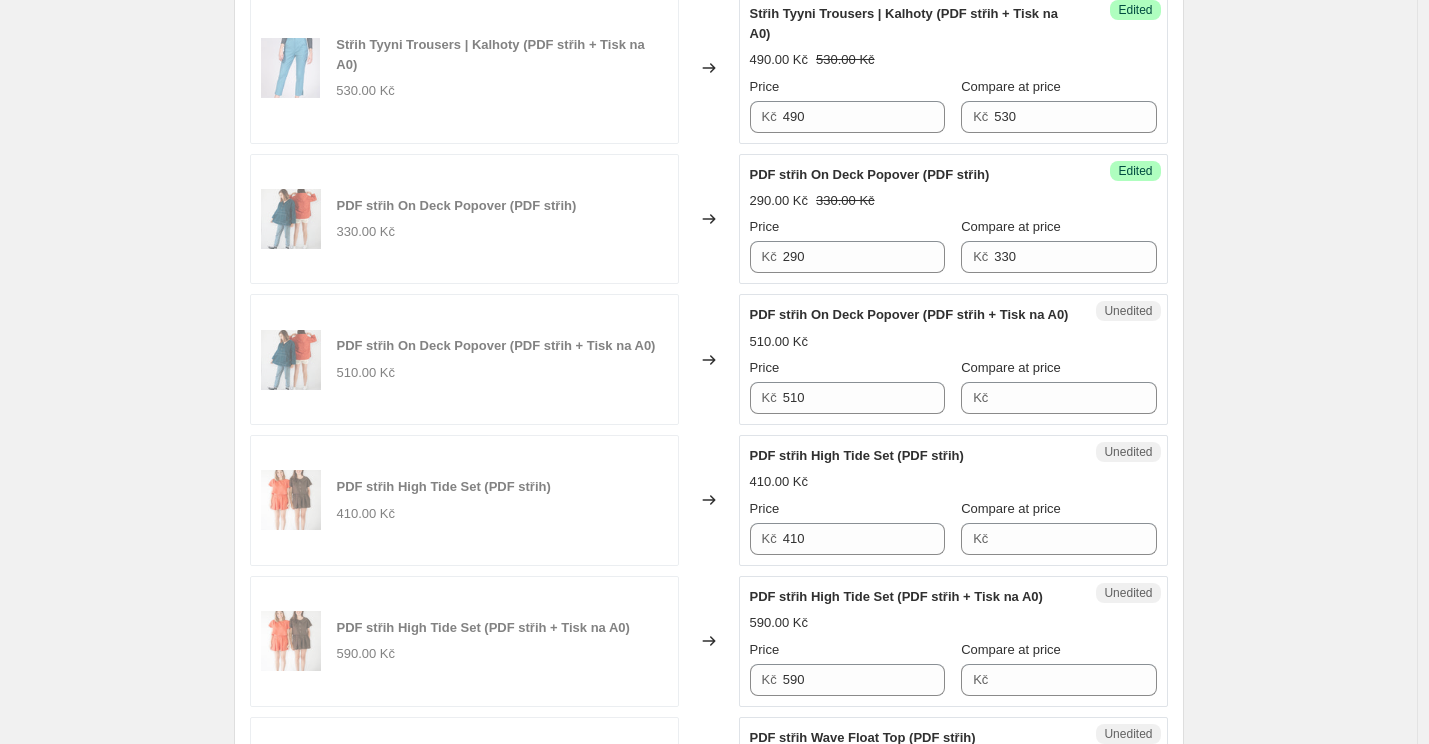 click on "PDF střih On Deck Popover (PDF střih + Tisk na A0) 510.00 Kč Price Kč 510 Compare at price Kč" at bounding box center (953, 359) 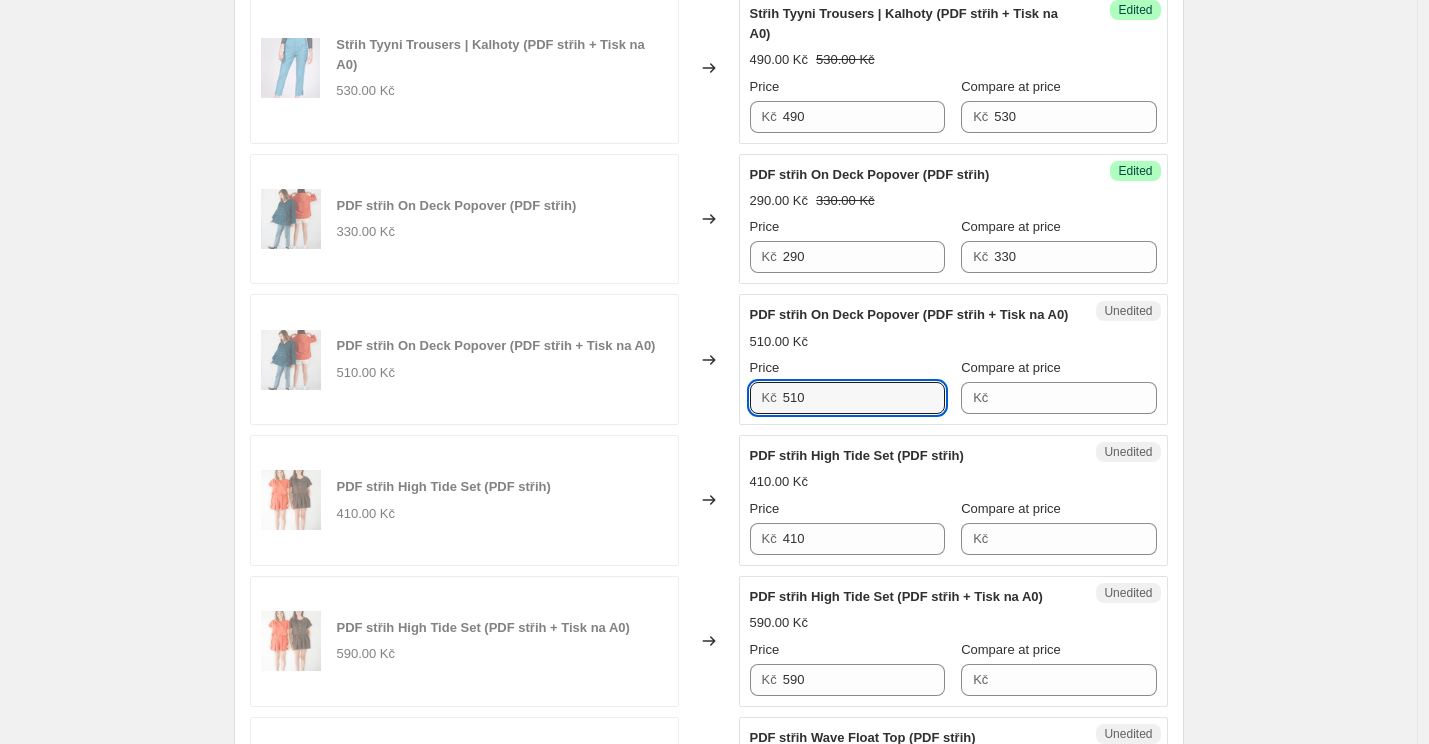 drag, startPoint x: 803, startPoint y: 399, endPoint x: 742, endPoint y: 399, distance: 61 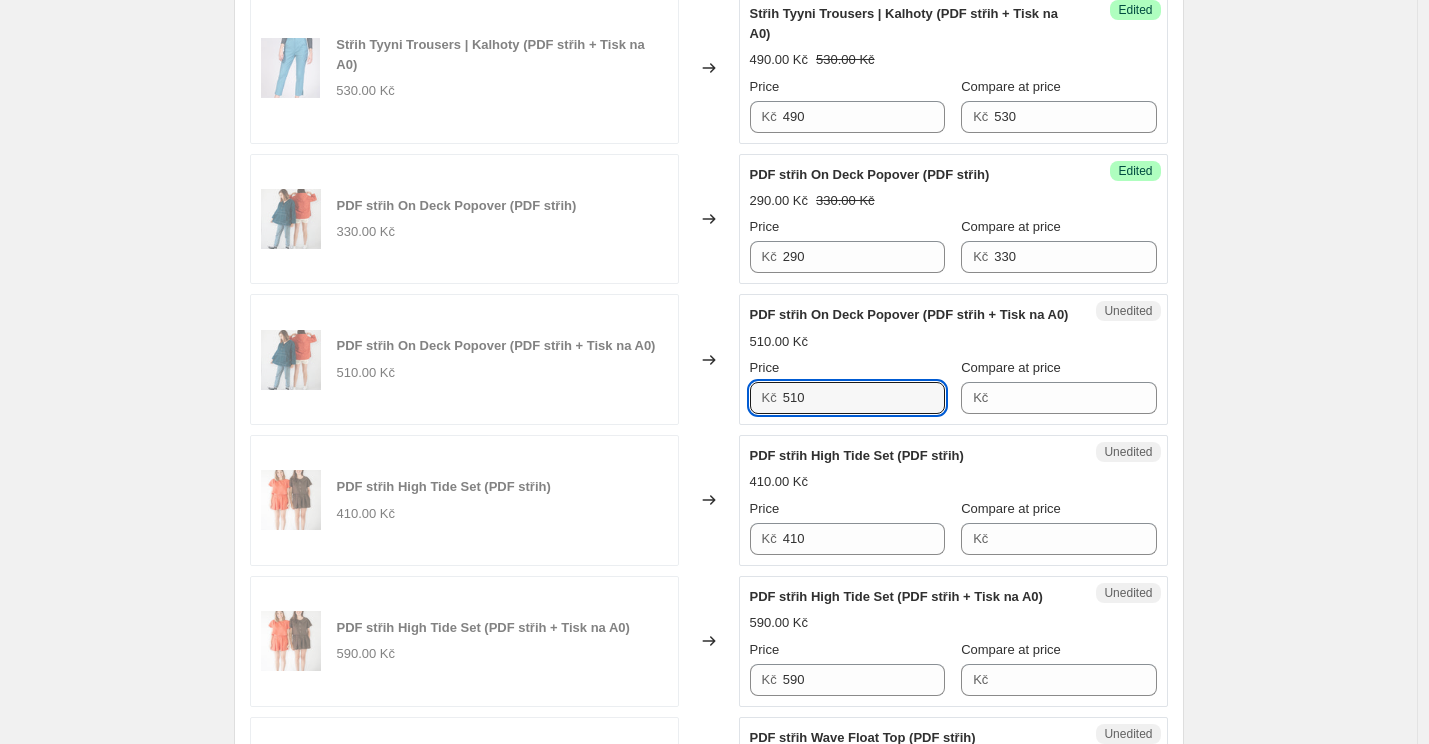click on "PDF střih On Deck Popover (PDF střih + Tisk na A0) 510.00 Kč Changed to Unedited PDF střih On Deck Popover (PDF střih + Tisk na A0) 510.00 Kč Price Kč 510 Compare at price Kč" at bounding box center [709, 359] 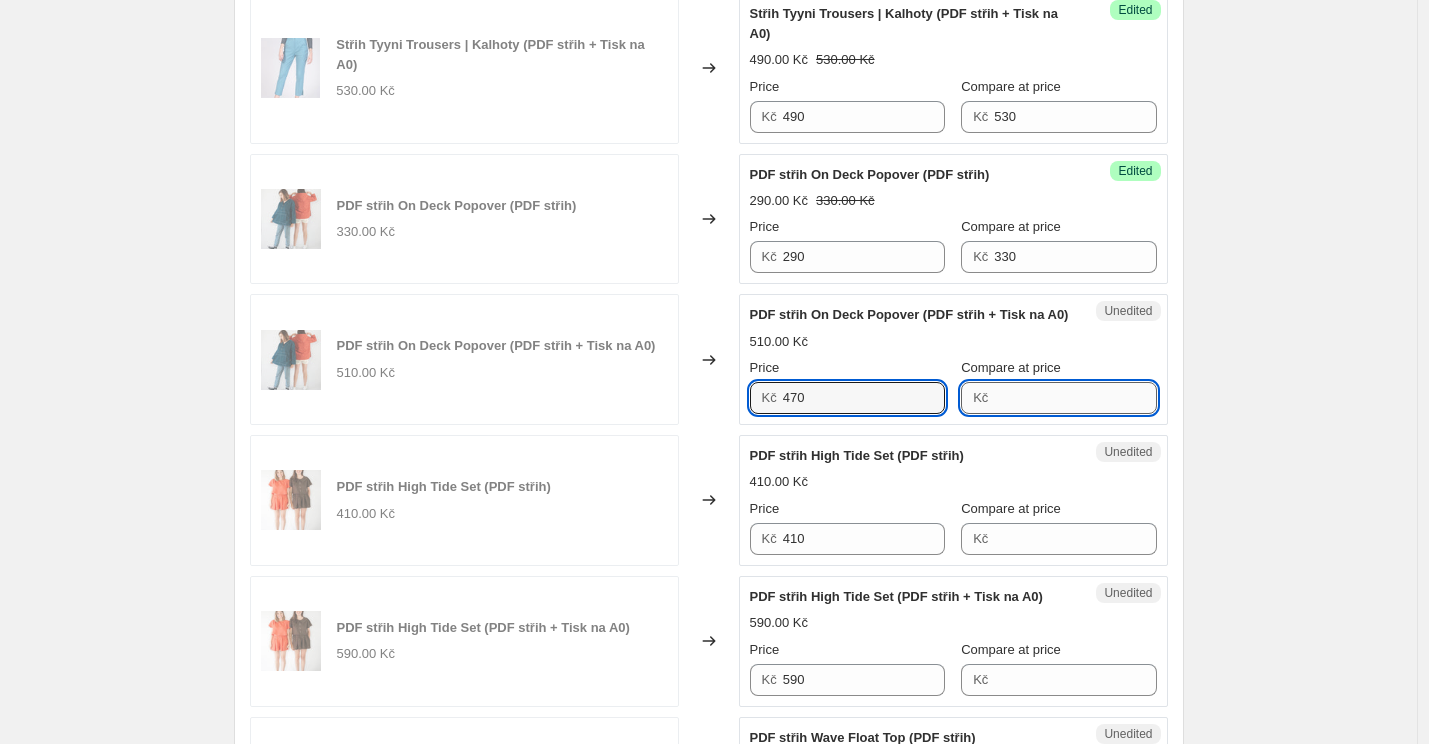click on "Compare at price" at bounding box center [1075, 398] 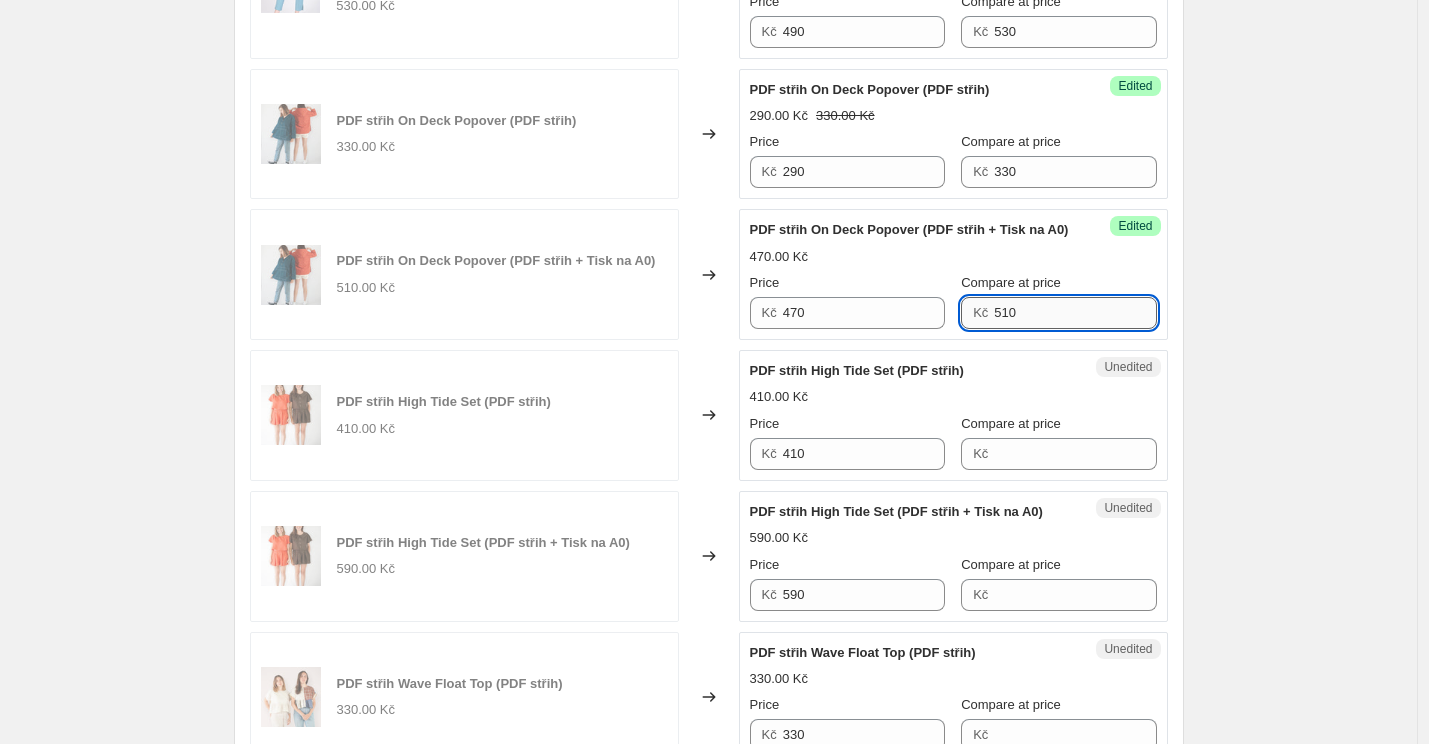 scroll, scrollTop: 1314, scrollLeft: 0, axis: vertical 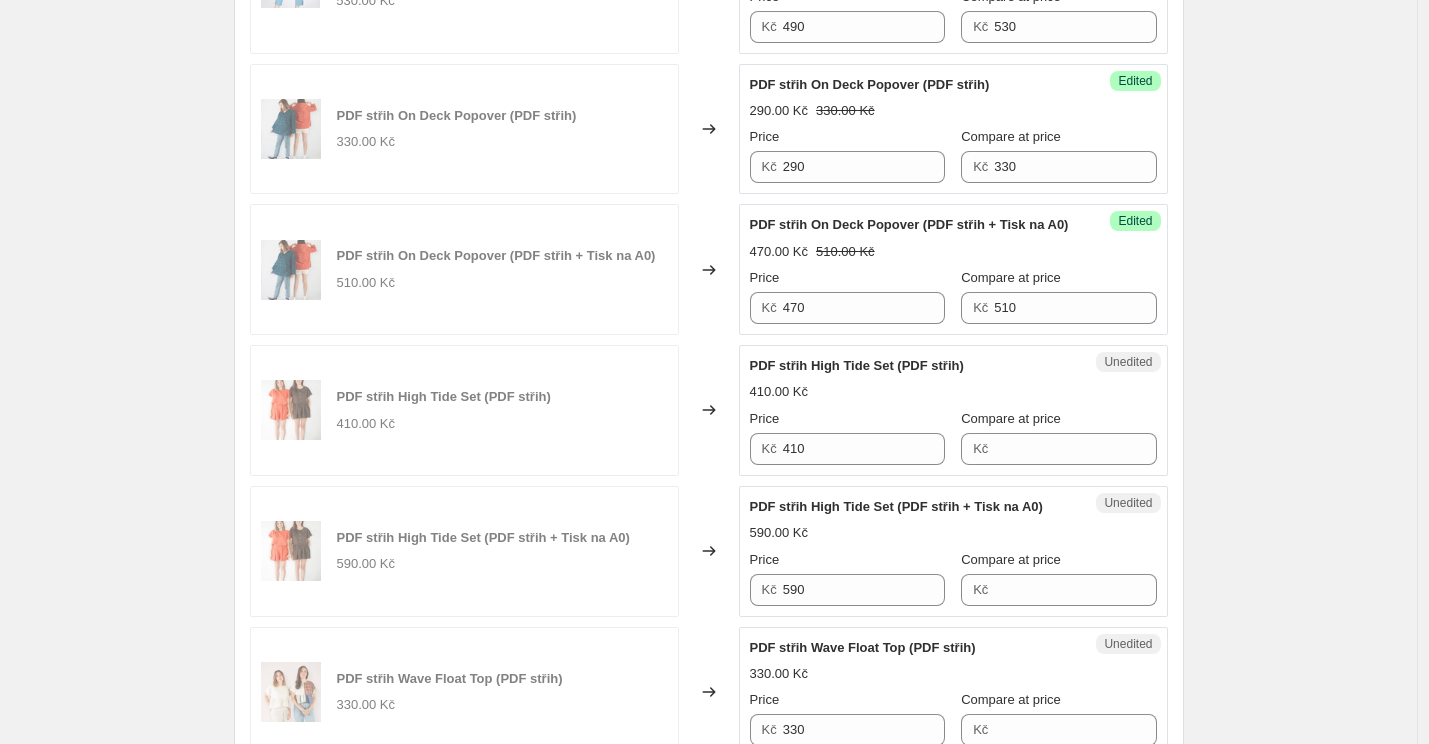 click on "410.00 Kč" at bounding box center (953, 392) 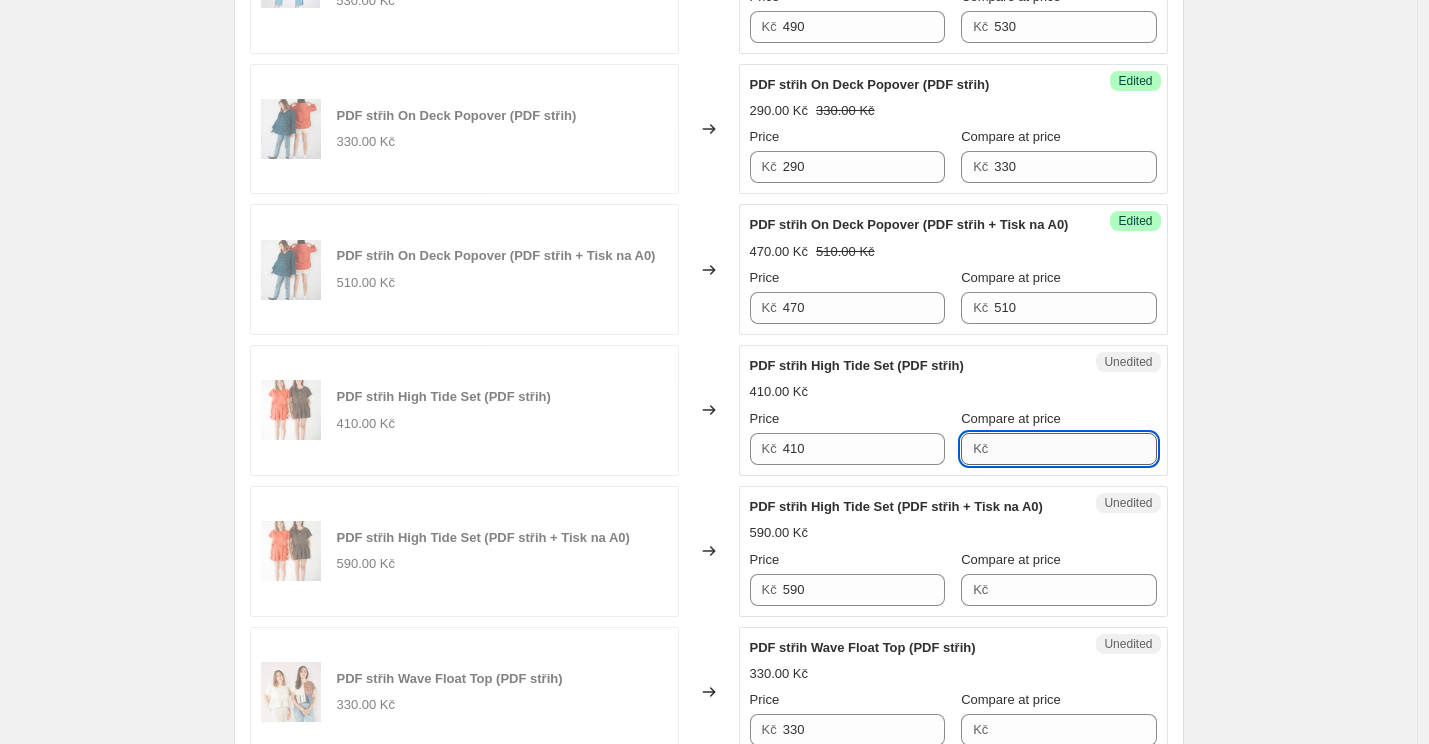 click on "Compare at price" at bounding box center [1075, 449] 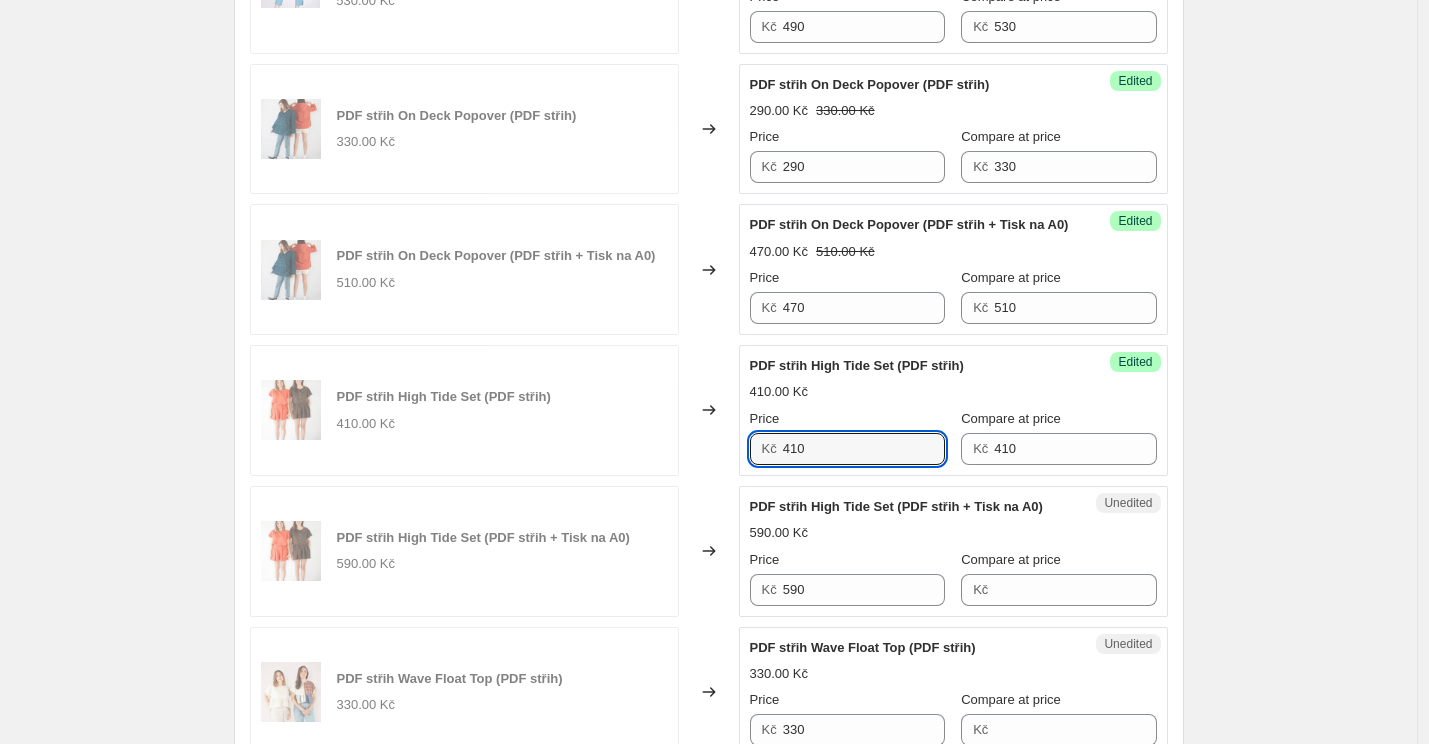 drag, startPoint x: 803, startPoint y: 449, endPoint x: 736, endPoint y: 449, distance: 67 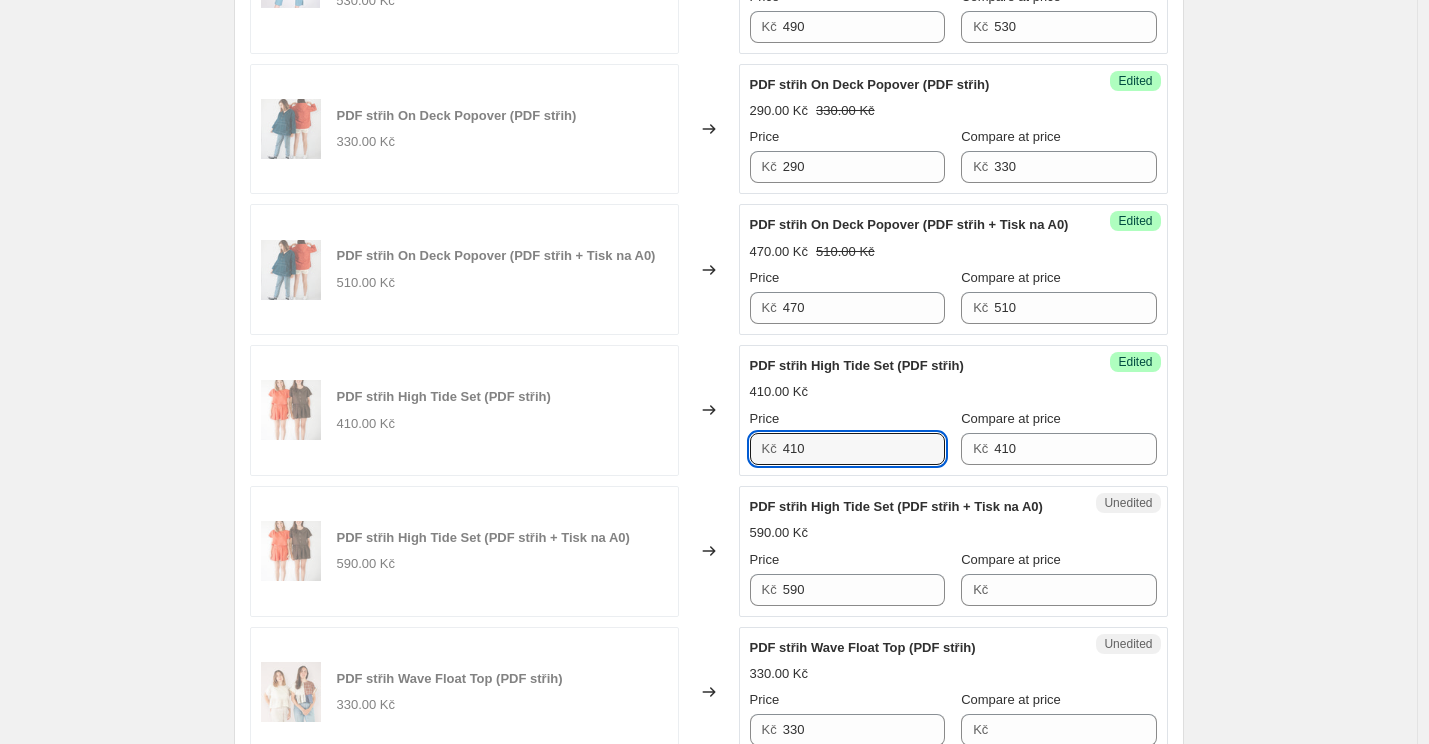 click on "PDF střih High Tide Set (PDF střih) 410.00 Kč Changed to Success Edited PDF střih High Tide Set (PDF střih) 410.00 Kč Price Kč 410 Compare at price Kč 410" at bounding box center [709, 410] 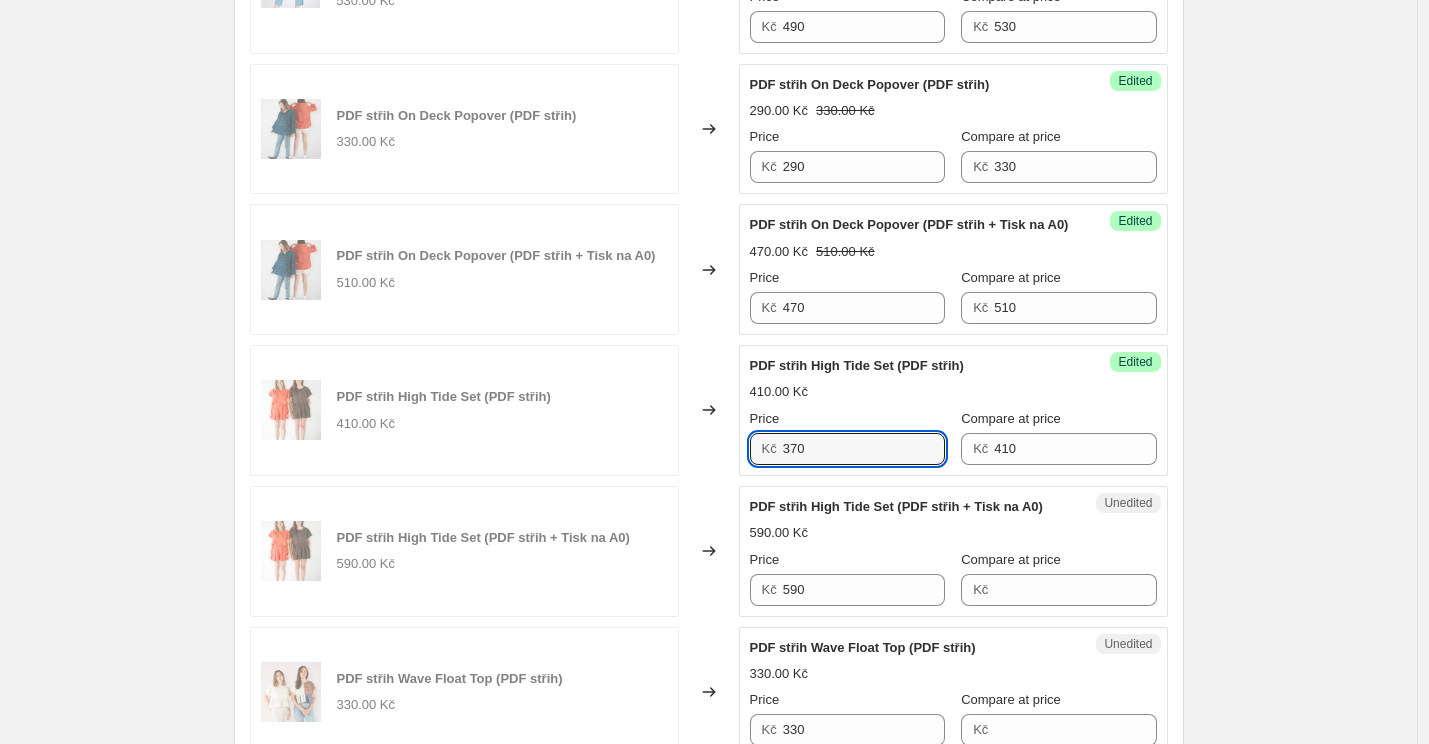 click on "590.00 Kč" at bounding box center (953, 533) 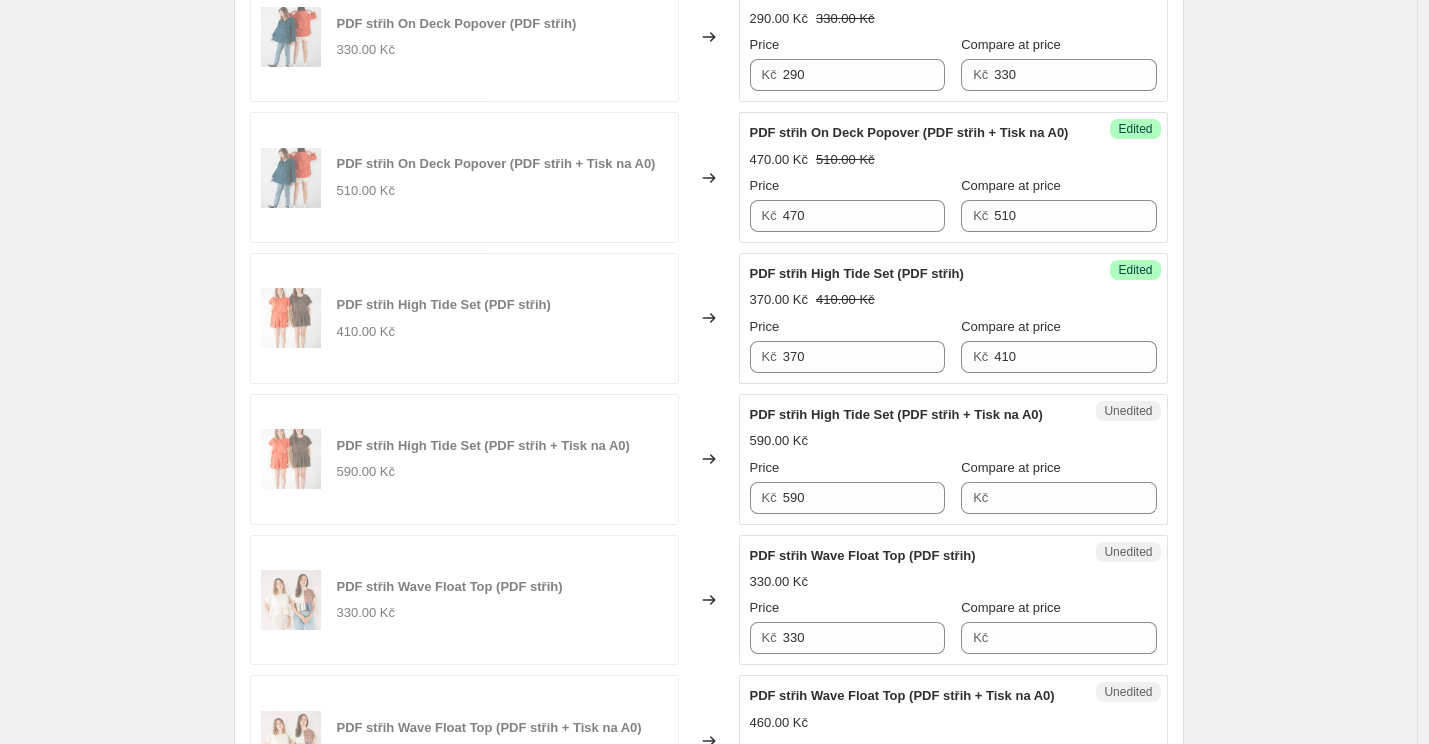 scroll, scrollTop: 1415, scrollLeft: 0, axis: vertical 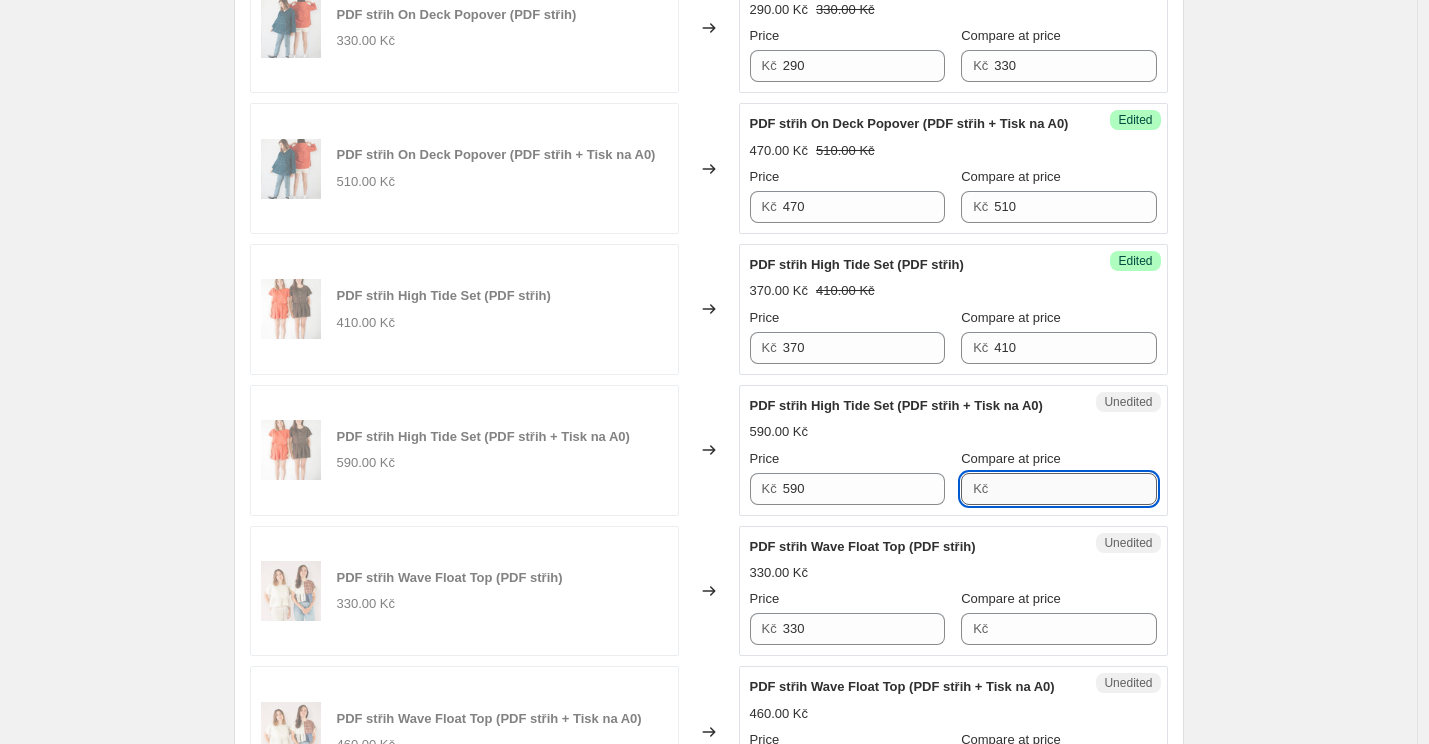 click on "Compare at price" at bounding box center (1075, 489) 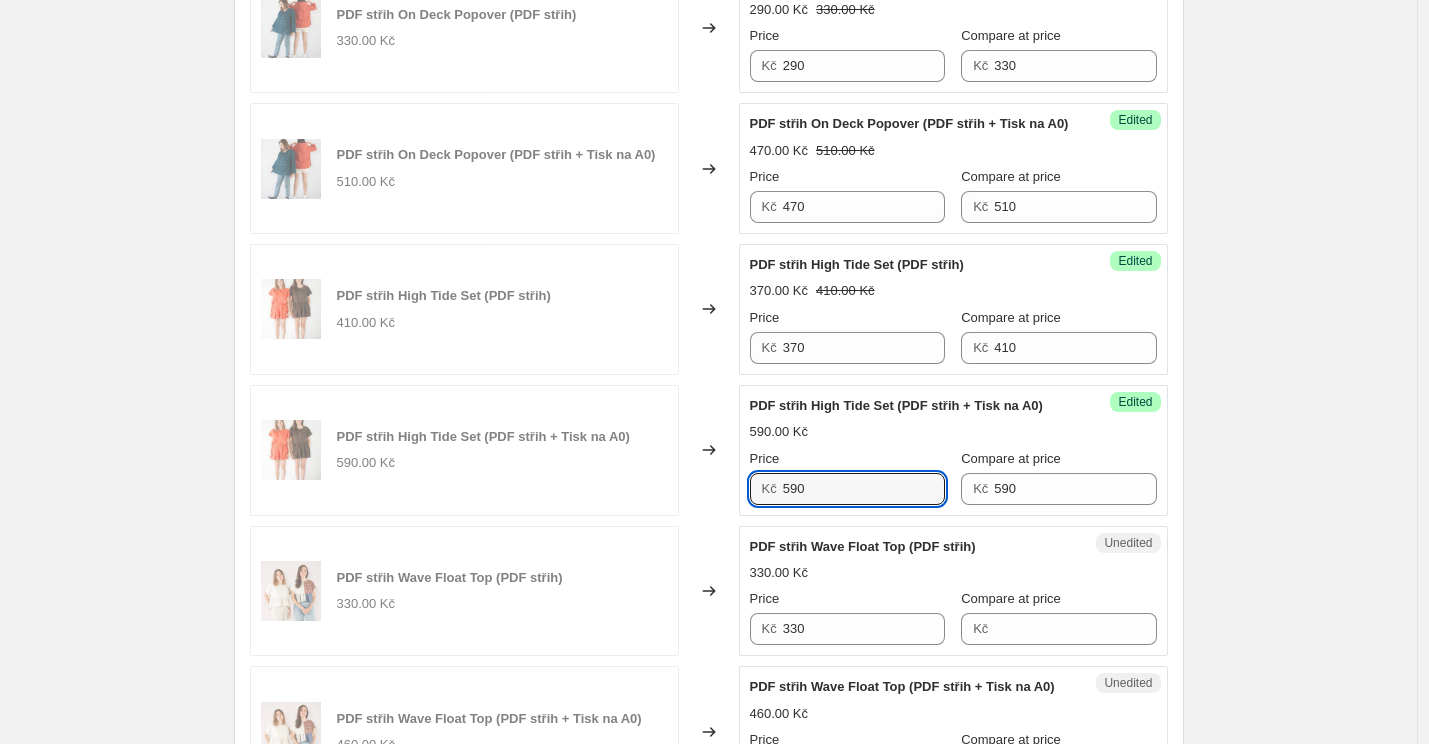 drag, startPoint x: 805, startPoint y: 489, endPoint x: 748, endPoint y: 489, distance: 57 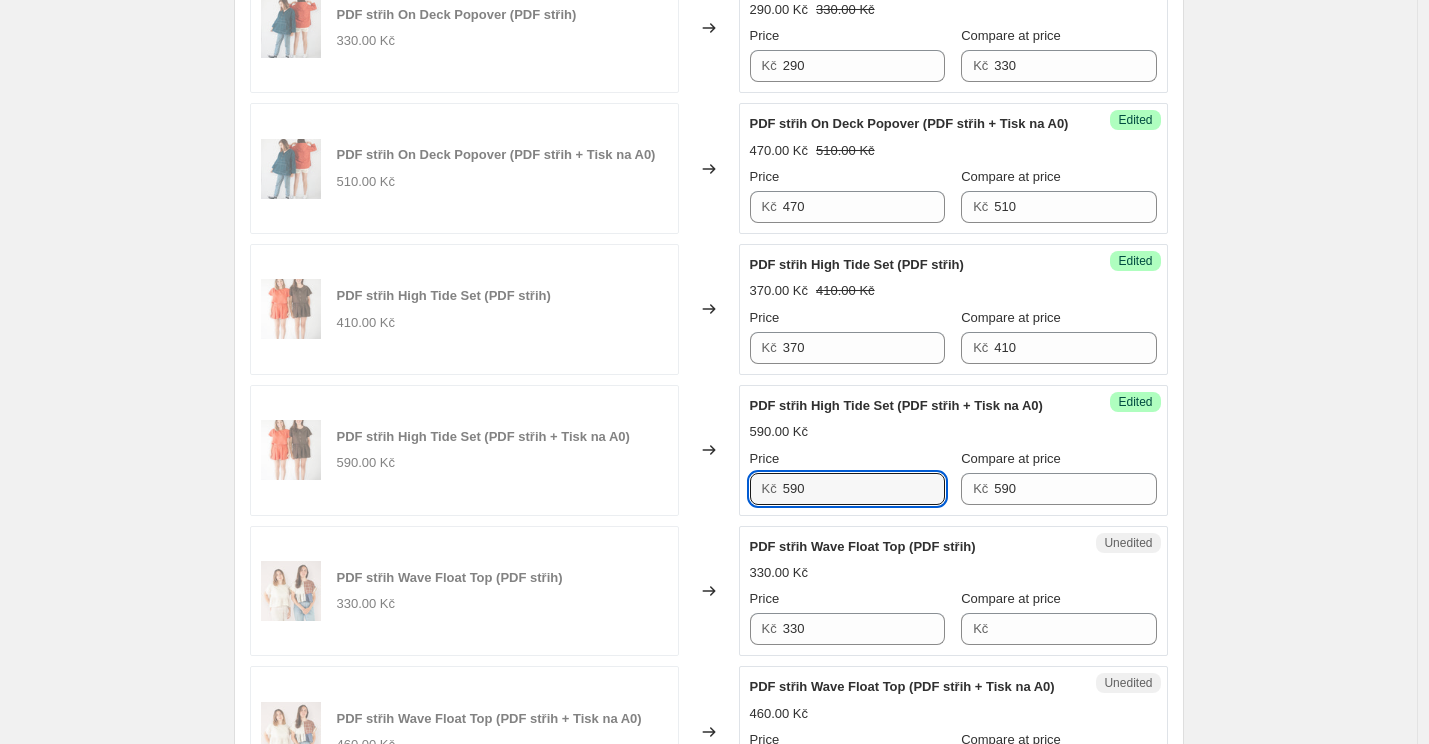 click on "Success Edited PDF střih High Tide Set (PDF střih + Tisk na A0) 590.00 Kč Price Kč 590 Compare at price Kč 590" at bounding box center (953, 450) 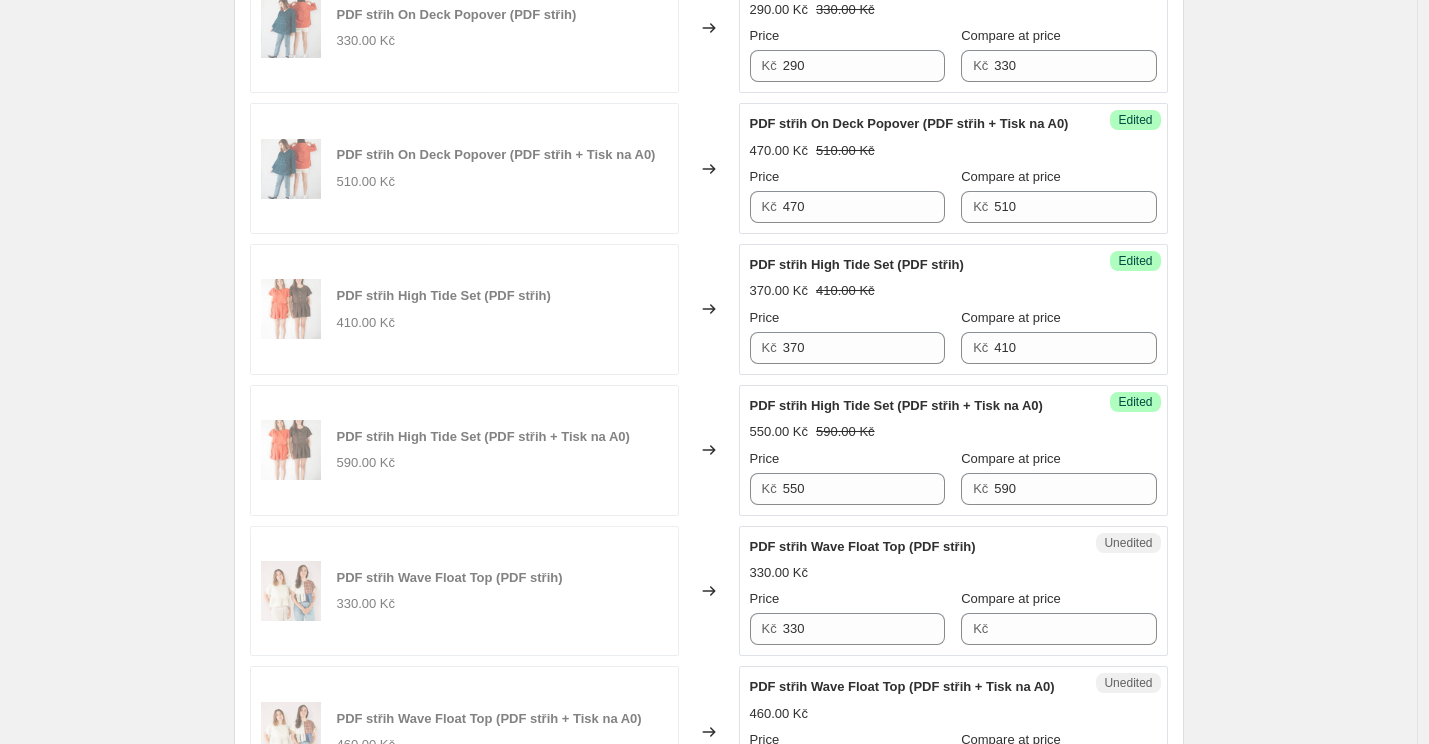 click on "Střih Saana Puffer Vest | Vesta (PDF střih + Tisk na A0) 505.00 Kč Changed to Success Edited Střih Saana Puffer Vest | Vesta (PDF střih + Tisk na A0) 460.00 Kč 505.00 Kč Price Kč 460 Compare at price Kč [GEOGRAPHIC_DATA] Salla Sweater Dress | Šaty (PDF střih + Tisk na A0) 555.00 Kč Changed to Success Edited Střih Salla Sweater Dress | Šaty (PDF střih + Tisk na A0) 510.00 Kč 555.00 Kč Price Kč 510 Compare at price Kč 555 Střih Verso Trousers & Shorts || Kalhoty & šortky (PDF střih + Tisk na A0) 530.00 Kč Changed to Success Edited Střih Verso Trousers & Shorts || Kalhoty & šortky (PDF střih + Tisk na A0) 490.00 Kč 530.00 Kč Price Kč 490 Compare at price Kč [GEOGRAPHIC_DATA] Tyyni Trousers | Kalhoty (PDF střih + Tisk na A0) 530.00 Kč Changed to Success Edited Střih Tyyni Trousers | Kalhoty (PDF střih + Tisk na A0) 490.00 Kč 530.00 Kč Price Kč 490 Compare at price Kč 530 PDF střih On Deck Popover (PDF střih) 330.00 Kč Changed to Success Edited PDF střih On Deck Popover (PDF střih) Kč" at bounding box center (709, 651) 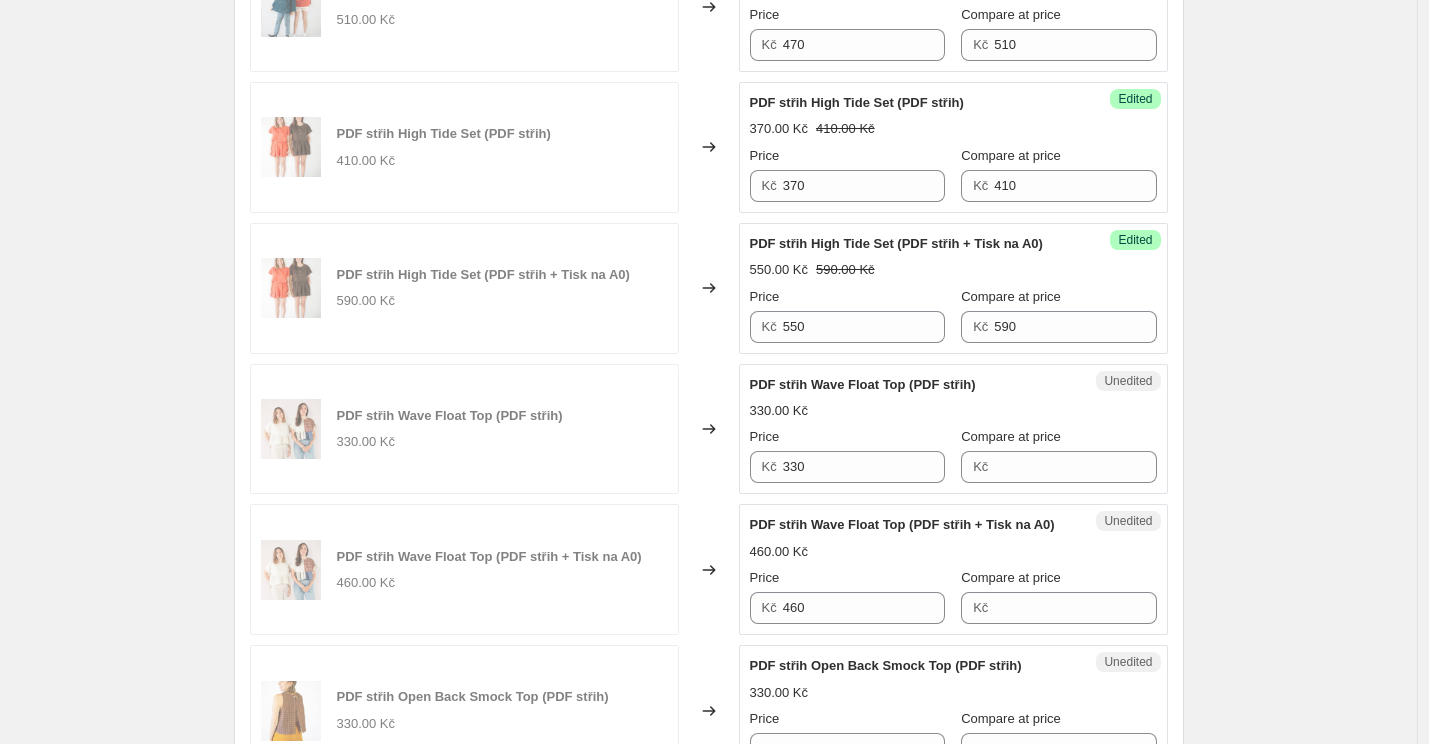 scroll, scrollTop: 1585, scrollLeft: 0, axis: vertical 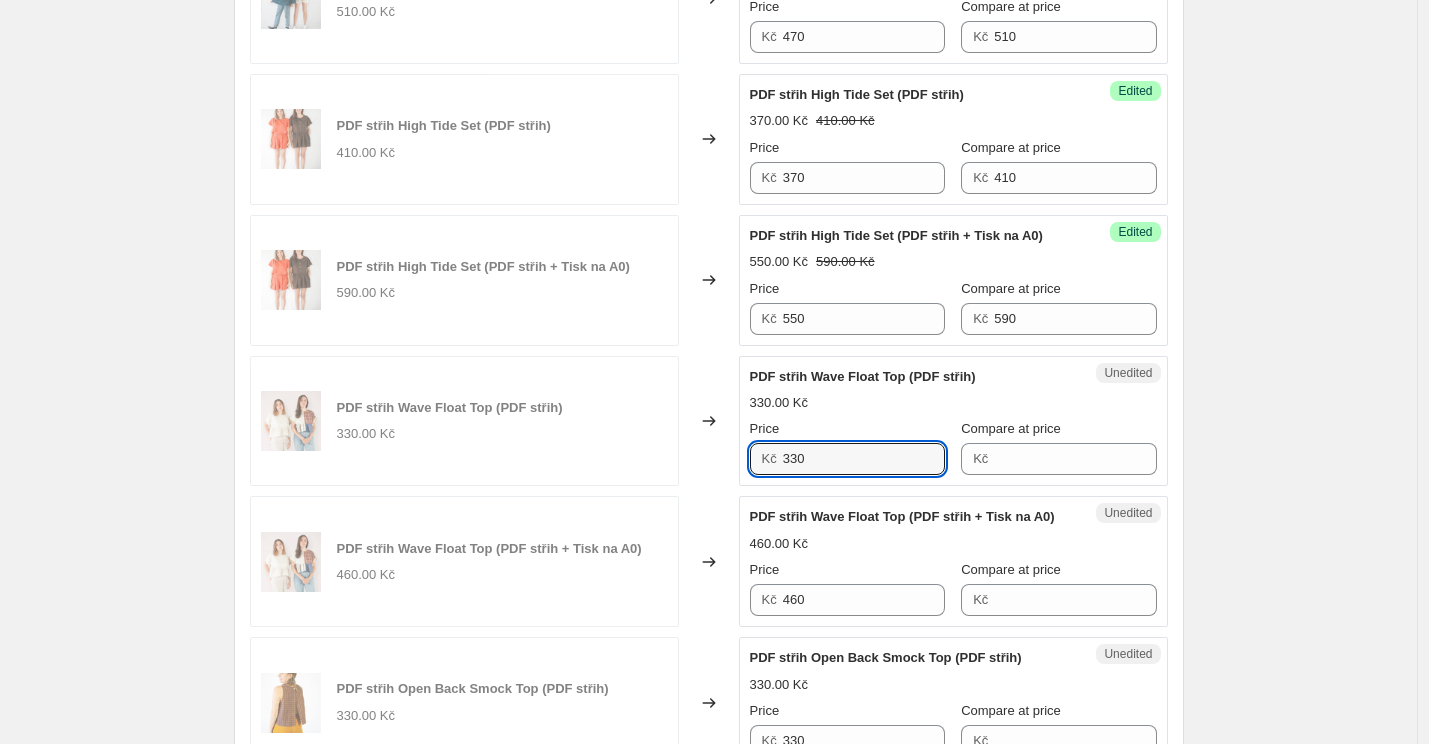 drag, startPoint x: 805, startPoint y: 461, endPoint x: 751, endPoint y: 461, distance: 54 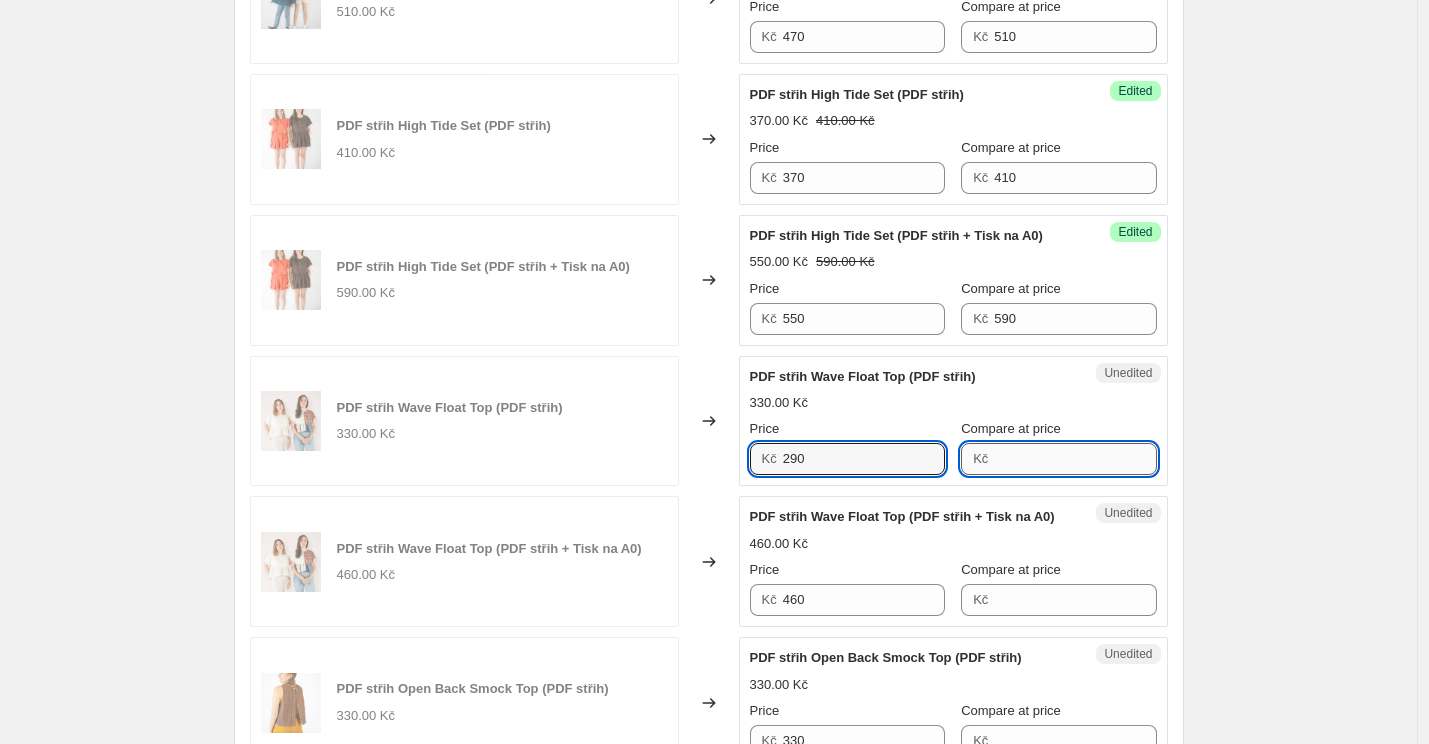 click on "Compare at price" at bounding box center [1075, 459] 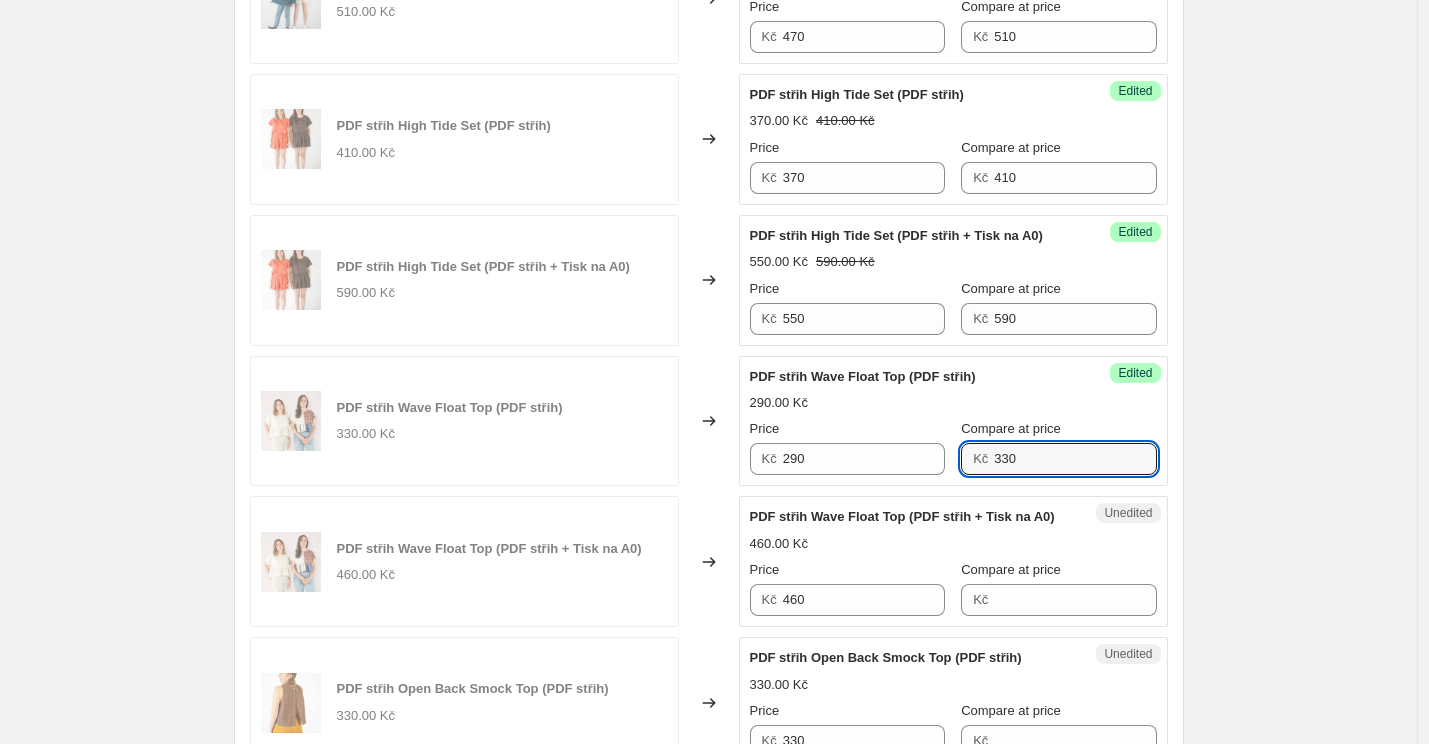 click on "Price" at bounding box center (847, 570) 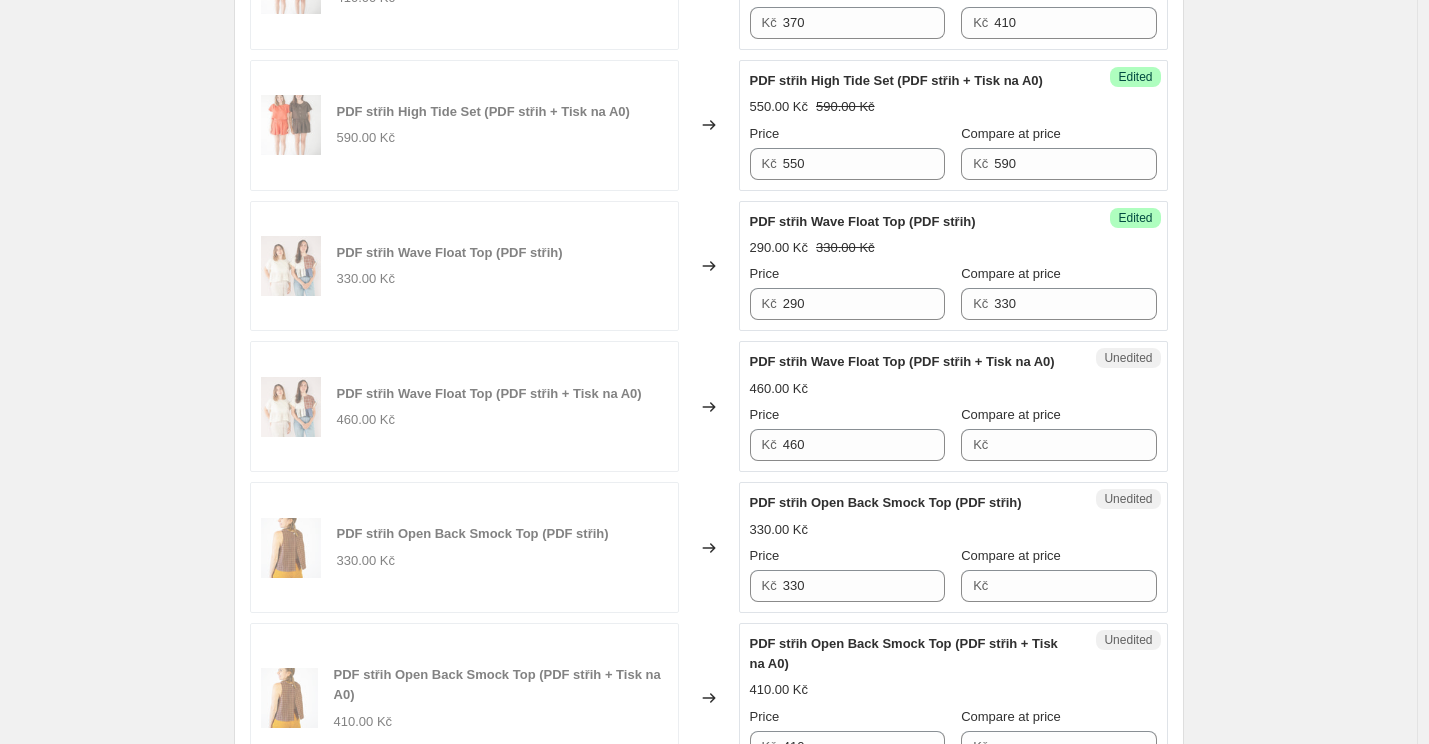 scroll, scrollTop: 1750, scrollLeft: 0, axis: vertical 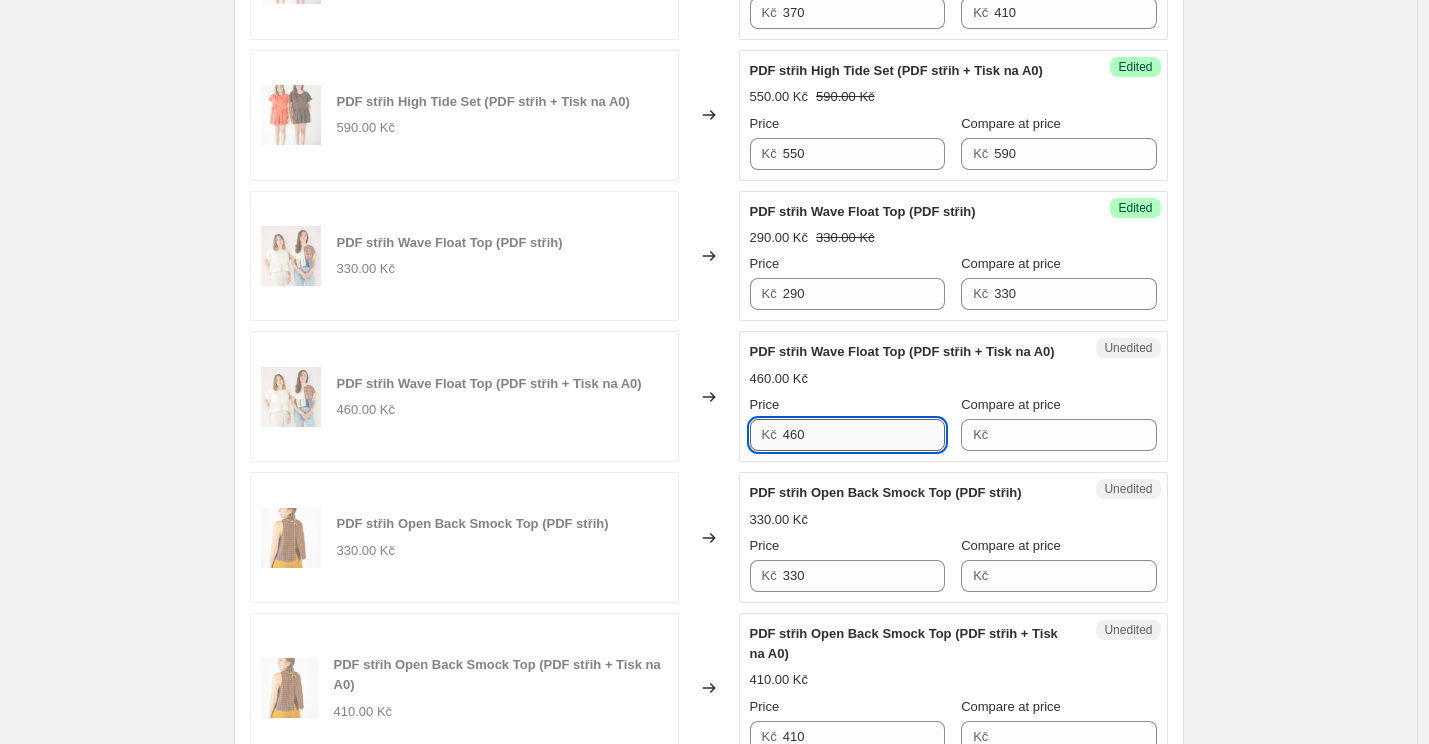 click on "460" at bounding box center (864, 435) 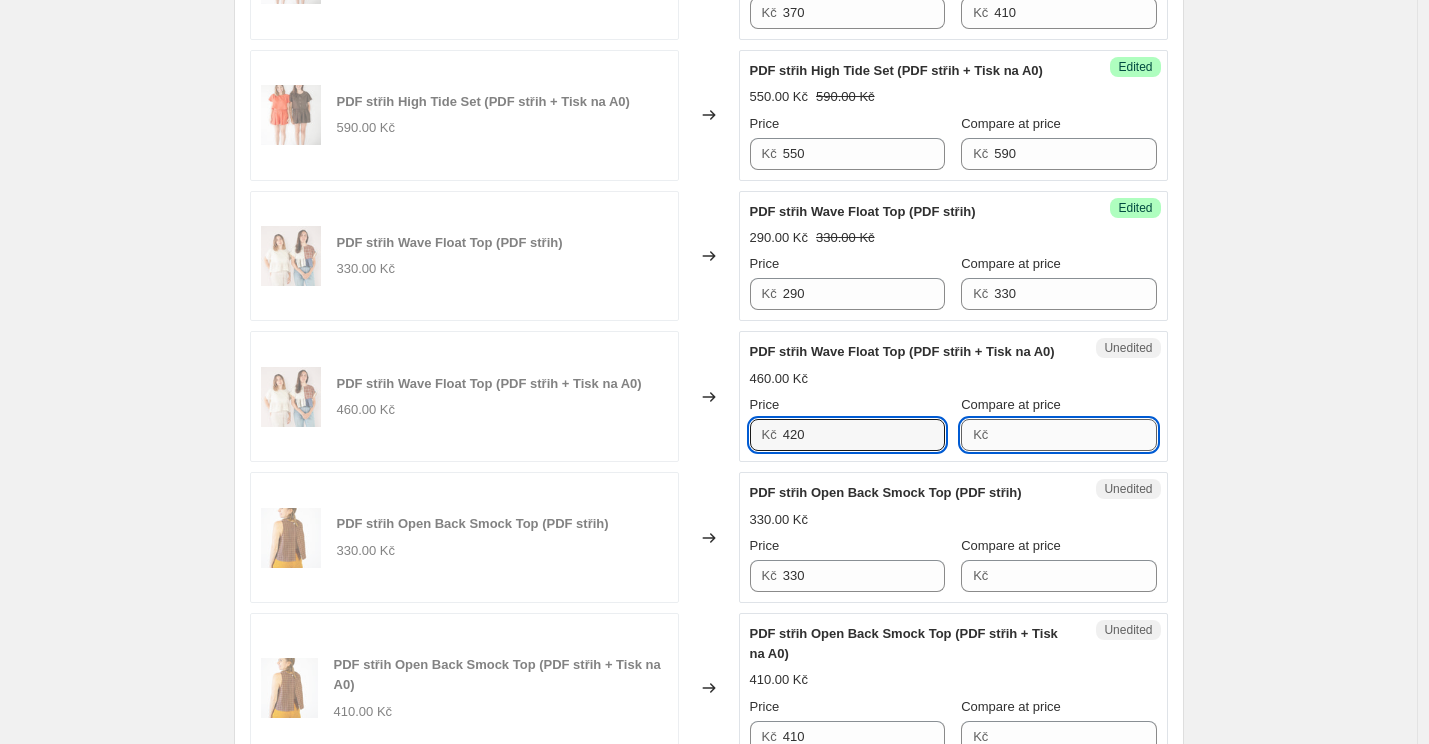 click on "Compare at price" at bounding box center (1075, 435) 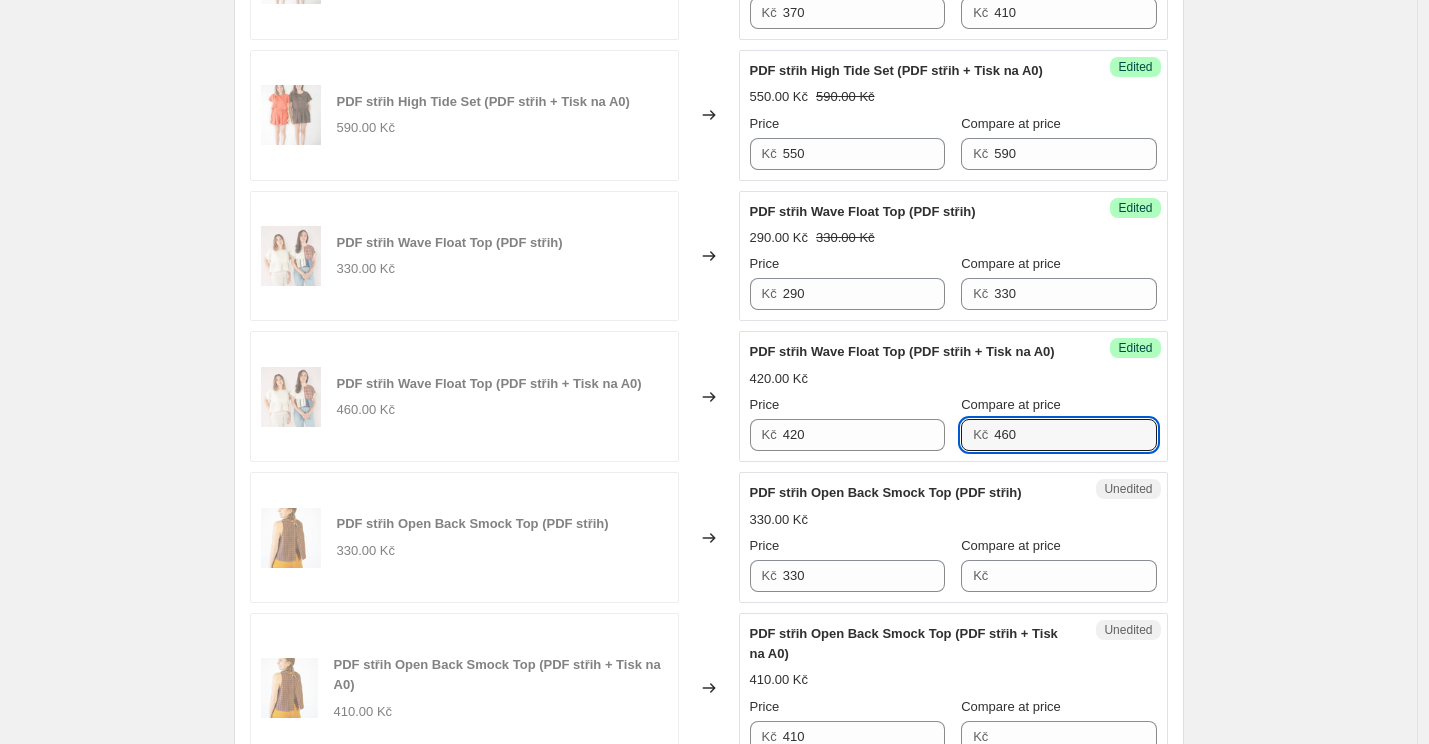 click on "PDF střih Open Back Smock Top (PDF střih)" at bounding box center [886, 492] 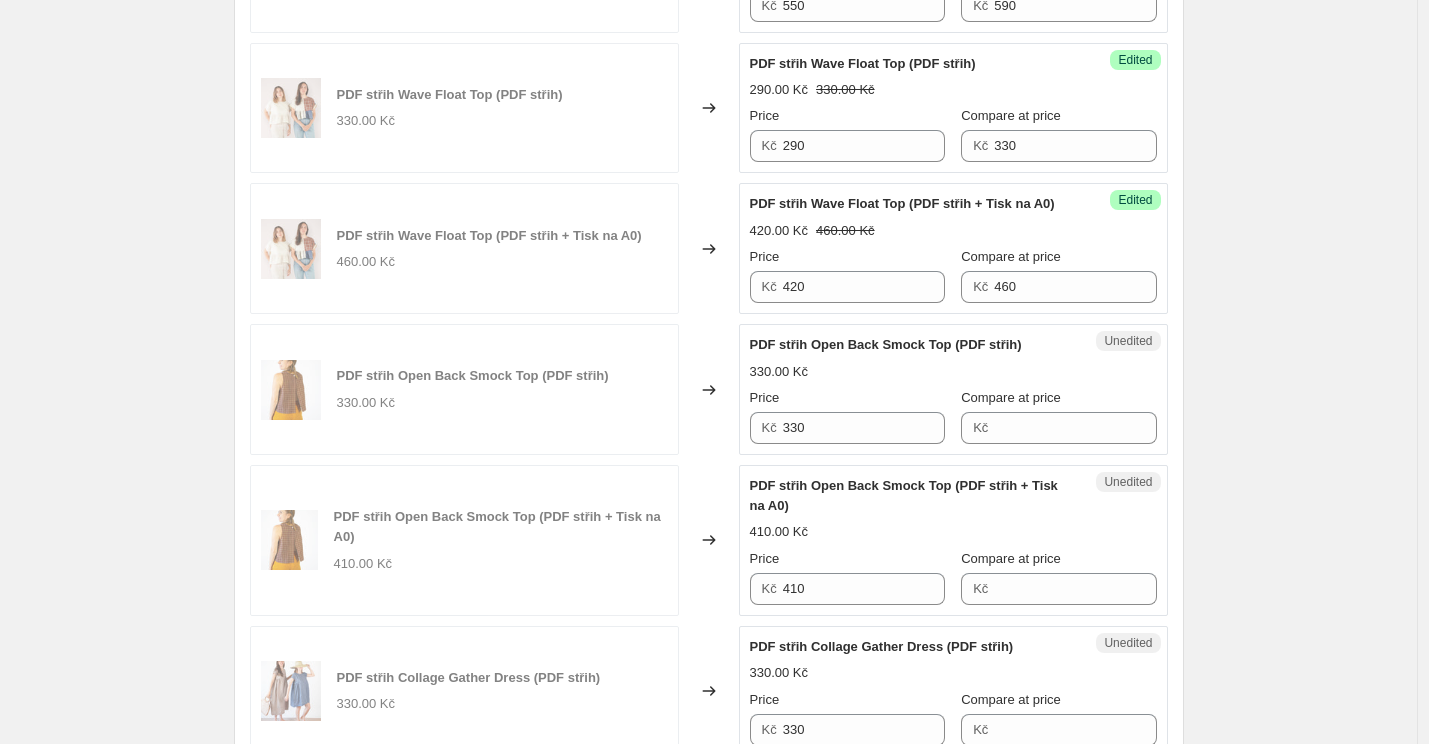 scroll, scrollTop: 1903, scrollLeft: 0, axis: vertical 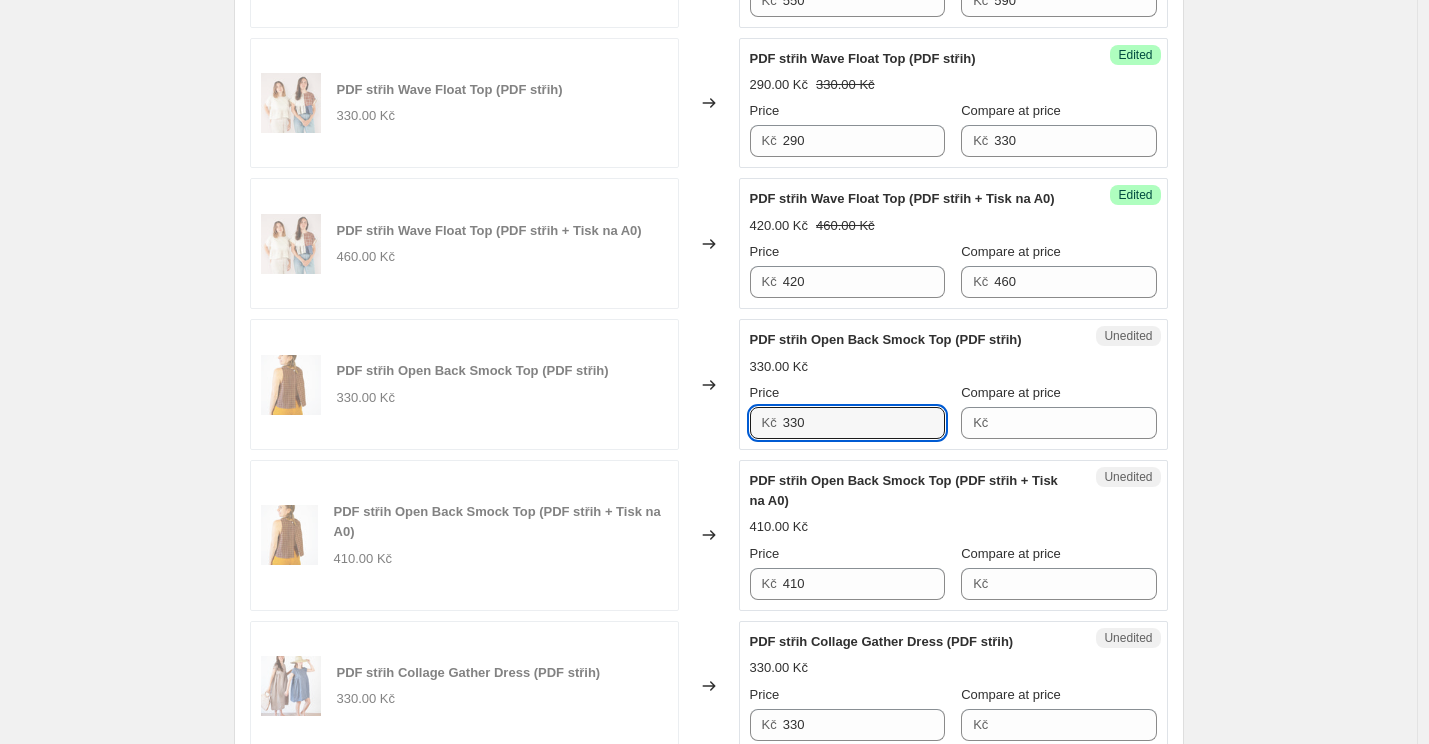 drag, startPoint x: 804, startPoint y: 423, endPoint x: 716, endPoint y: 423, distance: 88 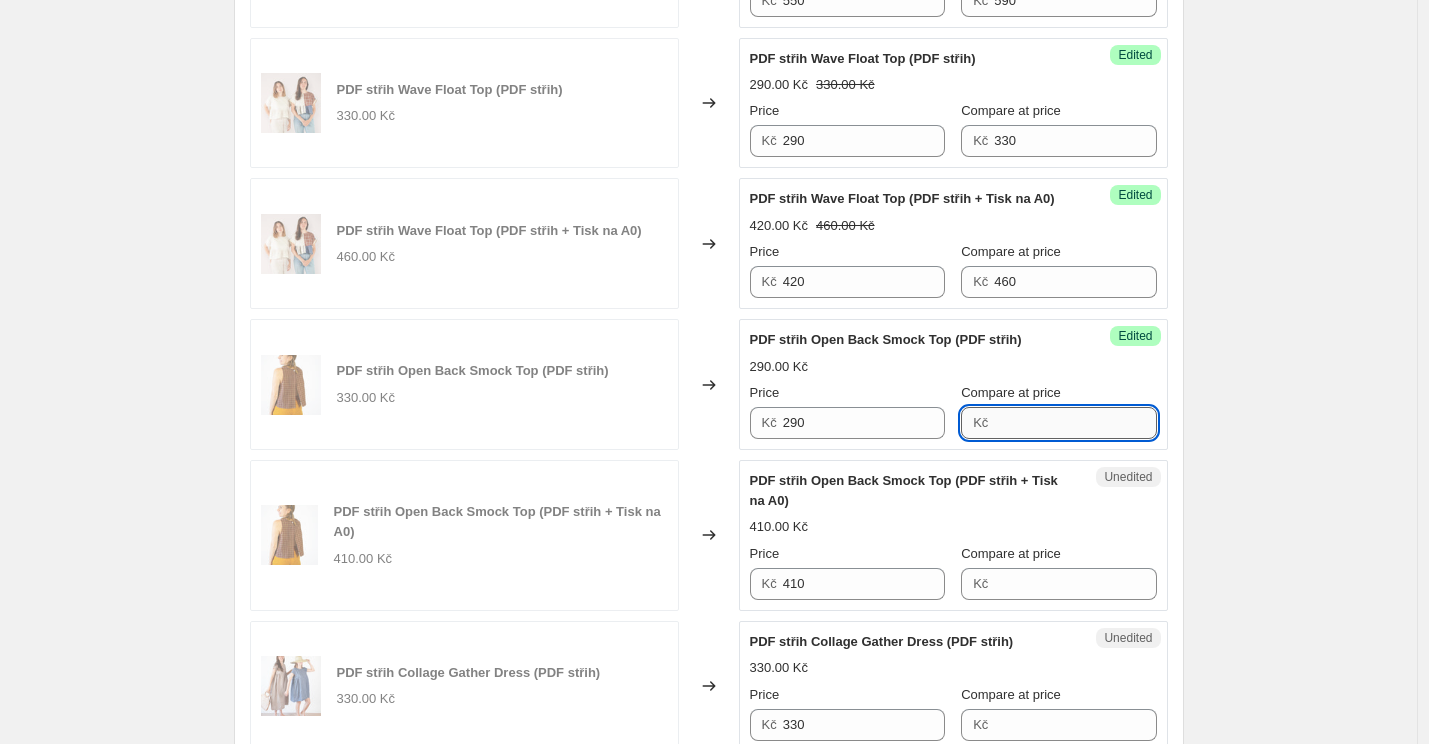 click on "Compare at price" at bounding box center (1075, 423) 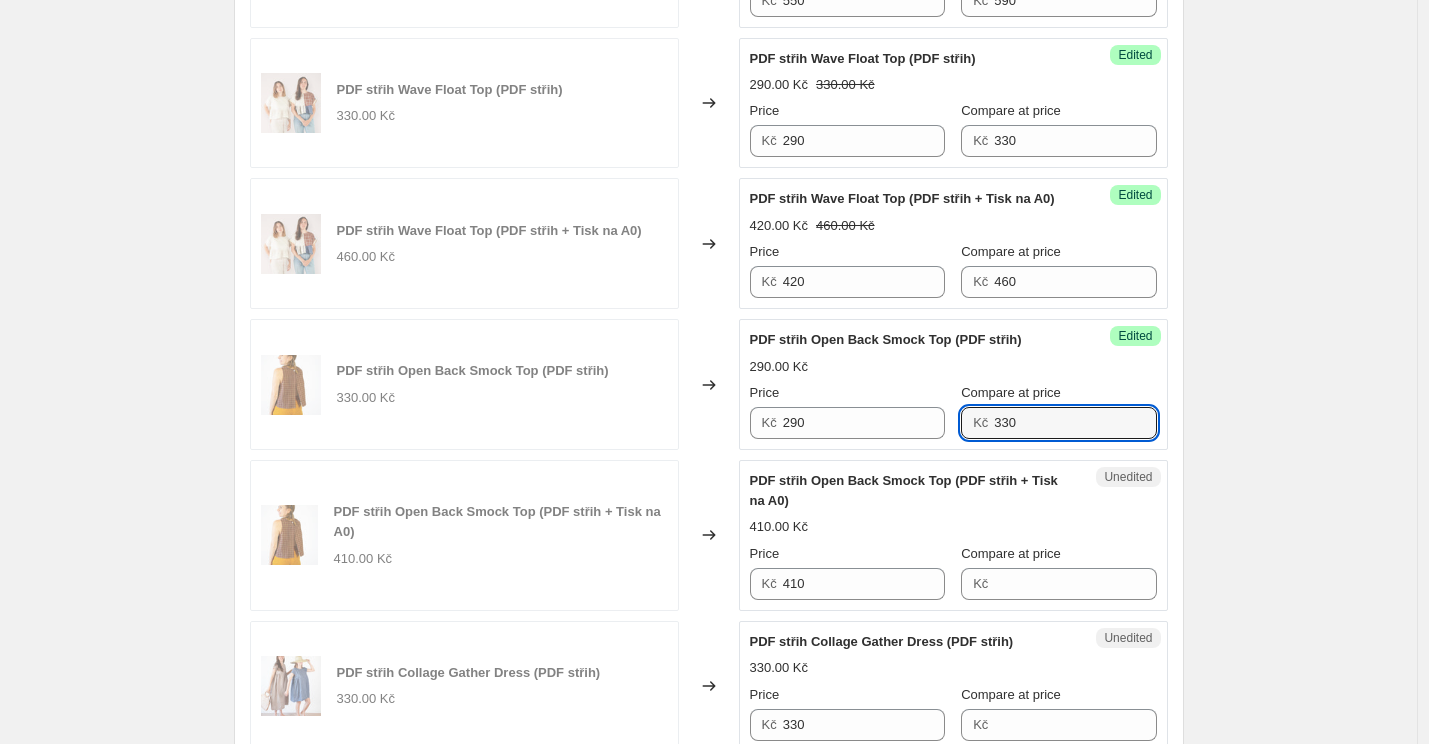 click on "PDF střih Open Back Smock Top (PDF střih + Tisk na A0)" at bounding box center (913, 491) 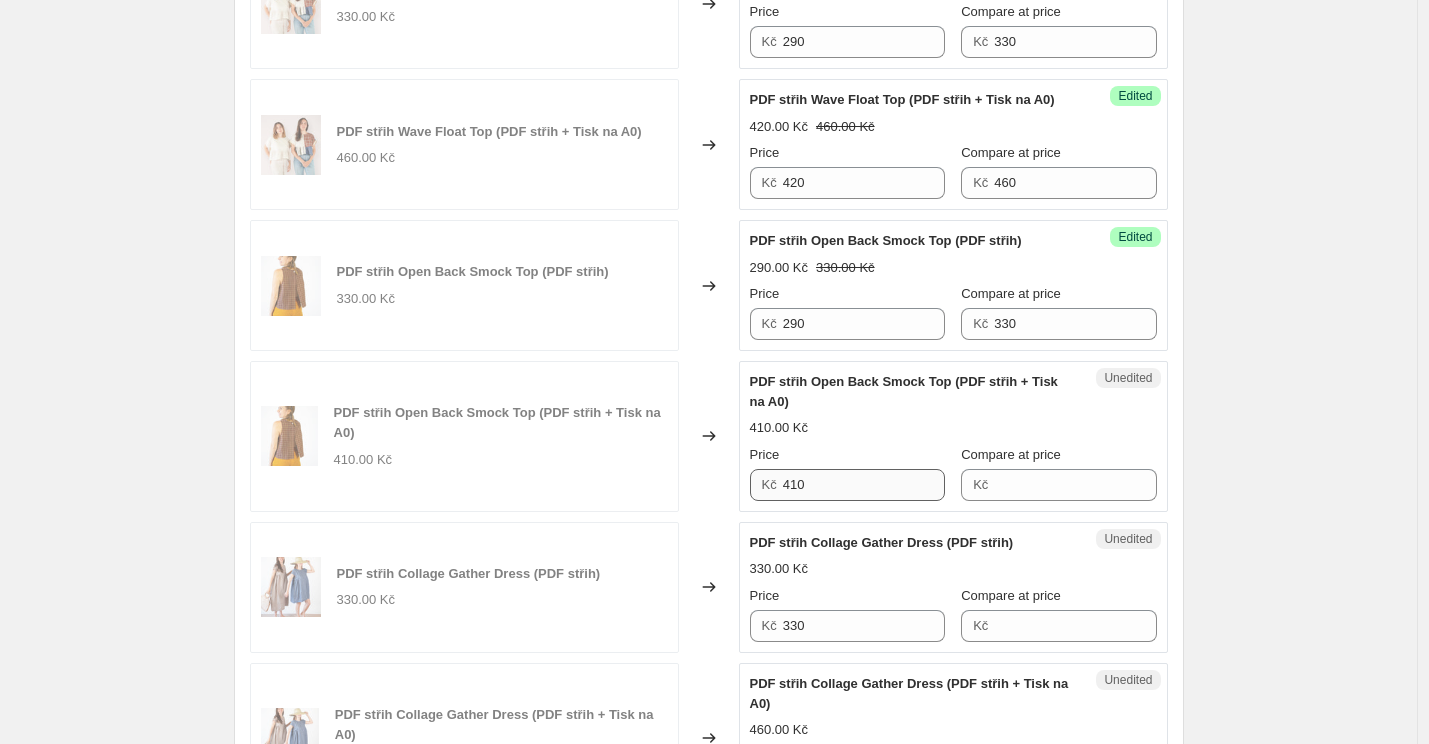scroll, scrollTop: 2003, scrollLeft: 0, axis: vertical 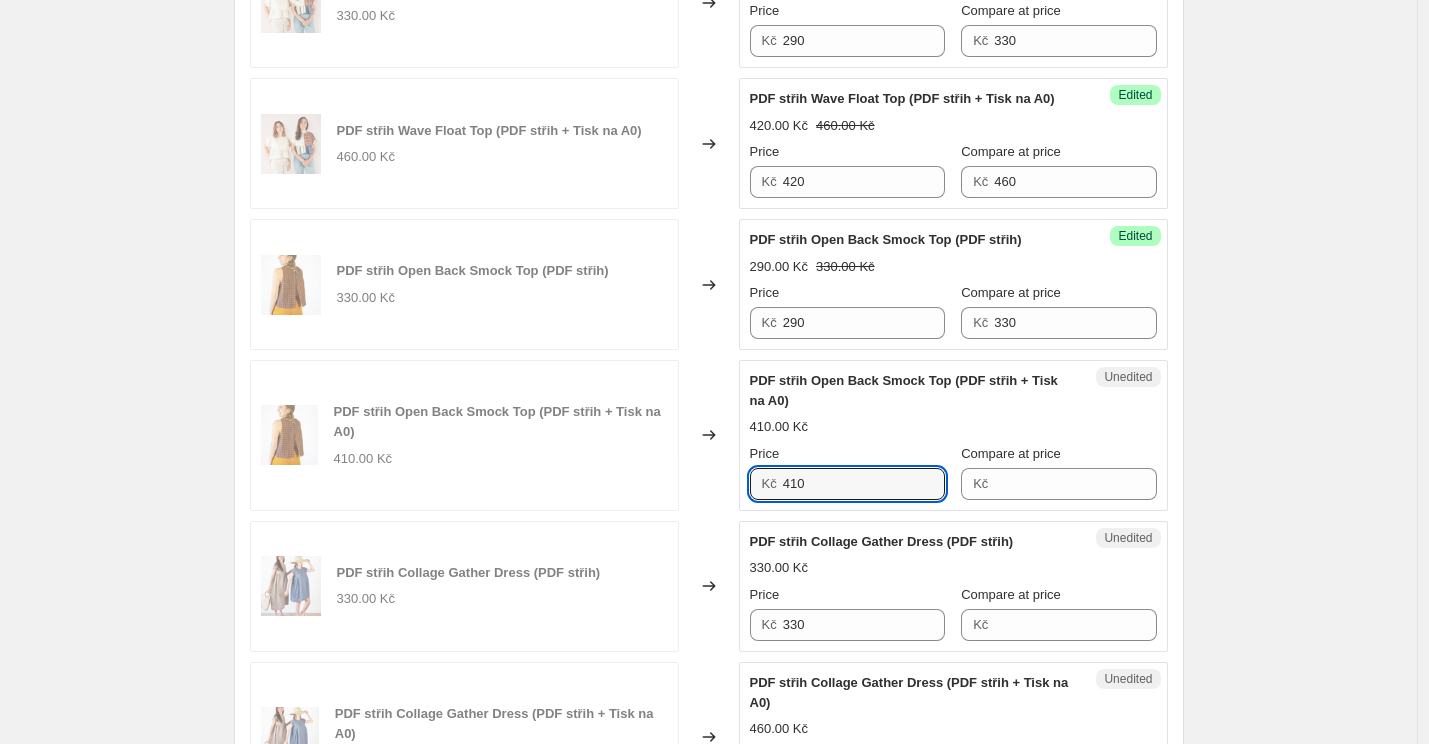 drag, startPoint x: 801, startPoint y: 484, endPoint x: 770, endPoint y: 484, distance: 31 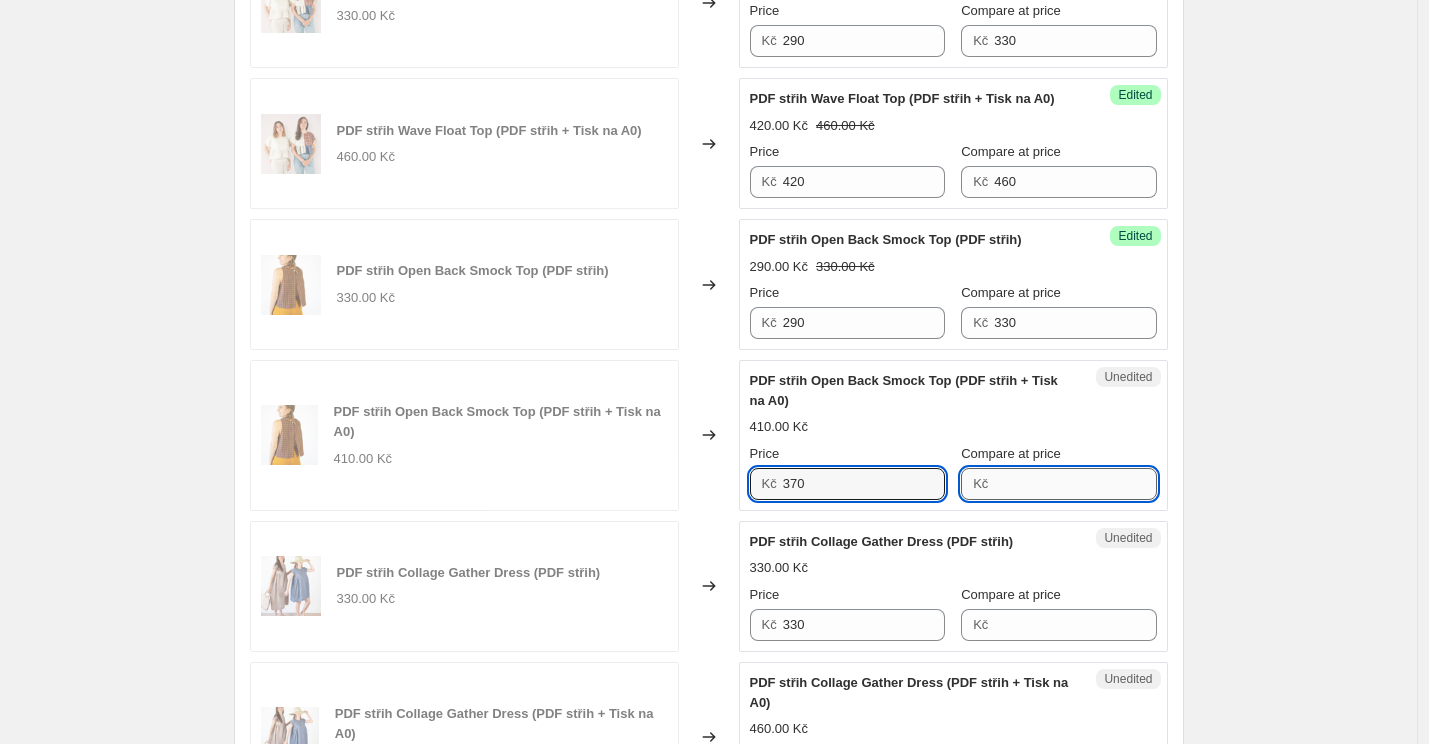 click on "Compare at price" at bounding box center (1075, 484) 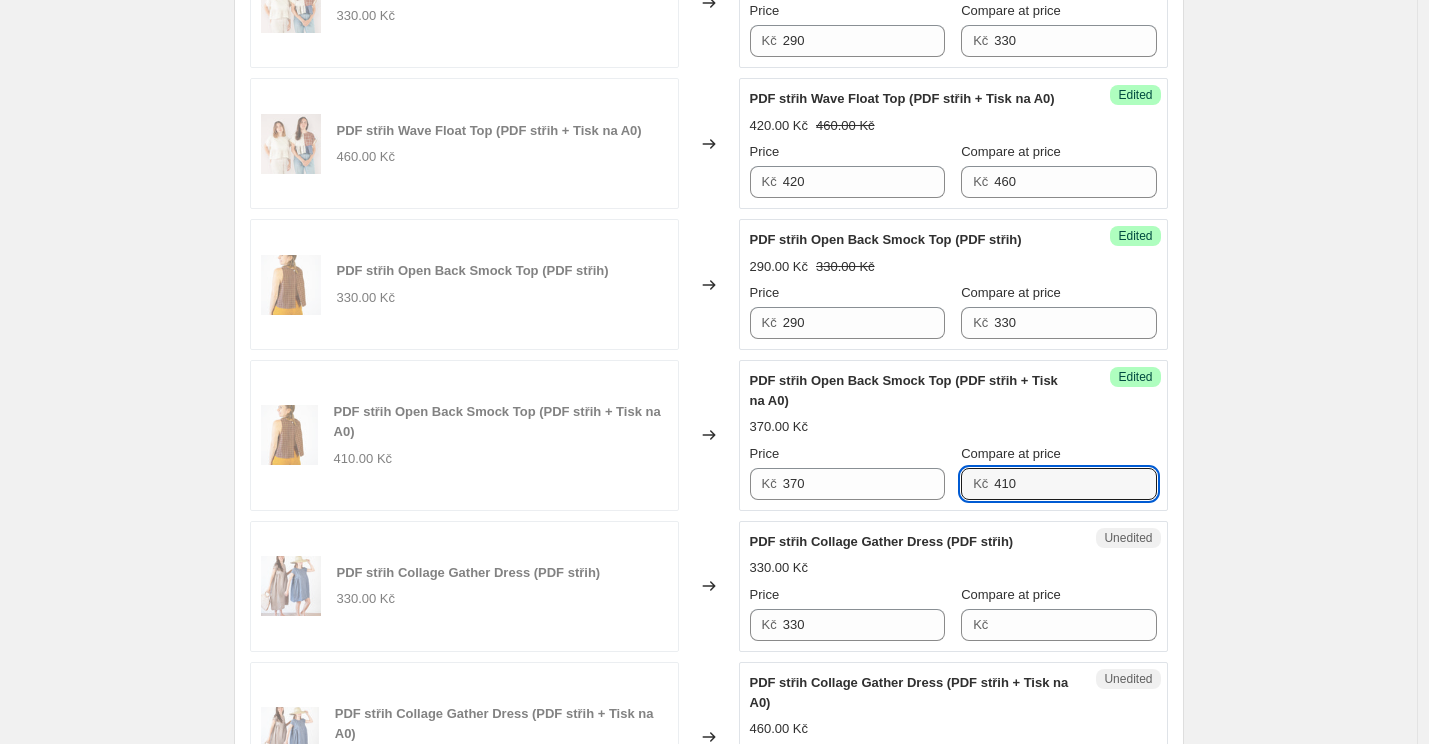 click on "PDF střih Collage Gather Dress (PDF střih)" at bounding box center [882, 541] 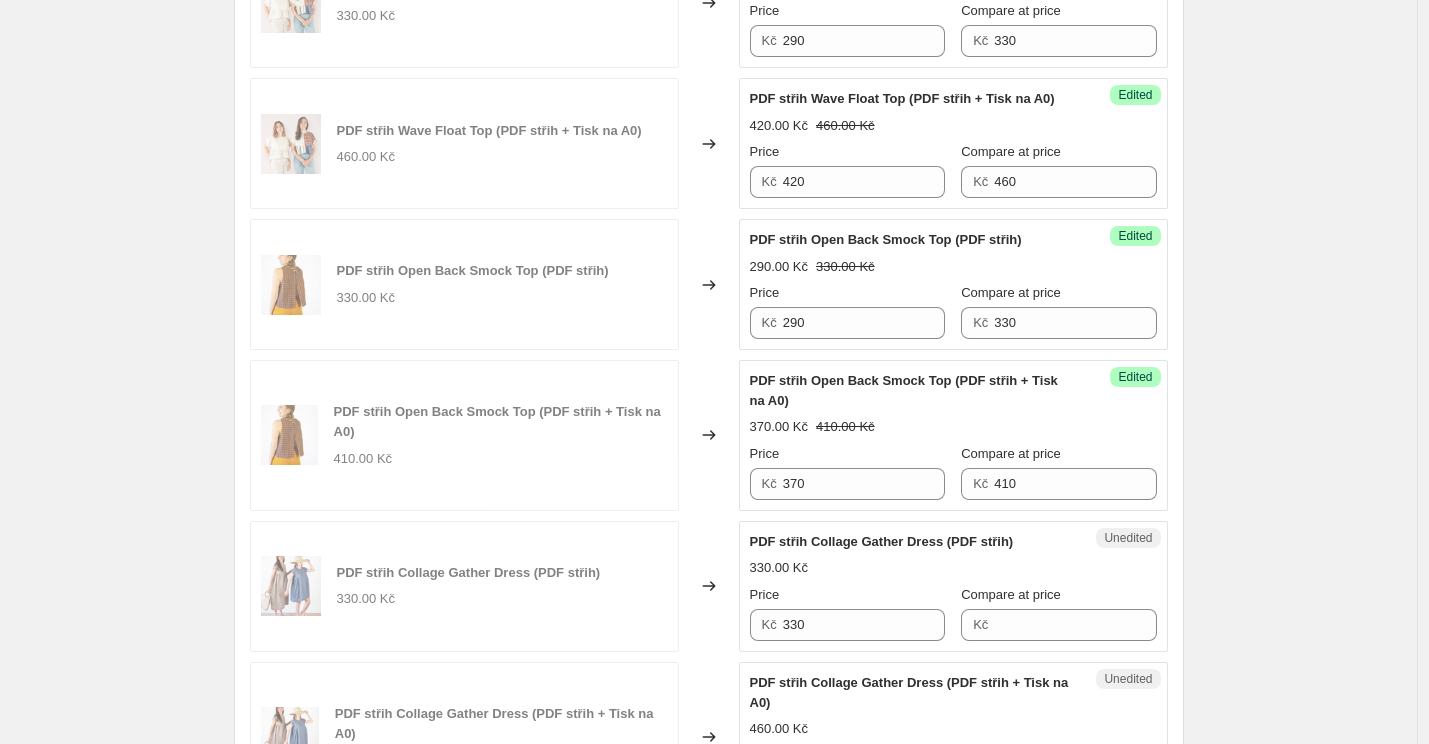 click on "PDF střih Collage Gather Dress (PDF střih)" at bounding box center (882, 541) 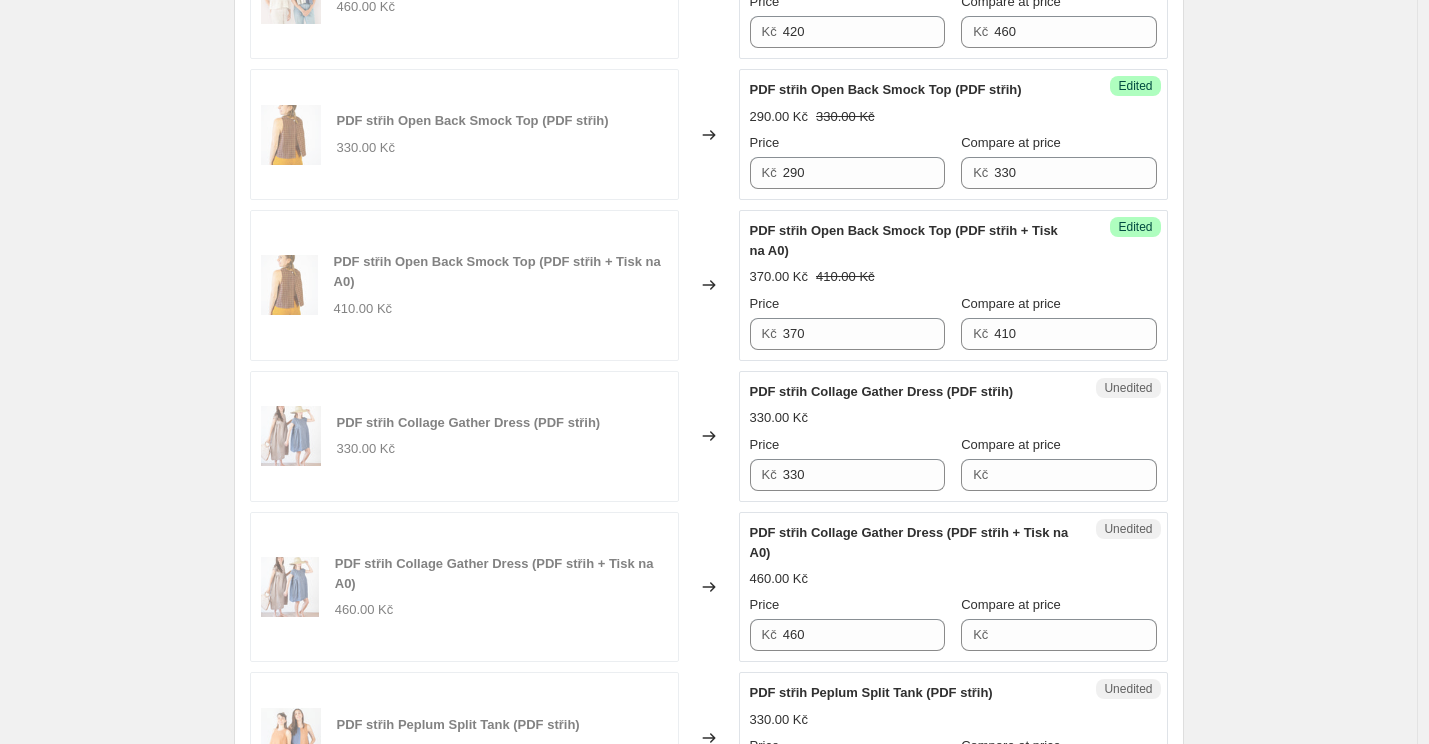 scroll, scrollTop: 2152, scrollLeft: 0, axis: vertical 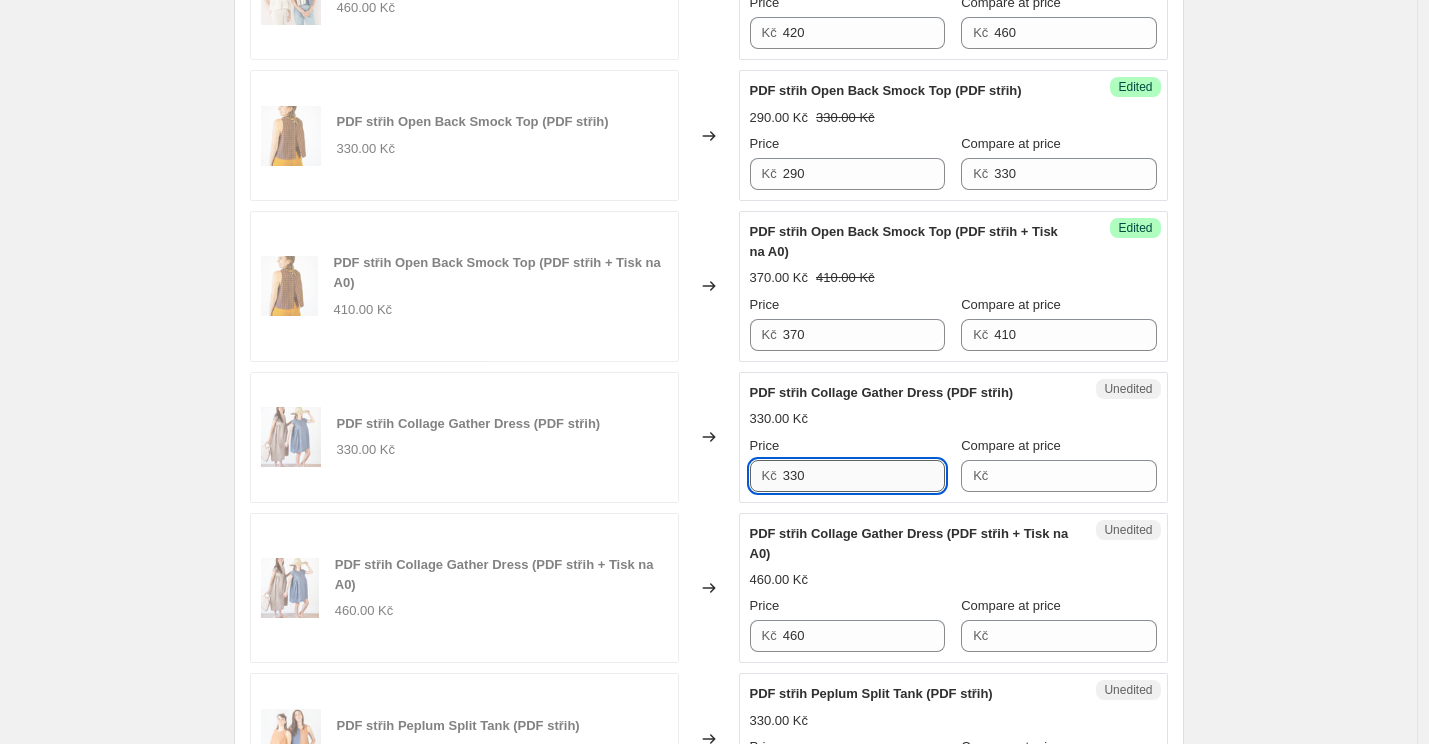 click on "330" at bounding box center [864, 476] 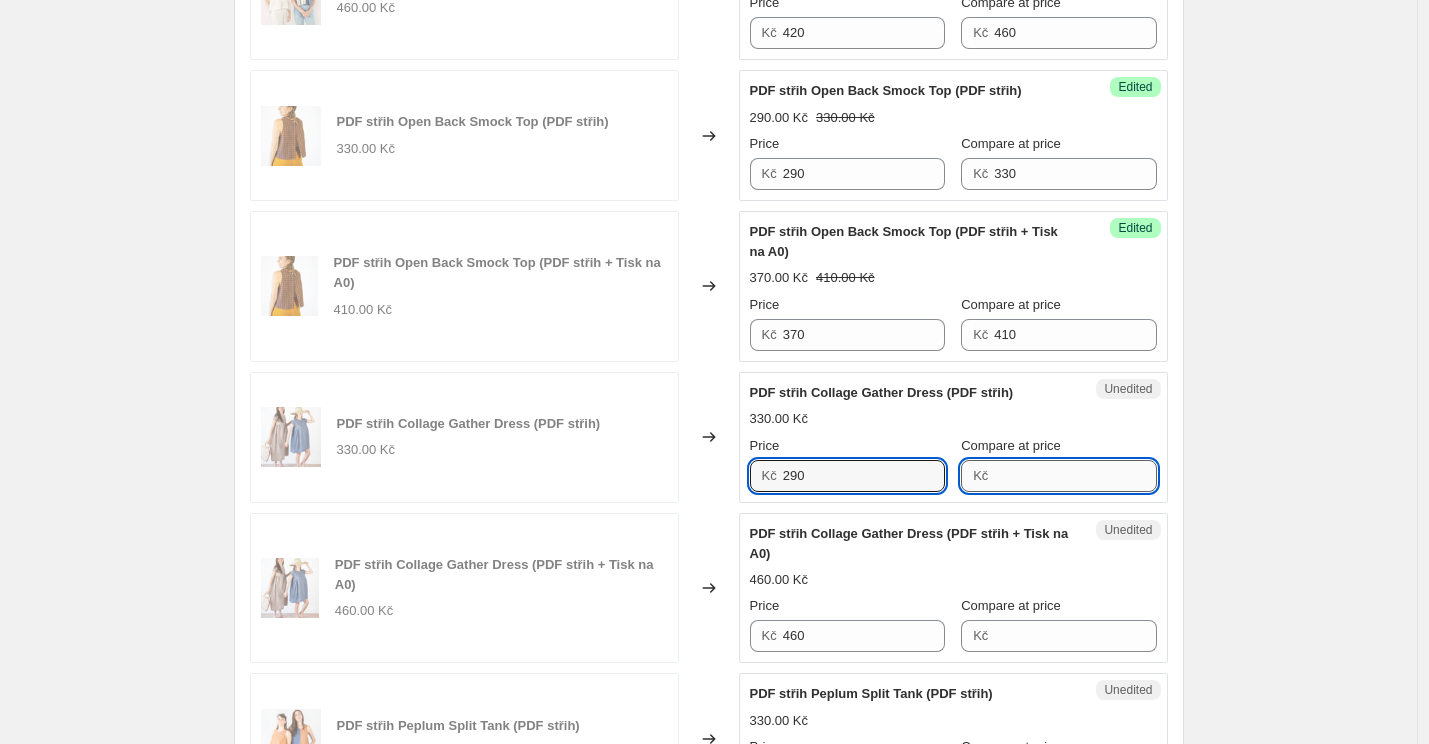 click on "Compare at price" at bounding box center [1075, 476] 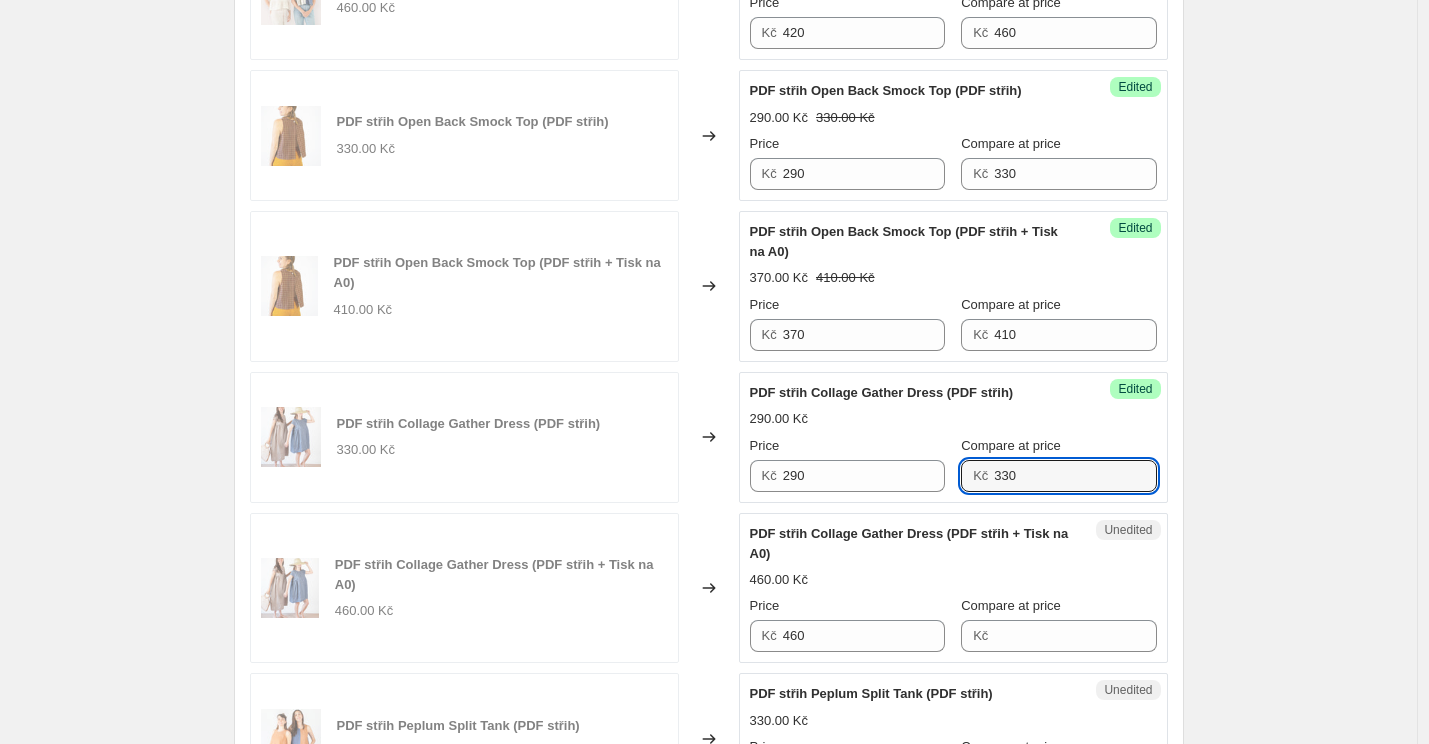 click on "PDF střih Collage Gather Dress (PDF střih + Tisk na A0)" at bounding box center (909, 543) 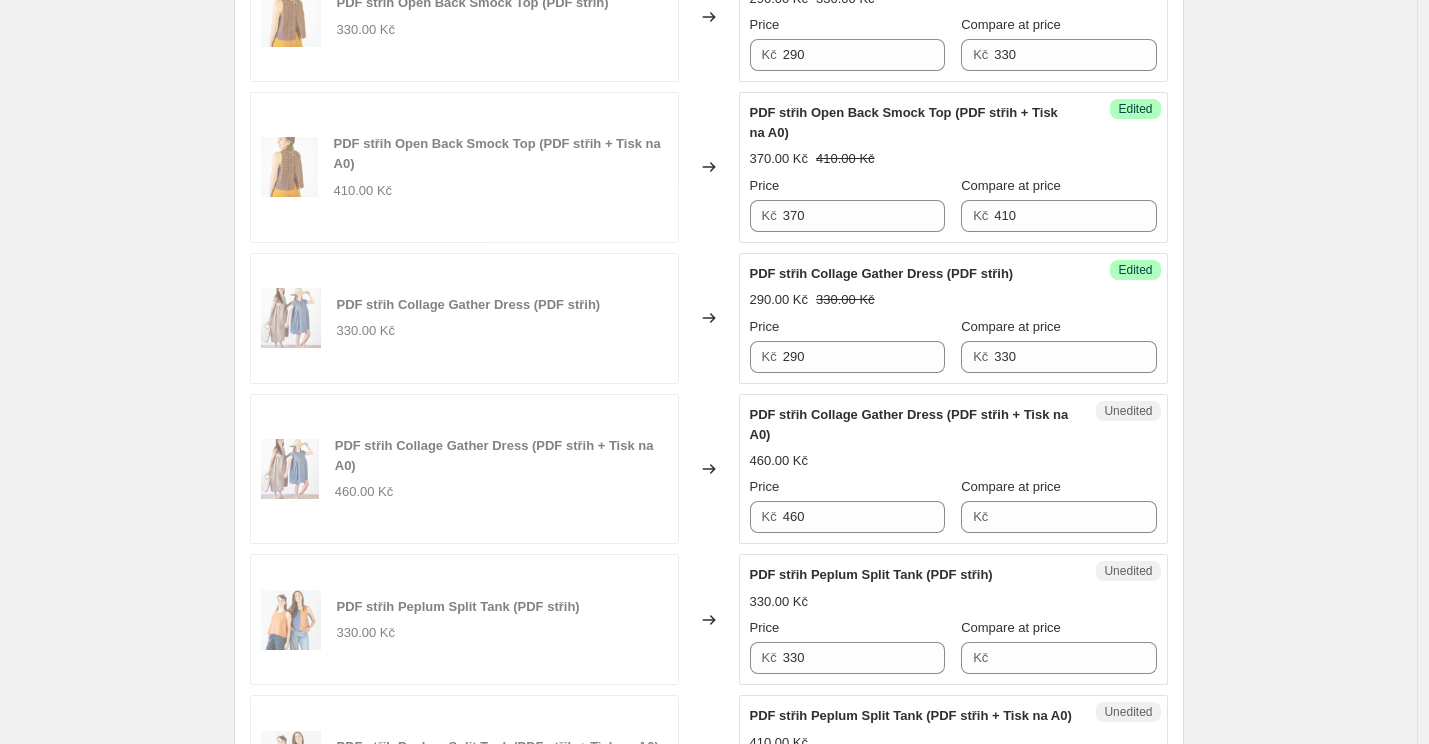 scroll, scrollTop: 2273, scrollLeft: 0, axis: vertical 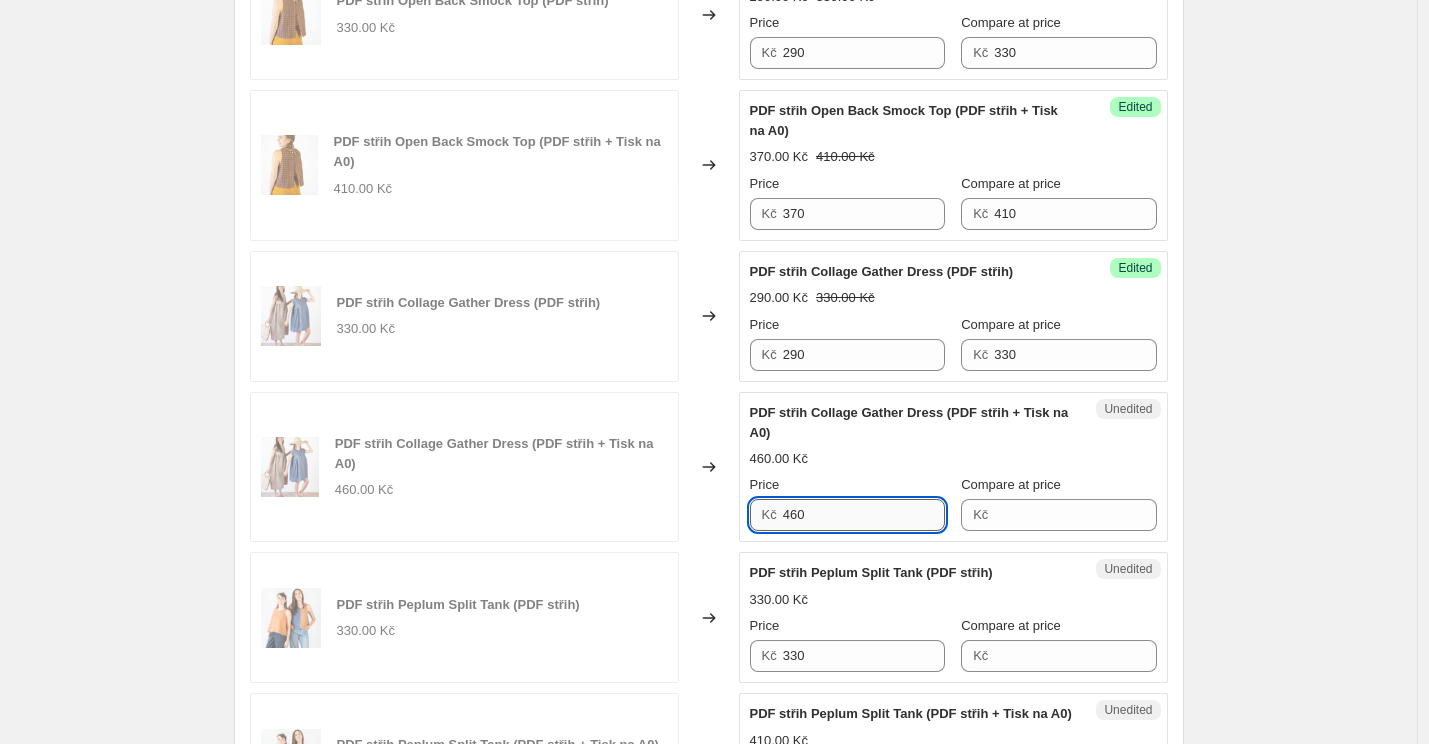 click on "460" at bounding box center [864, 515] 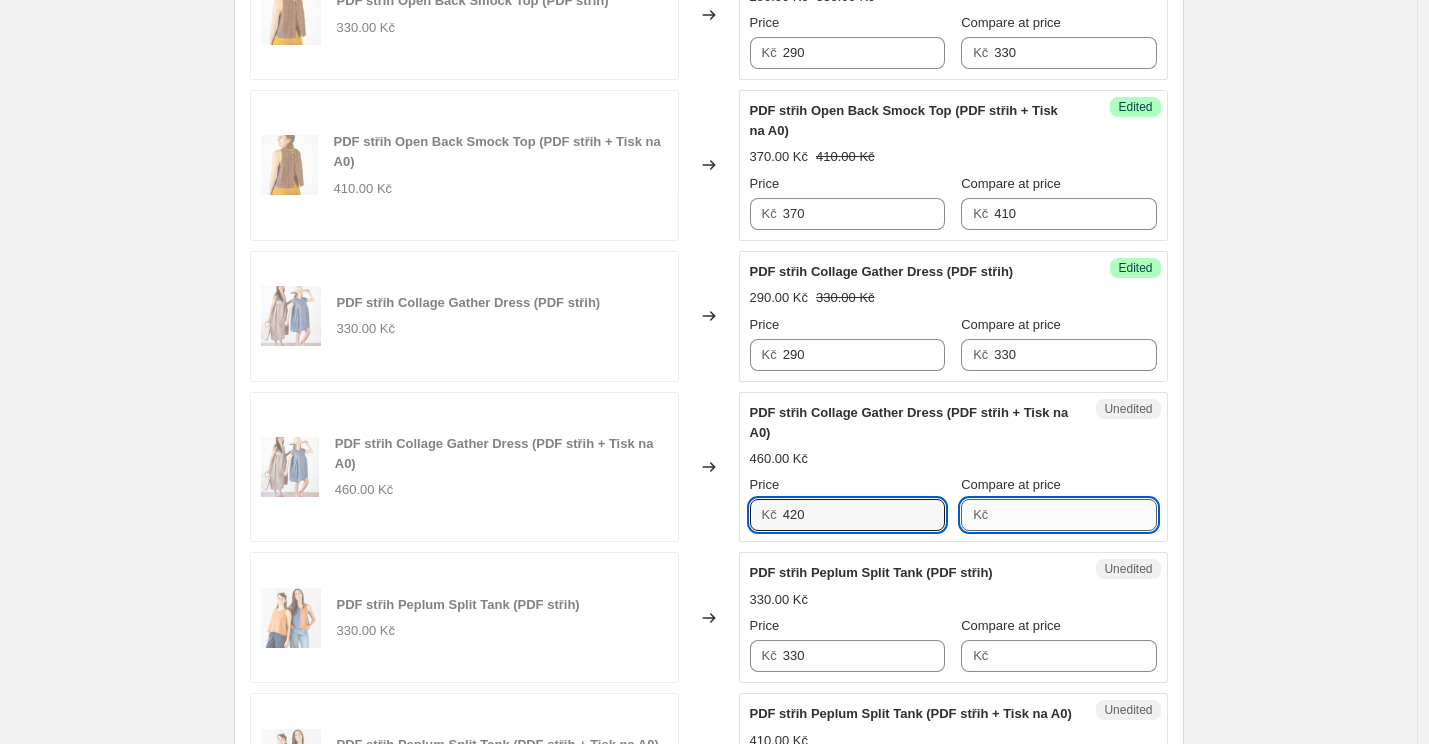 click on "Compare at price" at bounding box center (1075, 515) 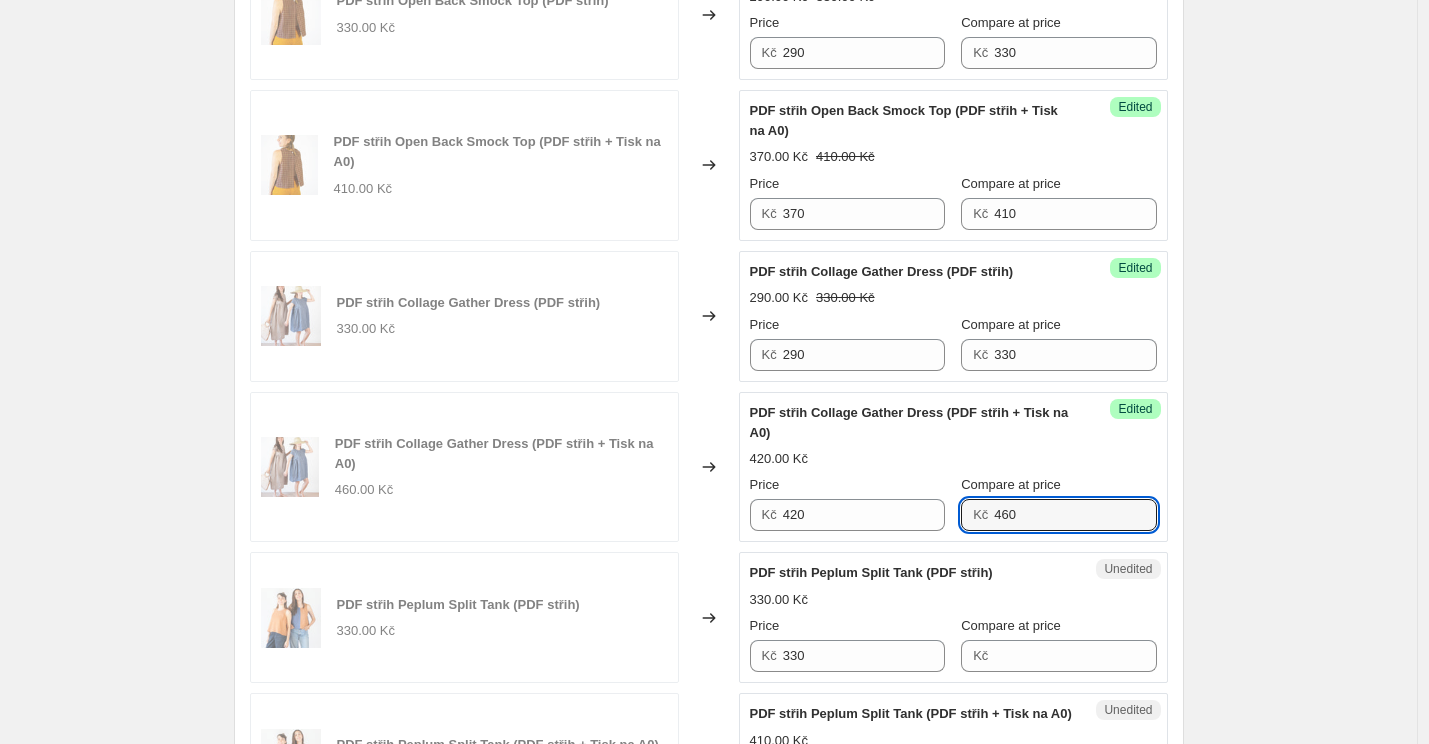 click on "PDF střih Peplum Split Tank (PDF střih)" at bounding box center (913, 573) 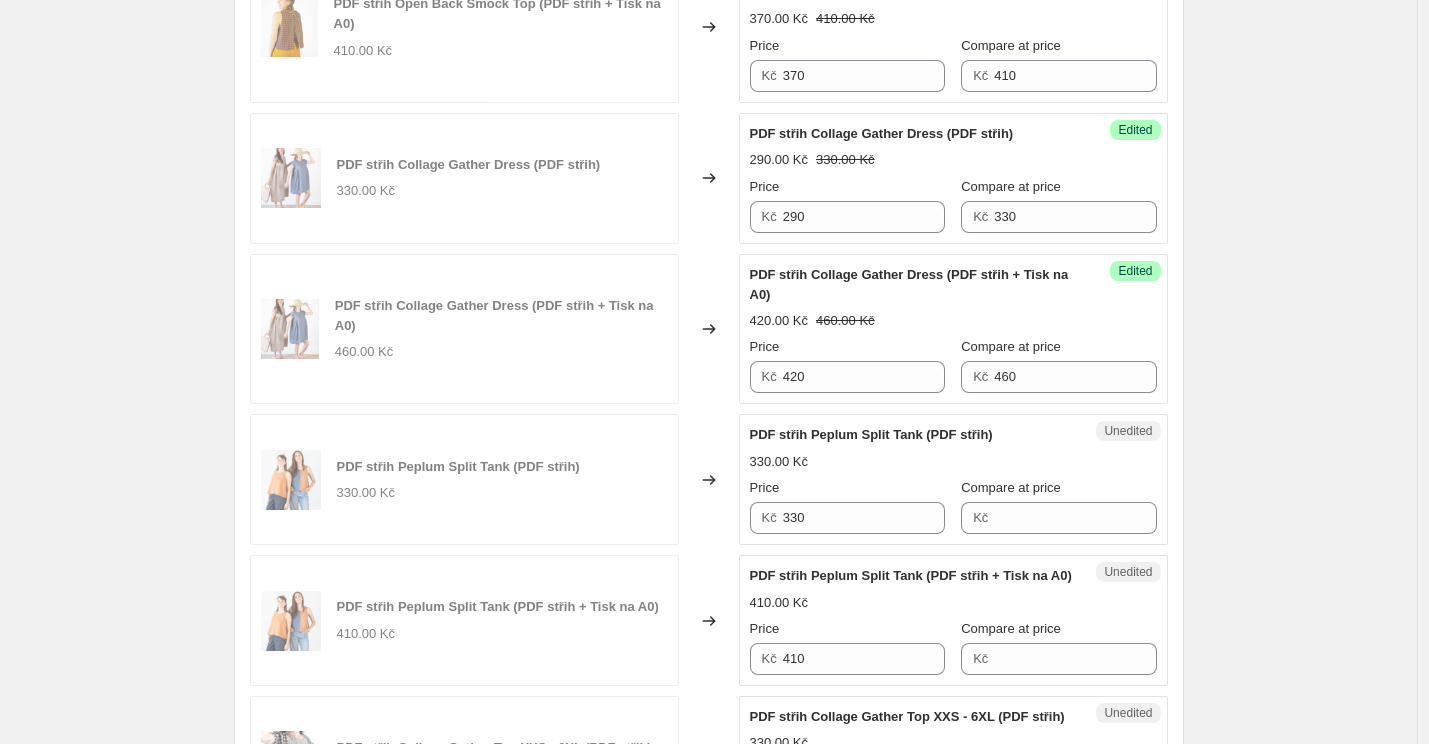 scroll, scrollTop: 2454, scrollLeft: 0, axis: vertical 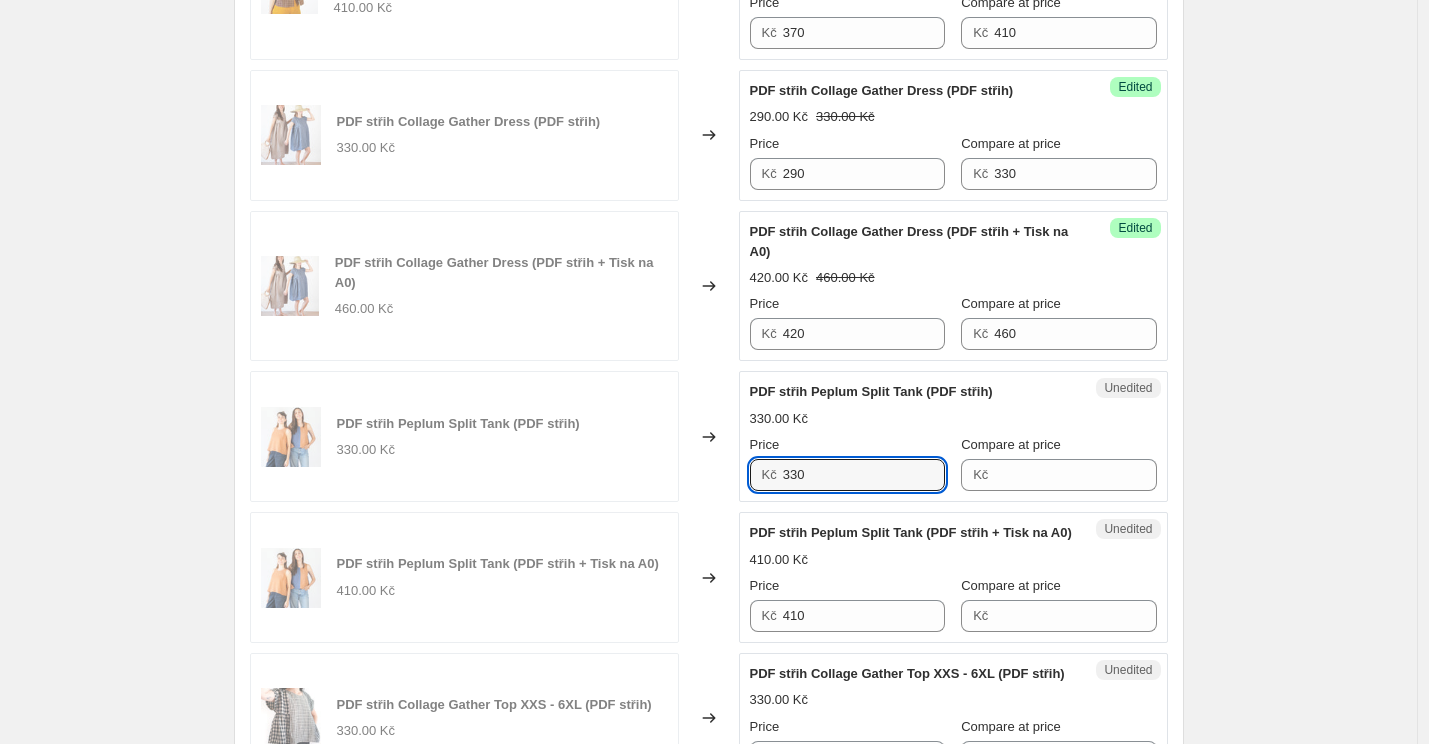 drag, startPoint x: 804, startPoint y: 477, endPoint x: 744, endPoint y: 477, distance: 60 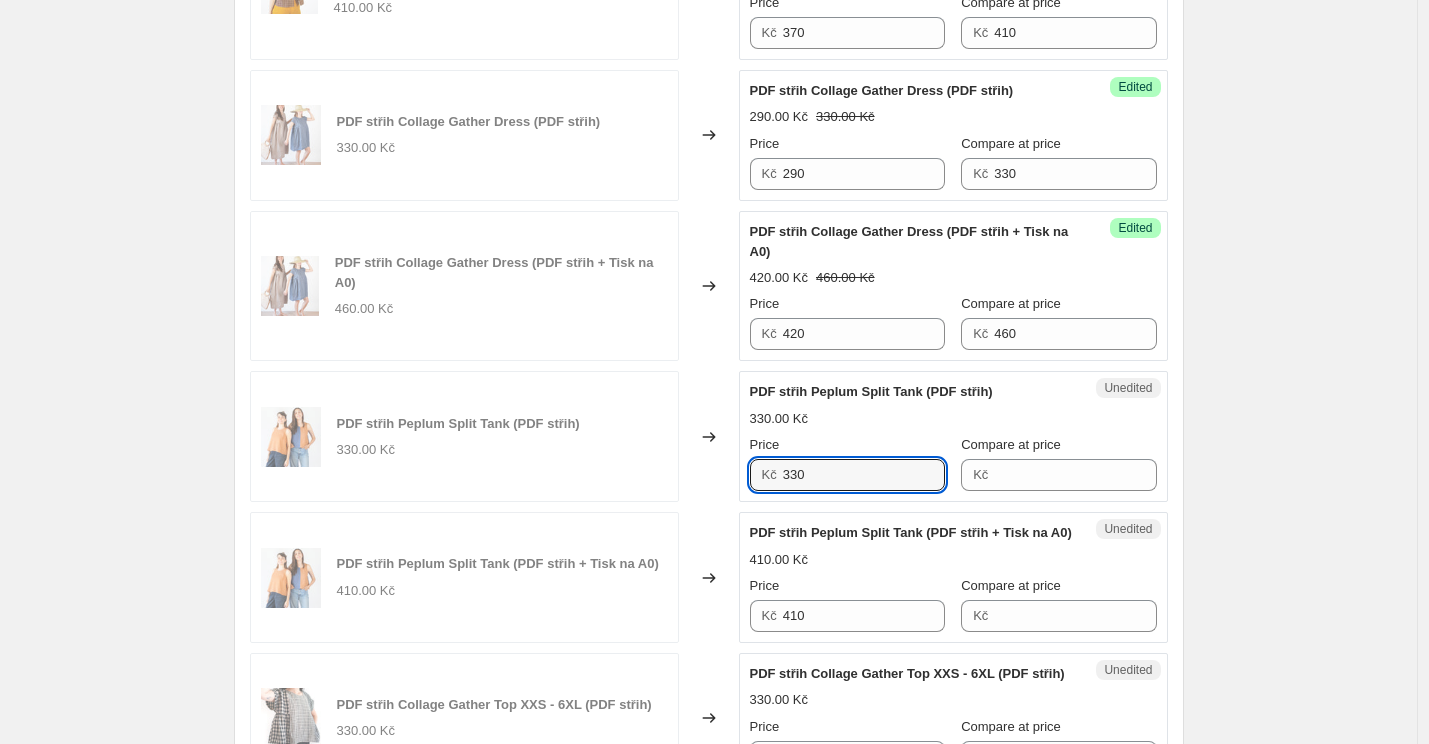 click on "Unedited PDF střih Peplum Split Tank (PDF střih) 330.00 Kč Price Kč 330 Compare at price Kč" at bounding box center (953, 436) 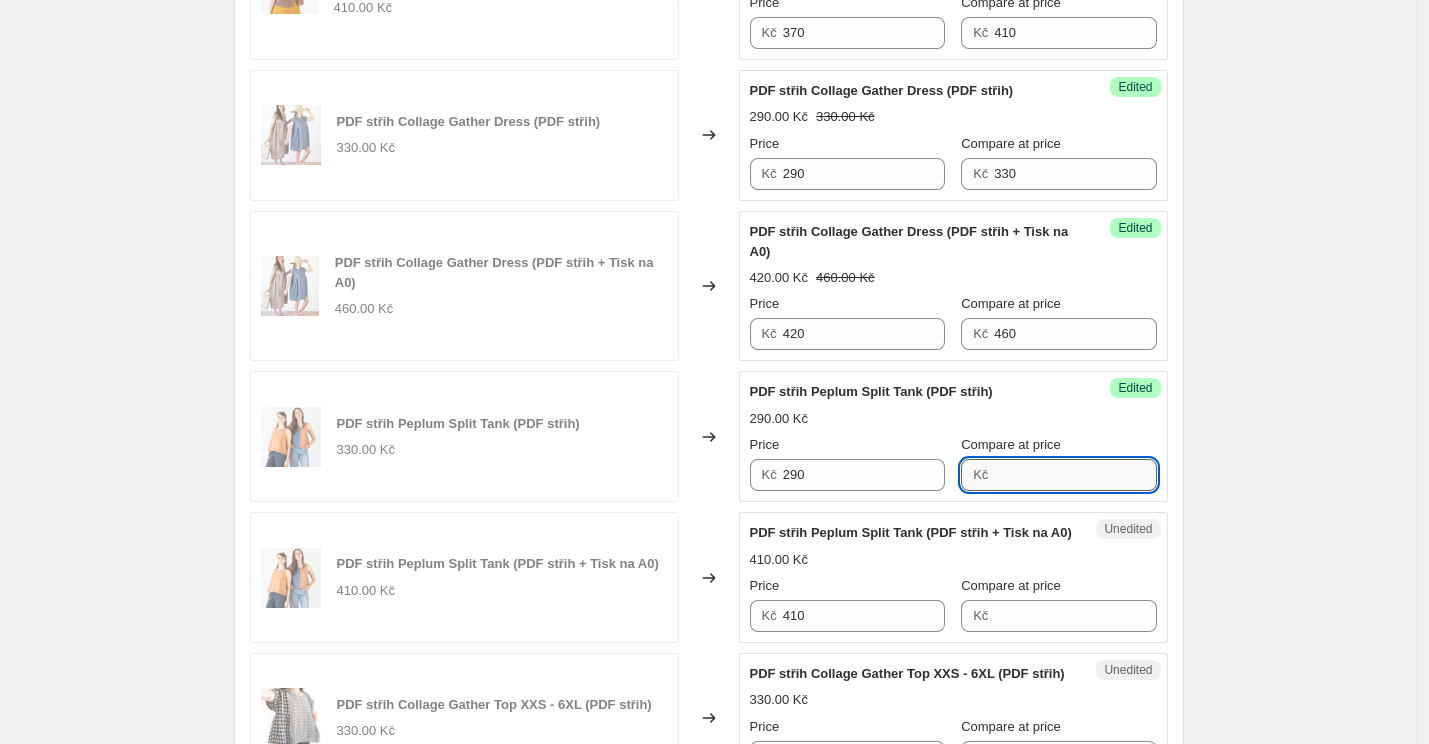 click on "Compare at price" at bounding box center [1075, 475] 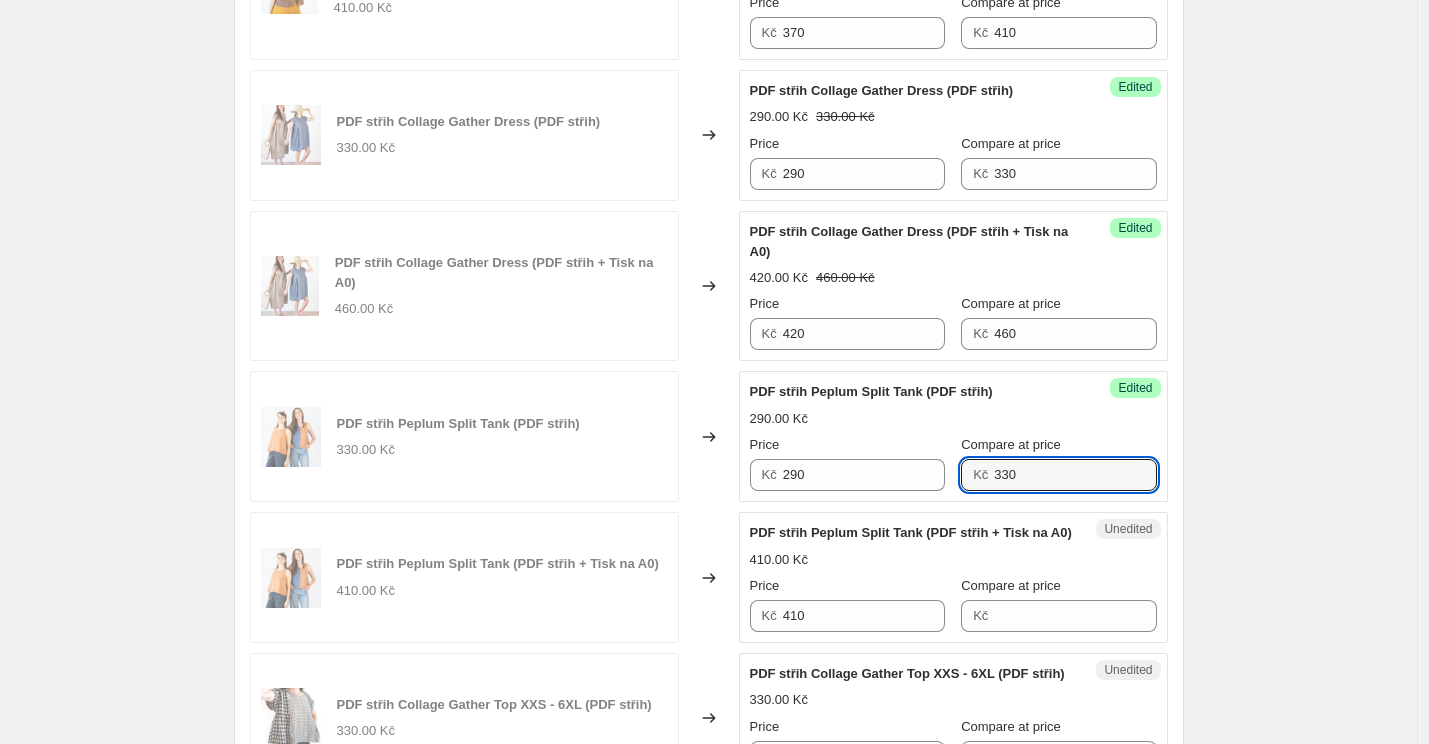 click on "PDF střih Peplum Split Tank (PDF střih + Tisk na A0)" at bounding box center (913, 533) 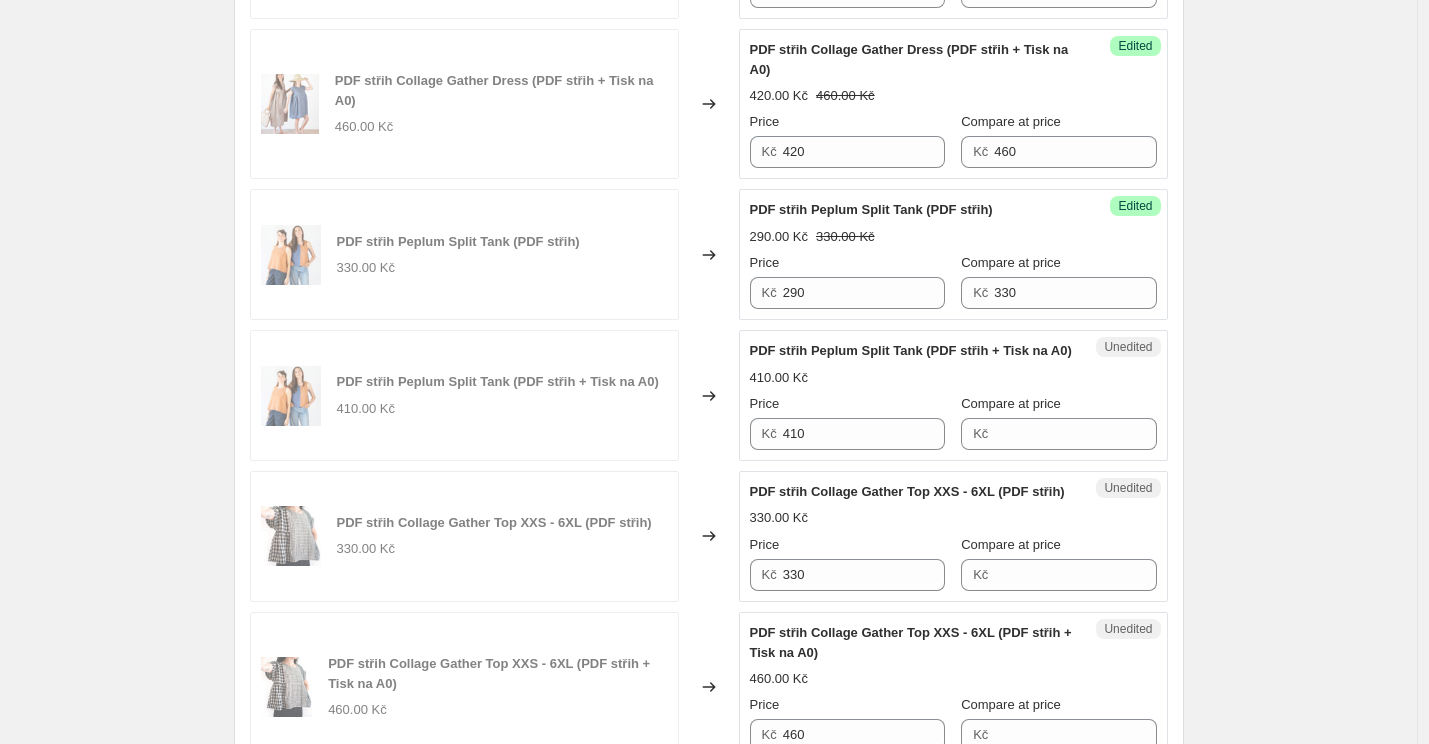scroll, scrollTop: 2655, scrollLeft: 0, axis: vertical 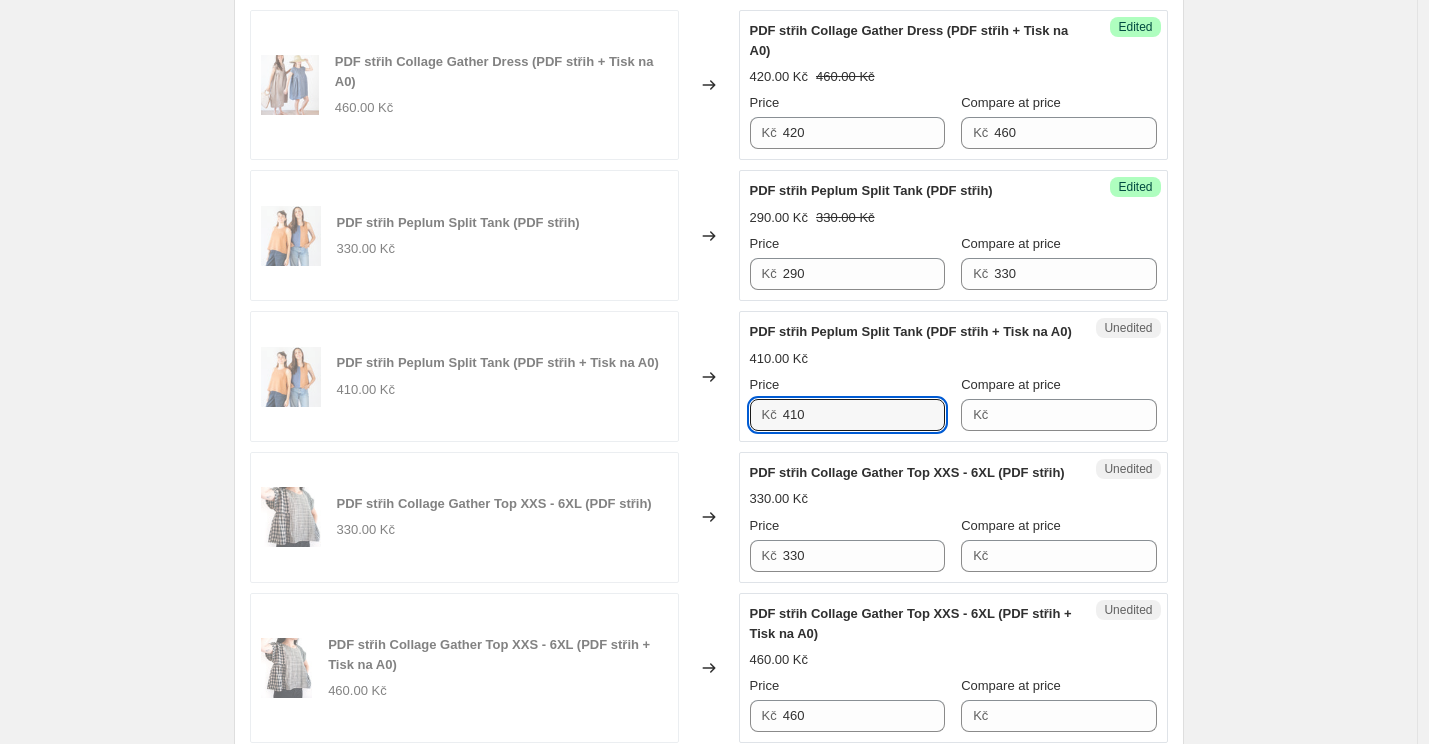 drag, startPoint x: 801, startPoint y: 435, endPoint x: 761, endPoint y: 435, distance: 40 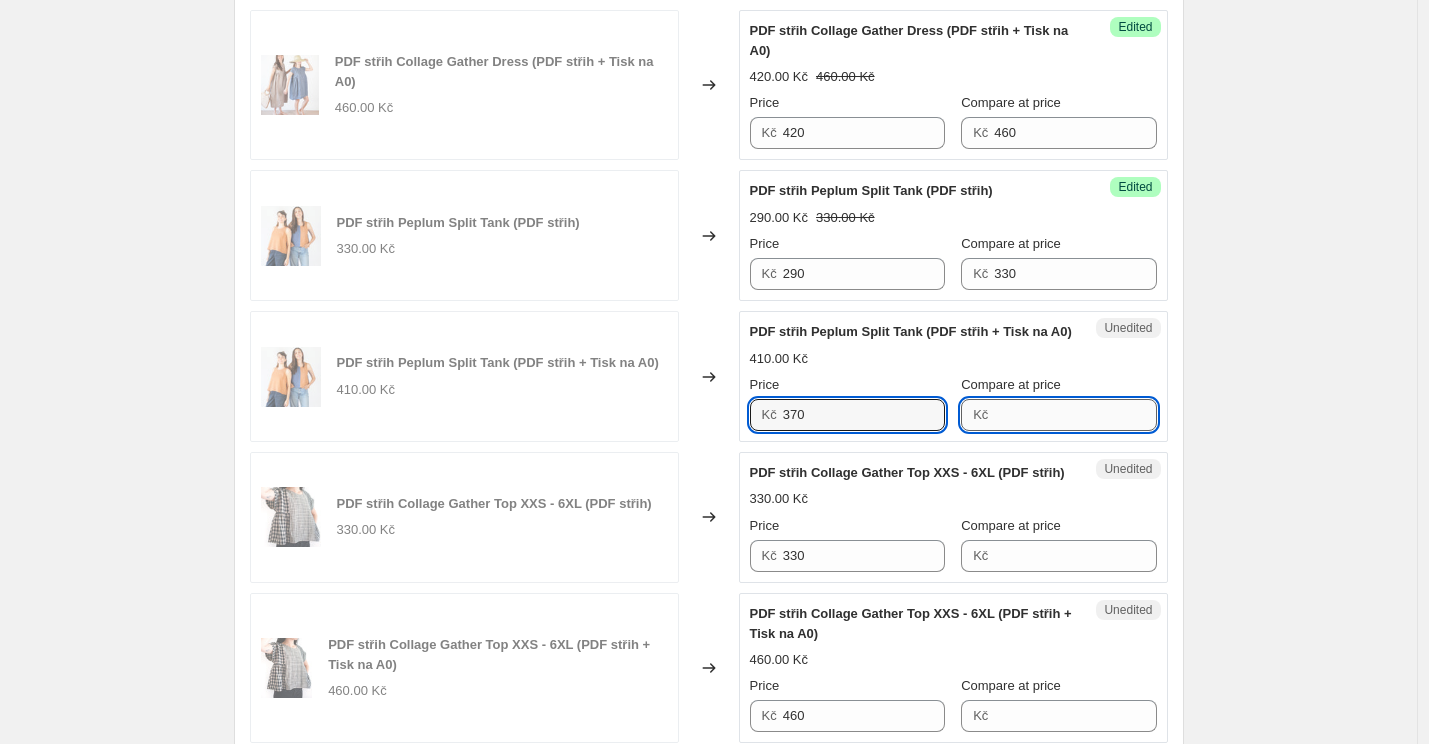 click on "Compare at price" at bounding box center (1075, 415) 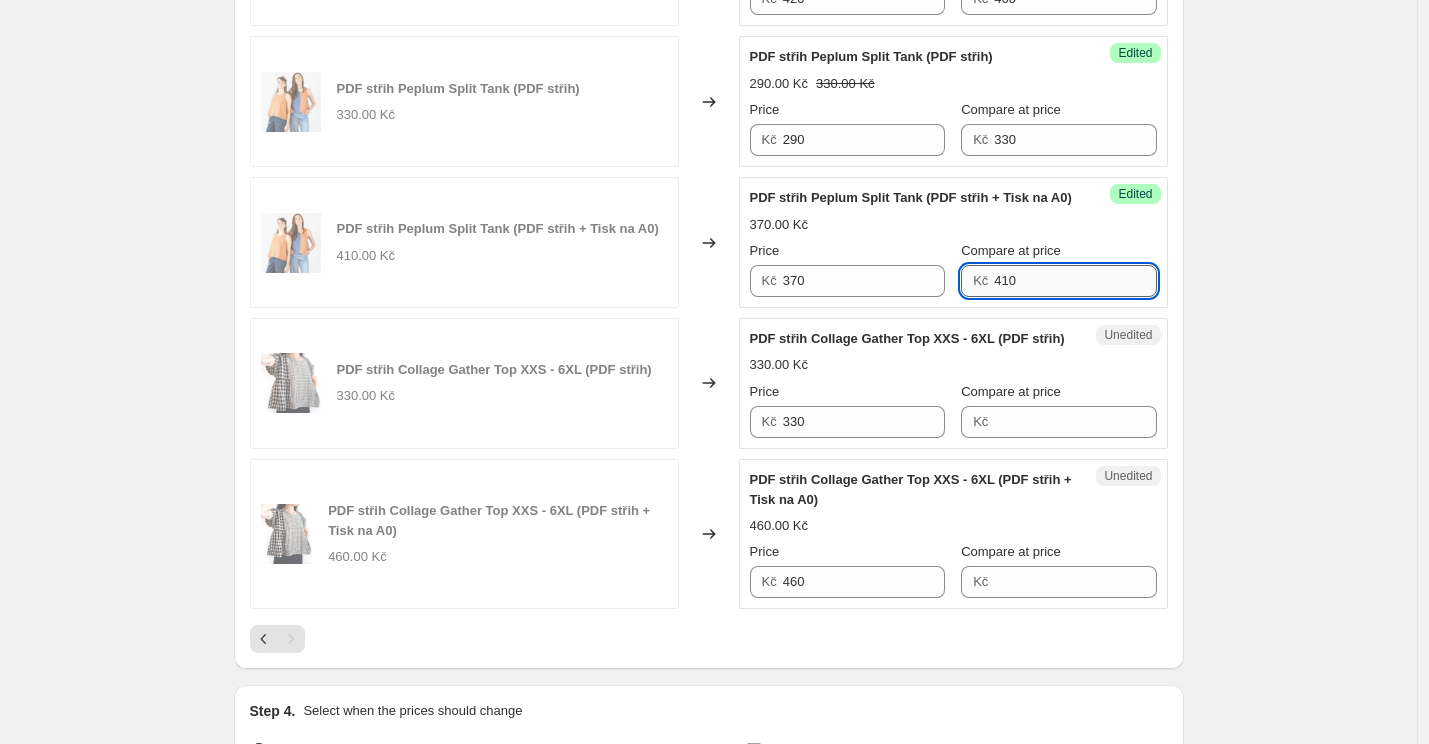scroll, scrollTop: 2797, scrollLeft: 0, axis: vertical 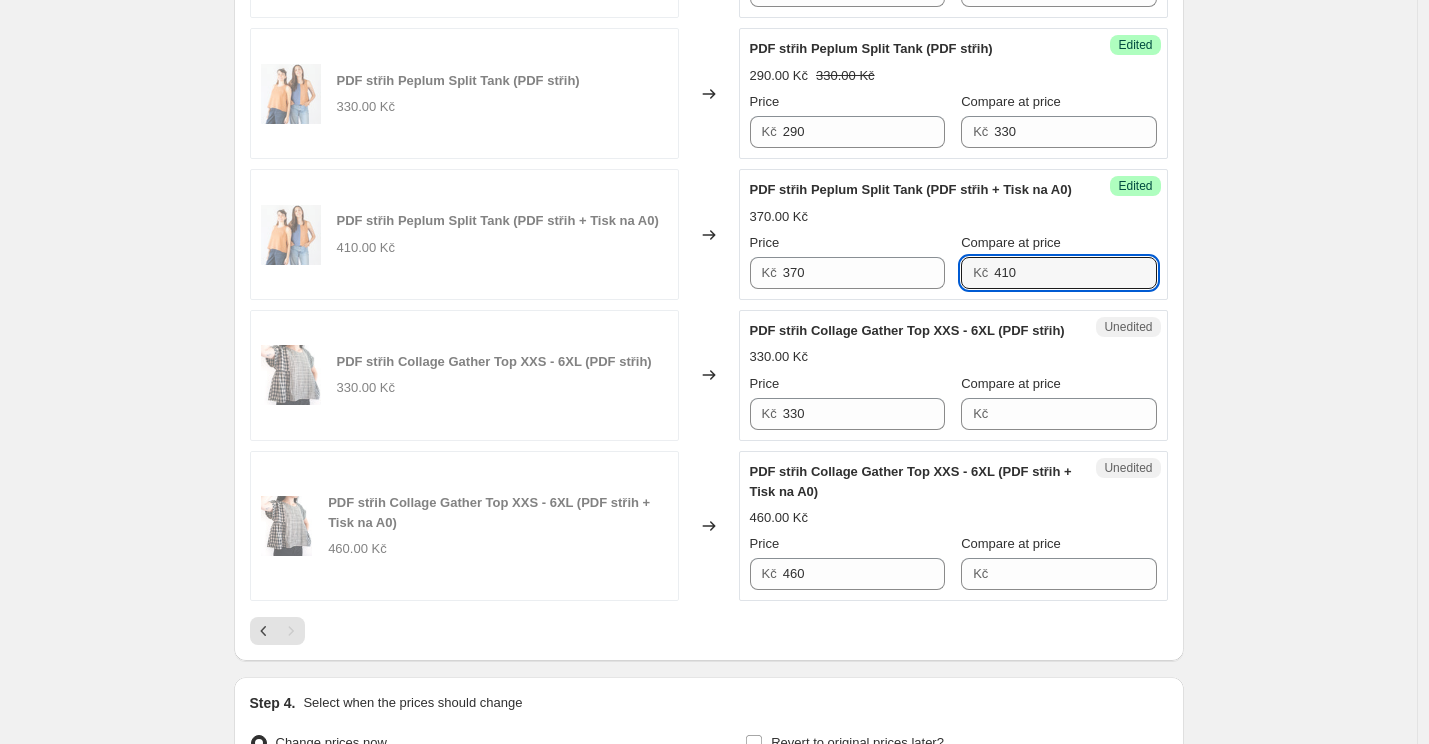 click on "330.00 Kč" at bounding box center [953, 357] 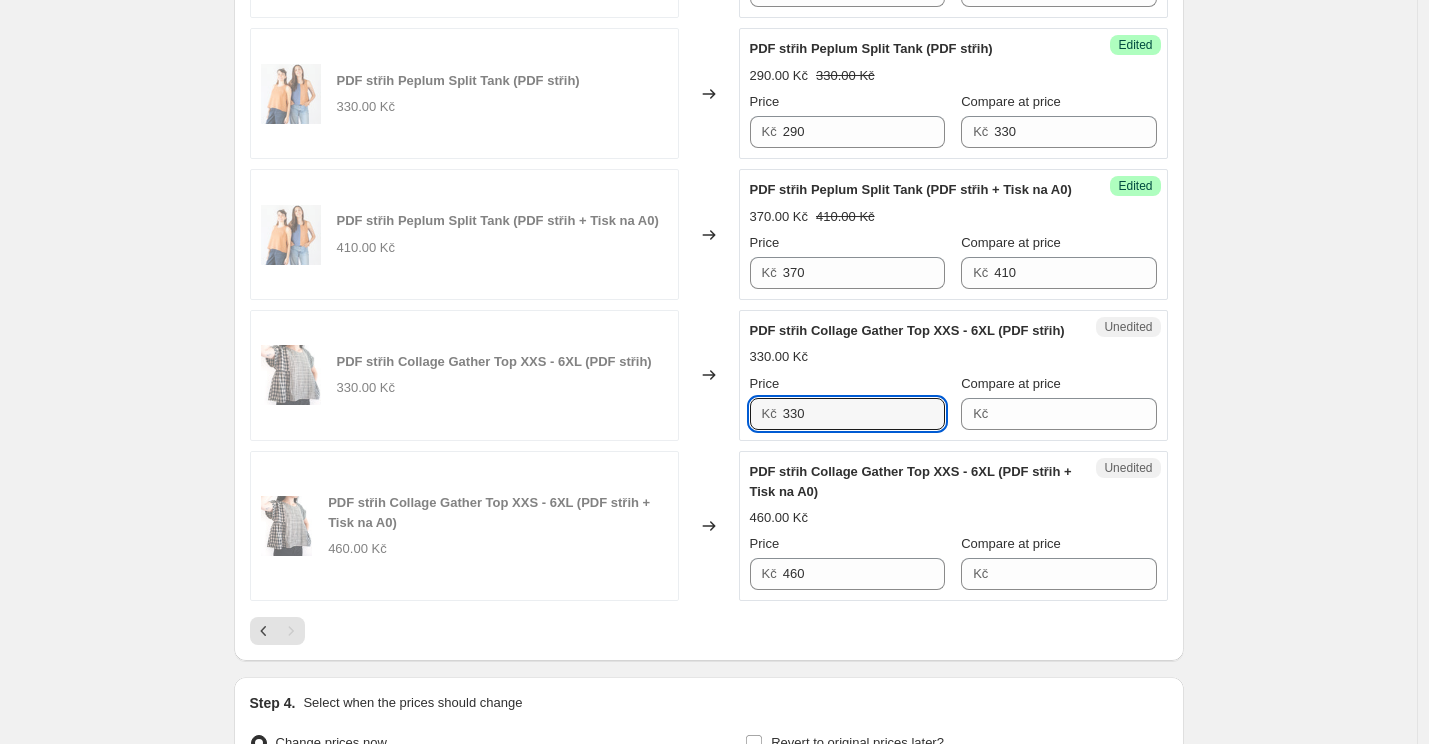 drag, startPoint x: 803, startPoint y: 432, endPoint x: 715, endPoint y: 432, distance: 88 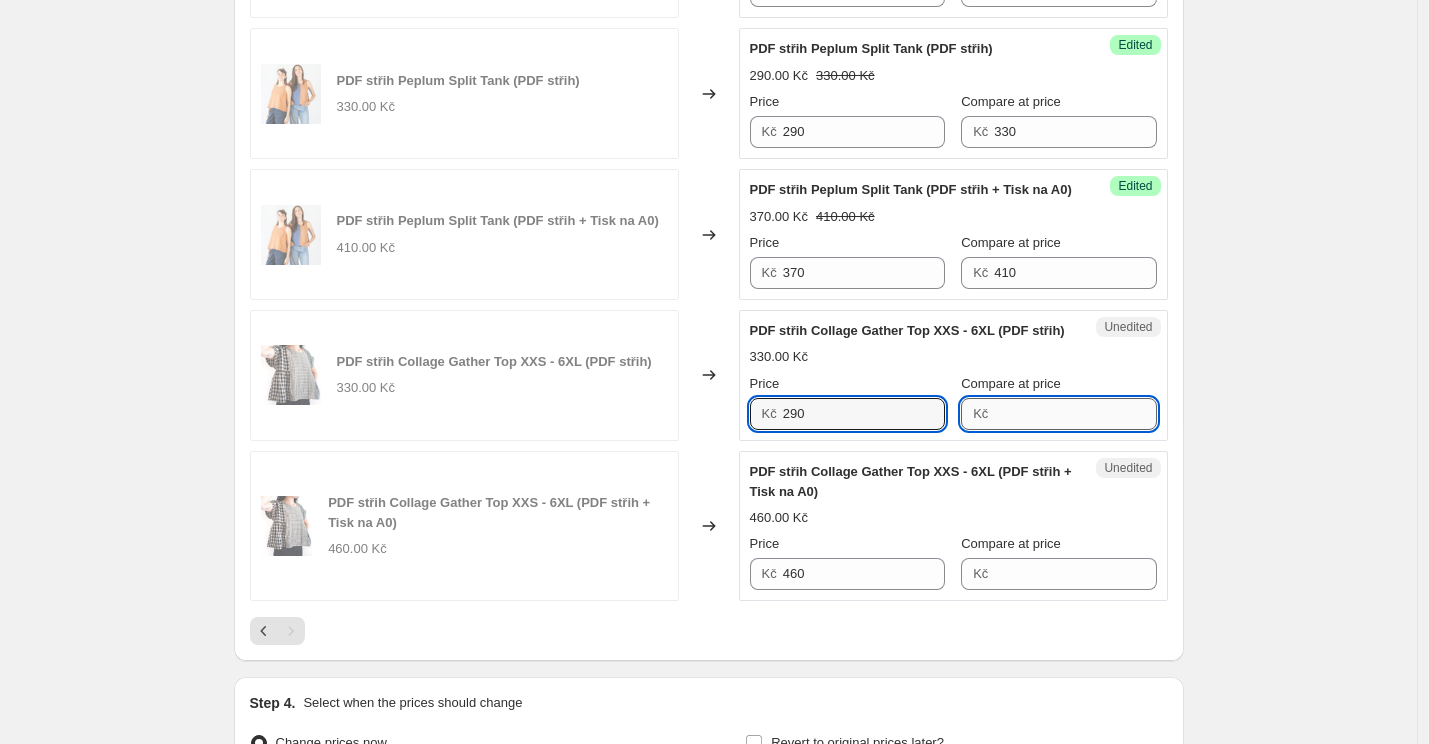 click on "Compare at price" at bounding box center (1075, 414) 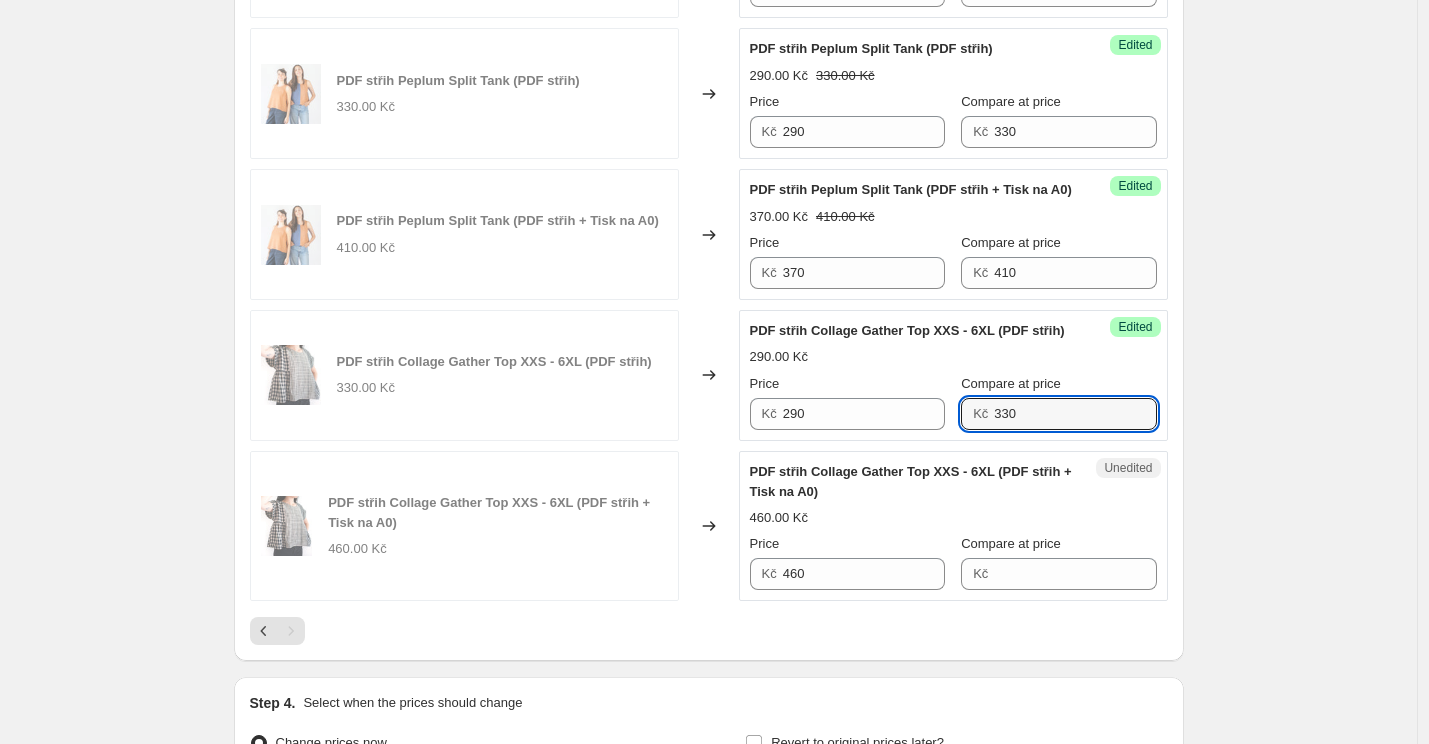 click on "PDF střih Collage Gather Top XXS - 6XL (PDF střih + Tisk na A0)" at bounding box center [911, 481] 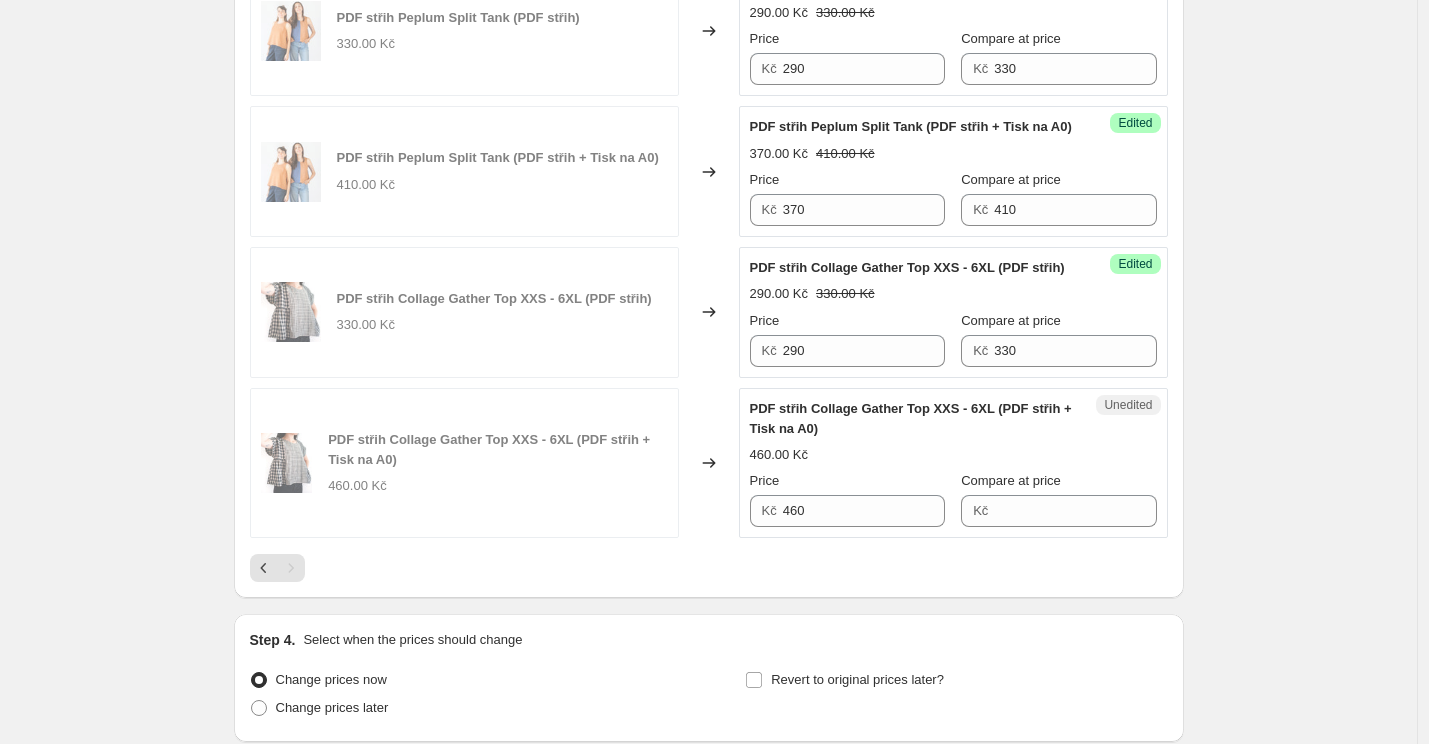 scroll, scrollTop: 2864, scrollLeft: 0, axis: vertical 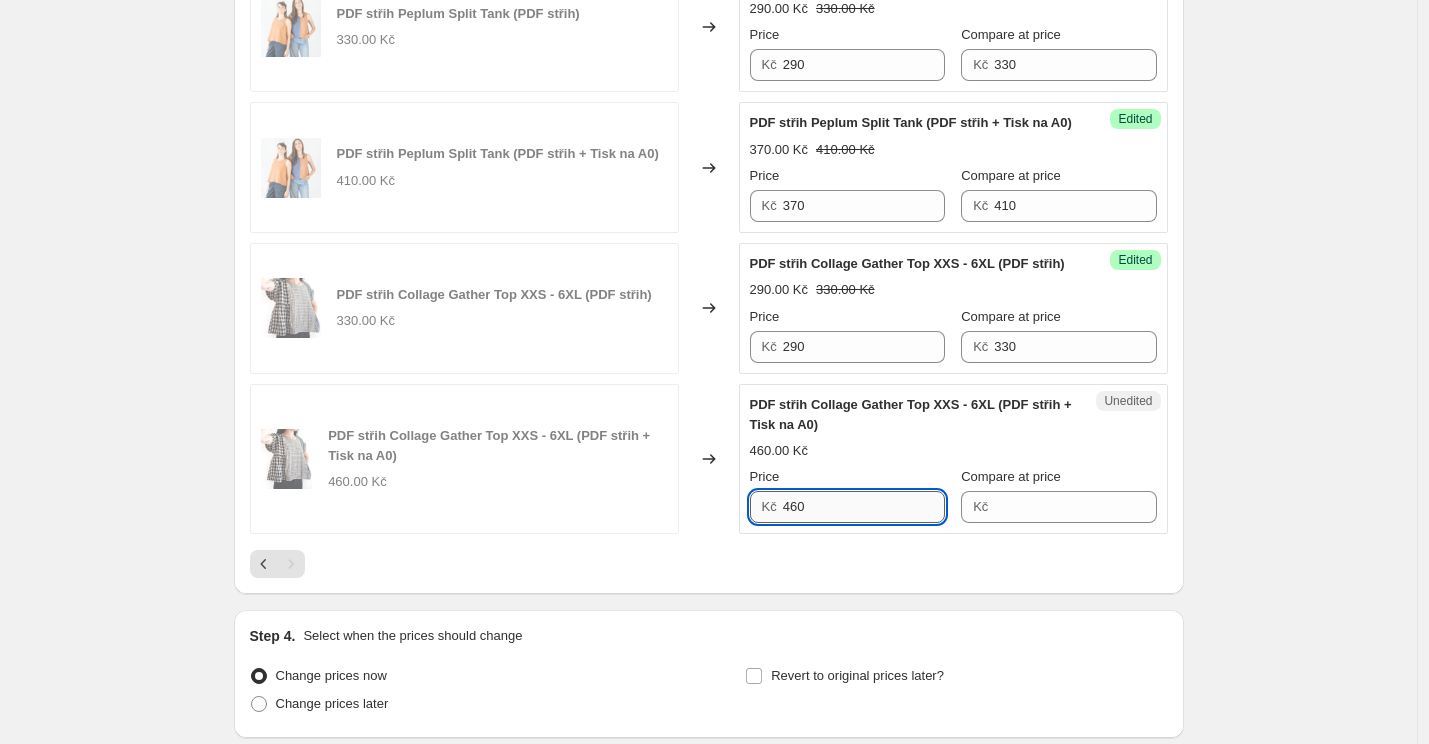 click on "460" at bounding box center [864, 507] 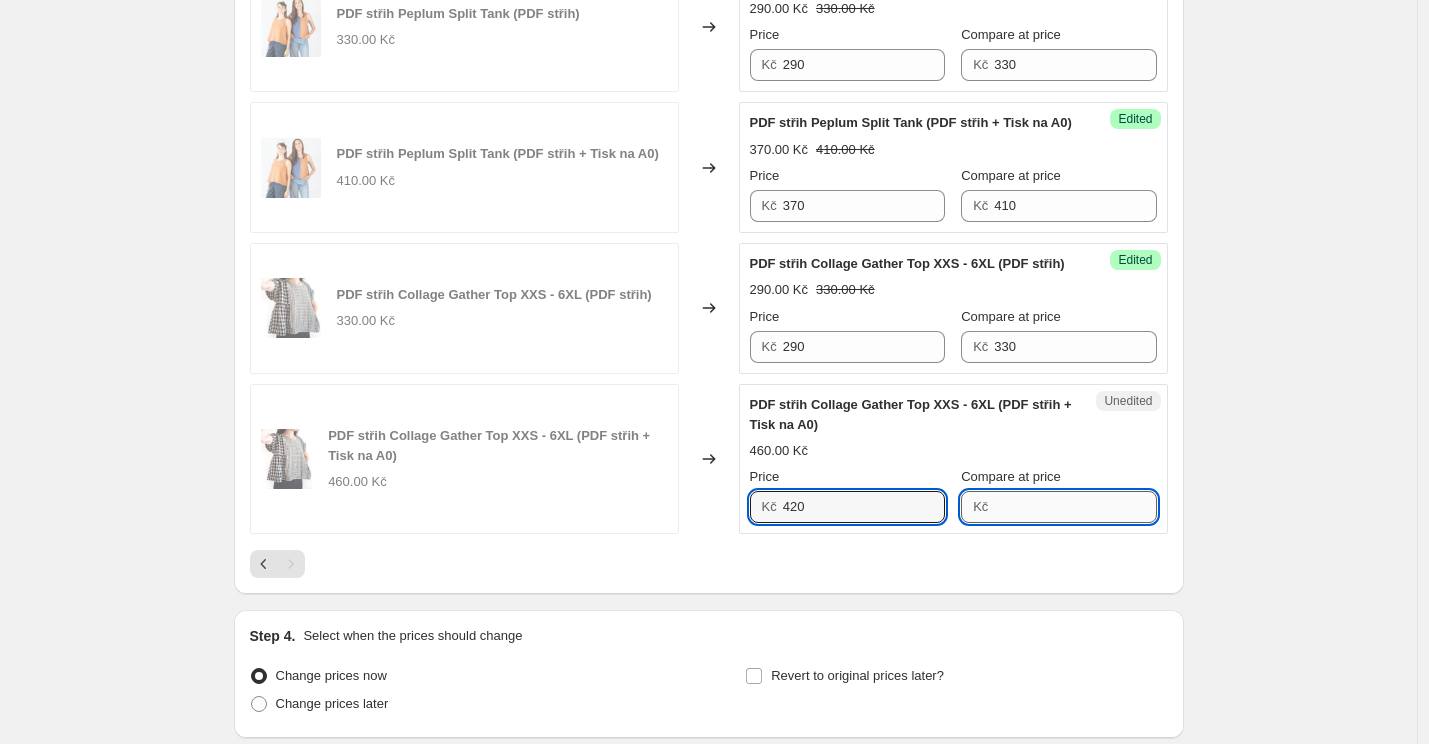 click on "Compare at price" at bounding box center [1075, 507] 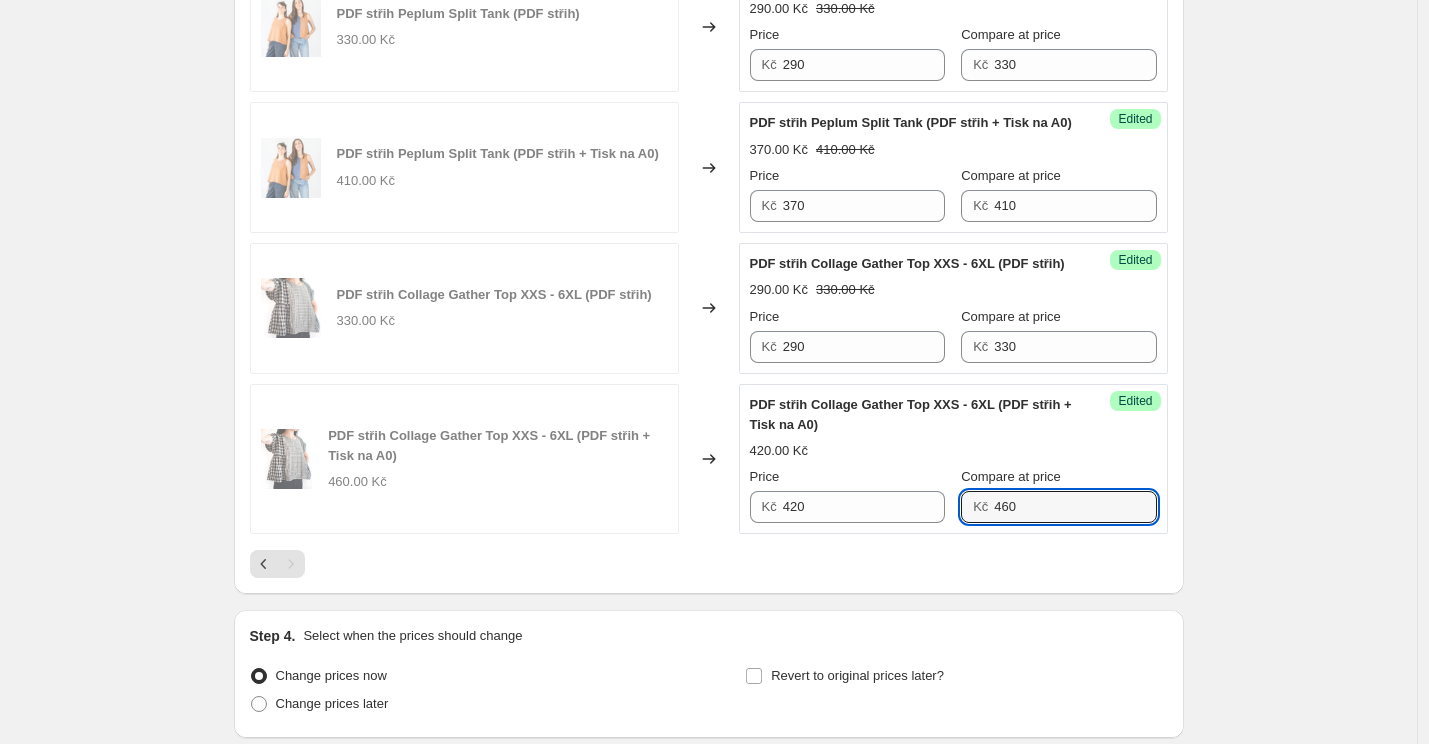 click at bounding box center (709, 564) 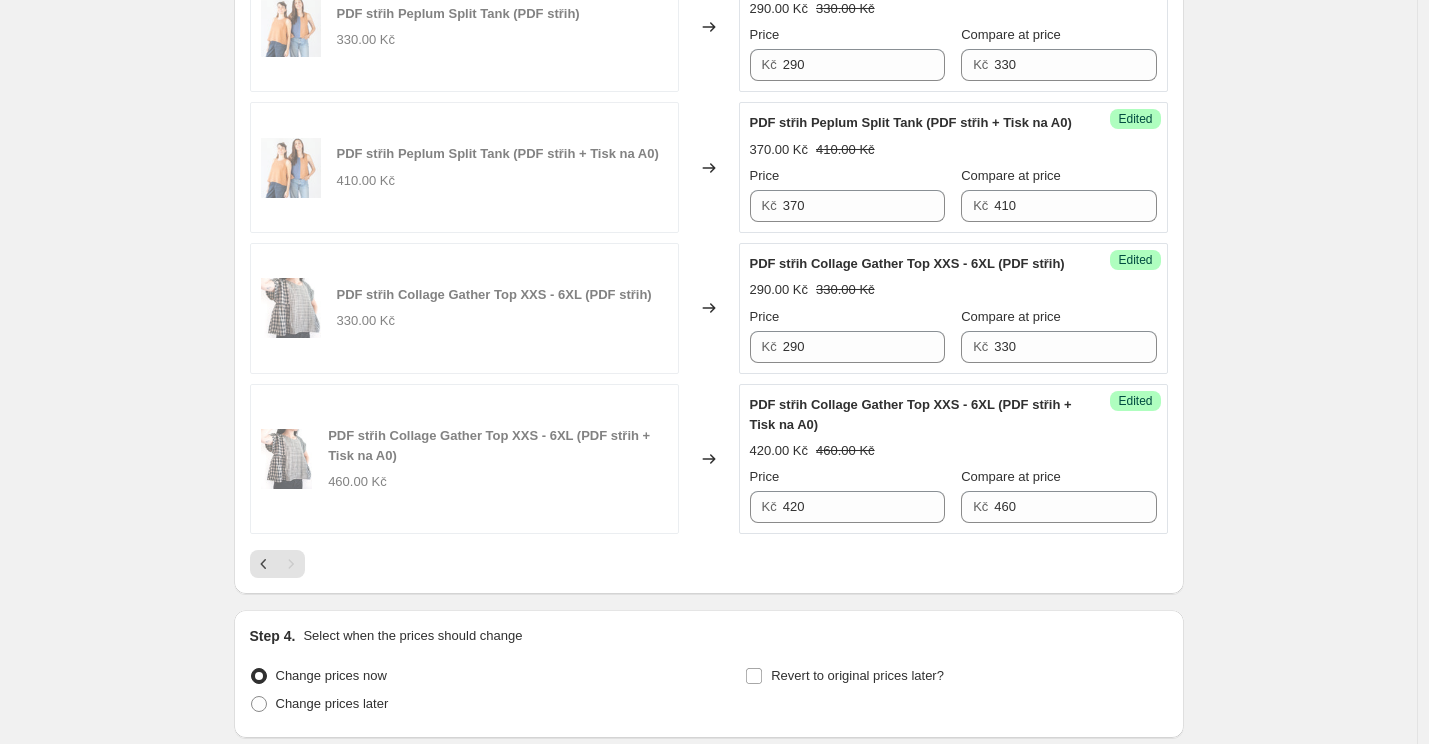 click at bounding box center (291, 564) 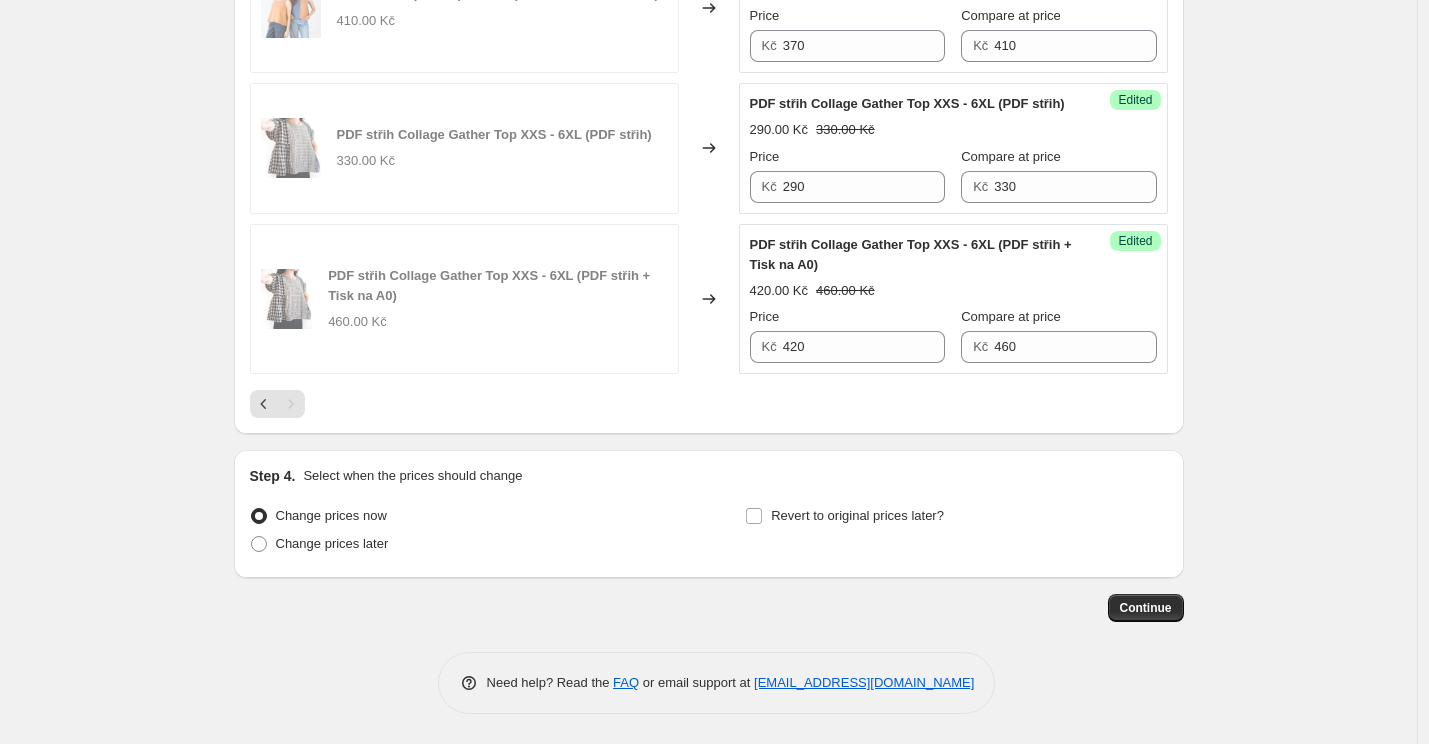 scroll, scrollTop: 3044, scrollLeft: 0, axis: vertical 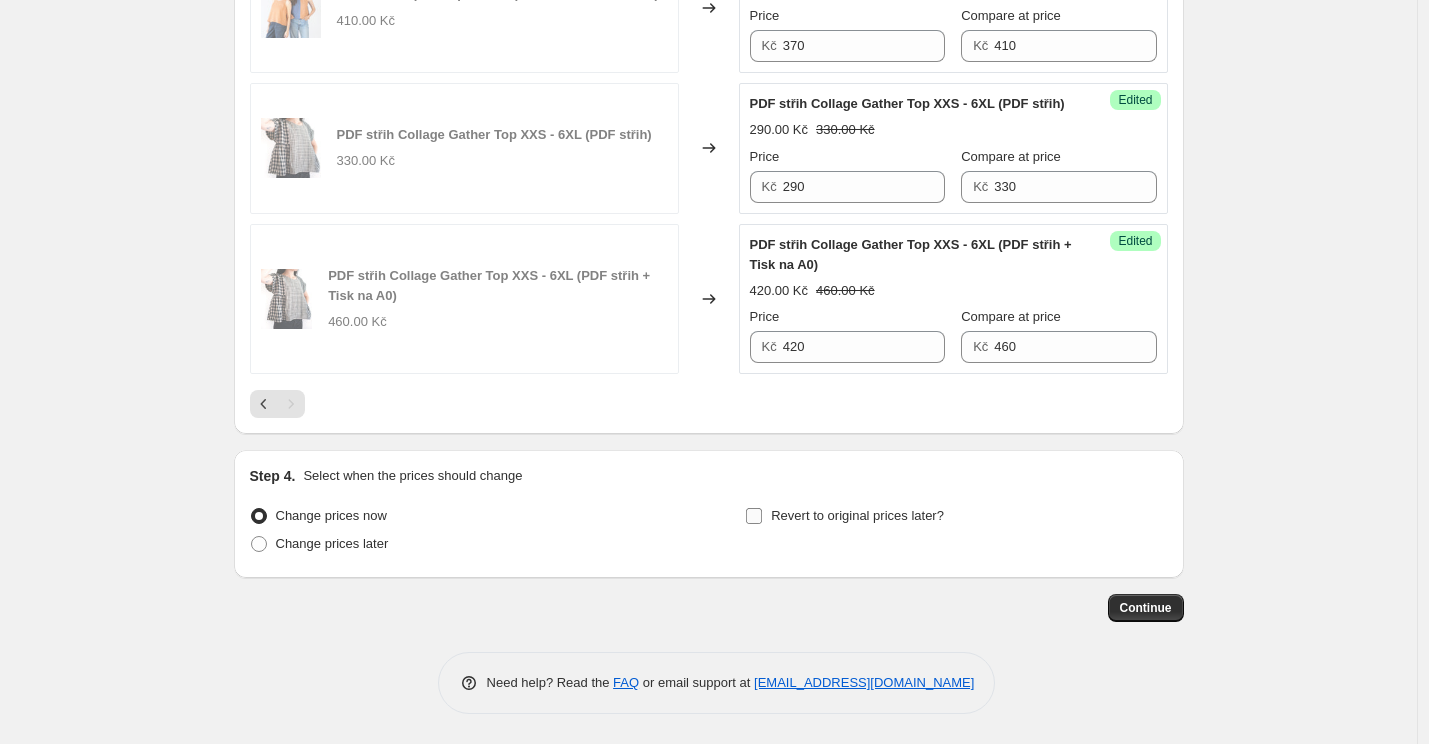 click on "Revert to original prices later?" at bounding box center (754, 516) 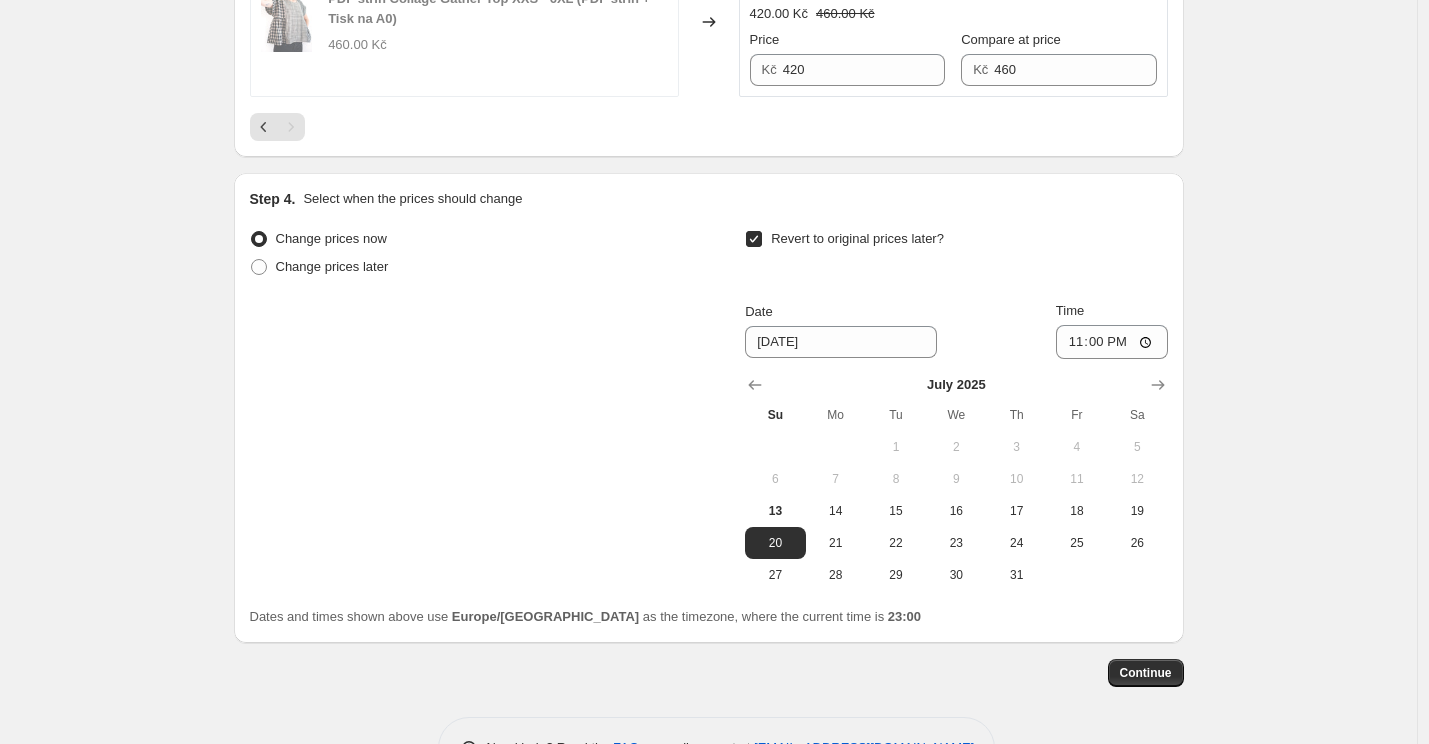 scroll, scrollTop: 3302, scrollLeft: 0, axis: vertical 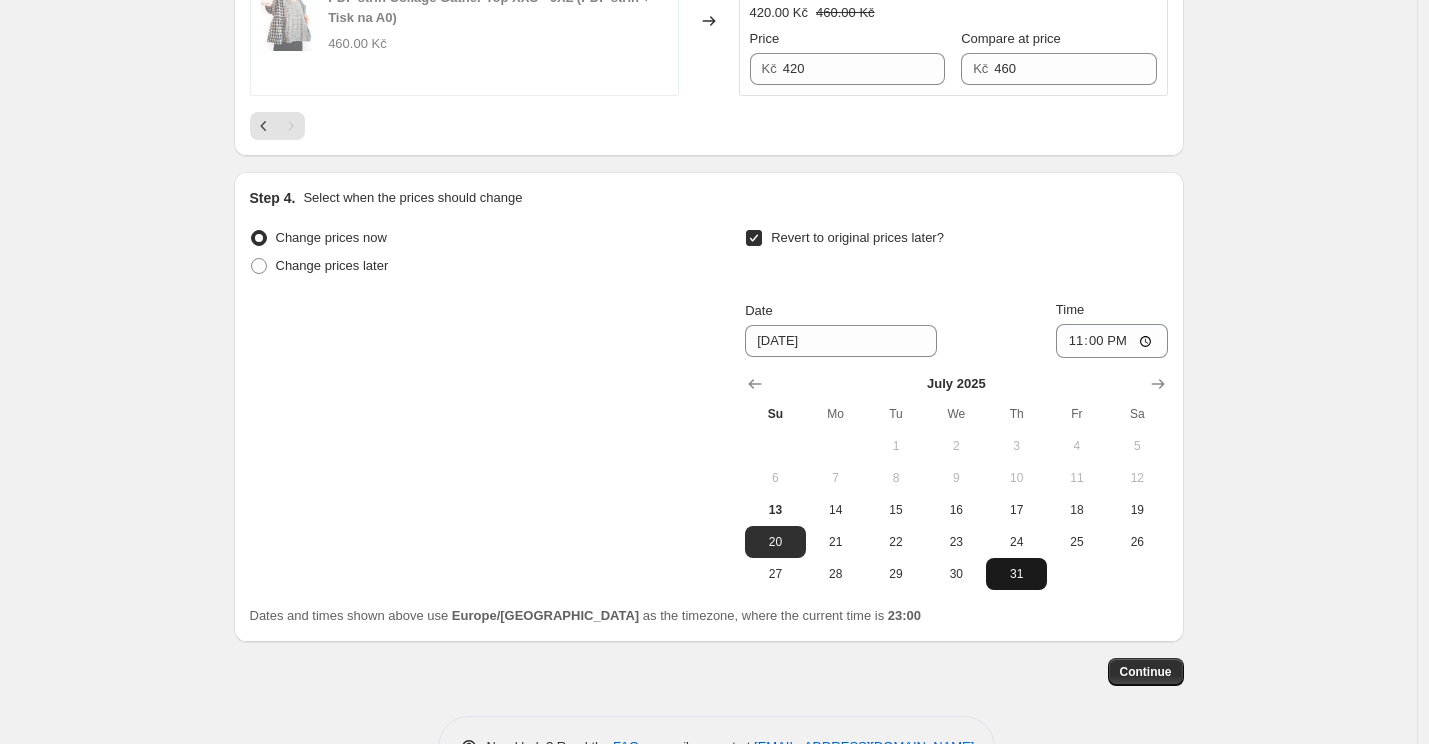 click on "31" at bounding box center (1016, 574) 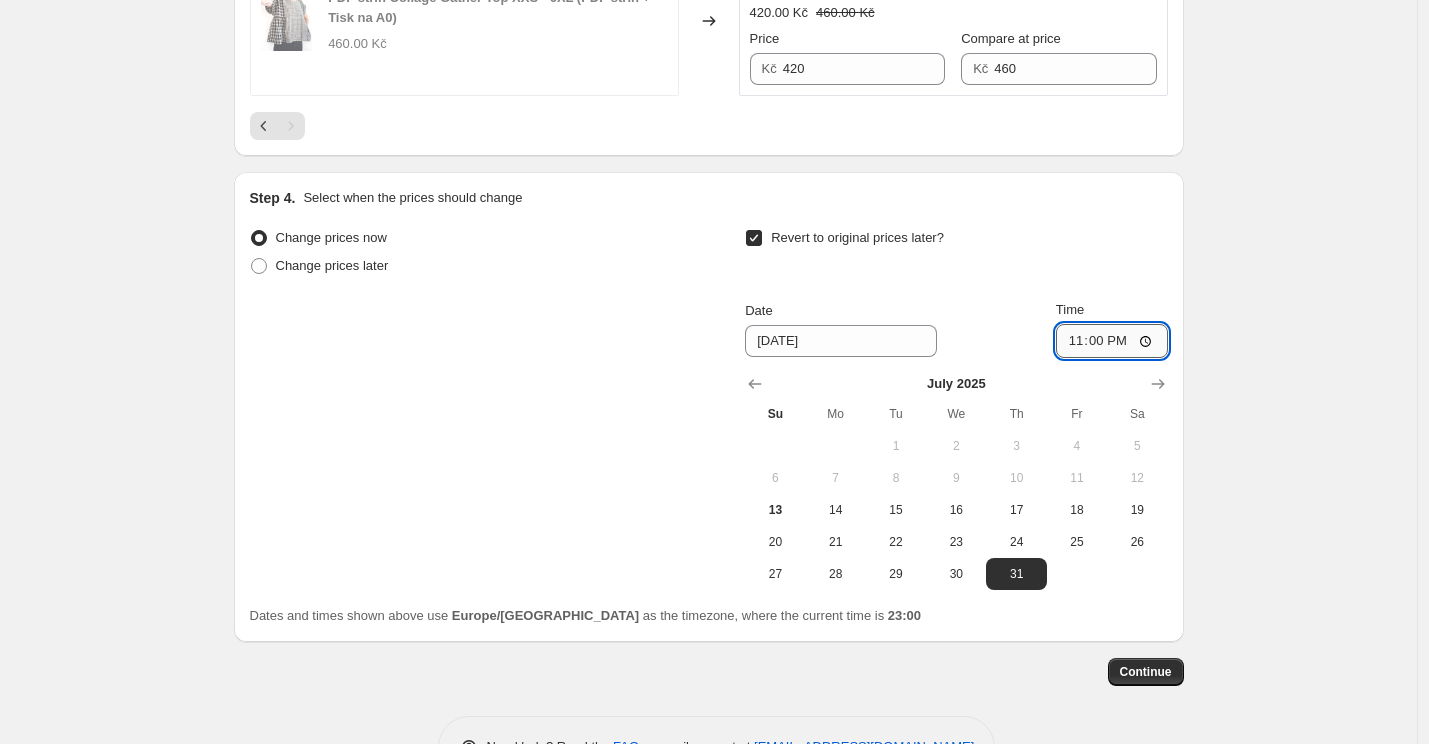 click on "23:00" at bounding box center (1112, 341) 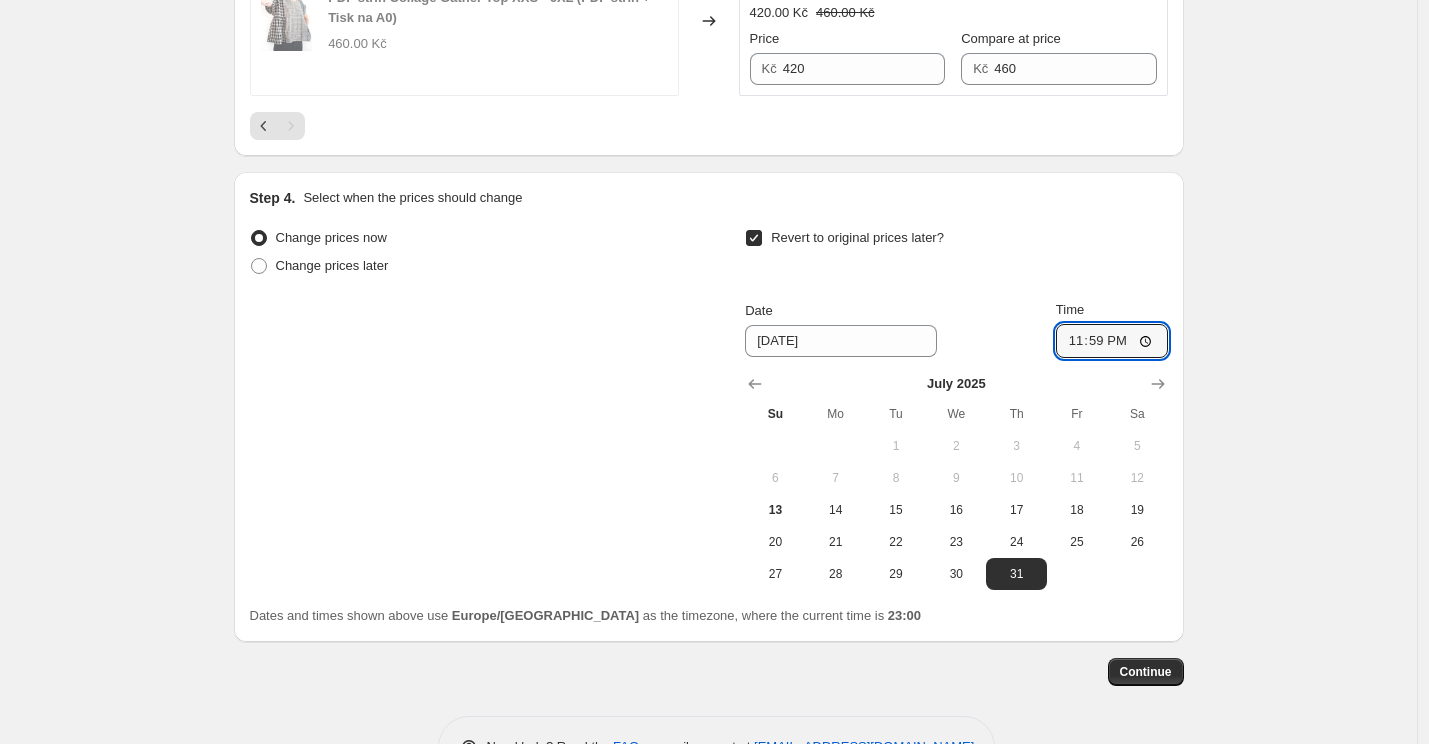 click on "Step 4. Select when the prices should change Change prices now Change prices later Revert to original prices later? Date [DATE] Time 23:59 [DATE] Su Mo Tu We Th Fr Sa 1 2 3 4 5 6 7 8 9 10 11 12 13 14 15 16 17 18 19 20 21 22 23 24 25 26 27 28 29 30 31 Dates and times shown above use   [GEOGRAPHIC_DATA]/[GEOGRAPHIC_DATA]   as the timezone, where the current time is   23:00" at bounding box center (709, 407) 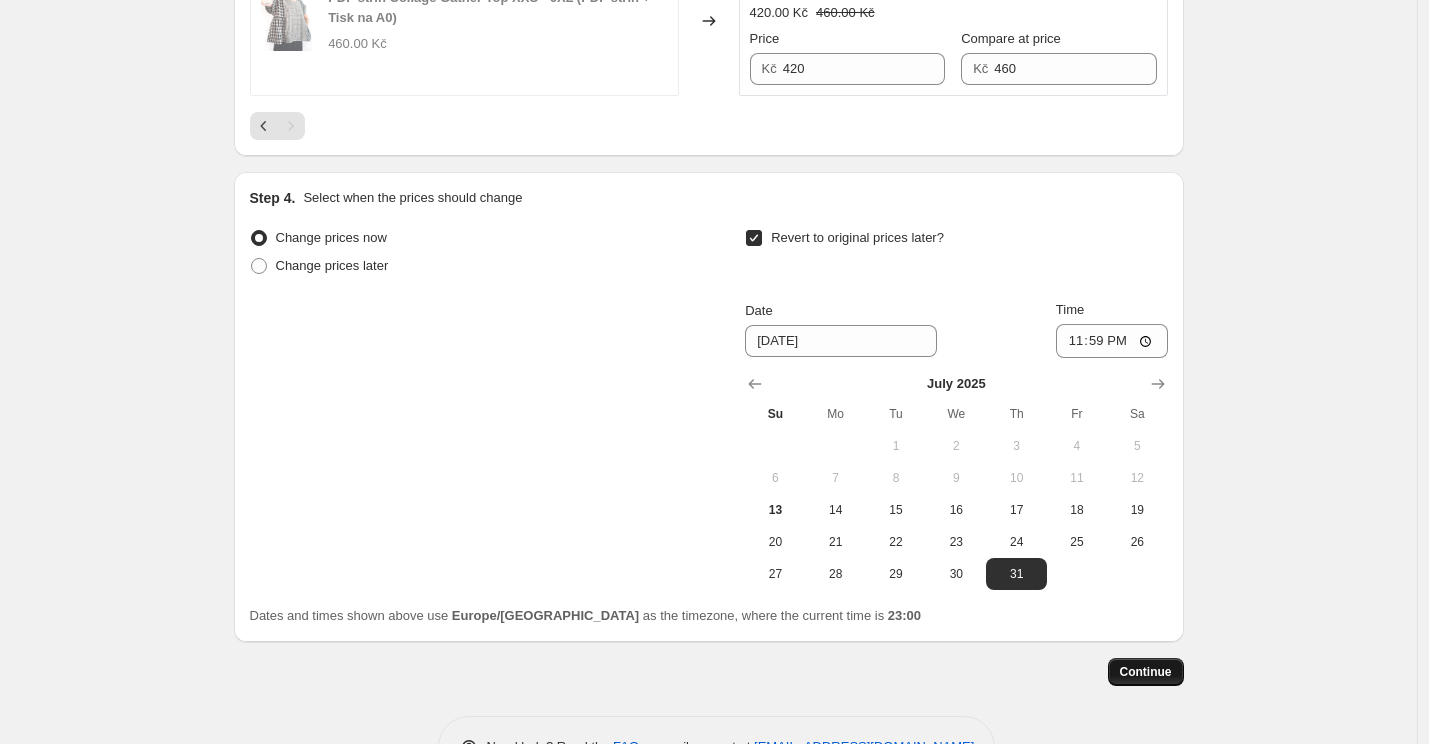 click on "Continue" at bounding box center (1146, 672) 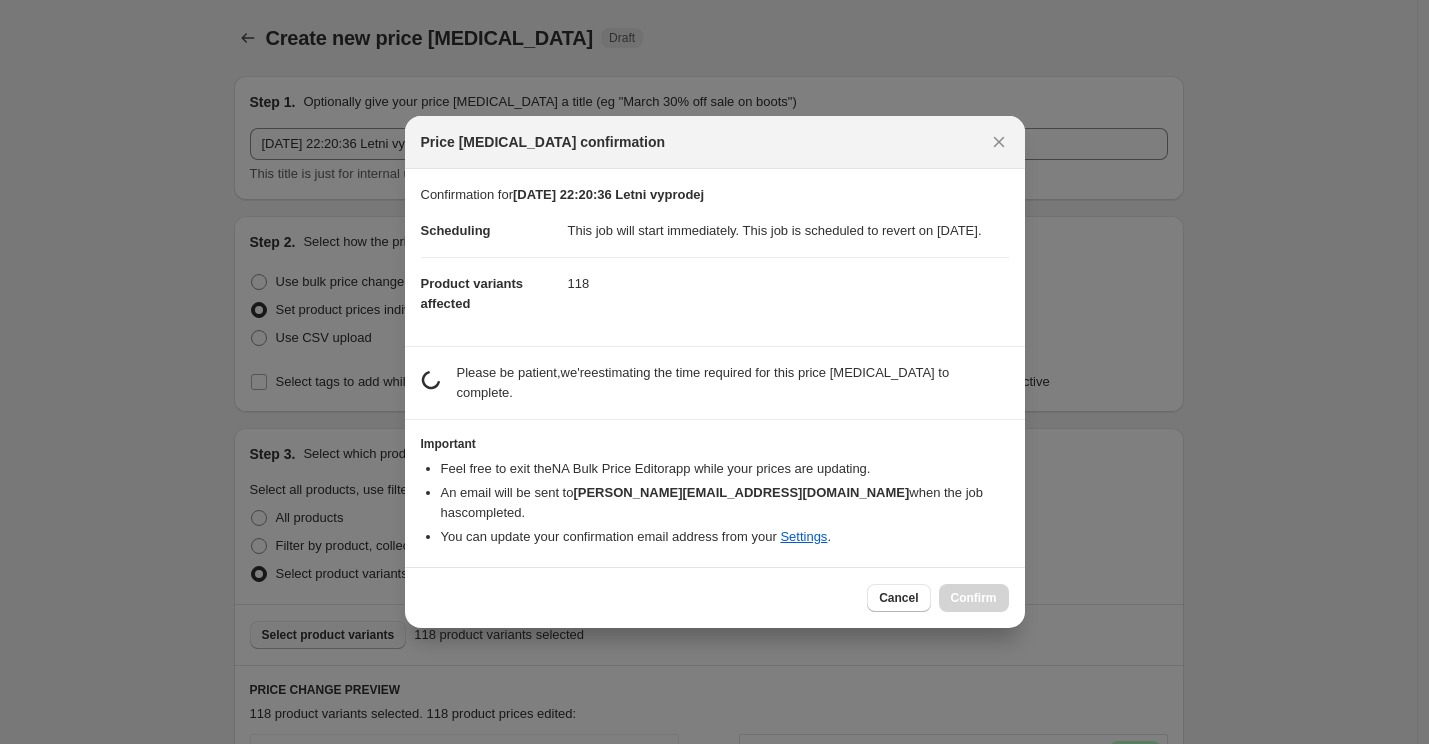 scroll, scrollTop: 0, scrollLeft: 0, axis: both 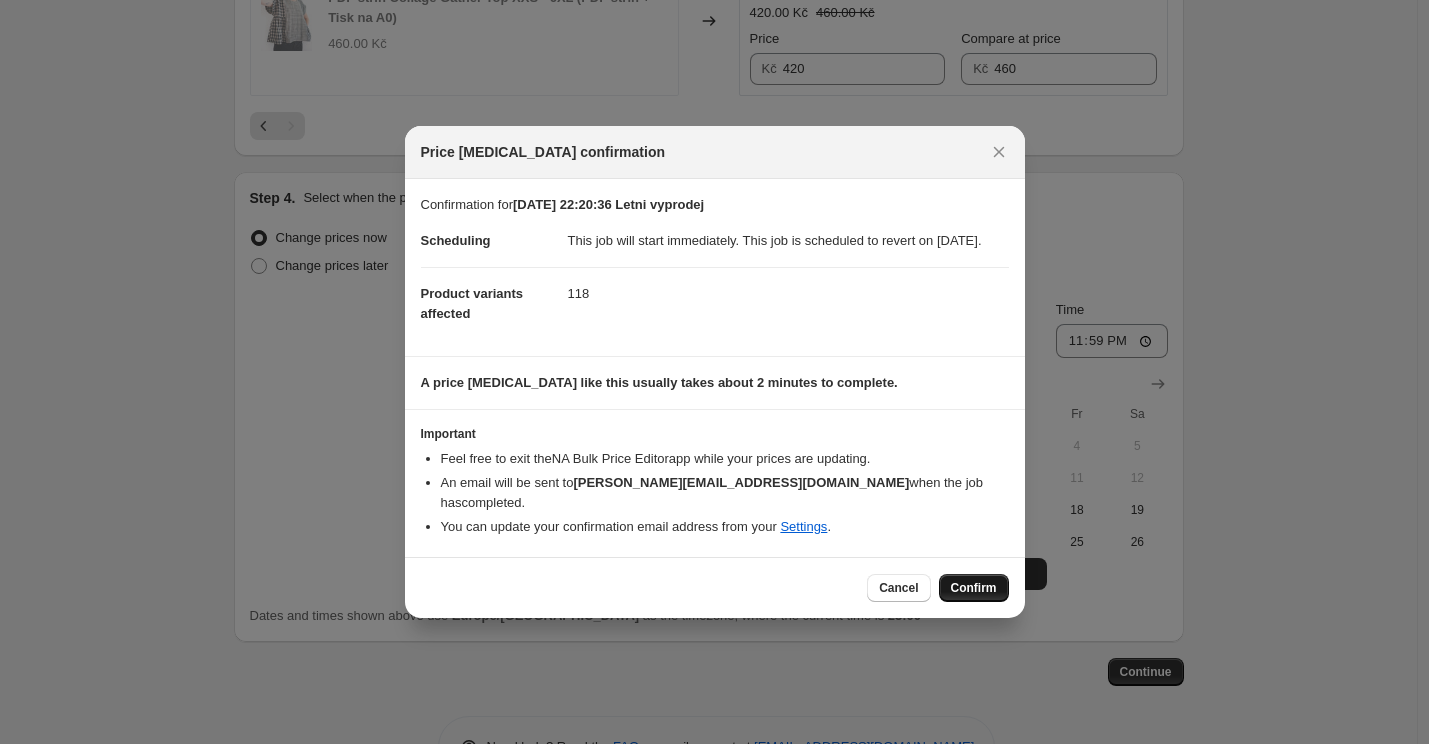 click on "Confirm" at bounding box center (974, 588) 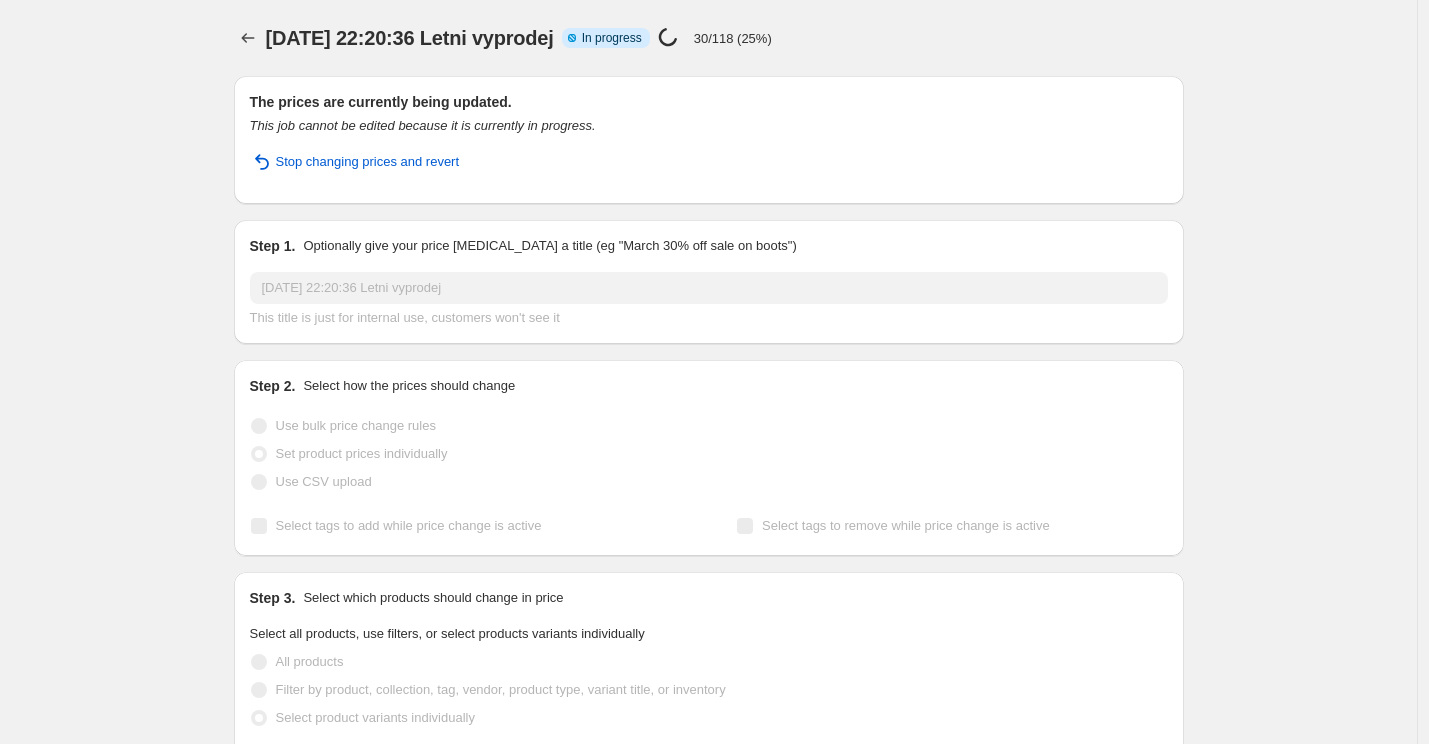 scroll, scrollTop: 0, scrollLeft: 0, axis: both 